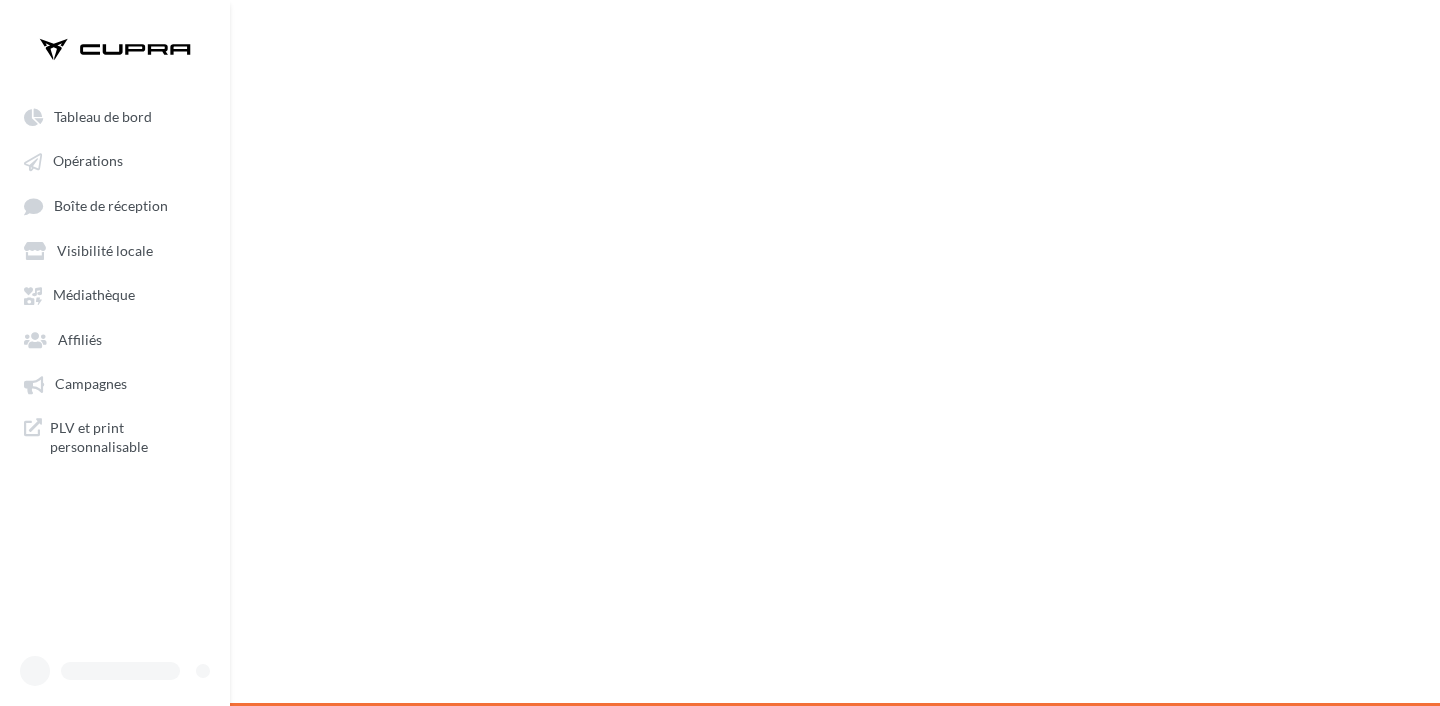 scroll, scrollTop: 0, scrollLeft: 0, axis: both 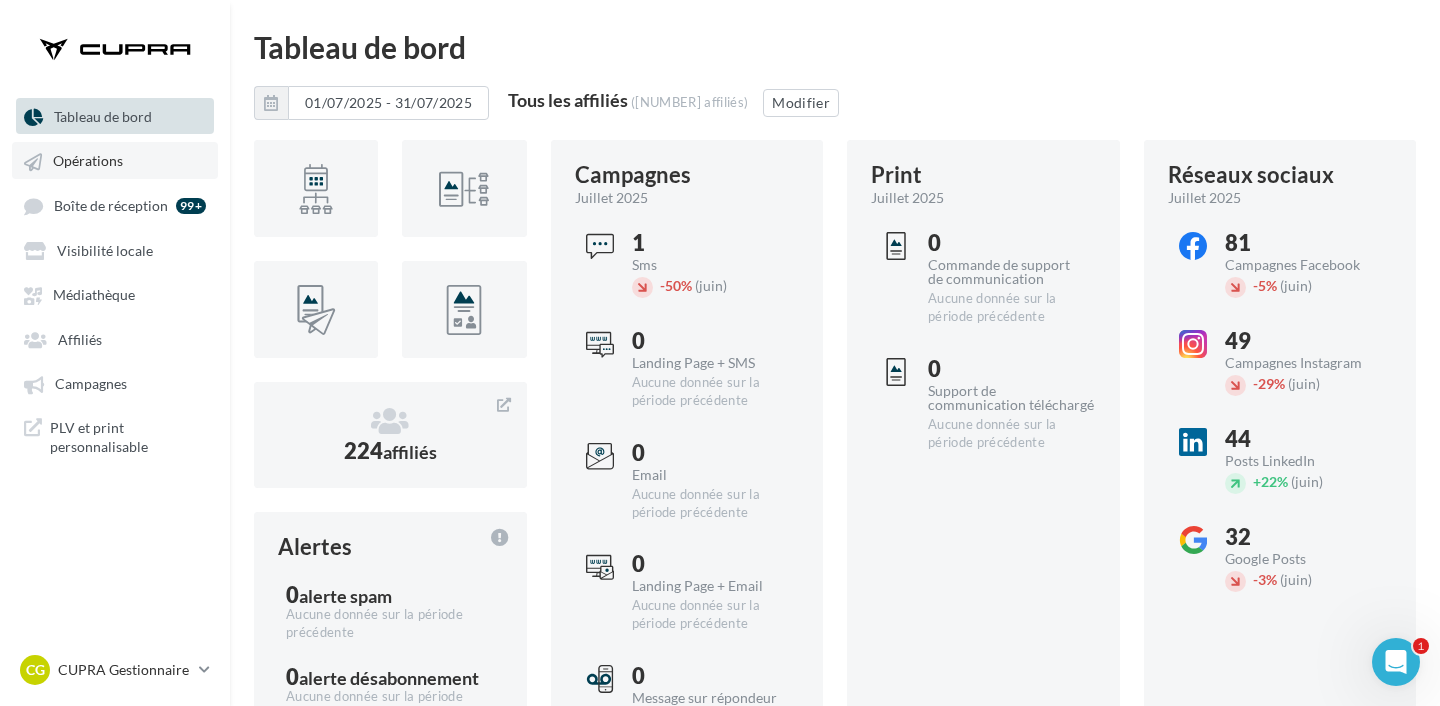 click on "Opérations" at bounding box center (88, 161) 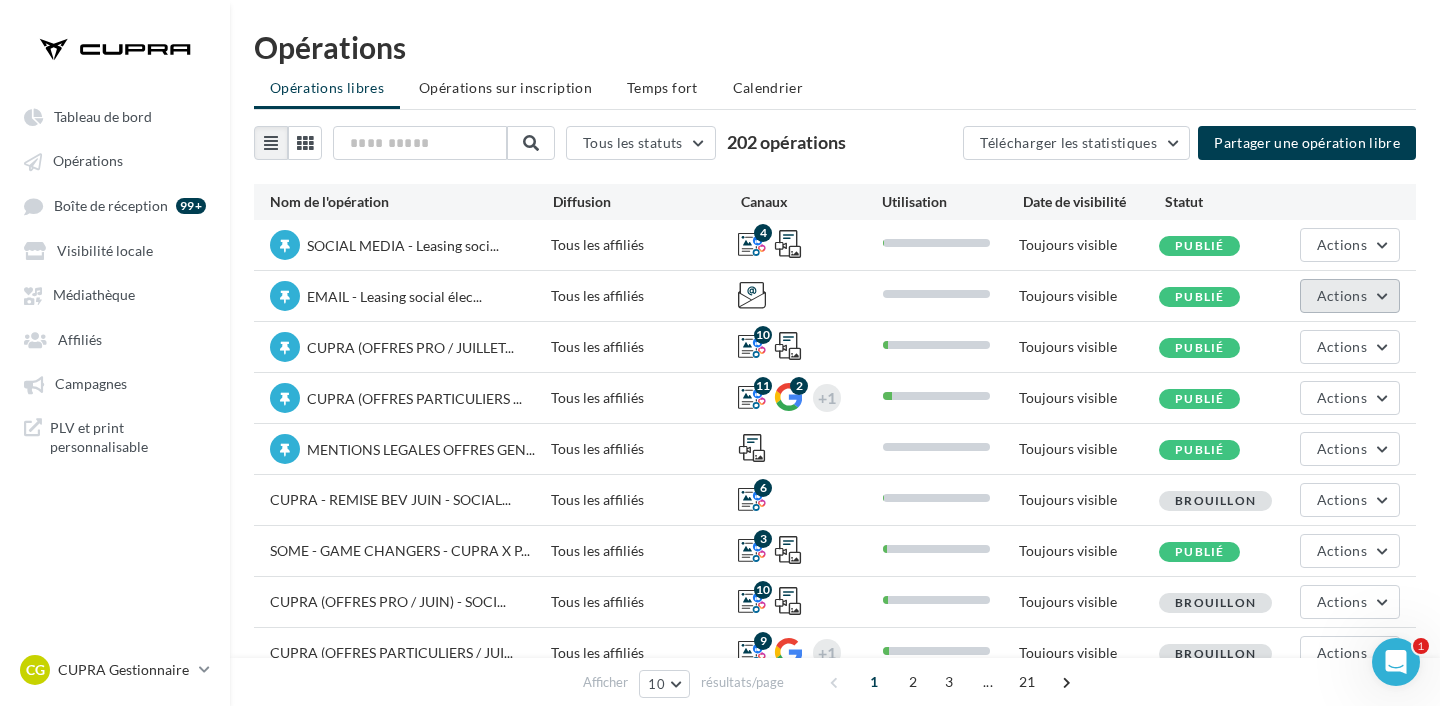click on "Actions" at bounding box center [1350, 296] 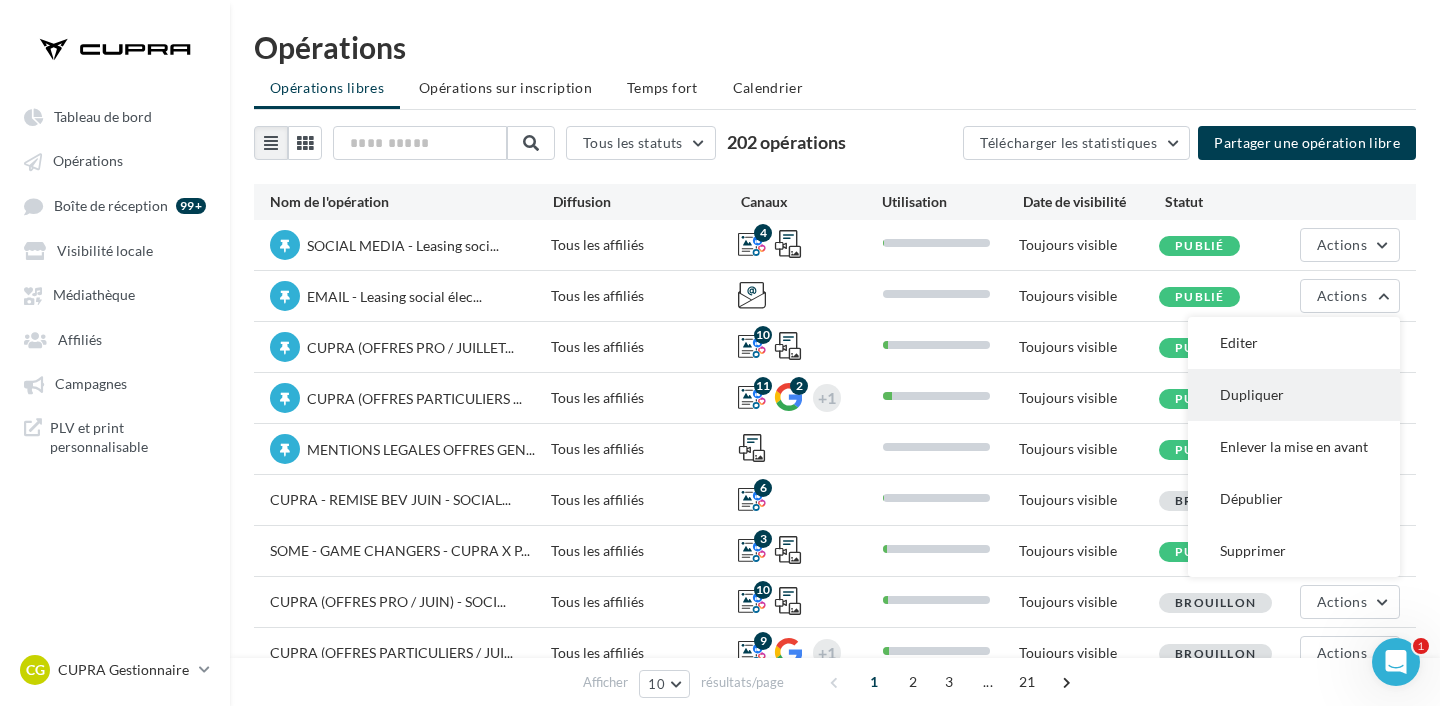 click on "Dupliquer" at bounding box center [1294, 395] 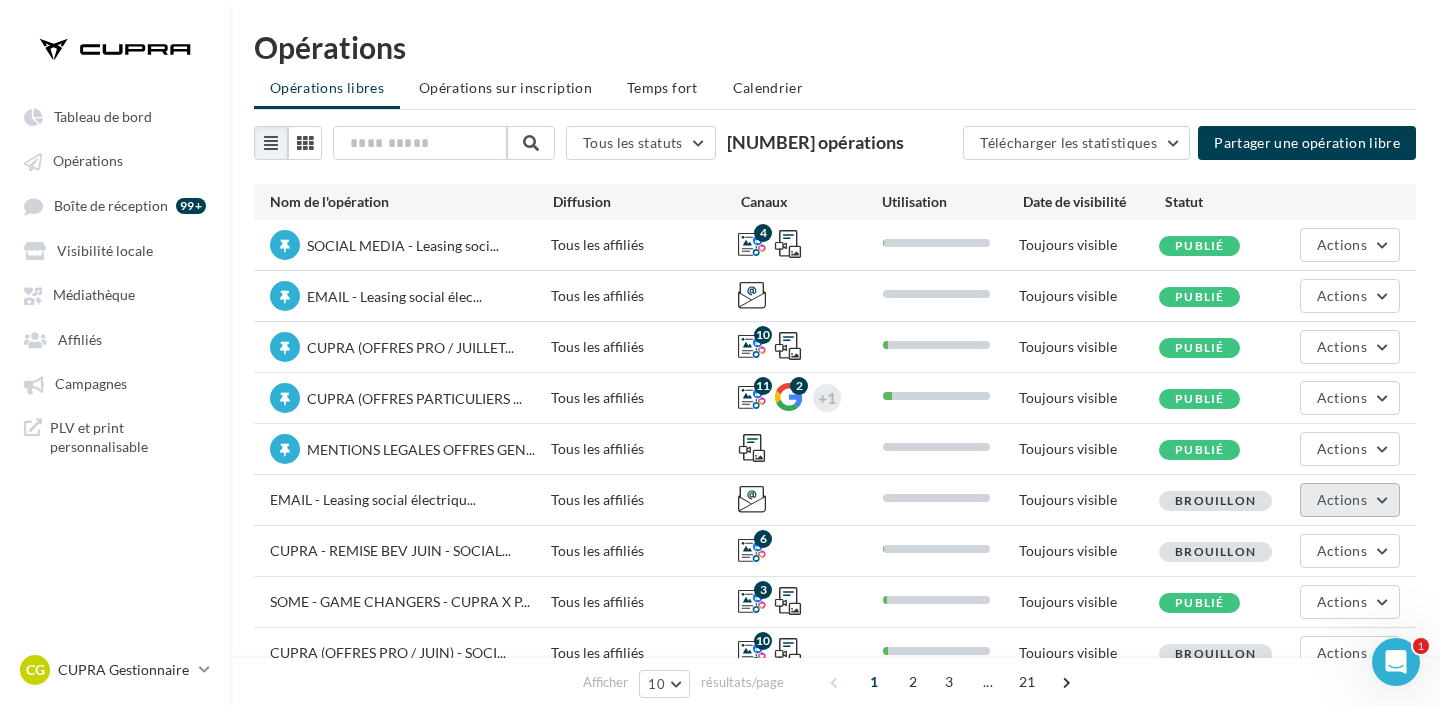click on "Actions" at bounding box center (1342, 499) 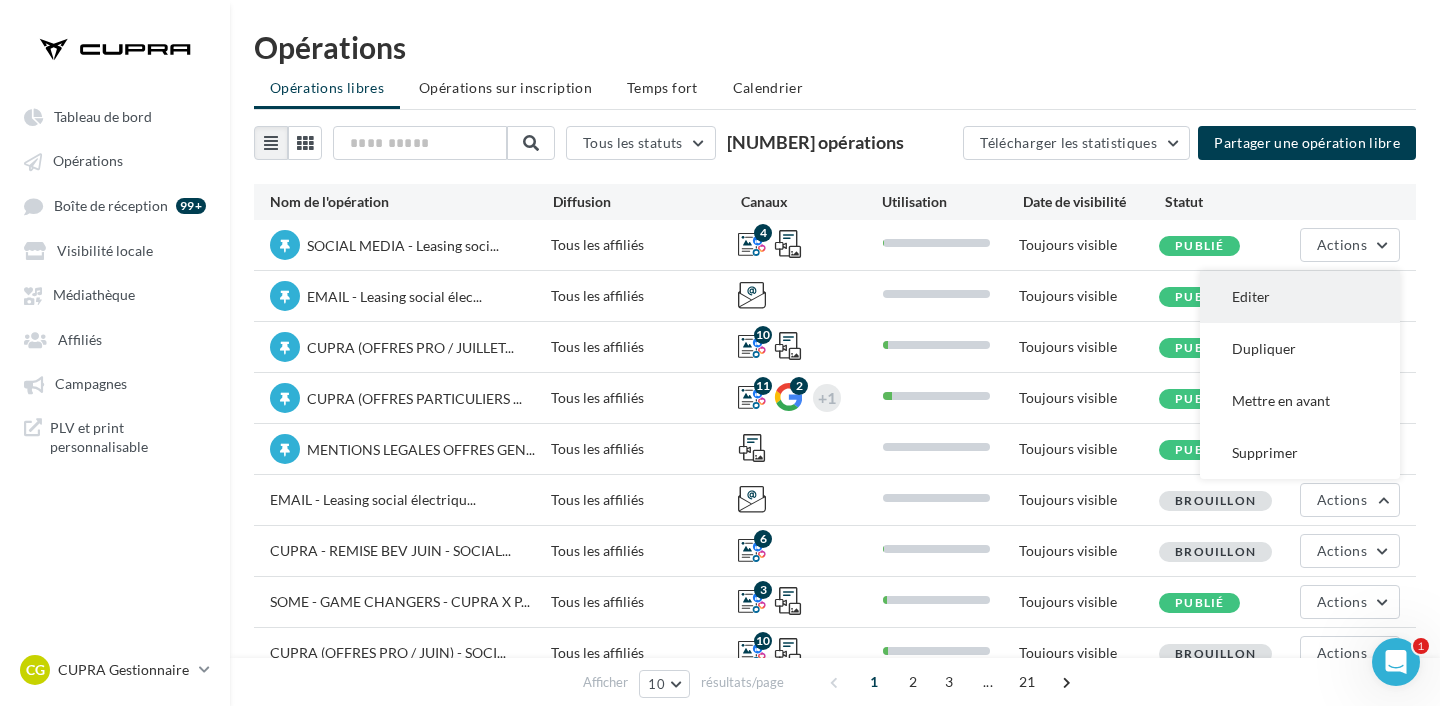 click on "Editer" at bounding box center [1300, 297] 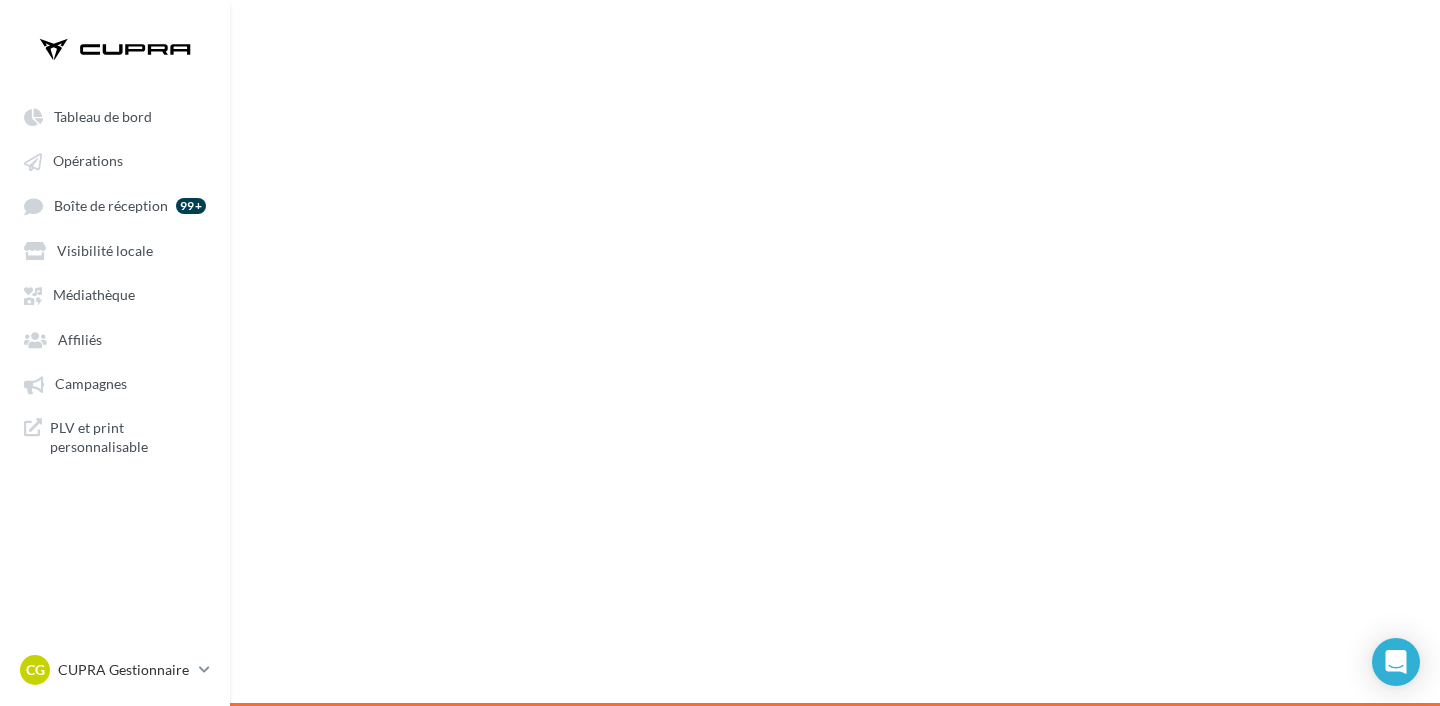scroll, scrollTop: 0, scrollLeft: 0, axis: both 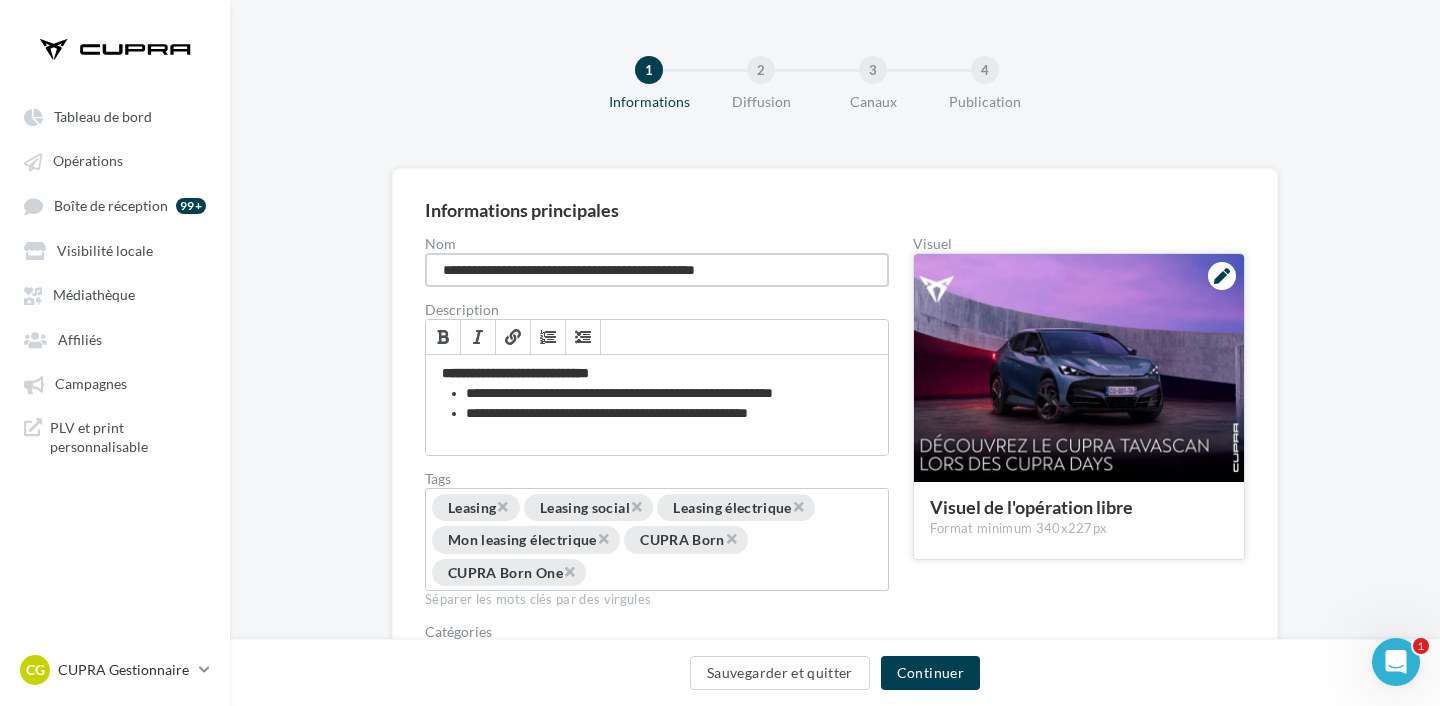 drag, startPoint x: 495, startPoint y: 269, endPoint x: 997, endPoint y: 270, distance: 502.001 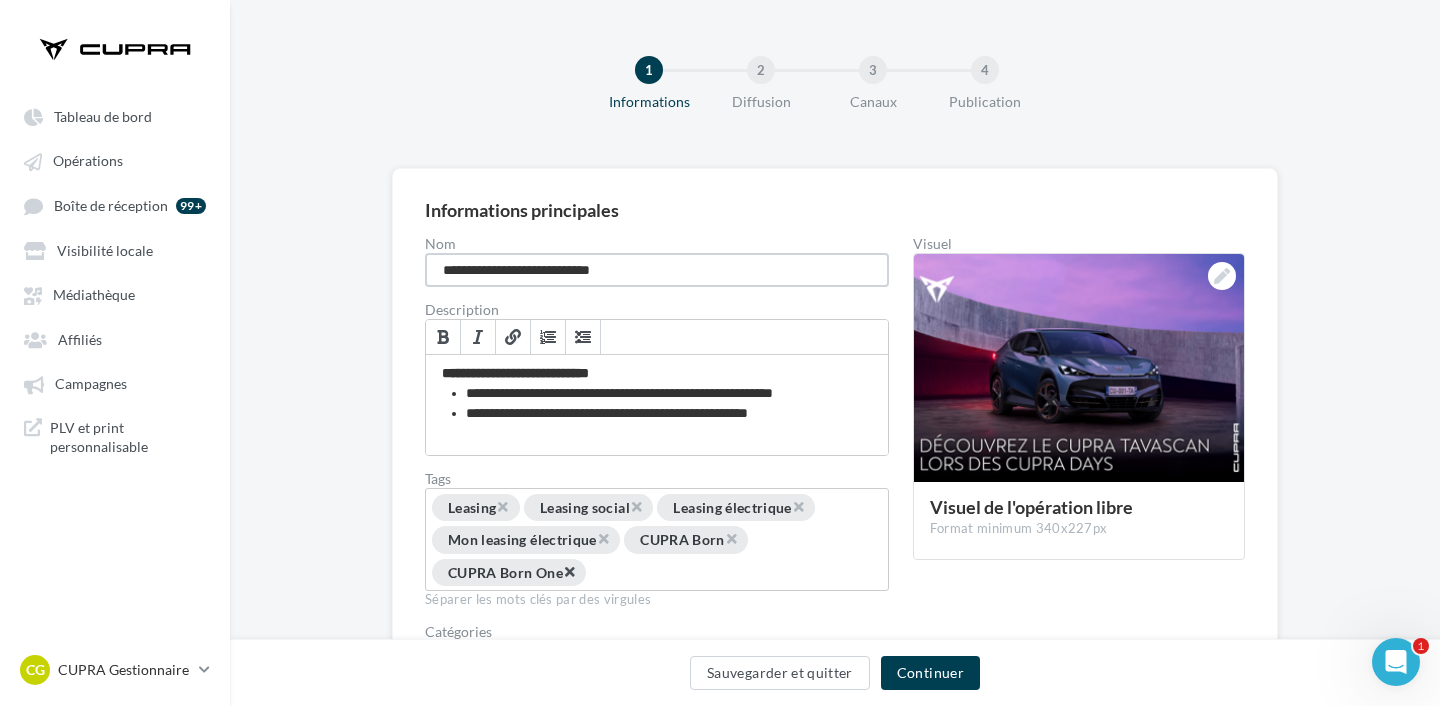type on "**********" 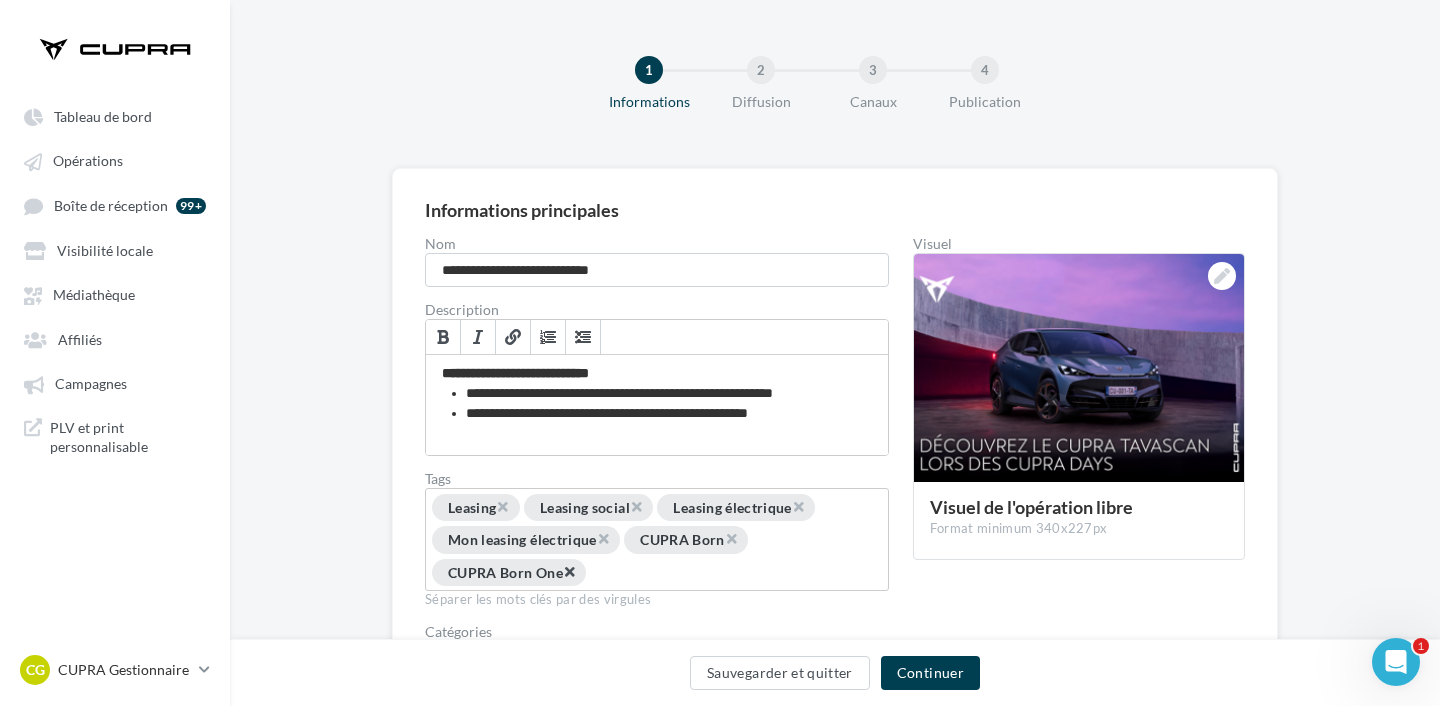 click on "×" at bounding box center [569, 571] 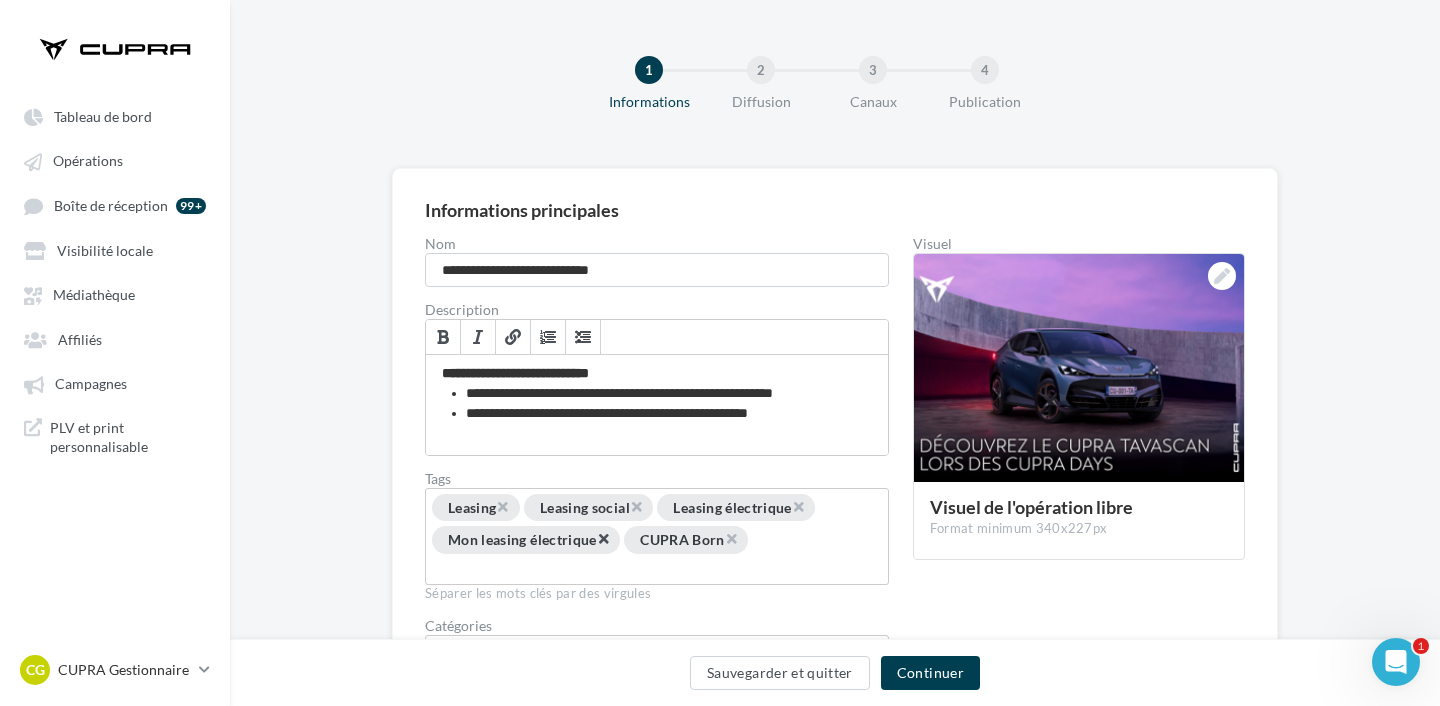 click on "×" at bounding box center [603, 538] 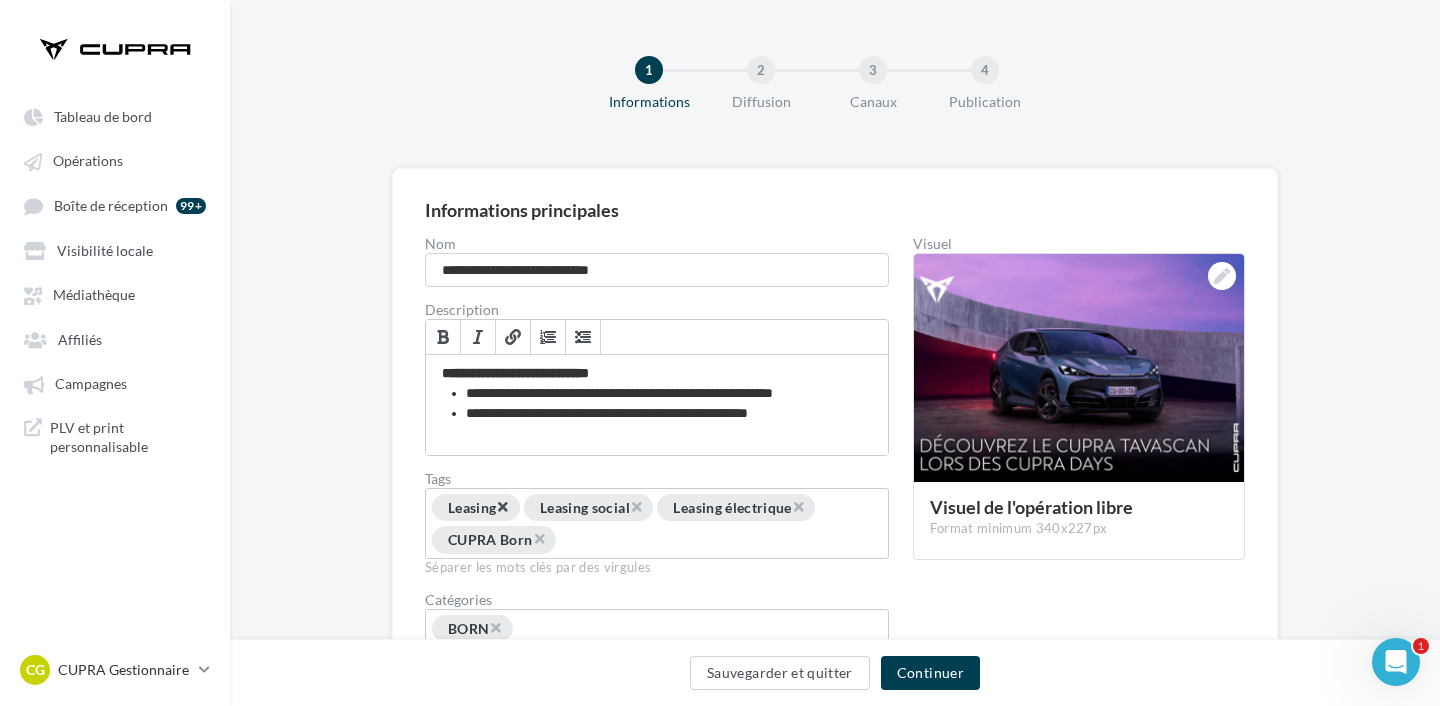 click on "×" at bounding box center [502, 506] 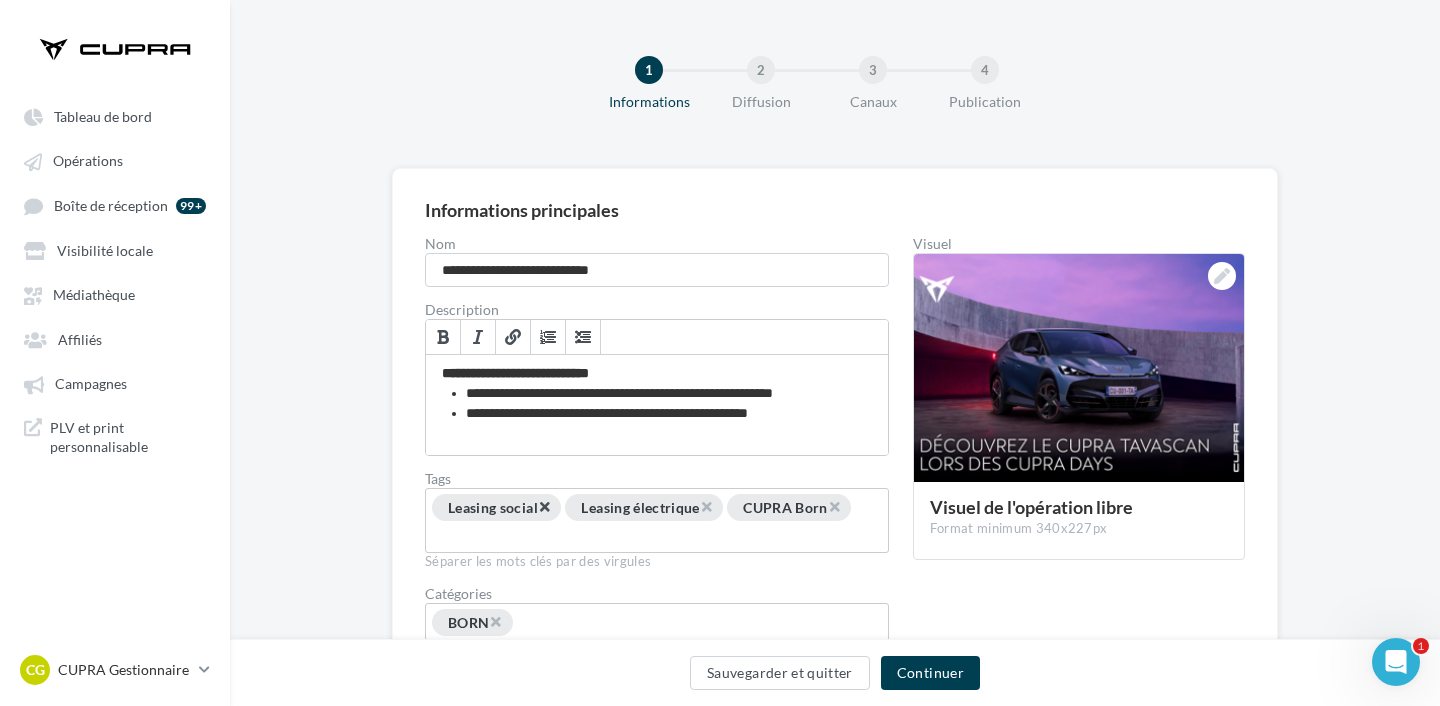 click on "×" at bounding box center (544, 506) 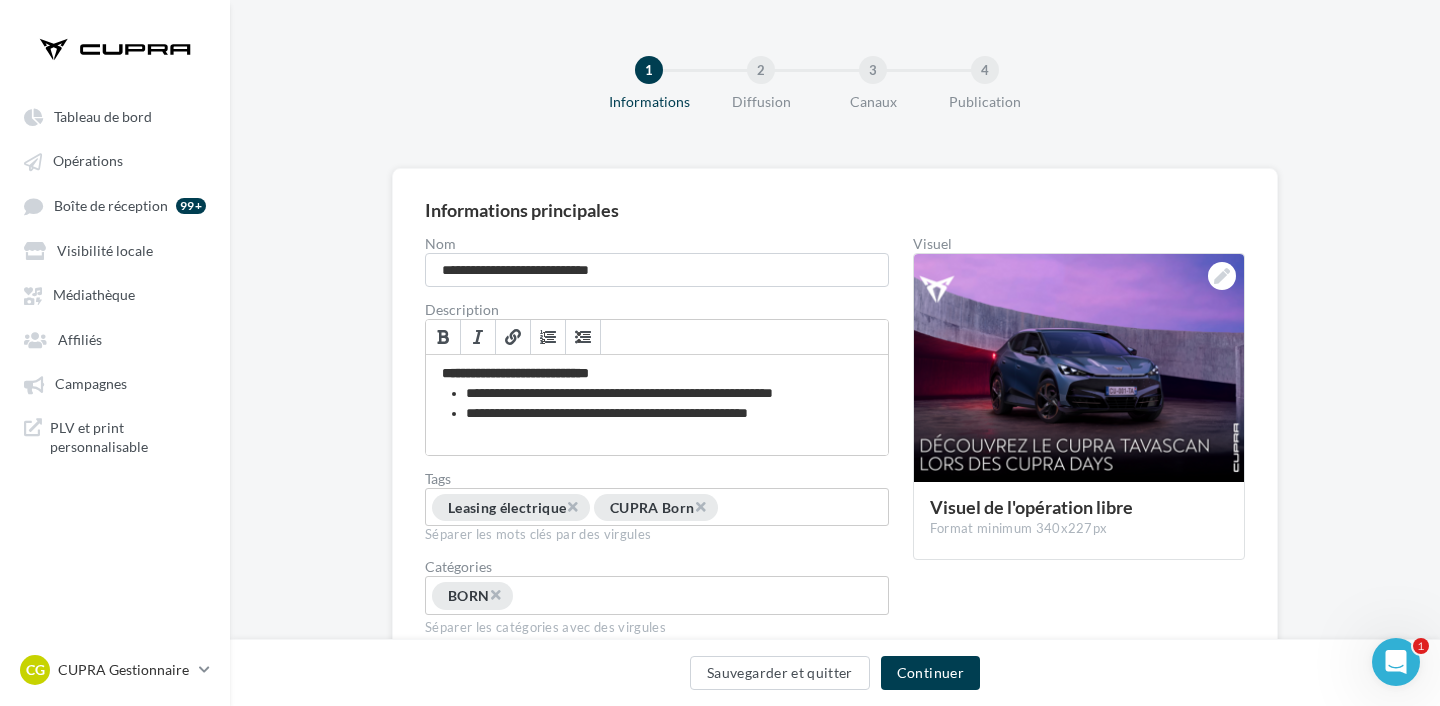 click on "×   BORN" at bounding box center (472, 595) 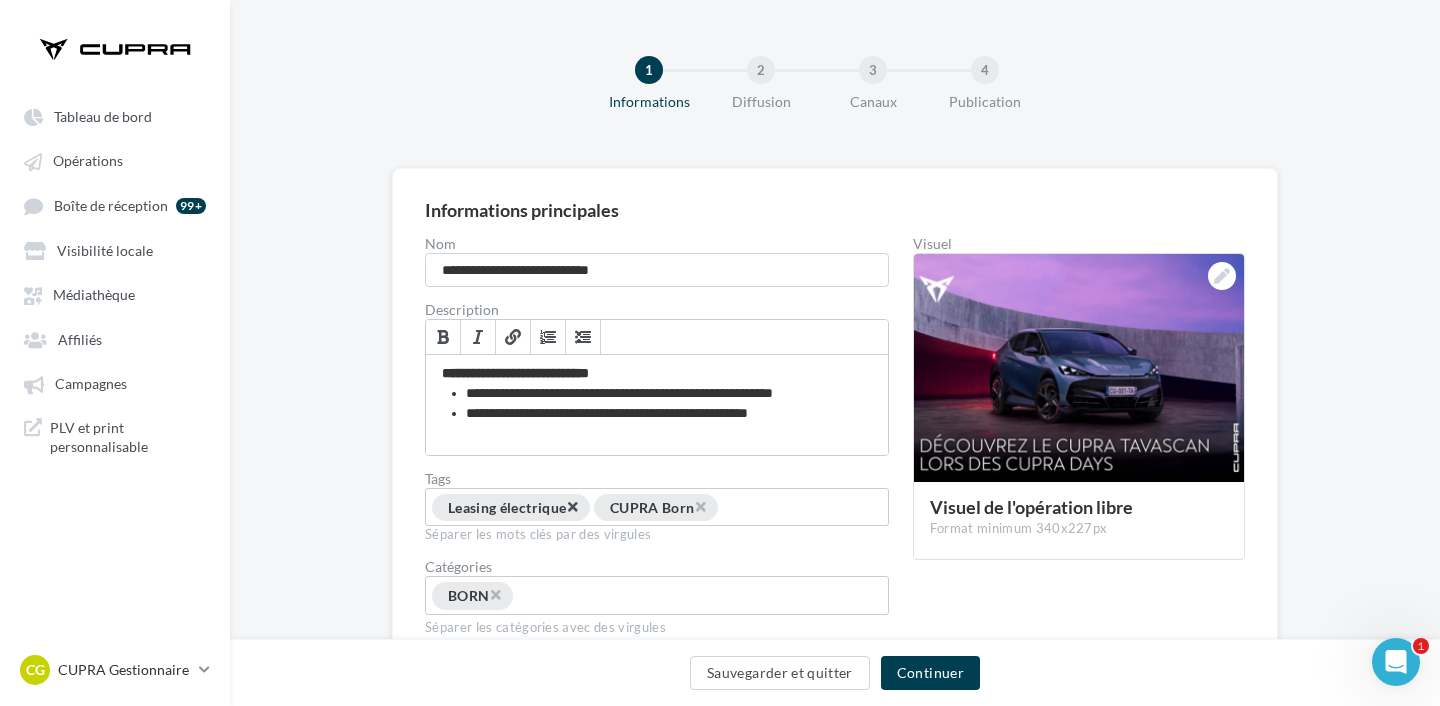 click on "×" at bounding box center [572, 506] 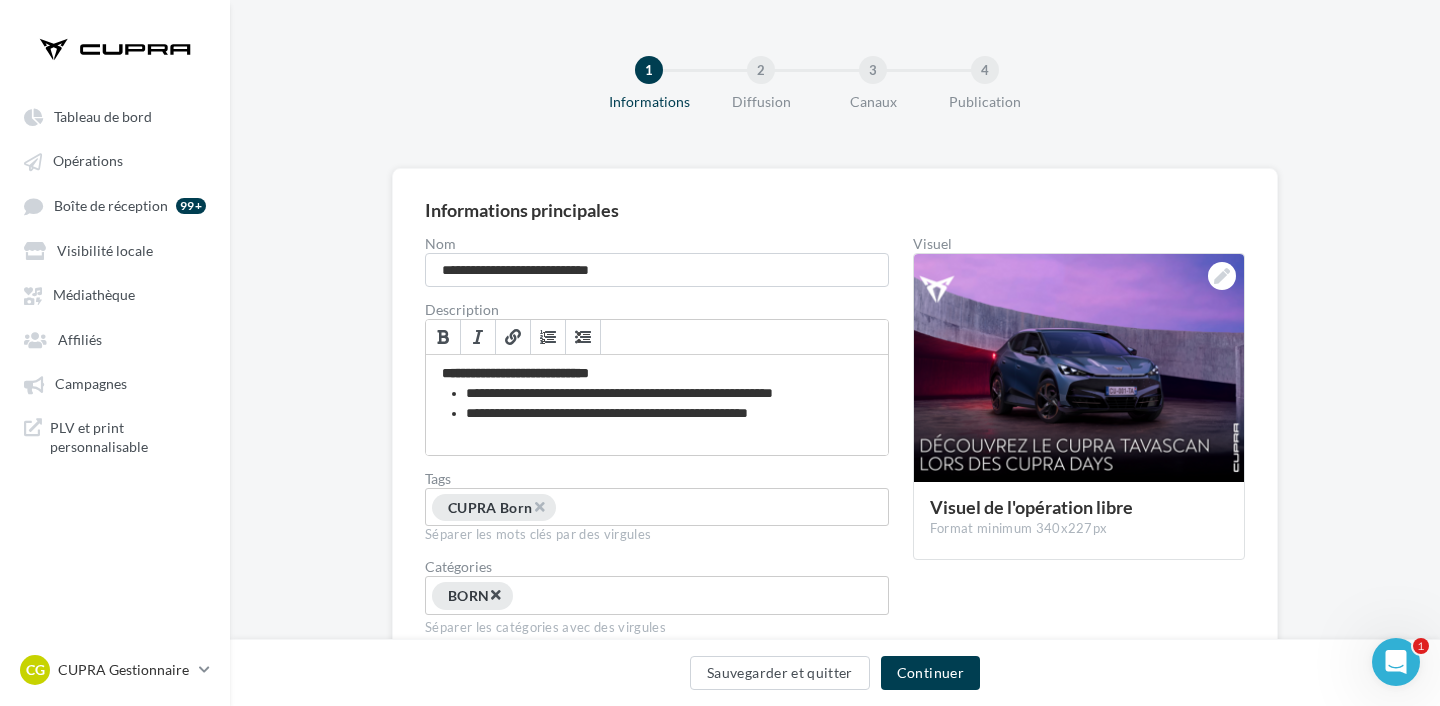 click on "×" at bounding box center [495, 594] 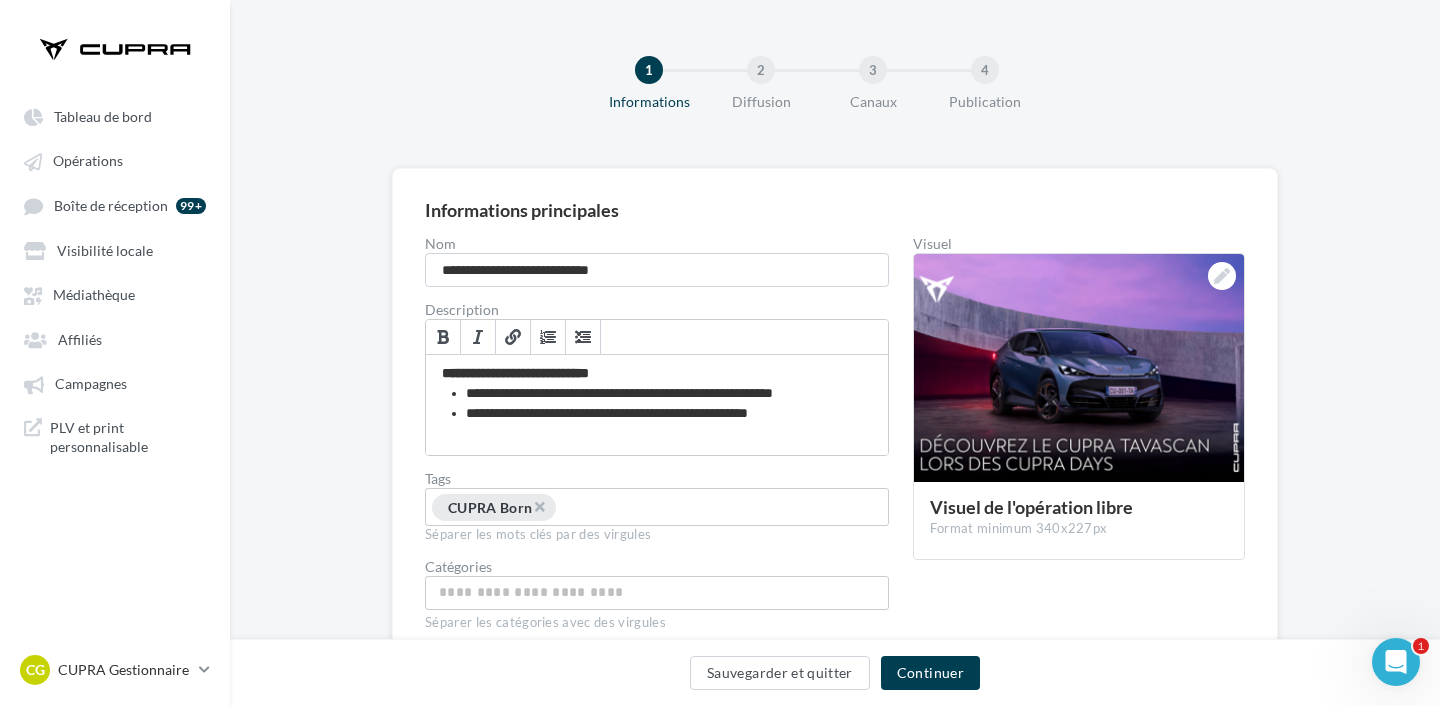 click at bounding box center [657, 592] 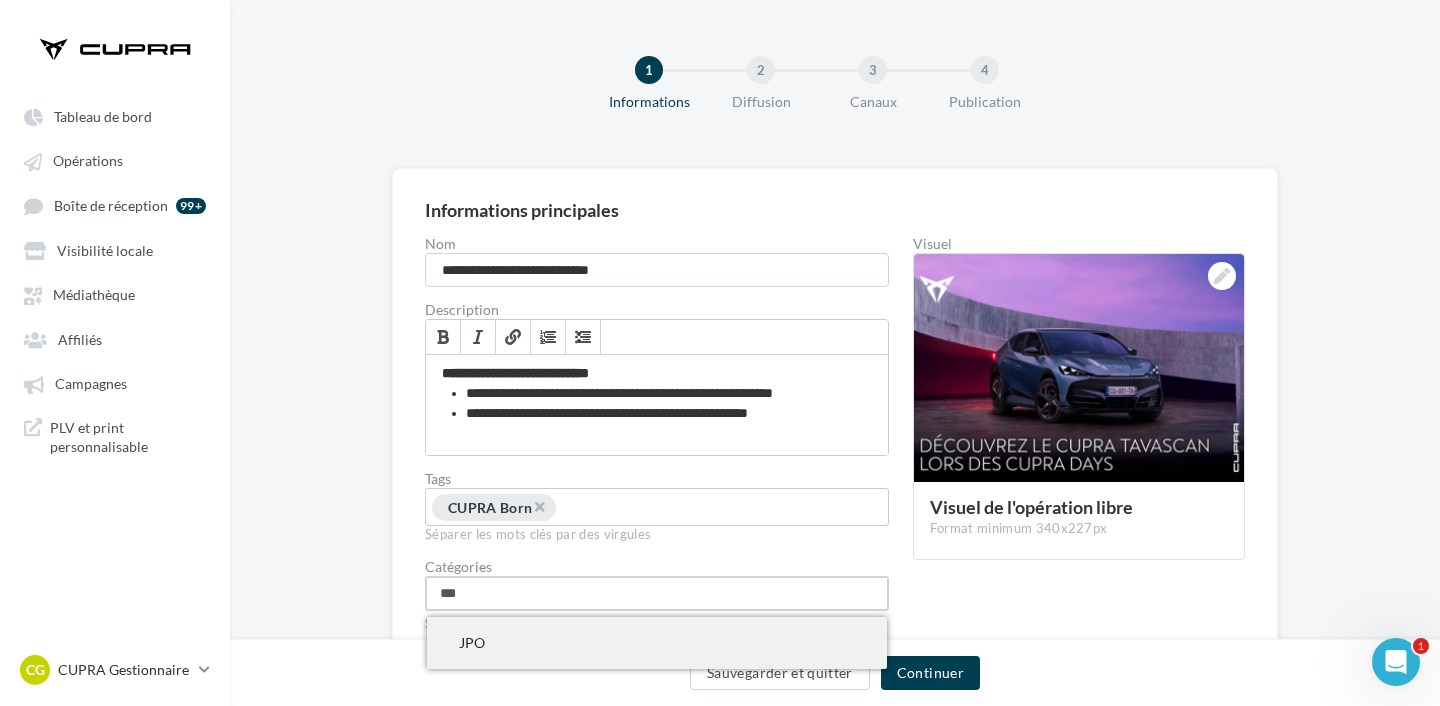 type on "***" 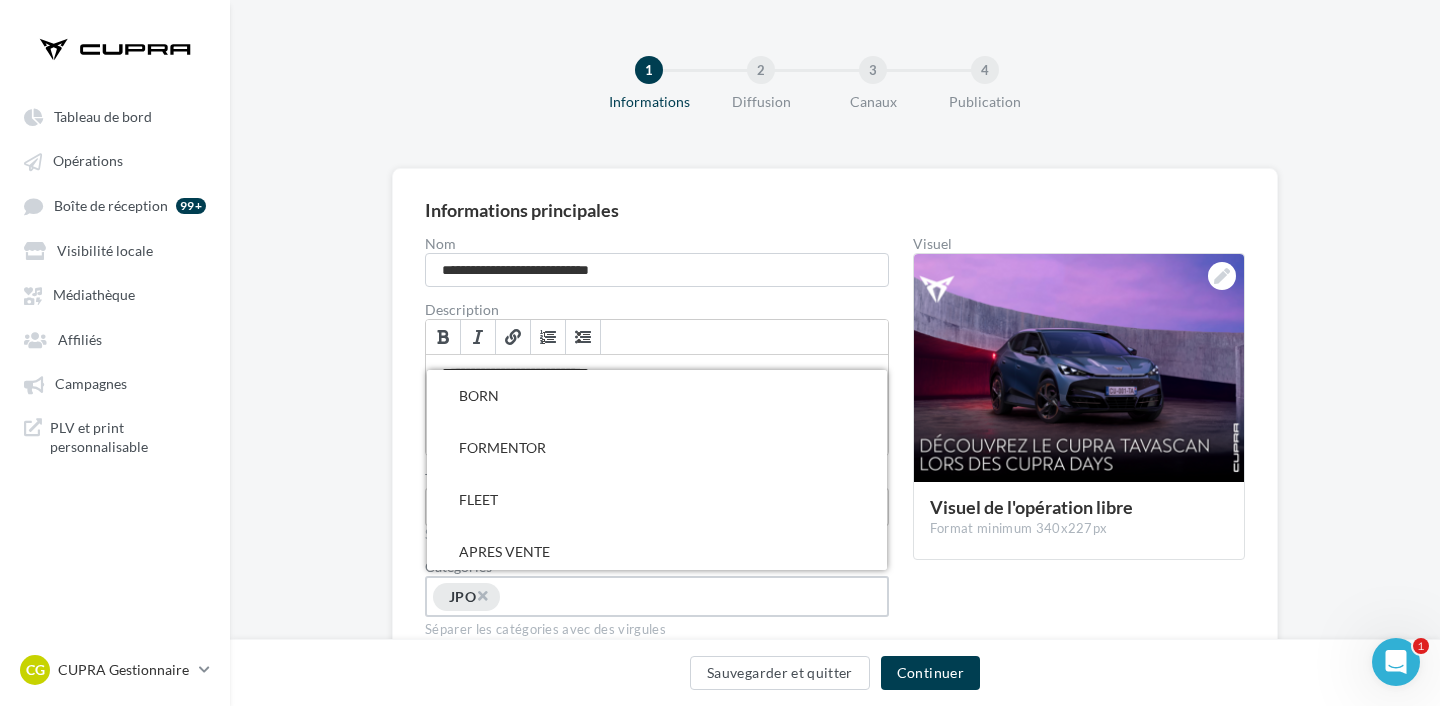 click at bounding box center [576, 598] 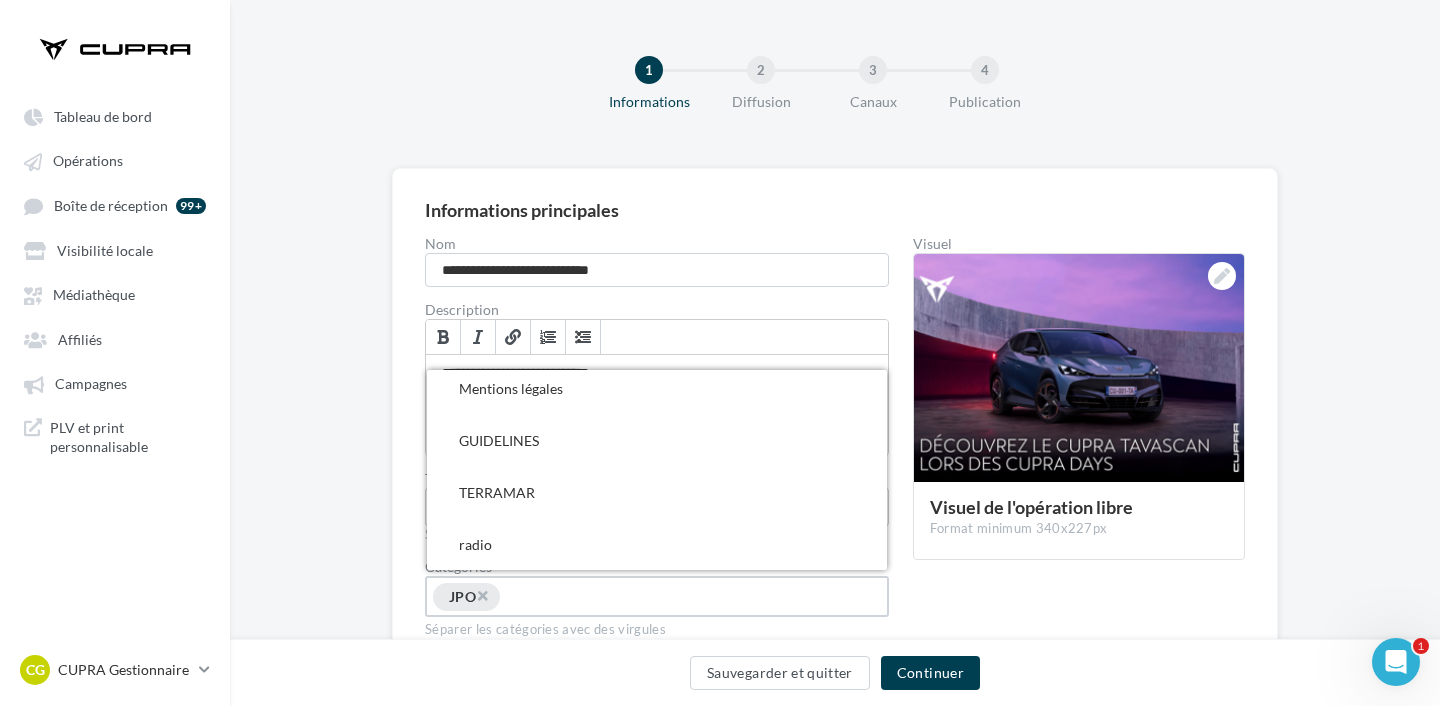 scroll, scrollTop: 1360, scrollLeft: 0, axis: vertical 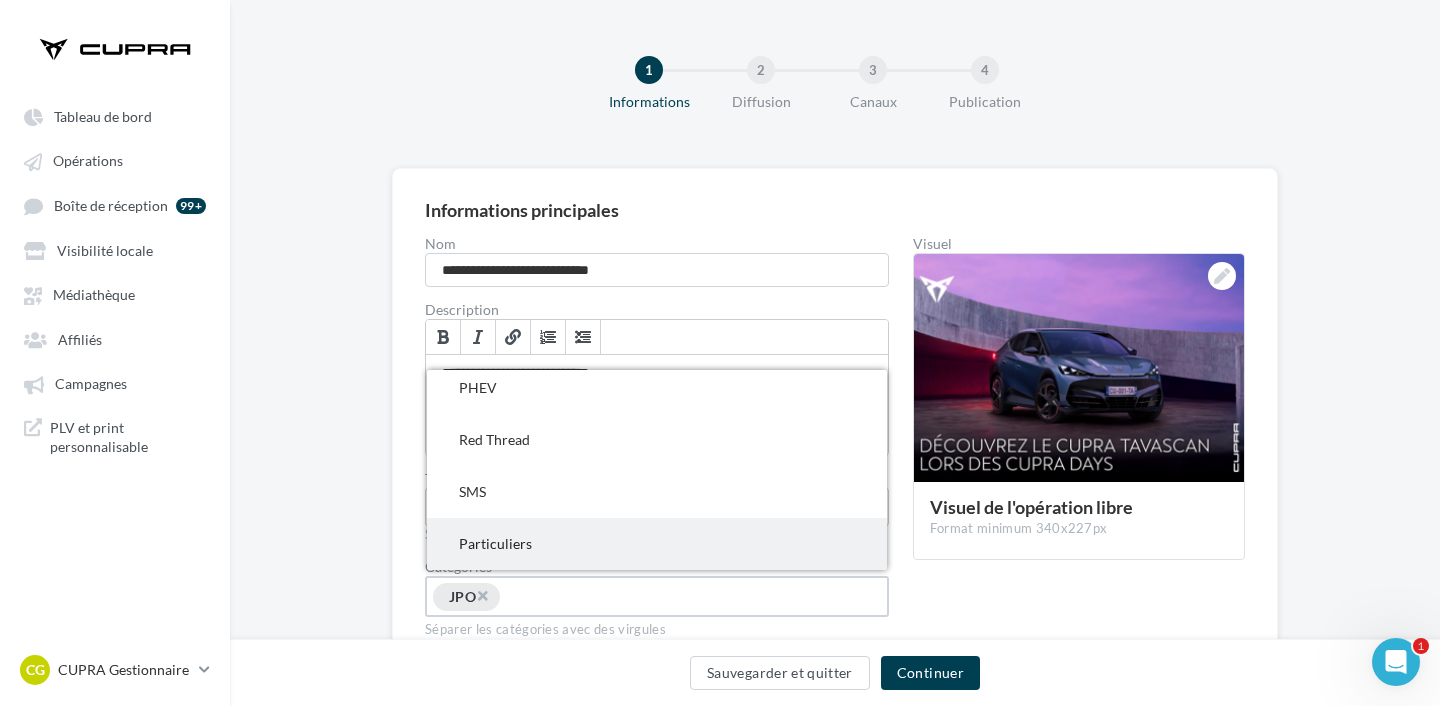 click on "Particuliers" at bounding box center [657, 544] 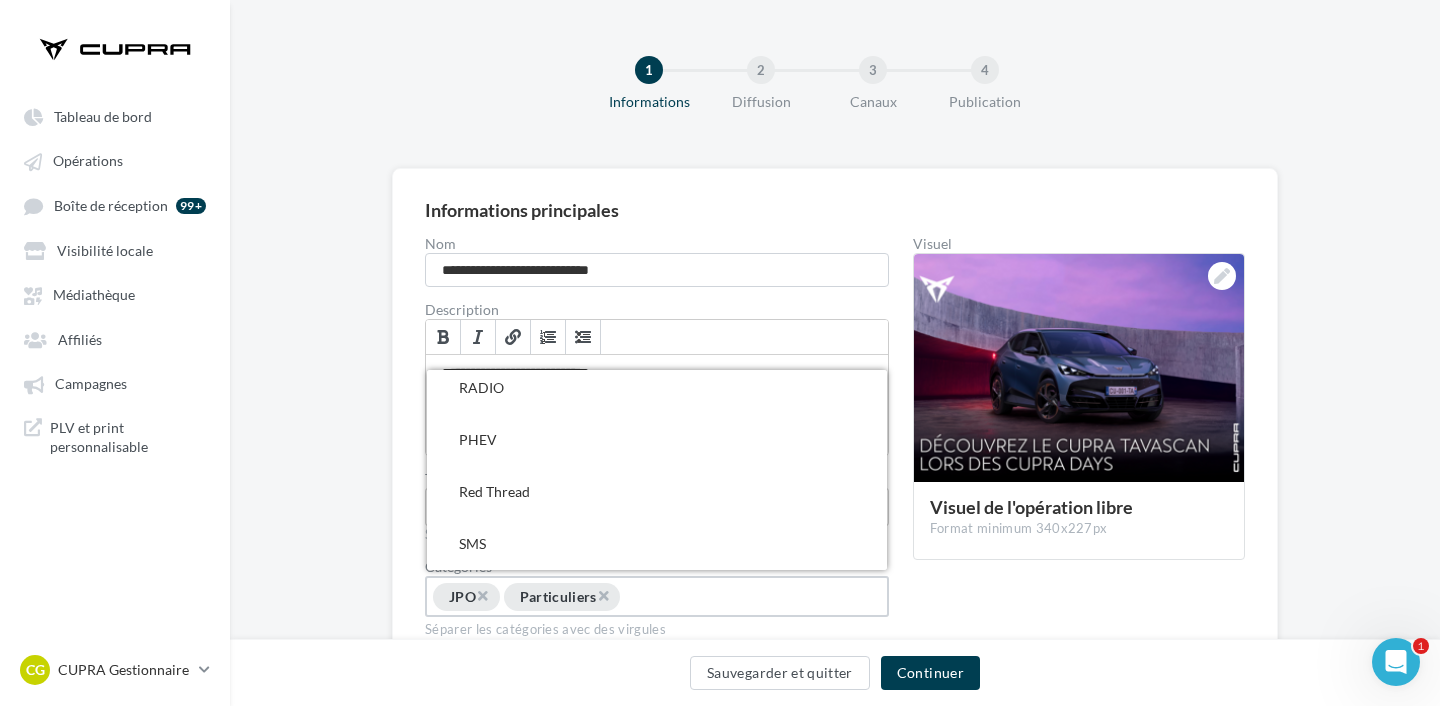 scroll, scrollTop: 1308, scrollLeft: 0, axis: vertical 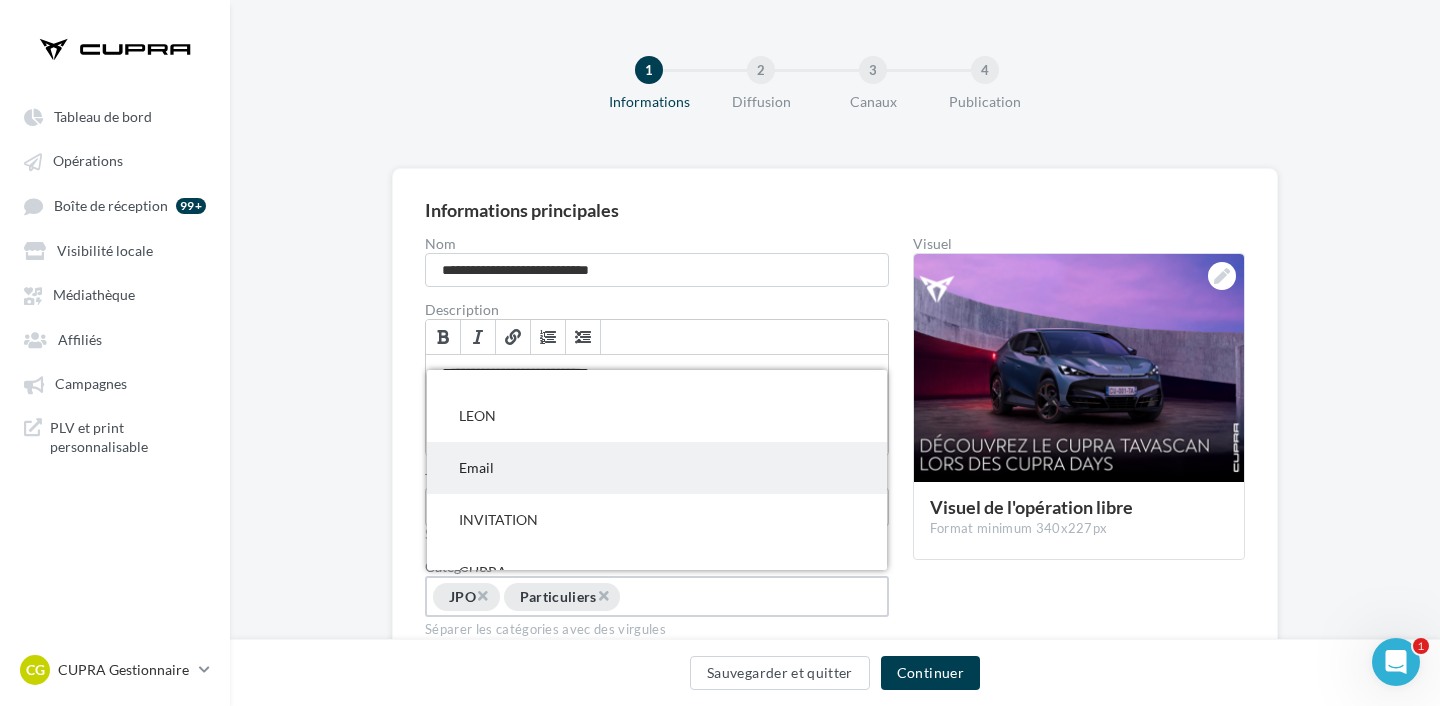 click on "Email" at bounding box center [657, 468] 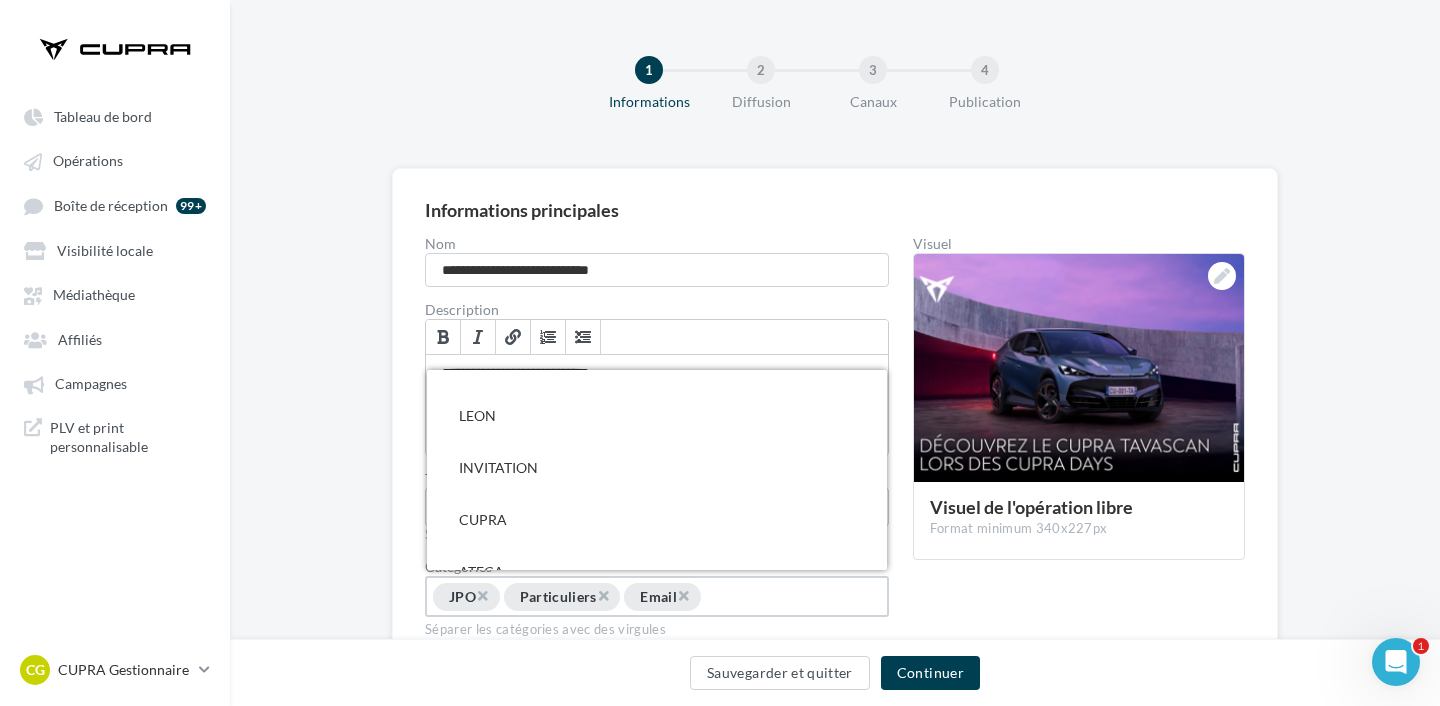 click on "**********" at bounding box center (835, 452) 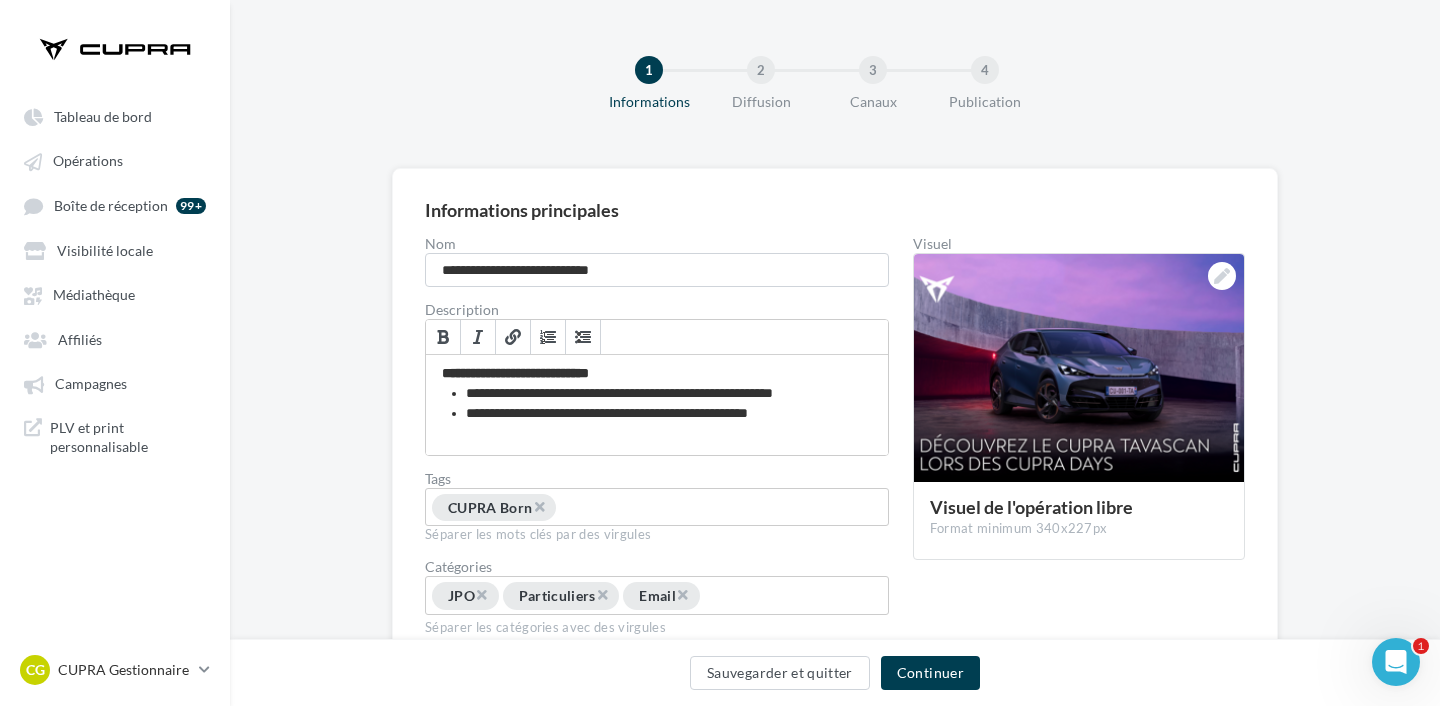 click at bounding box center [632, 509] 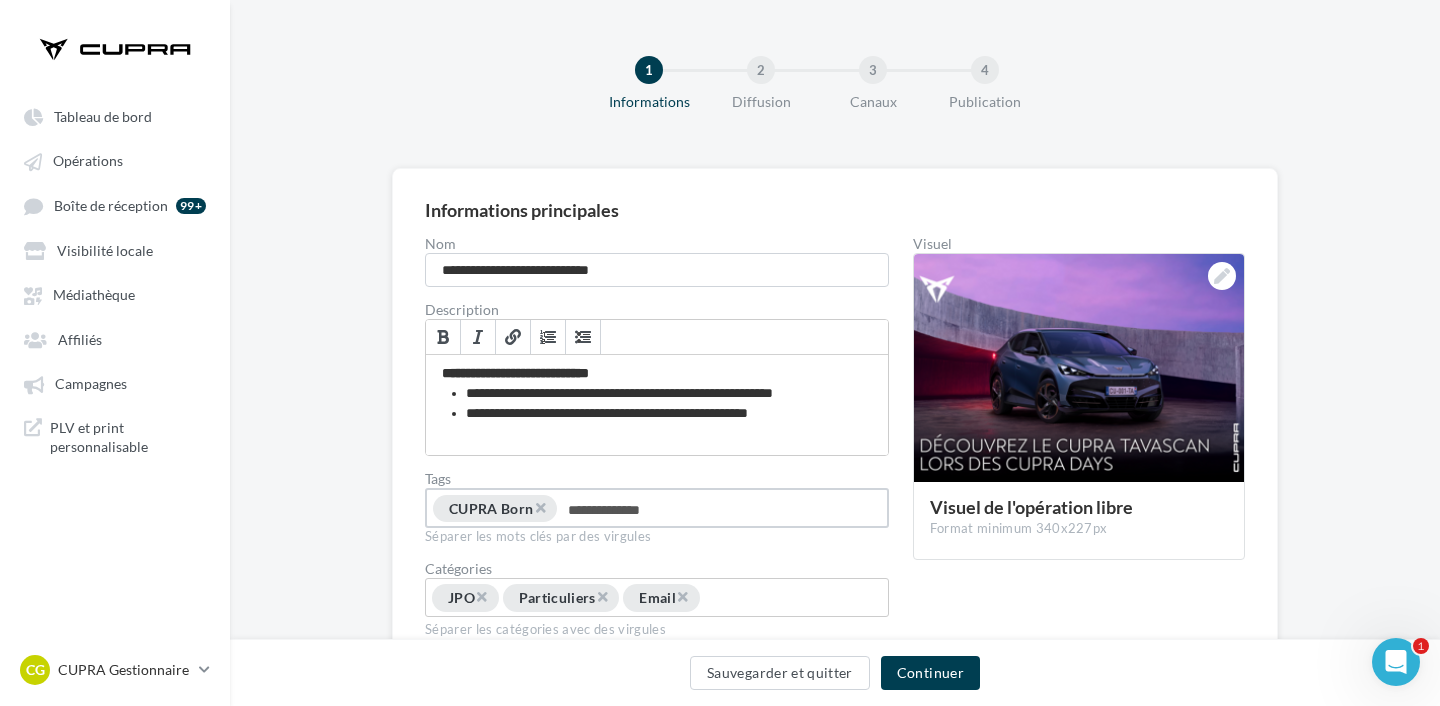 type on "**********" 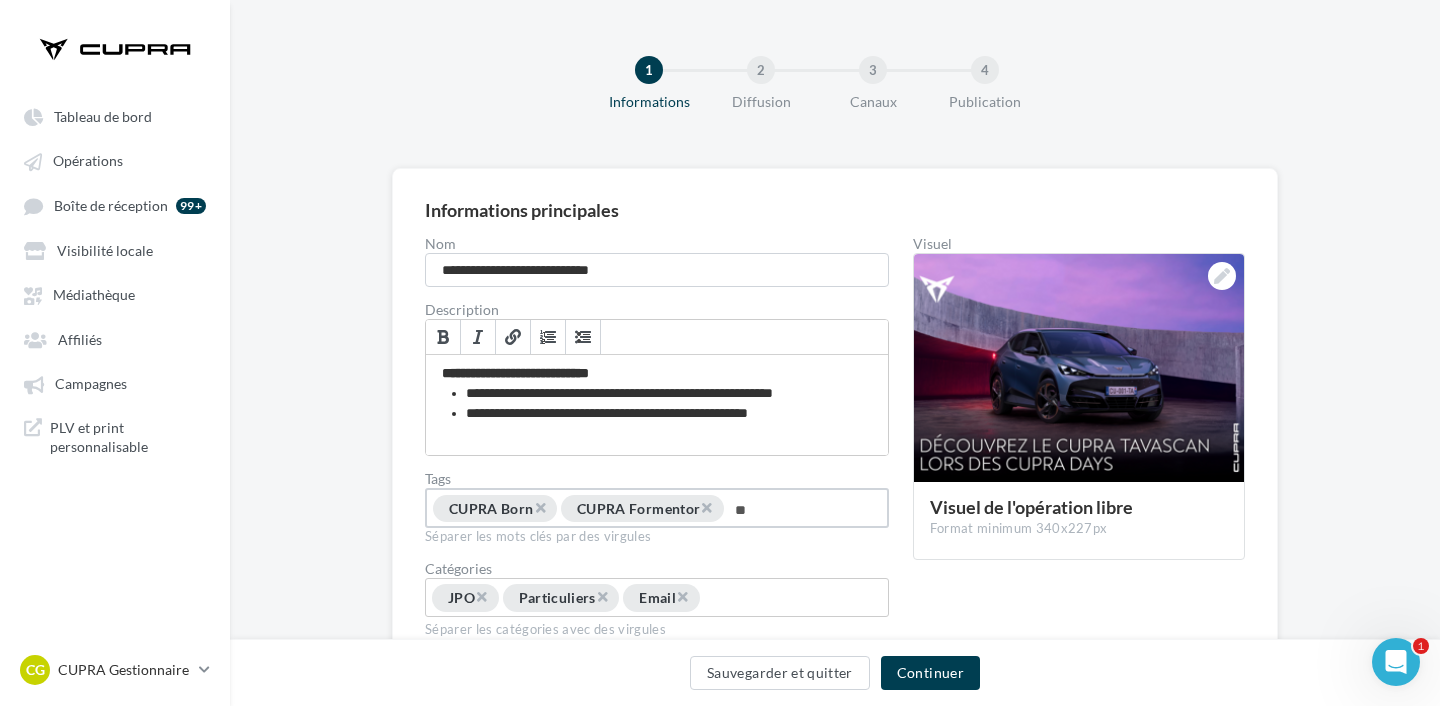 type on "*" 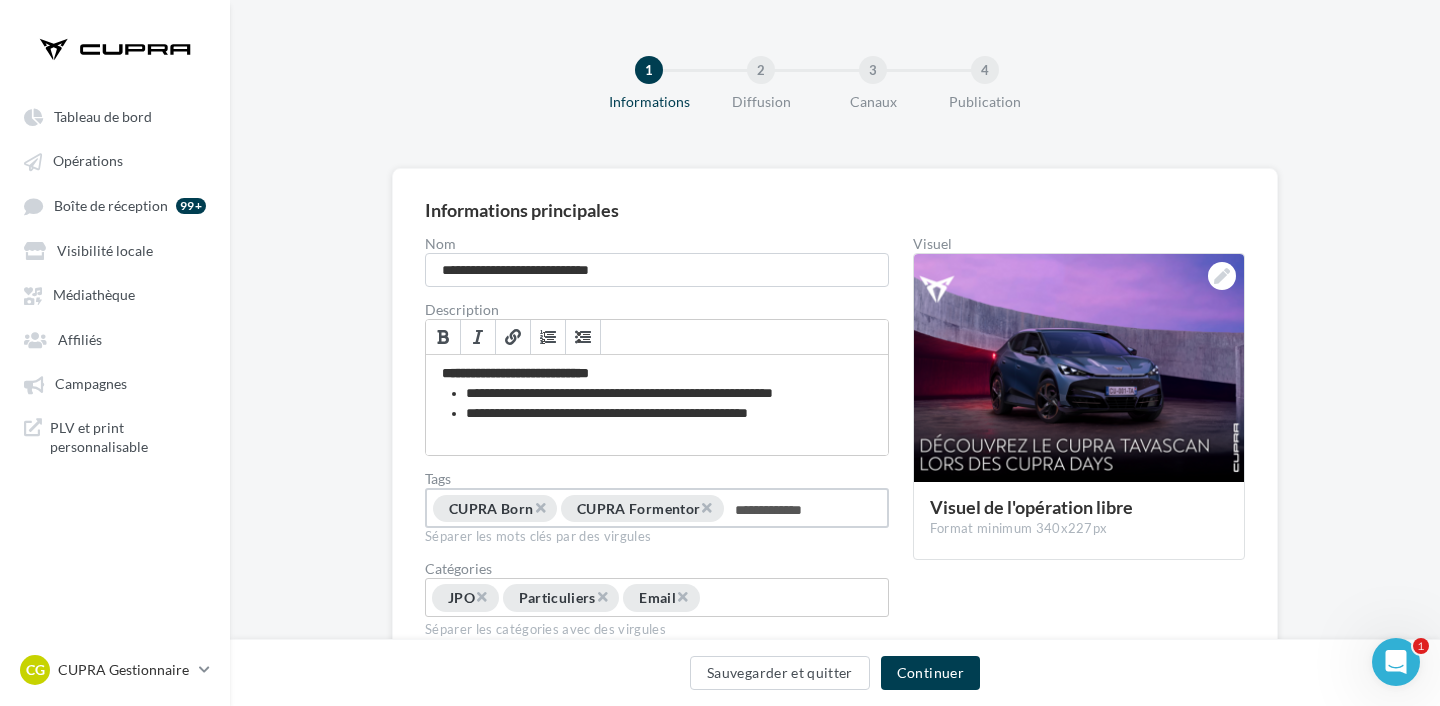 type on "**********" 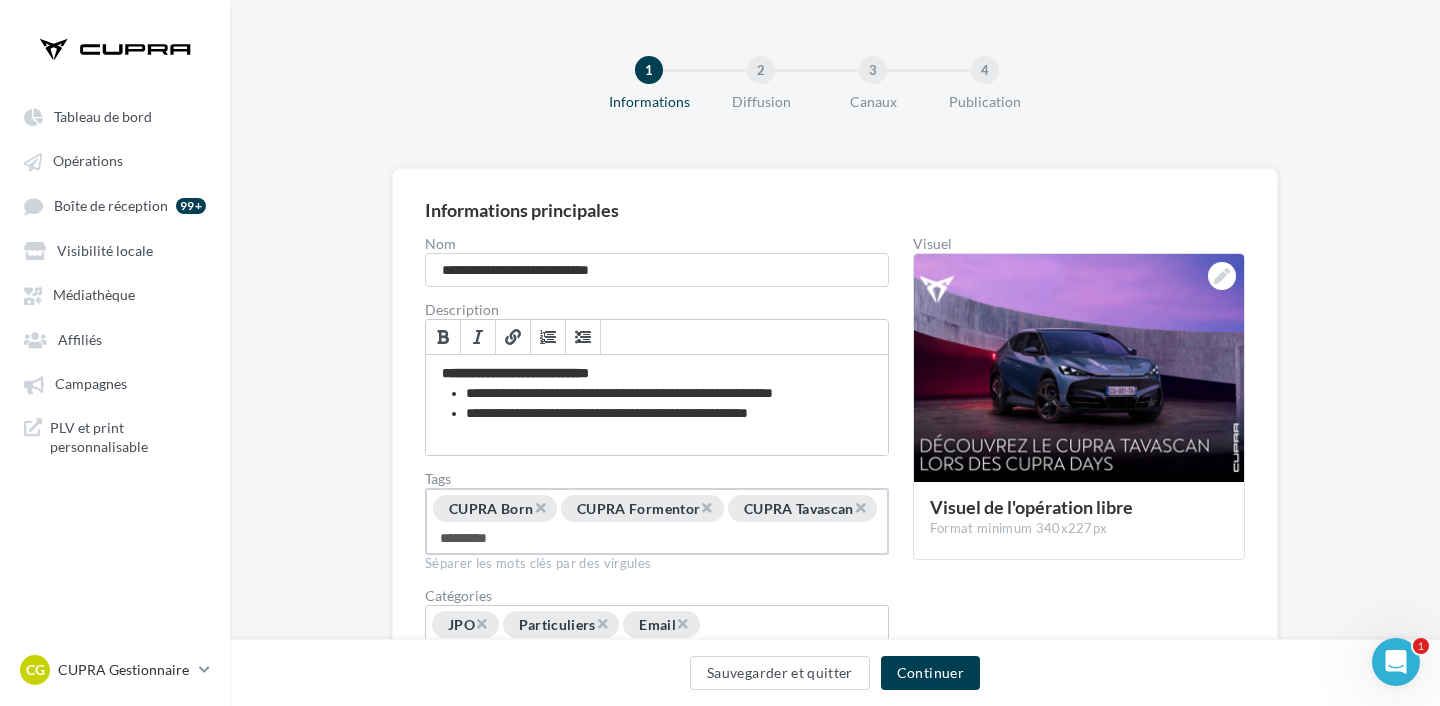 type on "**********" 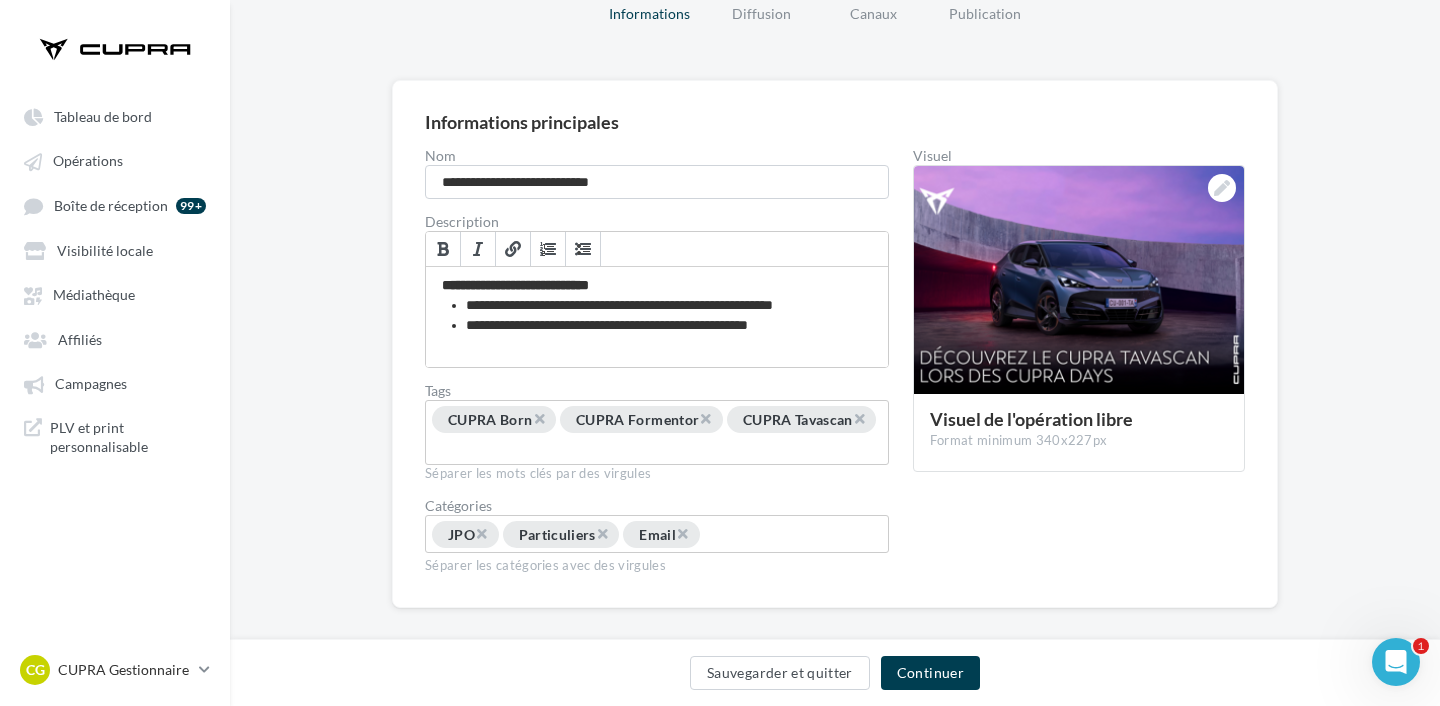 scroll, scrollTop: 93, scrollLeft: 0, axis: vertical 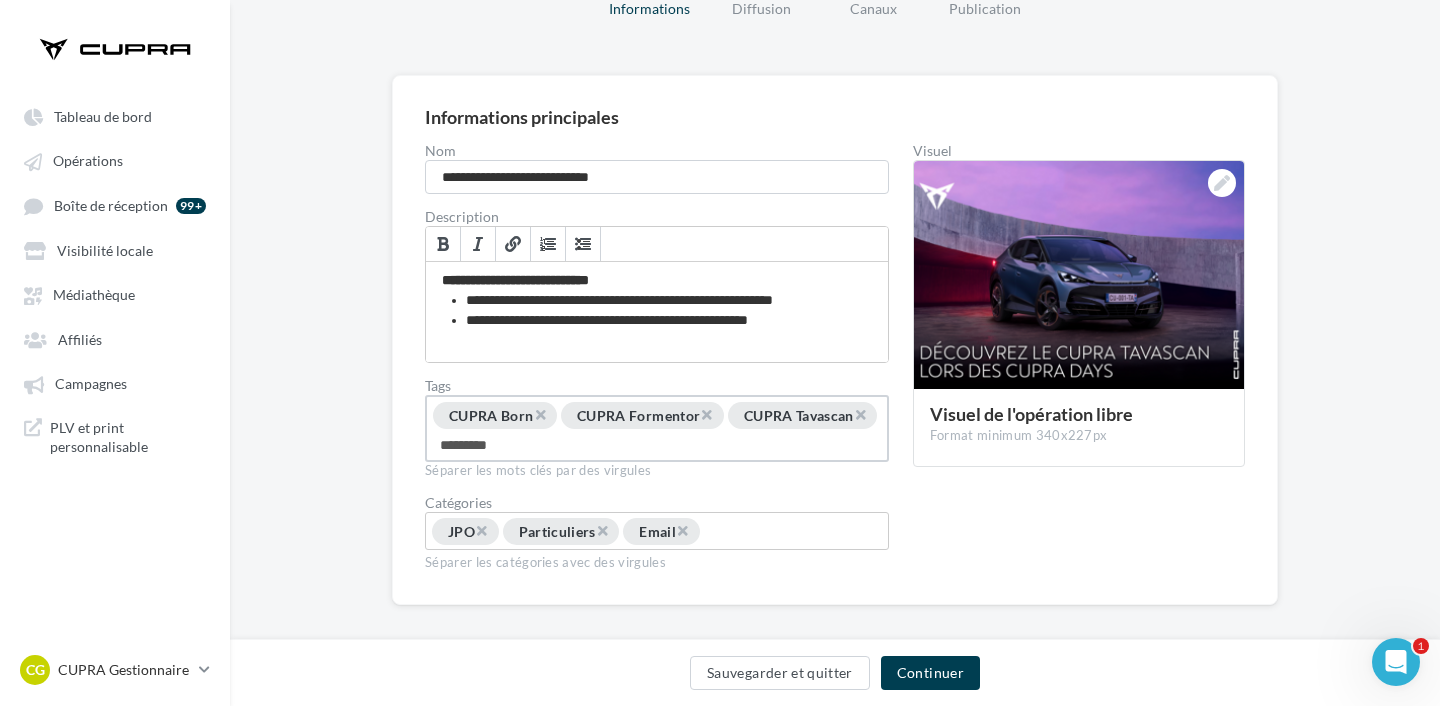 type on "**********" 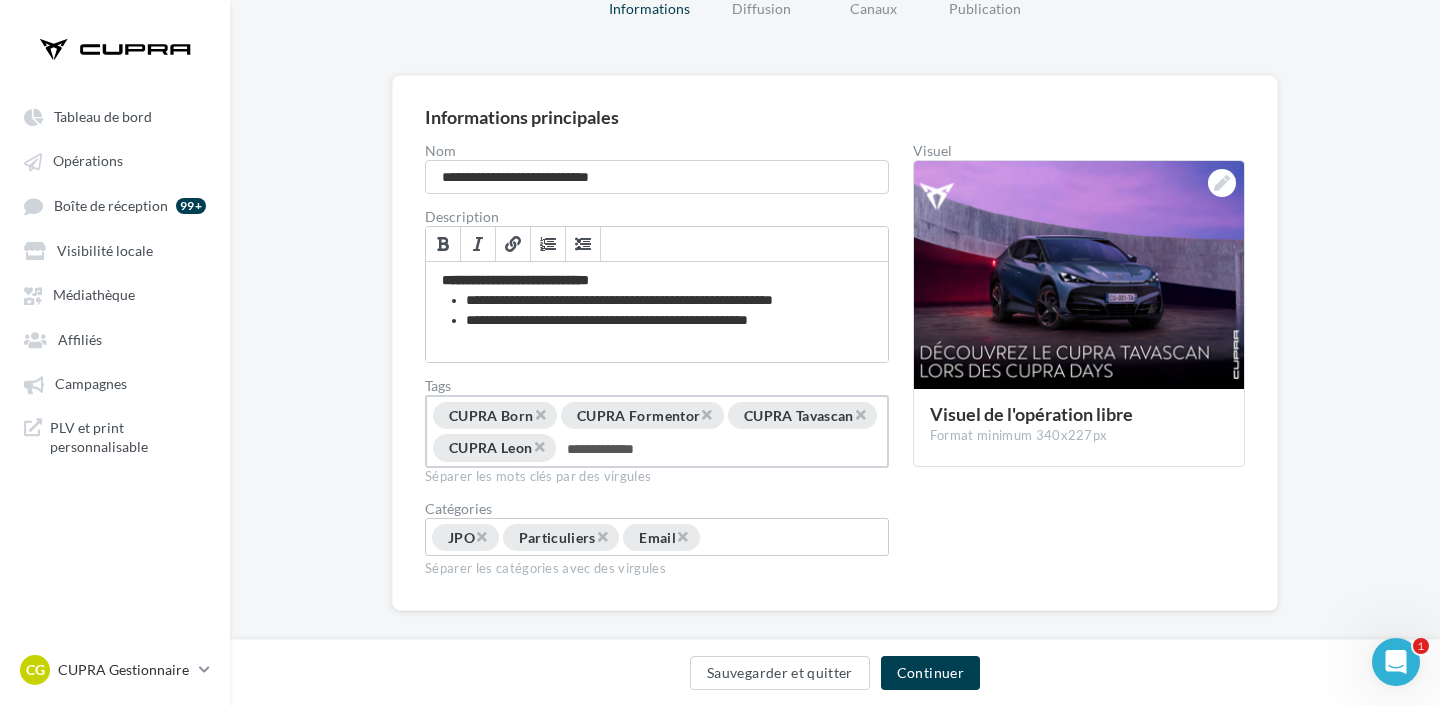 type on "**********" 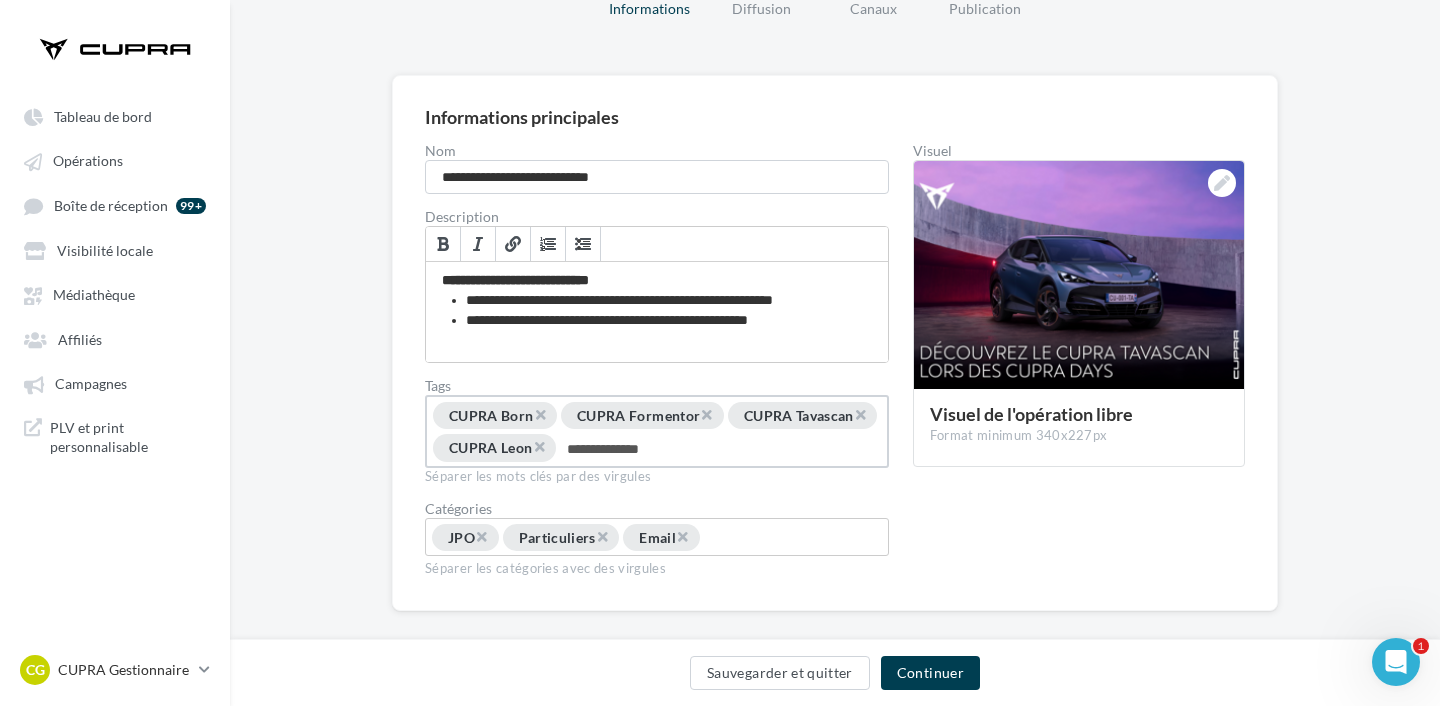 type 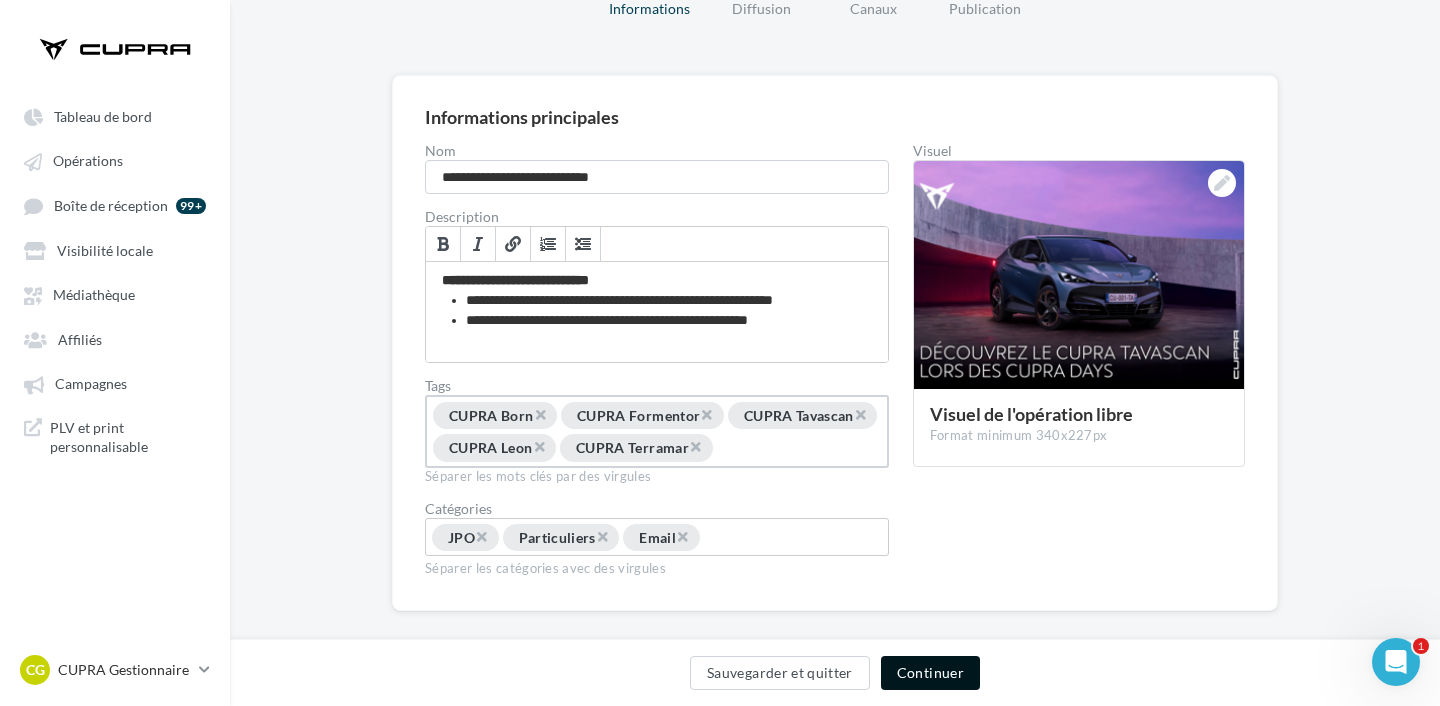 click on "Continuer" at bounding box center [930, 673] 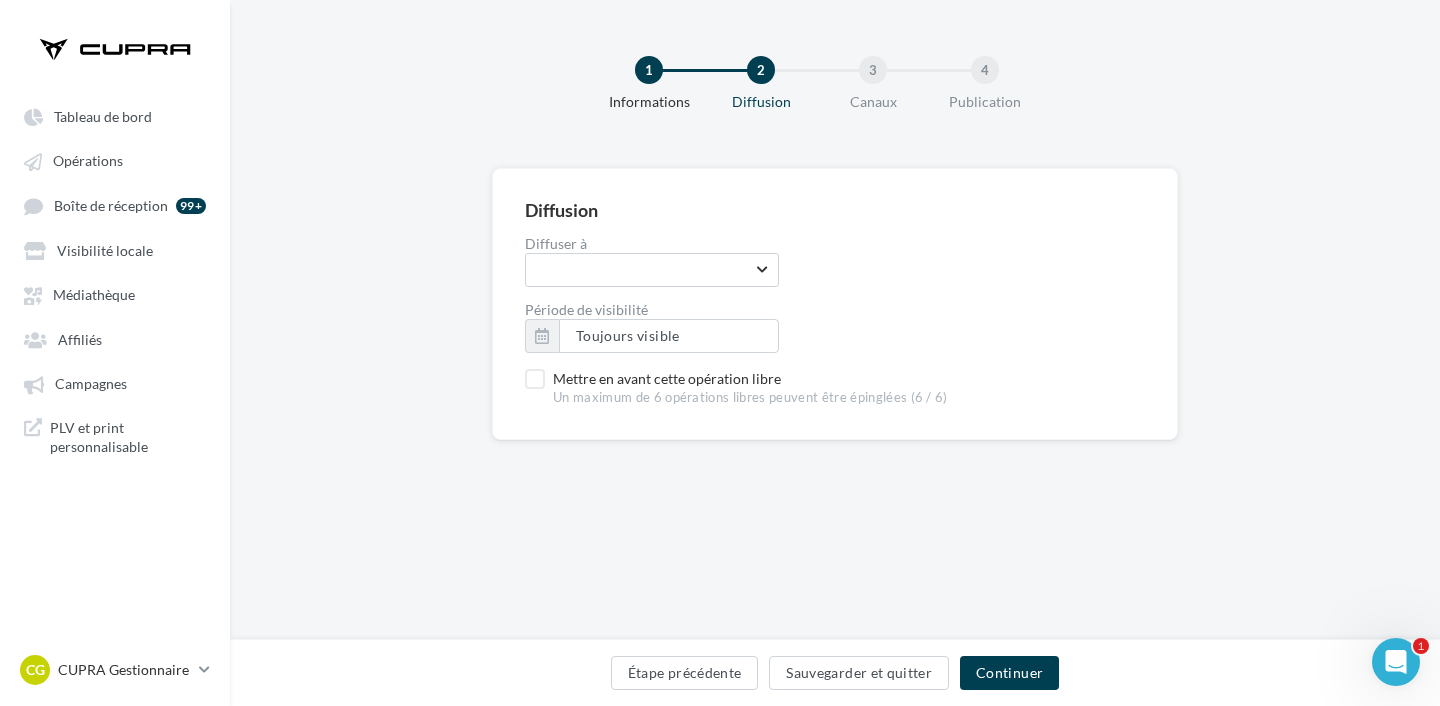 scroll, scrollTop: 0, scrollLeft: 0, axis: both 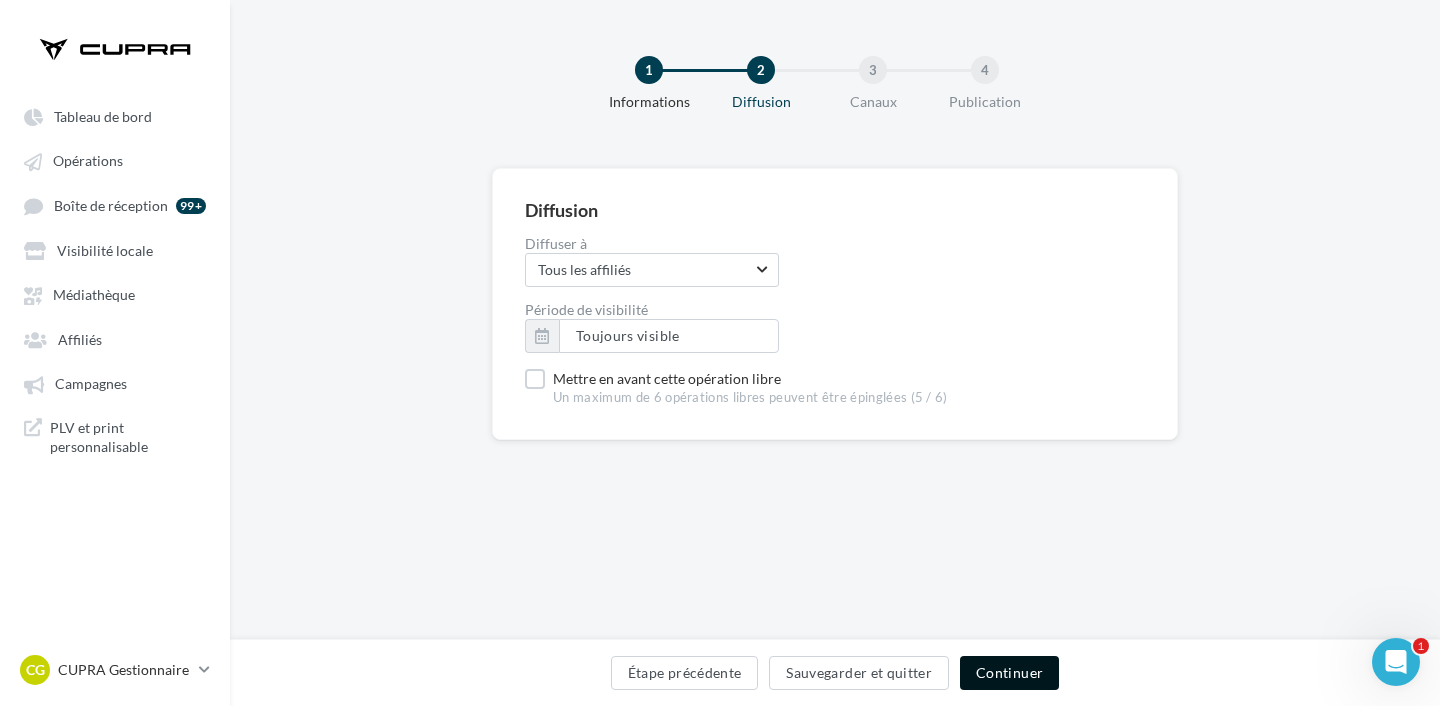 click on "Continuer" at bounding box center (1009, 673) 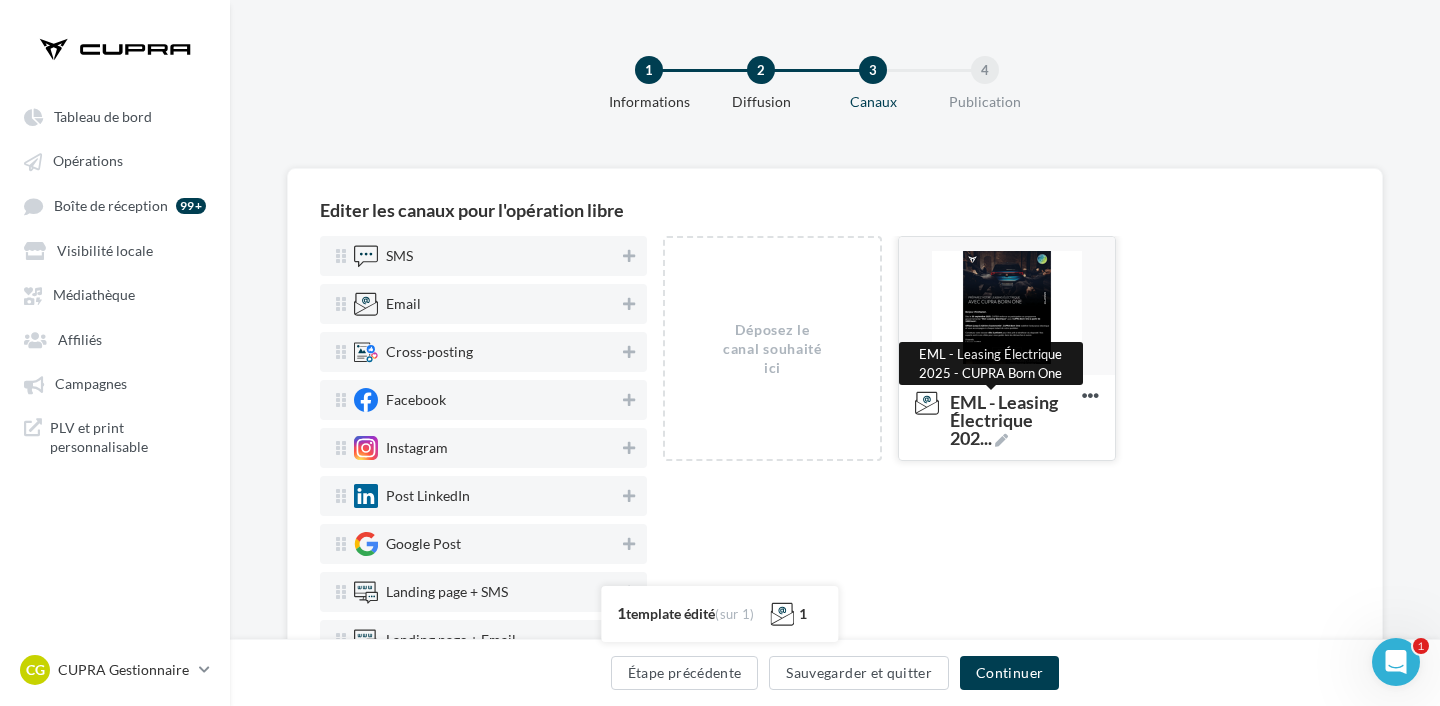 click on "EML - Leasing Électrique 202 ..." at bounding box center (1012, 420) 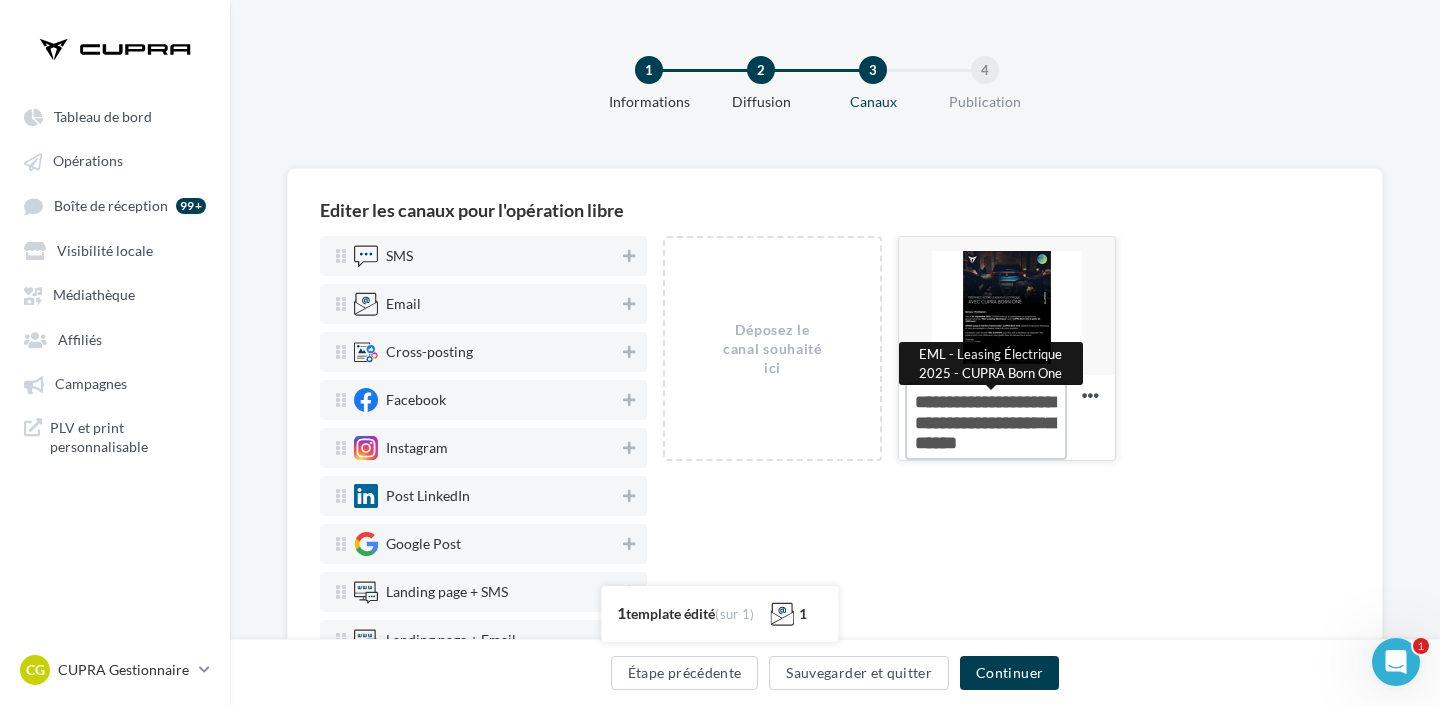 click on "EML - Leasing Électrique 202 ...
EML - Leasing Électrique 2025 - CUPRA Born One" at bounding box center (986, 421) 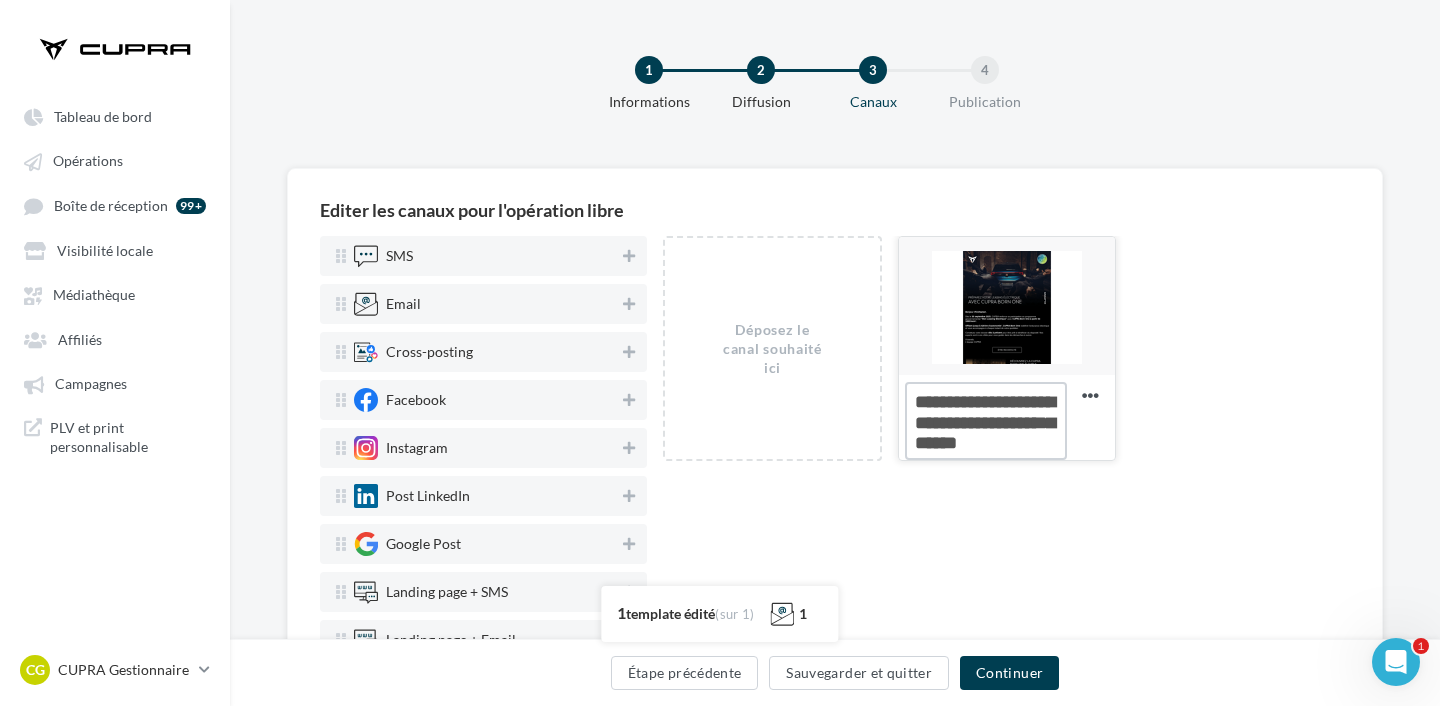 drag, startPoint x: 967, startPoint y: 407, endPoint x: 1093, endPoint y: 457, distance: 135.5581 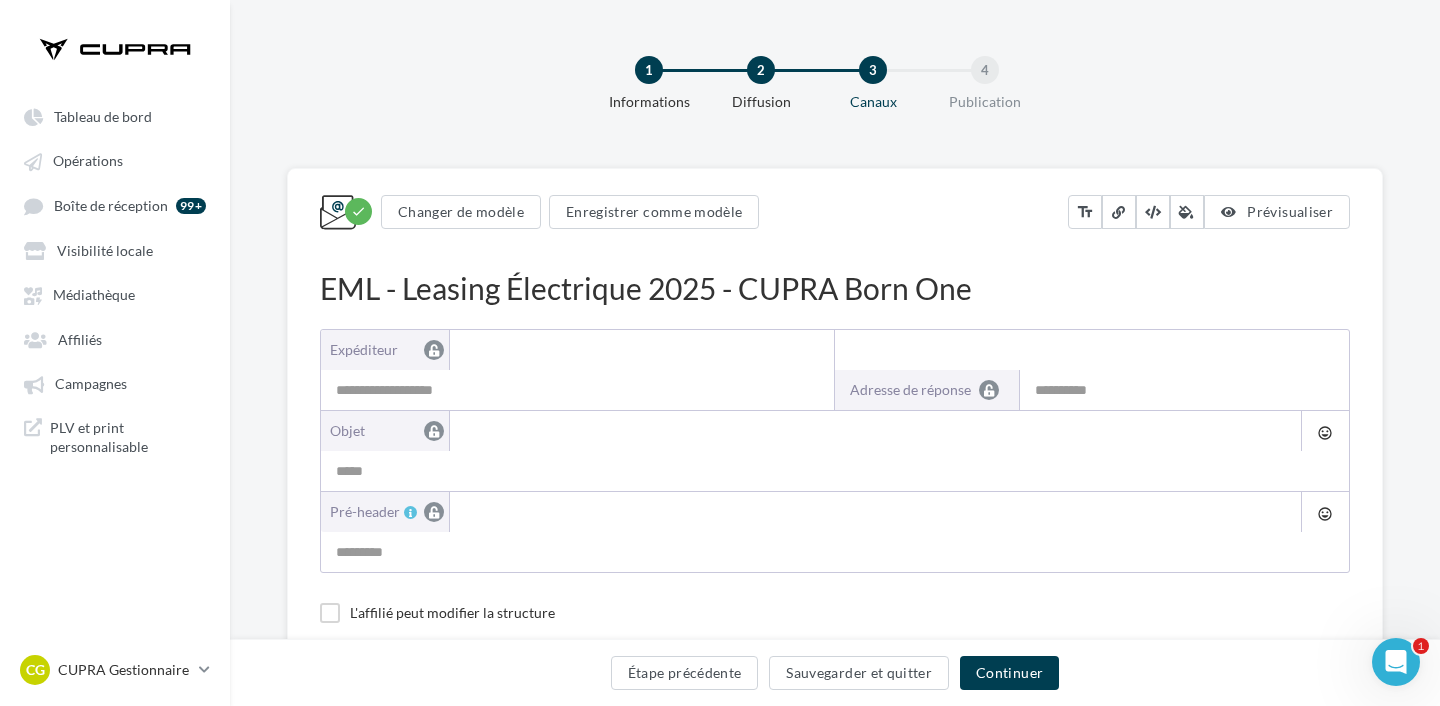 scroll, scrollTop: 133, scrollLeft: 0, axis: vertical 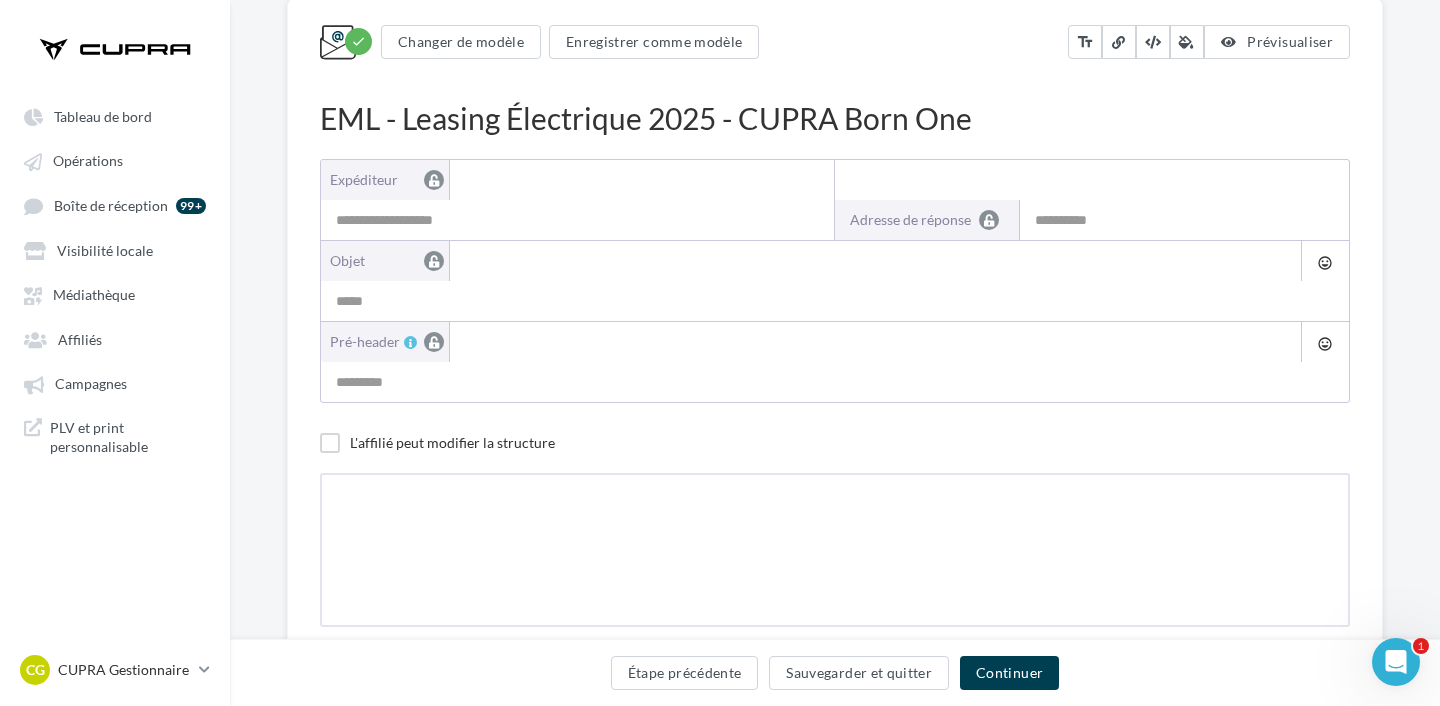 type on "**********" 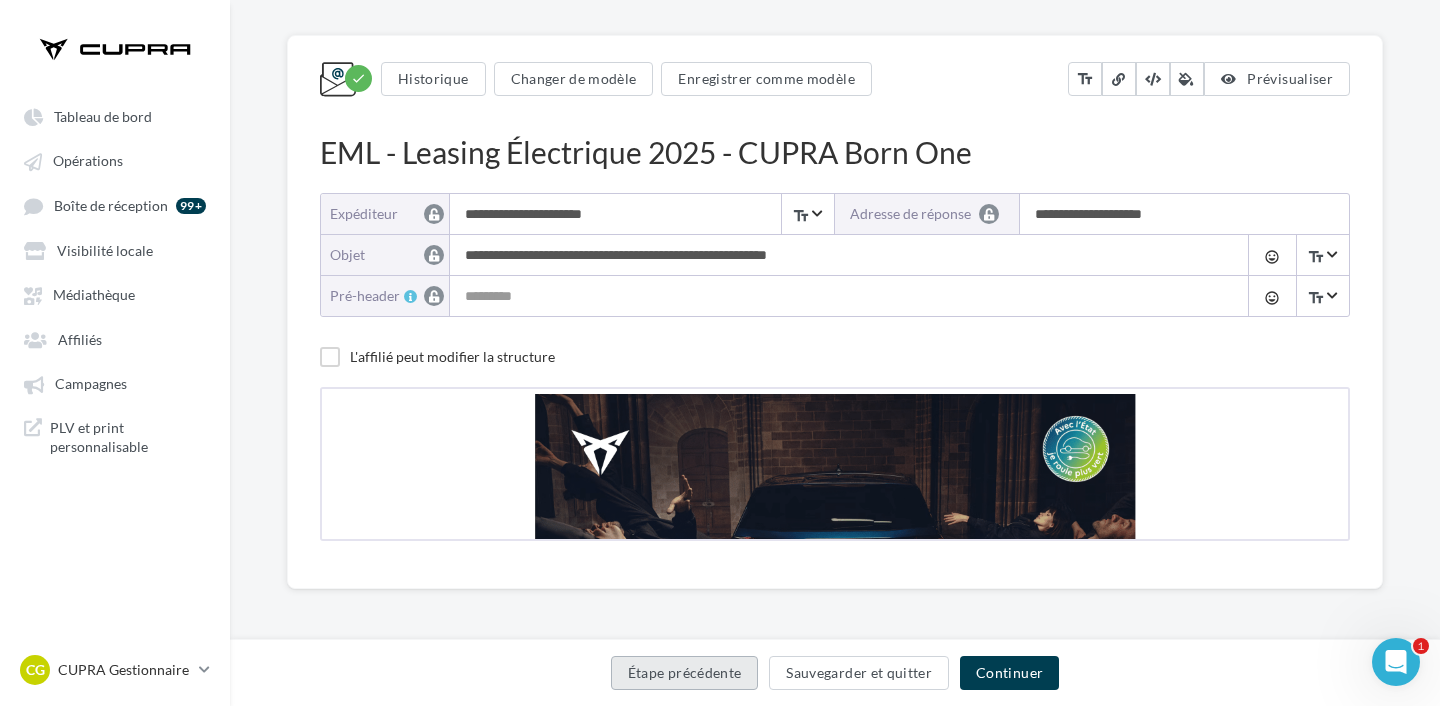 scroll, scrollTop: 0, scrollLeft: 0, axis: both 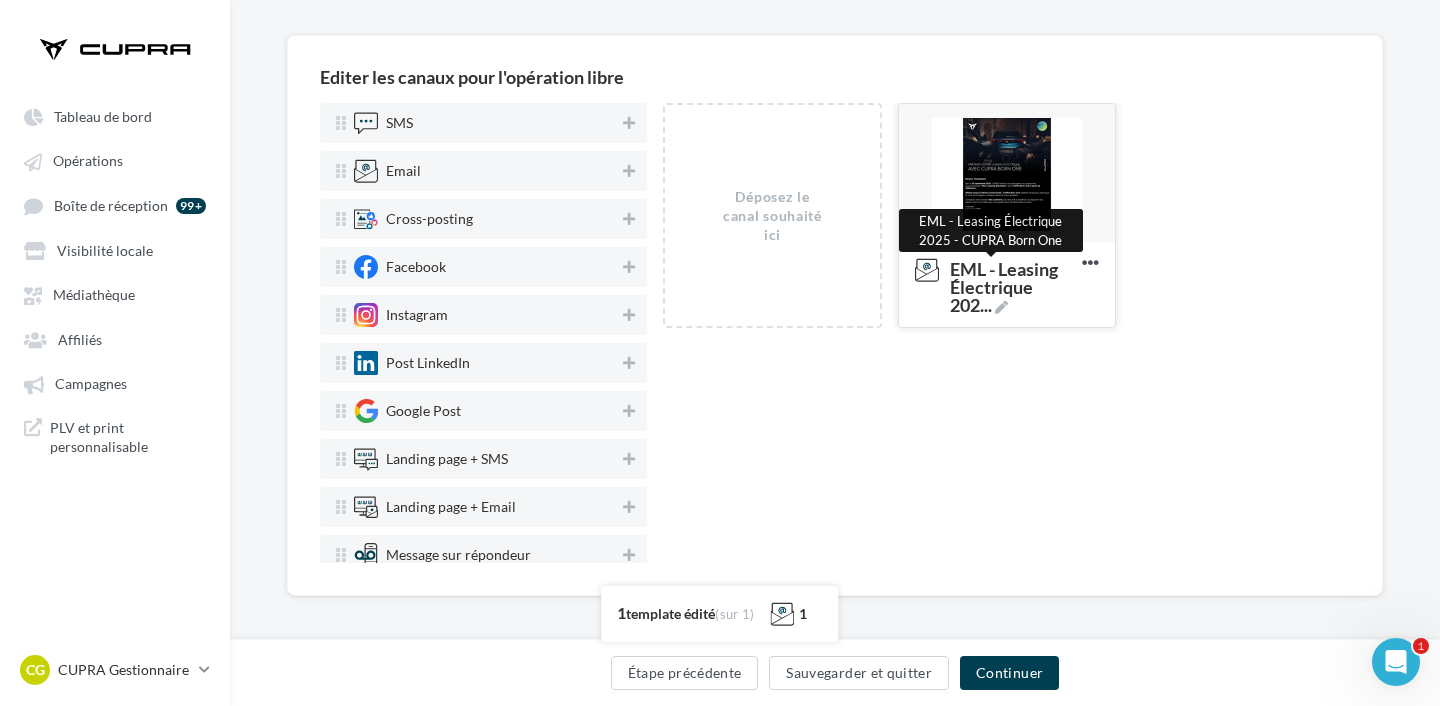 click at bounding box center (1001, 307) 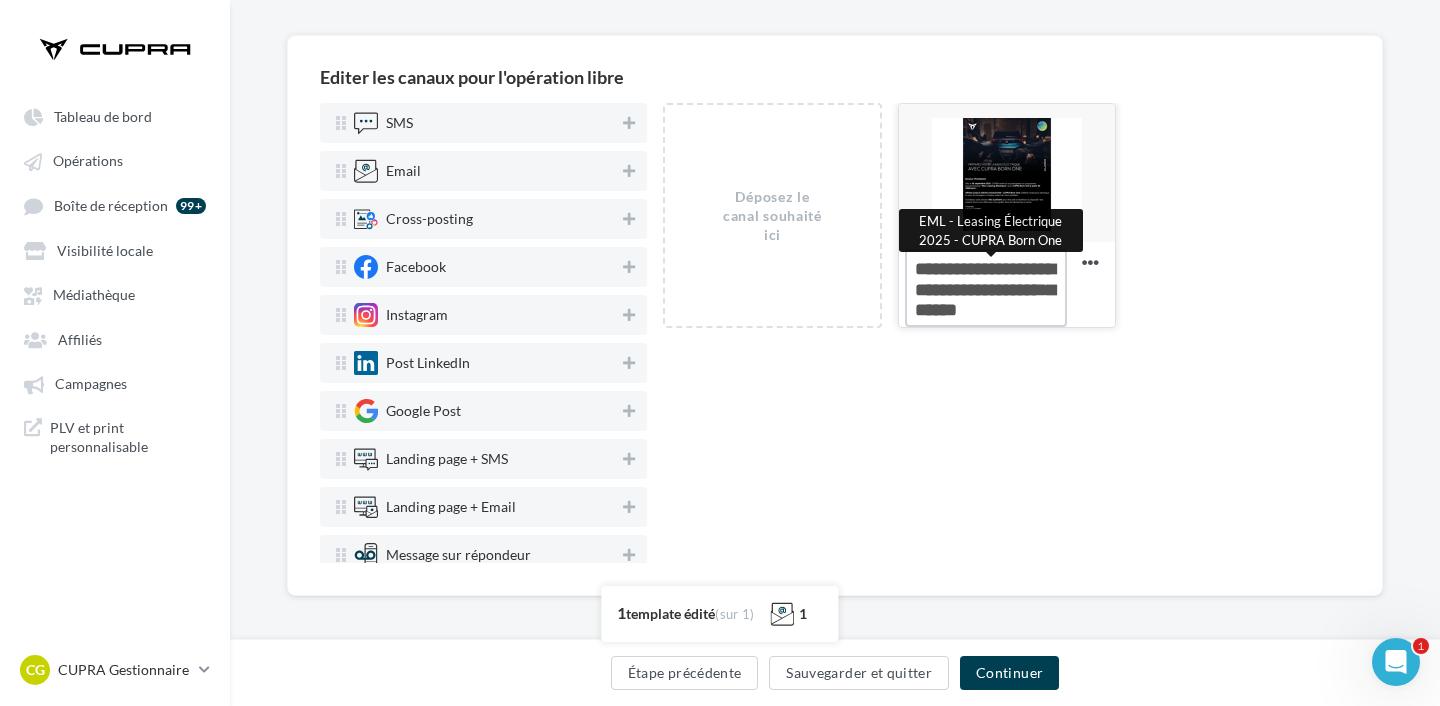 click on "EML - Leasing Électrique 202 ...
EML - Leasing Électrique 2025 - CUPRA Born One" at bounding box center [986, 288] 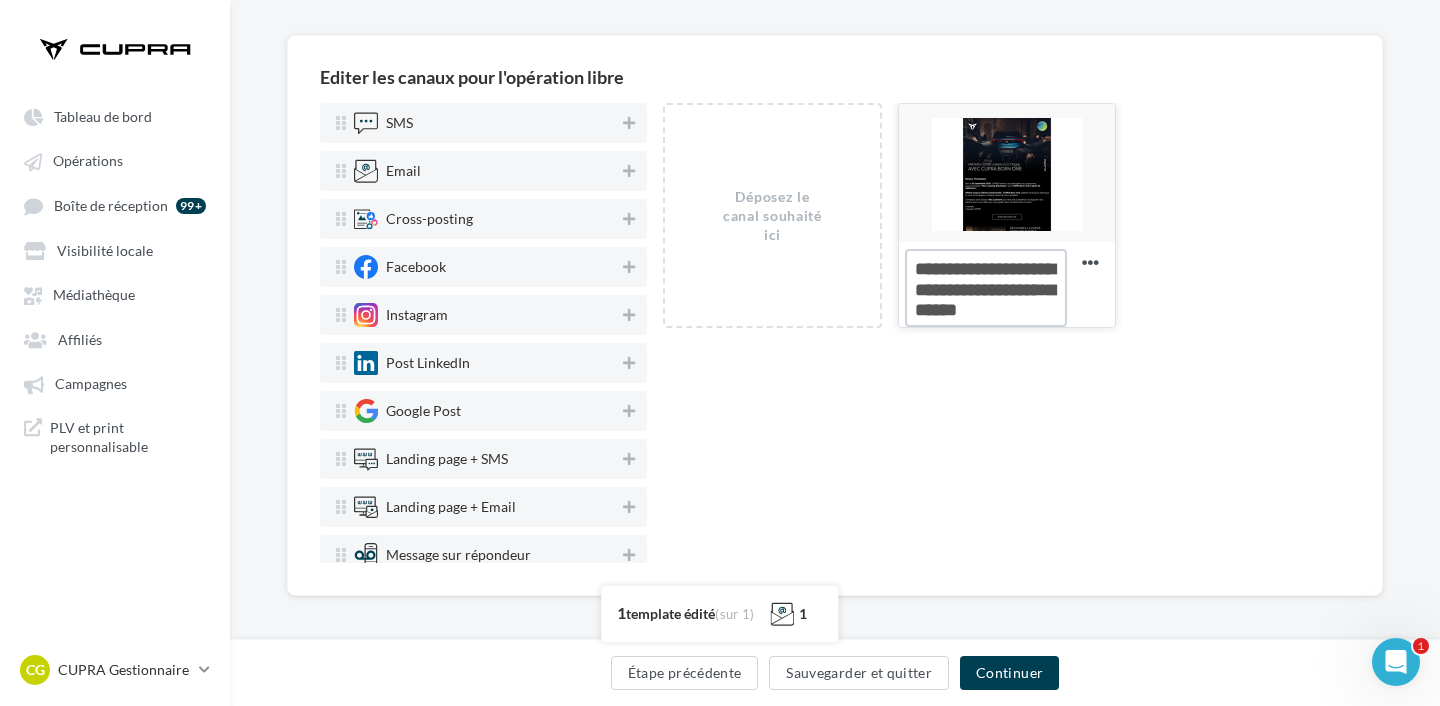 drag, startPoint x: 965, startPoint y: 262, endPoint x: 1080, endPoint y: 321, distance: 129.2517 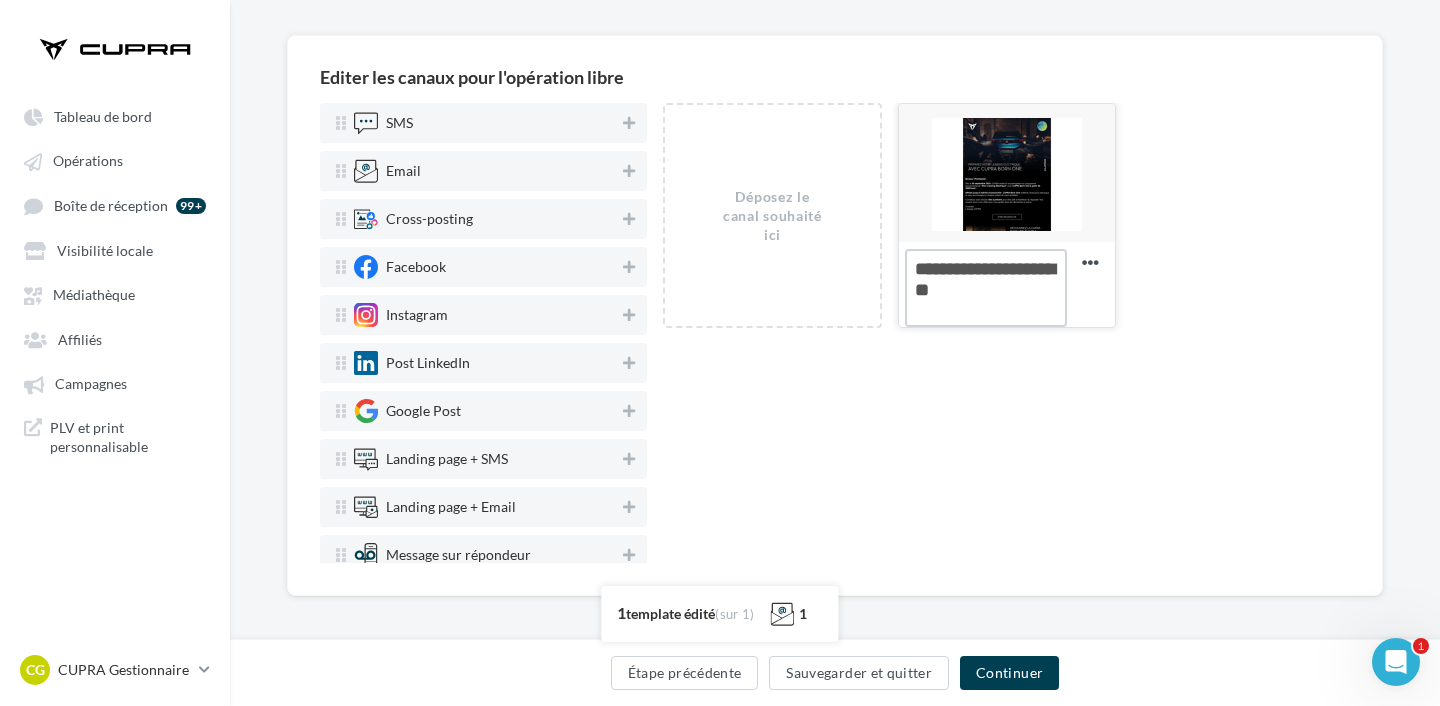 click on "EML - JPO_Private_Born" at bounding box center (986, 288) 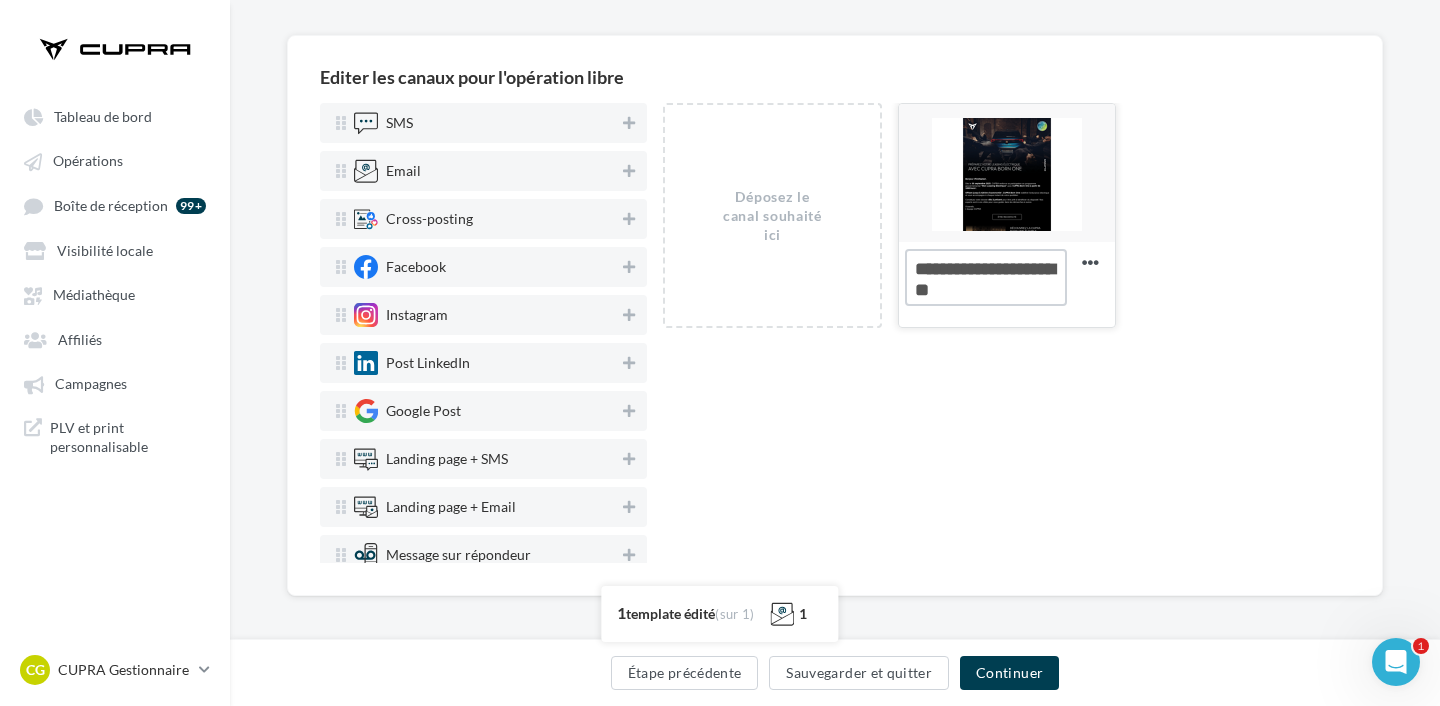 click on "EML - JPO Private_Born" at bounding box center [986, 277] 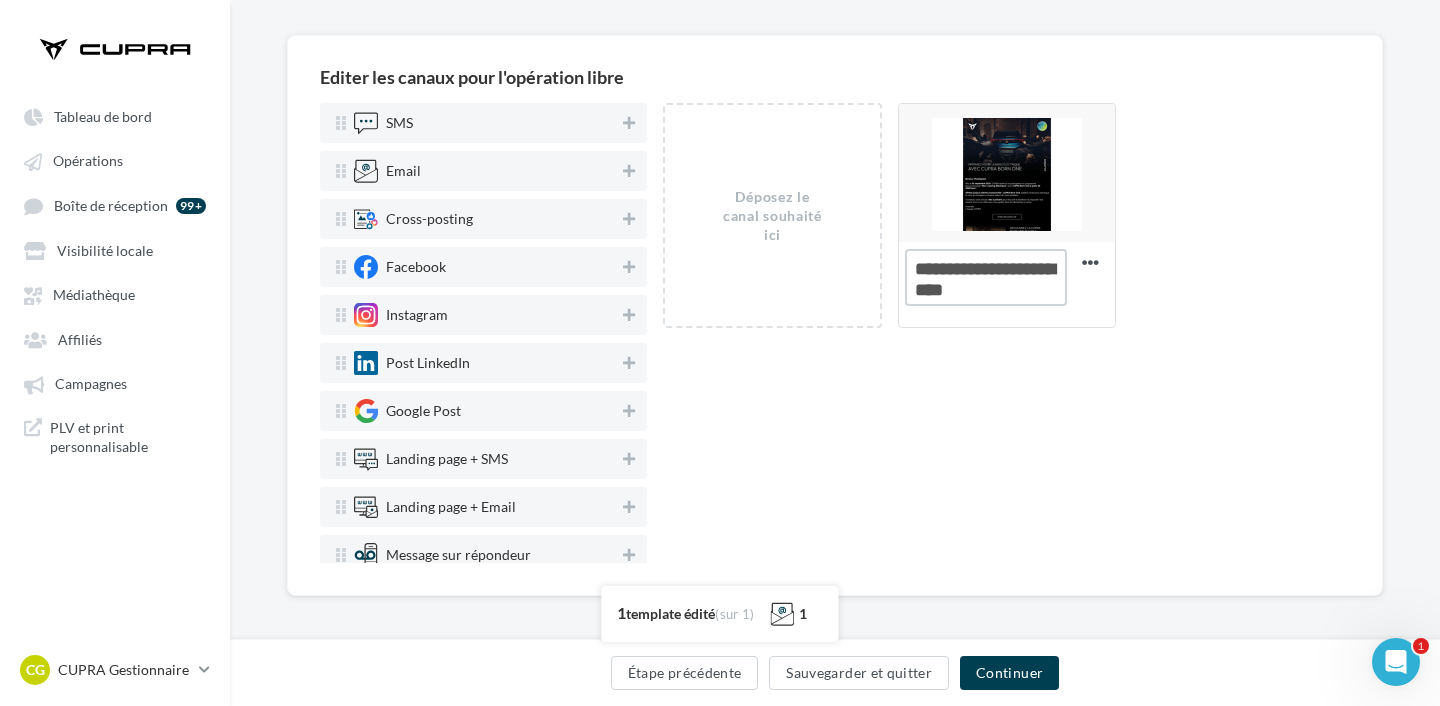 type on "**********" 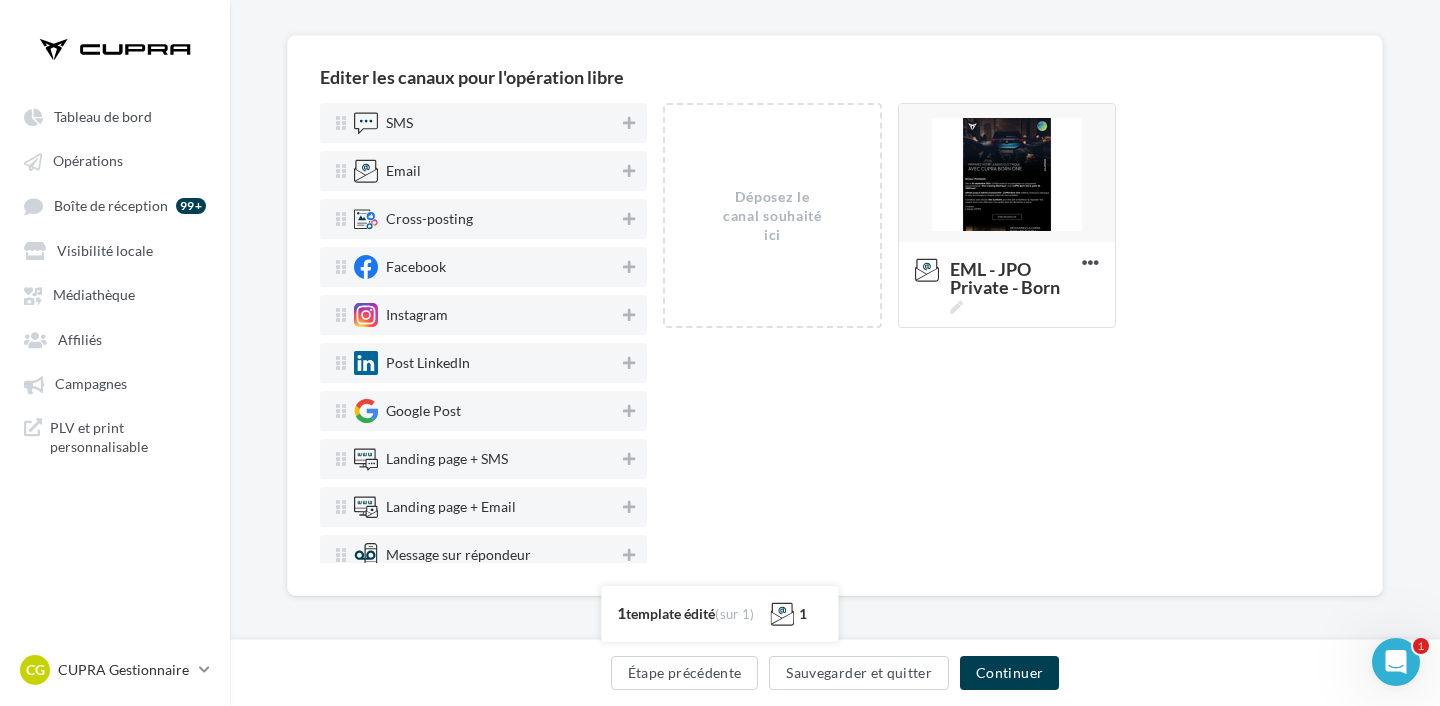 click on "Déposez le canal souhaité ici                                EML - JPO Private - Born   Editer Prévisualiser Test Dupliquer Supprimer   Ajouter un ciblage" at bounding box center [1006, 333] 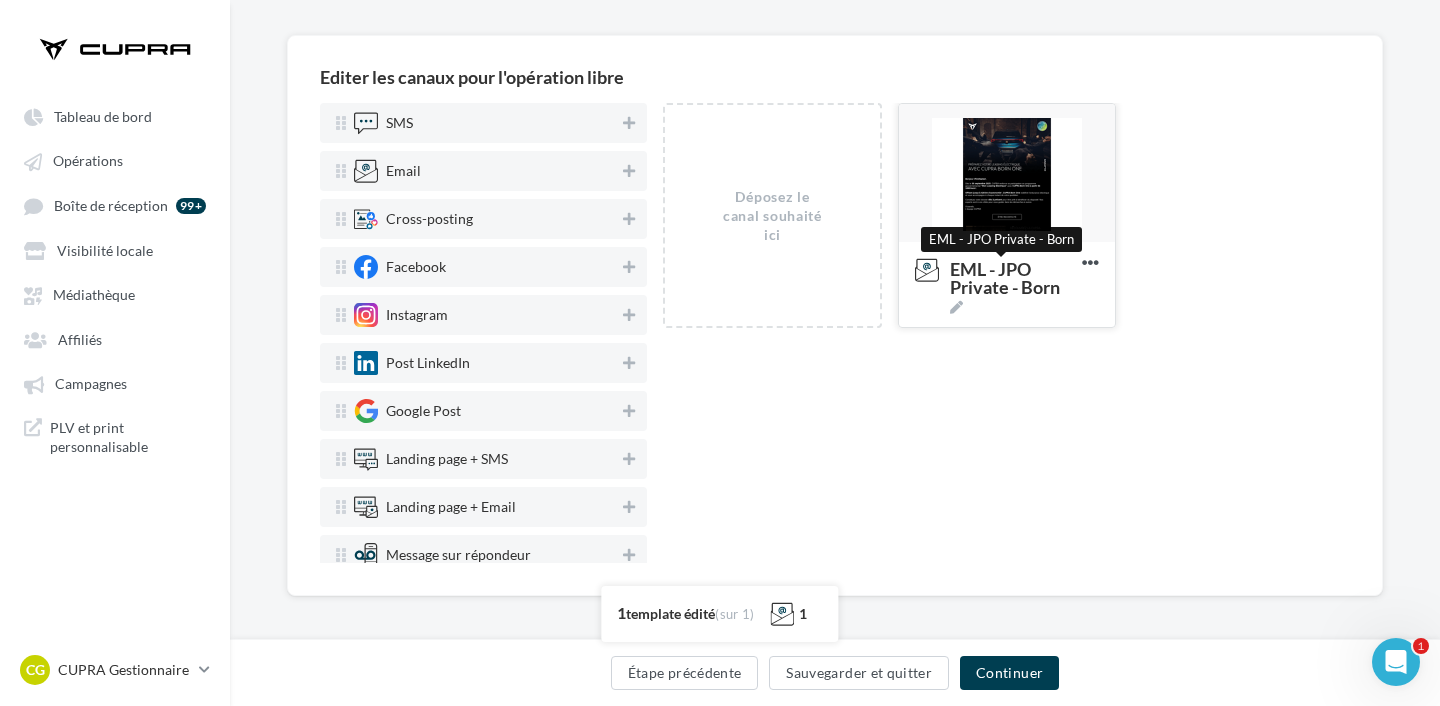 click on "EML - JPO Private - Born" at bounding box center [1012, 287] 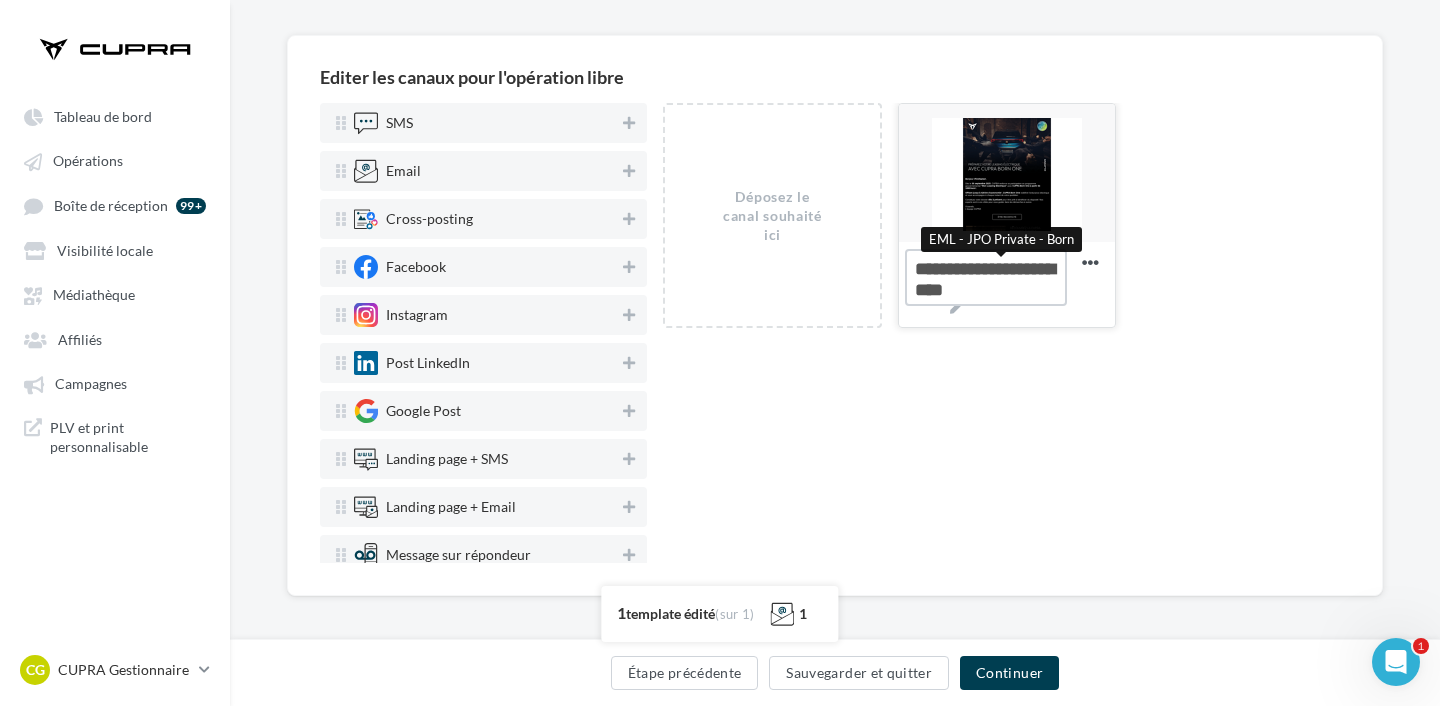 click on "EML - JPO Private - Born
EML - JPO Private - Born" at bounding box center (986, 277) 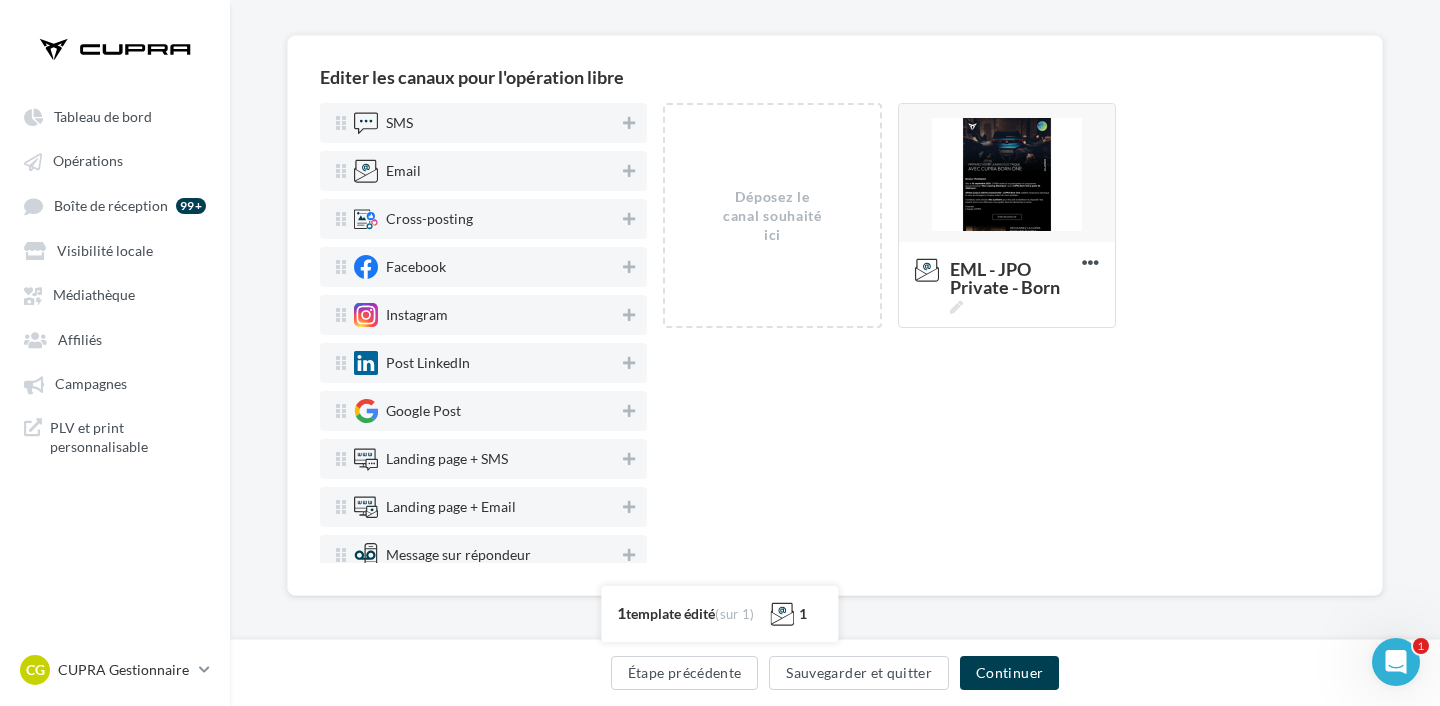 click on "Déposez le canal souhaité ici                                EML - JPO Private - Born   Editer Prévisualiser Test Dupliquer Supprimer   Ajouter un ciblage" at bounding box center [1006, 333] 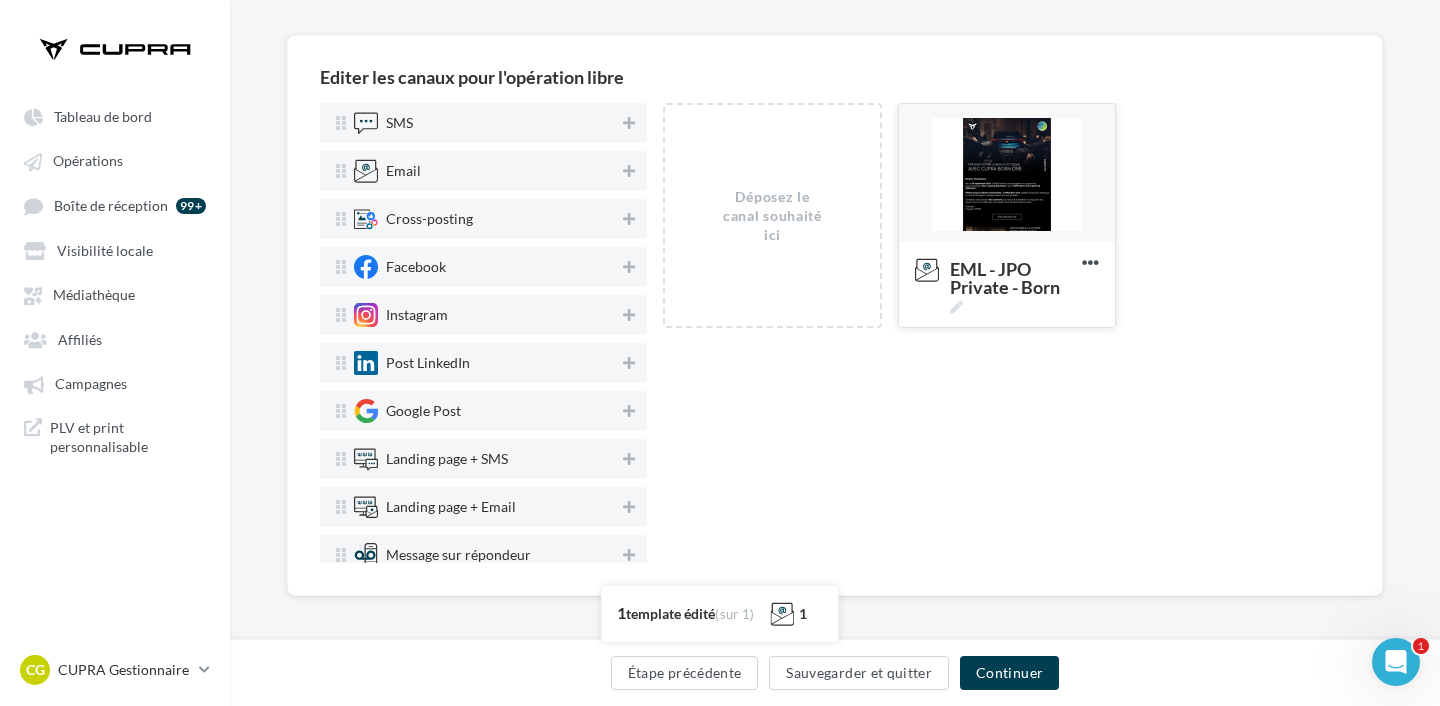 click at bounding box center [1007, 174] 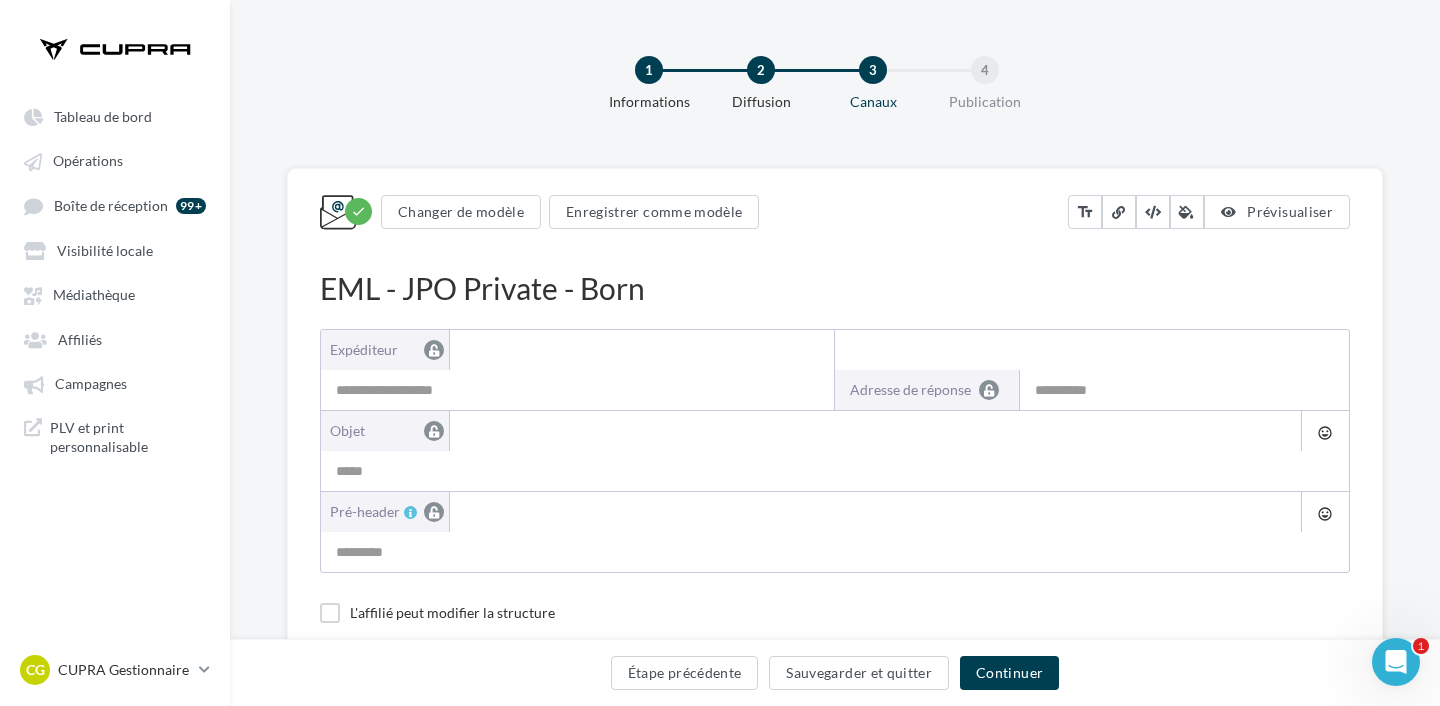 type on "**********" 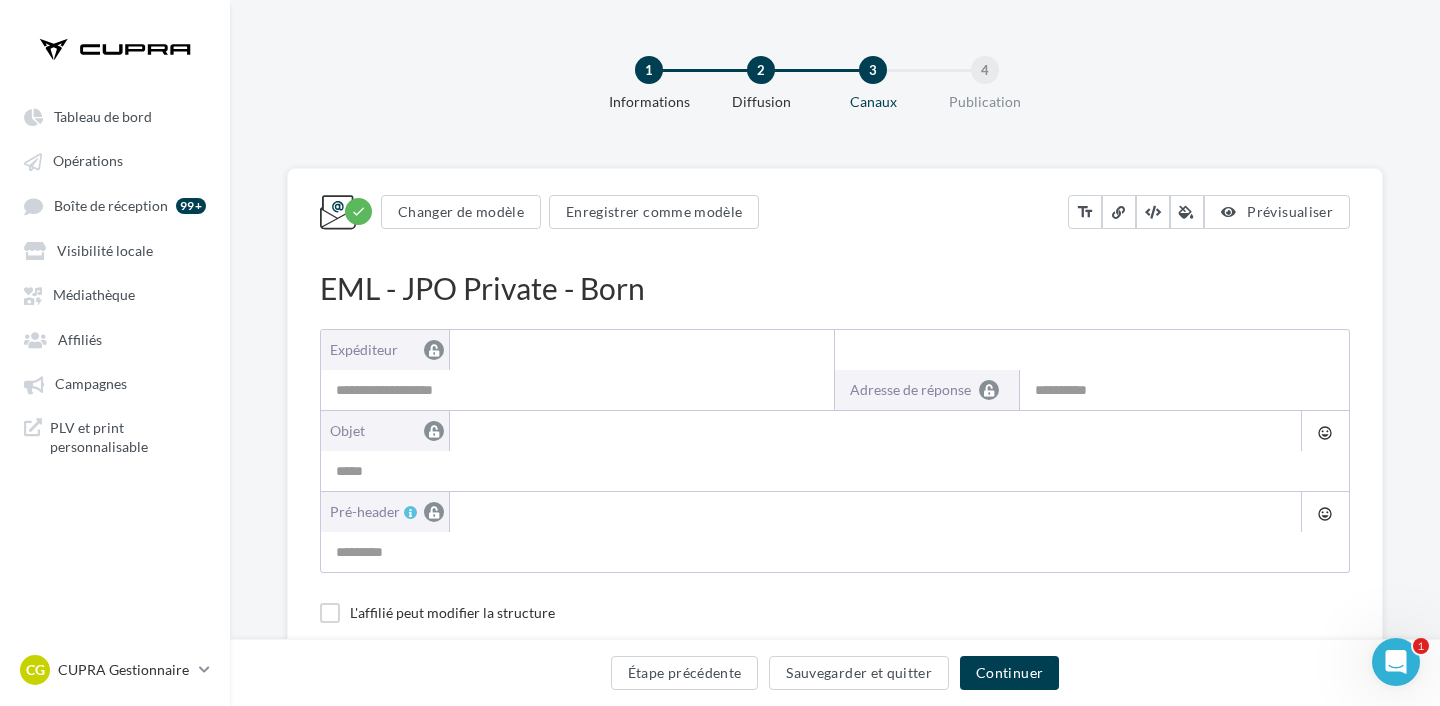 type on "**********" 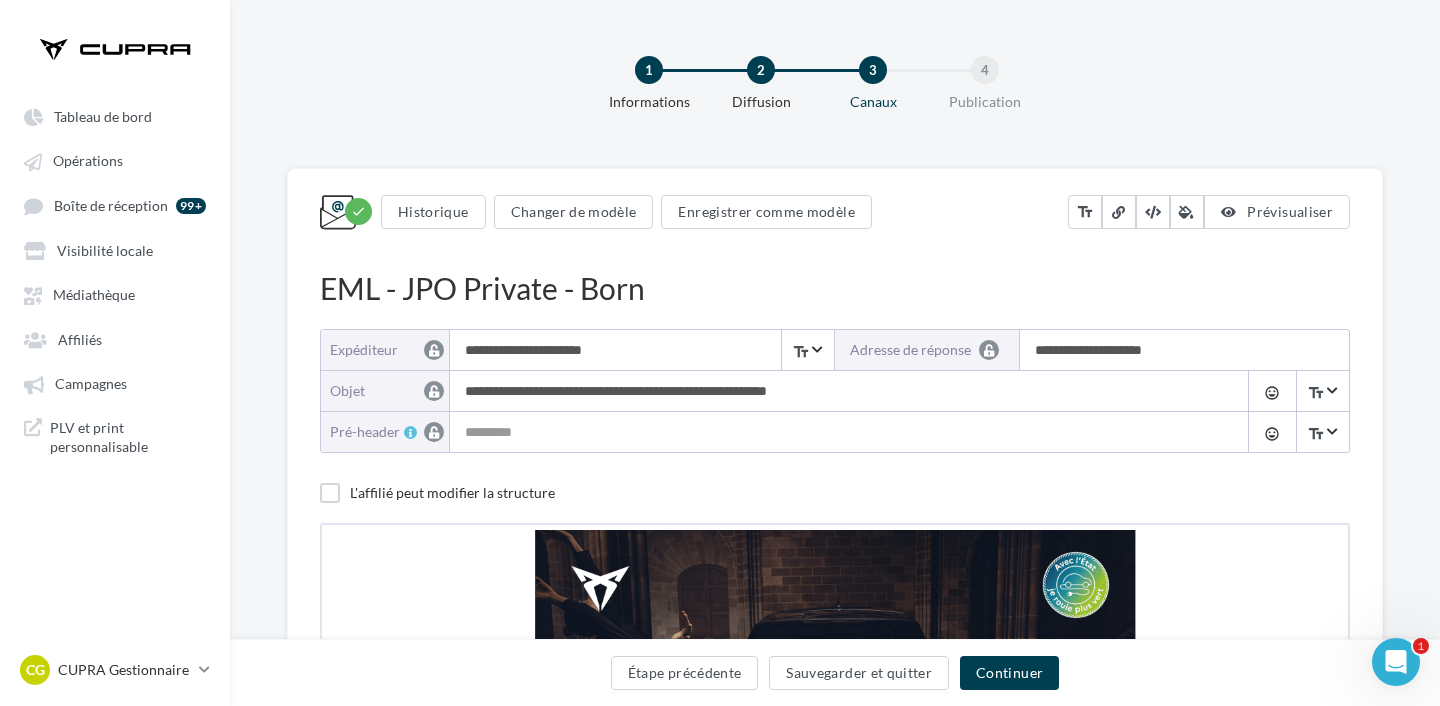 scroll, scrollTop: 0, scrollLeft: 0, axis: both 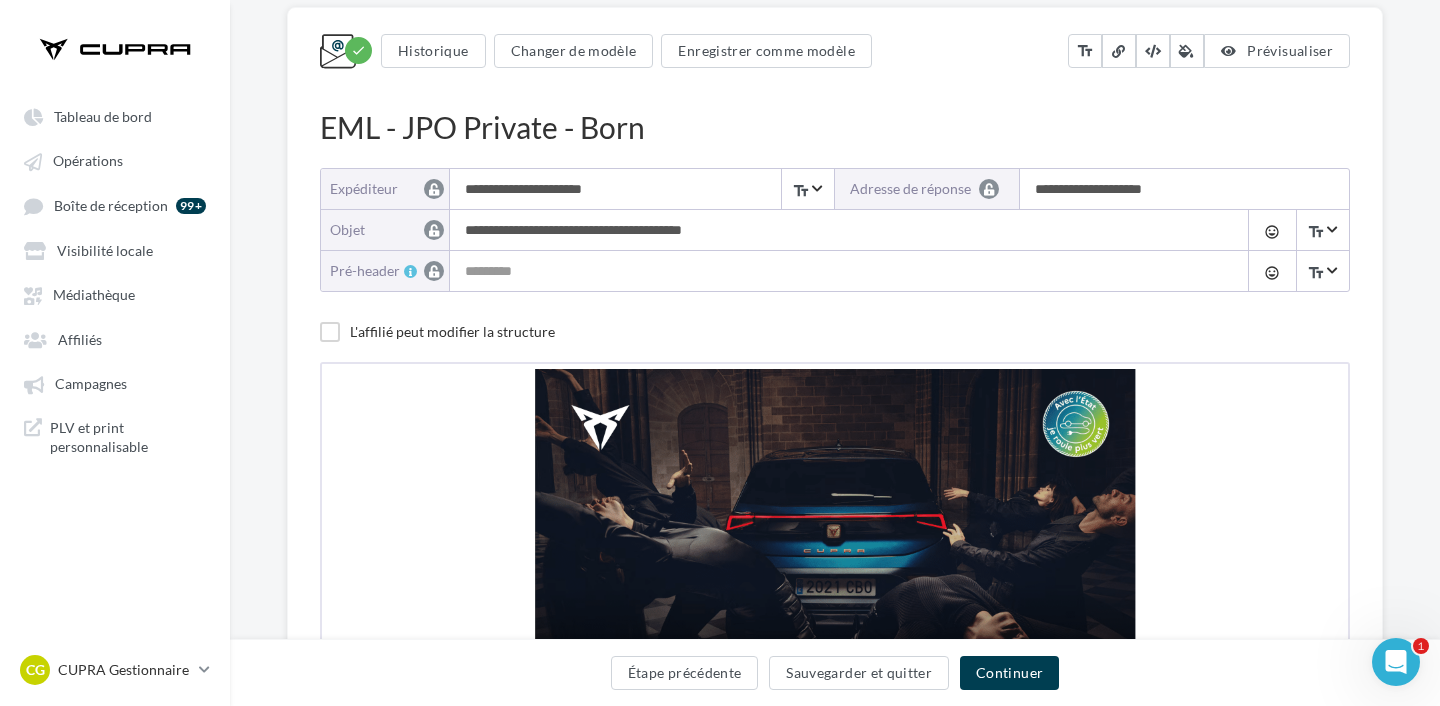 type on "**********" 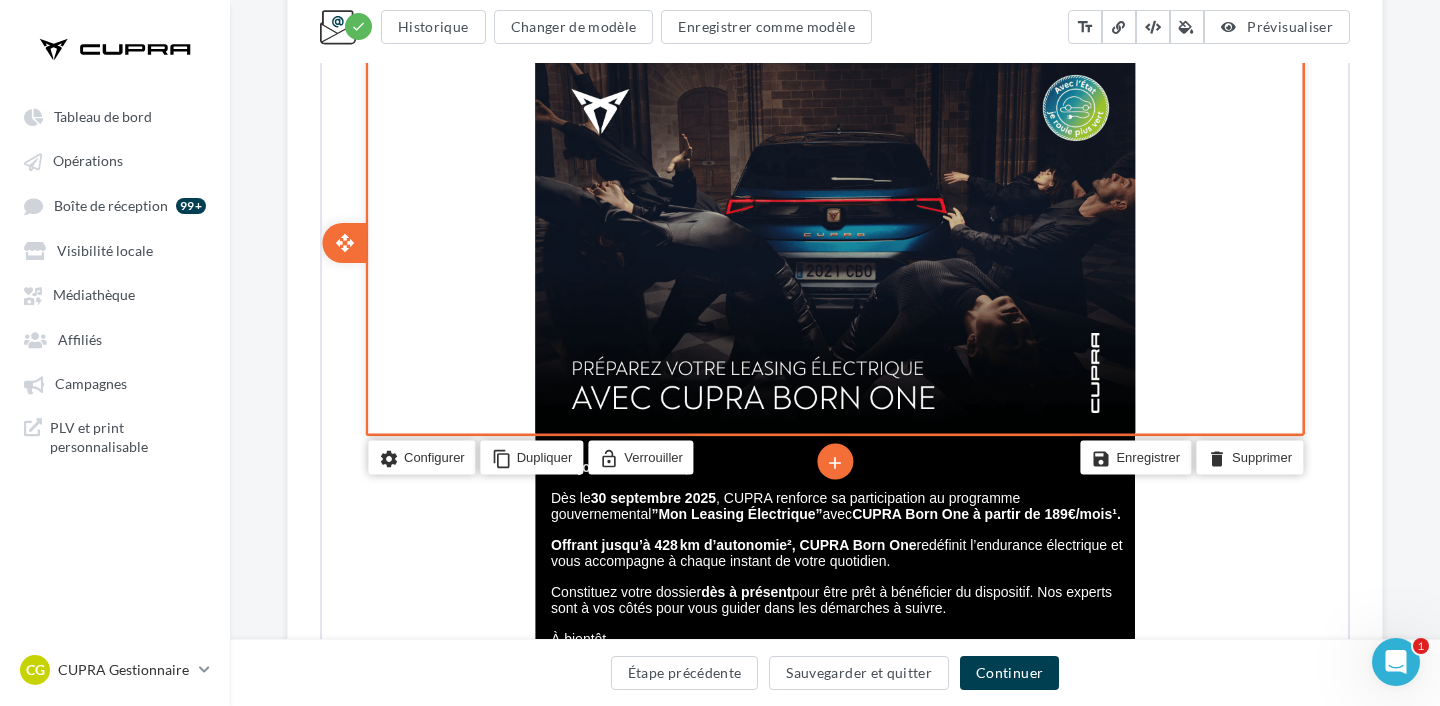 scroll, scrollTop: 483, scrollLeft: 0, axis: vertical 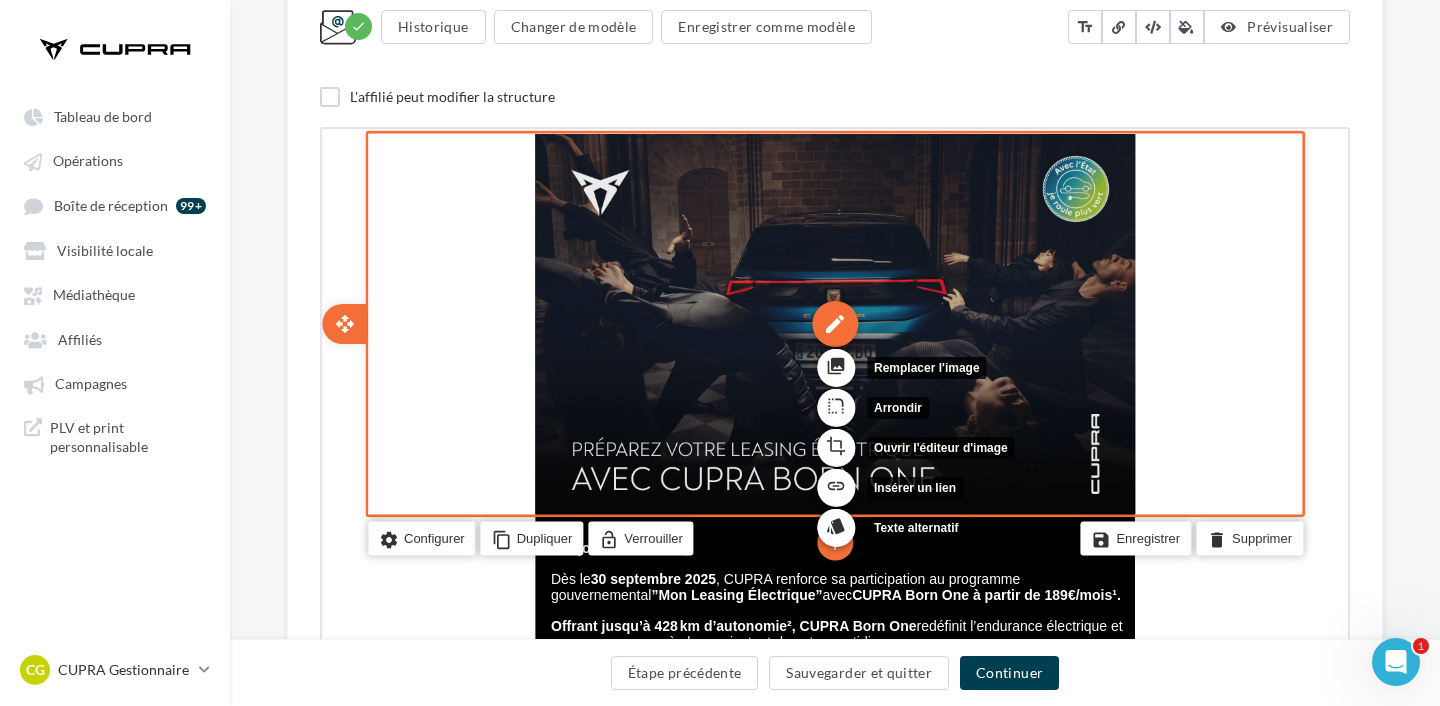 click on "edit" at bounding box center (833, 321) 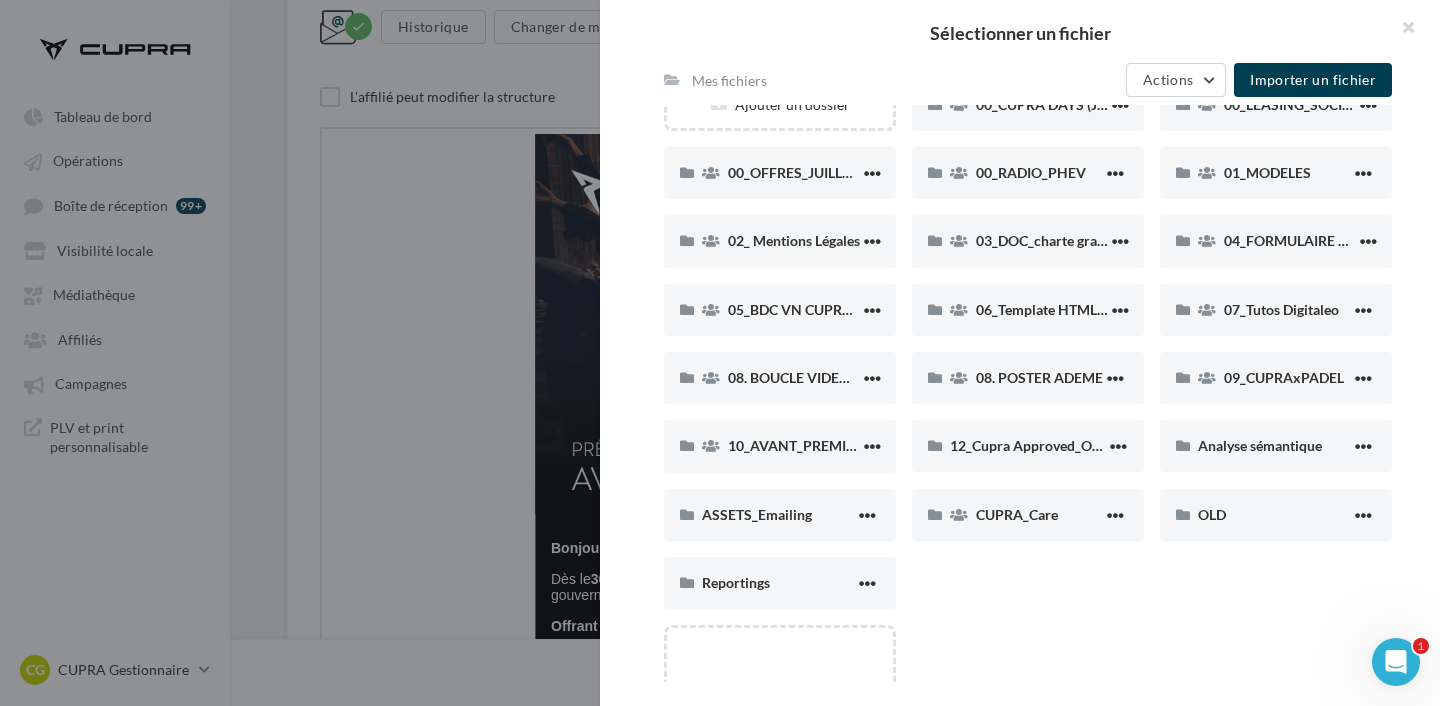 scroll, scrollTop: 211, scrollLeft: 0, axis: vertical 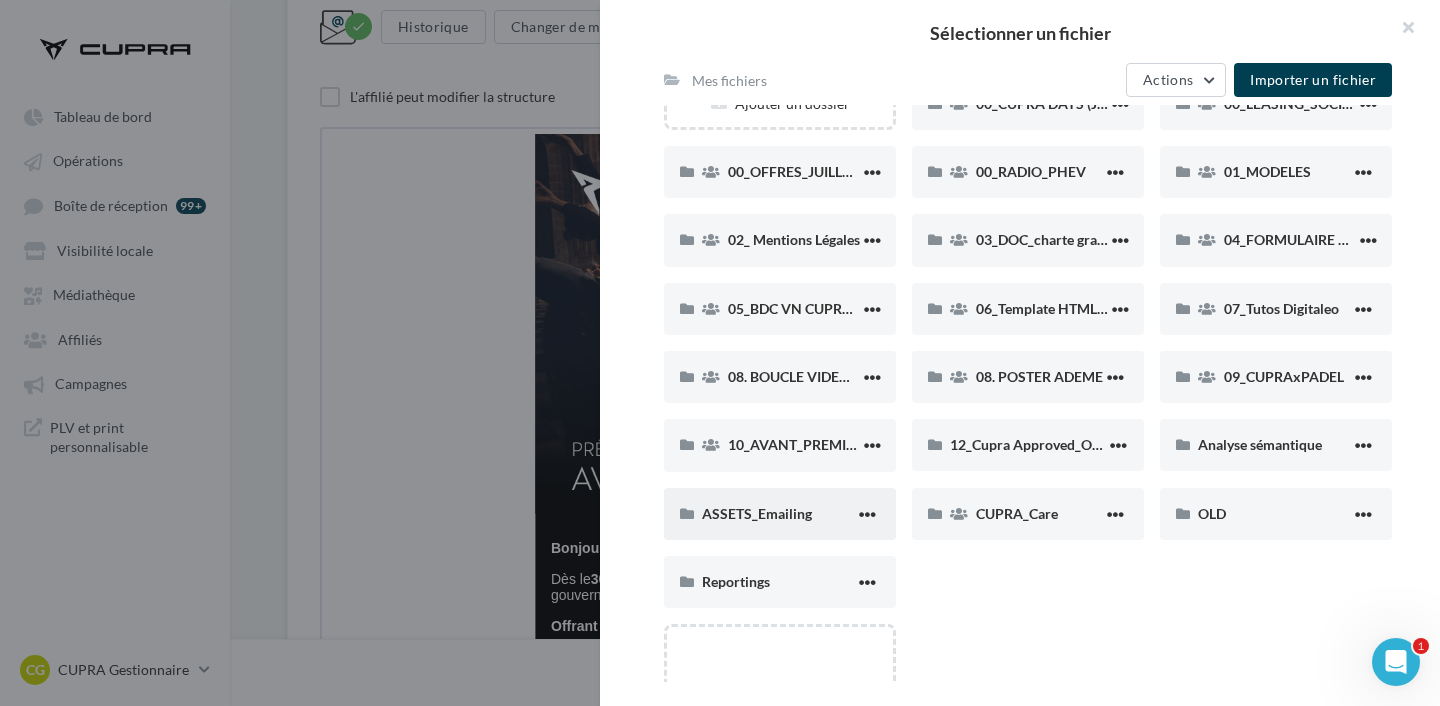 click on "ASSETS_Emailing" at bounding box center [780, 514] 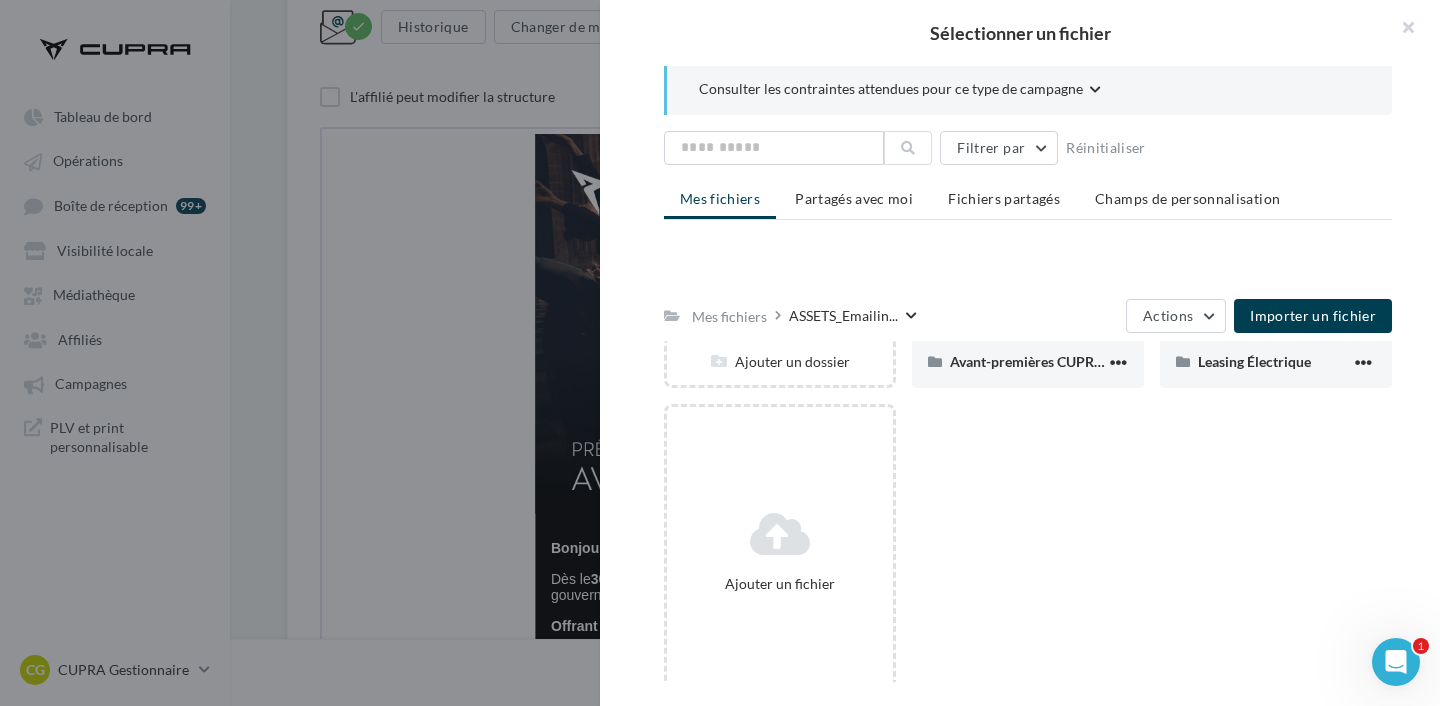 scroll, scrollTop: 0, scrollLeft: 0, axis: both 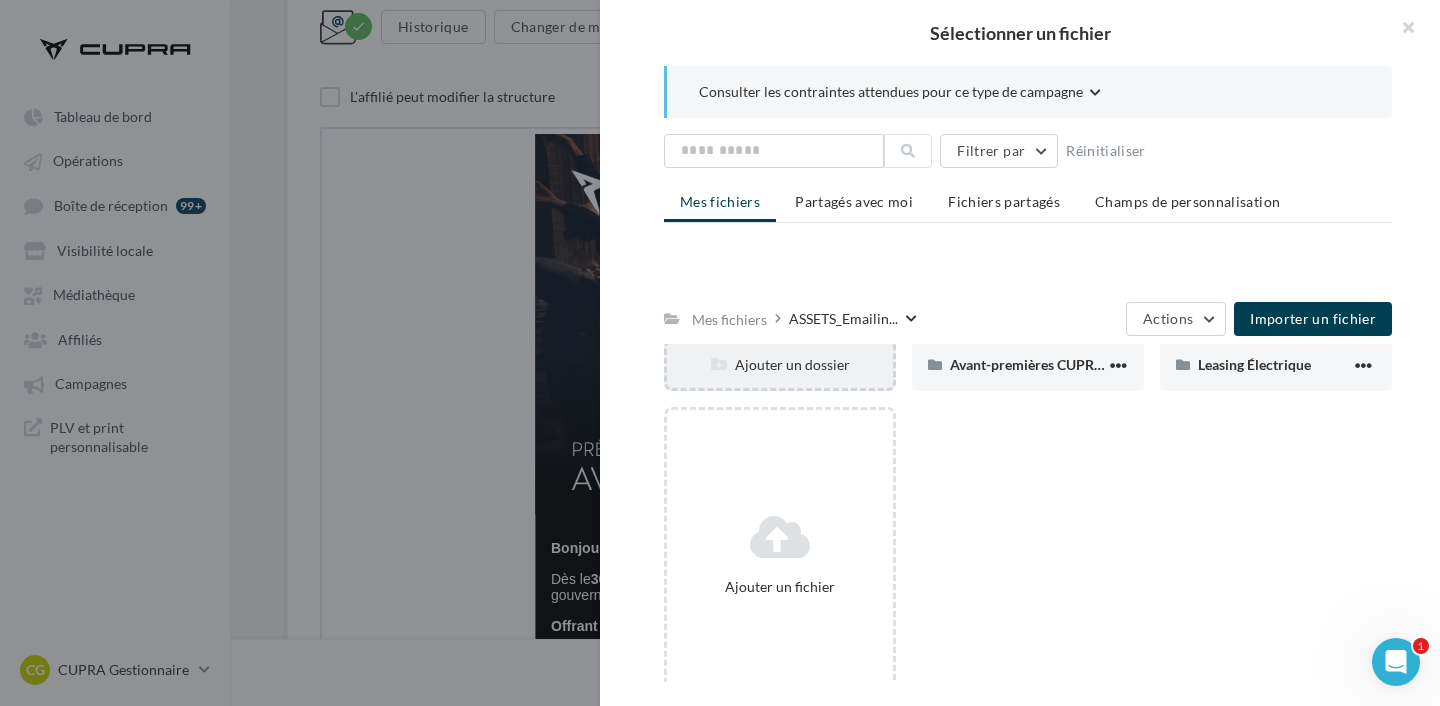 click on "Ajouter un dossier" at bounding box center (780, 364) 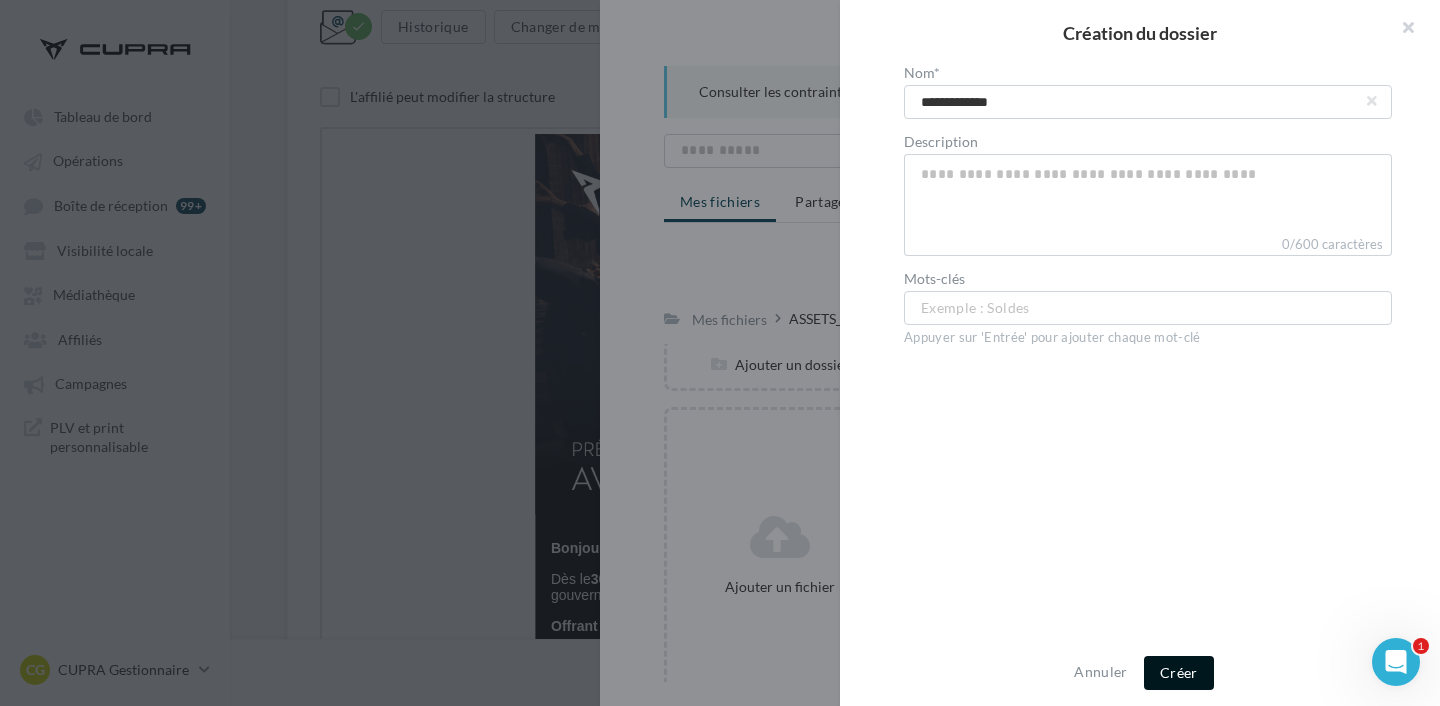 type on "**********" 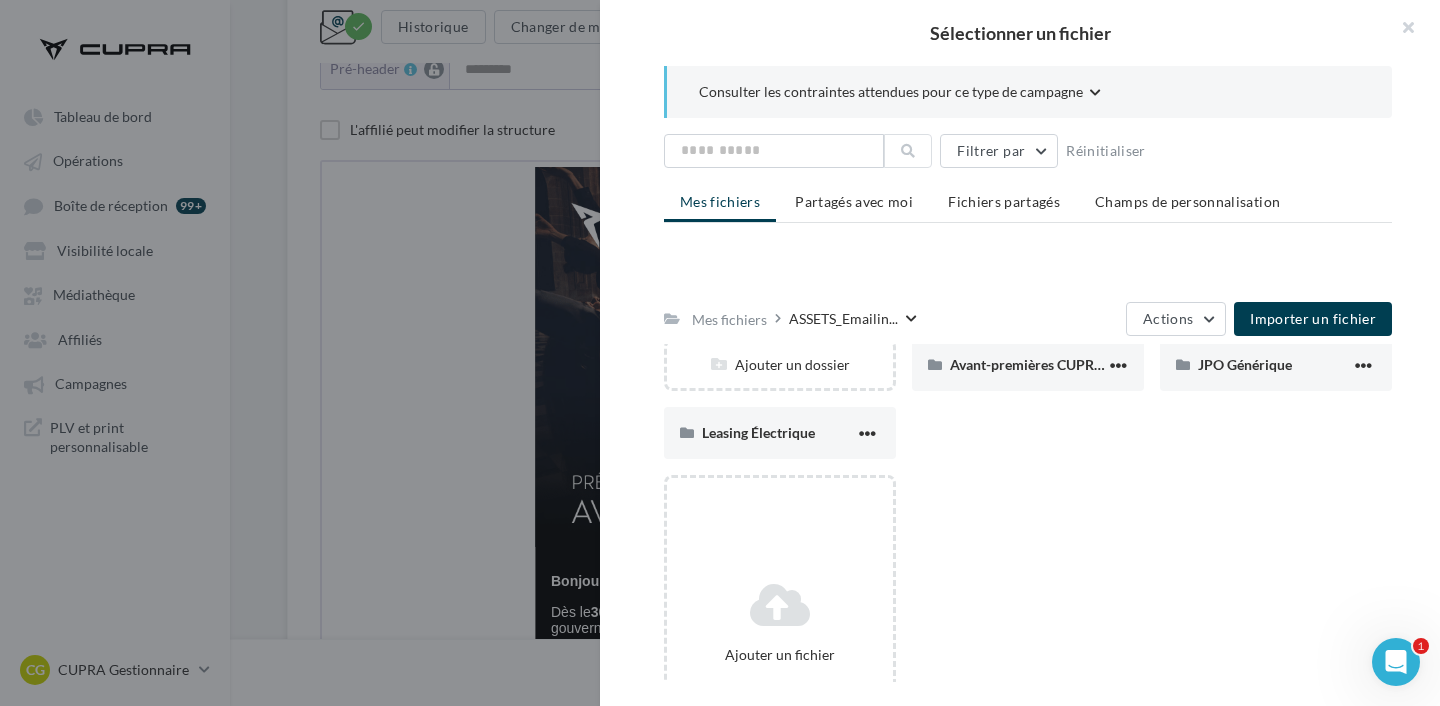 scroll, scrollTop: 352, scrollLeft: 0, axis: vertical 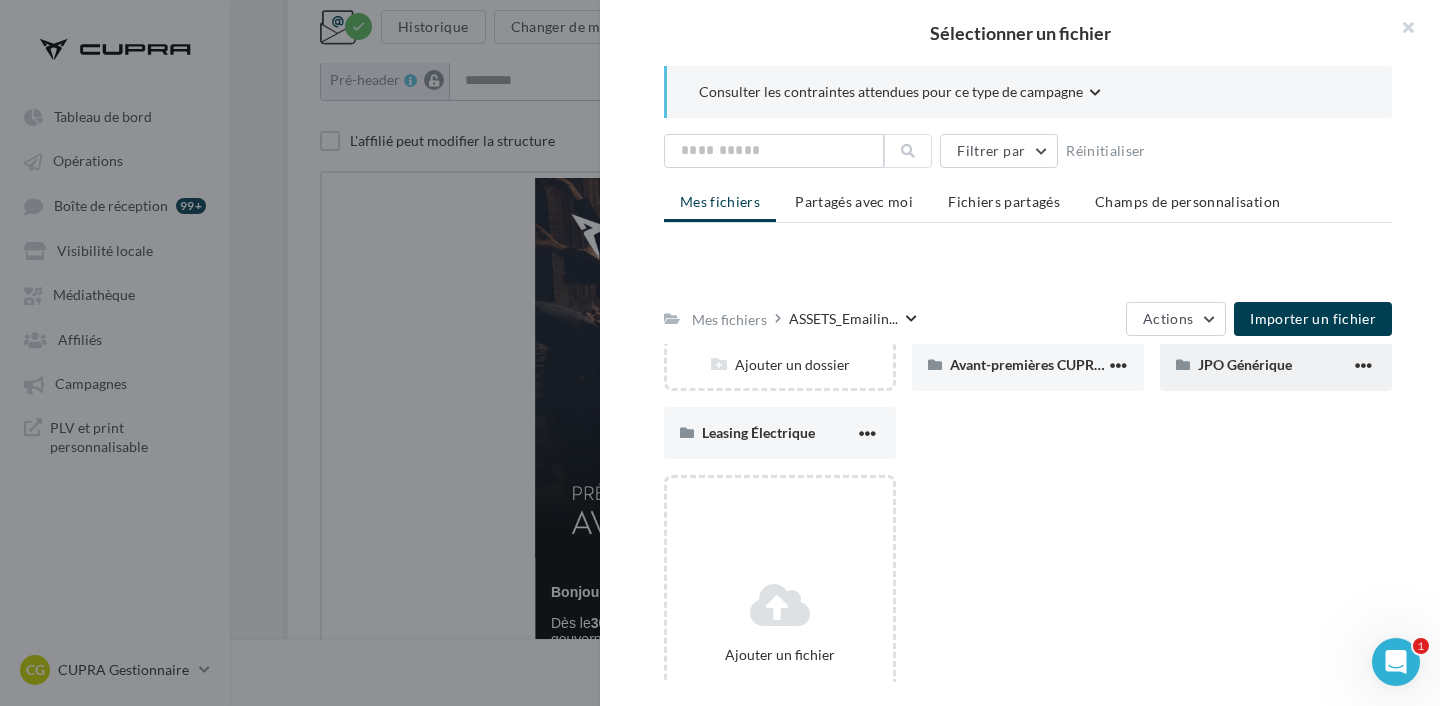 click on "JPO Générique" at bounding box center (1276, 365) 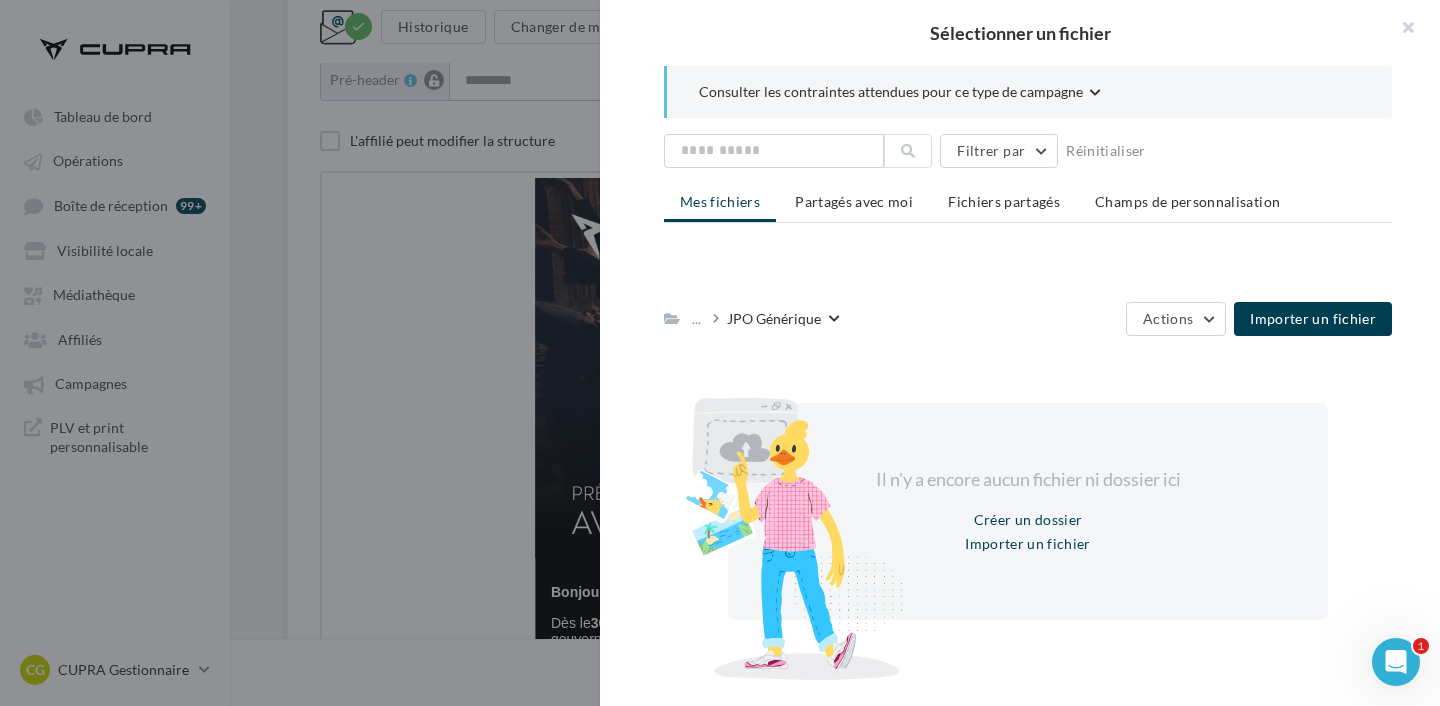 click on "JPO Générique" at bounding box center [774, 318] 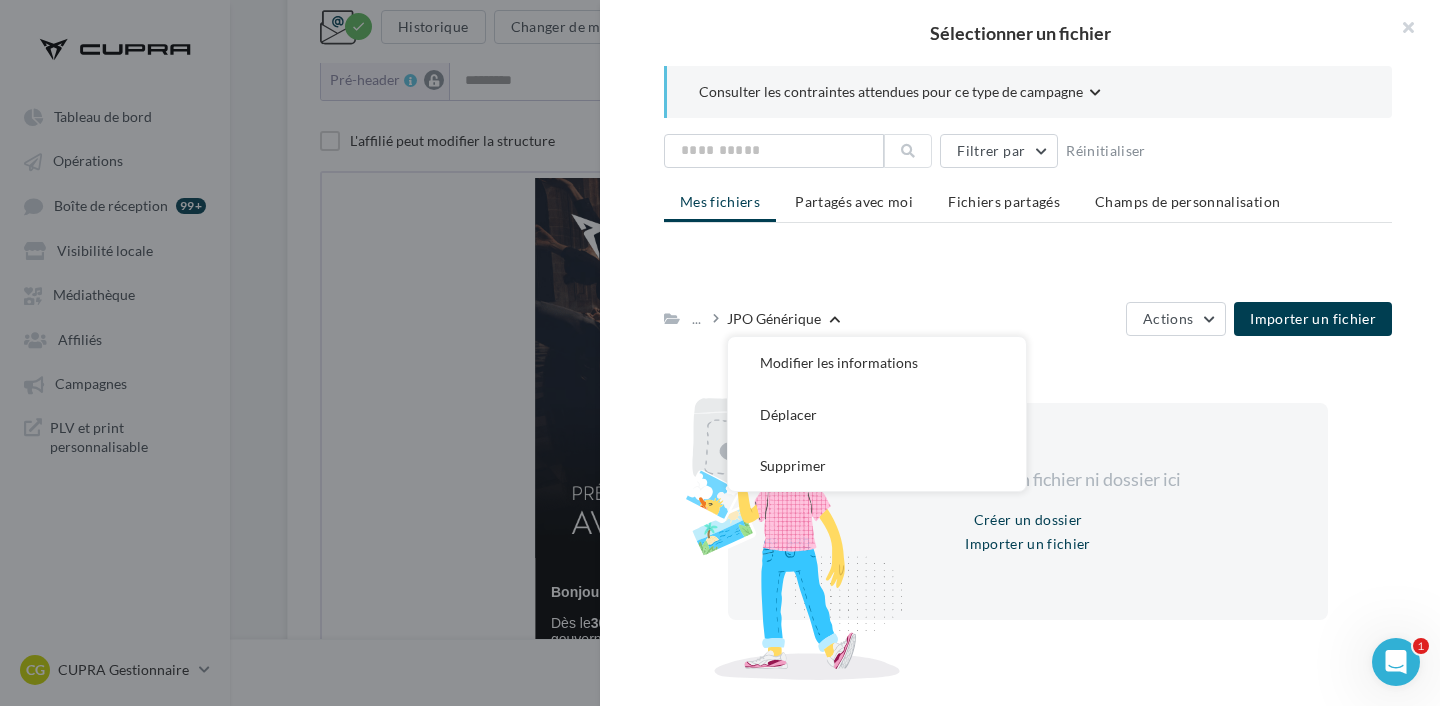 click on "JPO Générique" at bounding box center (774, 318) 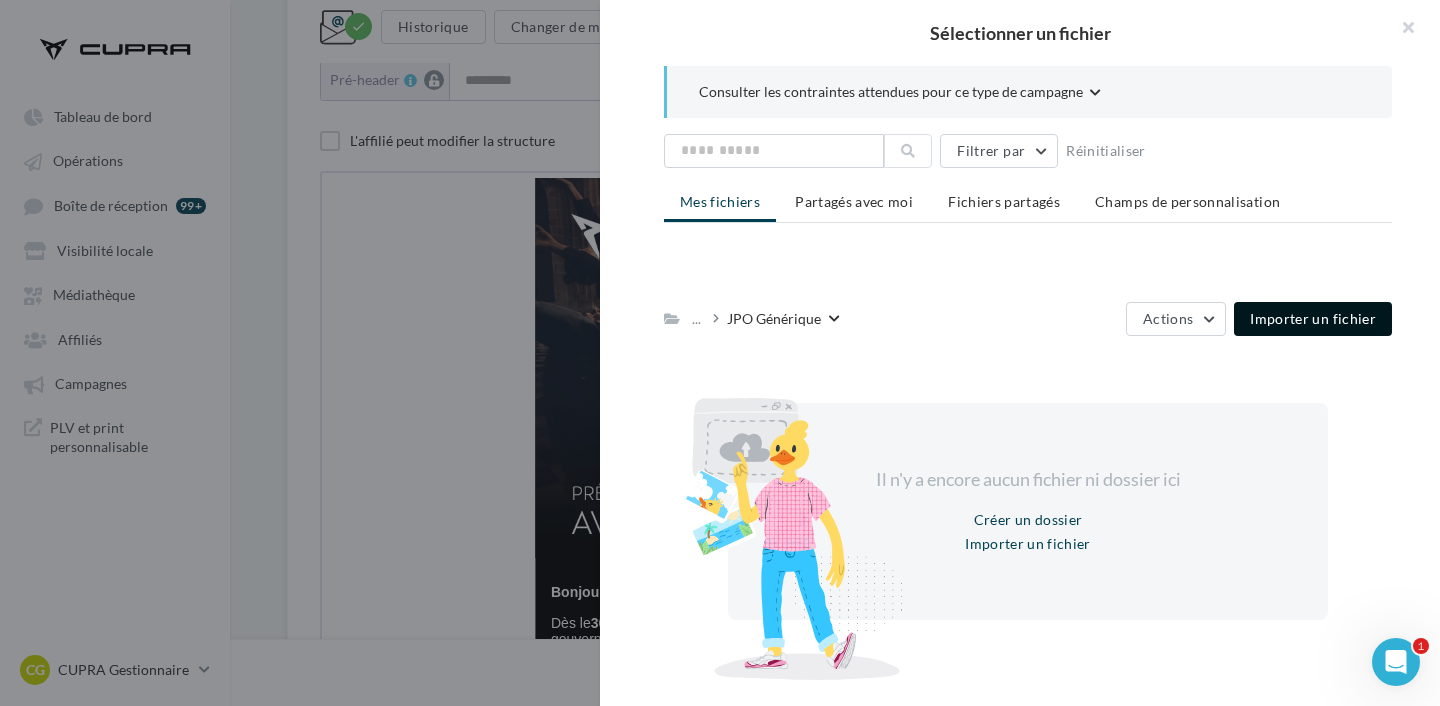 click on "Importer un fichier" at bounding box center (1313, 319) 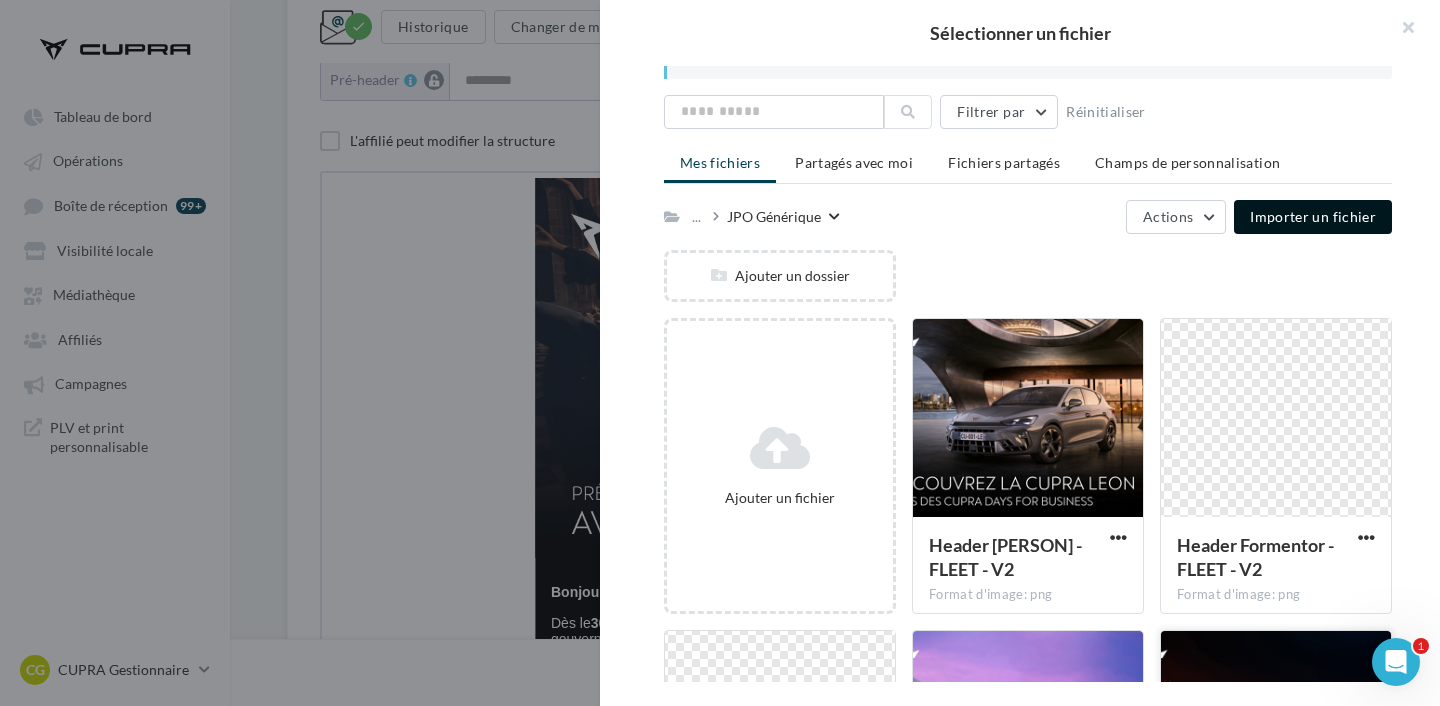 scroll, scrollTop: 40, scrollLeft: 0, axis: vertical 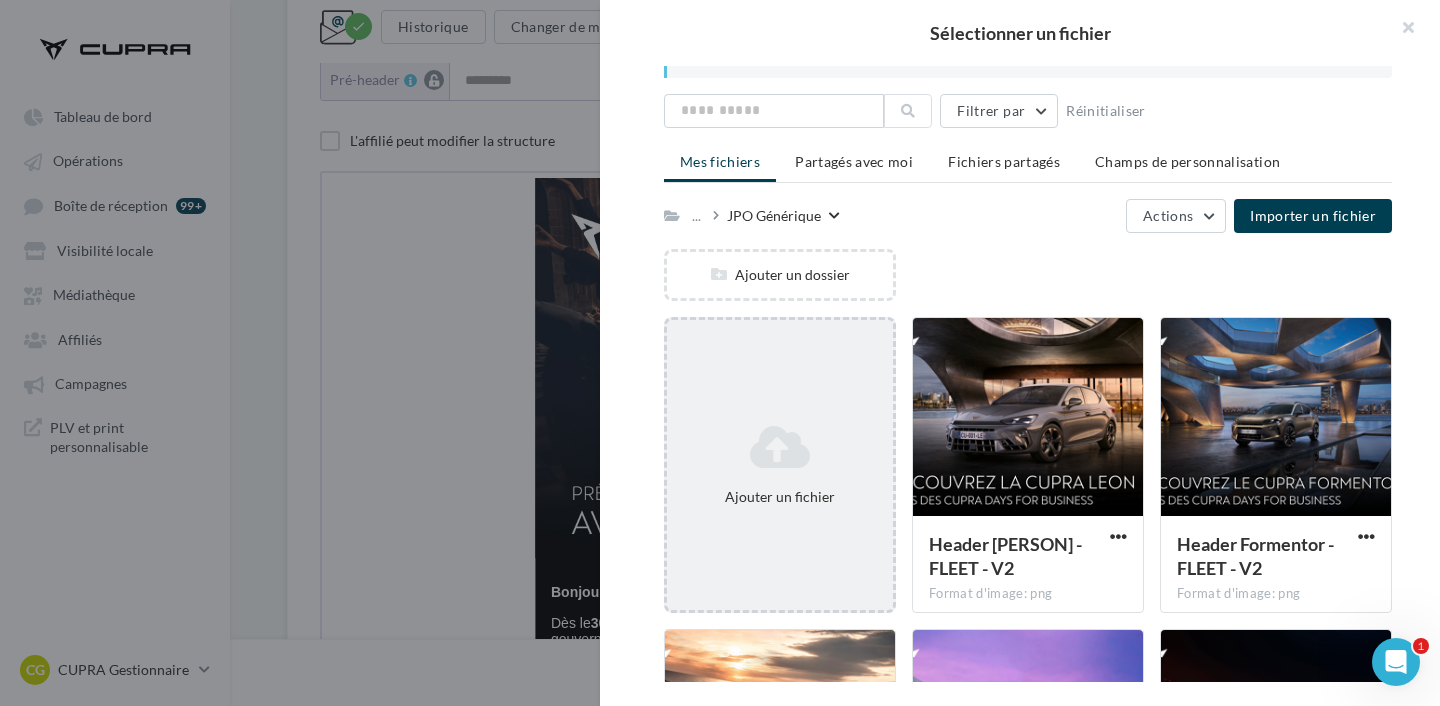 click at bounding box center (780, 447) 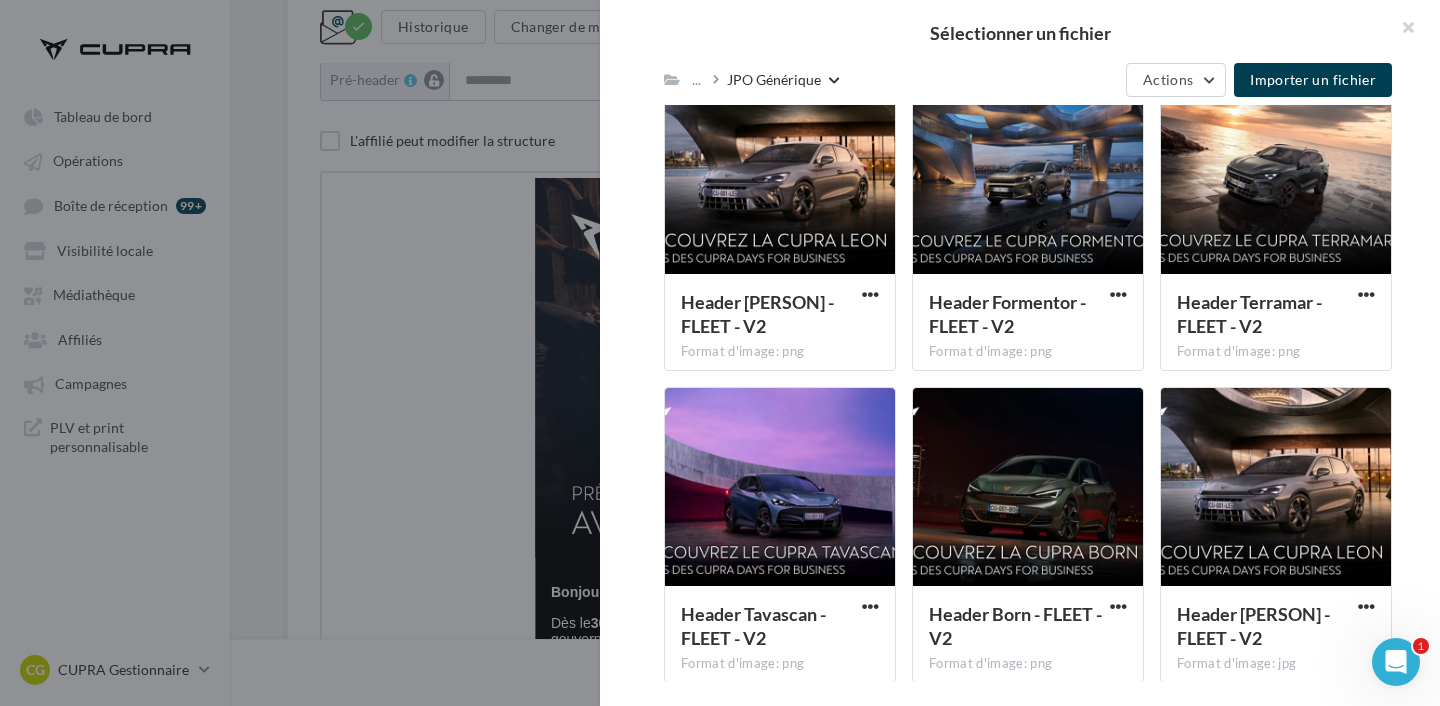 scroll, scrollTop: 930, scrollLeft: 0, axis: vertical 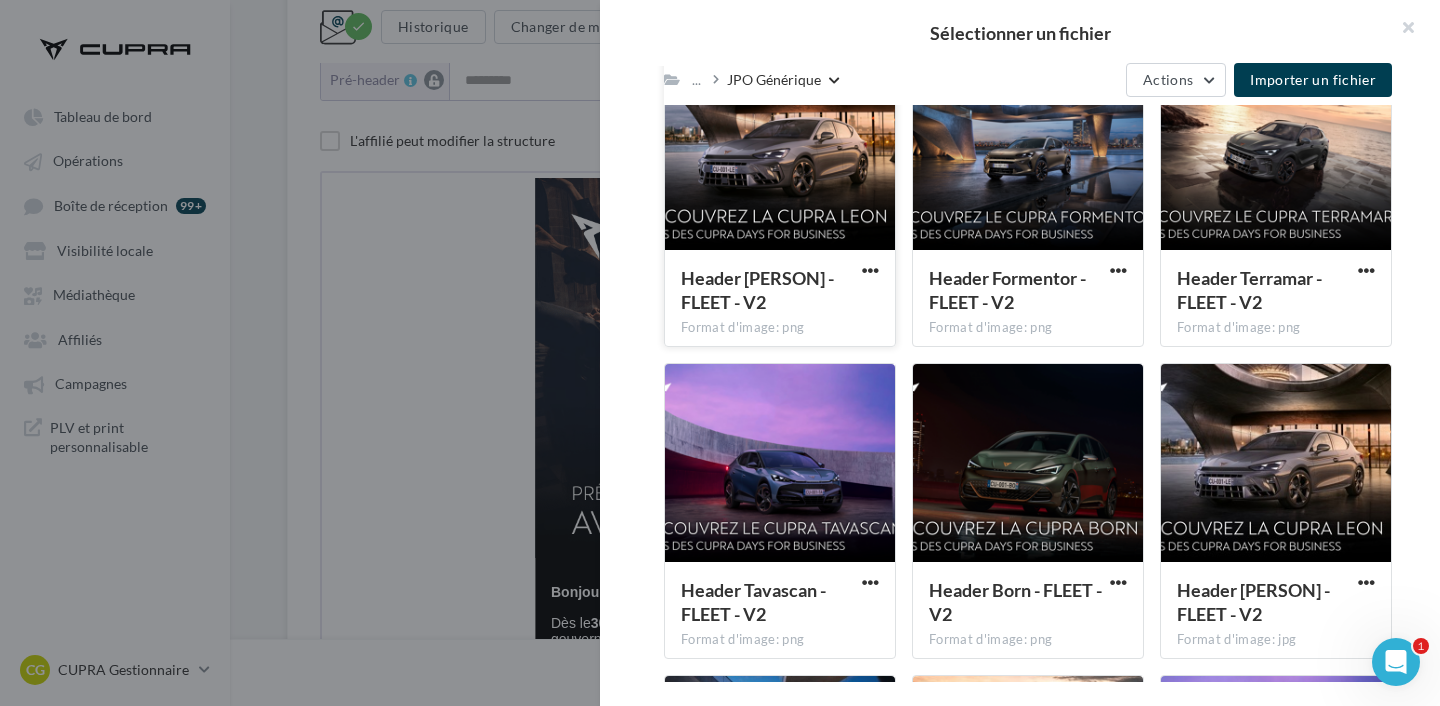 click at bounding box center (870, 271) 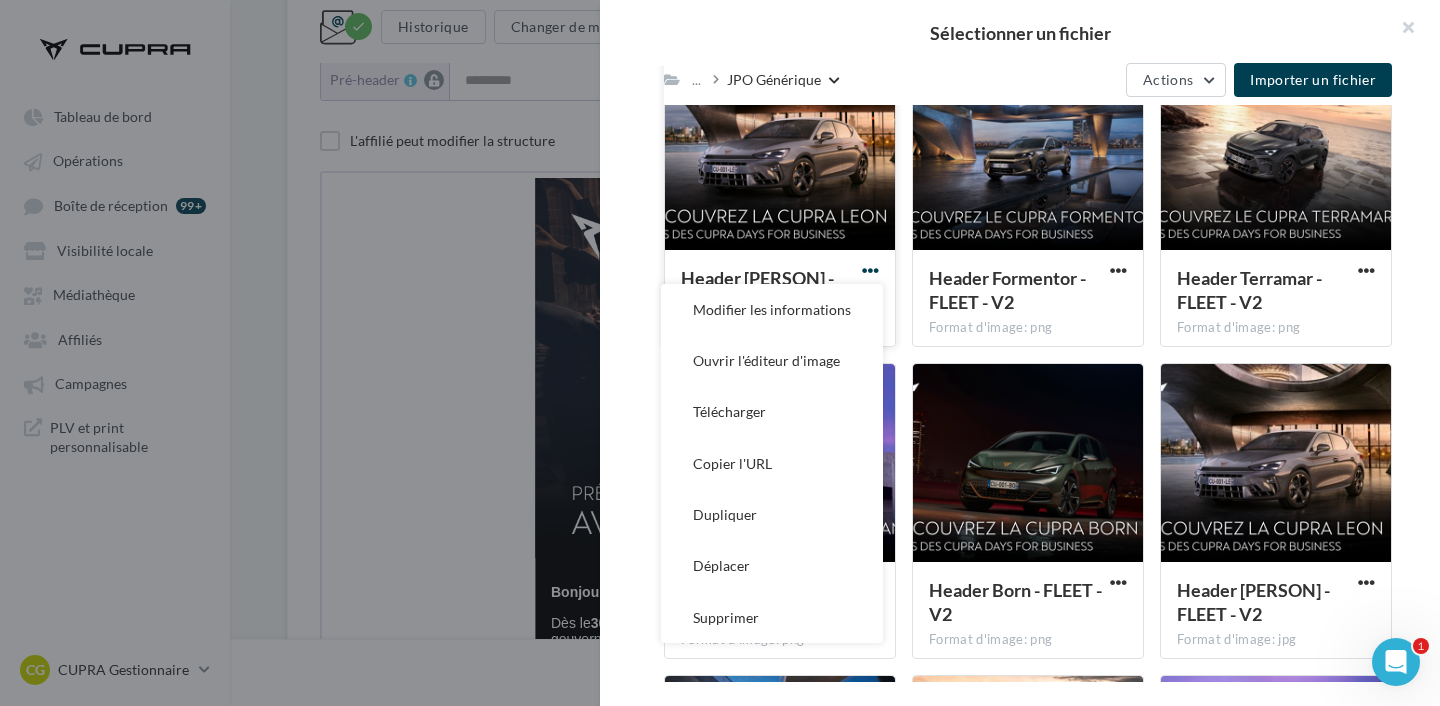 click at bounding box center (870, 270) 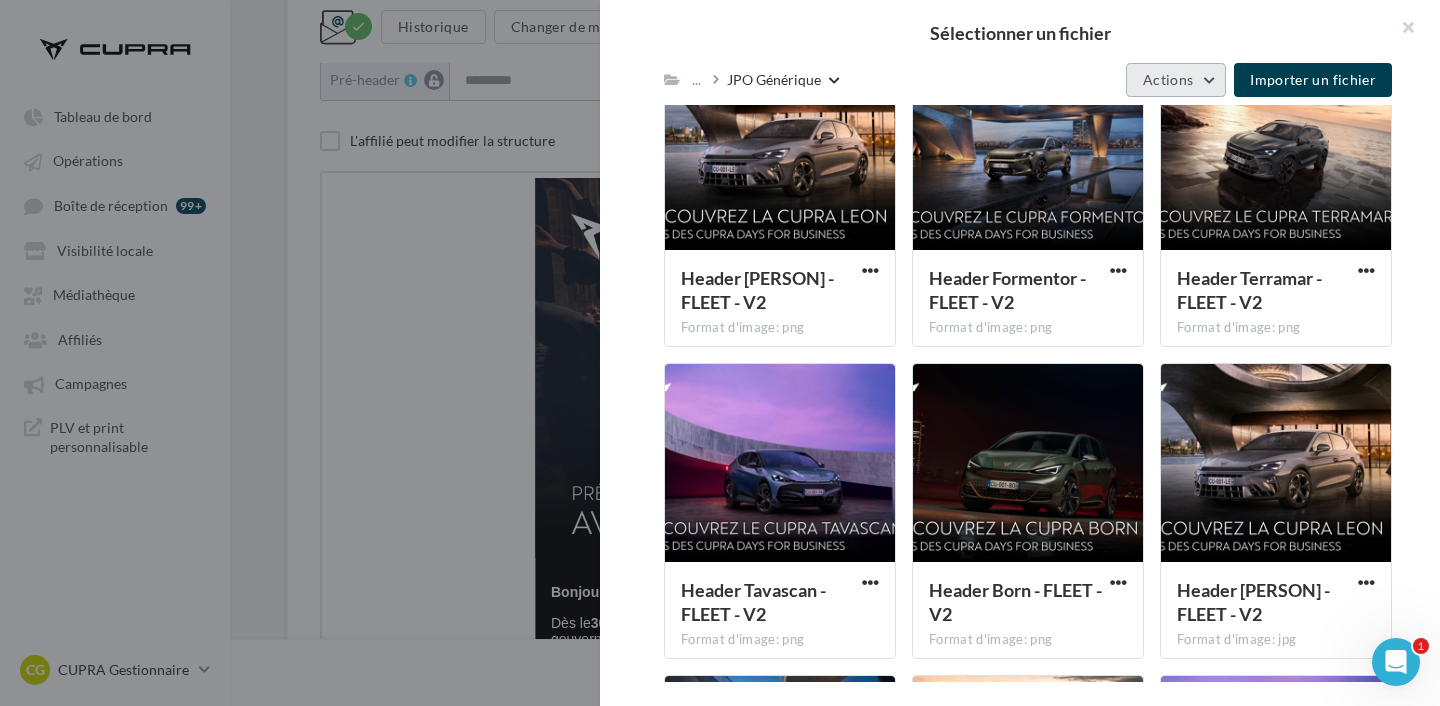 click on "Actions" at bounding box center (1168, 79) 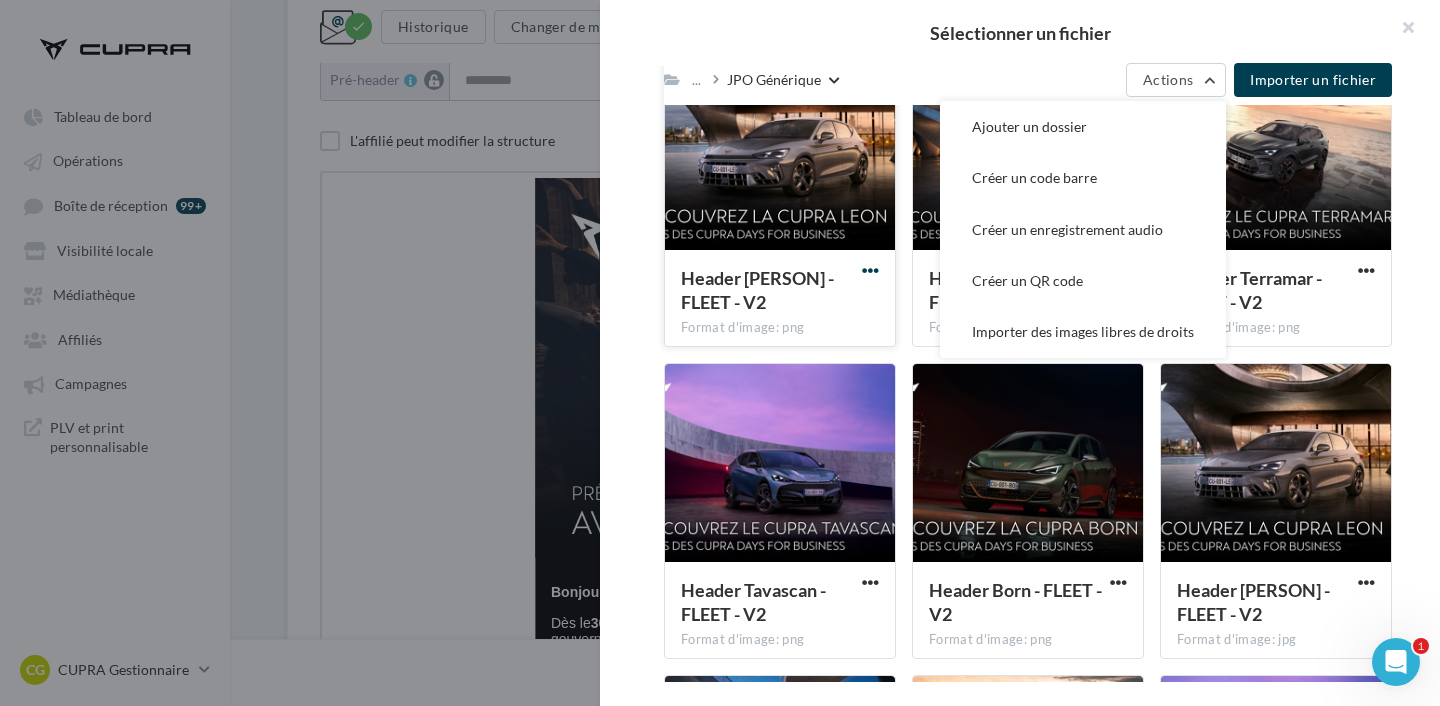 click at bounding box center (870, 270) 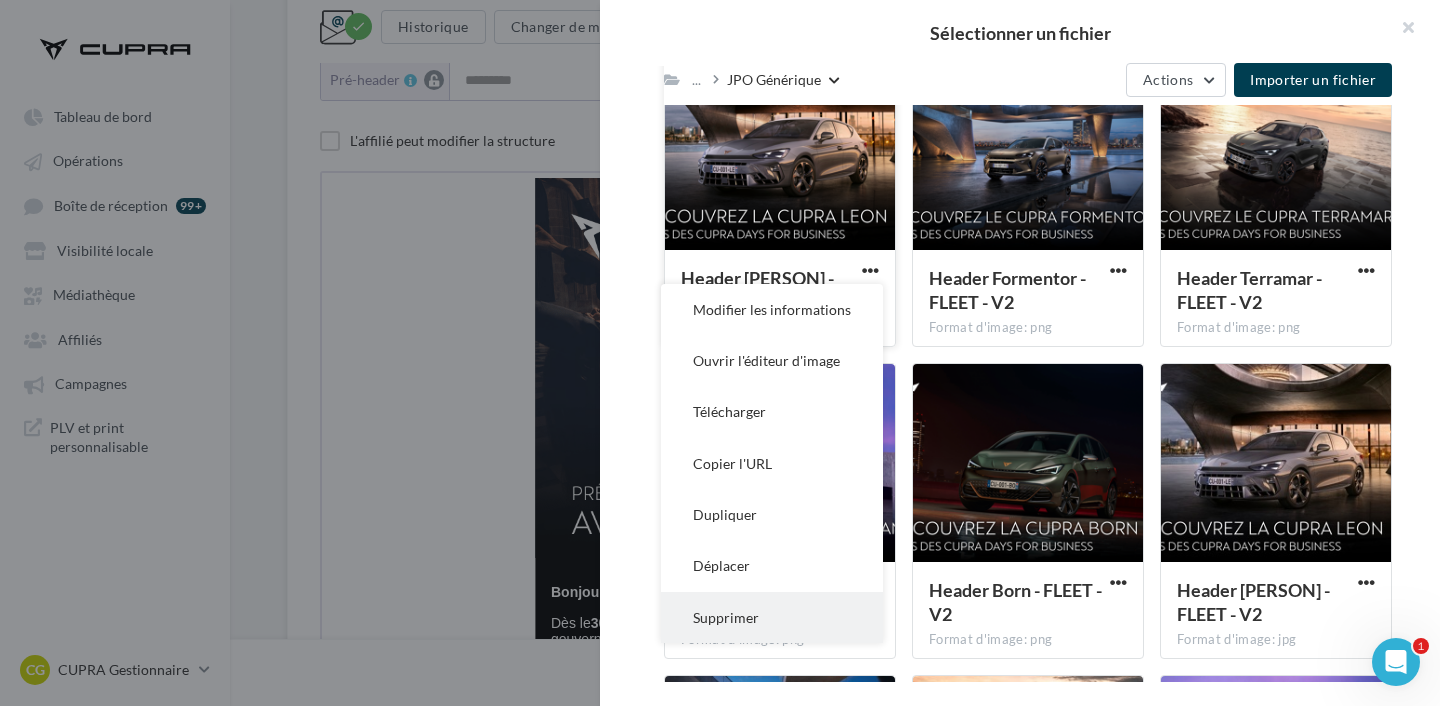 click on "Supprimer" at bounding box center [772, 617] 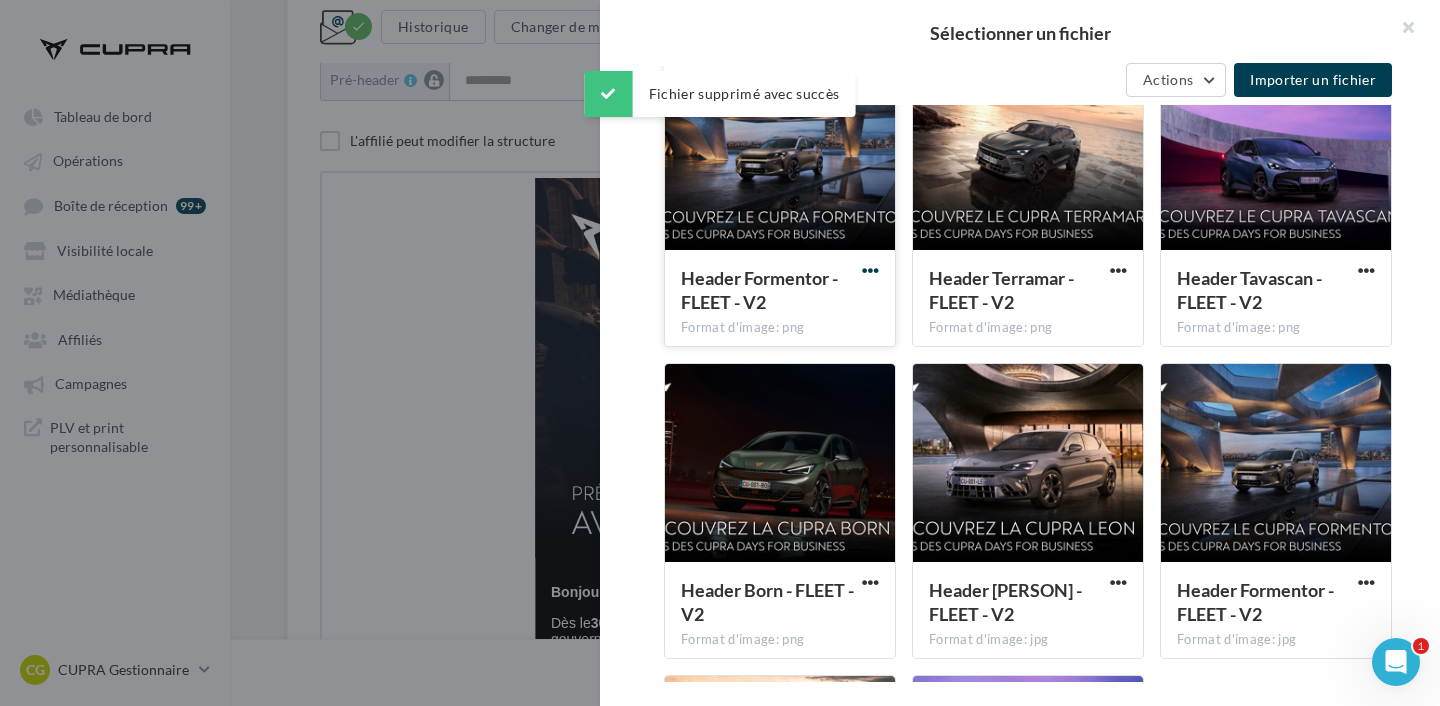 click at bounding box center [870, 270] 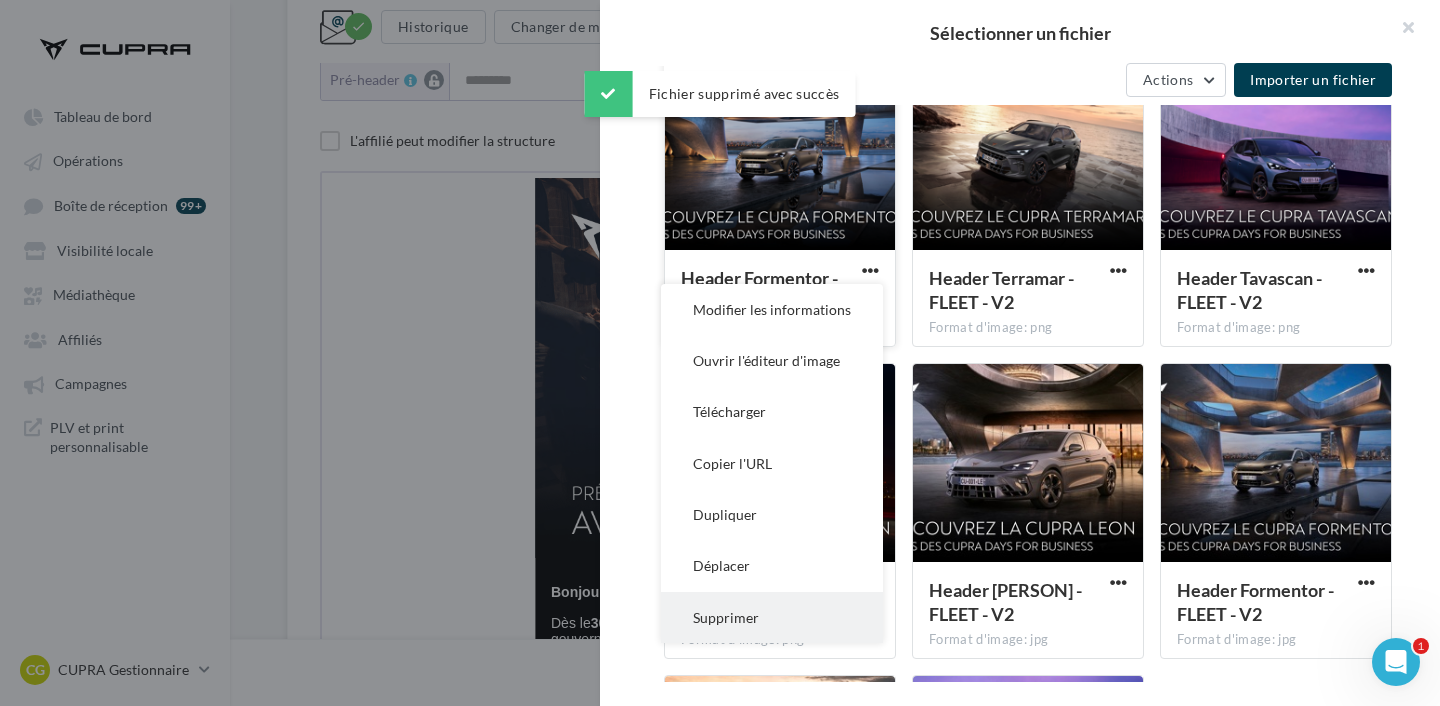click on "Supprimer" at bounding box center [772, 617] 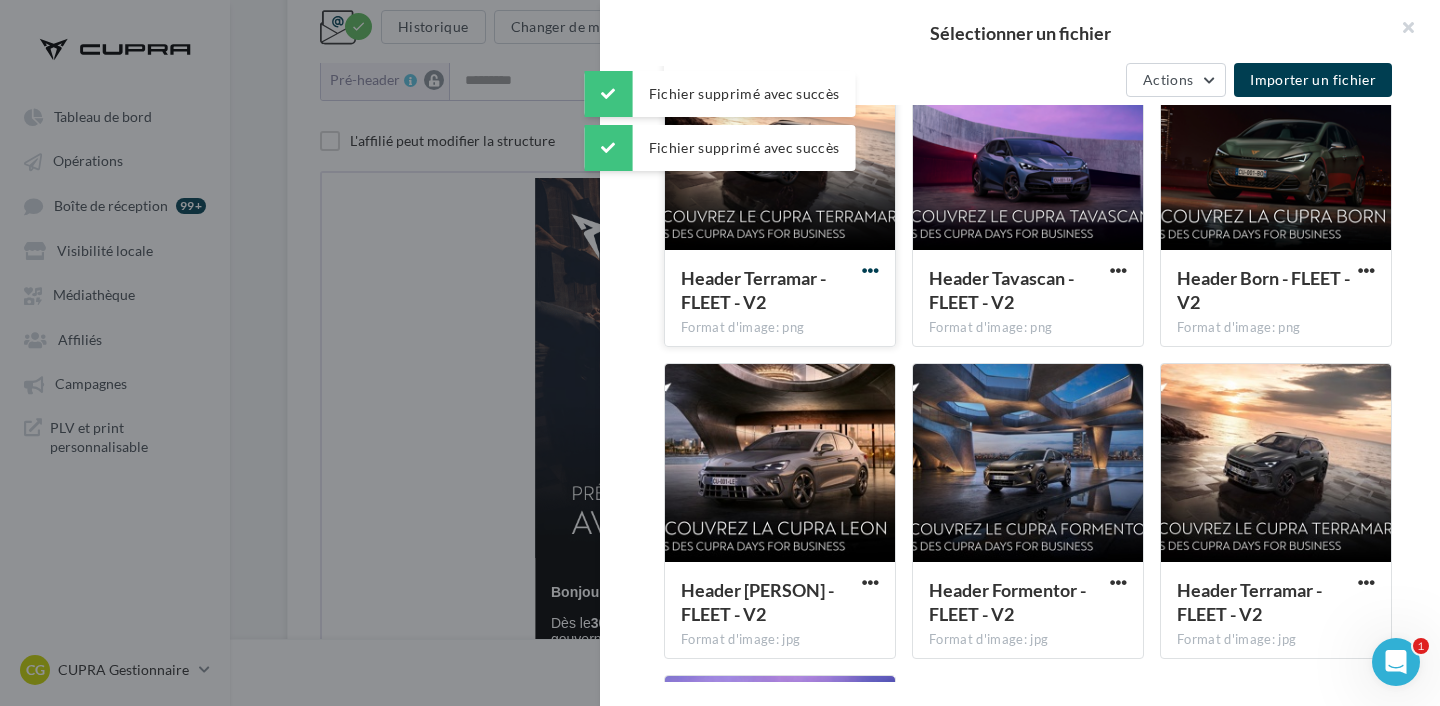 click at bounding box center (870, 270) 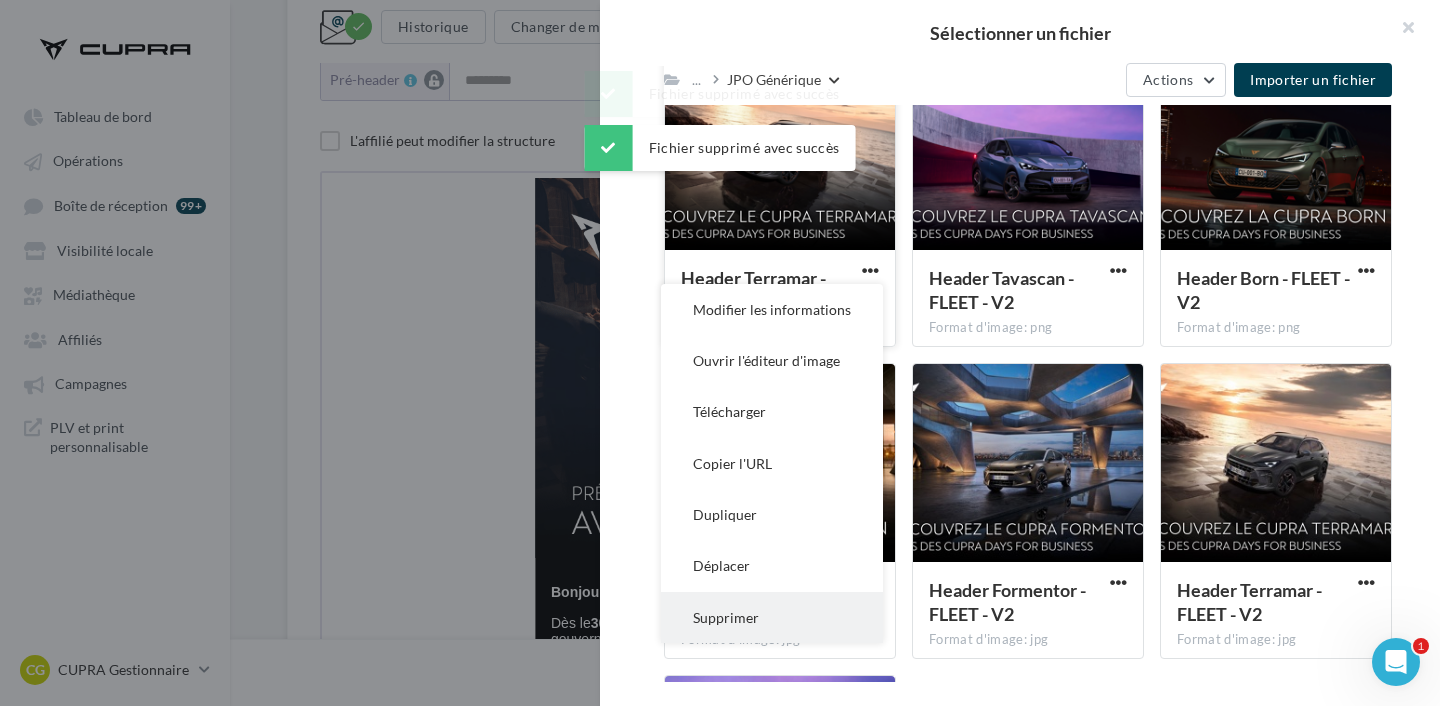 click on "Supprimer" at bounding box center [772, 617] 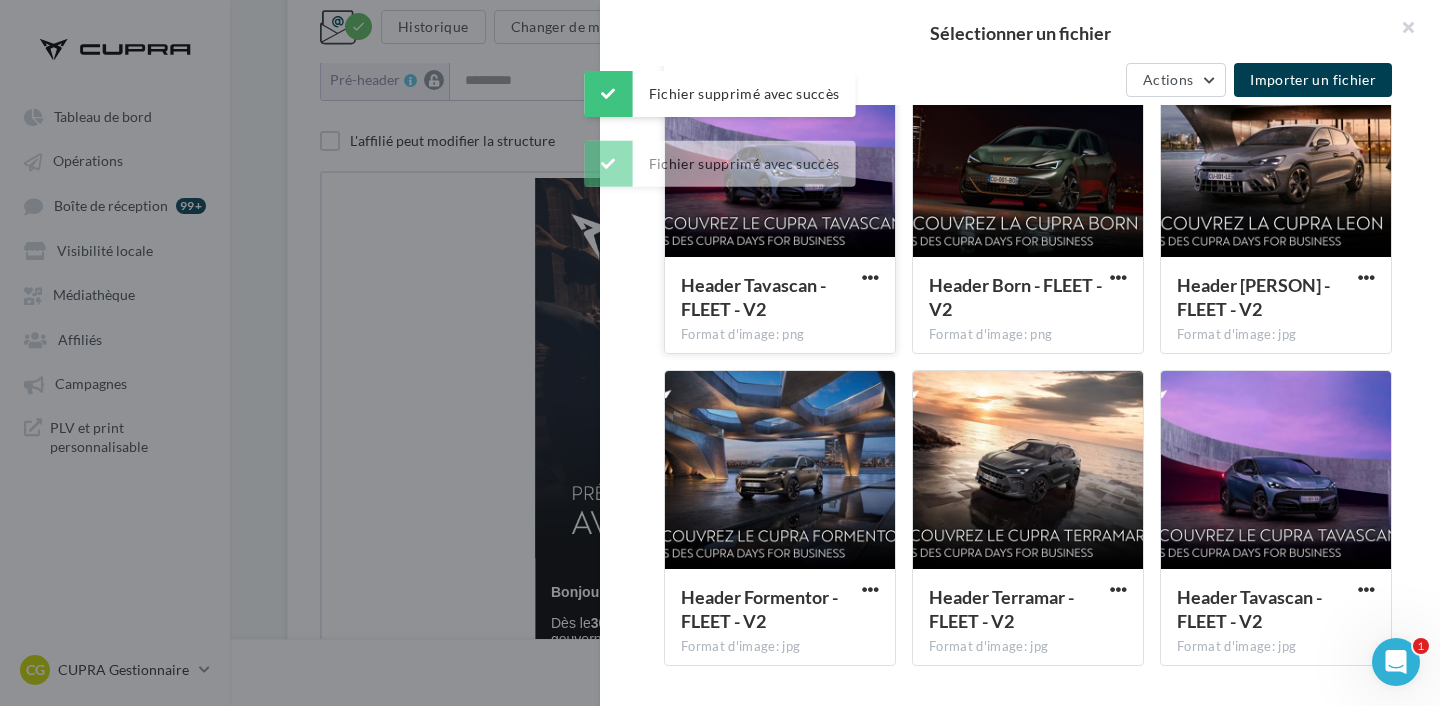 scroll, scrollTop: 923, scrollLeft: 0, axis: vertical 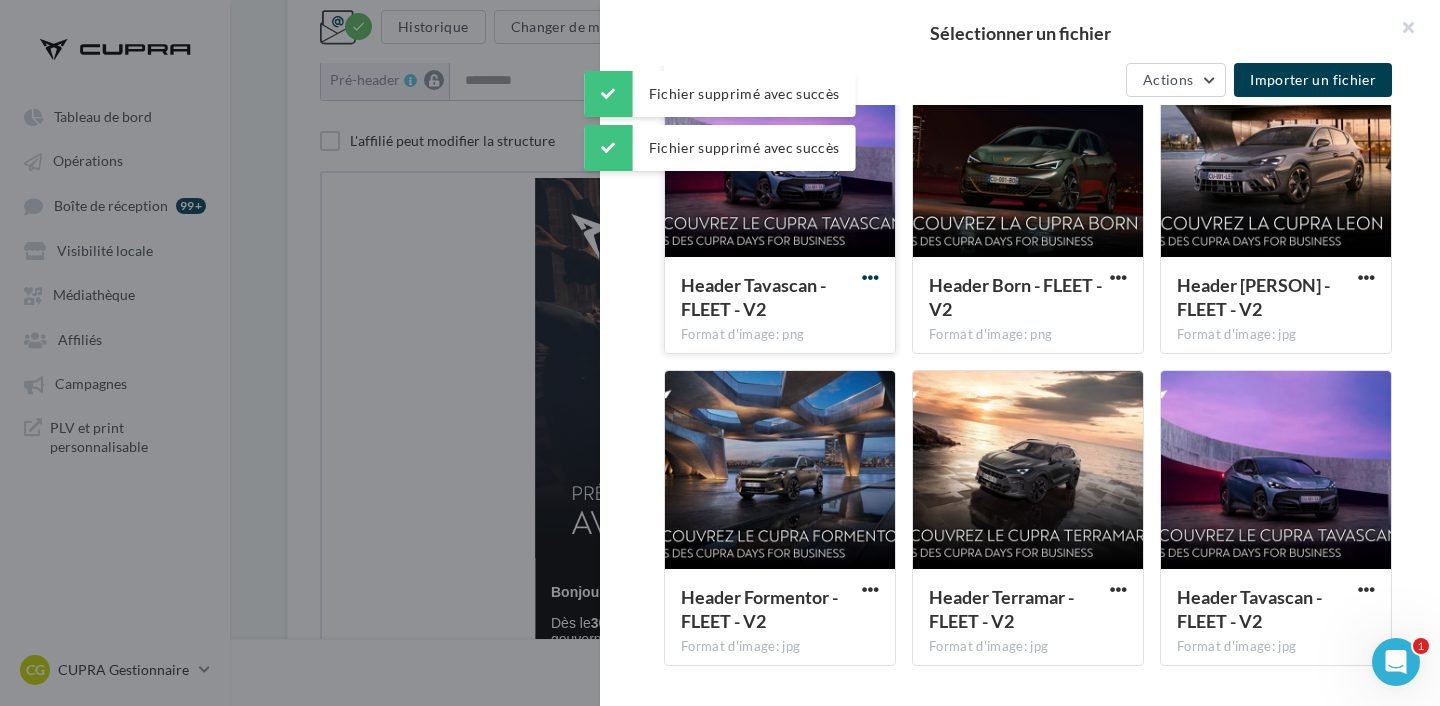 click at bounding box center [870, 277] 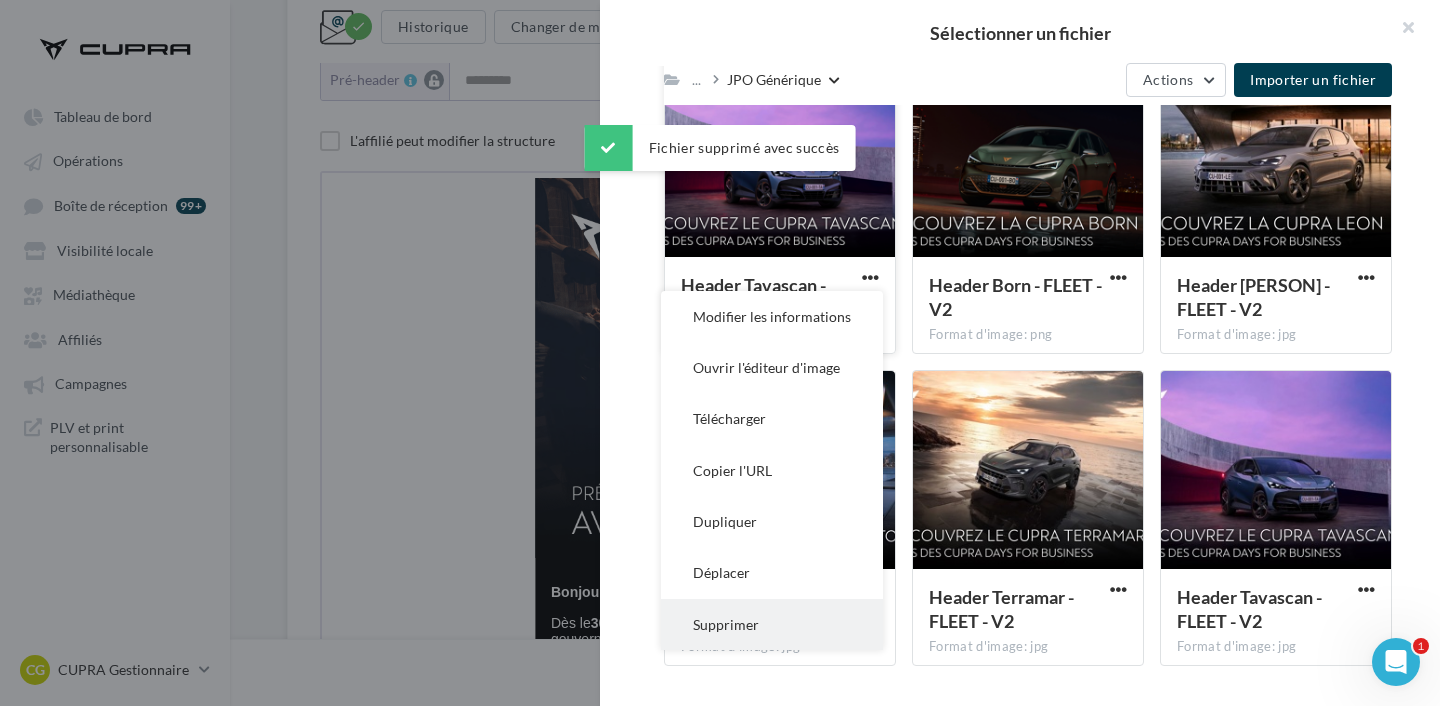 click on "Supprimer" at bounding box center [772, 624] 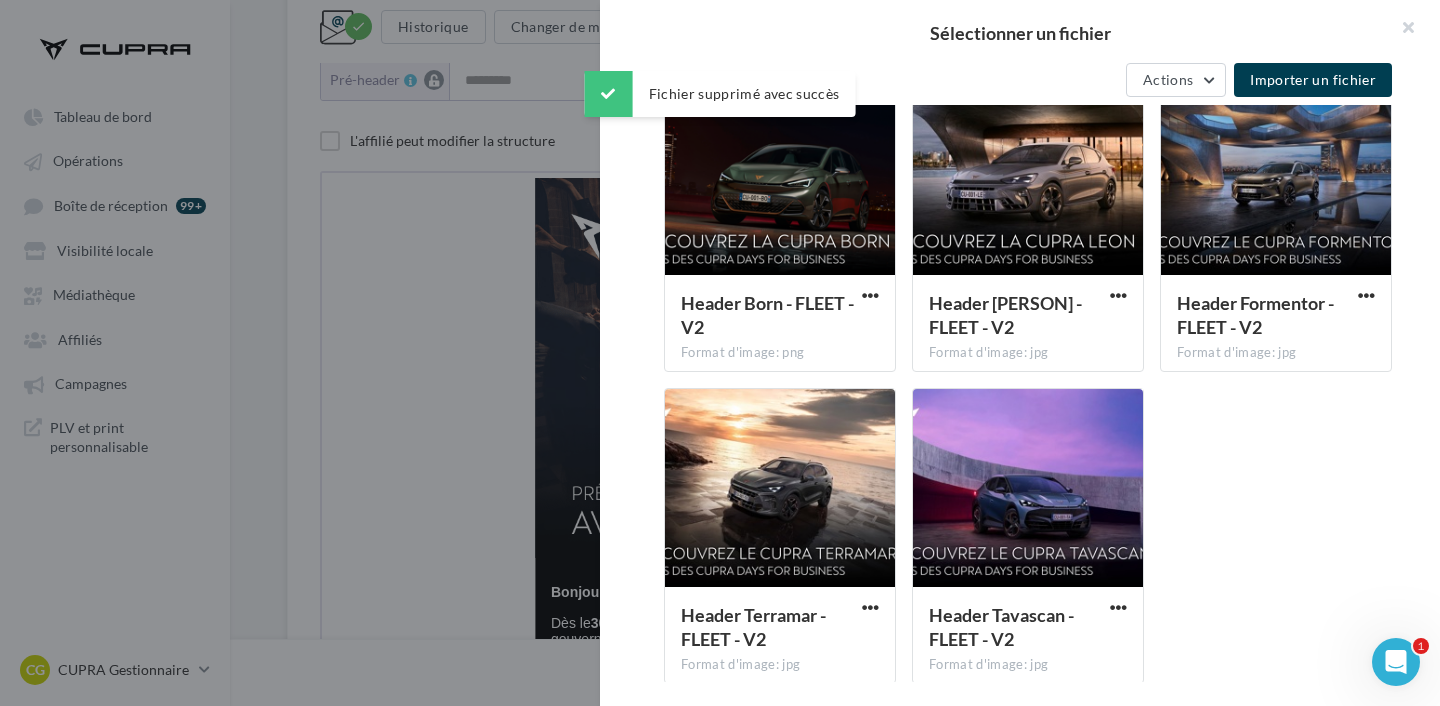 scroll, scrollTop: 896, scrollLeft: 0, axis: vertical 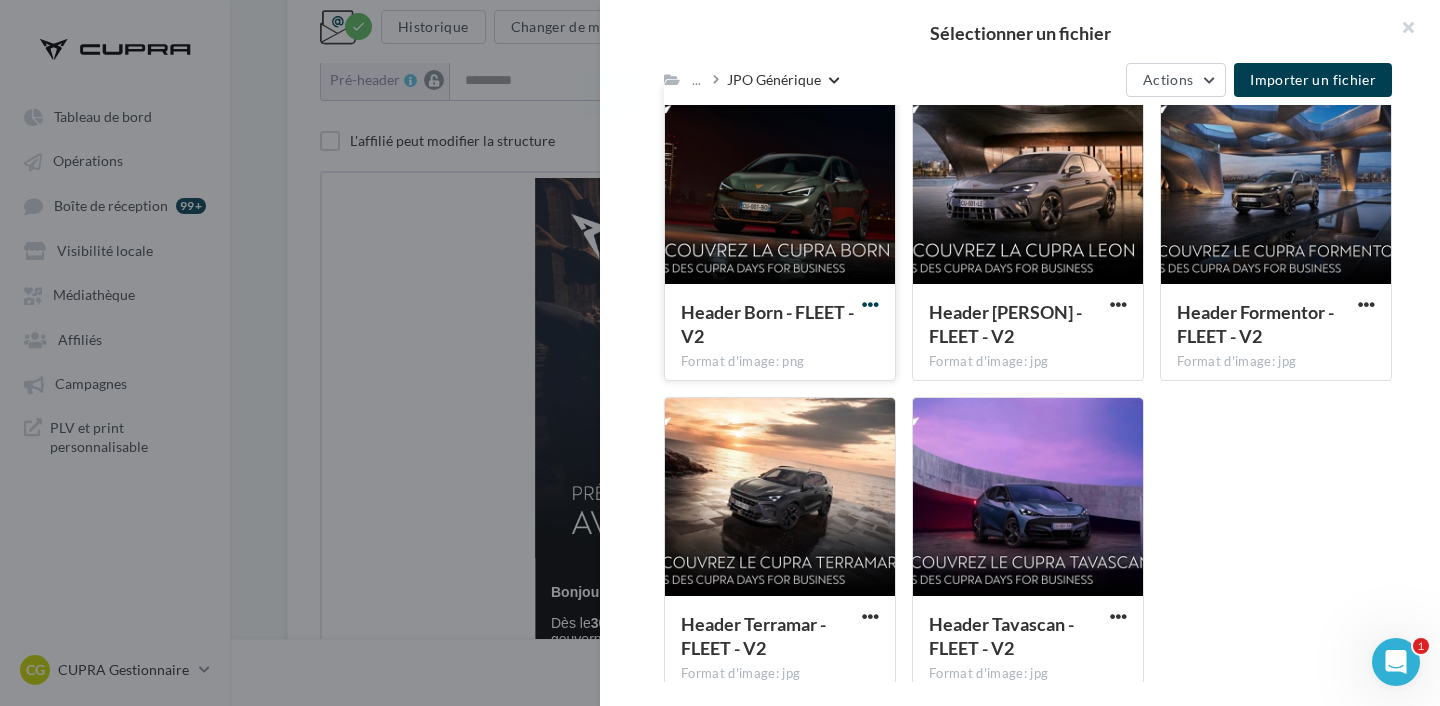 click at bounding box center (870, 304) 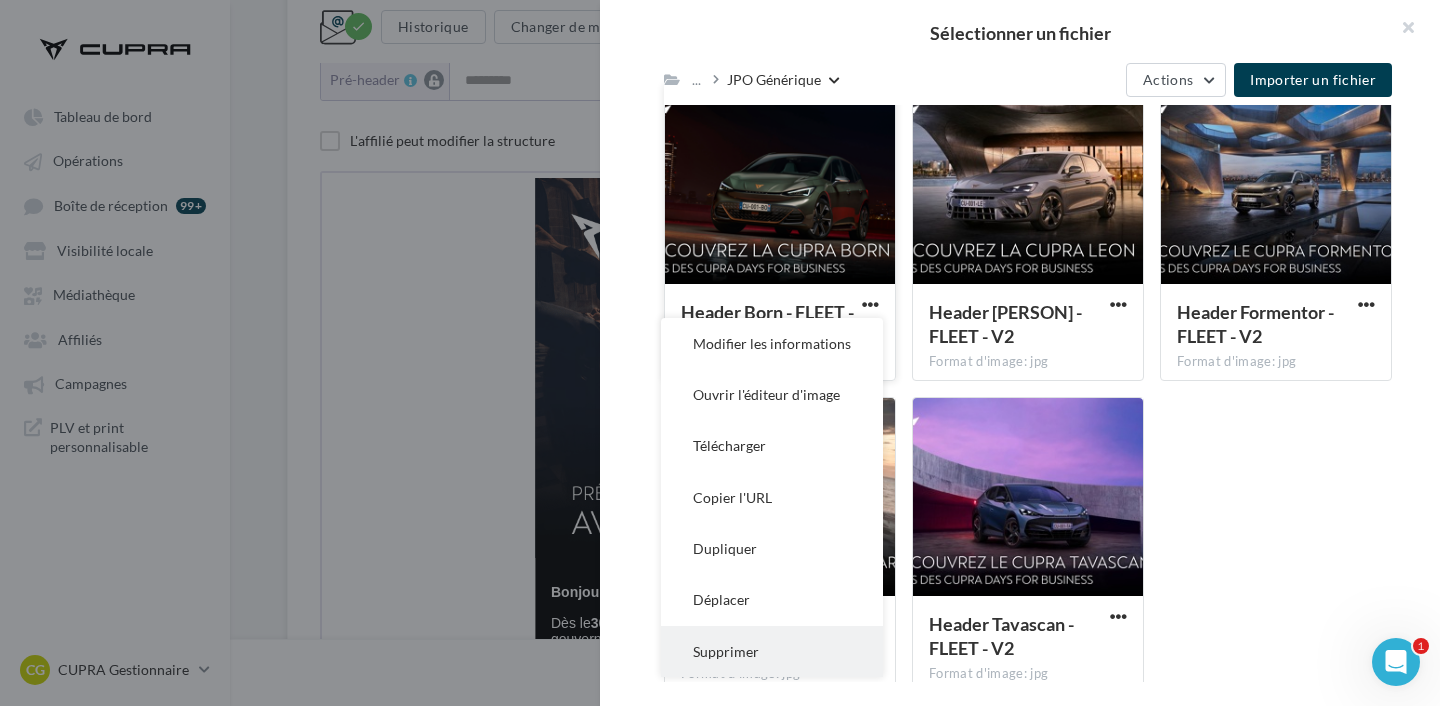 click on "Supprimer" at bounding box center (772, 651) 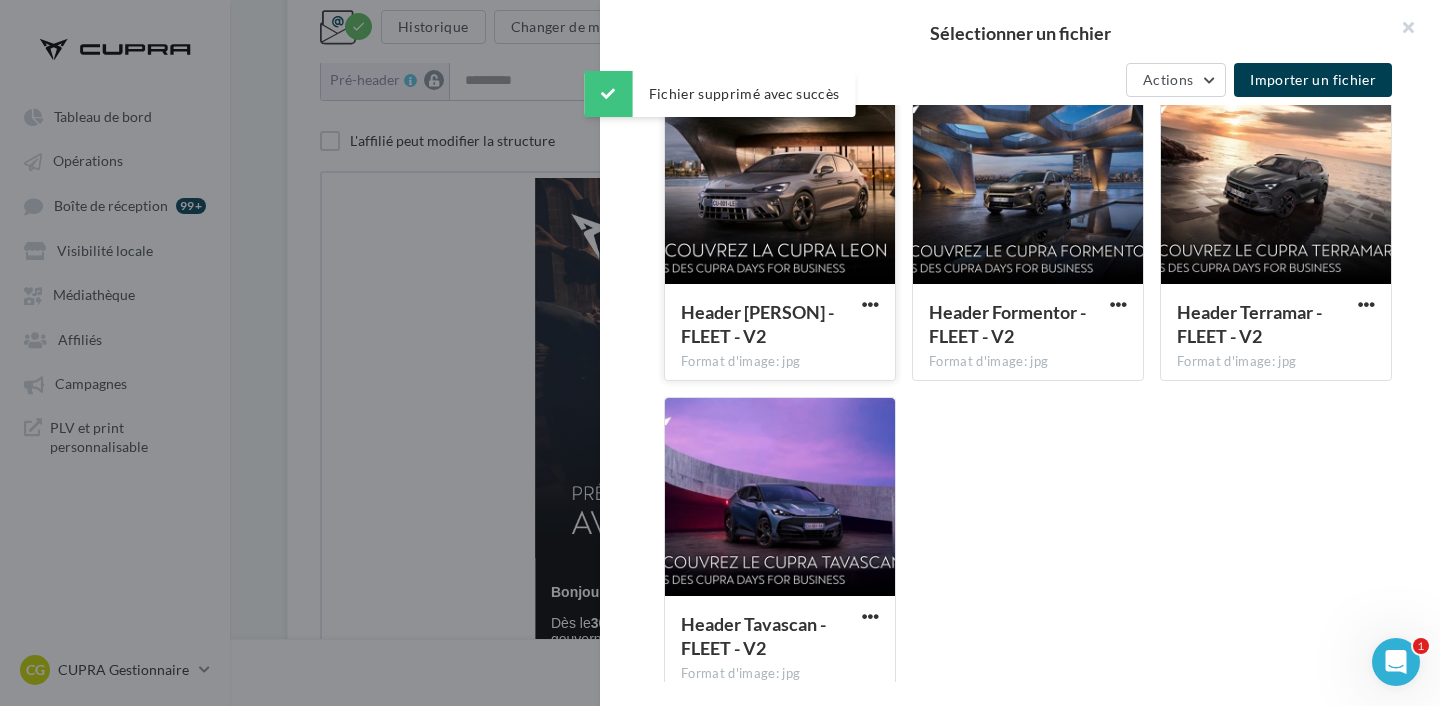 click at bounding box center (870, 305) 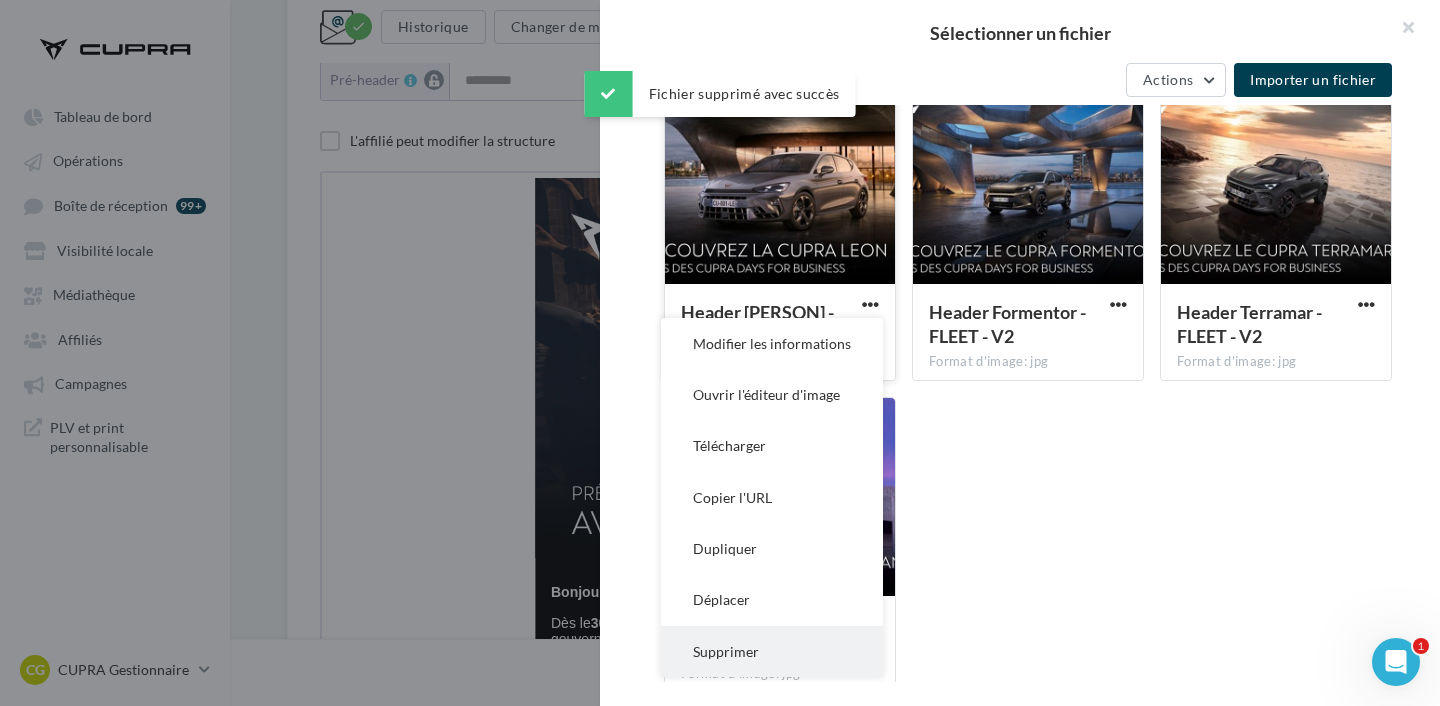 click on "Supprimer" at bounding box center [772, 651] 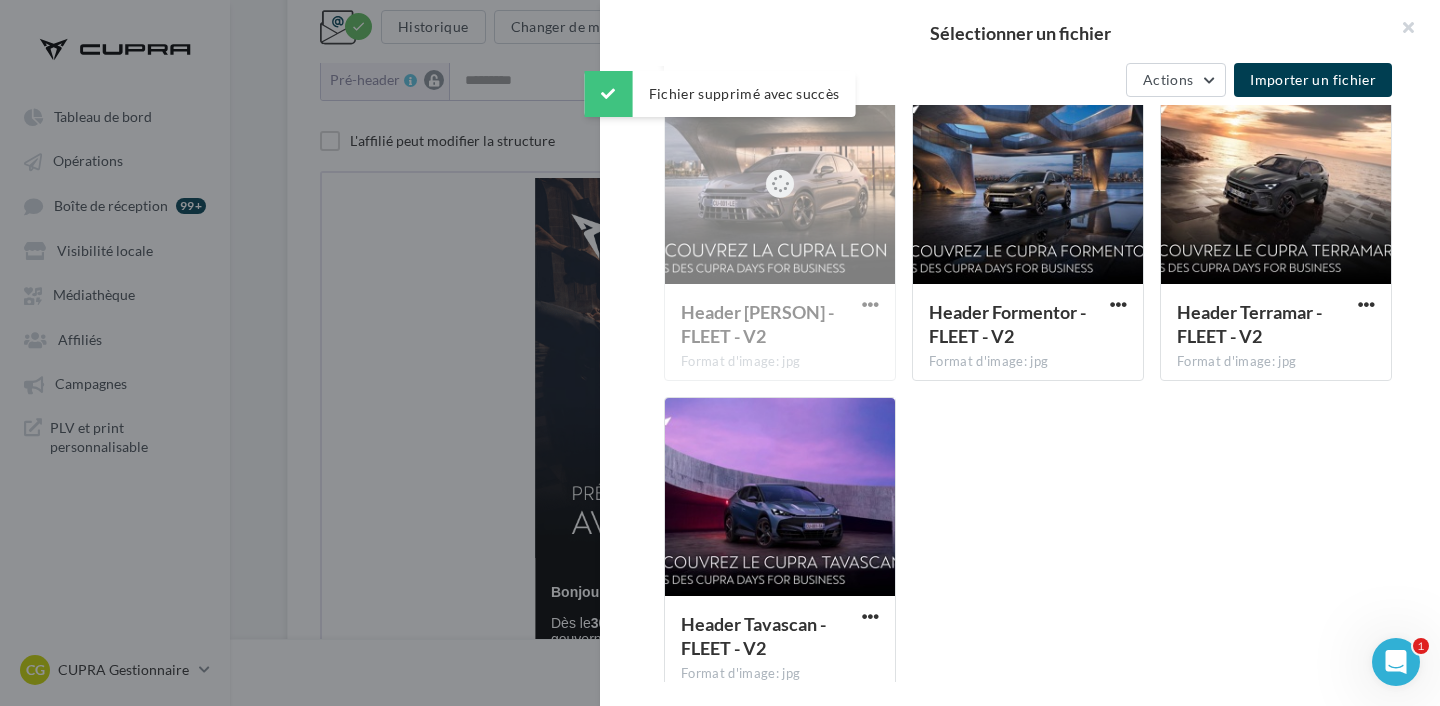 scroll, scrollTop: 611, scrollLeft: 0, axis: vertical 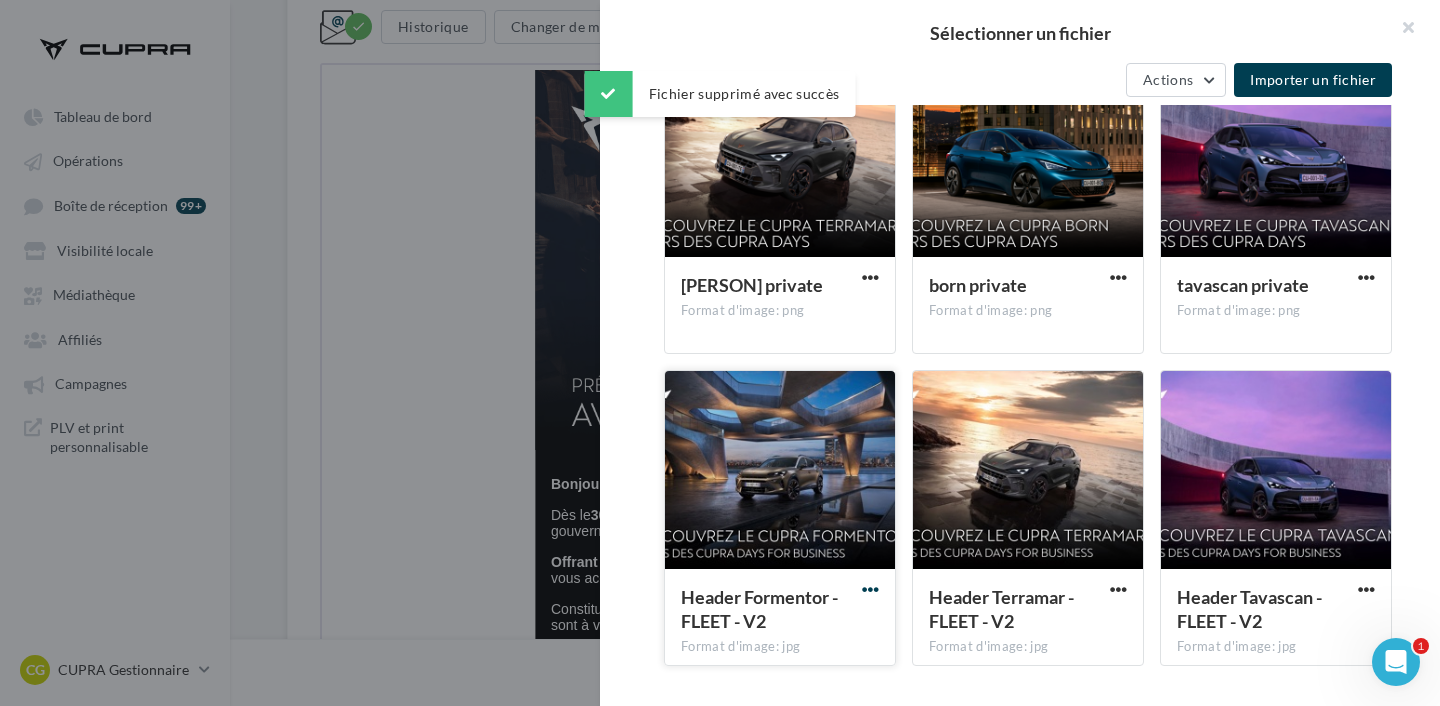 click at bounding box center (870, 589) 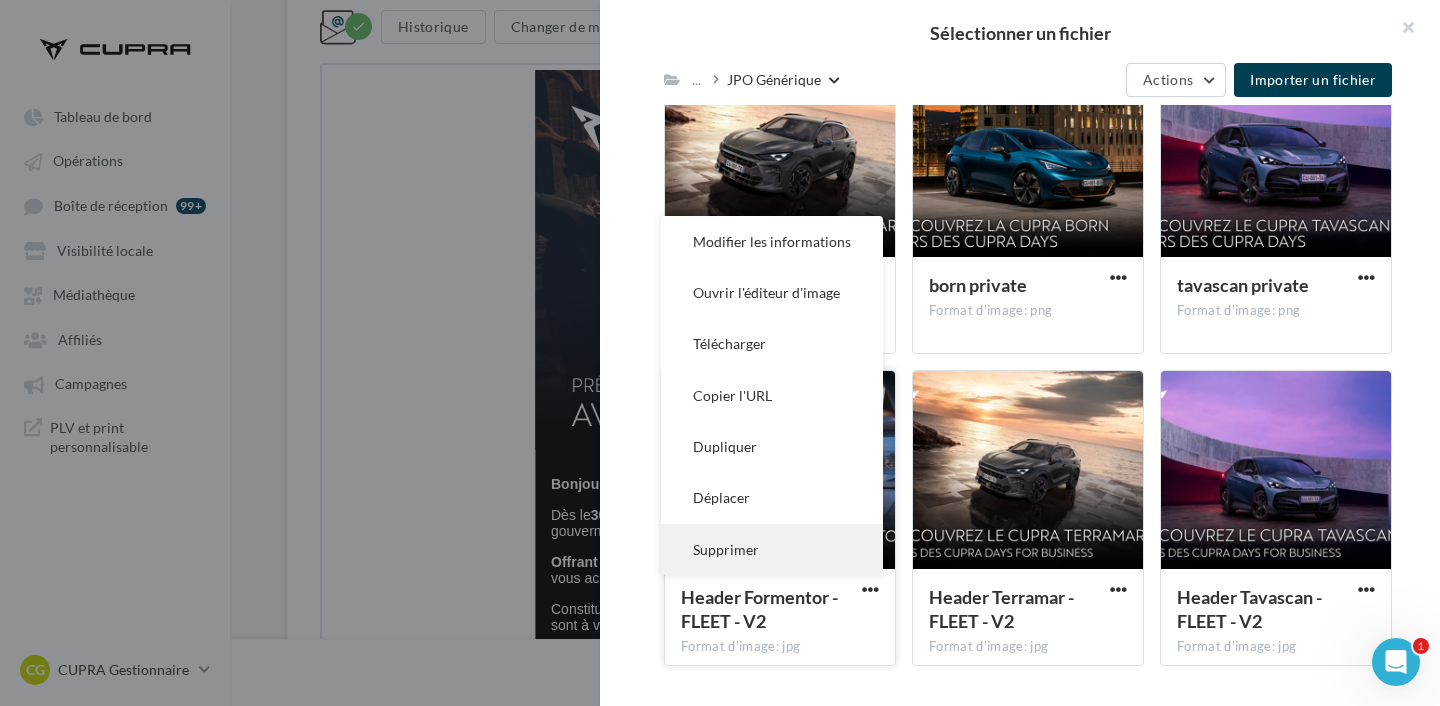 click on "Supprimer" at bounding box center (772, 549) 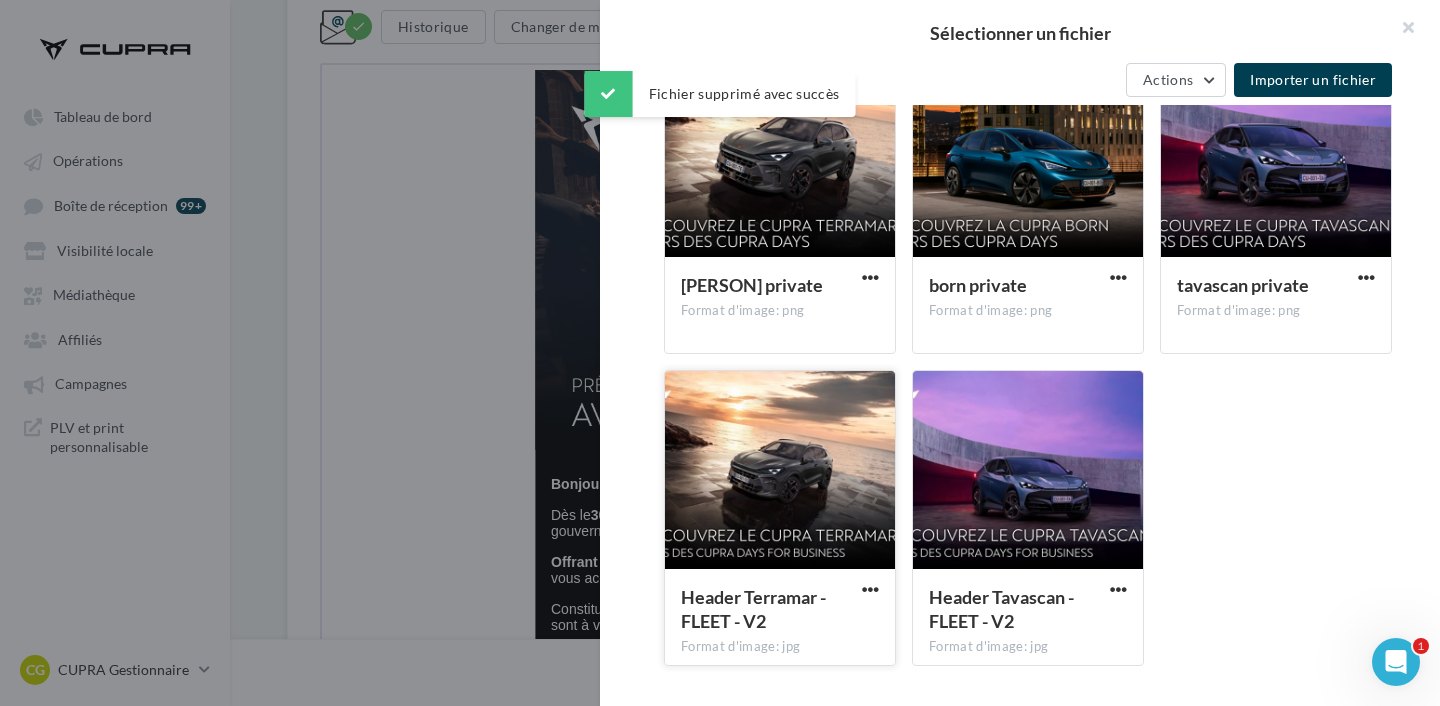 click at bounding box center (870, 590) 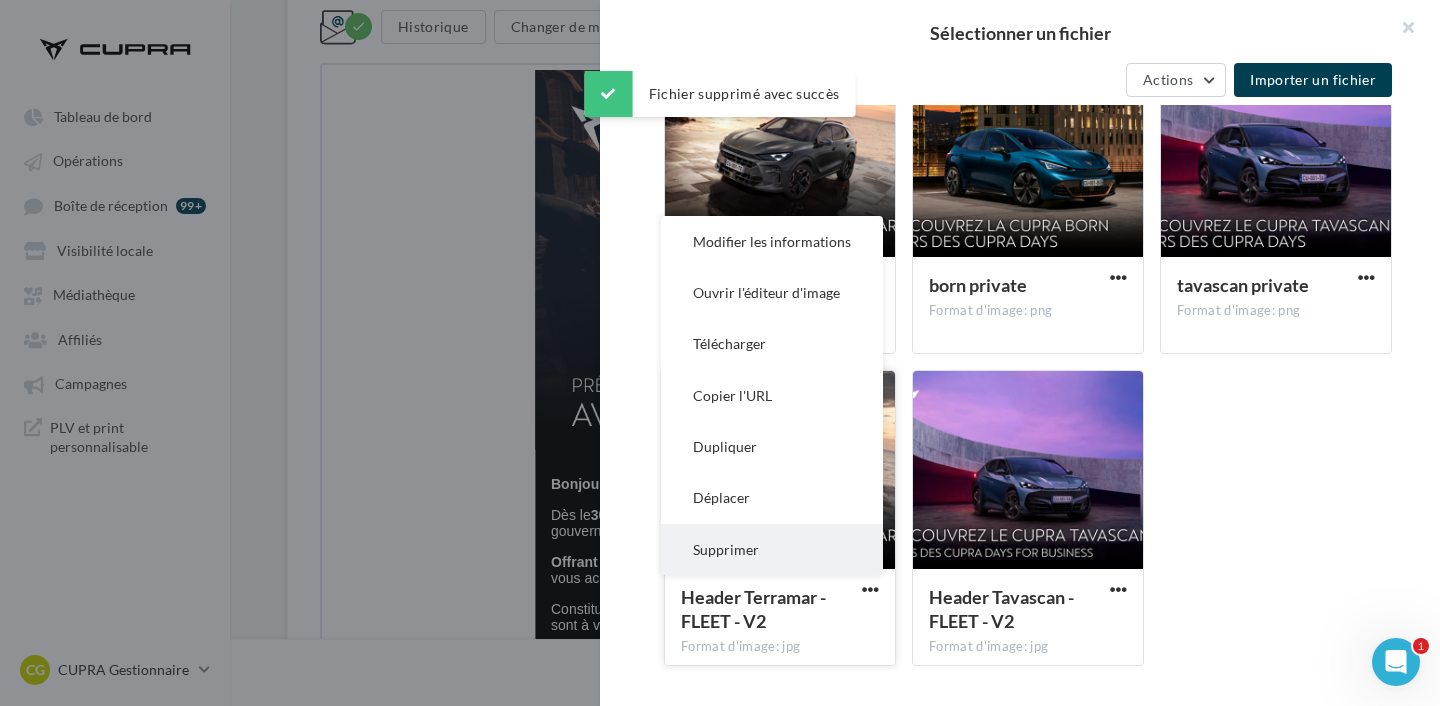 click on "Supprimer" at bounding box center [772, 549] 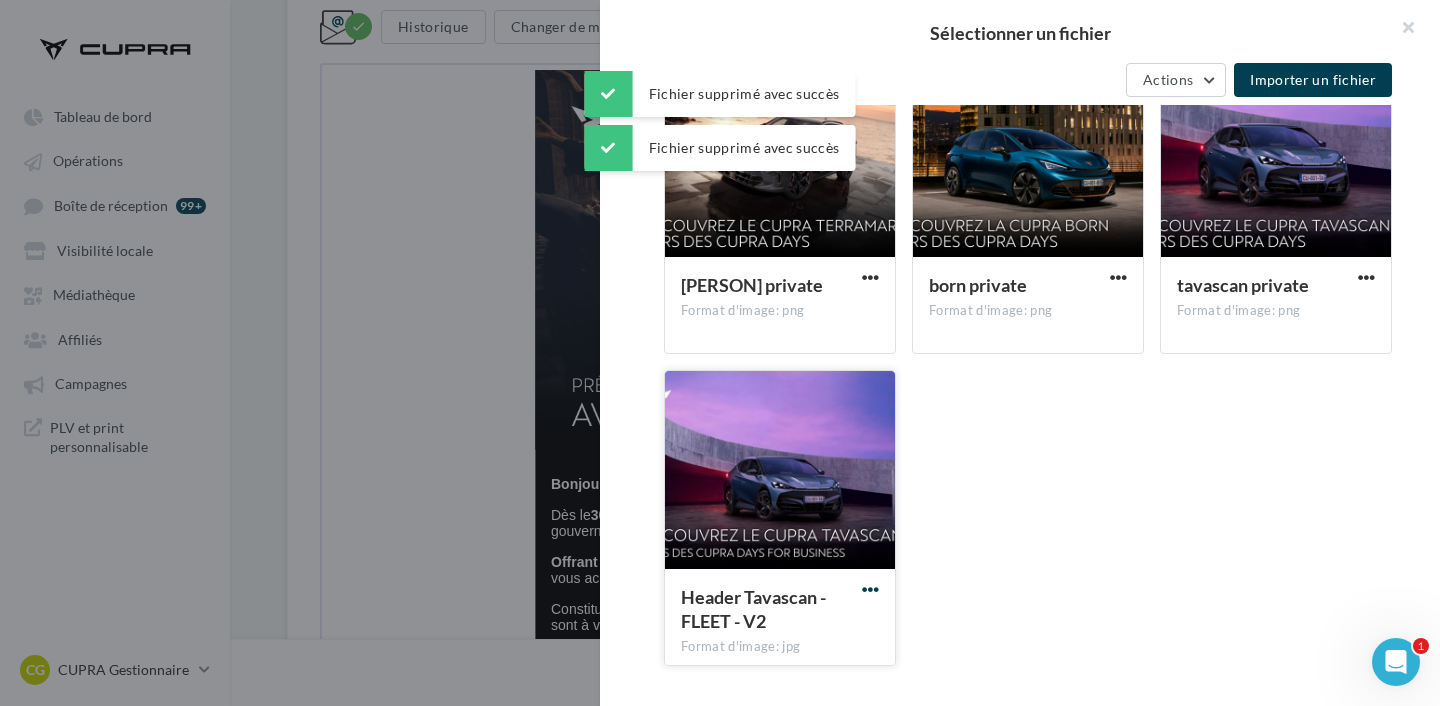 click at bounding box center [870, 589] 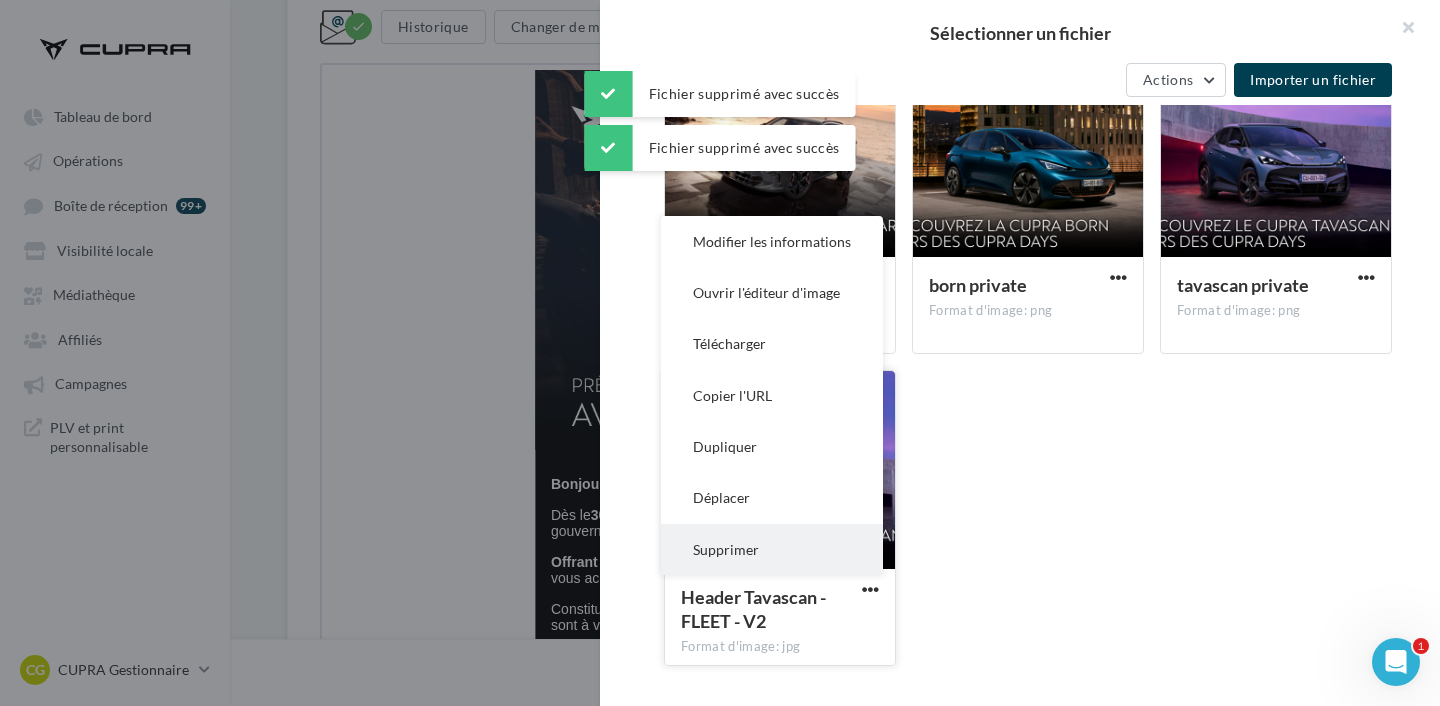 click on "Supprimer" at bounding box center [772, 549] 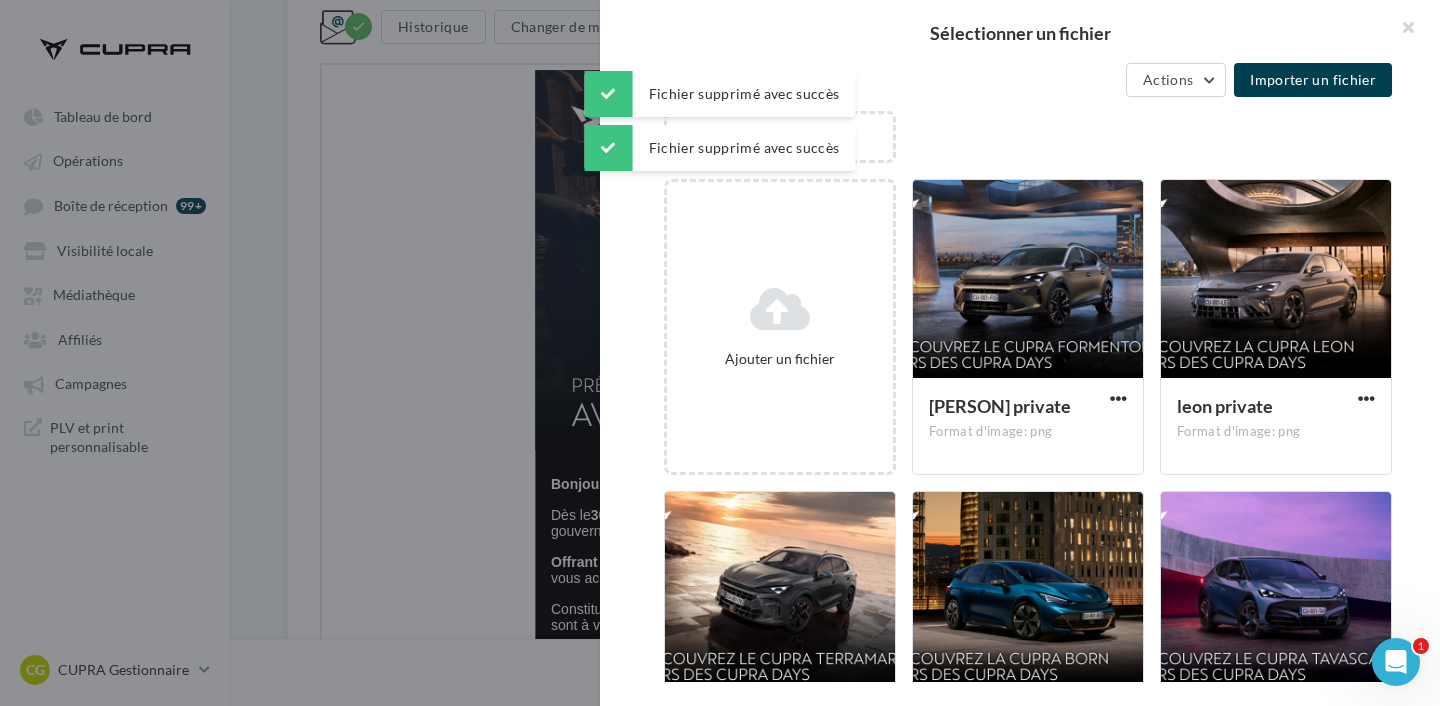 scroll, scrollTop: 123, scrollLeft: 0, axis: vertical 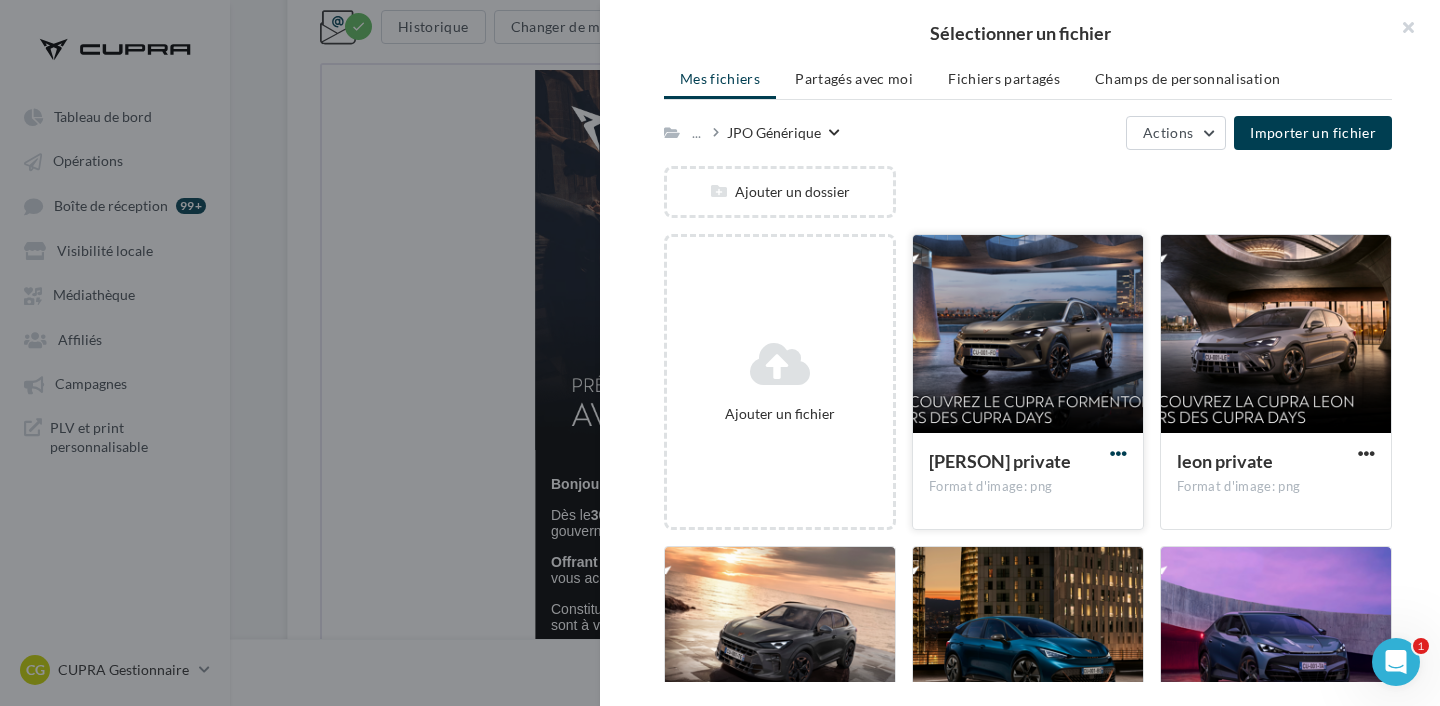 click at bounding box center [1118, 453] 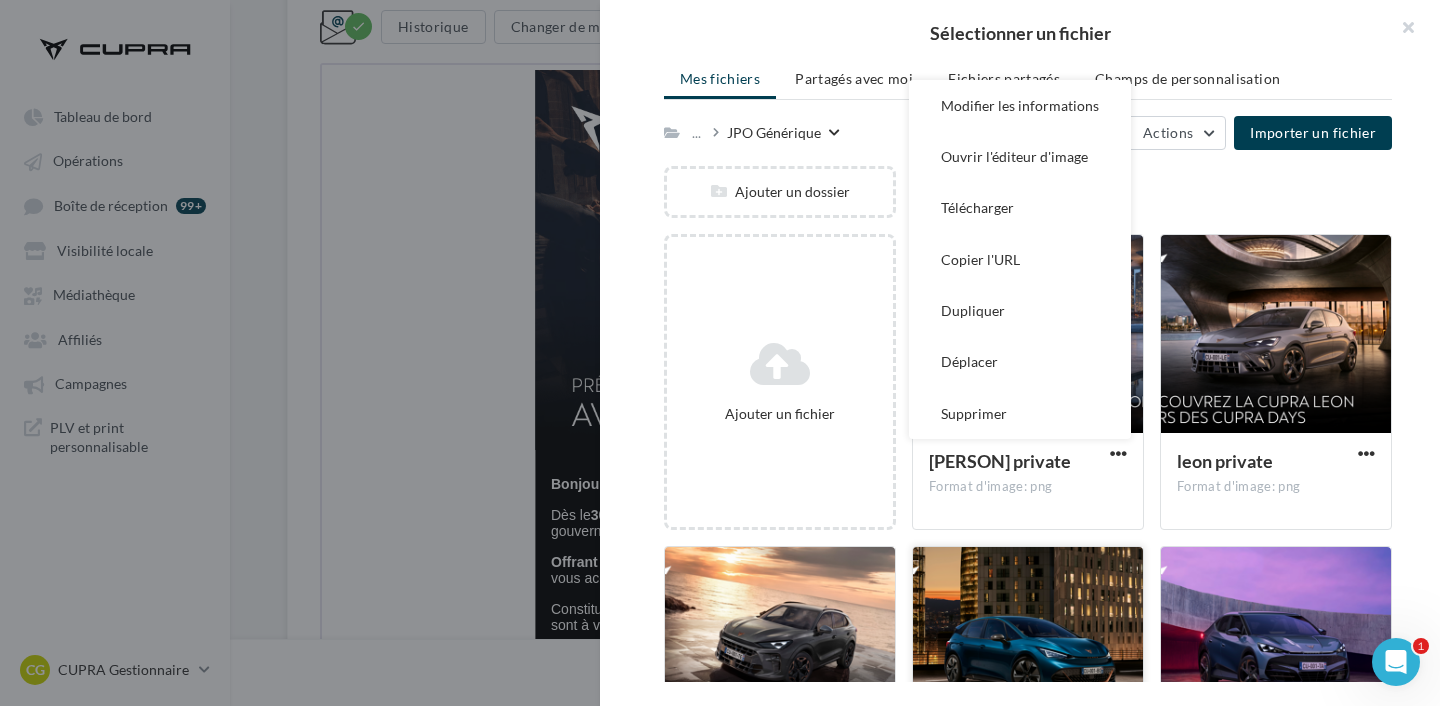scroll, scrollTop: 299, scrollLeft: 0, axis: vertical 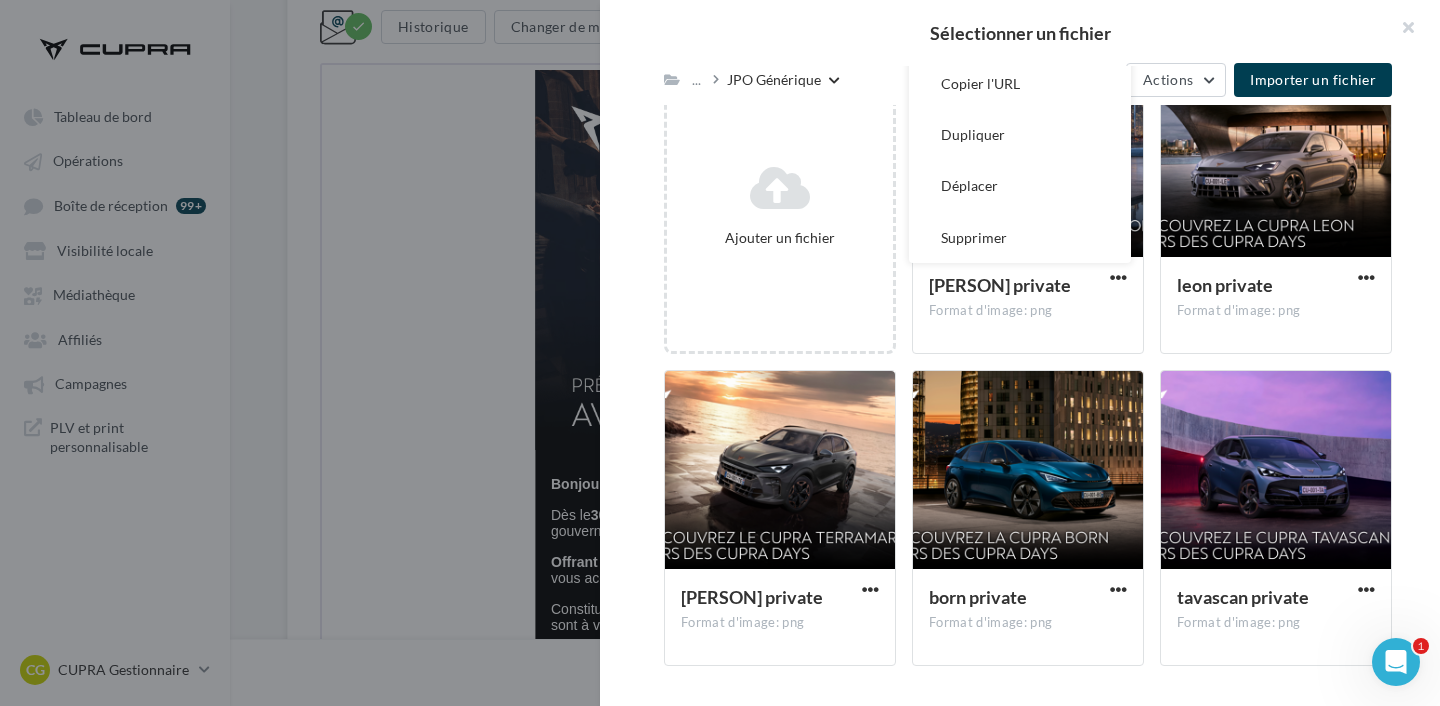 click on "Sélectionner un fichier
Consulter les contraintes attendues pour ce type de campagne                   Filtrer par        Réinitialiser
Mes fichiers
Partagés avec moi
Fichiers partagés
Champs de personnalisation
...         JPO Générique                     Actions                Importer un fichier     Ajouter un dossier     Ajouter un fichier                  [BRAND] [PERSON]  Format d'image: png           Modifier les informations       Ouvrir l'éditeur d'image       Télécharger       Copier l'URL       Dupliquer       Déplacer       Supprimer               [BRAND] [PERSON]                      [PERSON]  Format d'image: png                   [PERSON]                      [PERSON]  Format d'image: png                   [PERSON]                      [PERSON]  Format d'image: png" at bounding box center [1020, 353] 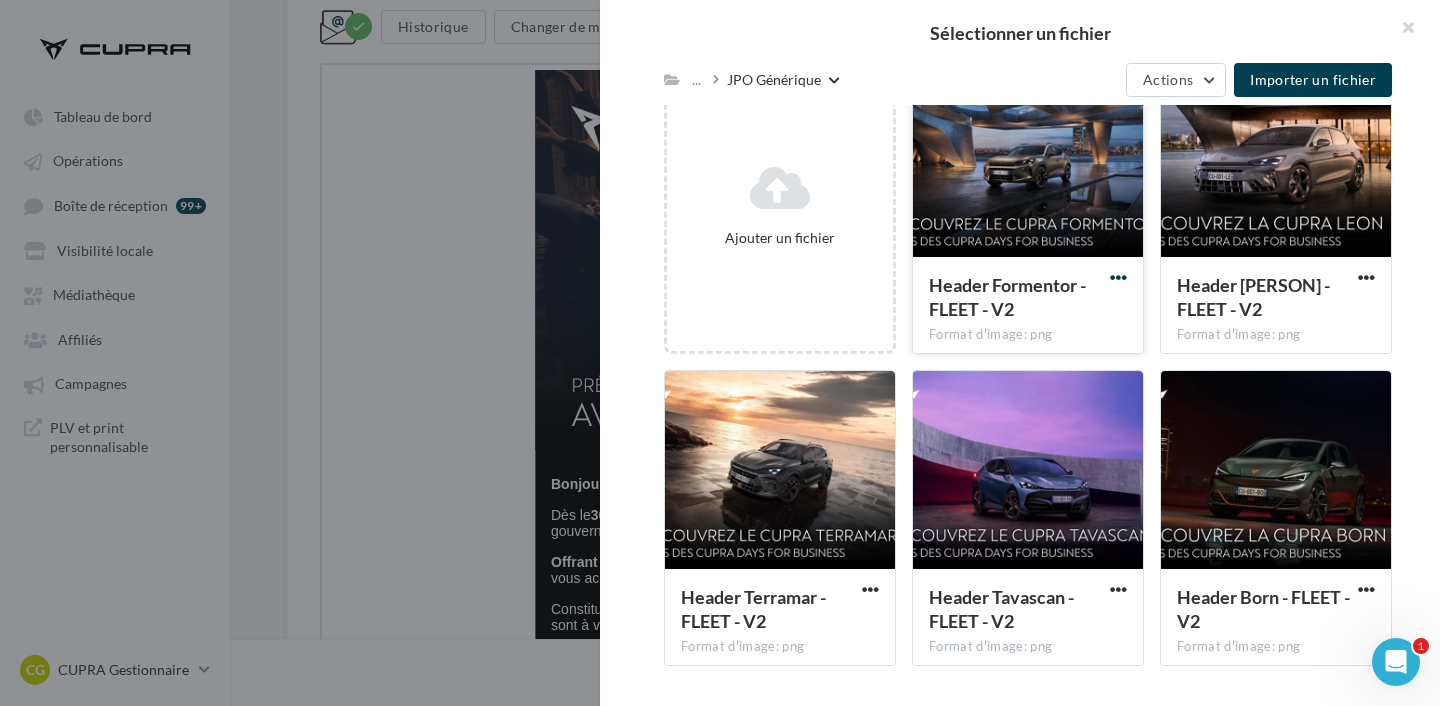 click at bounding box center (1118, 277) 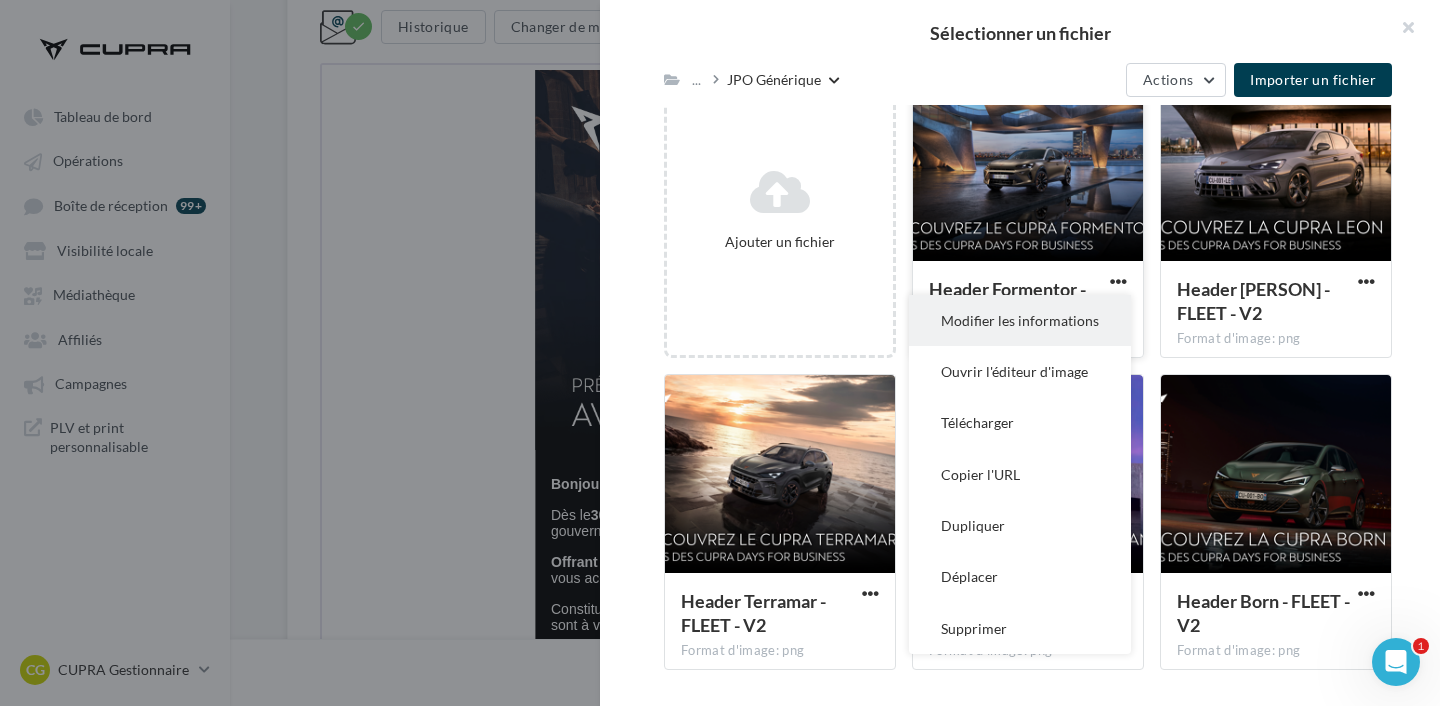 scroll, scrollTop: 292, scrollLeft: 0, axis: vertical 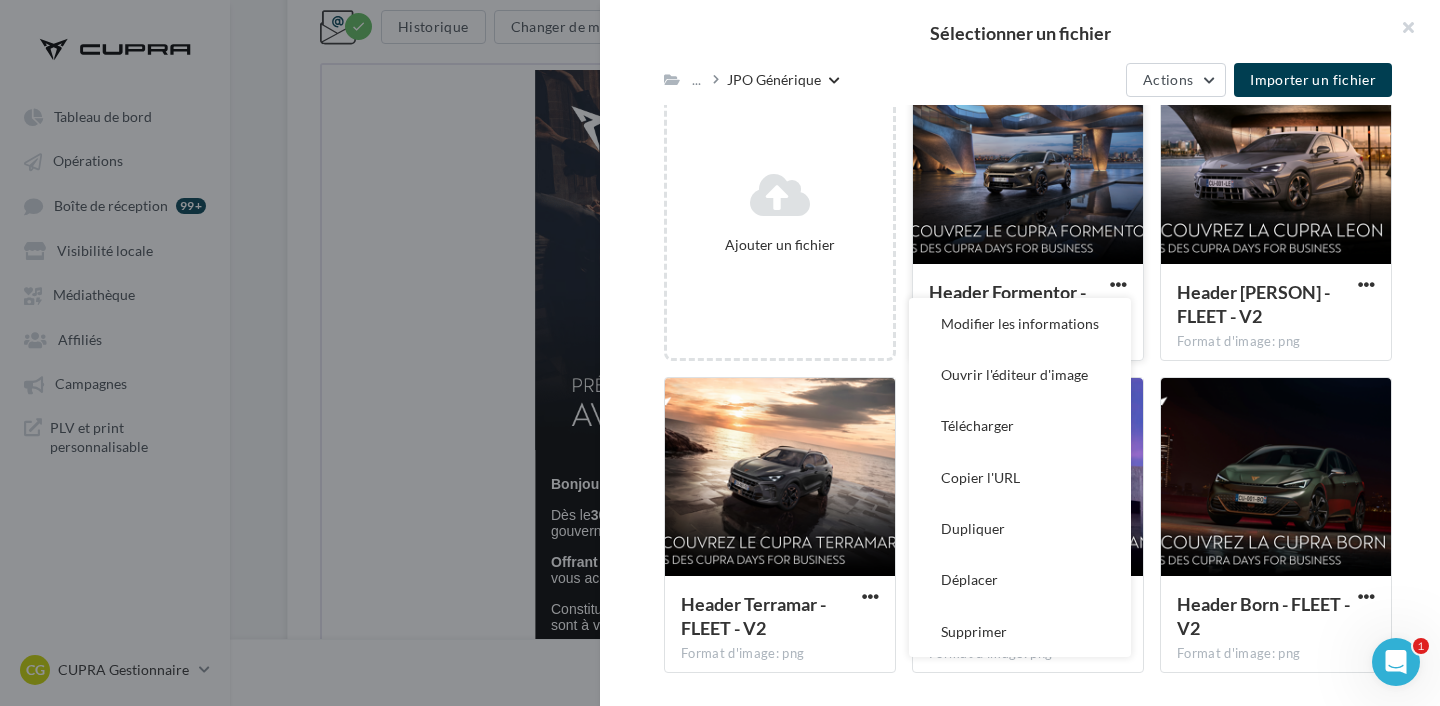 click on "Header Formentor - FLEET - V2" at bounding box center [1016, 304] 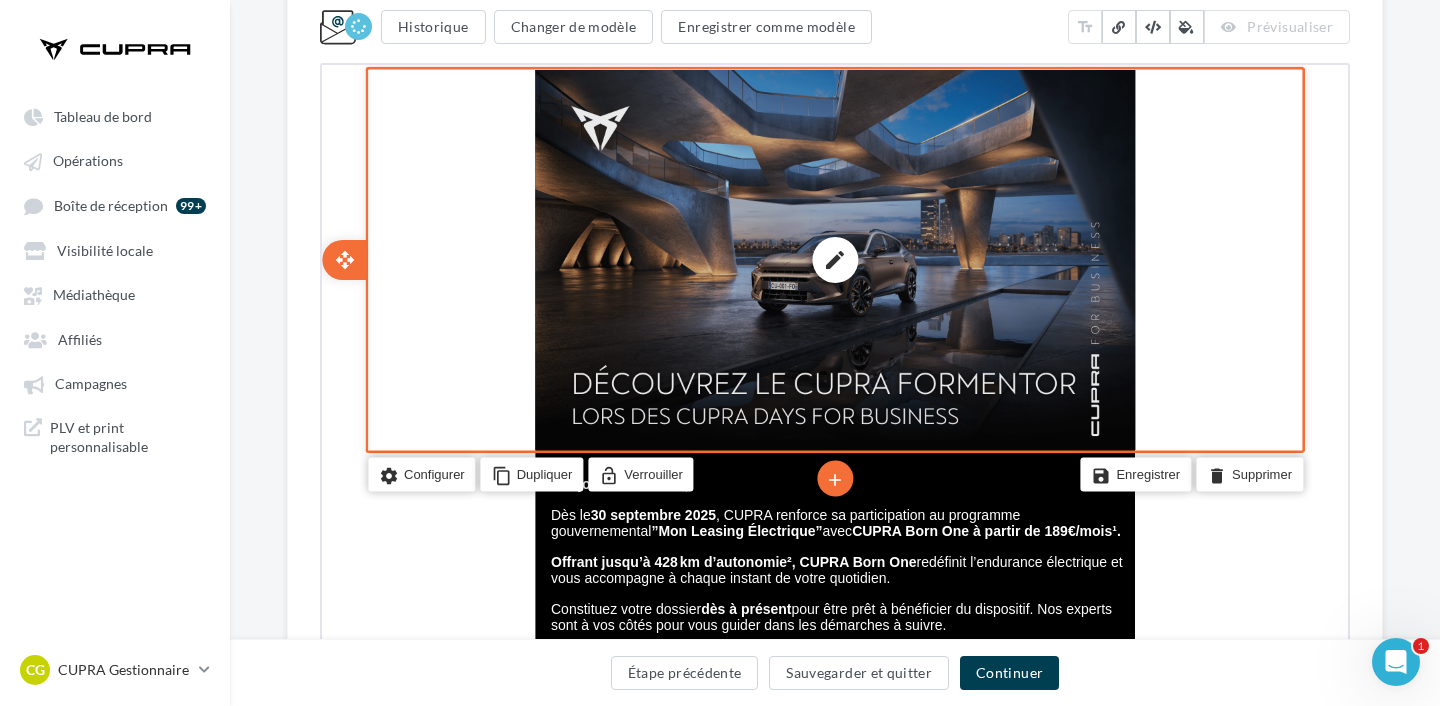 click on "edit" at bounding box center [833, 257] 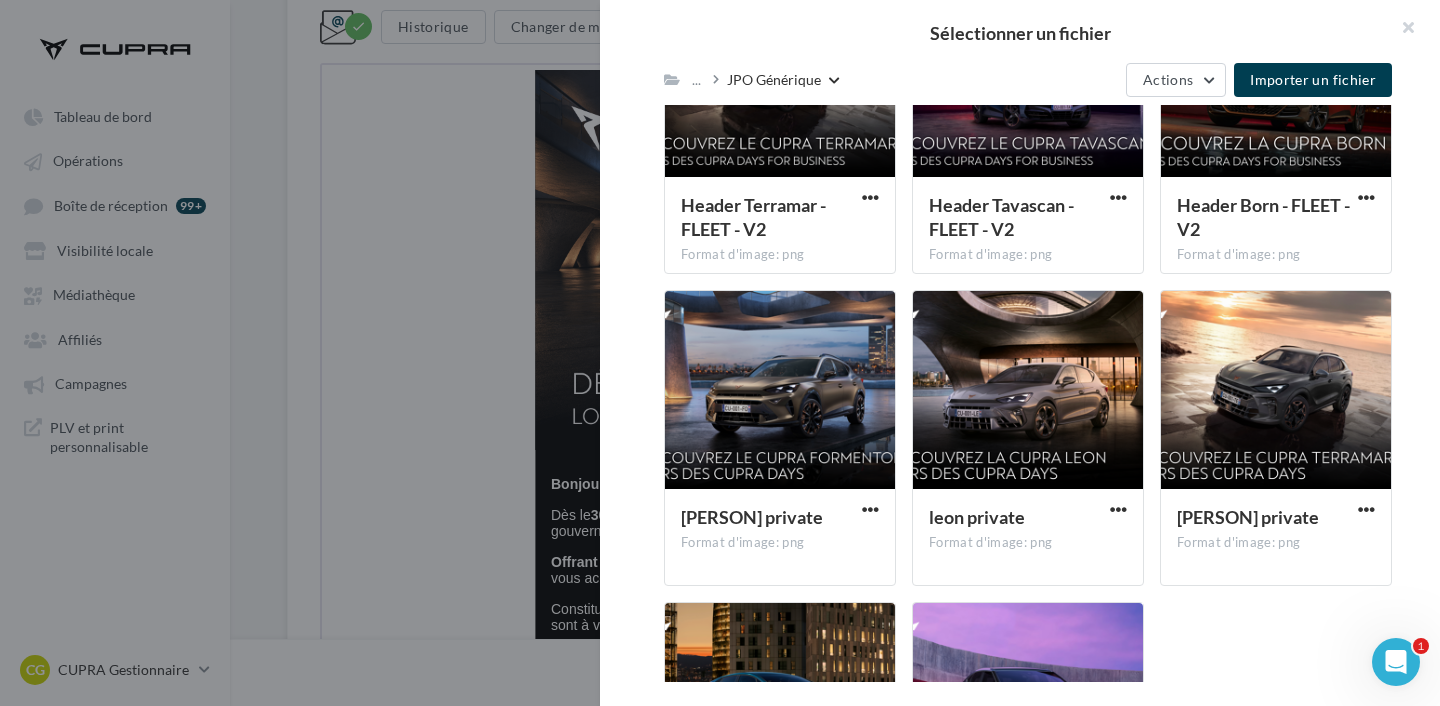 scroll, scrollTop: 923, scrollLeft: 0, axis: vertical 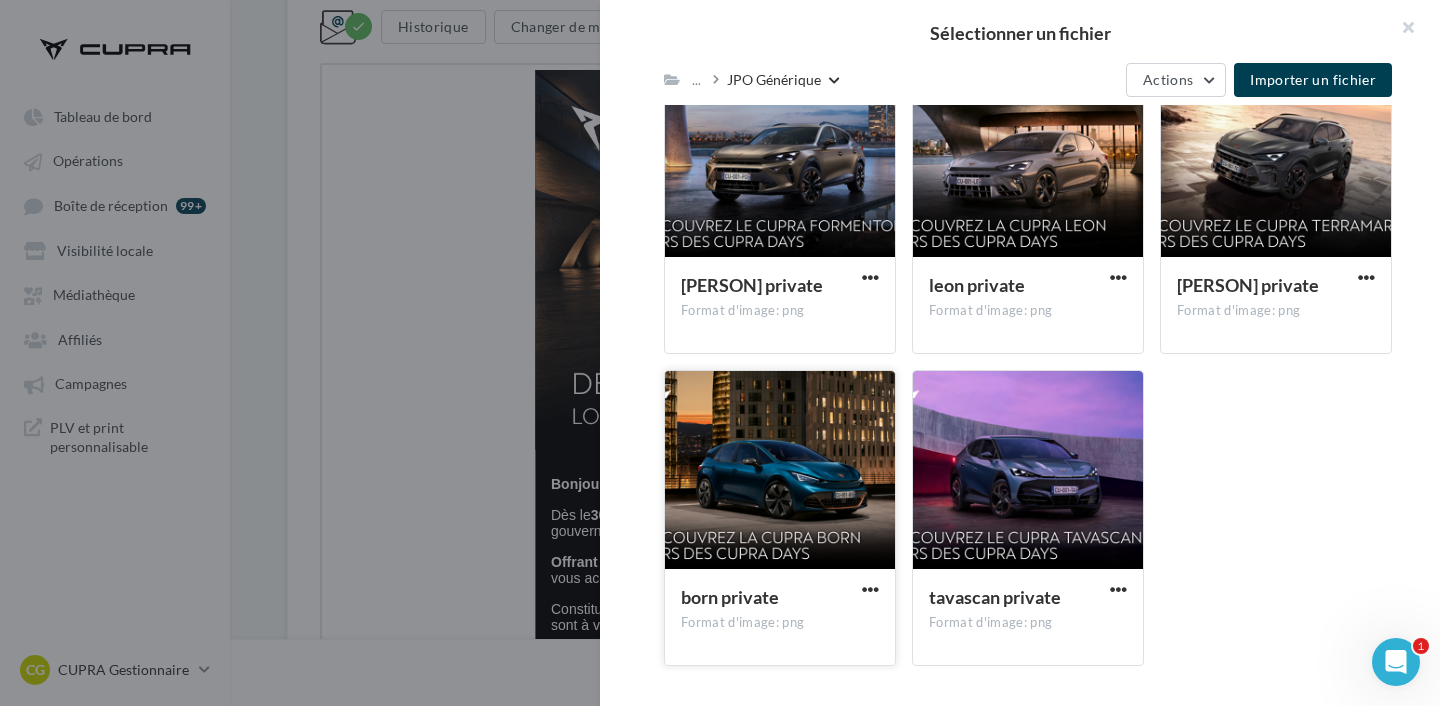 click at bounding box center [780, 471] 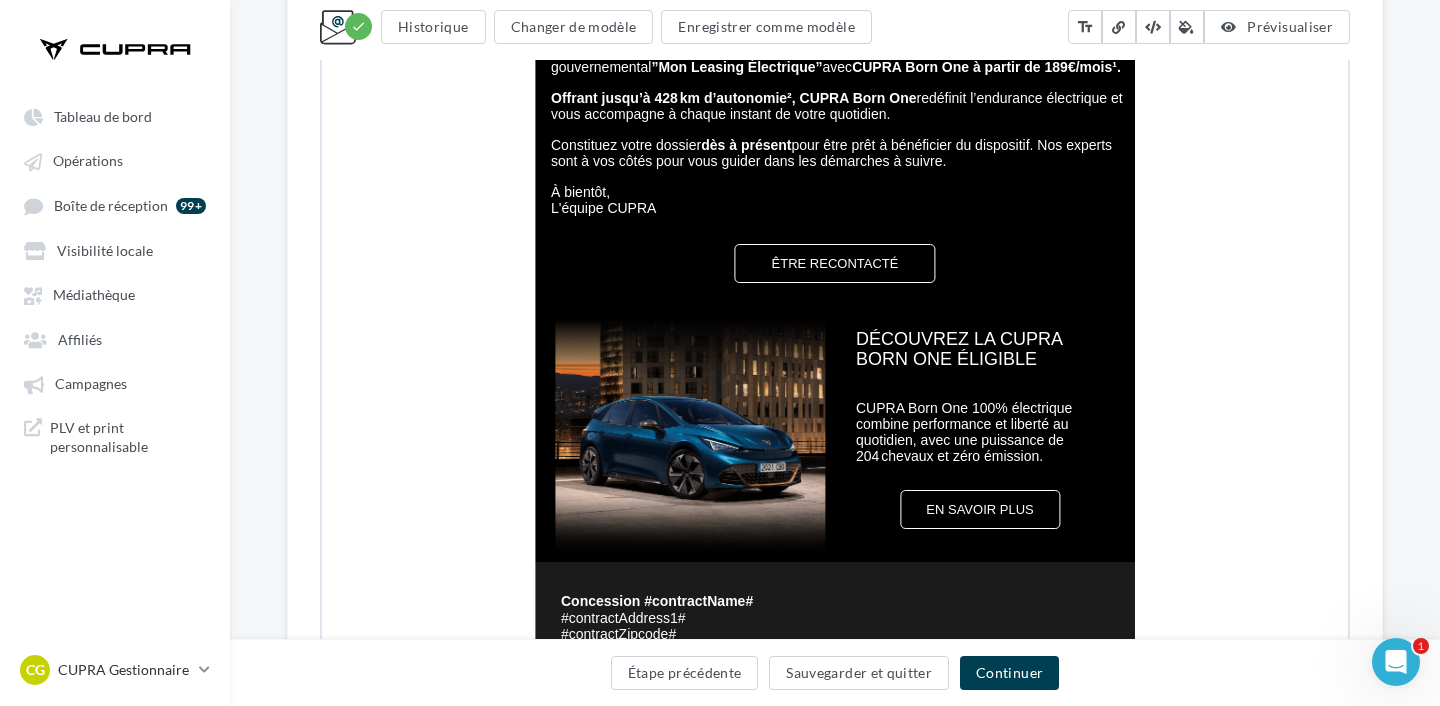 scroll, scrollTop: 924, scrollLeft: 0, axis: vertical 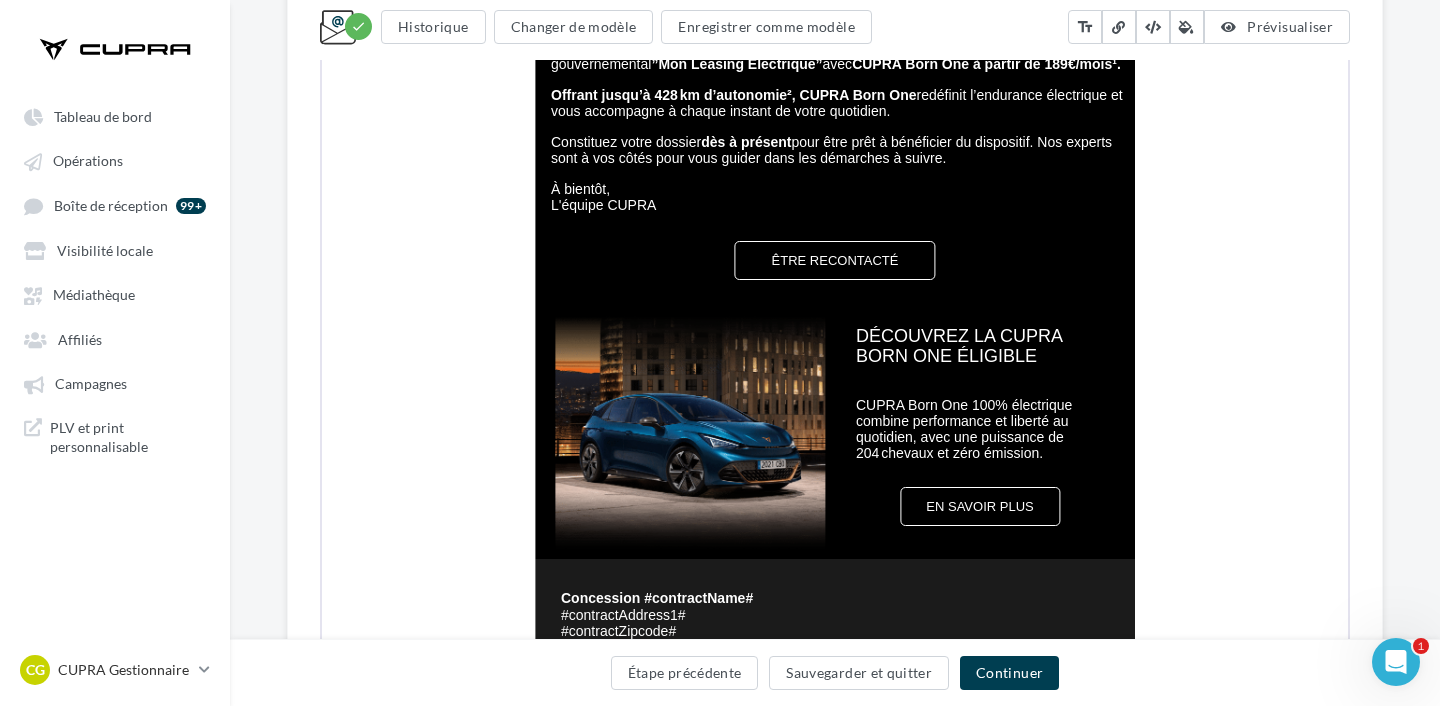 click on "add" at bounding box center (833, 172) 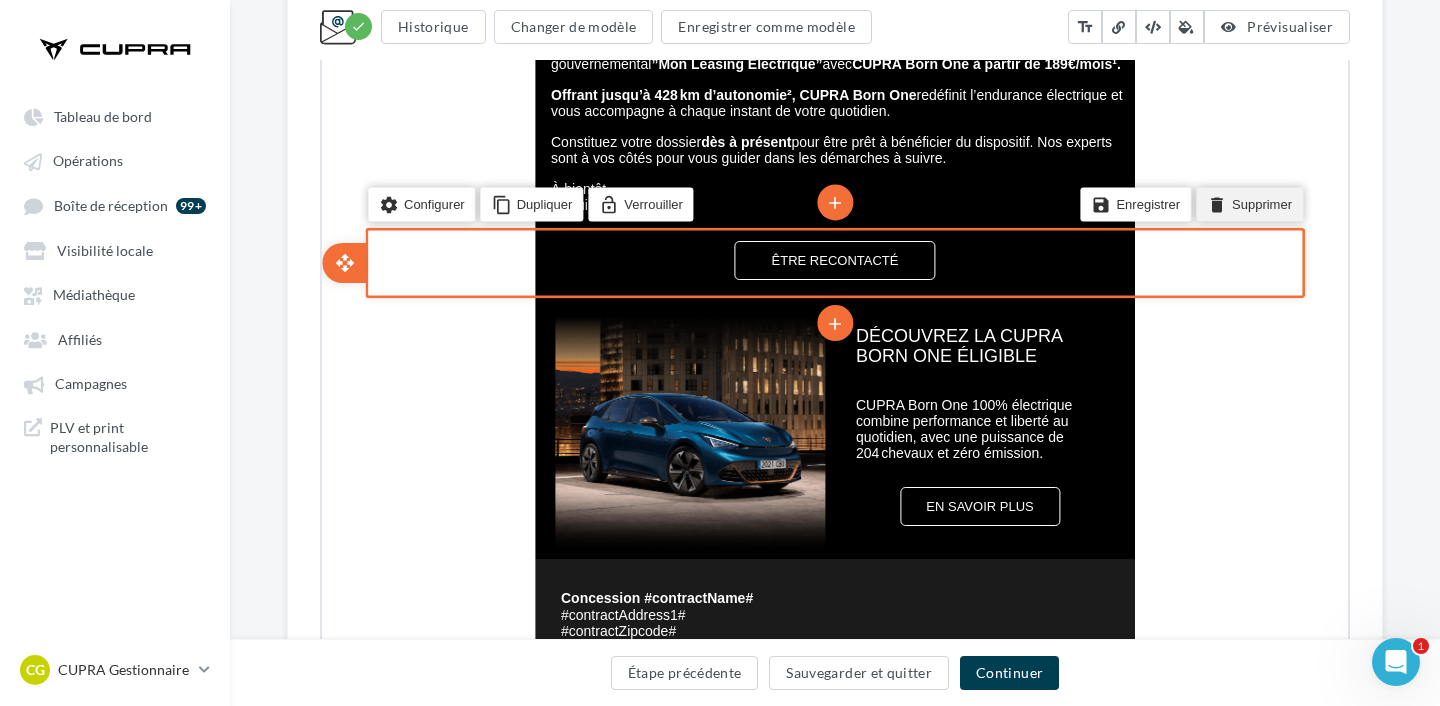 click on "delete Supprimer" at bounding box center [1247, 202] 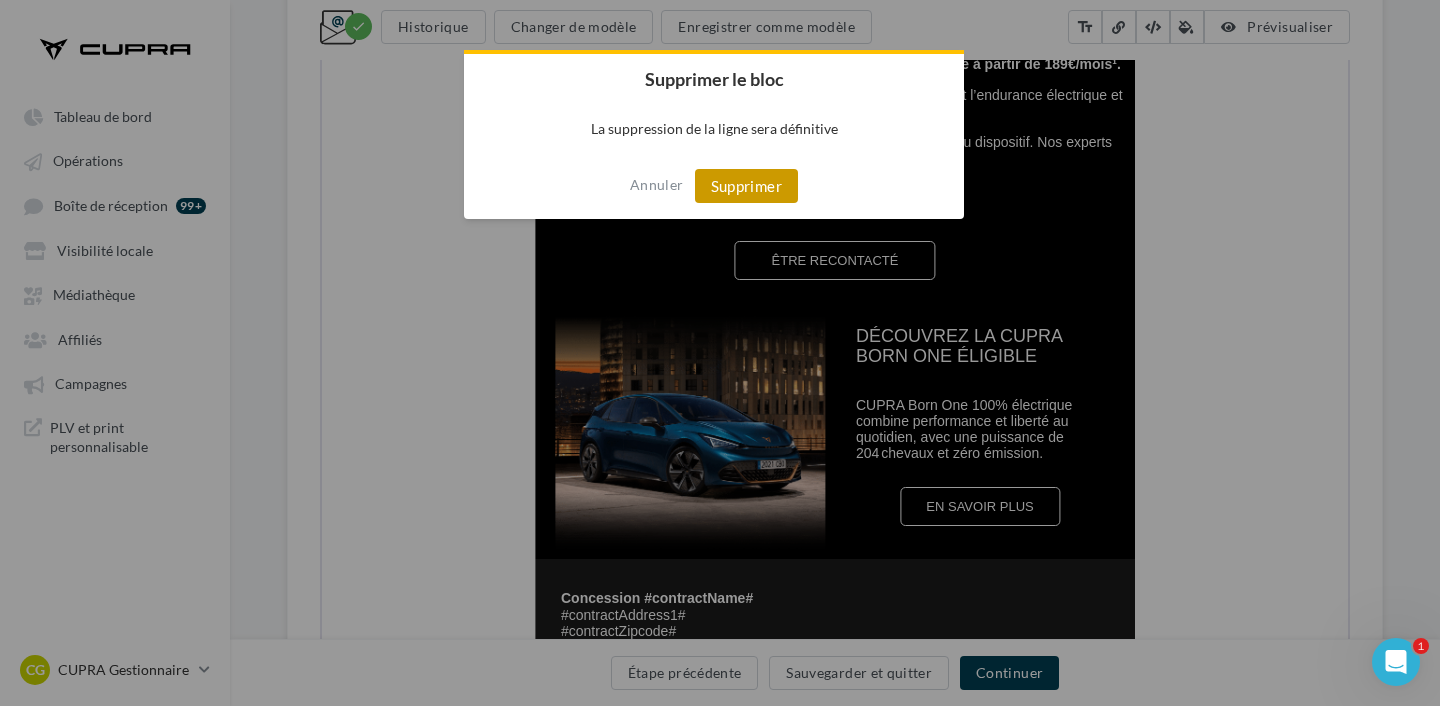 click on "Supprimer" at bounding box center (746, 186) 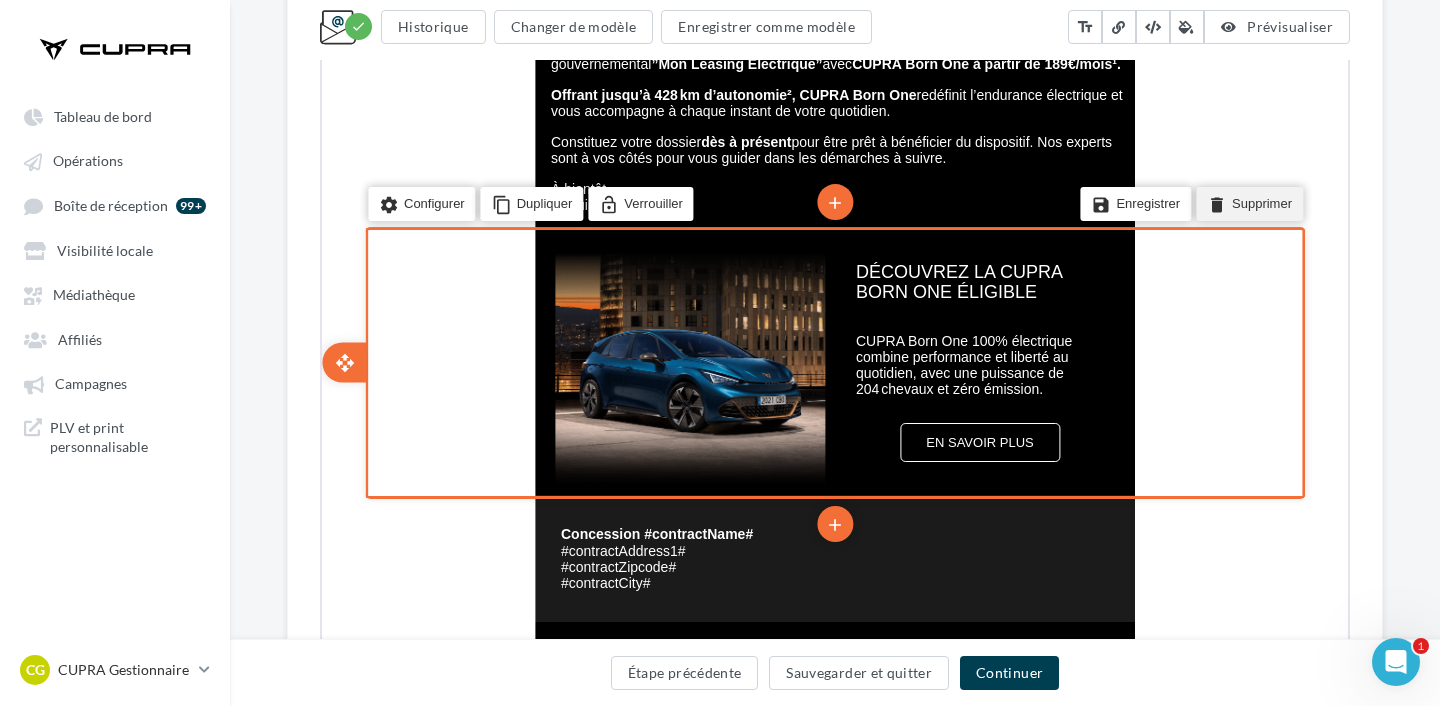 click on "delete Supprimer" at bounding box center [1247, 202] 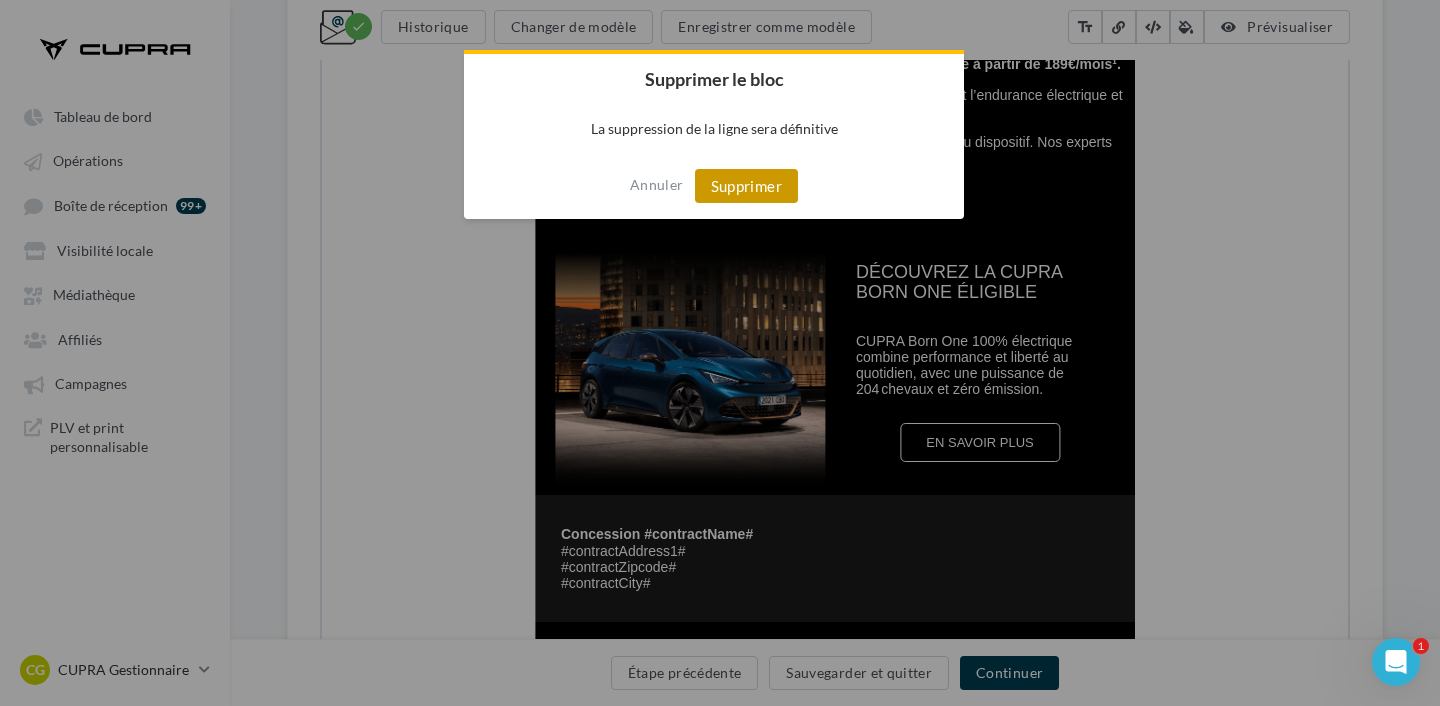 click on "Supprimer" at bounding box center [746, 186] 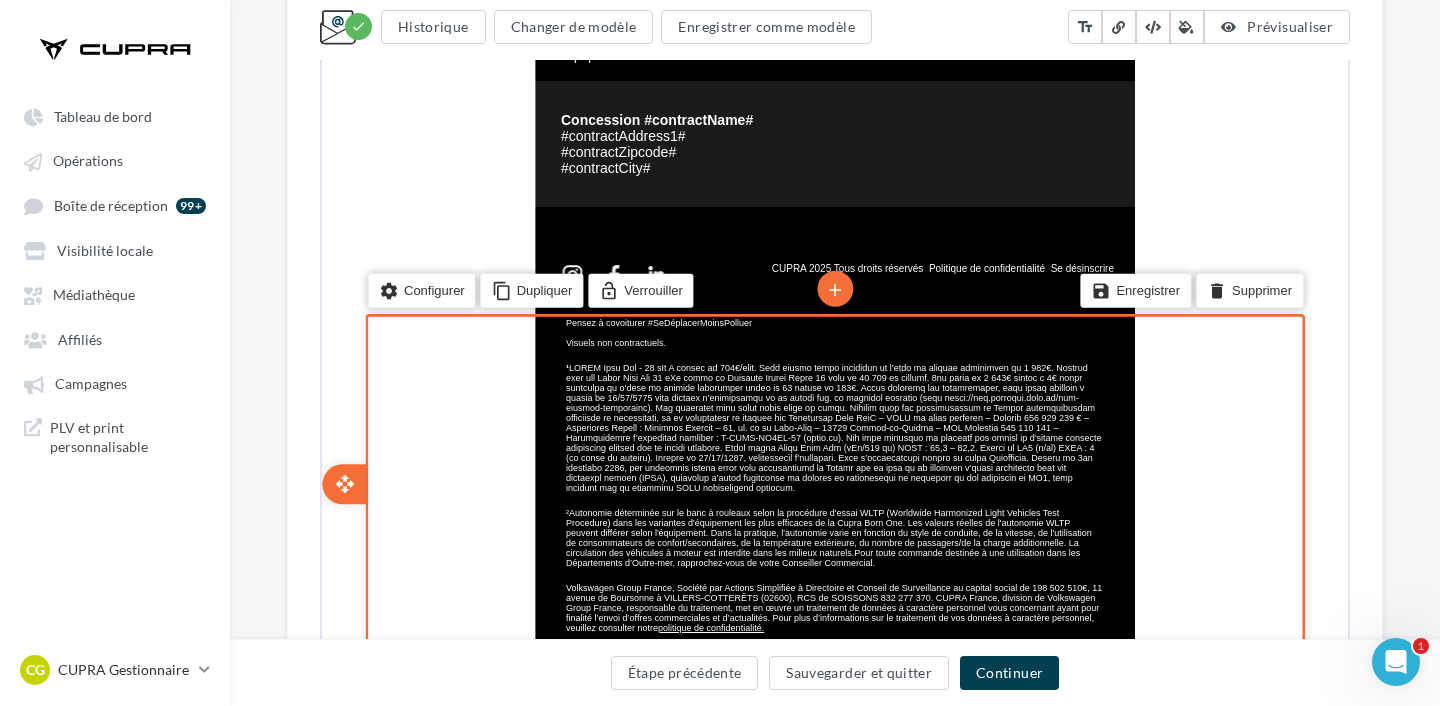 scroll, scrollTop: 1076, scrollLeft: 0, axis: vertical 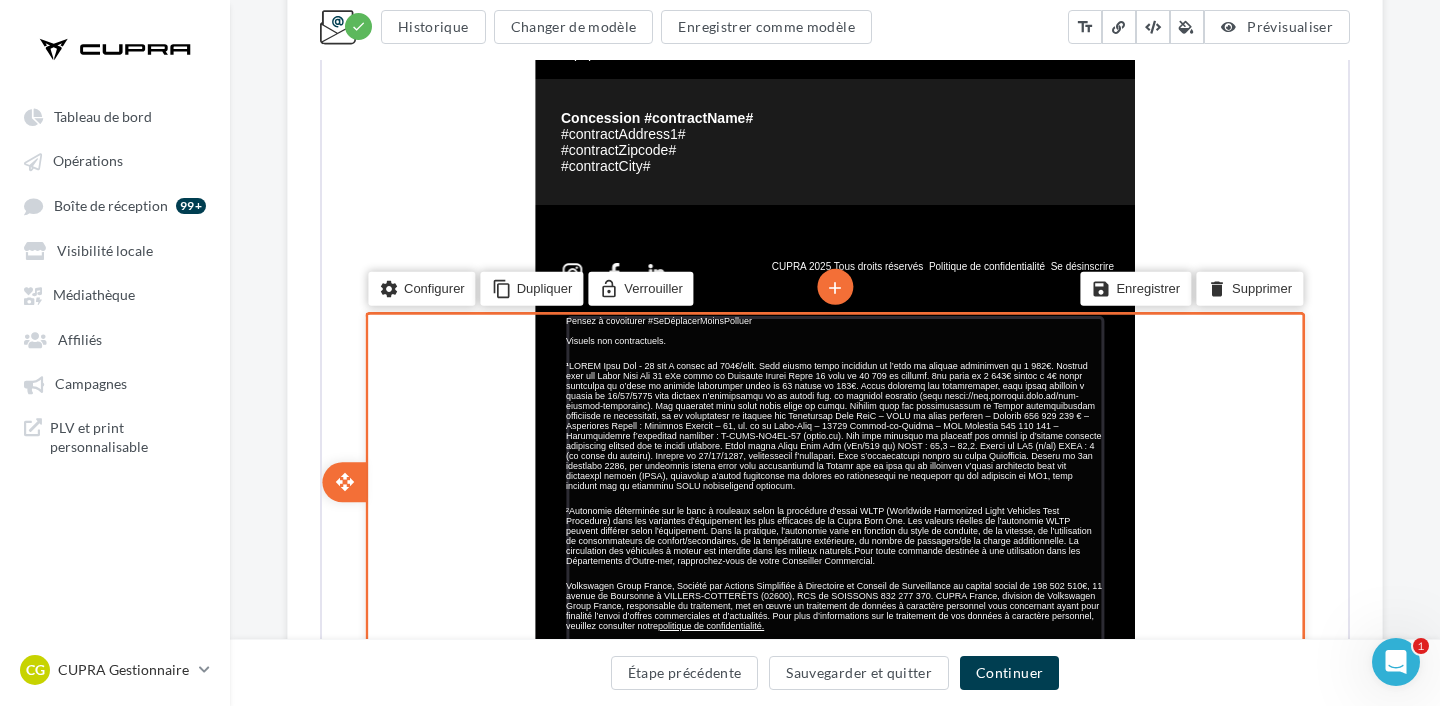 click at bounding box center (832, 424) 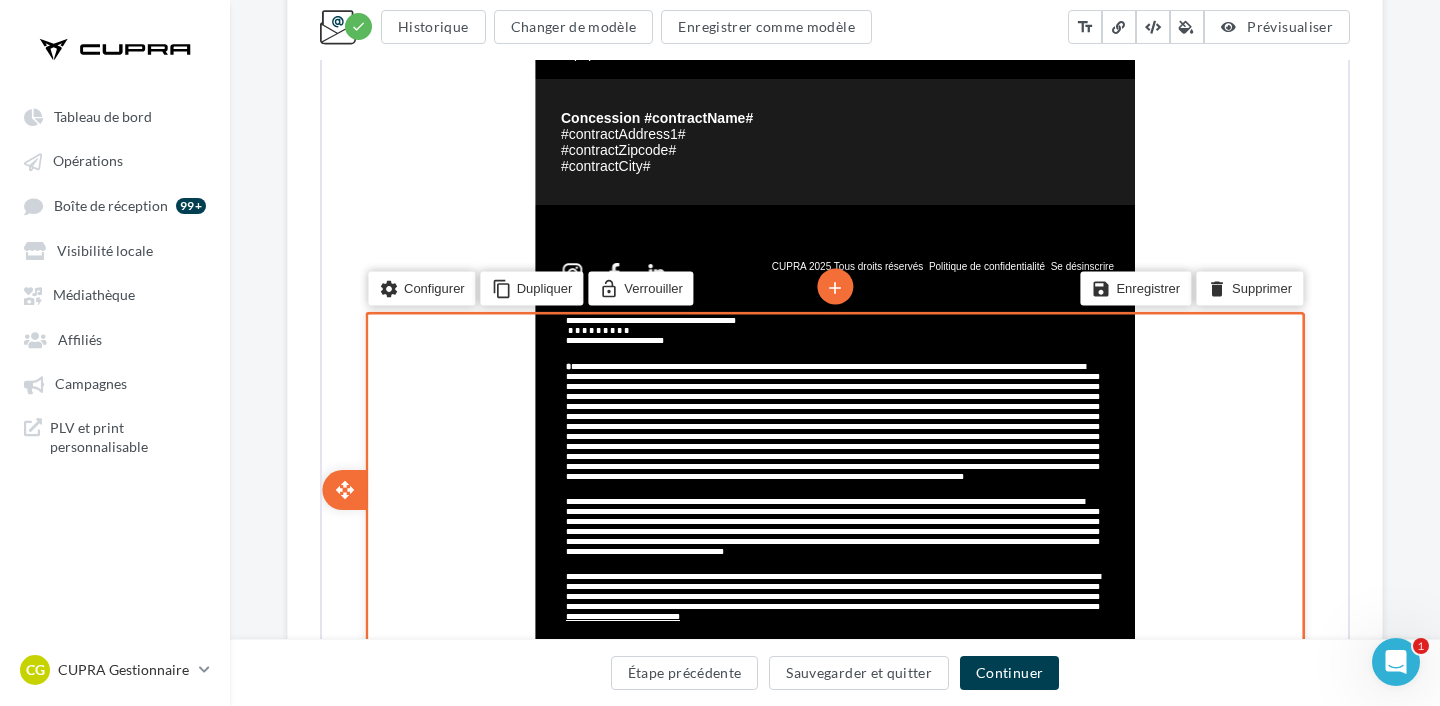 scroll, scrollTop: 1210, scrollLeft: 0, axis: vertical 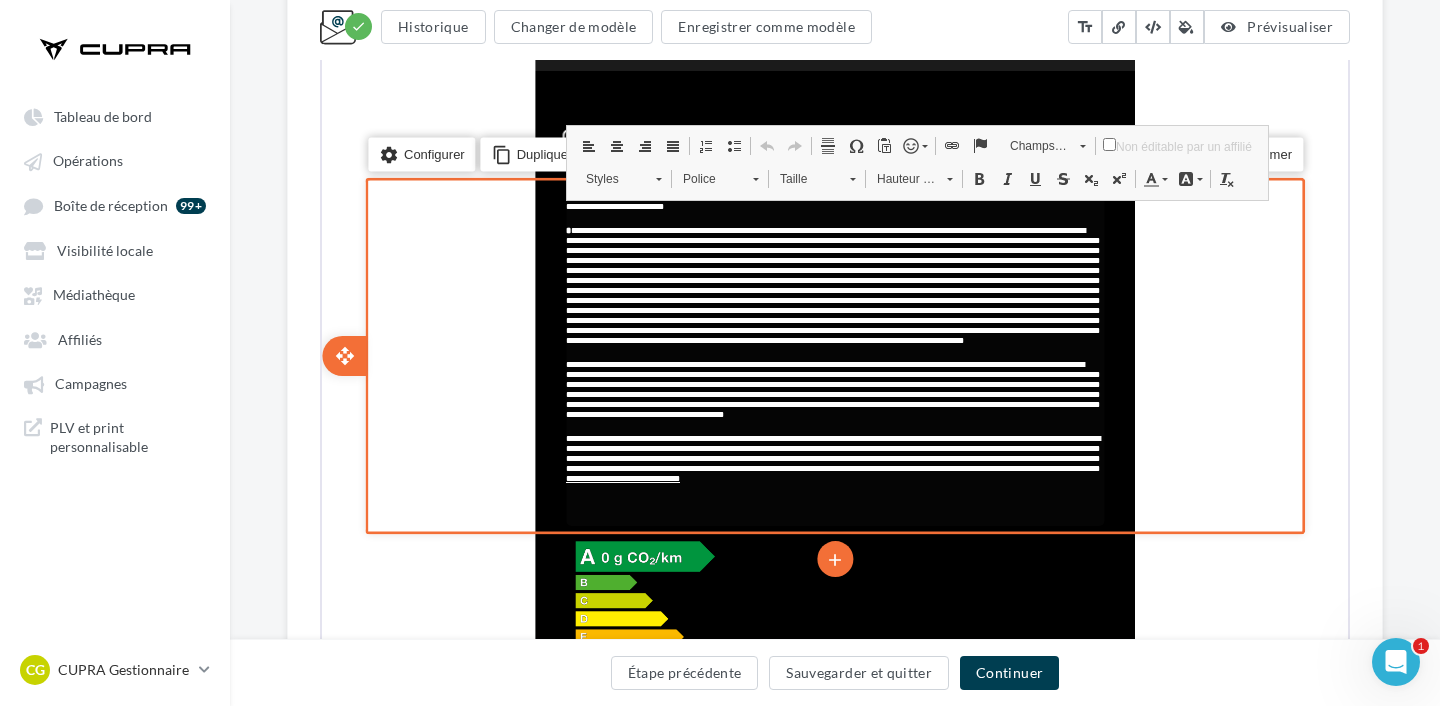 click on "**********" at bounding box center (831, 387) 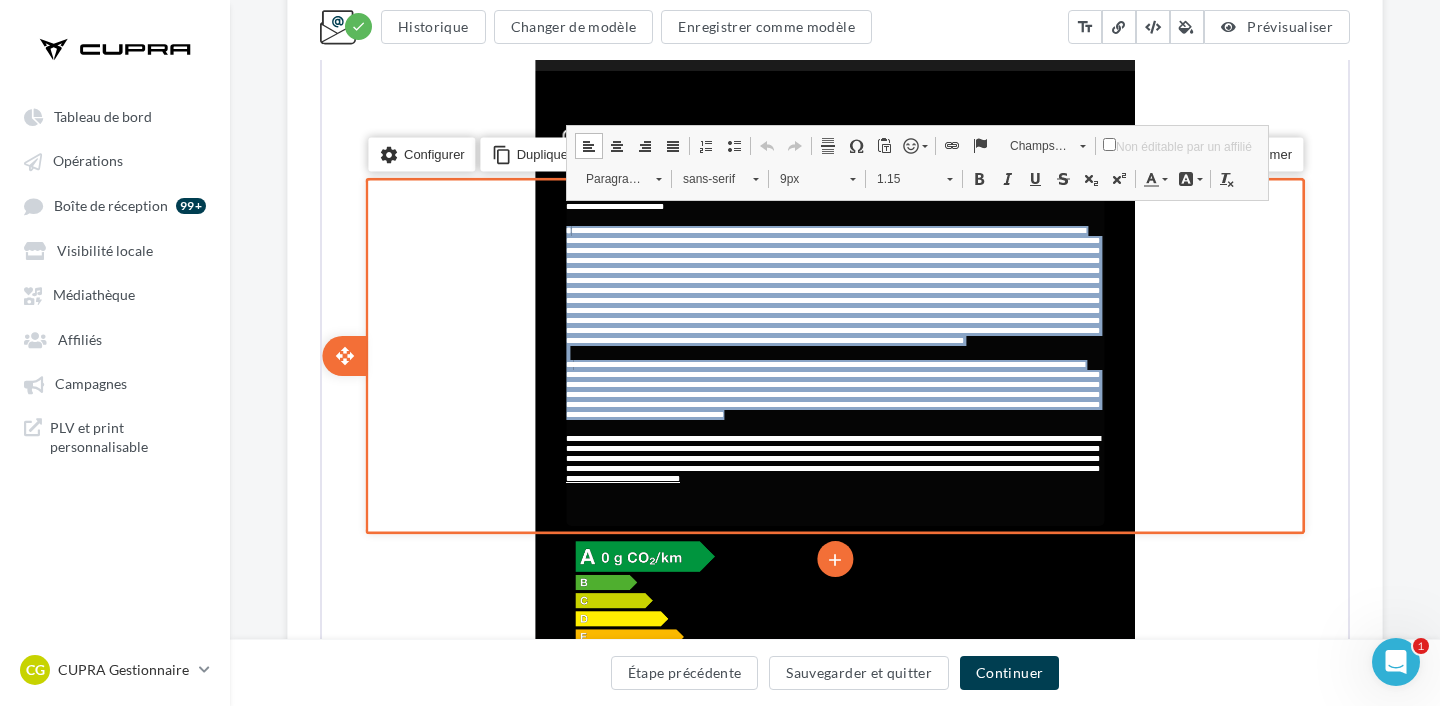 drag, startPoint x: 892, startPoint y: 454, endPoint x: 564, endPoint y: 247, distance: 387.85693 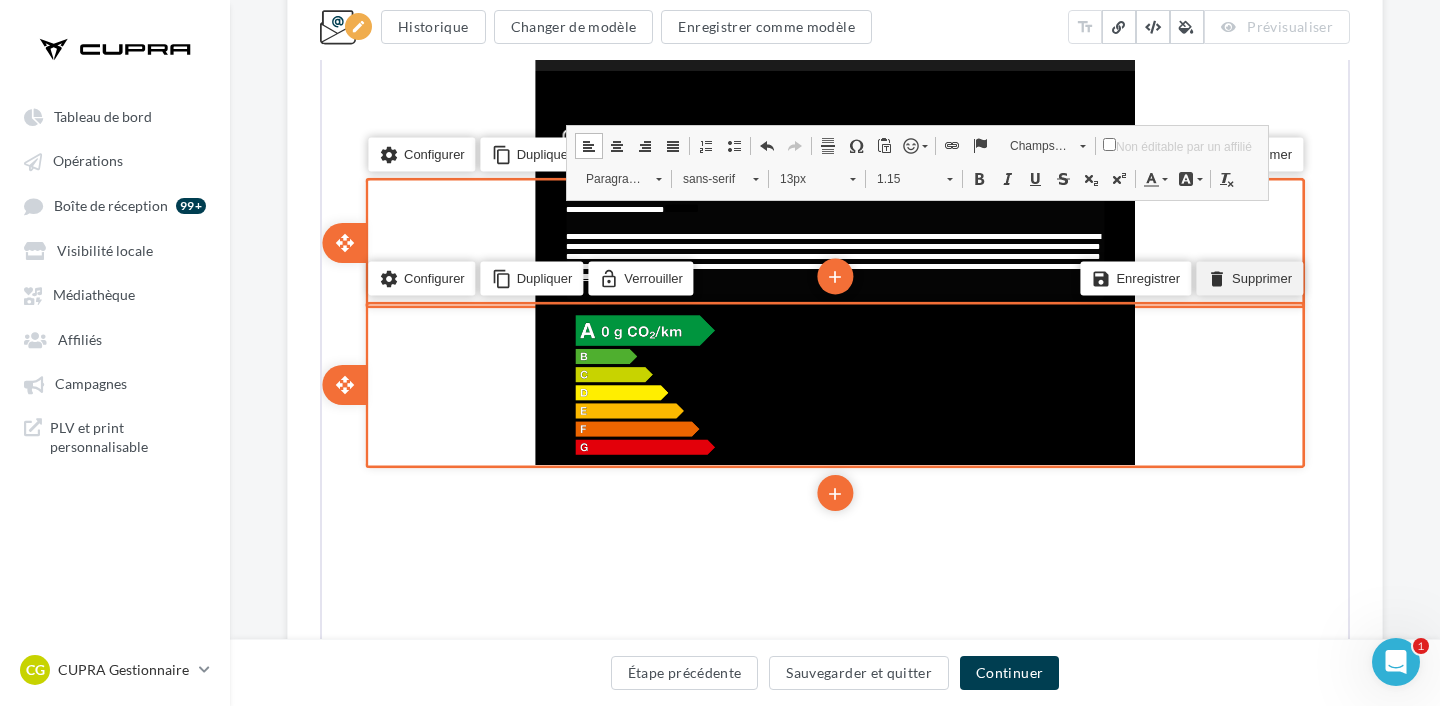 click on "delete Supprimer" at bounding box center [1247, 276] 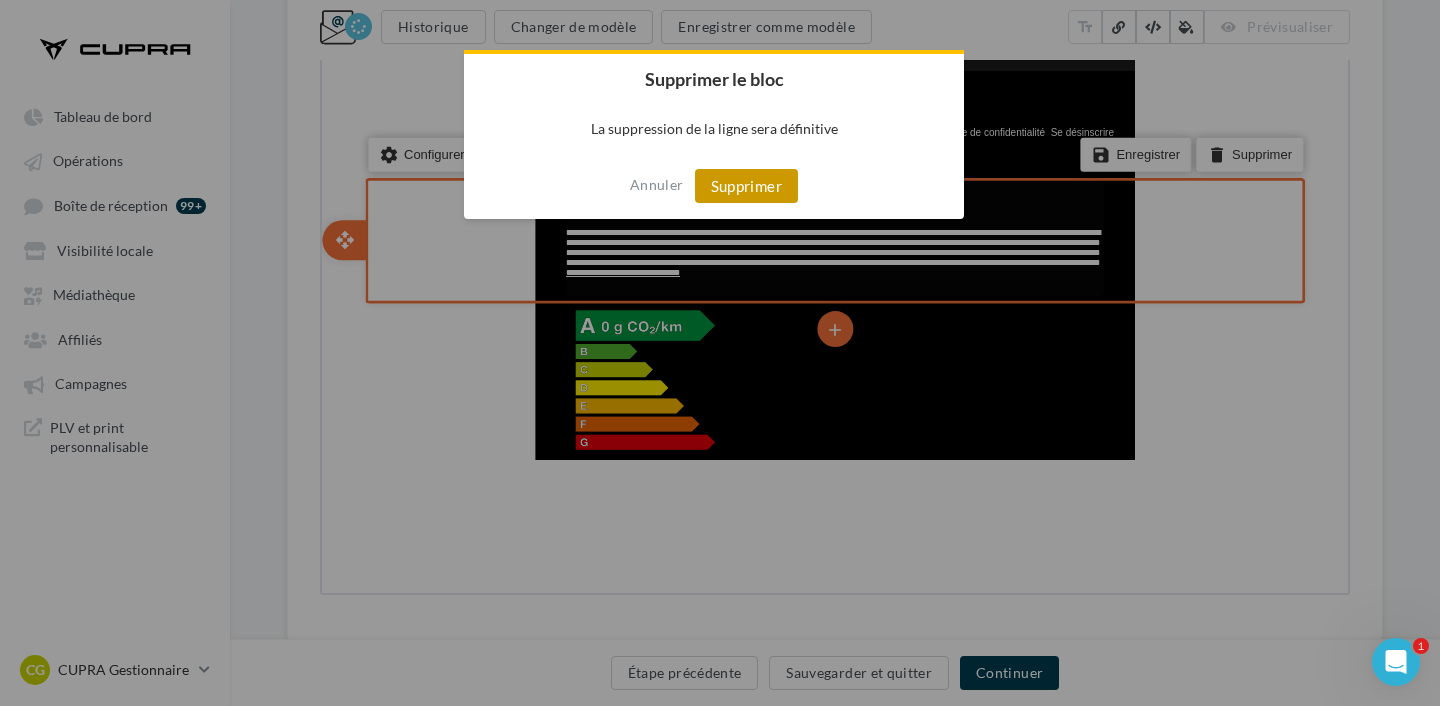 click on "Supprimer" at bounding box center [746, 186] 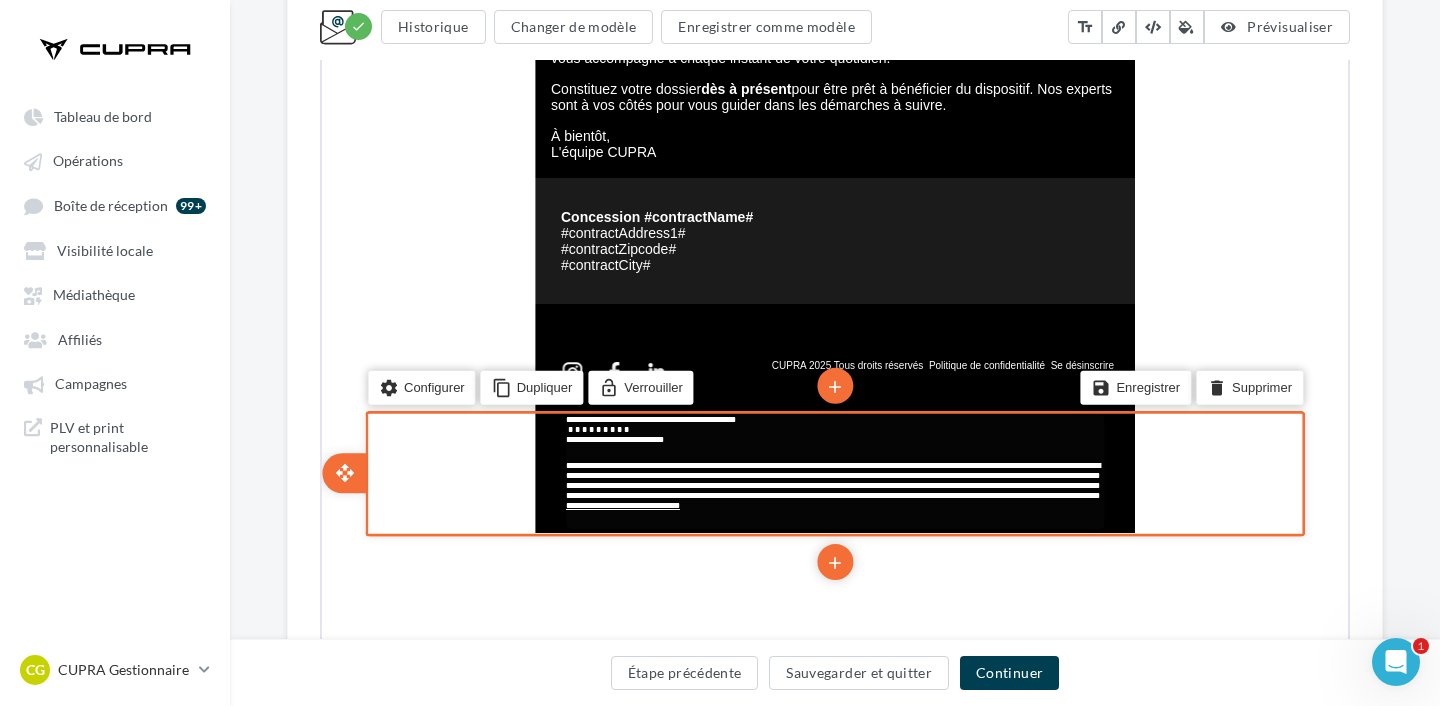 scroll, scrollTop: 975, scrollLeft: 0, axis: vertical 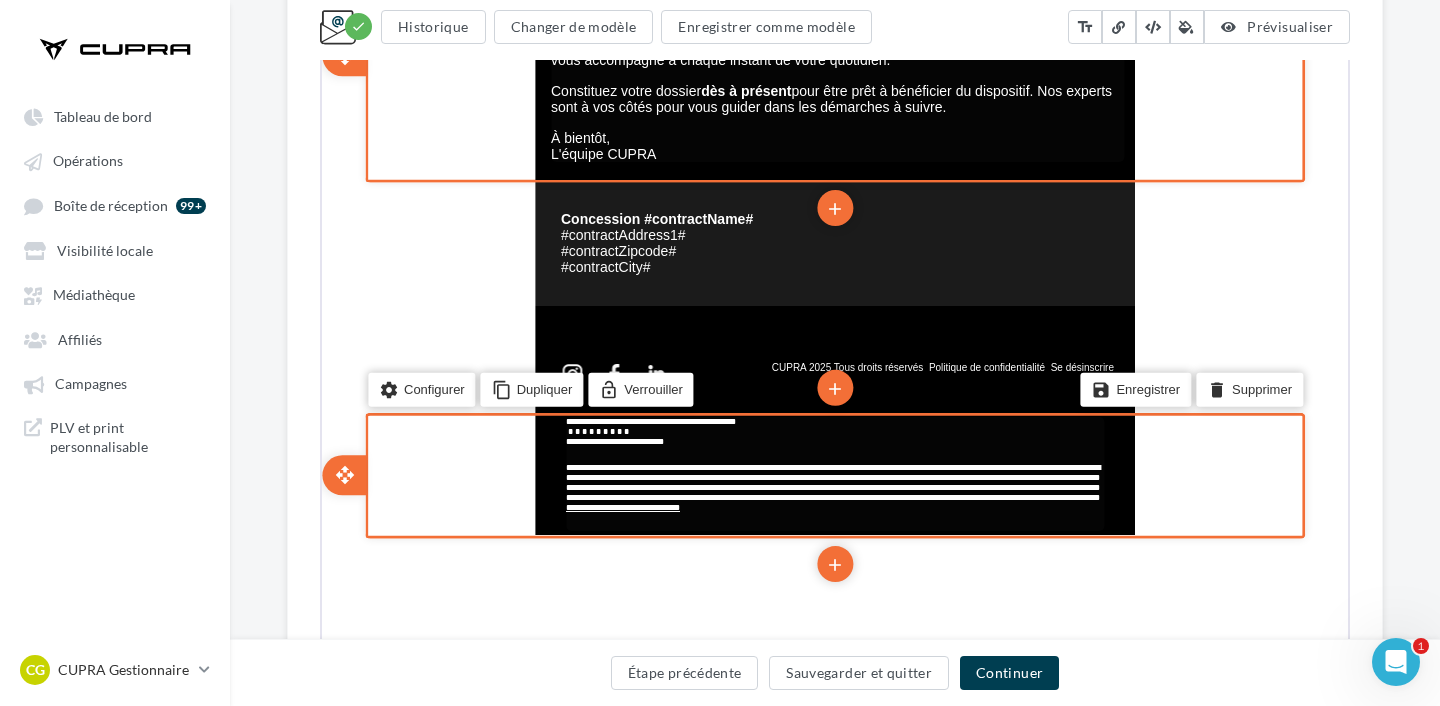 click on "À bientôt," at bounding box center (835, 136) 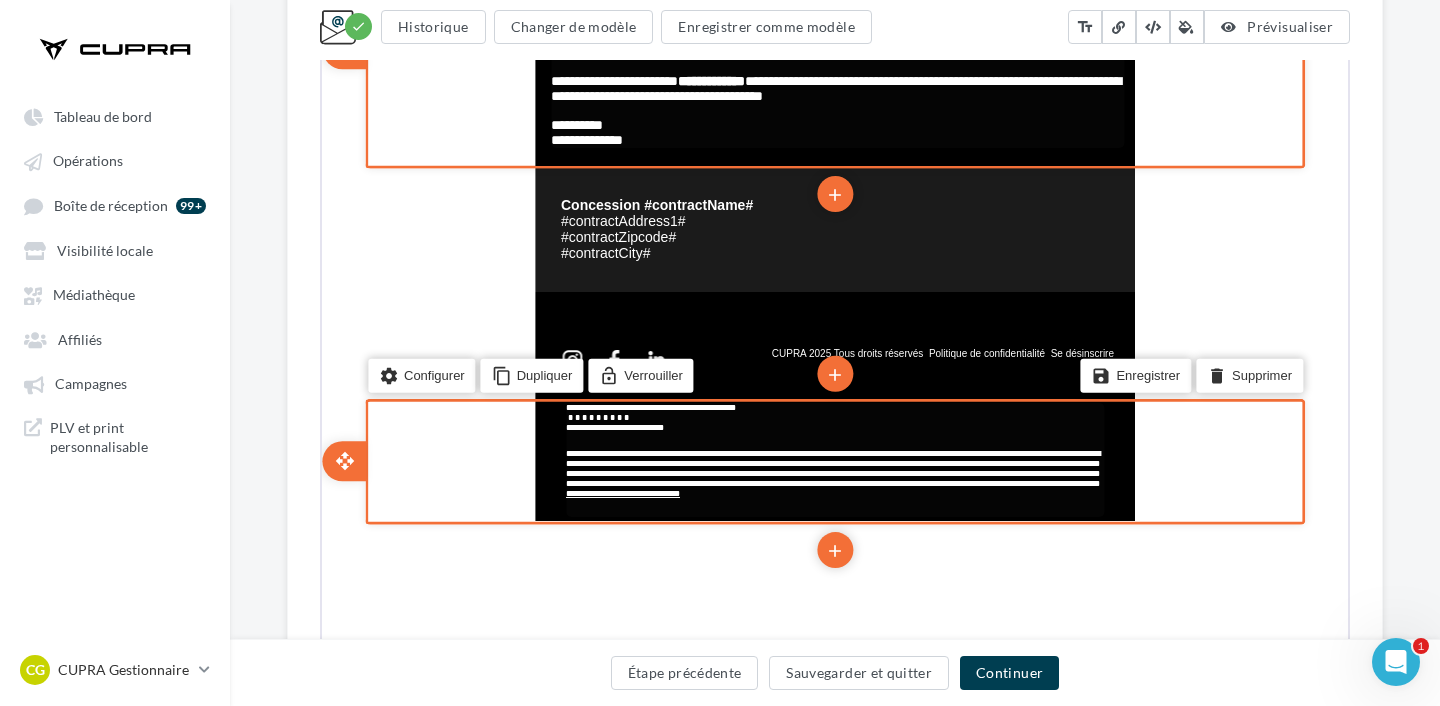 click on "**********" at bounding box center [835, 138] 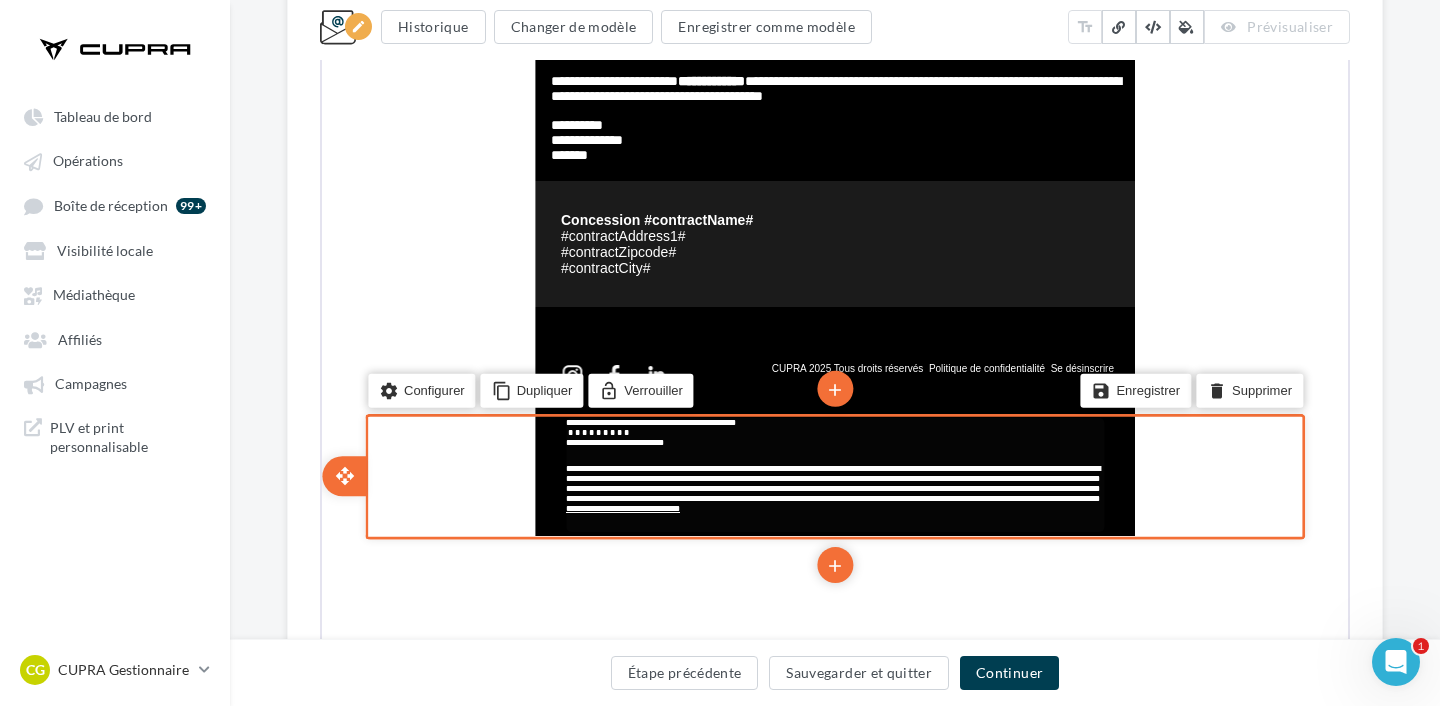 click on "Something wrong..." at bounding box center [835, 107] 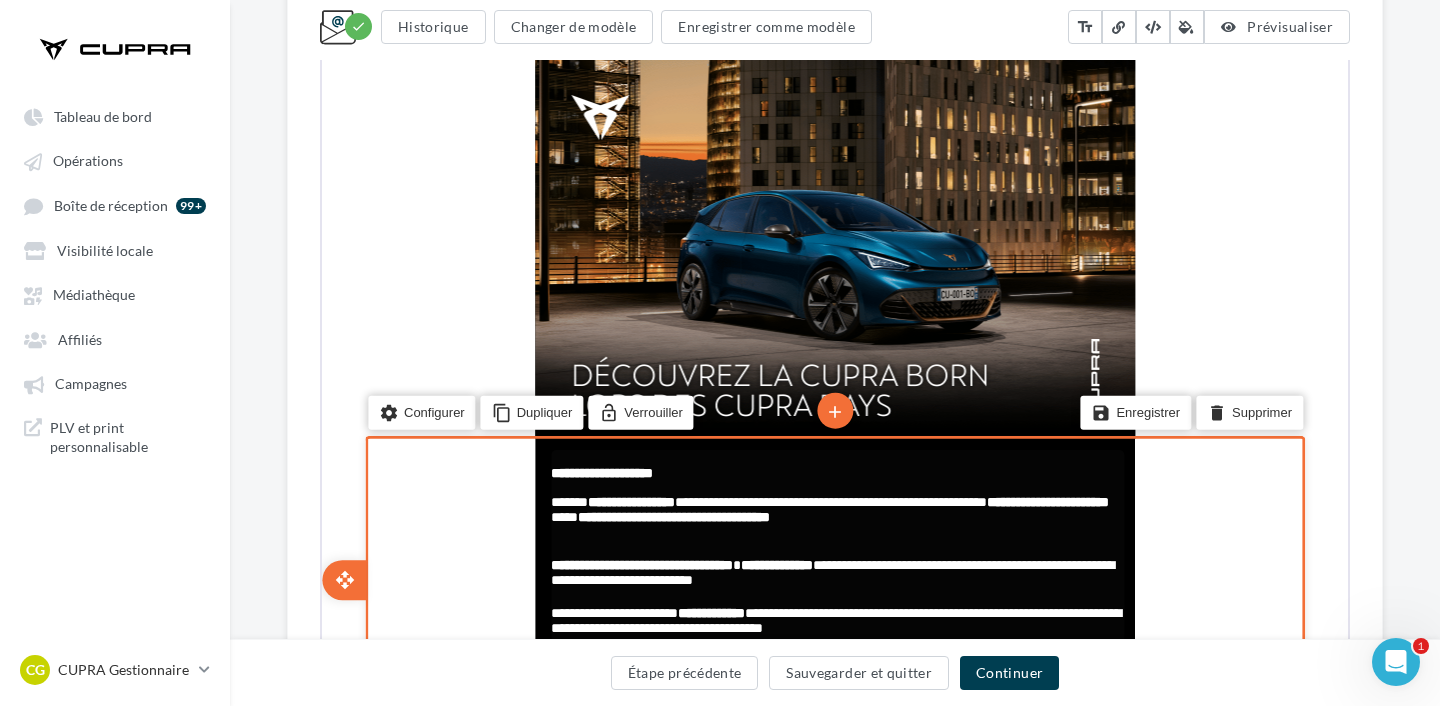 scroll, scrollTop: 527, scrollLeft: 0, axis: vertical 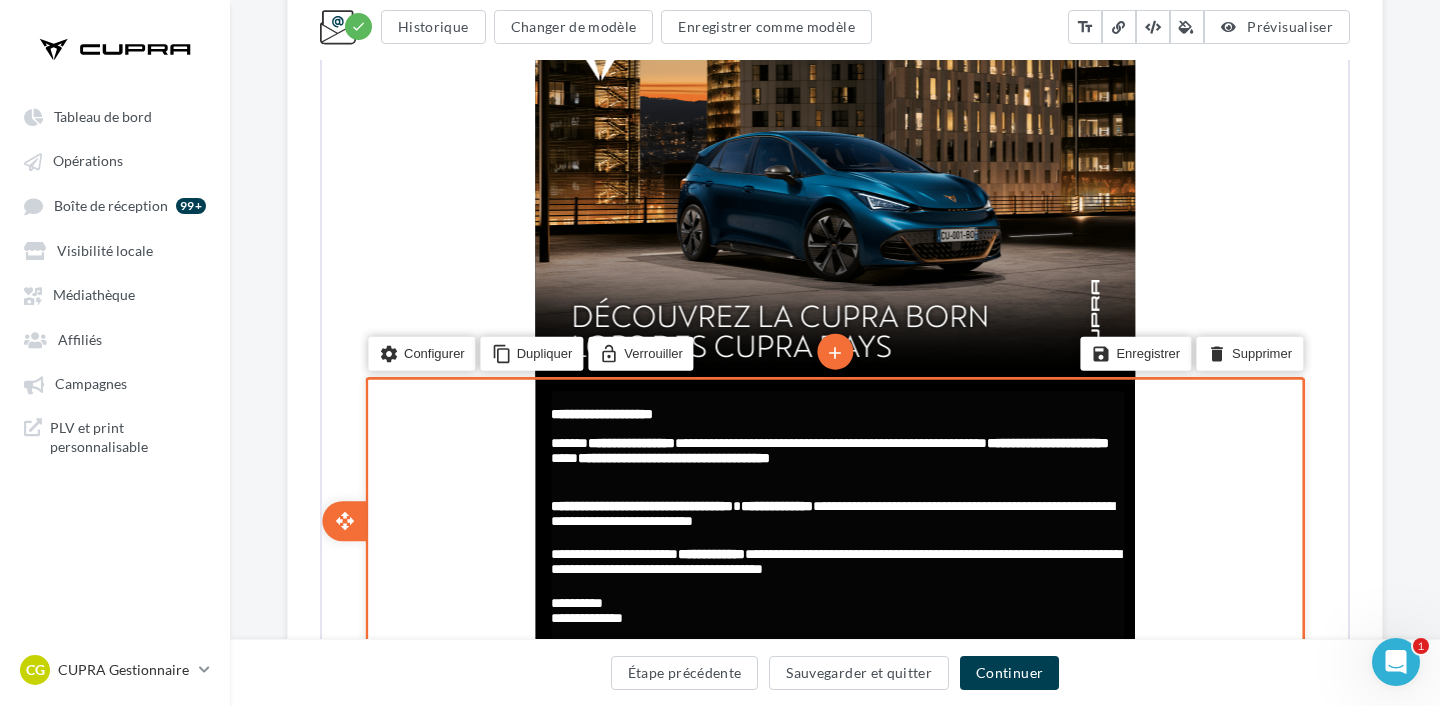 click on "**********" at bounding box center (835, 555) 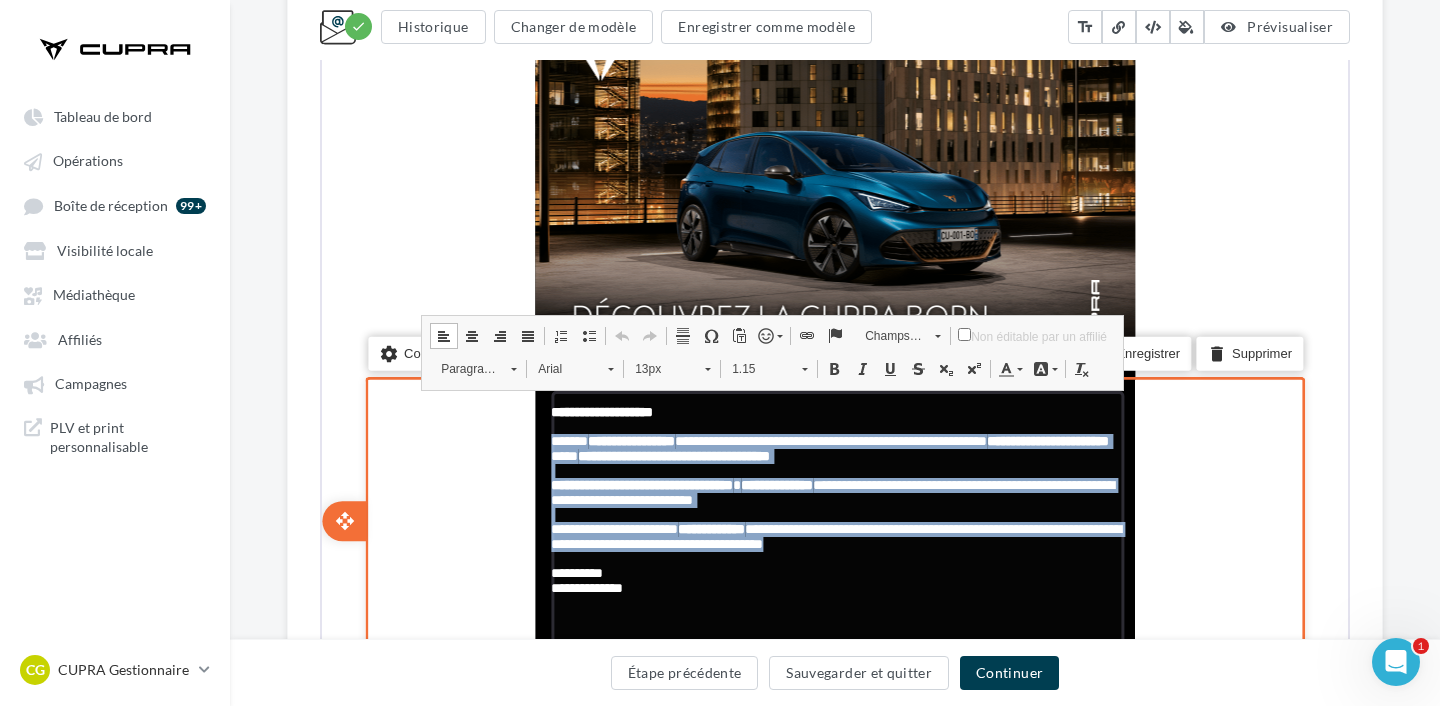 drag, startPoint x: 966, startPoint y: 568, endPoint x: 535, endPoint y: 445, distance: 448.20755 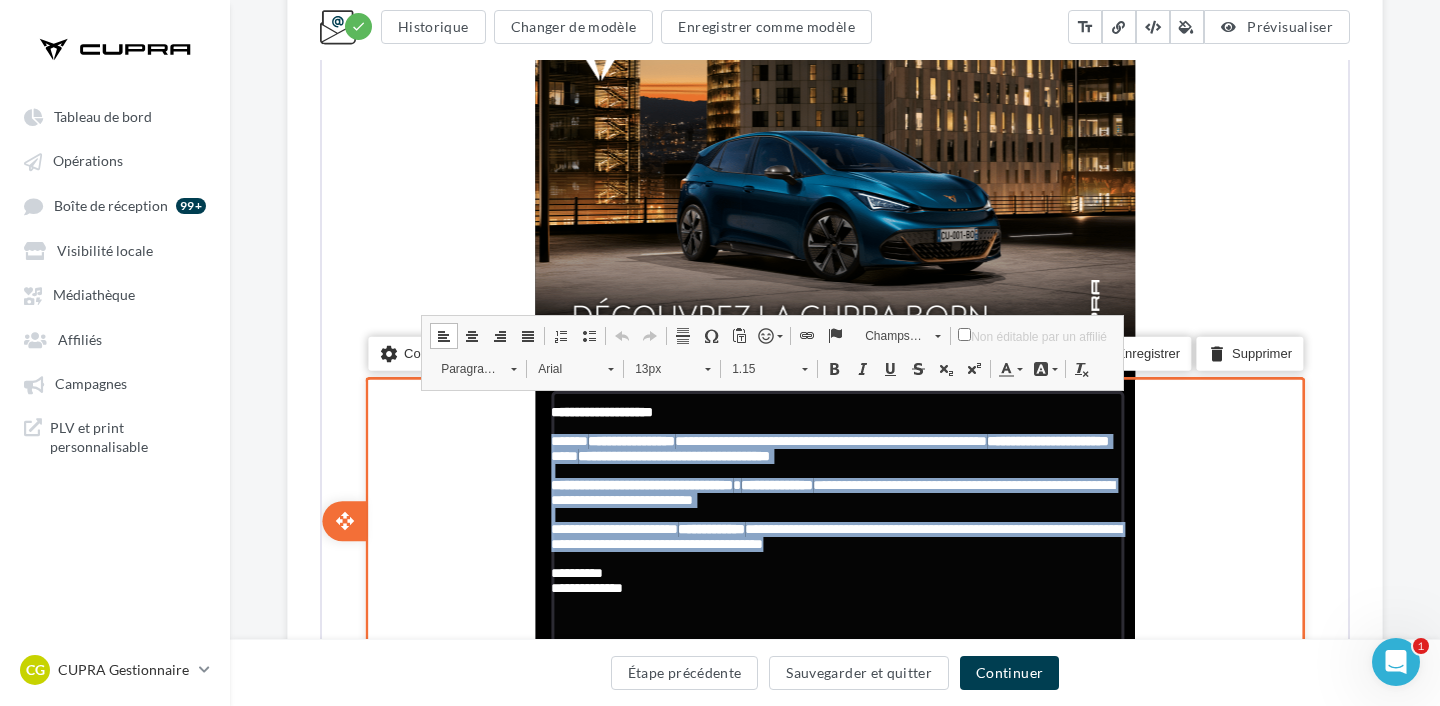 click on "**********" at bounding box center (833, 519) 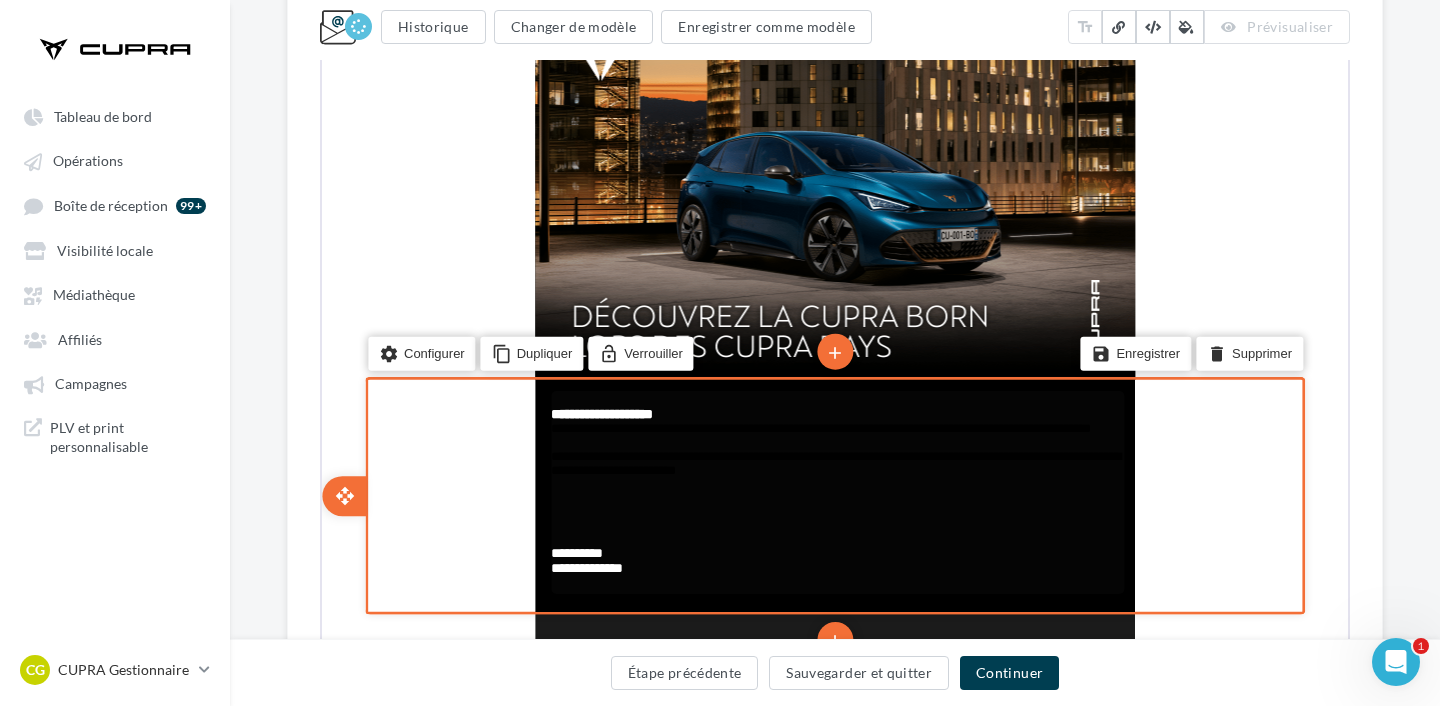click on "**********" at bounding box center [835, 494] 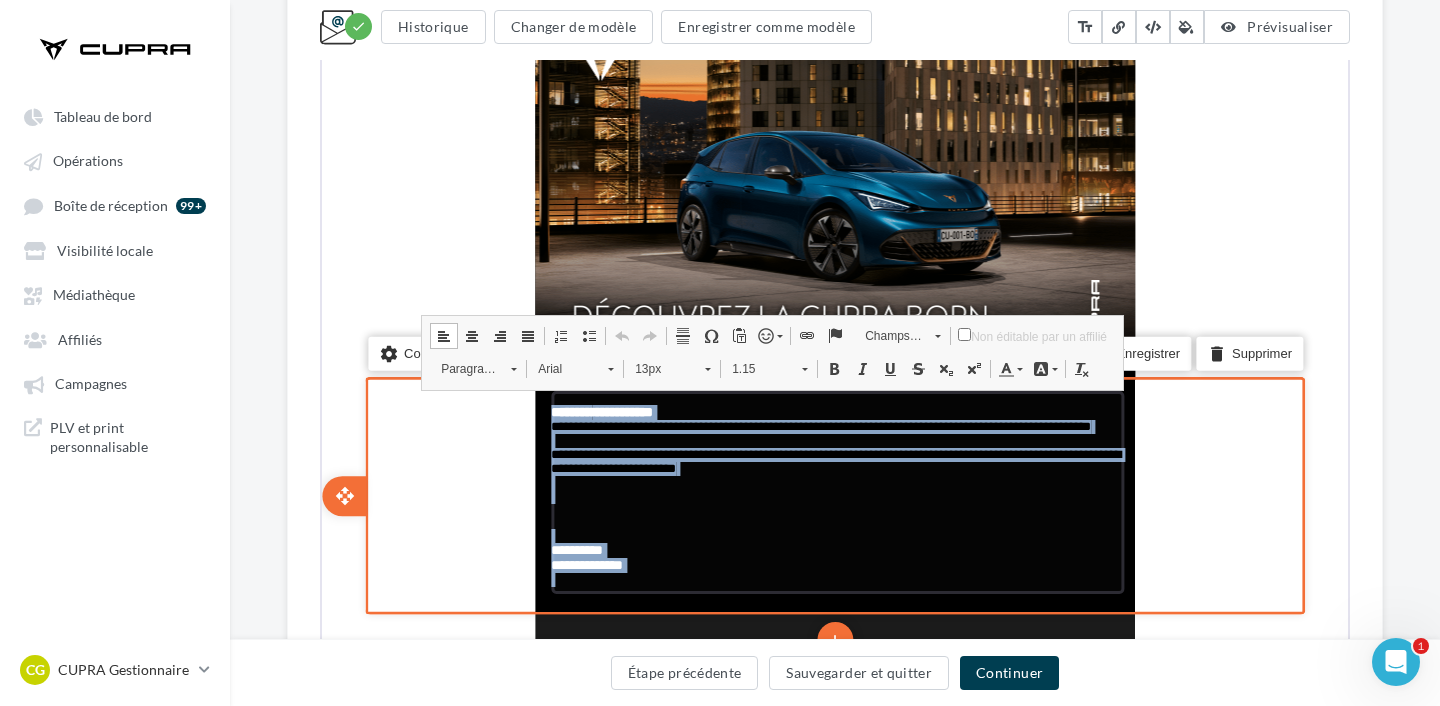 drag, startPoint x: 552, startPoint y: 416, endPoint x: 687, endPoint y: 579, distance: 211.64594 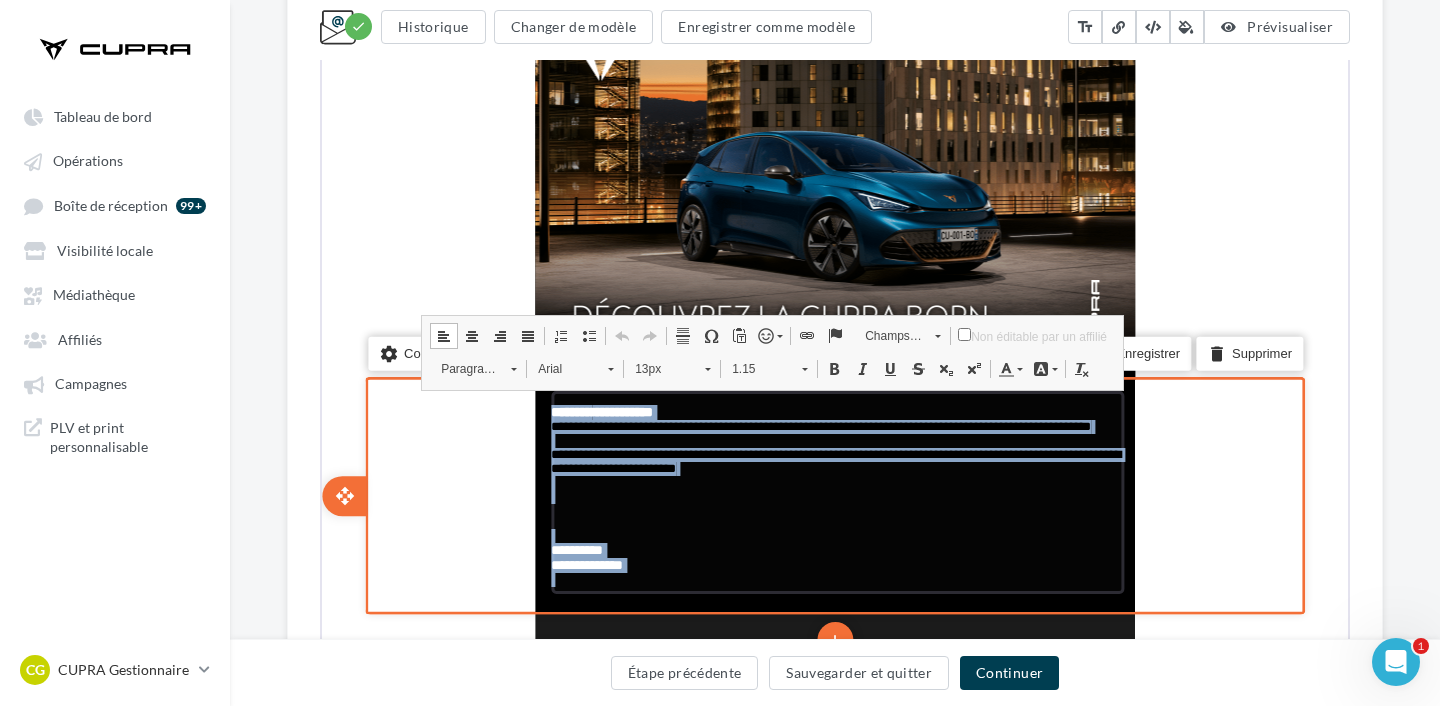 click on "**********" at bounding box center [835, 490] 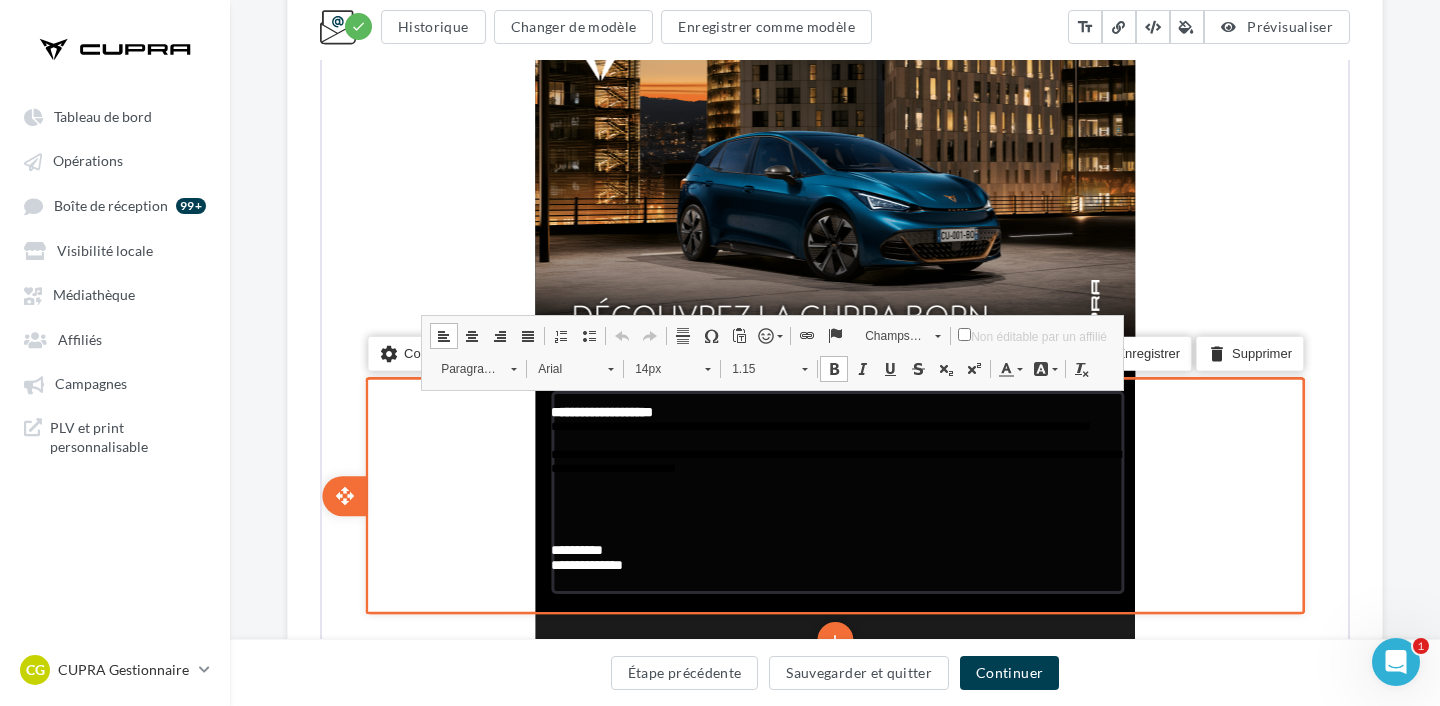 click on "**********" at bounding box center [835, 472] 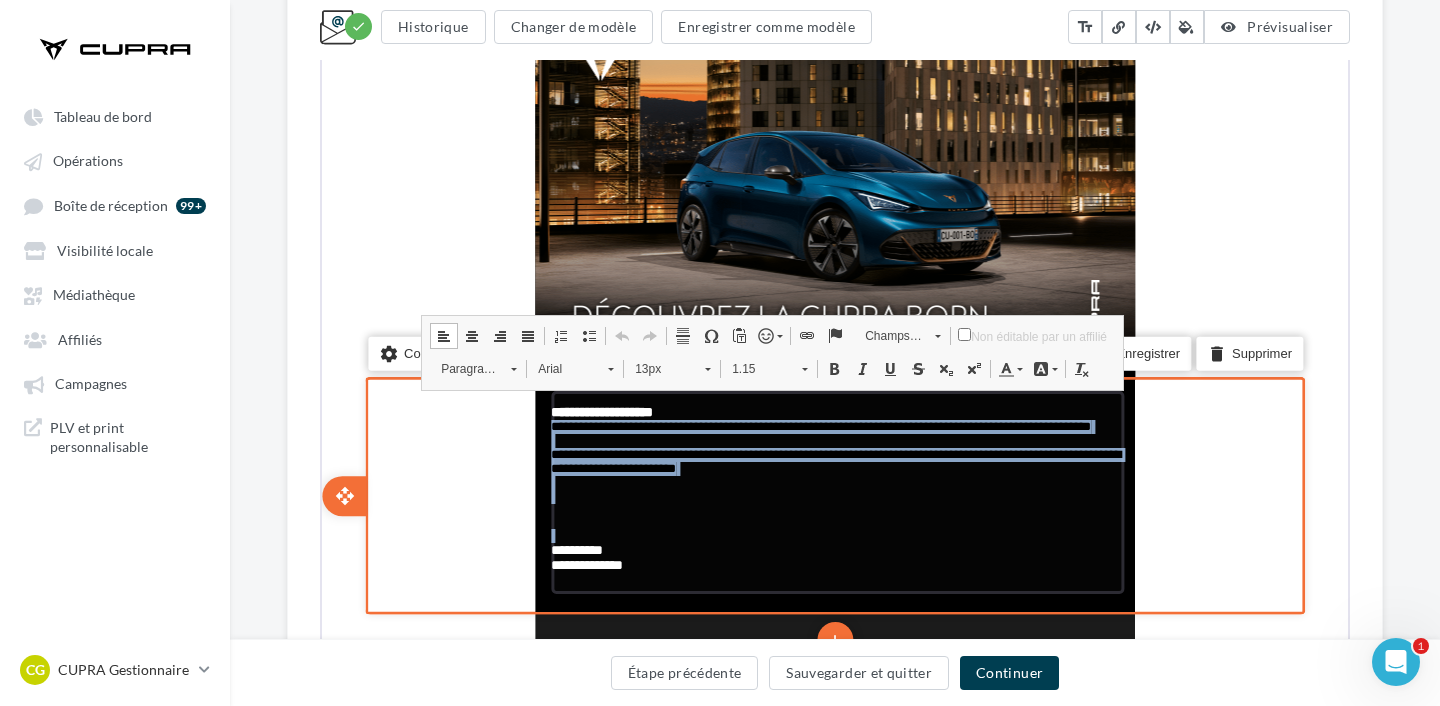 drag, startPoint x: 548, startPoint y: 422, endPoint x: 893, endPoint y: 543, distance: 365.6036 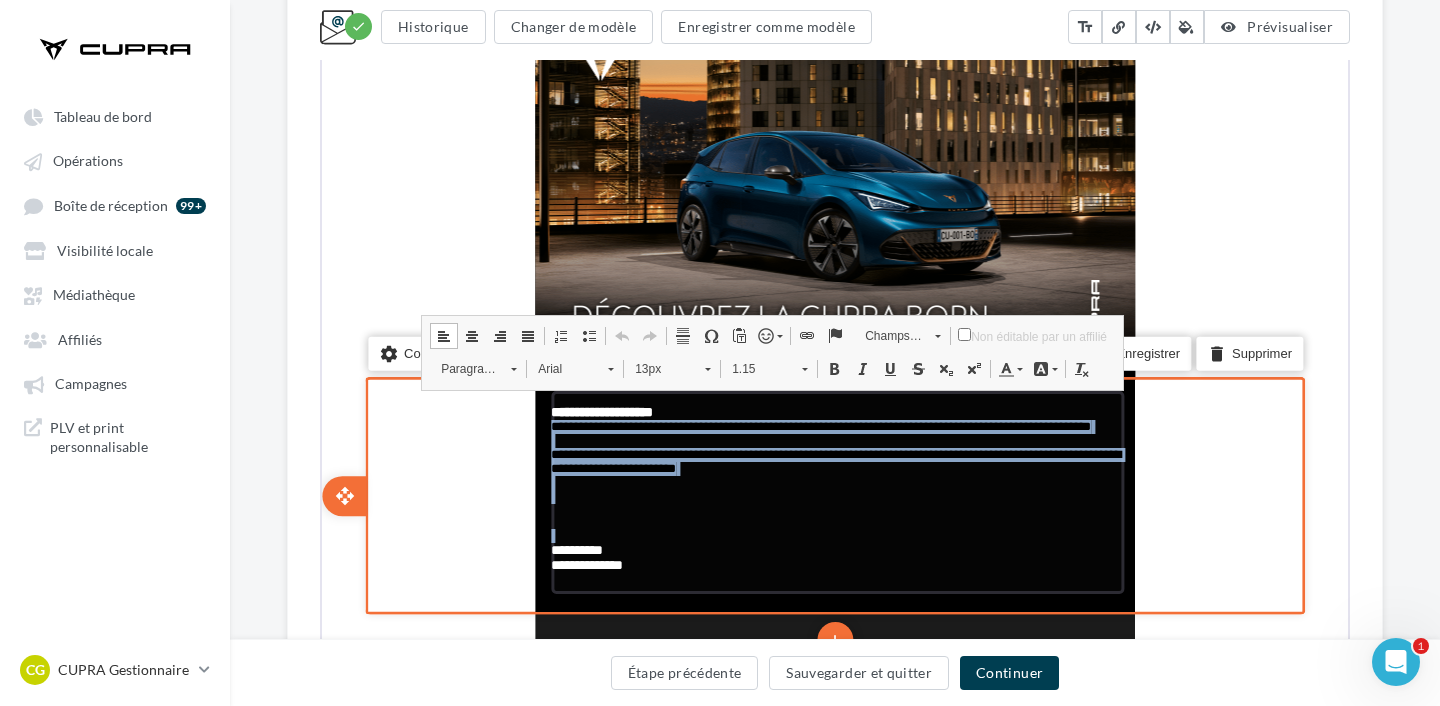 click on "**********" at bounding box center (835, 490) 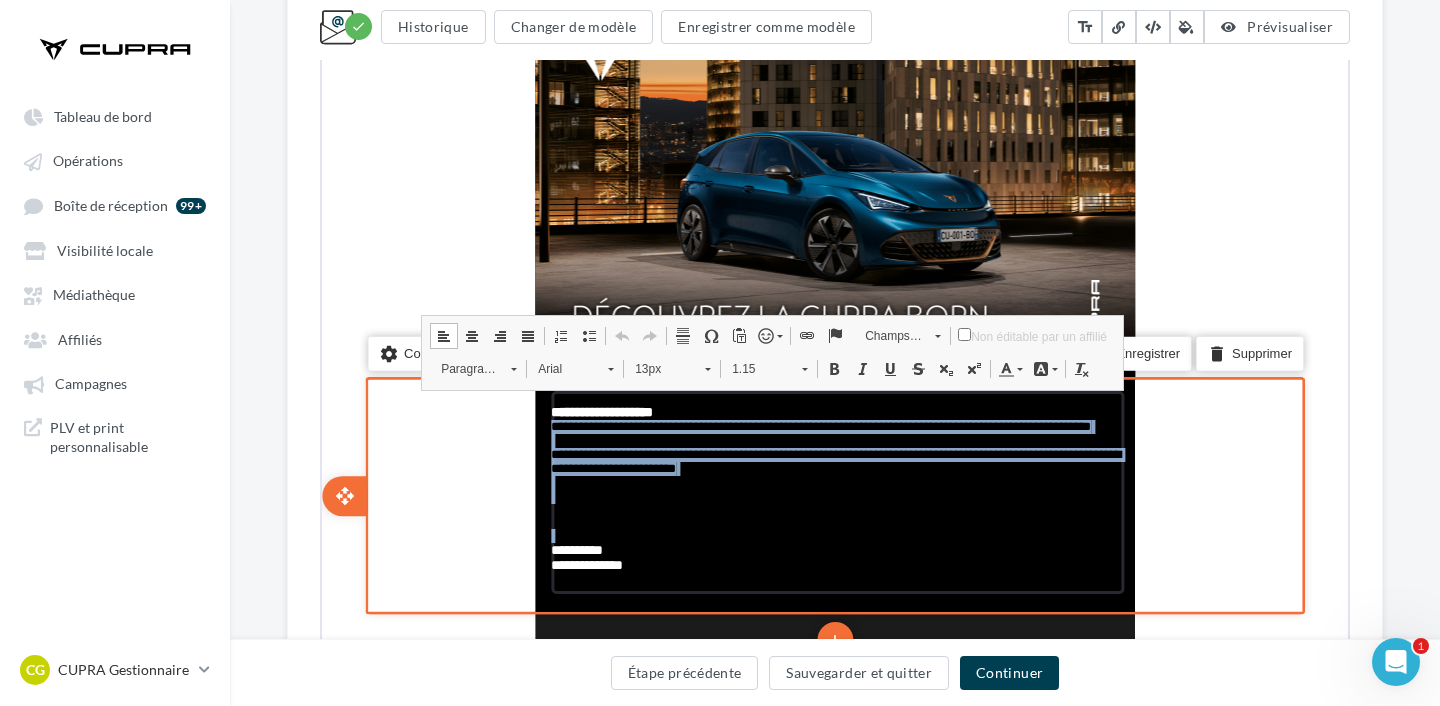drag, startPoint x: 958, startPoint y: 536, endPoint x: 544, endPoint y: 427, distance: 428.10864 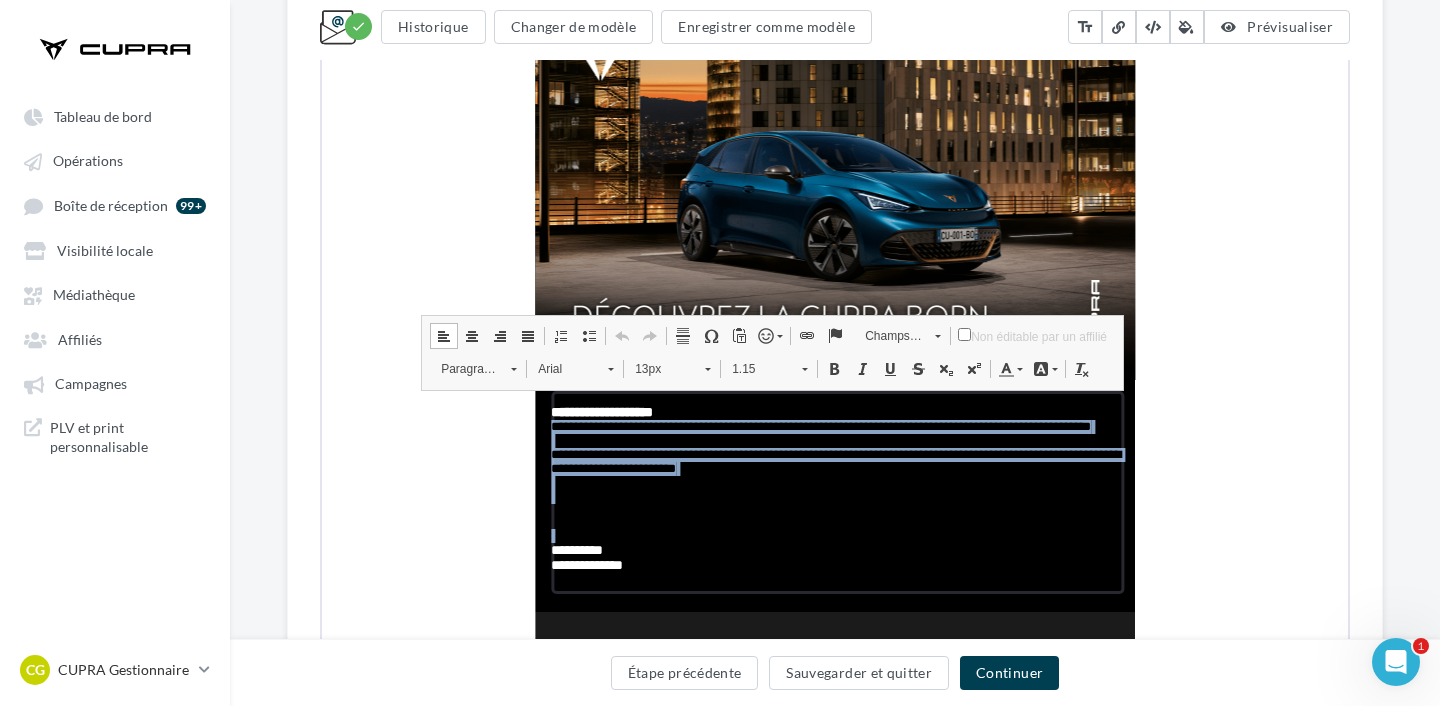 click at bounding box center [1004, 367] 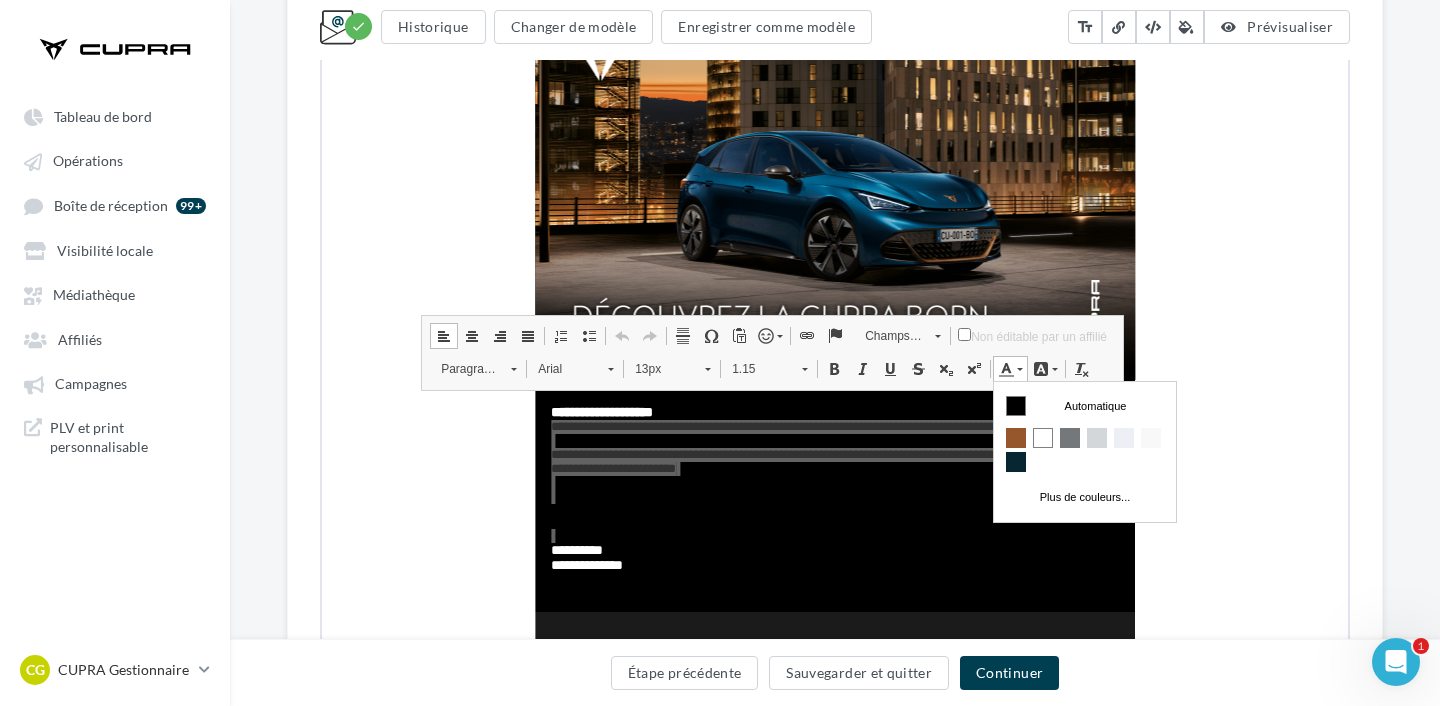 scroll, scrollTop: 0, scrollLeft: 0, axis: both 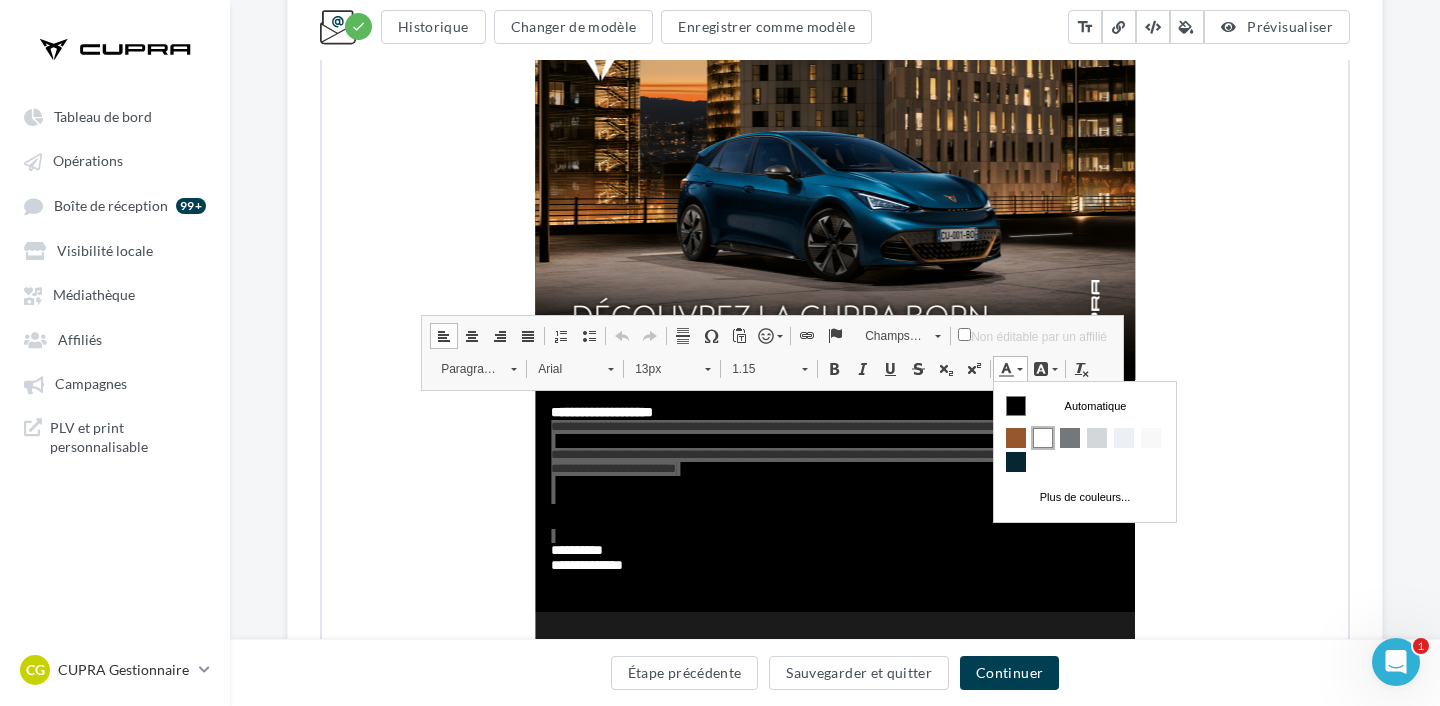 click at bounding box center (1043, 437) 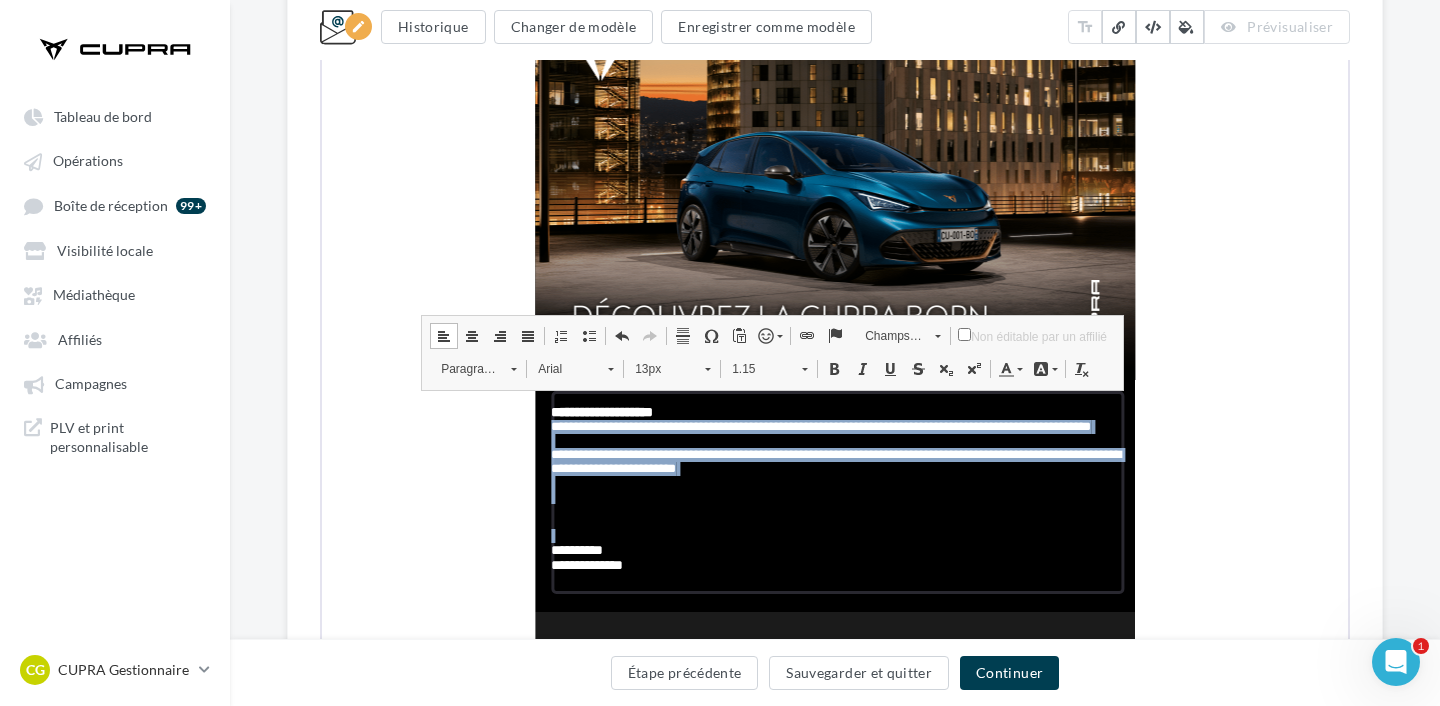 click on "1.15" at bounding box center (755, 367) 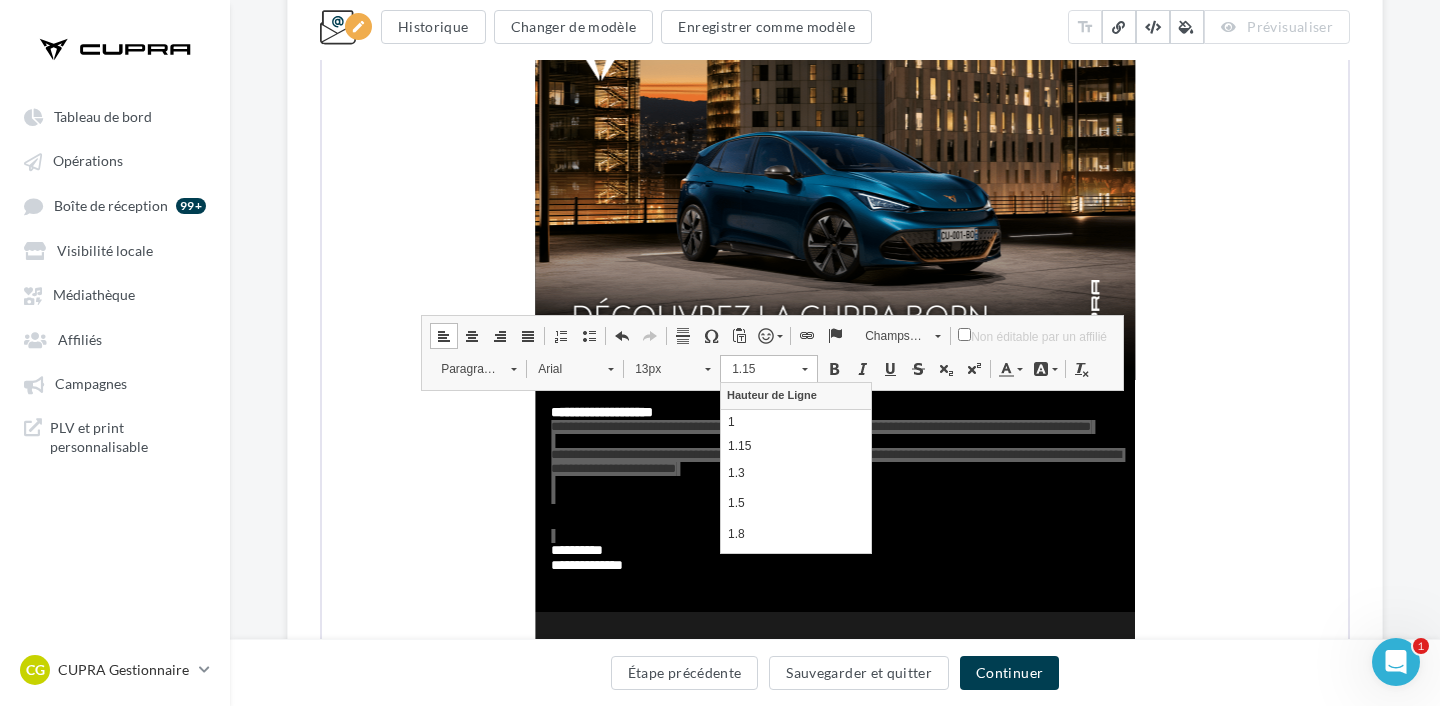 scroll, scrollTop: 0, scrollLeft: 0, axis: both 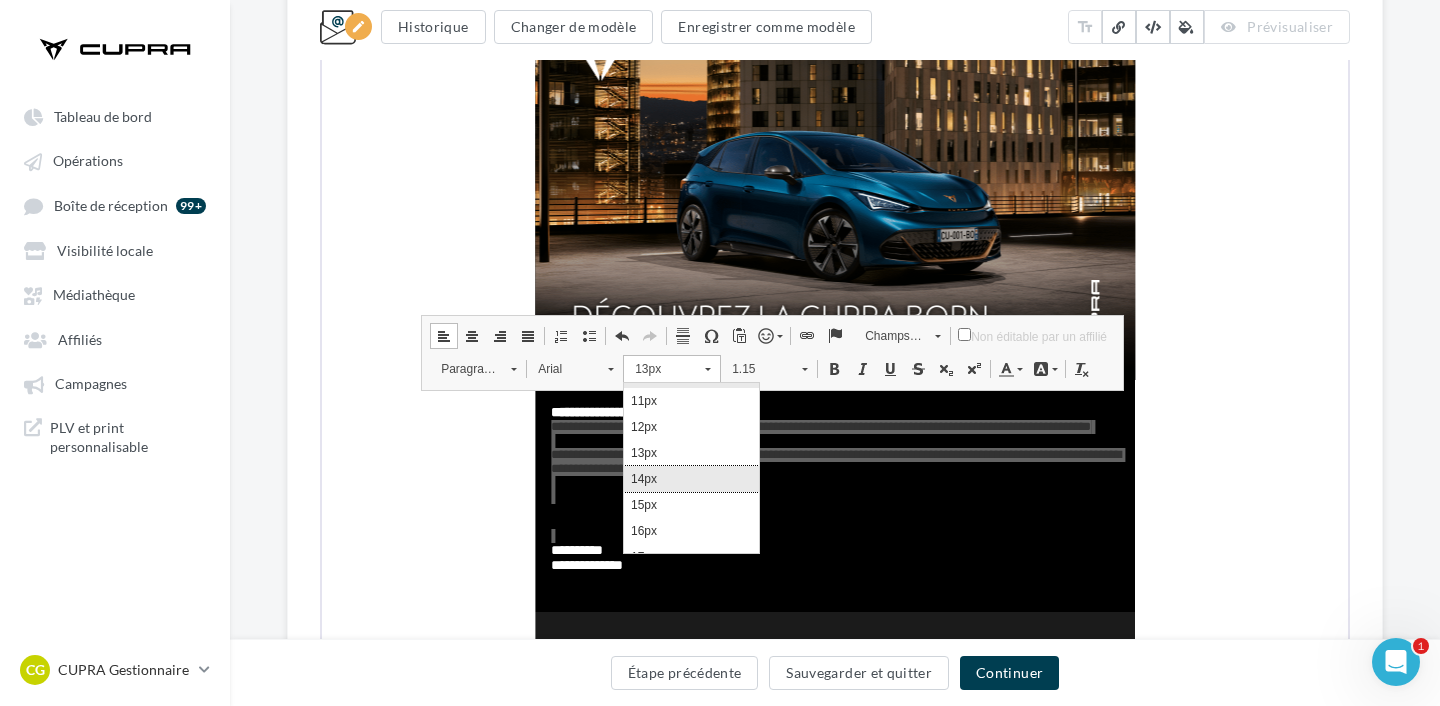 click on "14px" at bounding box center [691, 478] 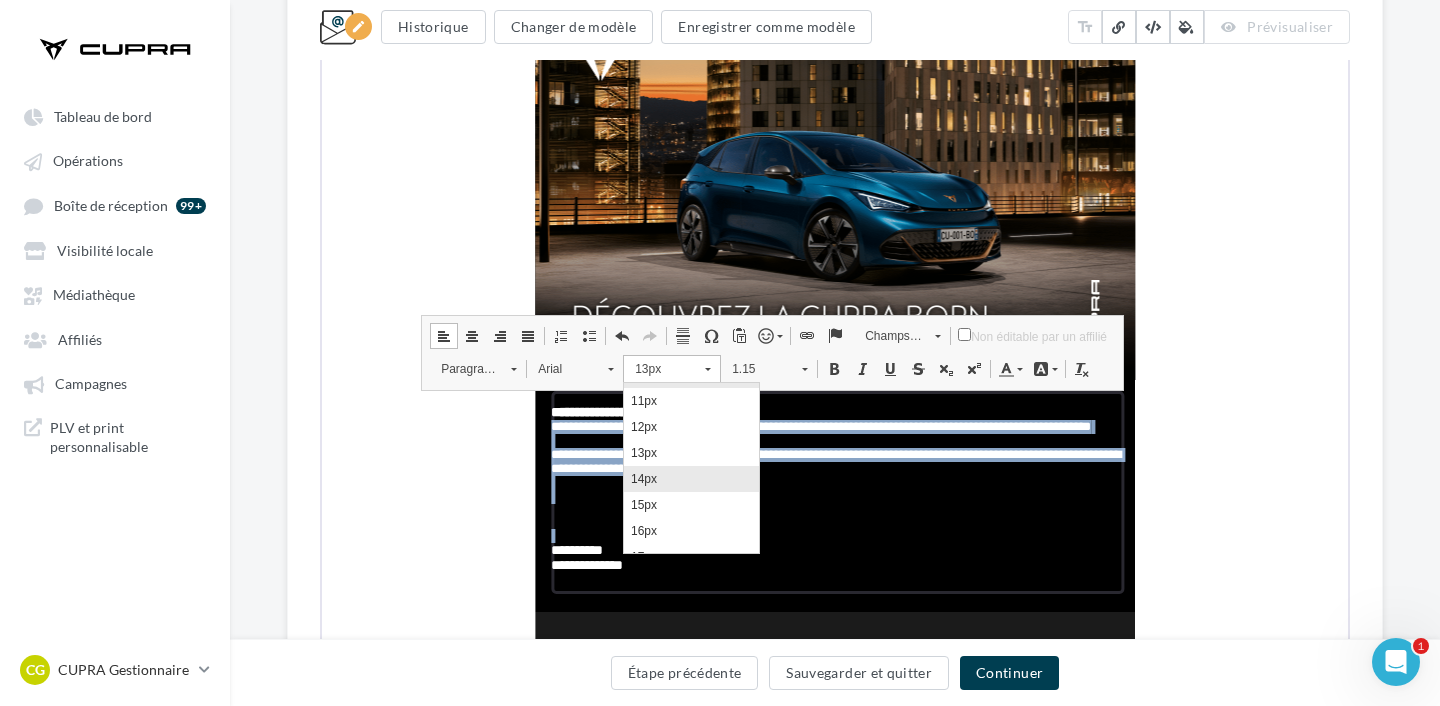 scroll, scrollTop: 0, scrollLeft: 0, axis: both 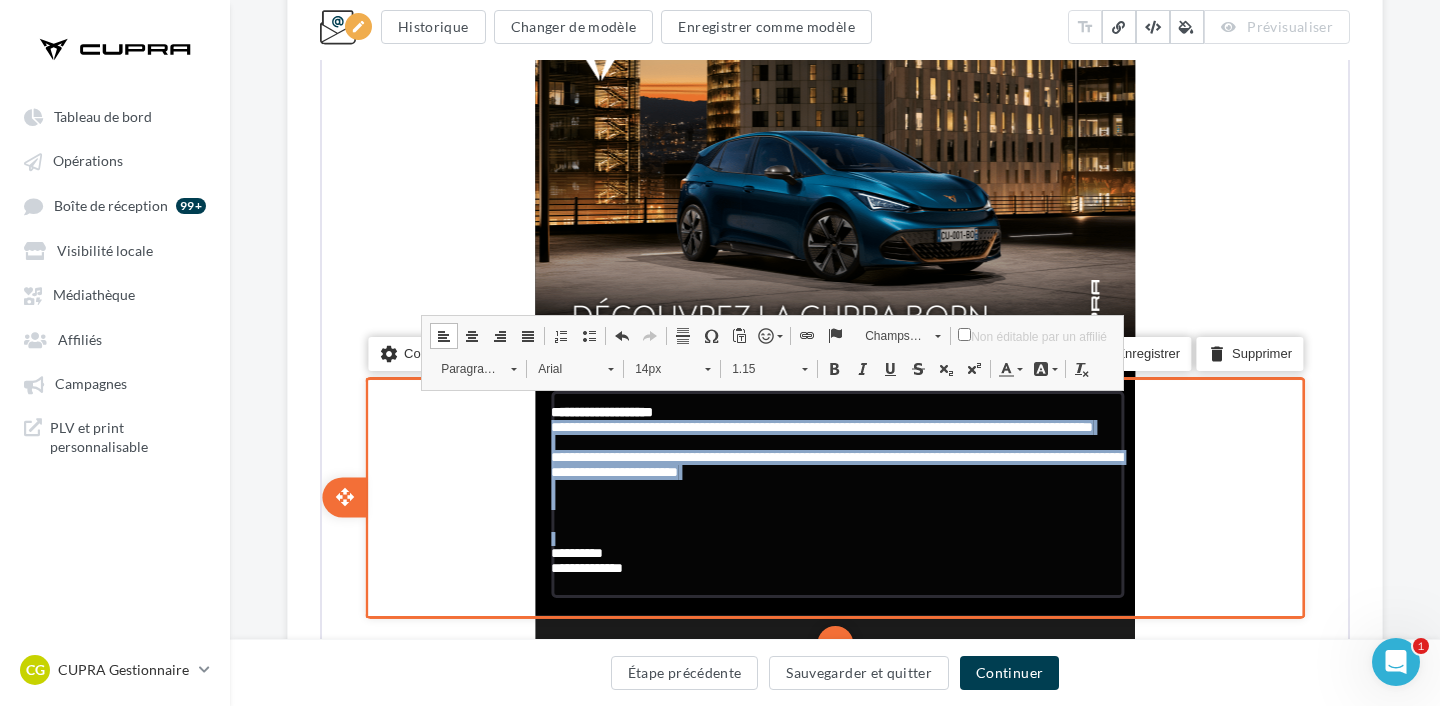 click on "**********" at bounding box center (835, 474) 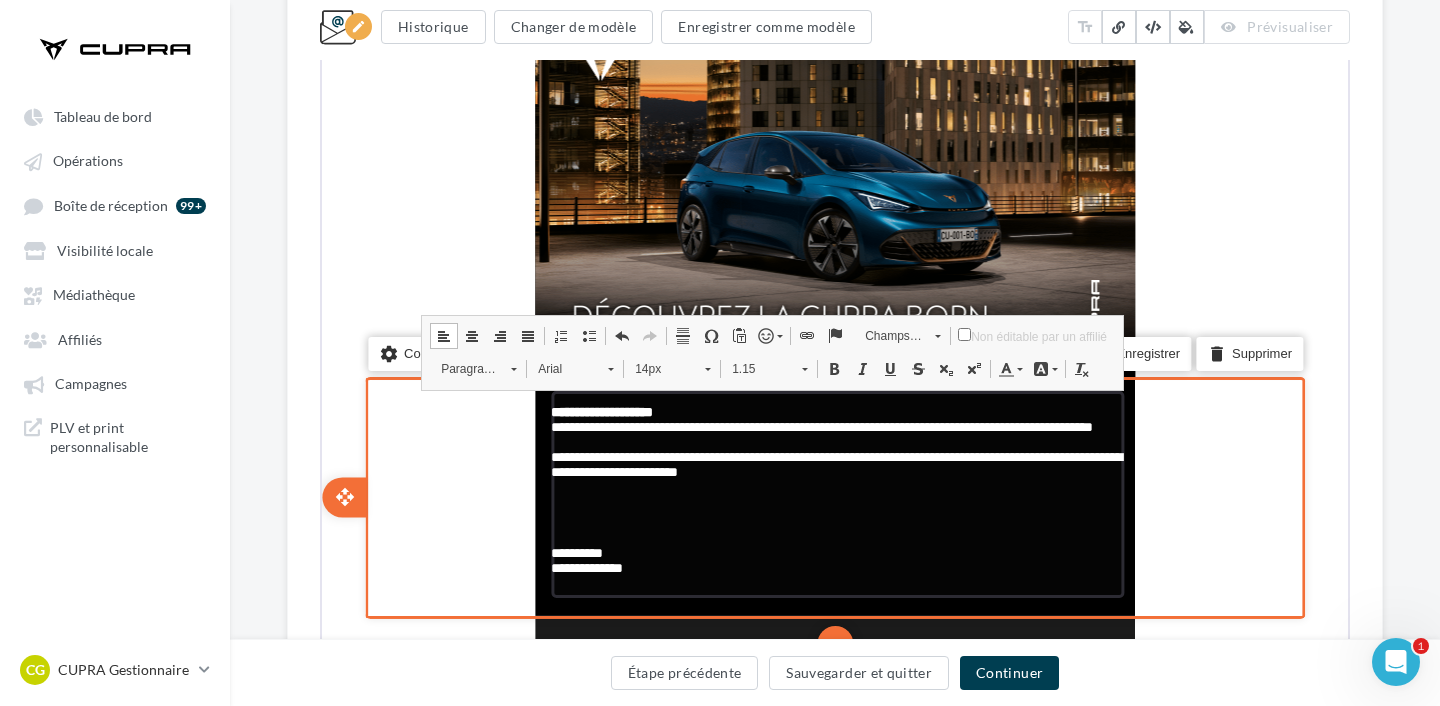 click on "**********" at bounding box center [834, 447] 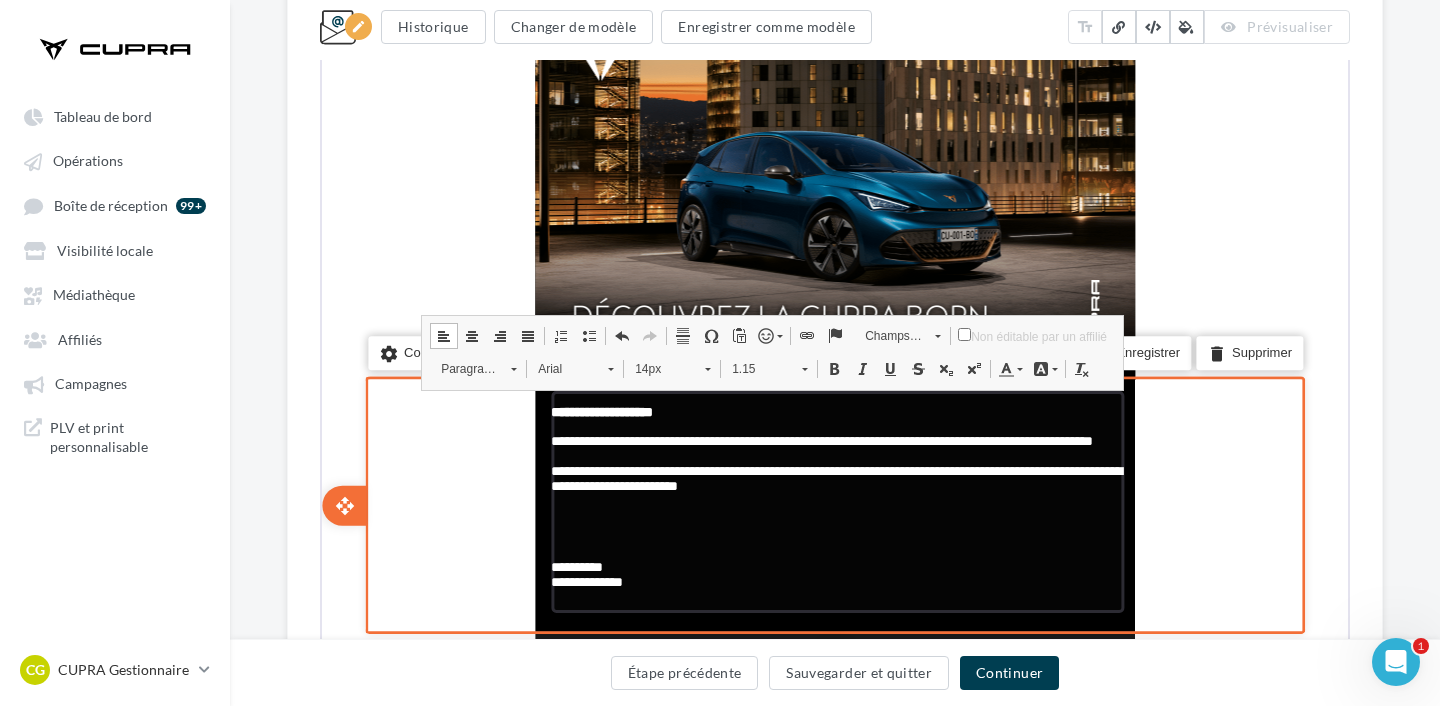 click on "**********" at bounding box center [835, 488] 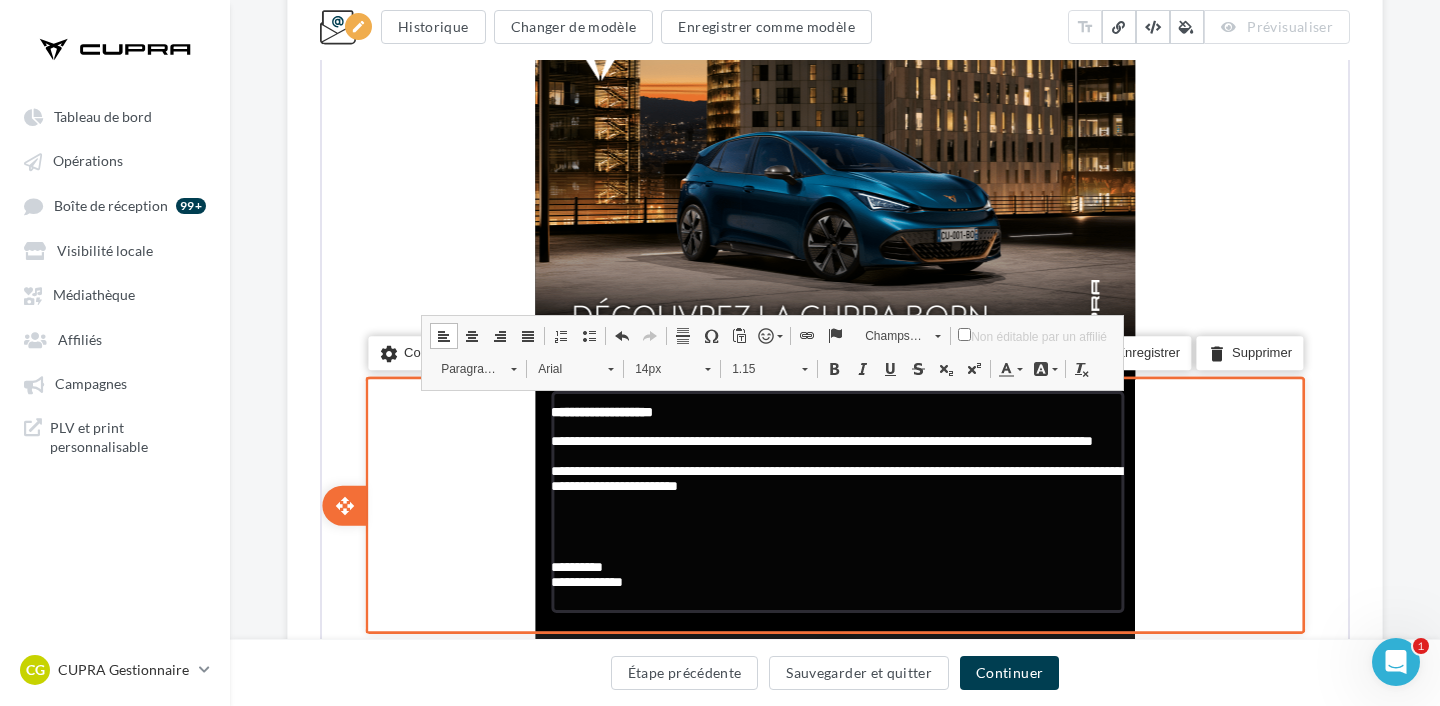 type 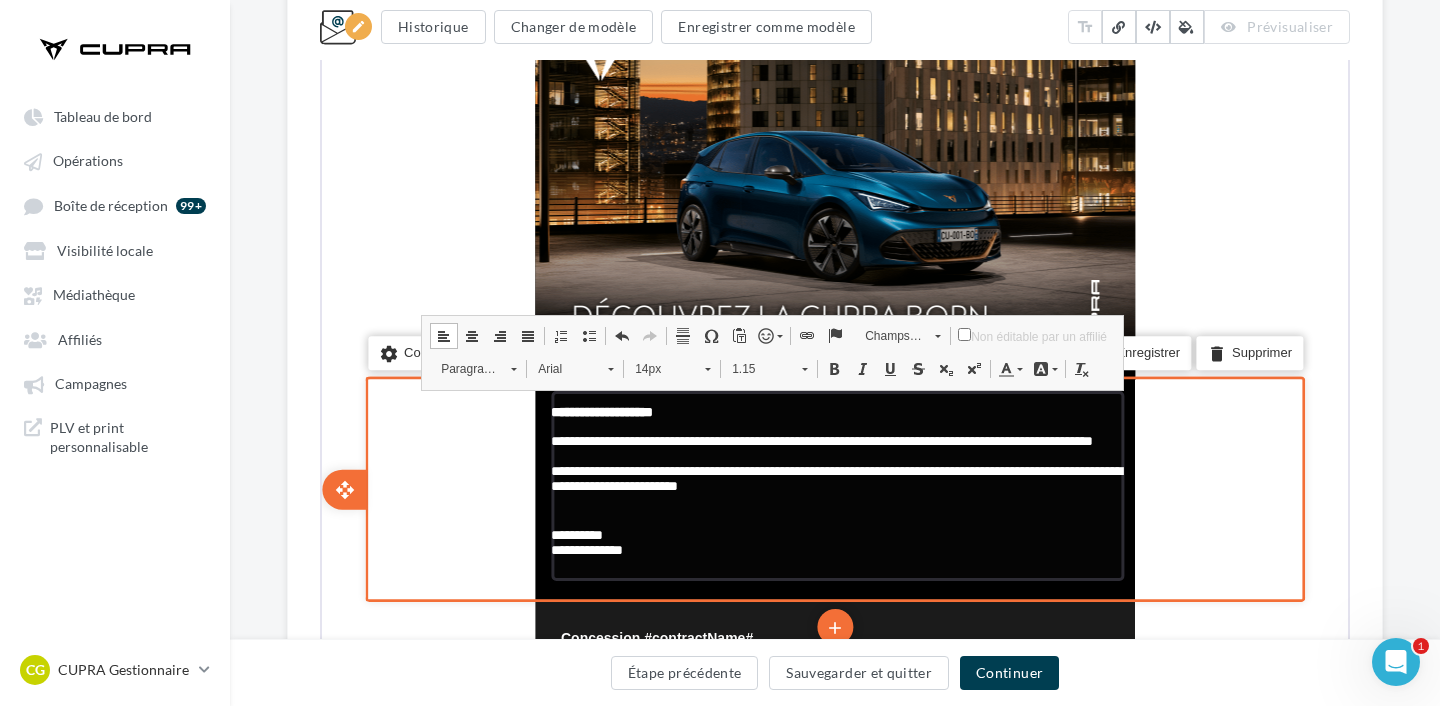 click at bounding box center (835, 519) 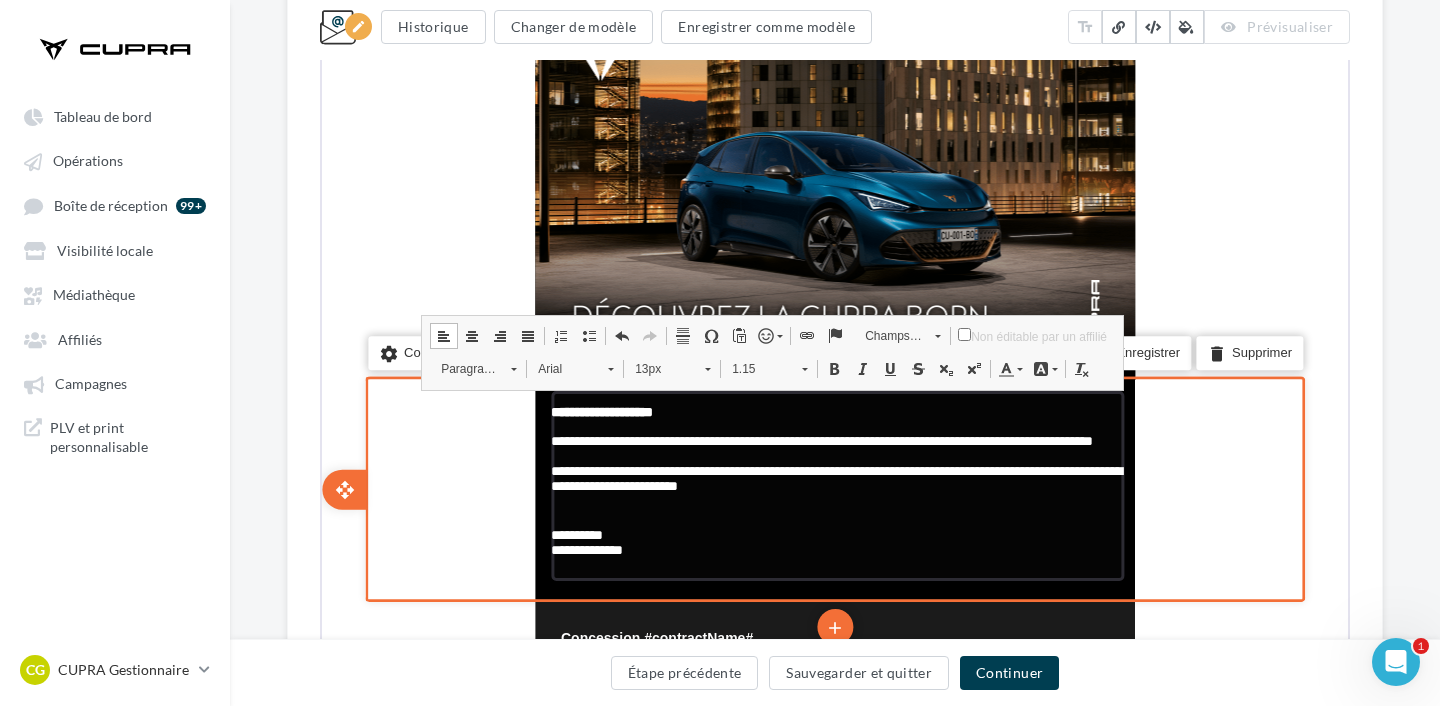 click on "**********" at bounding box center (835, 548) 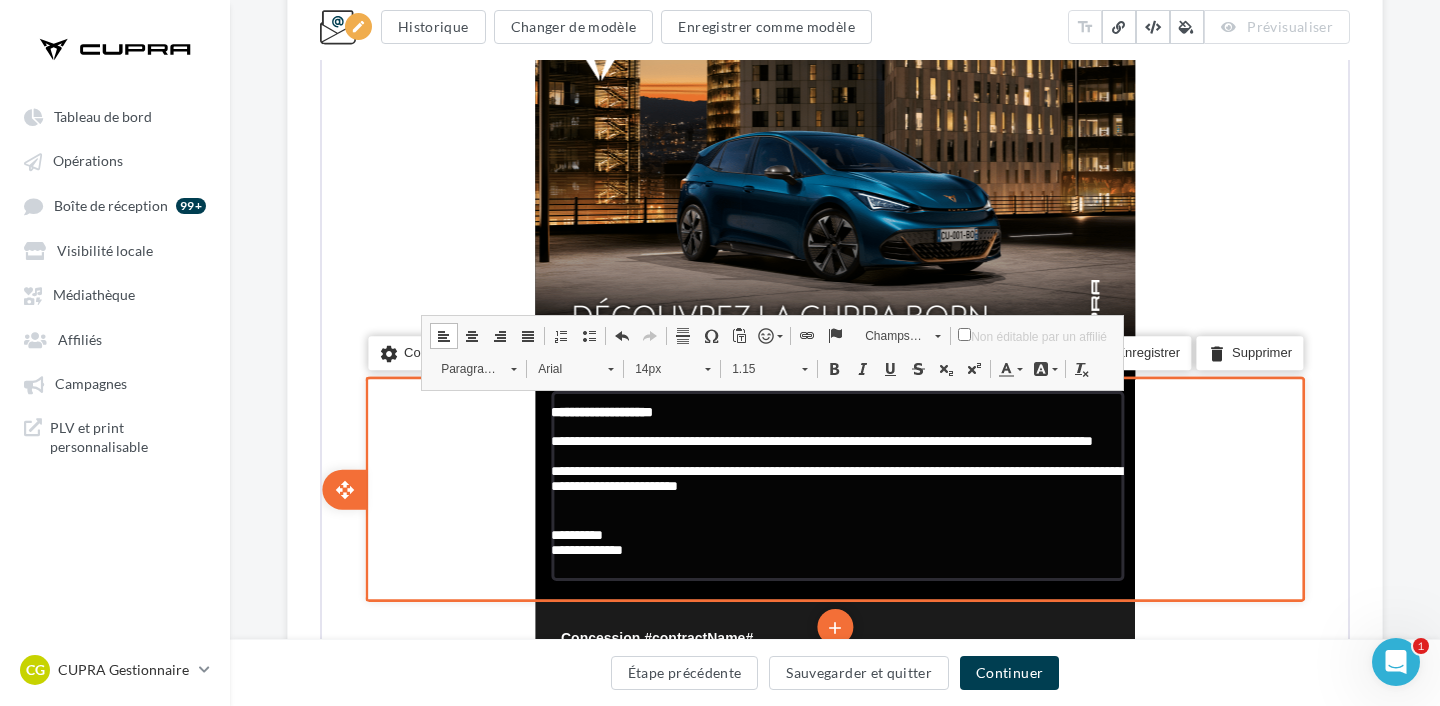 scroll, scrollTop: 513, scrollLeft: 0, axis: vertical 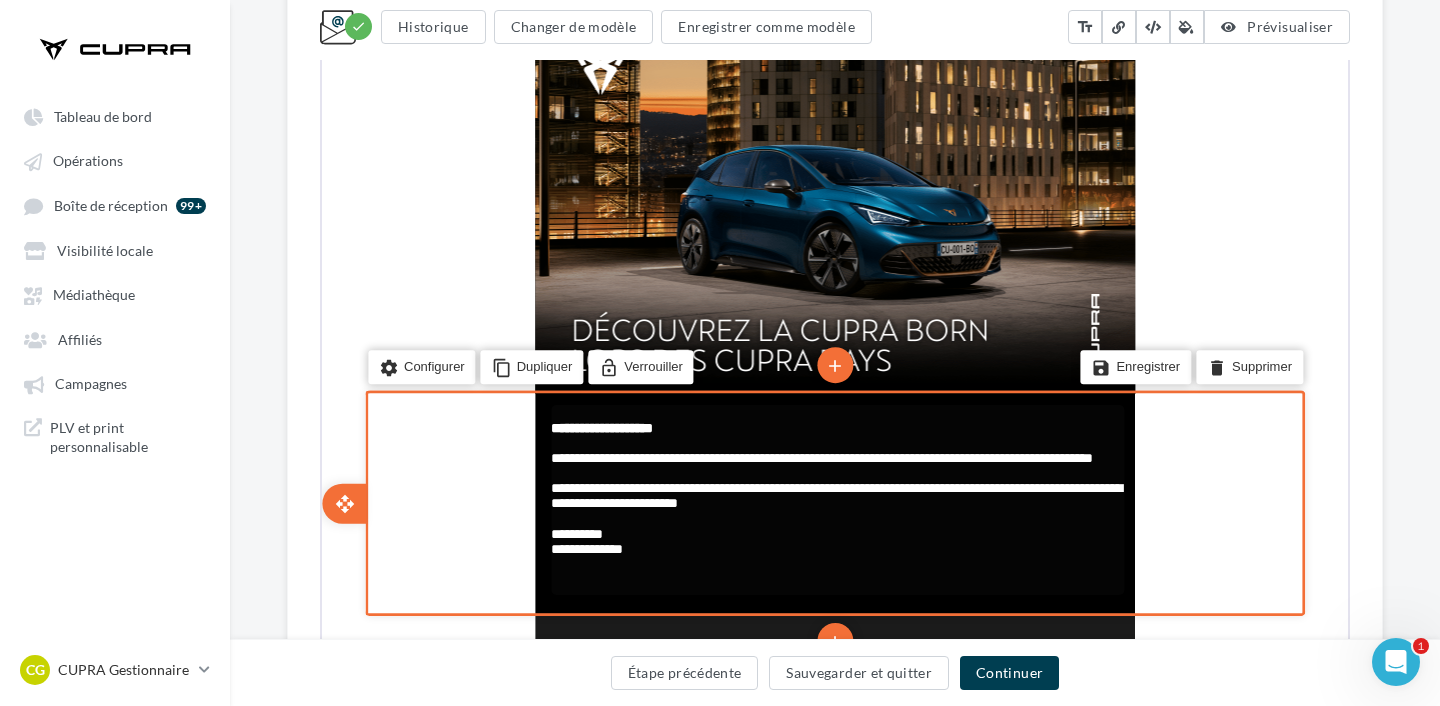 click on "**********" at bounding box center [835, 478] 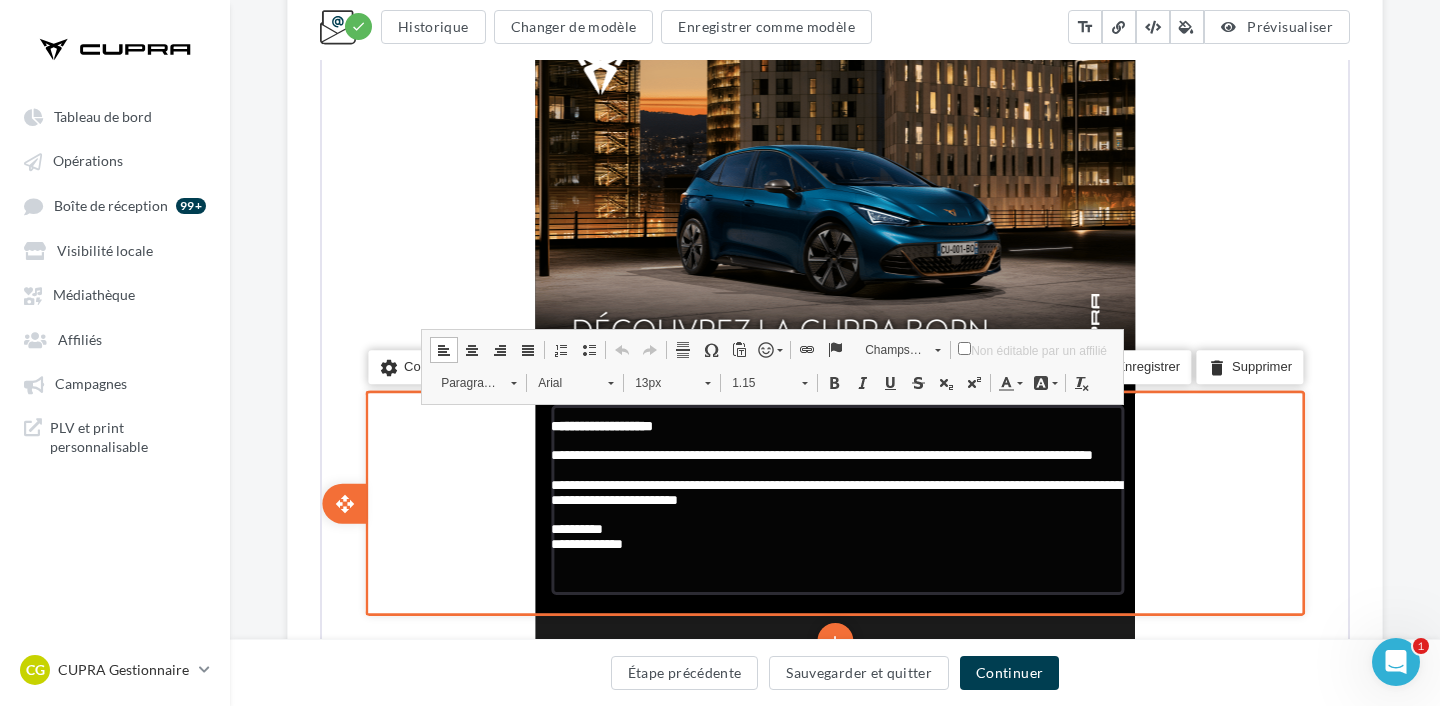 click on "**********" at bounding box center [835, 475] 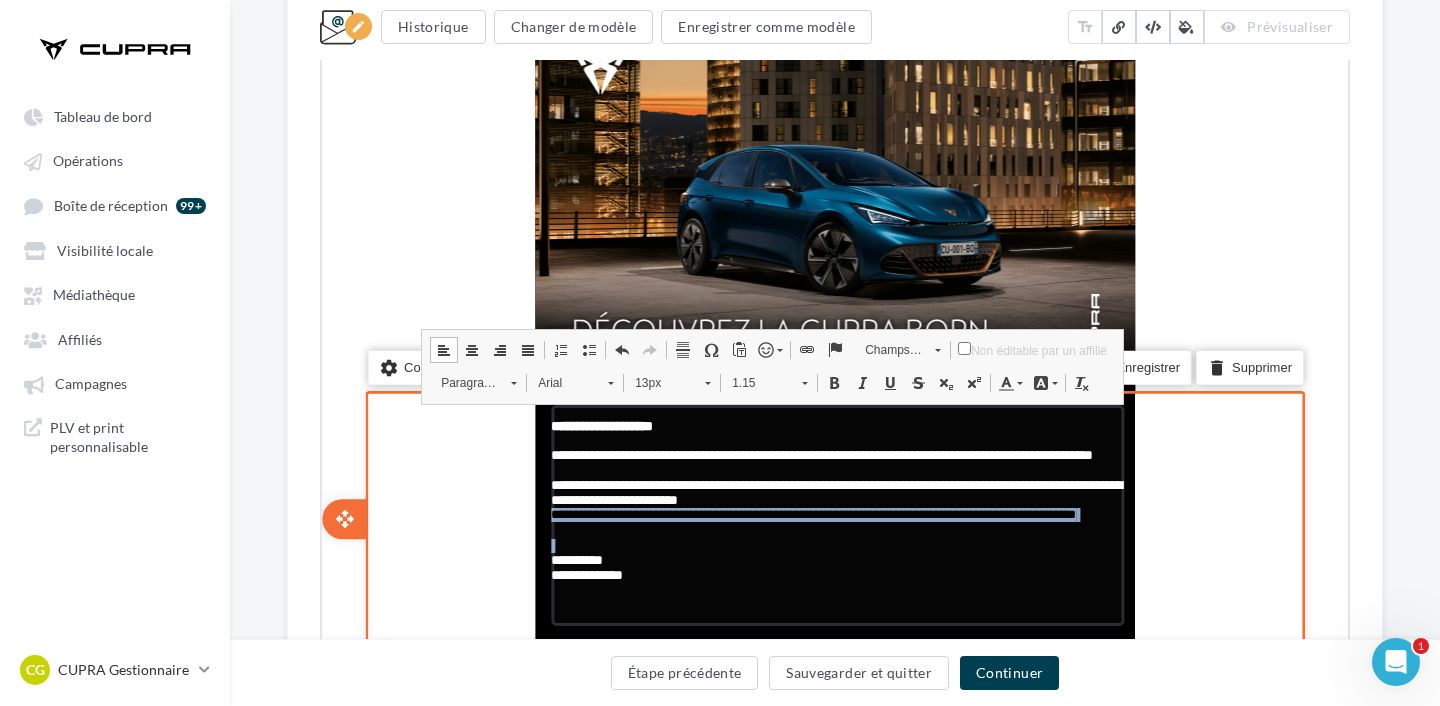 drag, startPoint x: 549, startPoint y: 531, endPoint x: 839, endPoint y: 568, distance: 292.35083 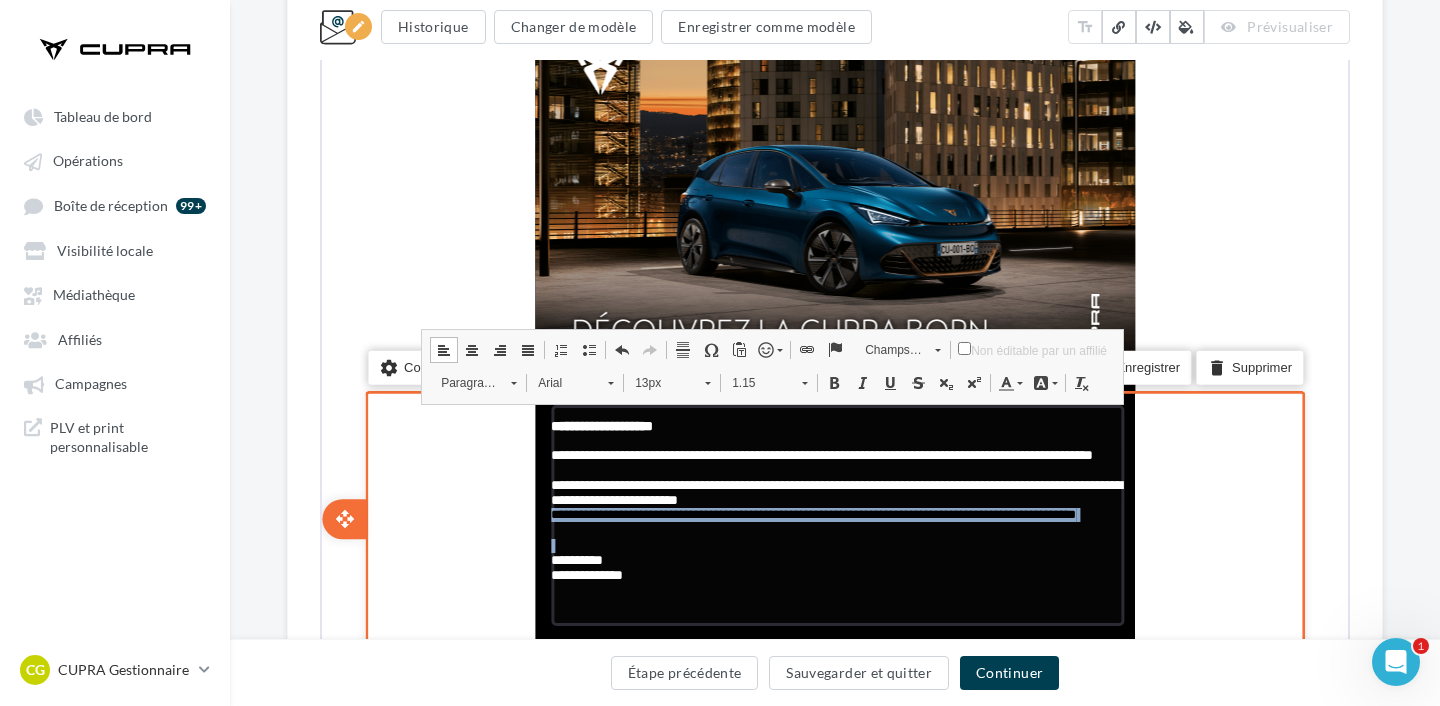 click on "**********" at bounding box center [835, 512] 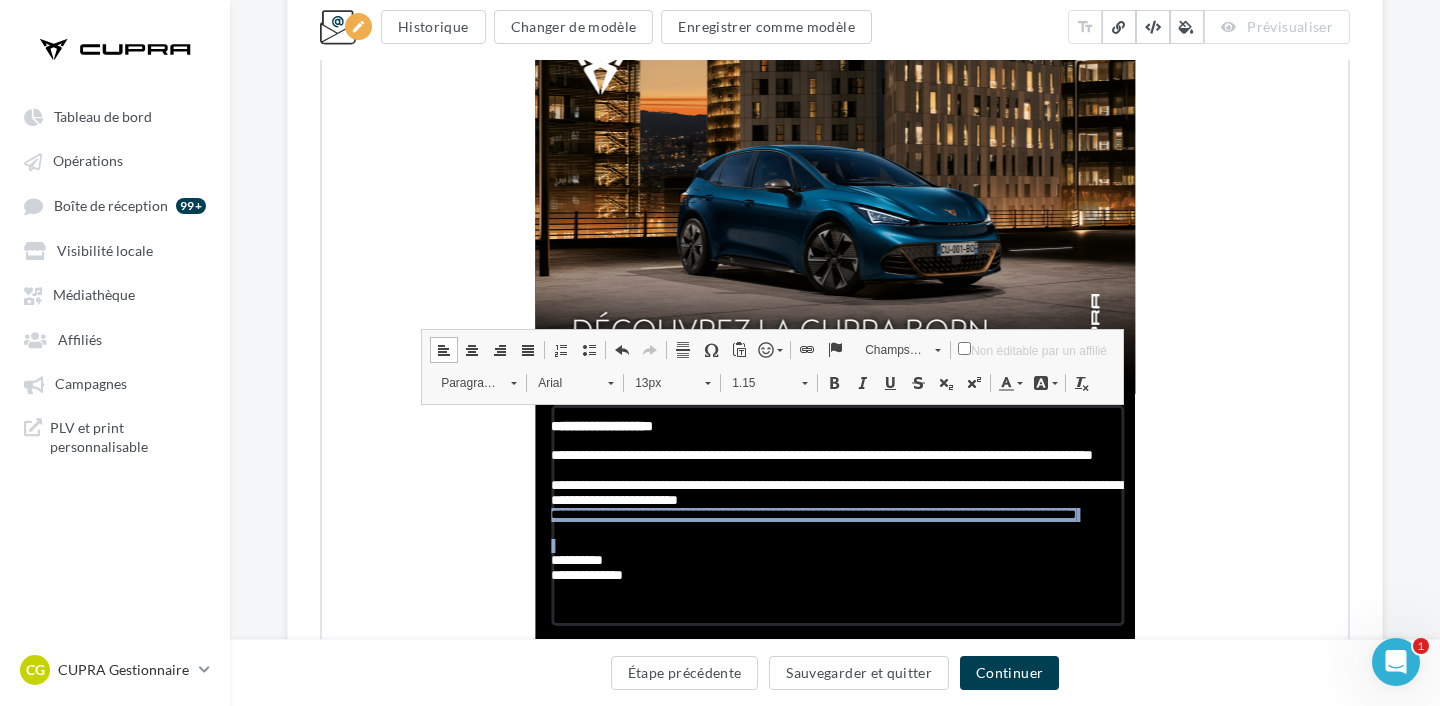 click on "13px" at bounding box center (670, 380) 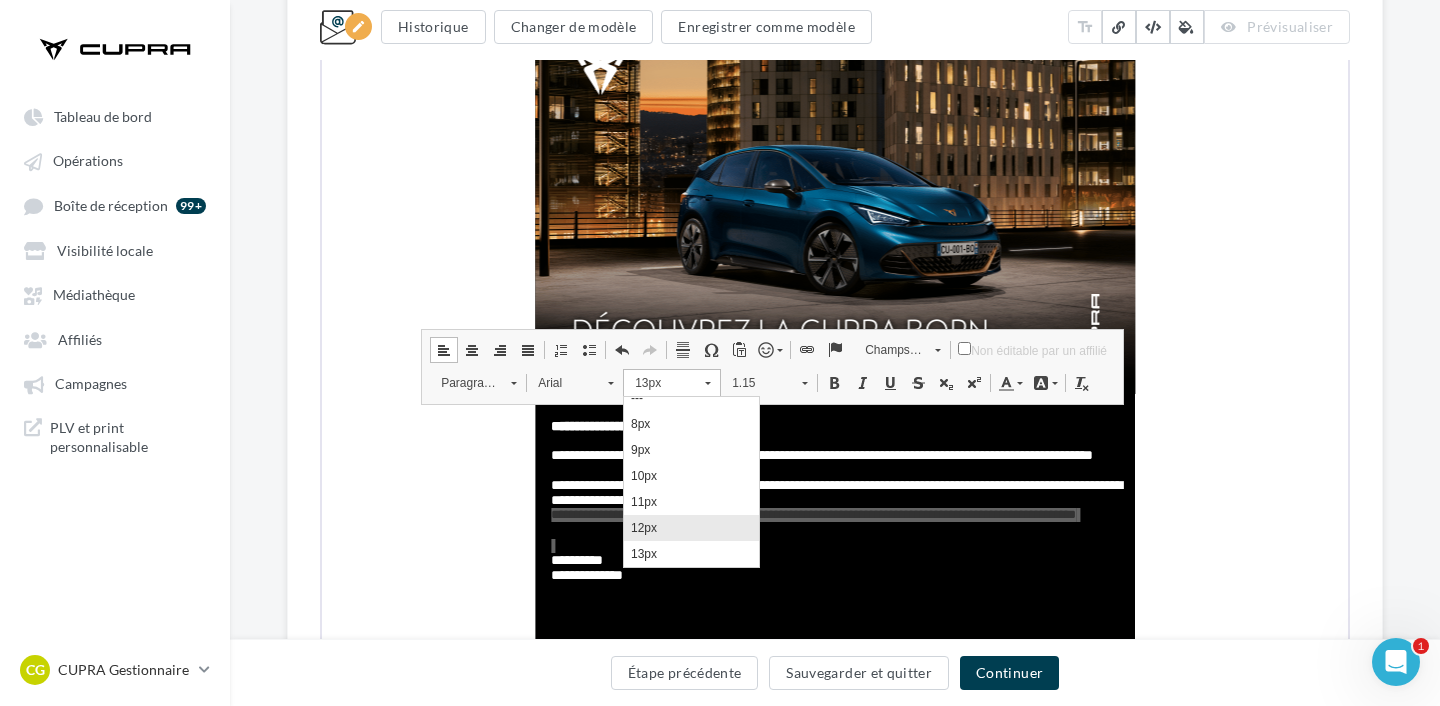 scroll, scrollTop: 80, scrollLeft: 0, axis: vertical 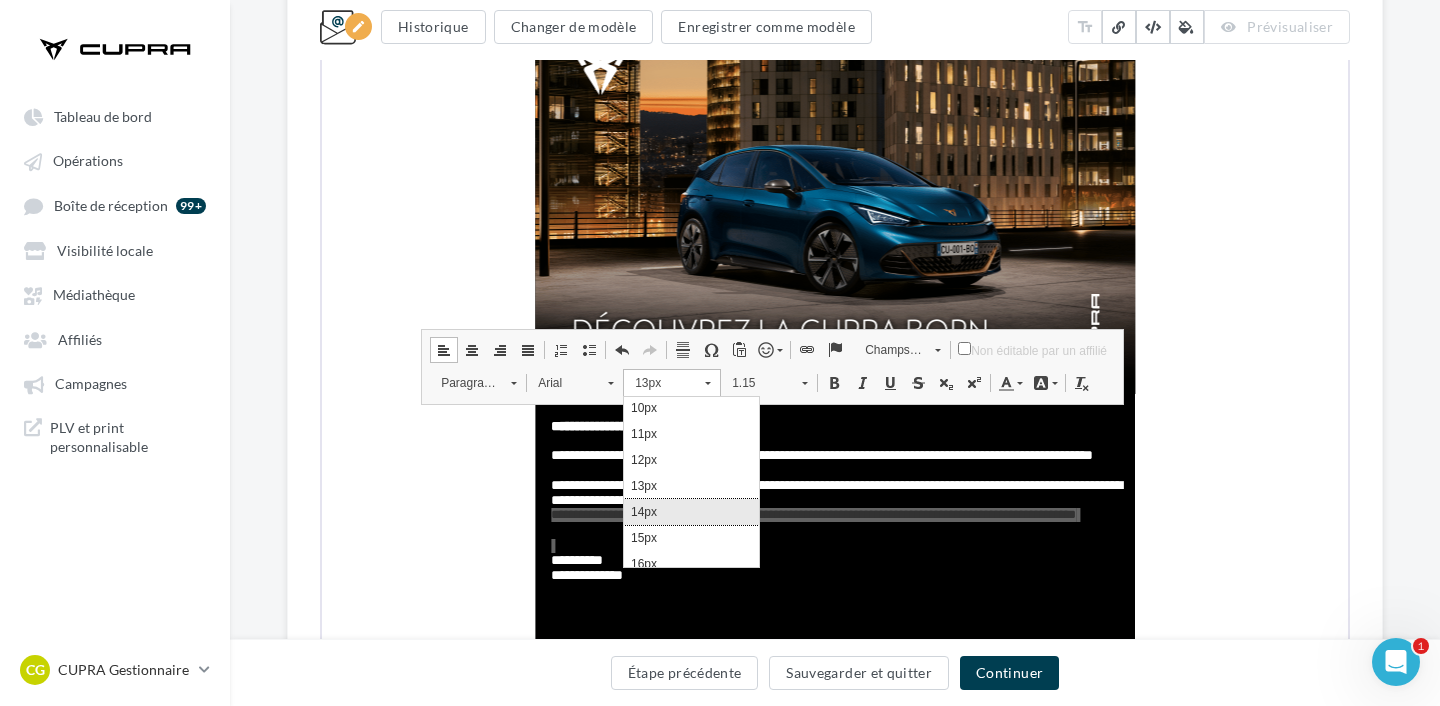click on "14px" at bounding box center (691, 511) 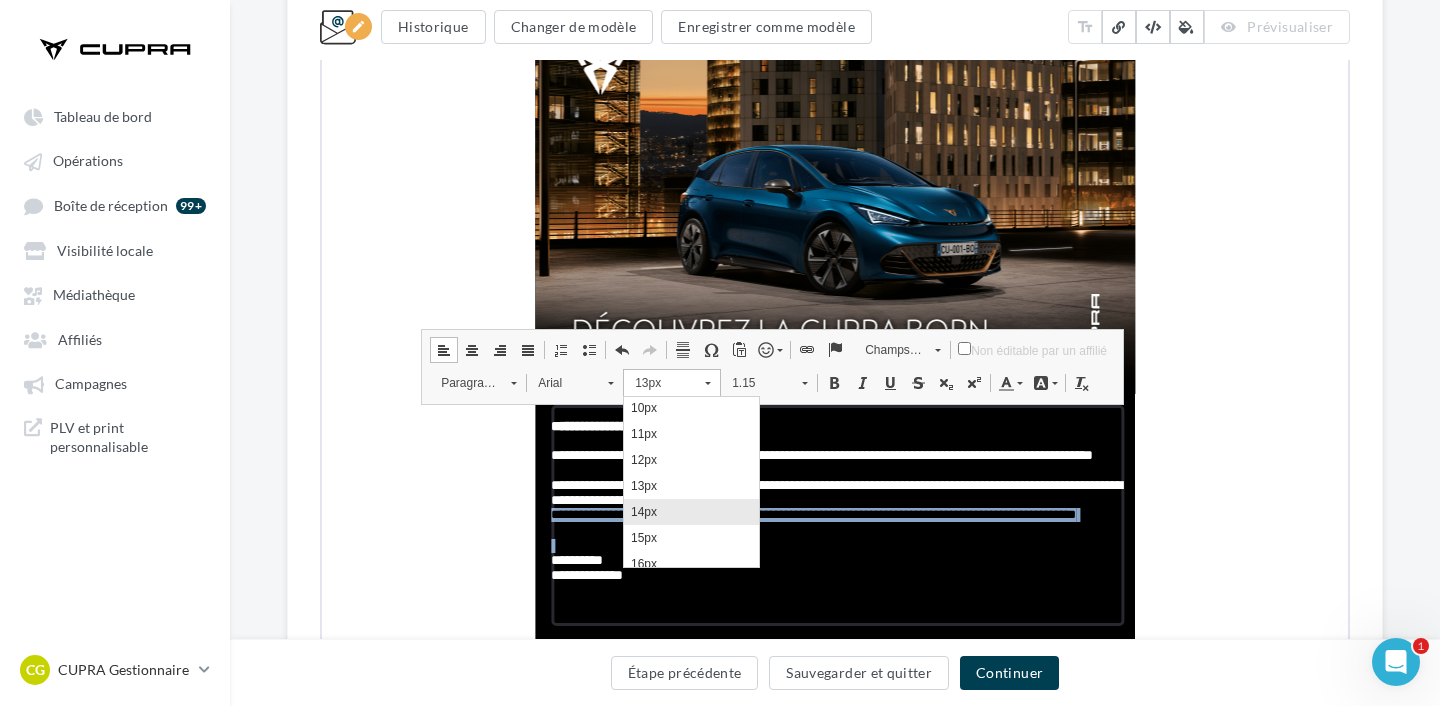 scroll, scrollTop: 0, scrollLeft: 0, axis: both 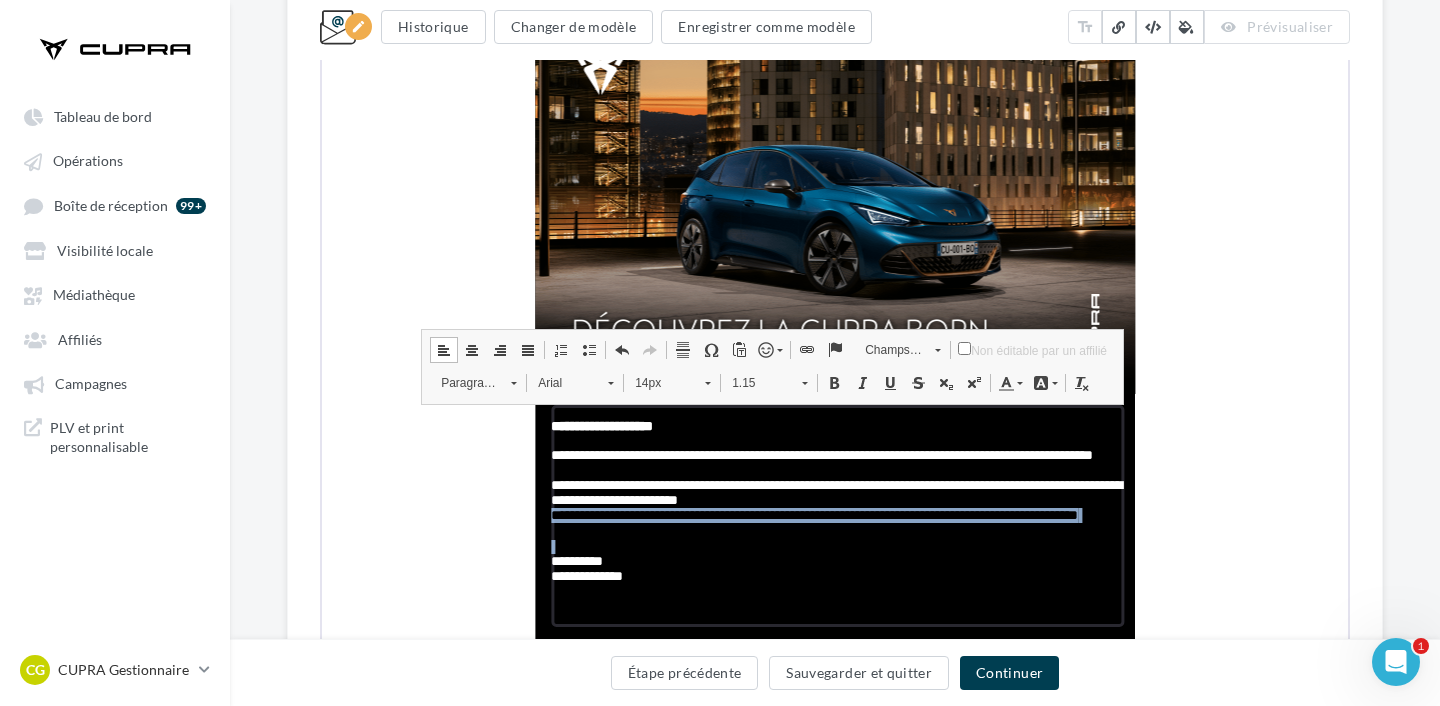 click on "Couleur du texte" at bounding box center (1008, 380) 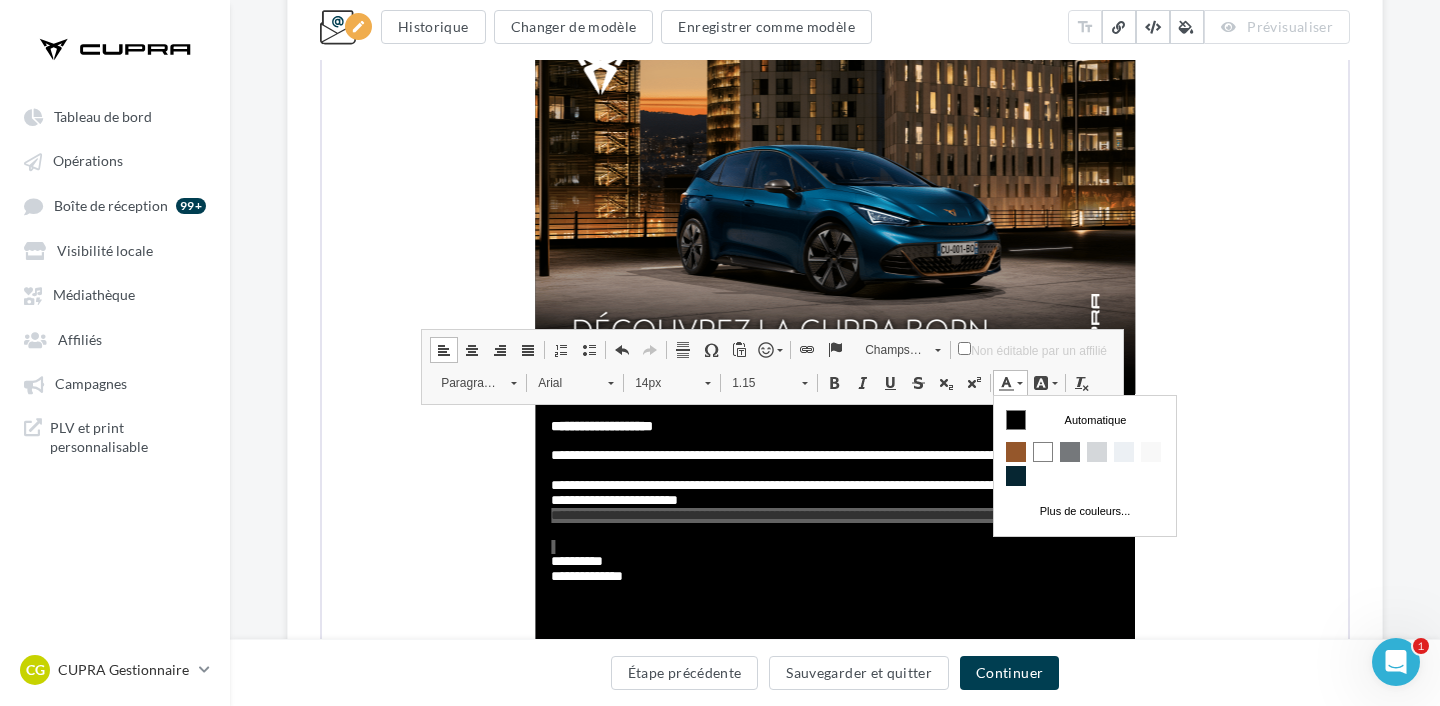 scroll, scrollTop: 0, scrollLeft: 0, axis: both 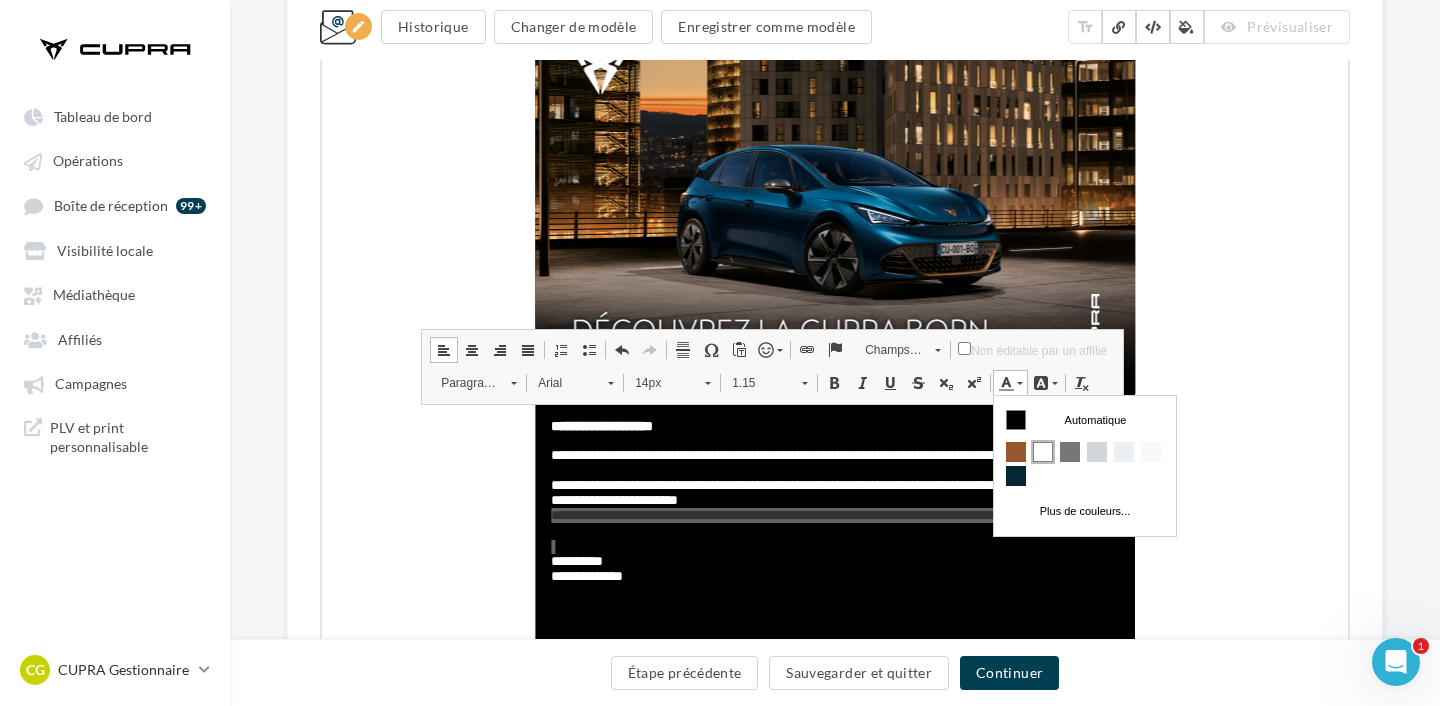 click at bounding box center [1043, 451] 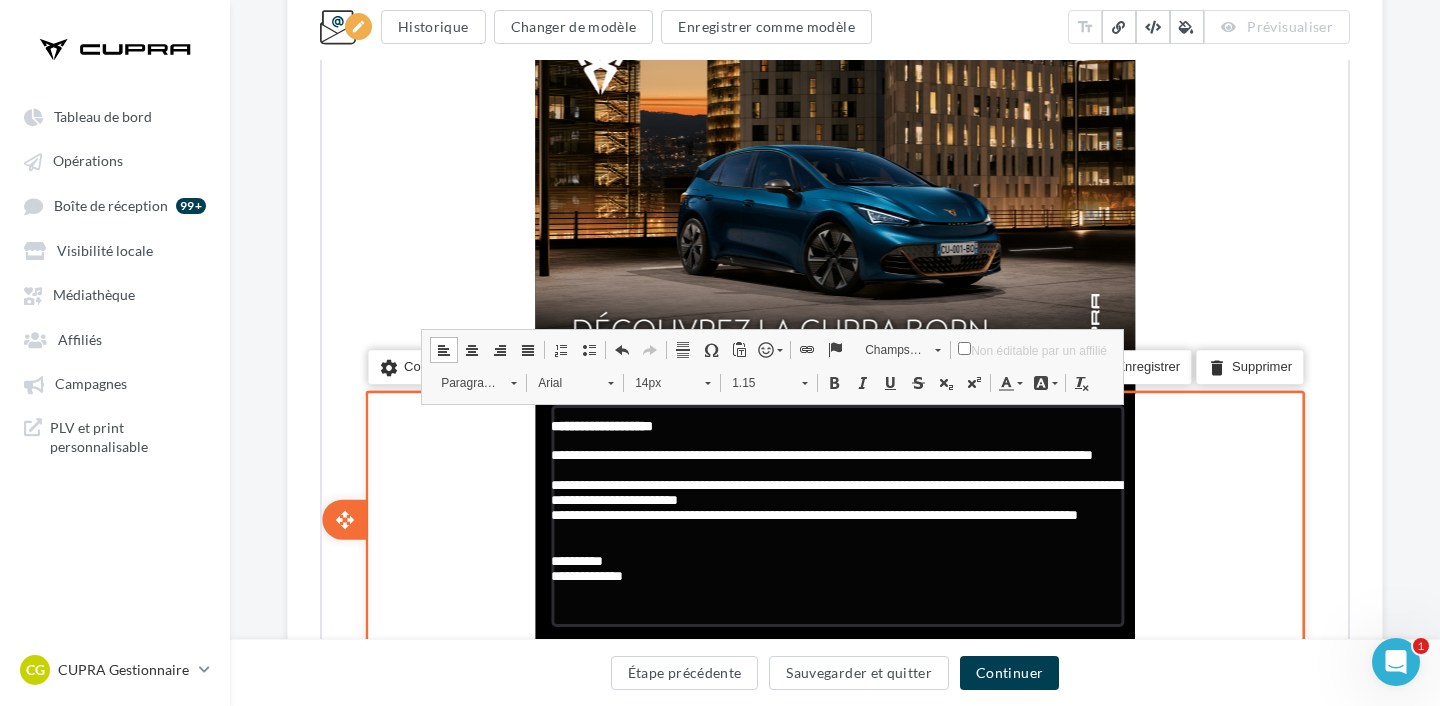 click on "**********" at bounding box center (835, 475) 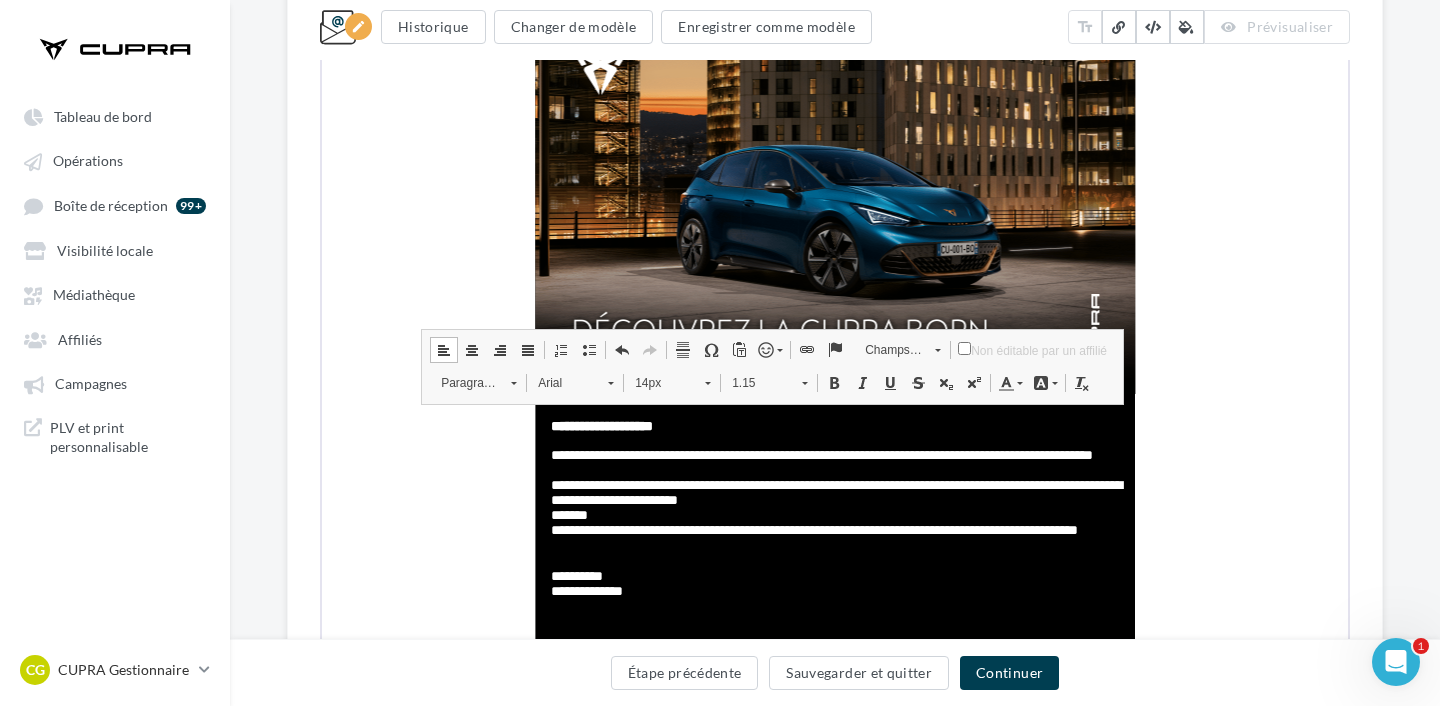 click on "**********" at bounding box center [835, 393] 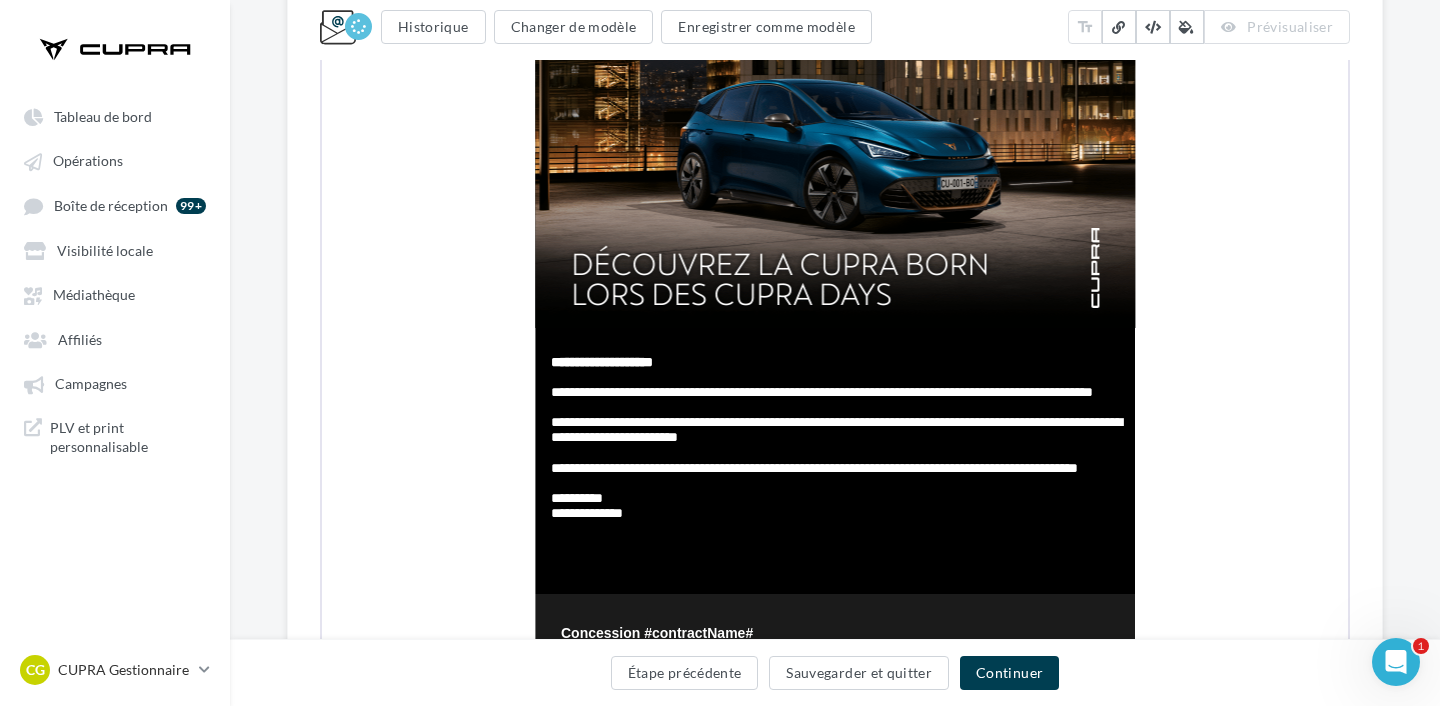 scroll, scrollTop: 602, scrollLeft: 0, axis: vertical 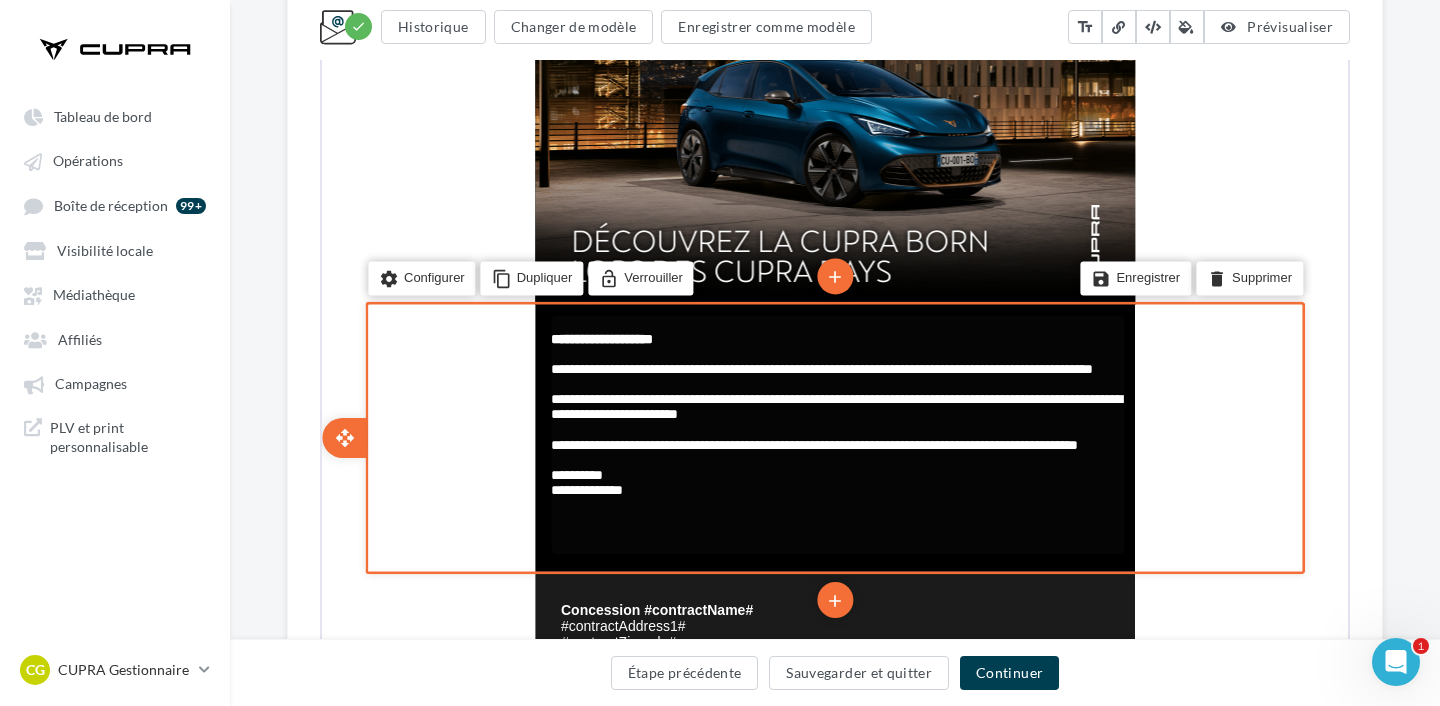 click on "**********" at bounding box center (834, 389) 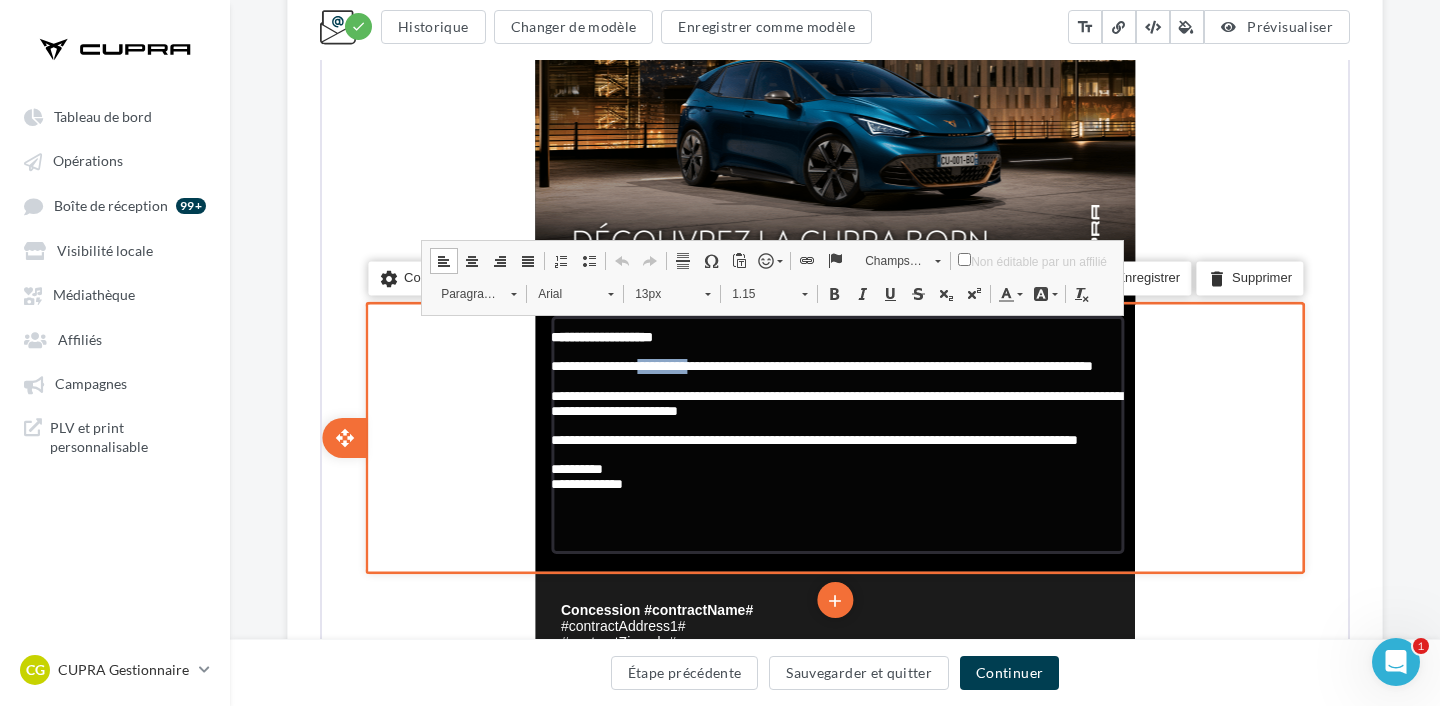 drag, startPoint x: 656, startPoint y: 368, endPoint x: 740, endPoint y: 369, distance: 84.00595 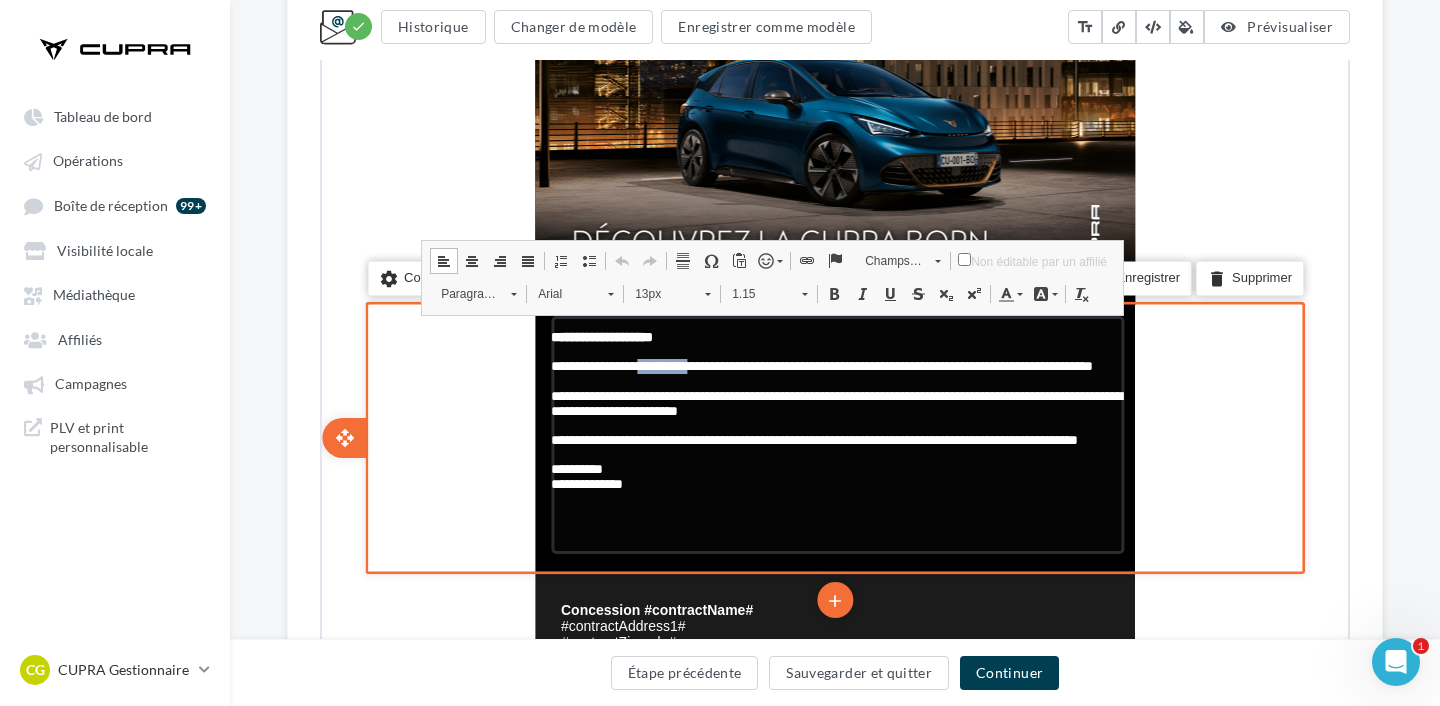 click on "**********" at bounding box center (834, 386) 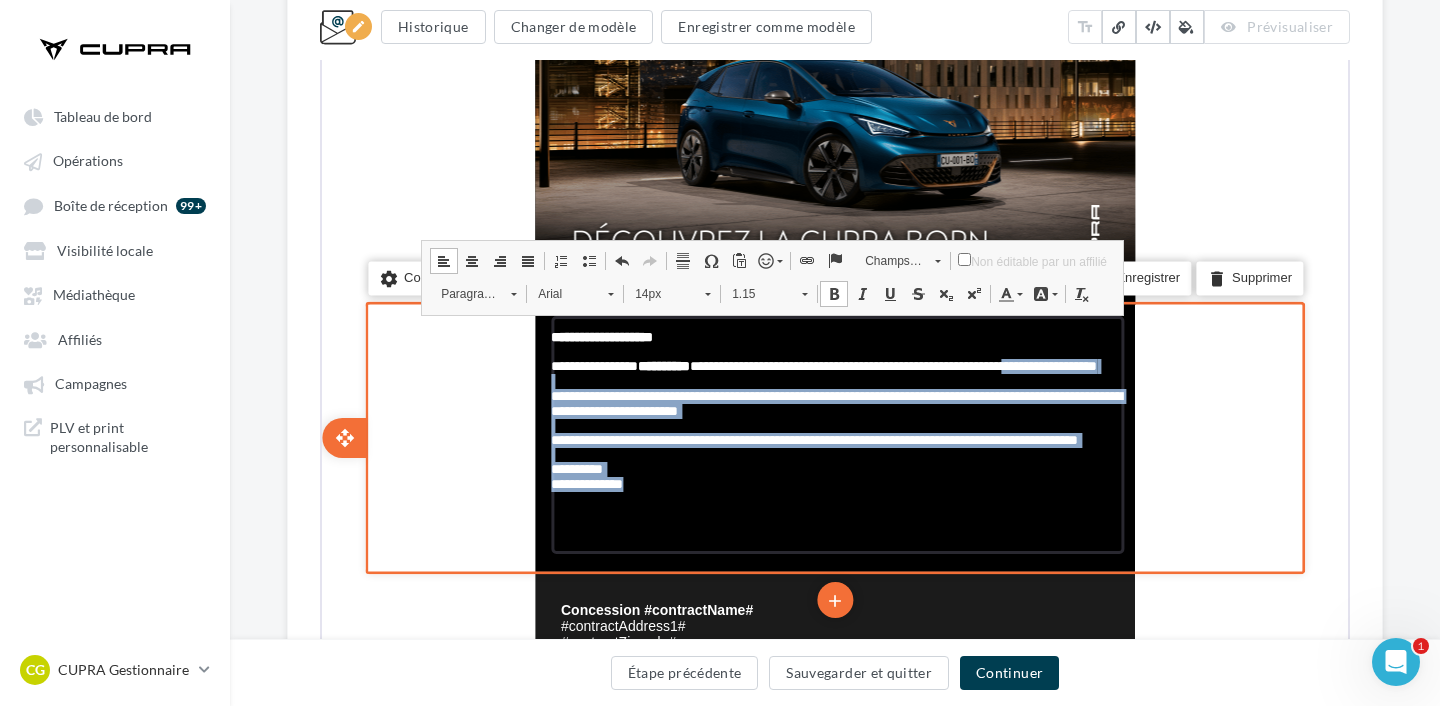 drag, startPoint x: 631, startPoint y: 384, endPoint x: 500, endPoint y: 384, distance: 131 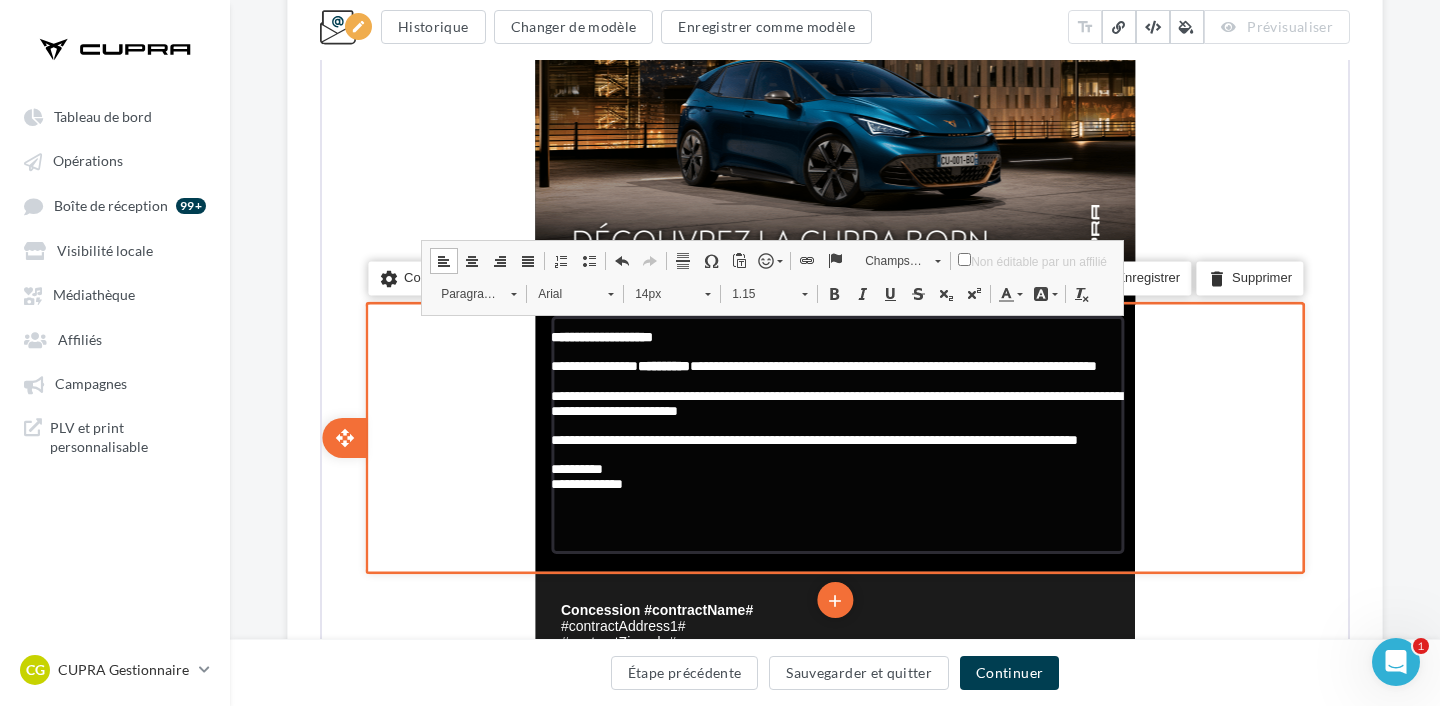 click on "**********" at bounding box center [834, 386] 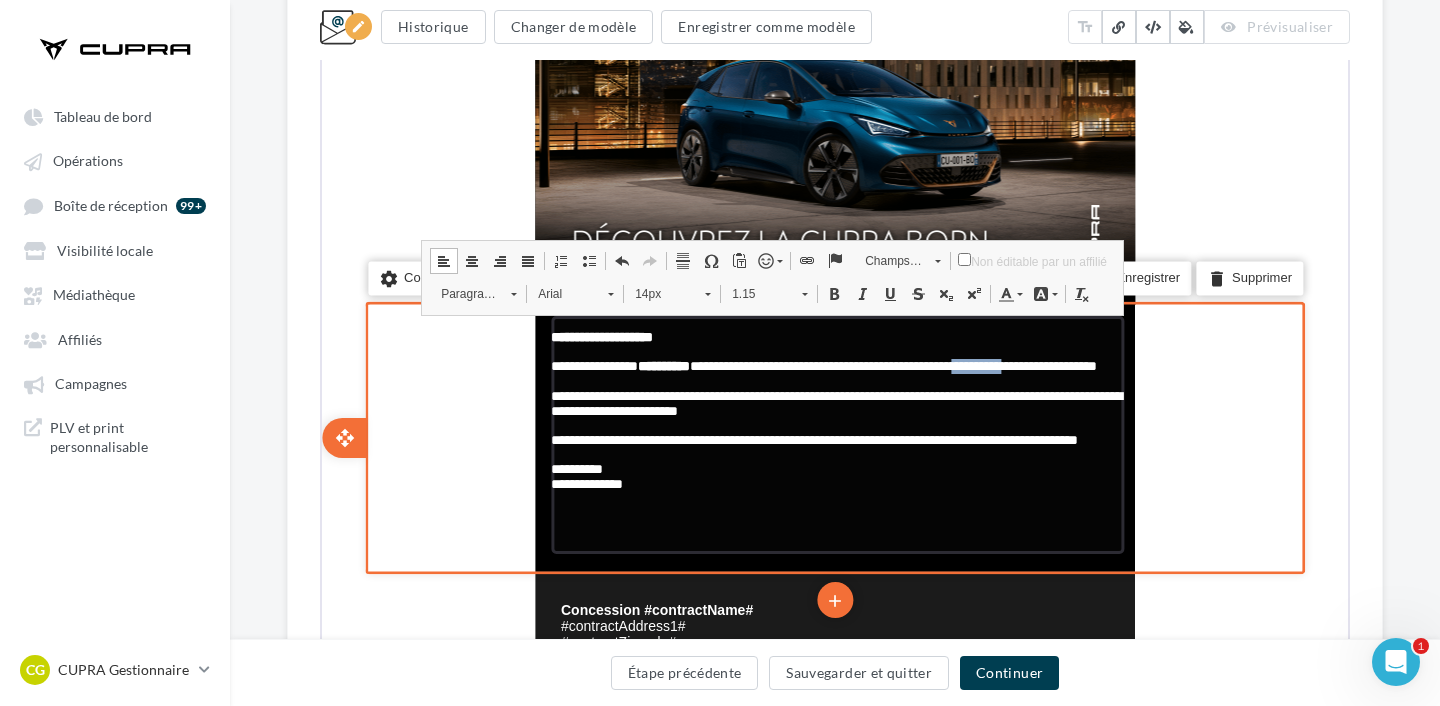 drag, startPoint x: 549, startPoint y: 384, endPoint x: 628, endPoint y: 384, distance: 79 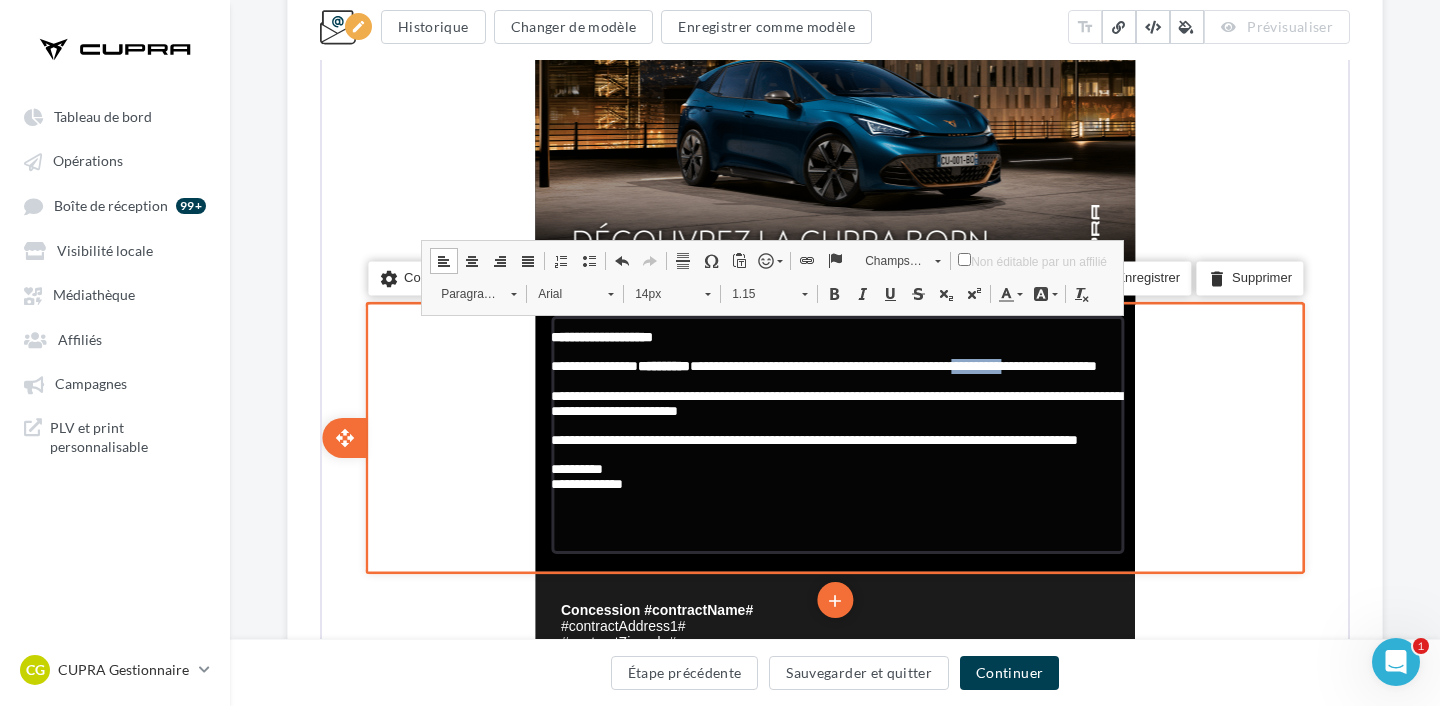 click on "**********" at bounding box center (834, 386) 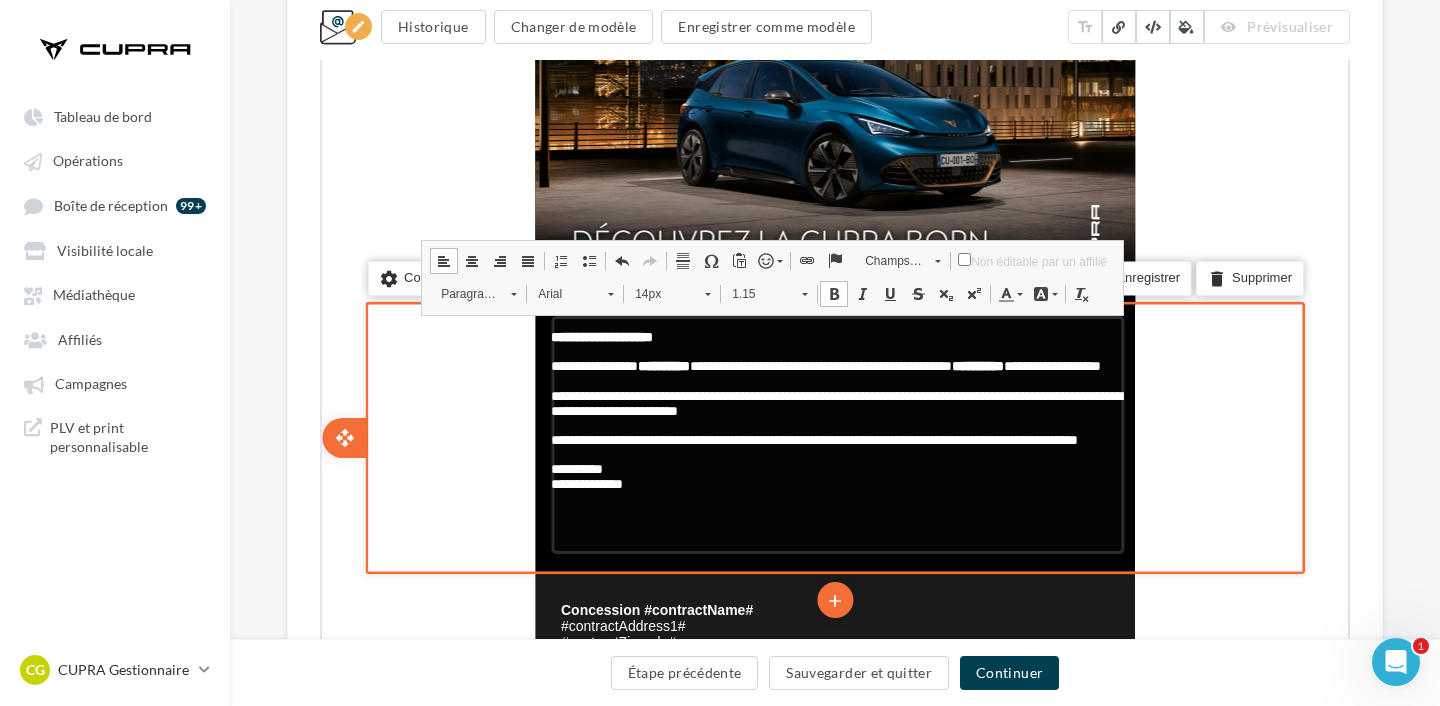 click on "**********" at bounding box center (834, 386) 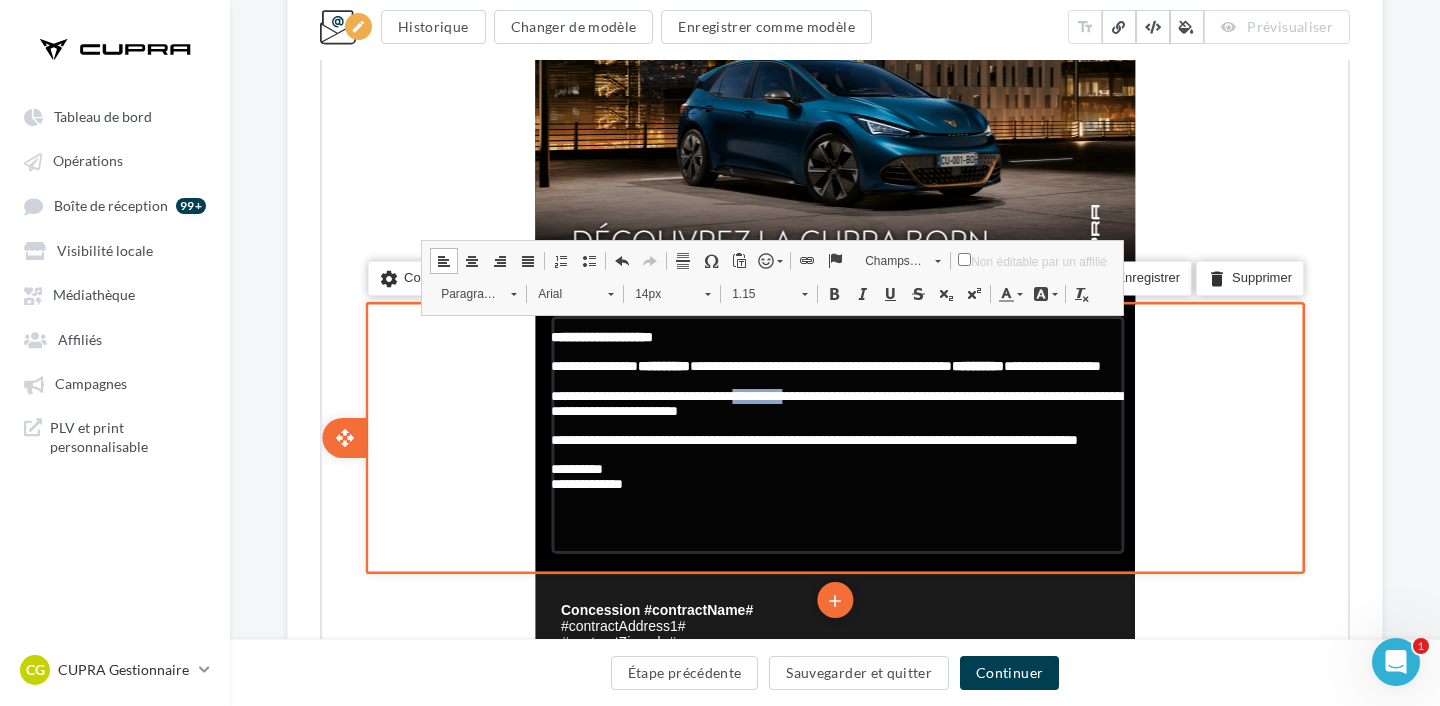 drag, startPoint x: 789, startPoint y: 411, endPoint x: 867, endPoint y: 411, distance: 78 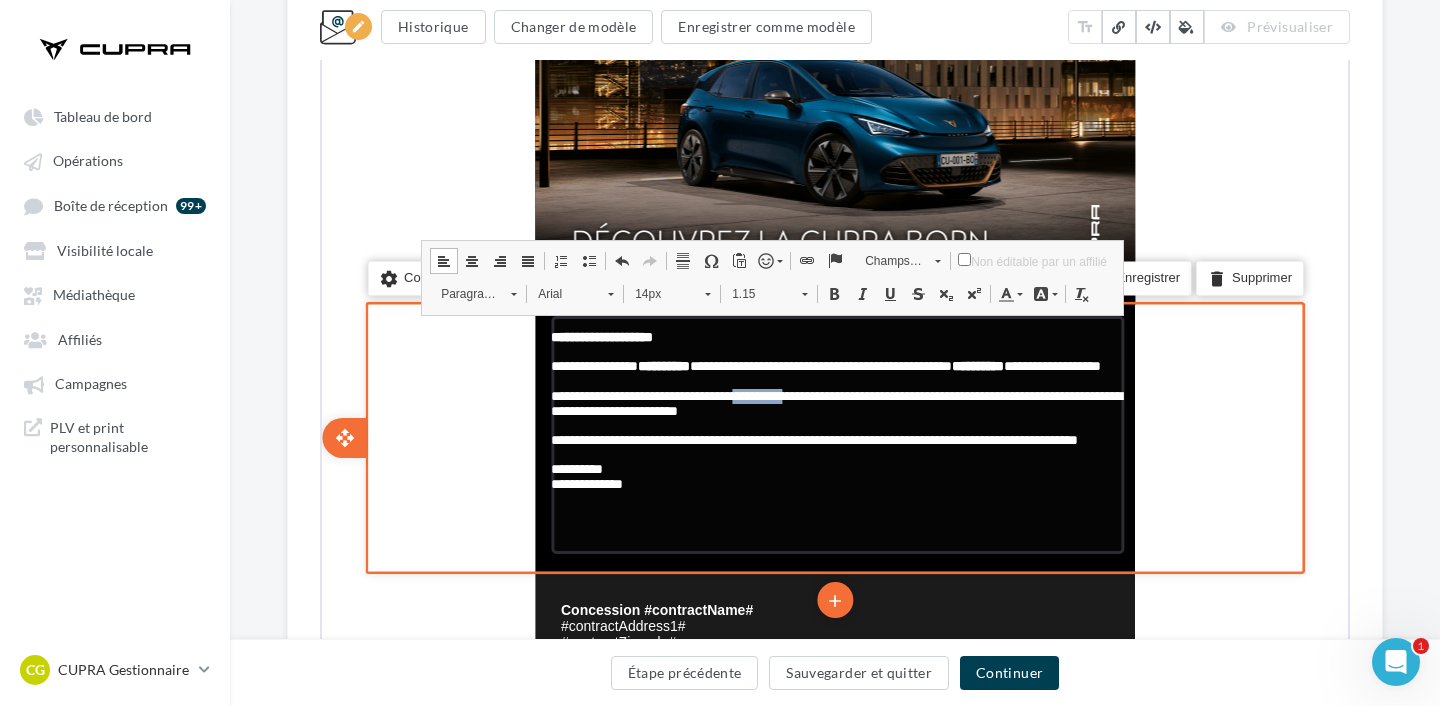 click on "**********" at bounding box center (834, 386) 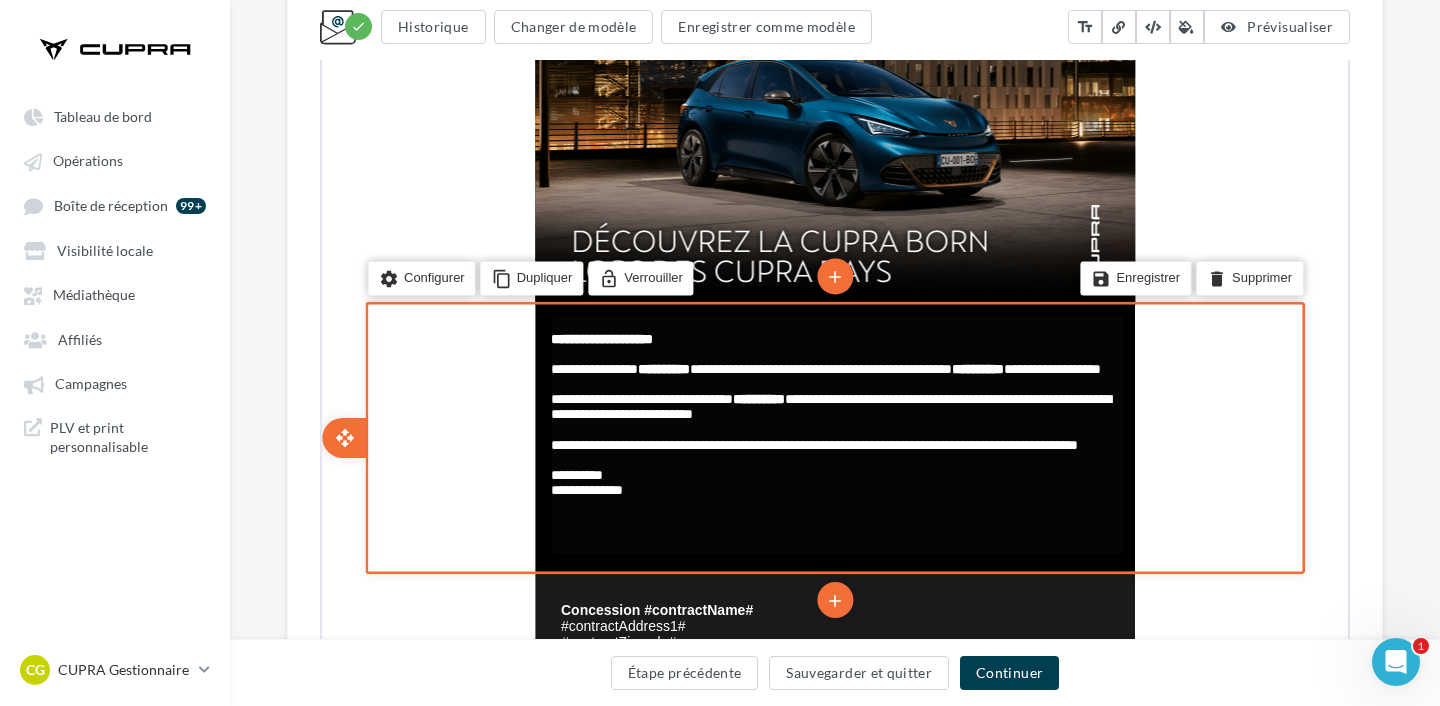 click on "**********" at bounding box center [835, 390] 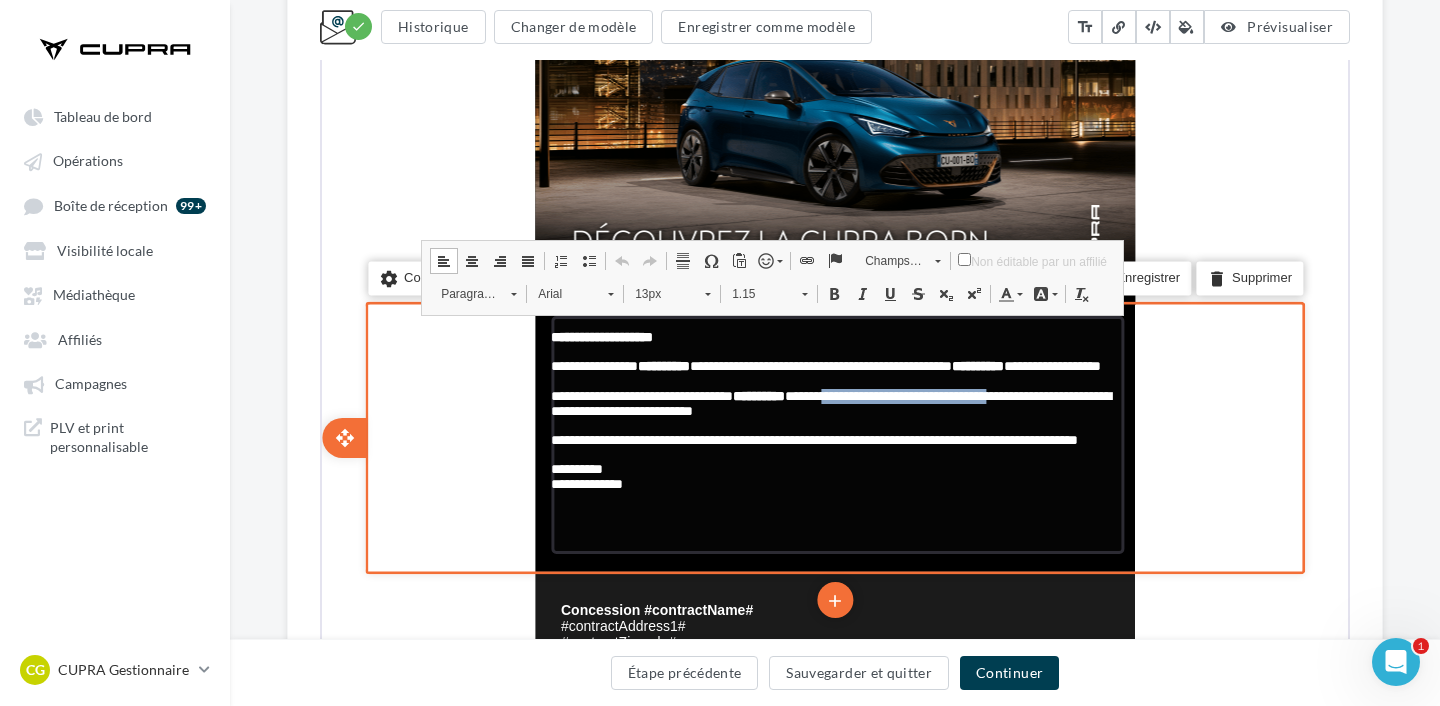 drag, startPoint x: 904, startPoint y: 418, endPoint x: 1124, endPoint y: 412, distance: 220.0818 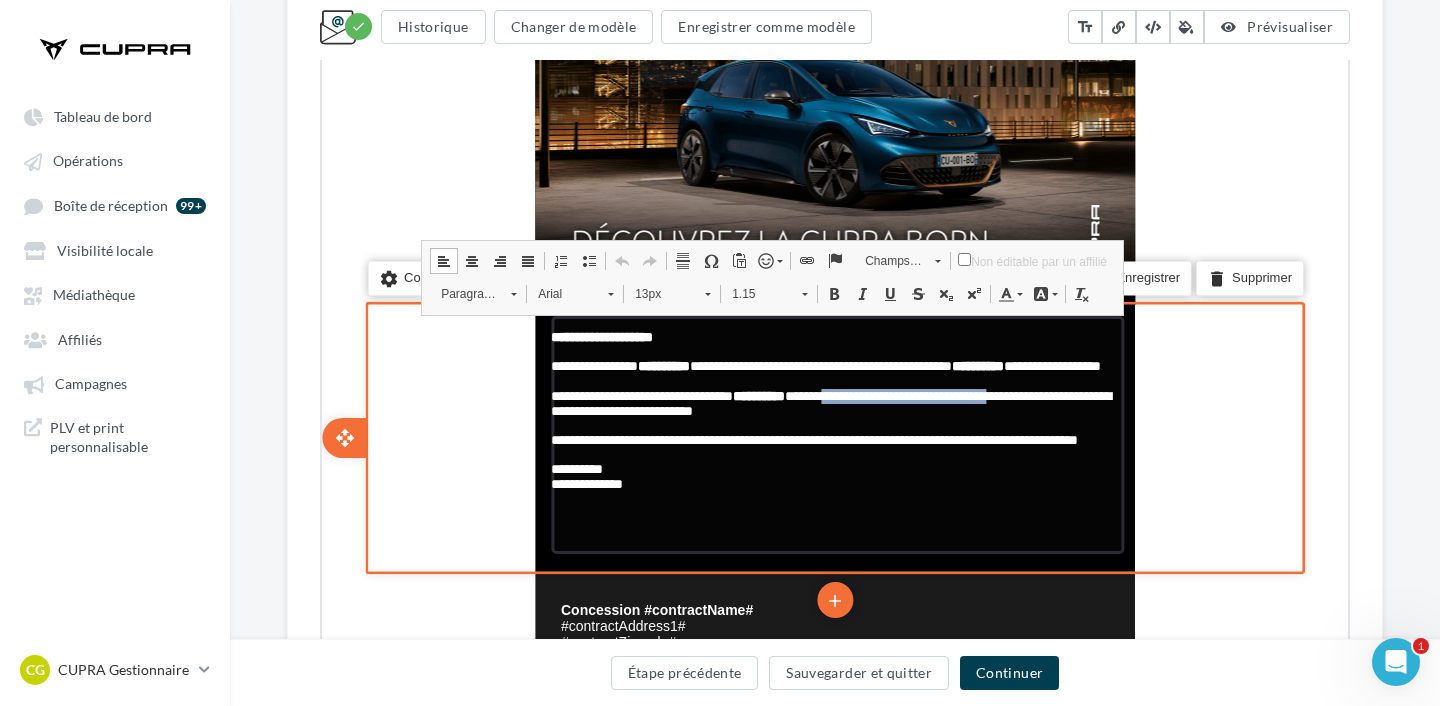 click on "**********" at bounding box center (835, 436) 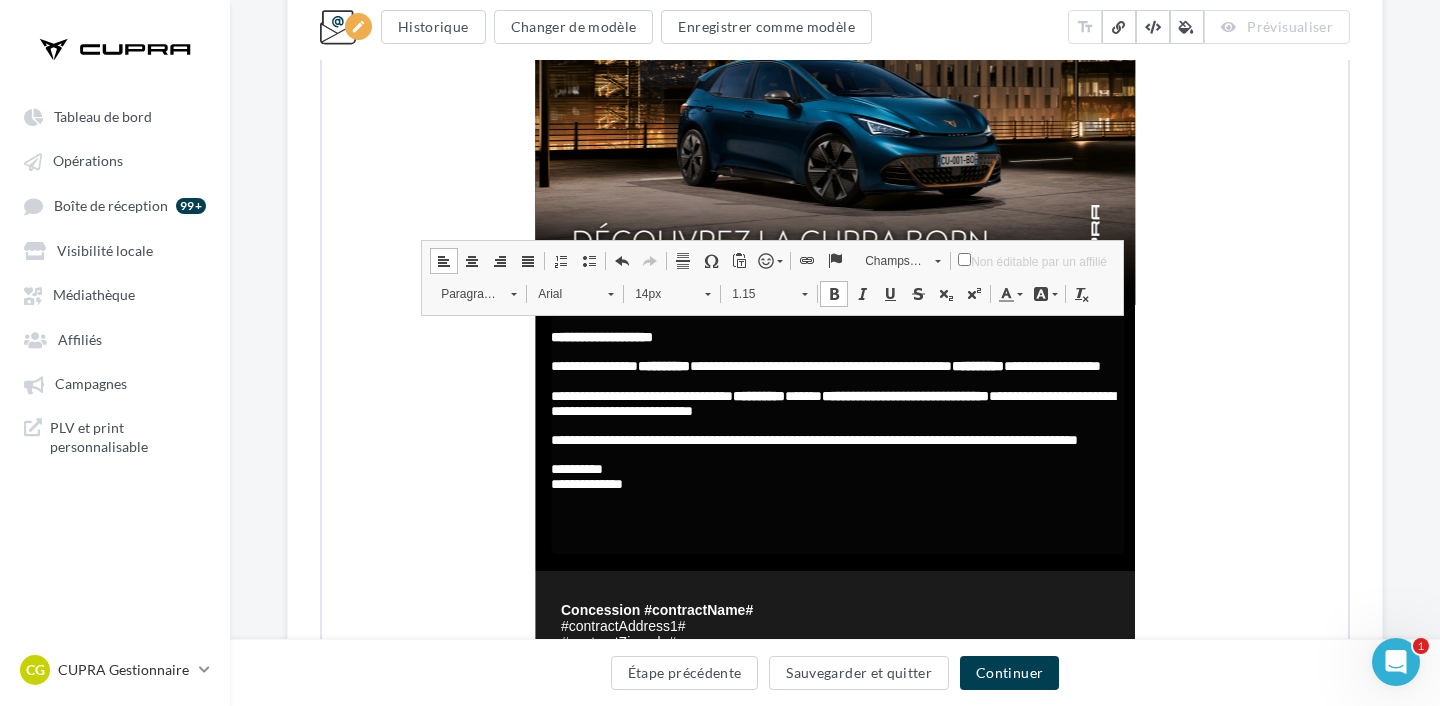 click on "**********" at bounding box center [835, 328] 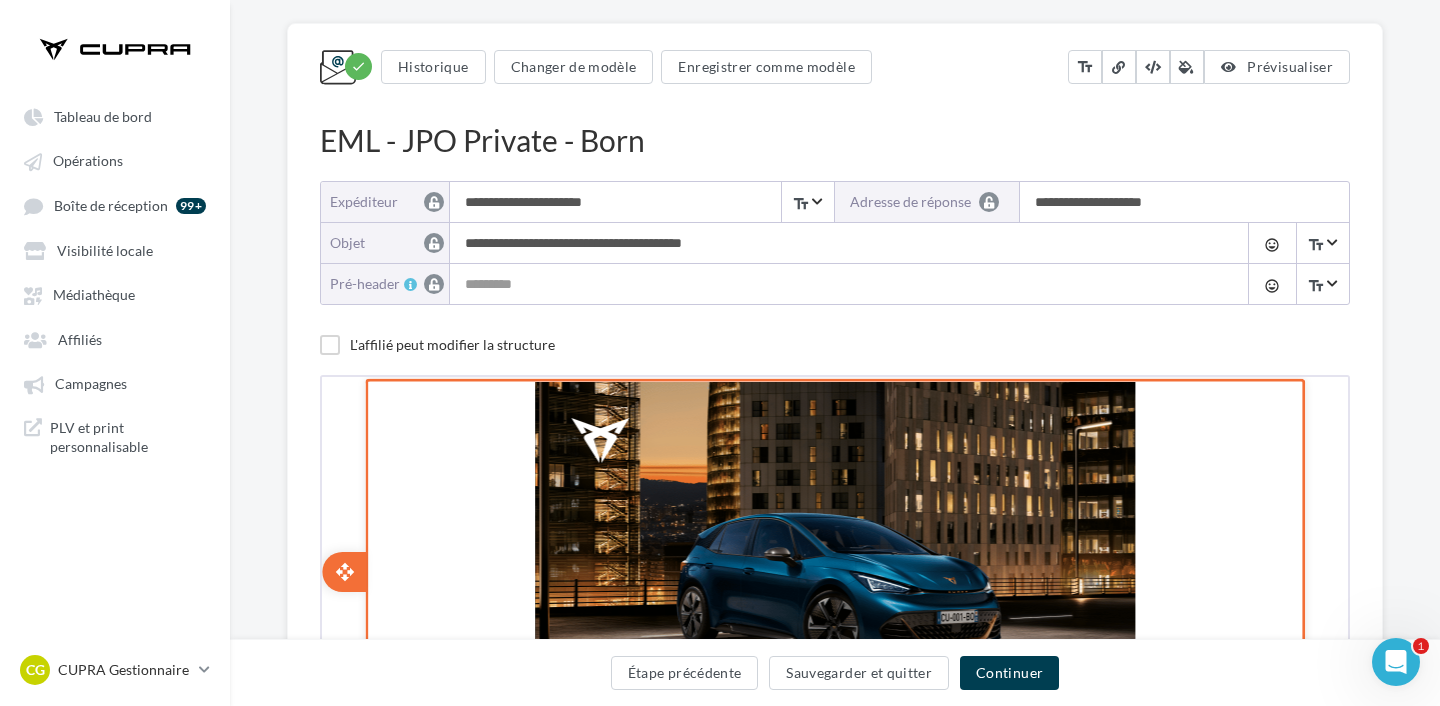 scroll, scrollTop: 106, scrollLeft: 0, axis: vertical 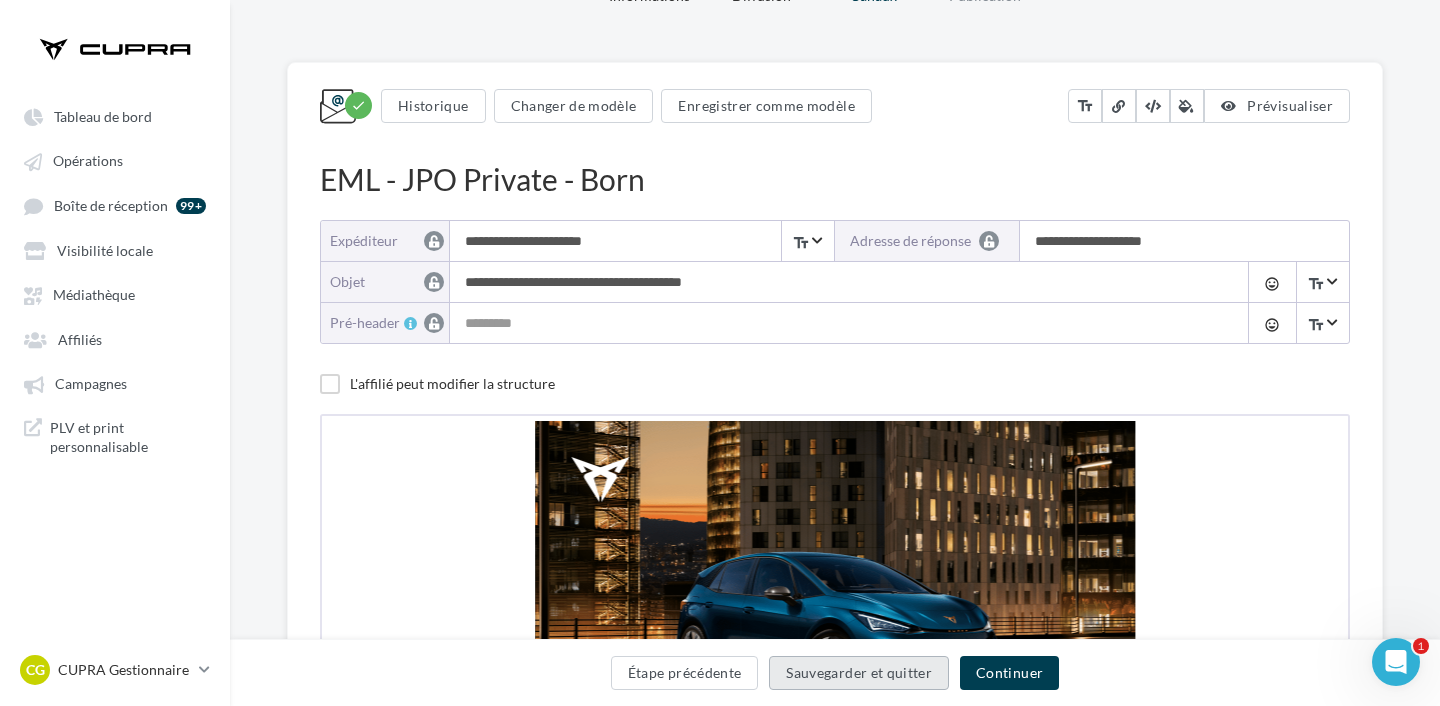 click on "Sauvegarder et quitter" at bounding box center [859, 673] 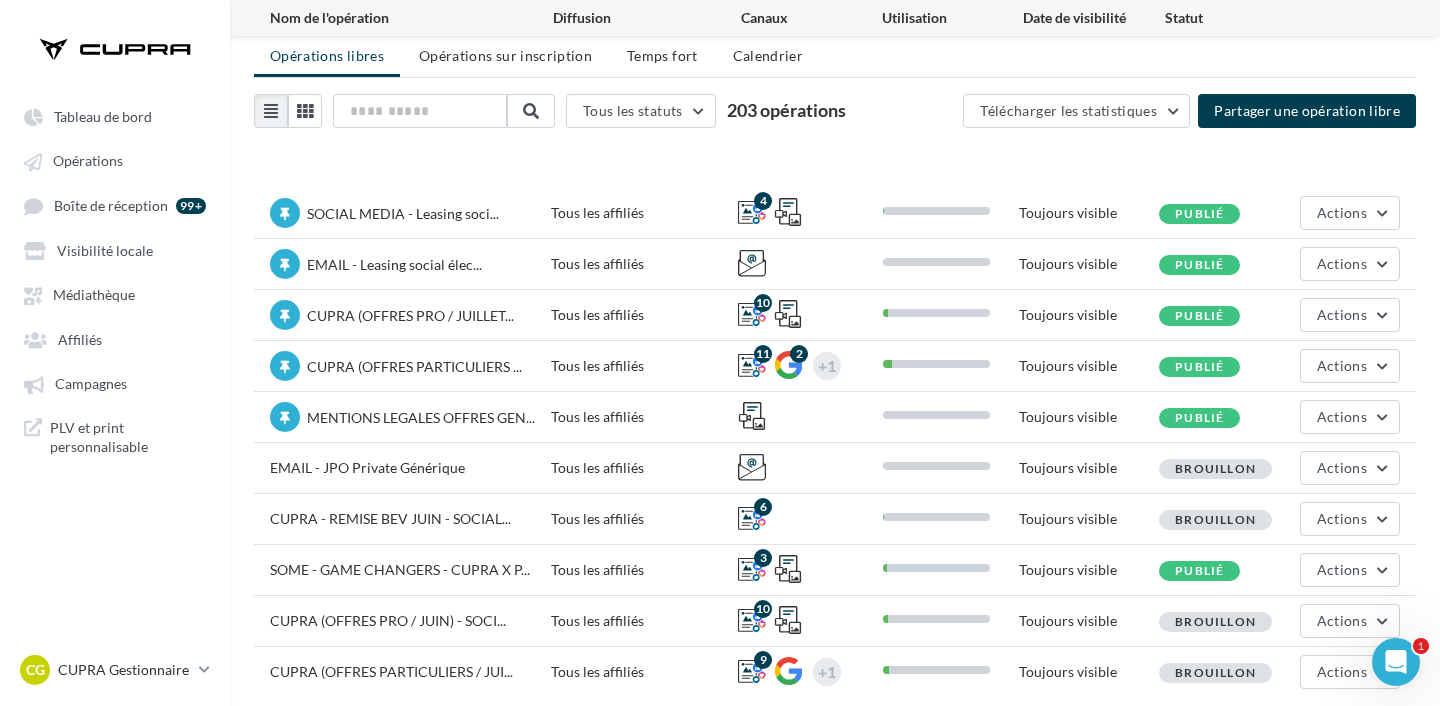 scroll, scrollTop: 133, scrollLeft: 0, axis: vertical 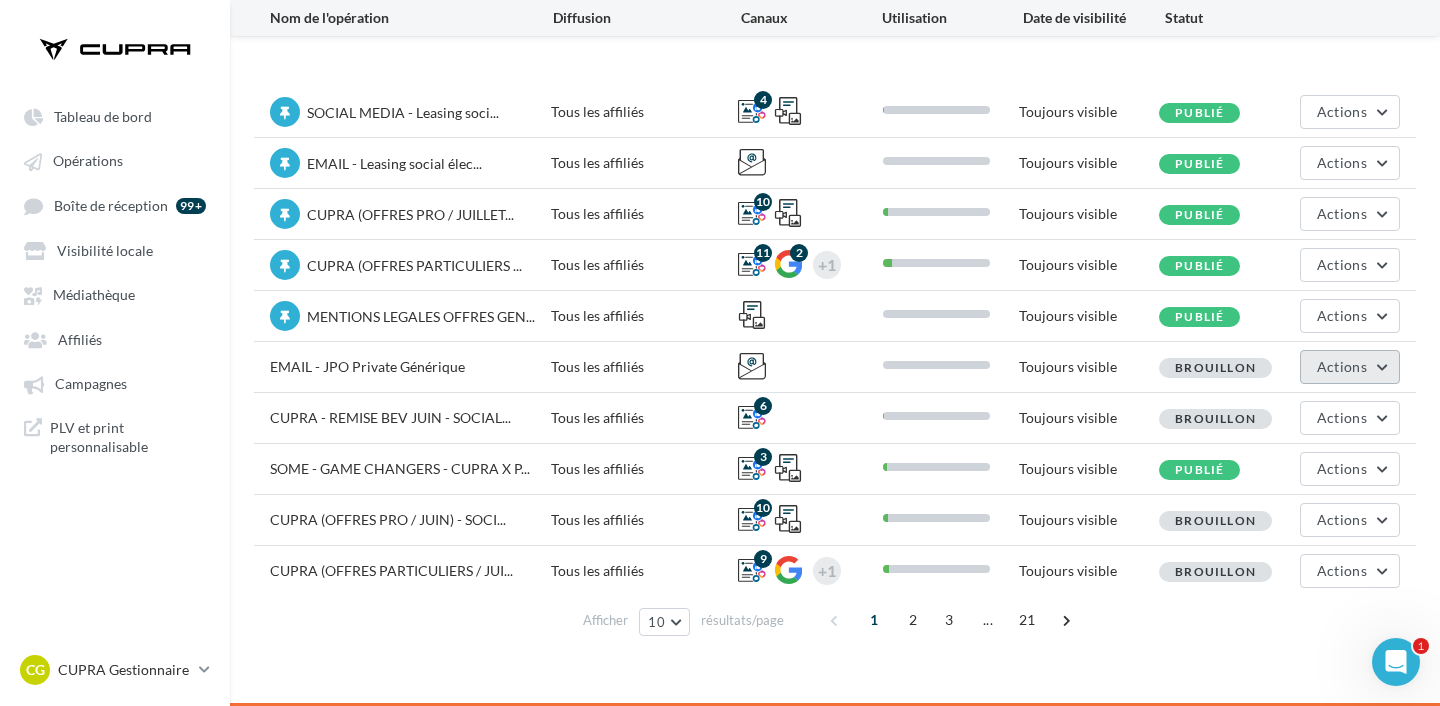 click on "Actions" at bounding box center [1350, 367] 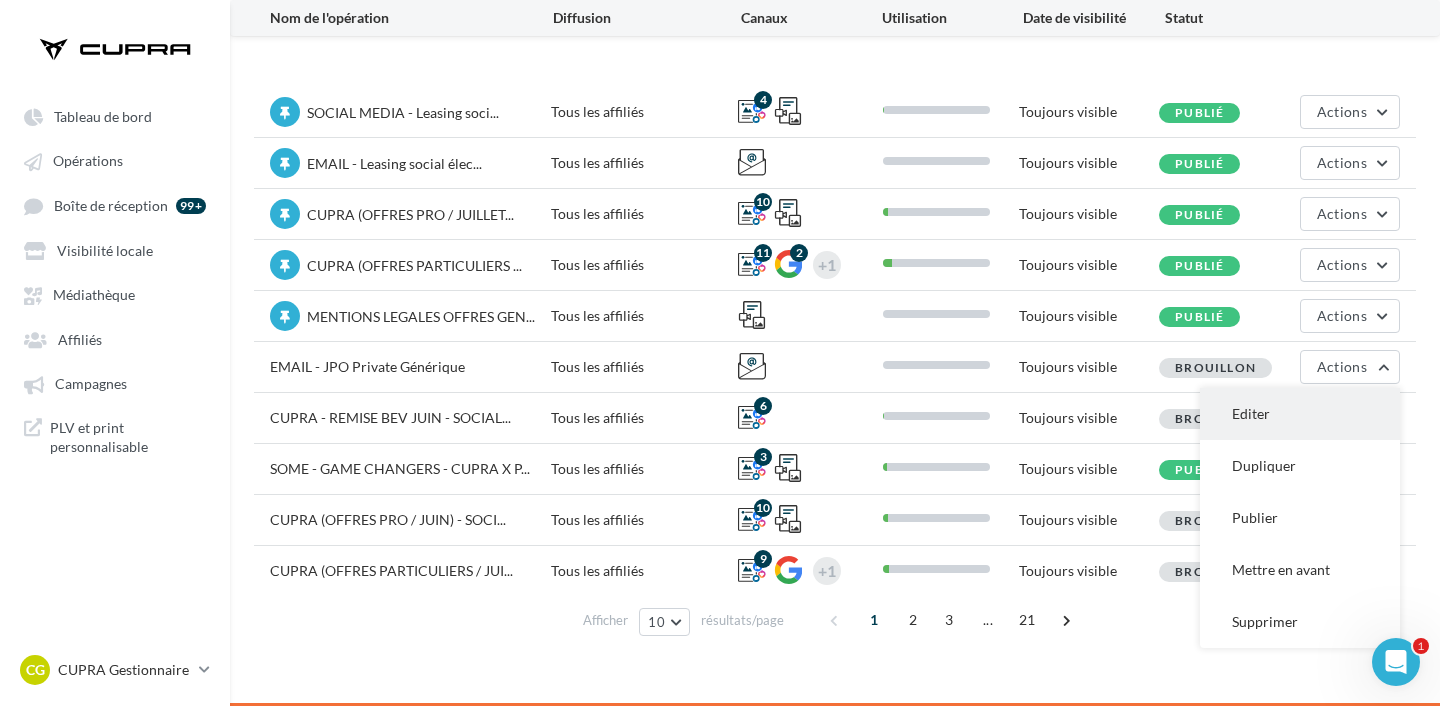 click on "Editer" at bounding box center [1300, 414] 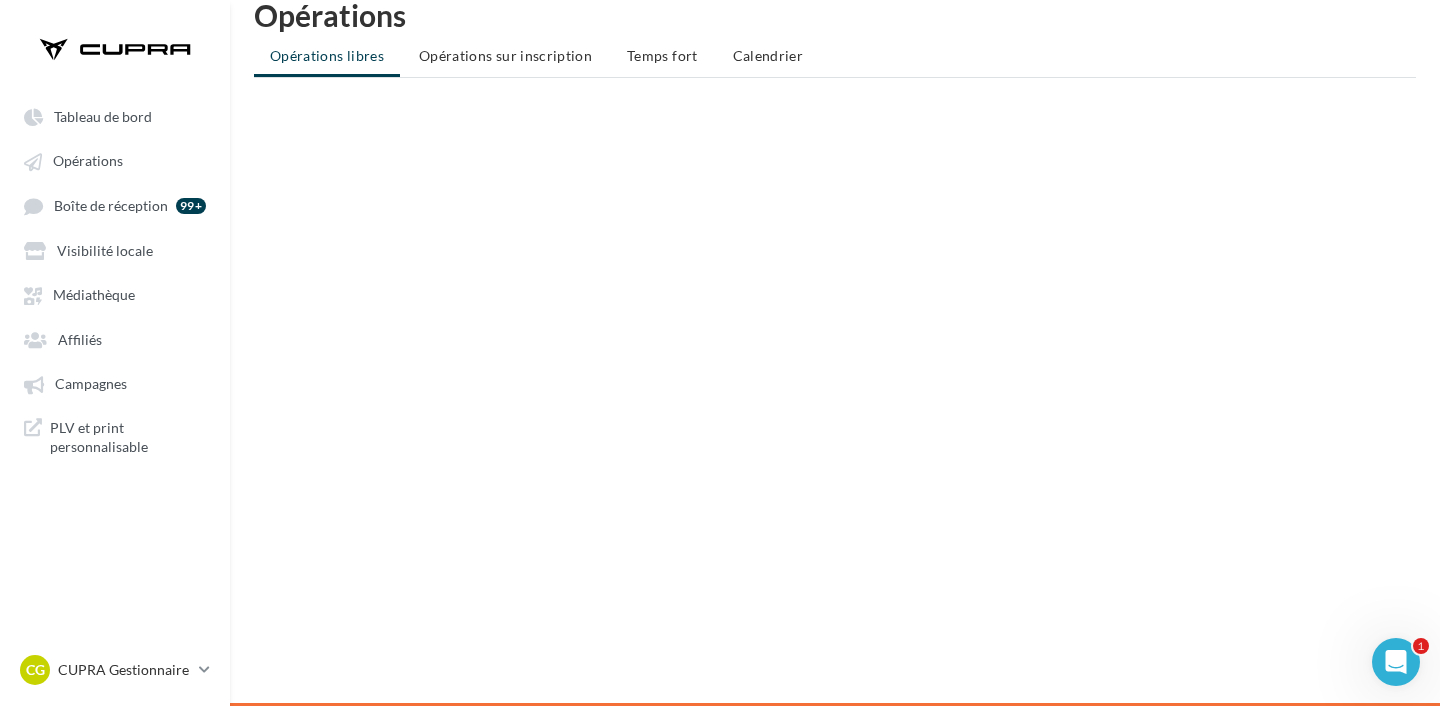 scroll, scrollTop: 0, scrollLeft: 0, axis: both 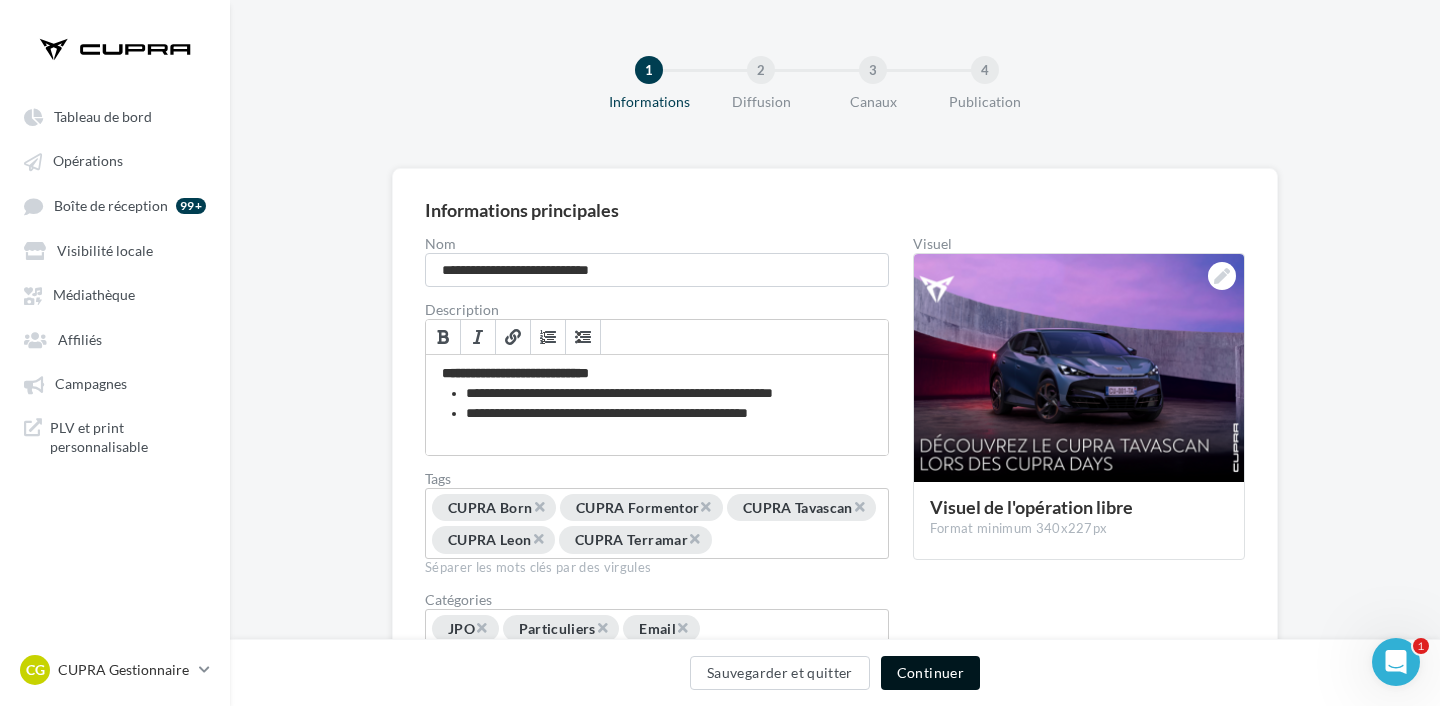 click on "Continuer" at bounding box center (930, 673) 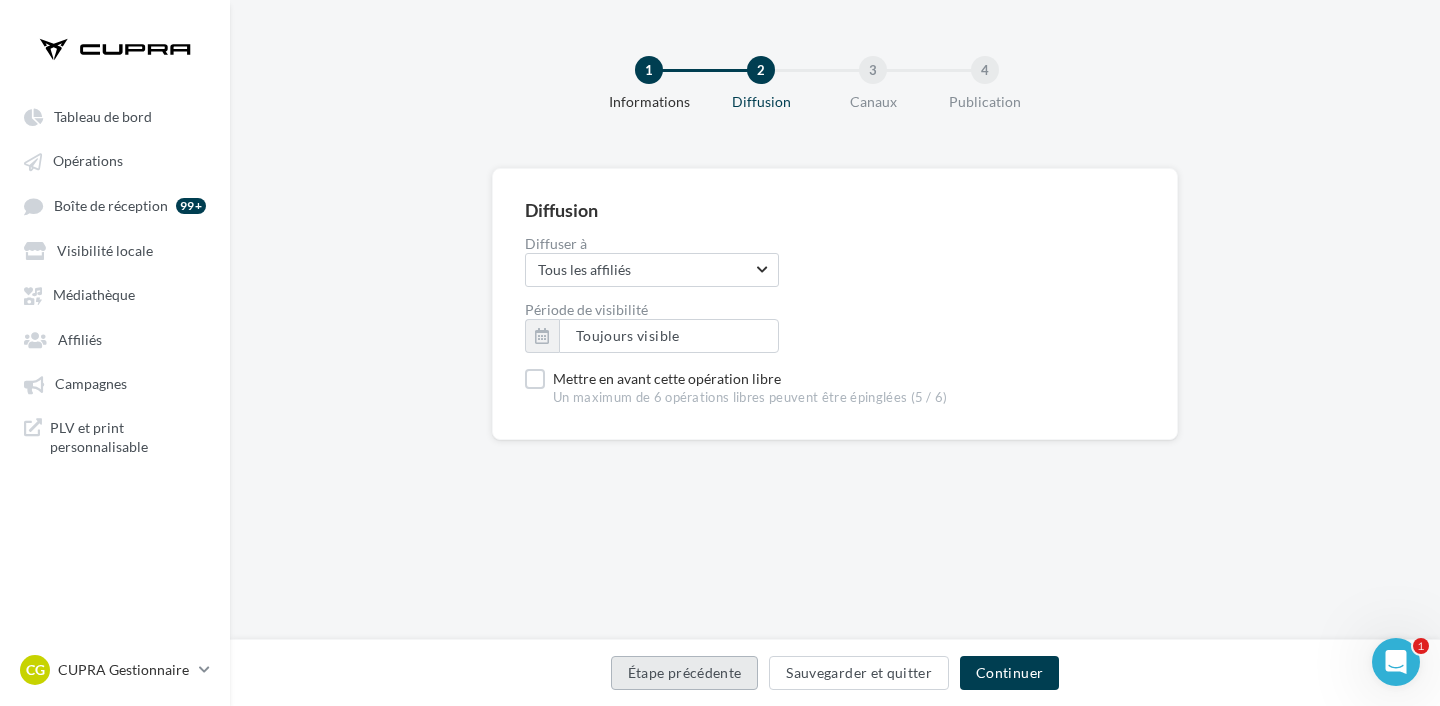 click on "Étape précédente" at bounding box center [685, 673] 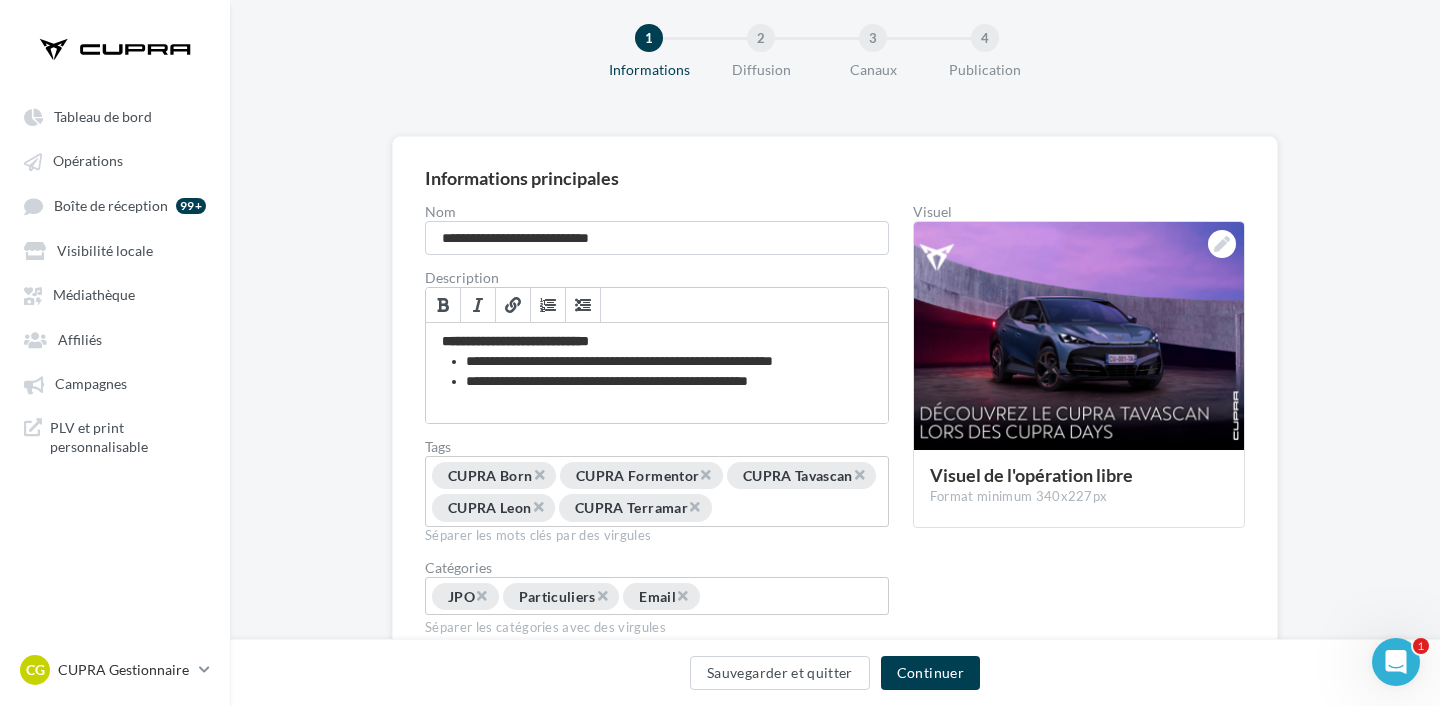 scroll, scrollTop: 37, scrollLeft: 0, axis: vertical 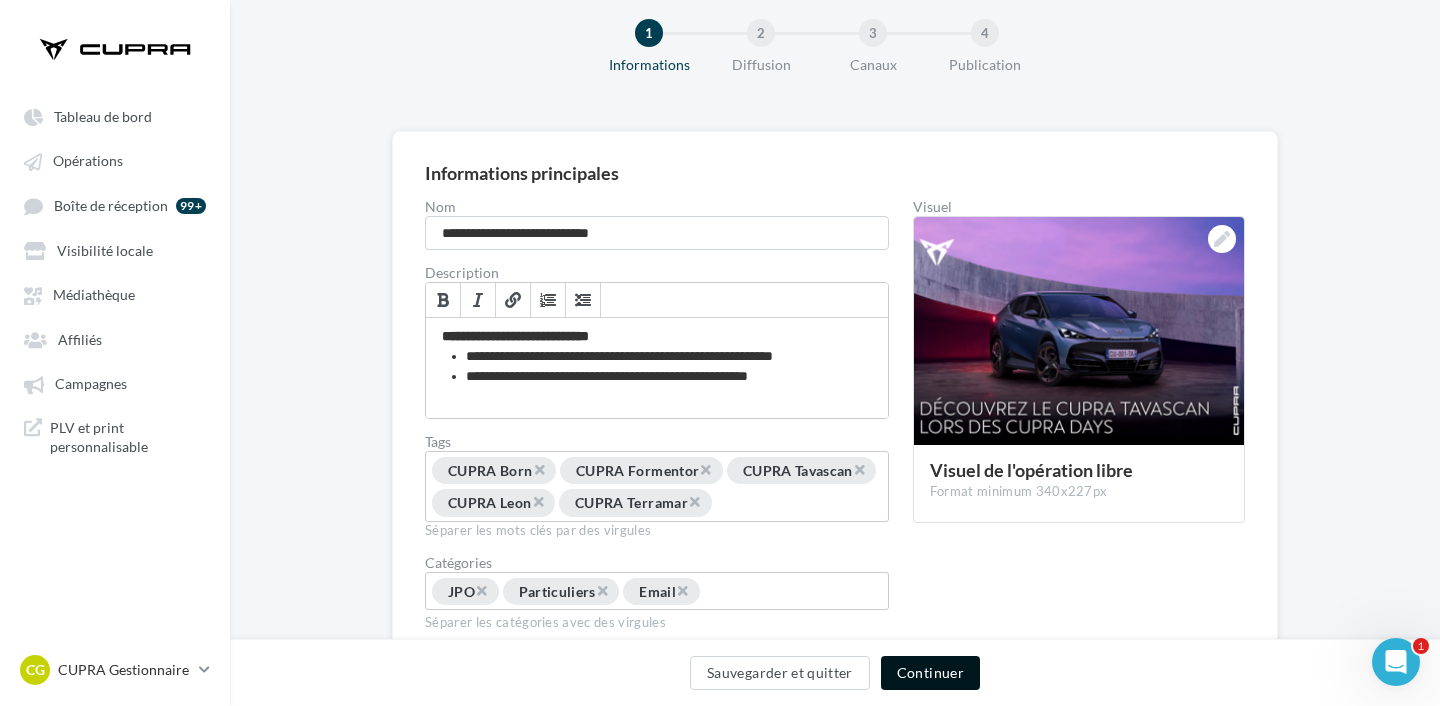 click on "Continuer" at bounding box center [930, 673] 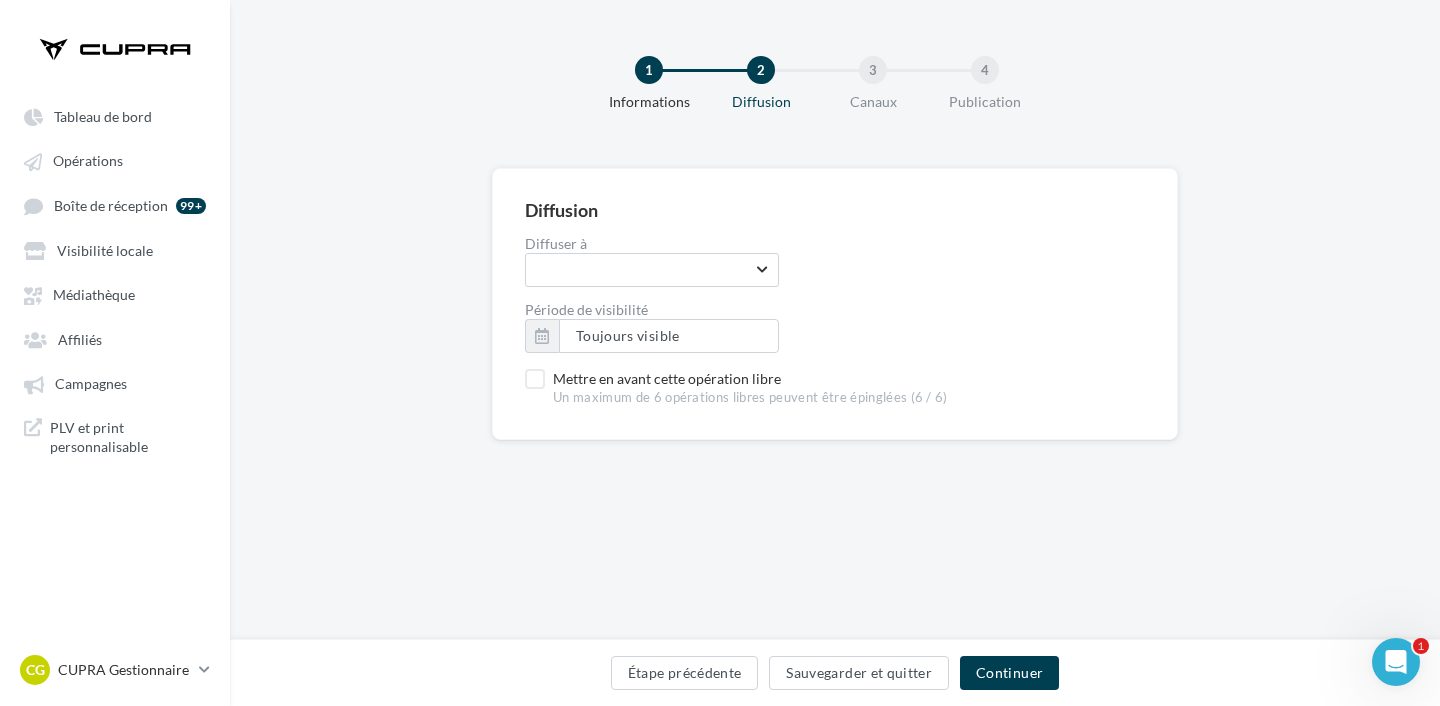 scroll, scrollTop: 0, scrollLeft: 0, axis: both 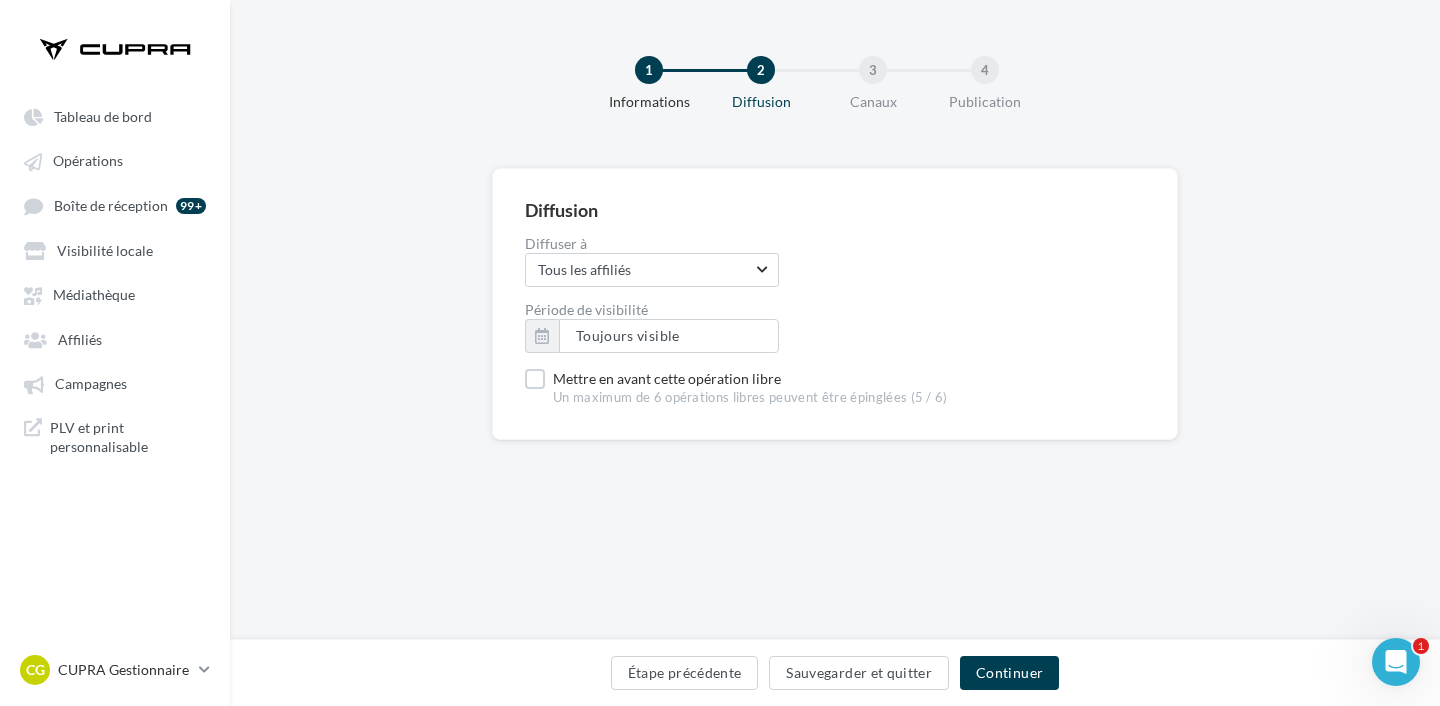 click on "Étape précédente   Sauvegarder et quitter    Continuer" at bounding box center [835, 677] 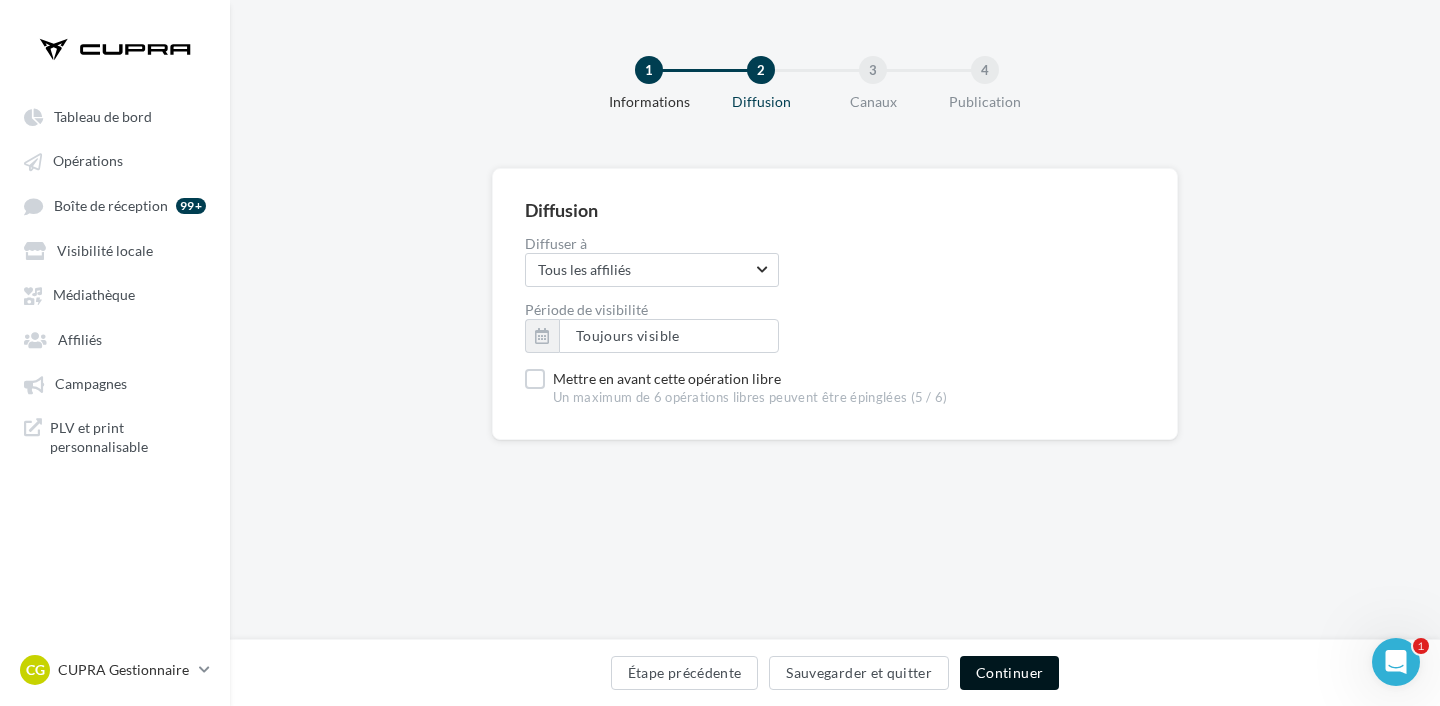 click on "Continuer" at bounding box center [1009, 673] 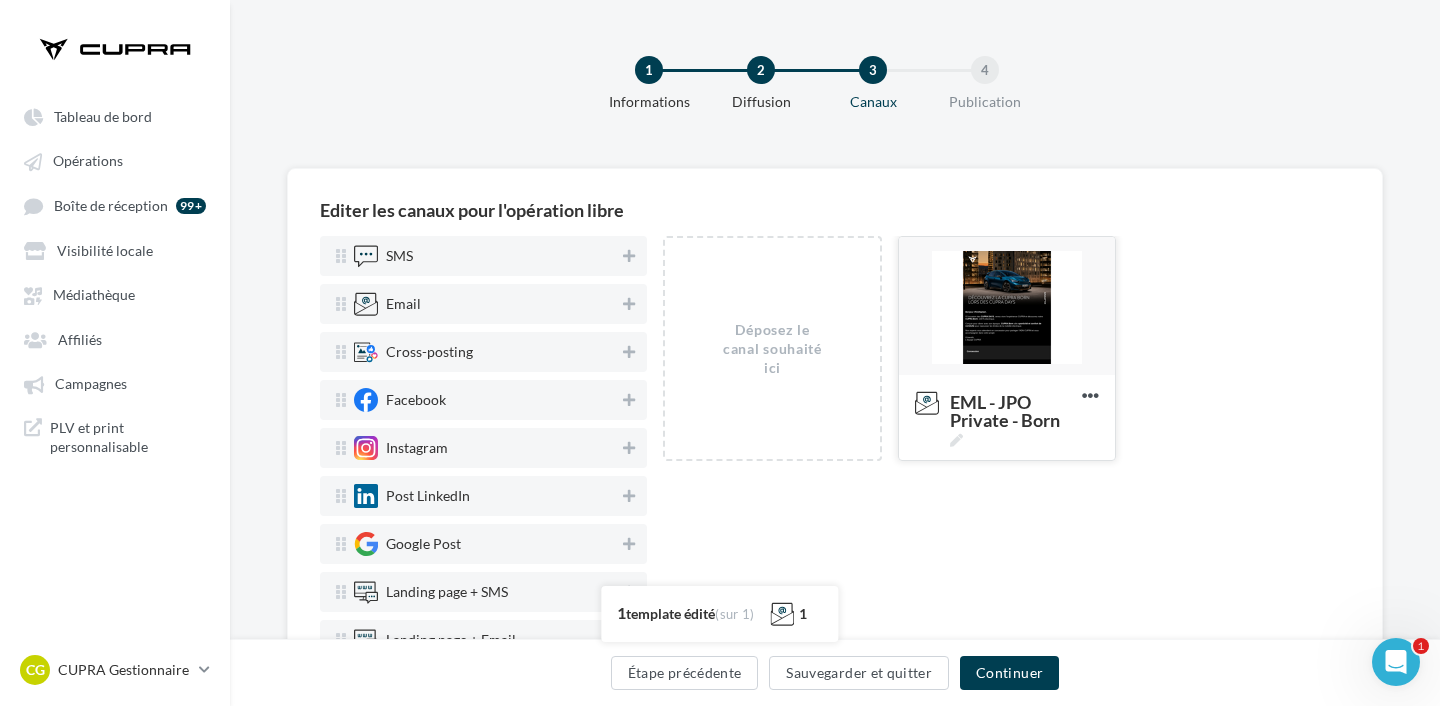 click at bounding box center (1007, 307) 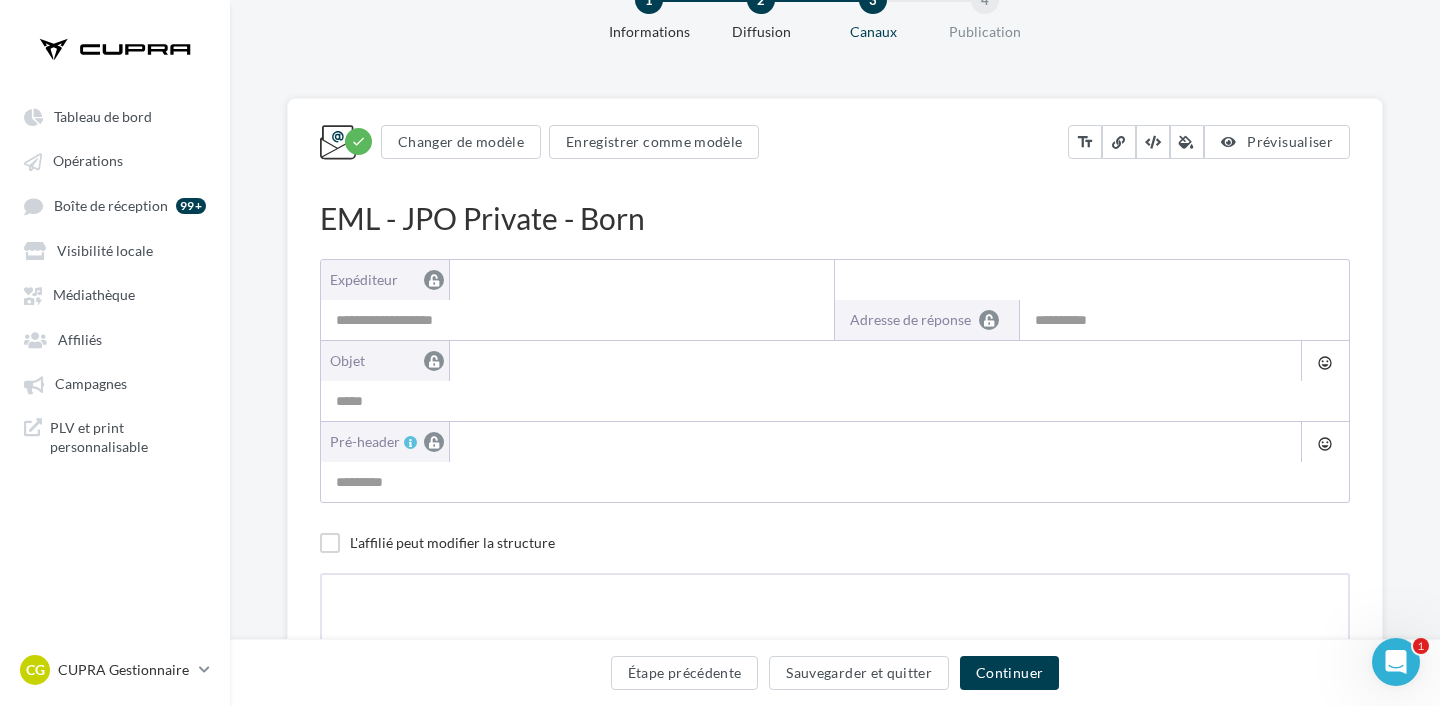 type on "**********" 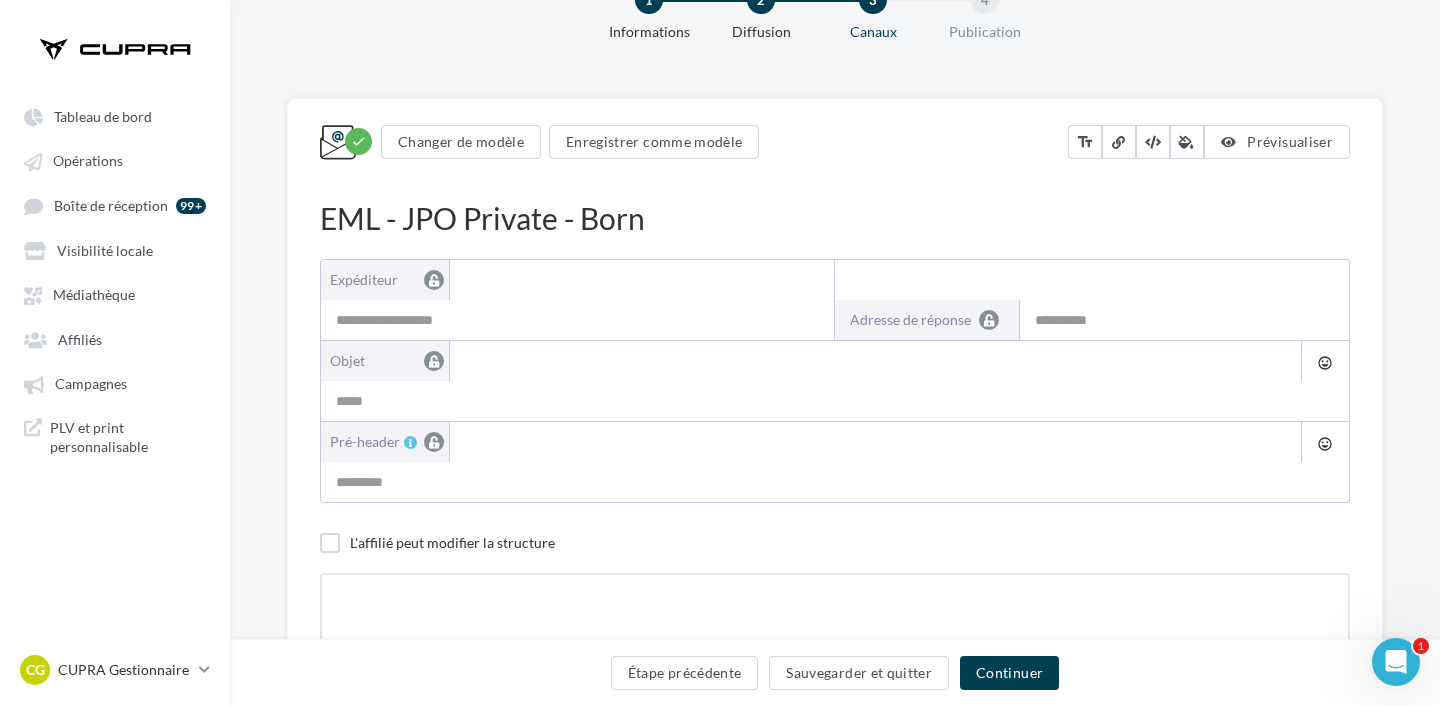 type on "**********" 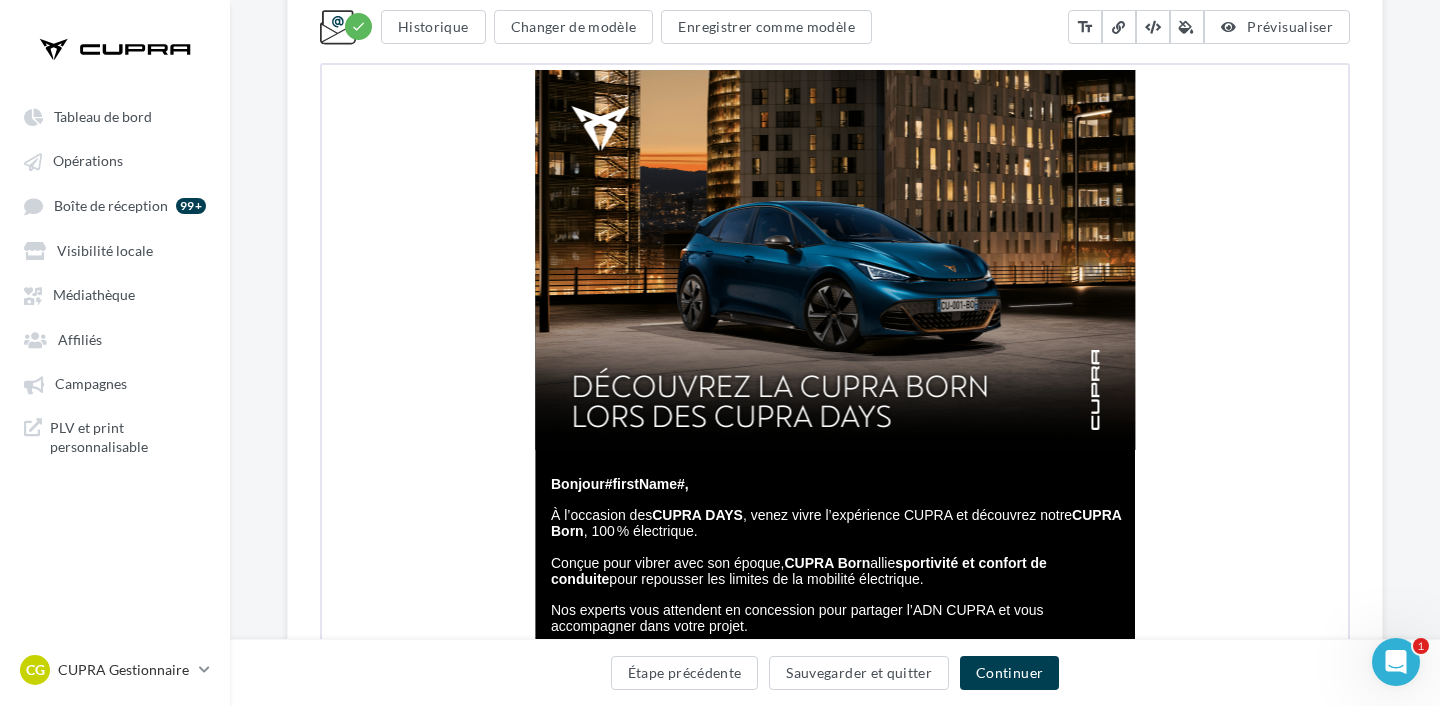 scroll, scrollTop: 448, scrollLeft: 0, axis: vertical 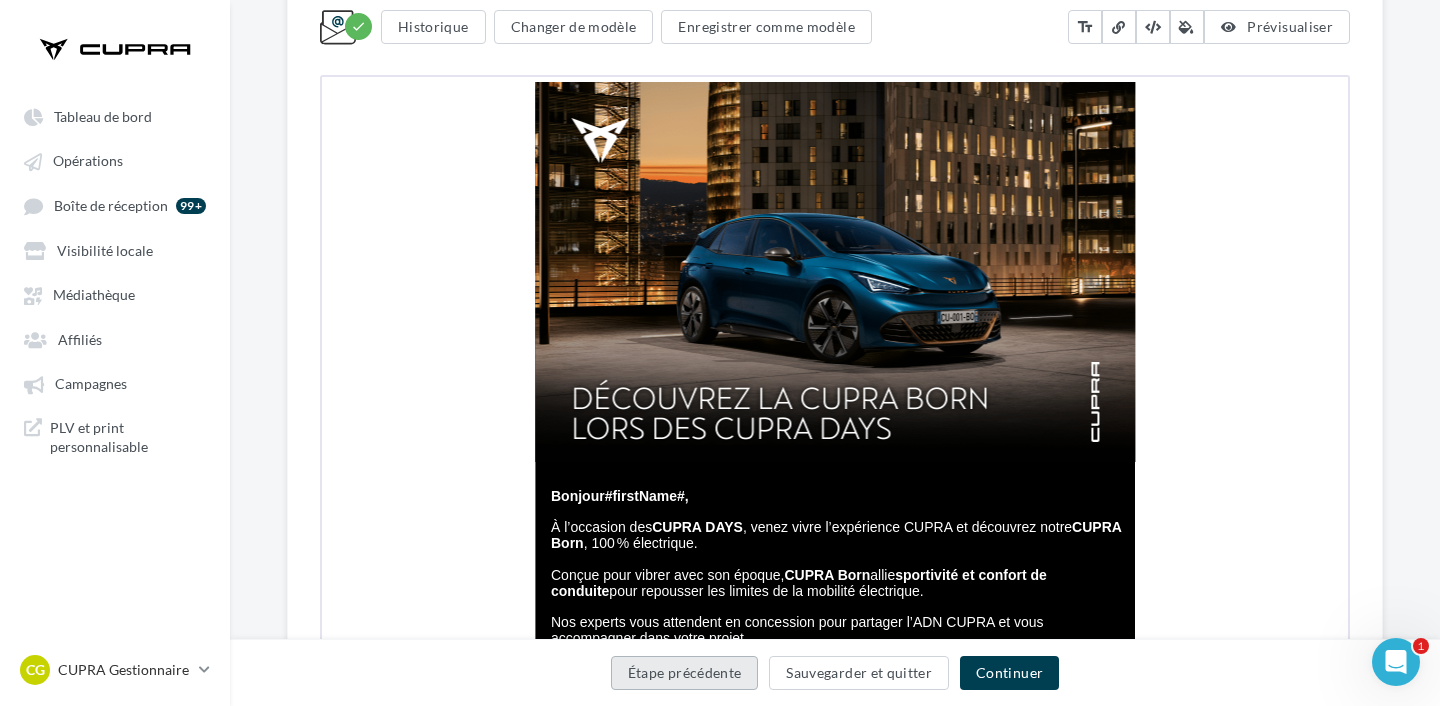 click on "Étape précédente" at bounding box center [685, 673] 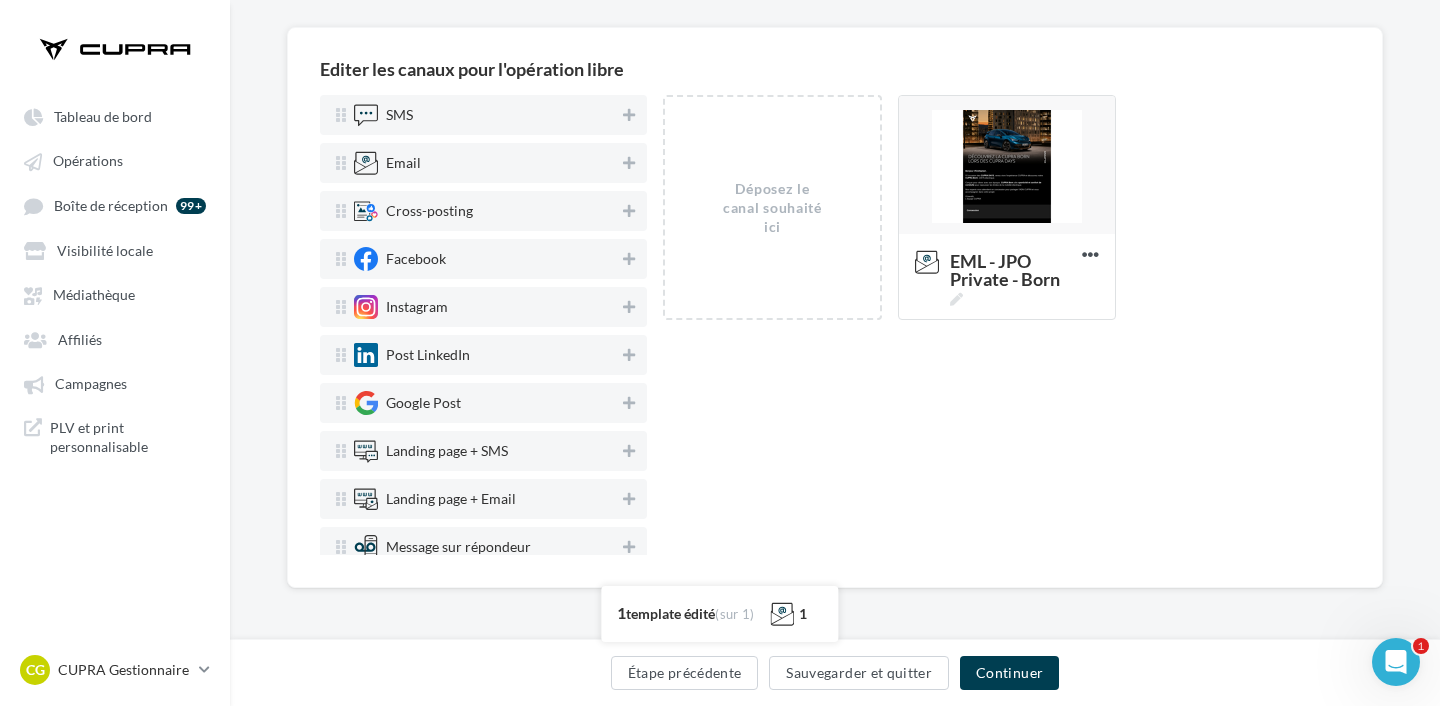 scroll, scrollTop: 141, scrollLeft: 0, axis: vertical 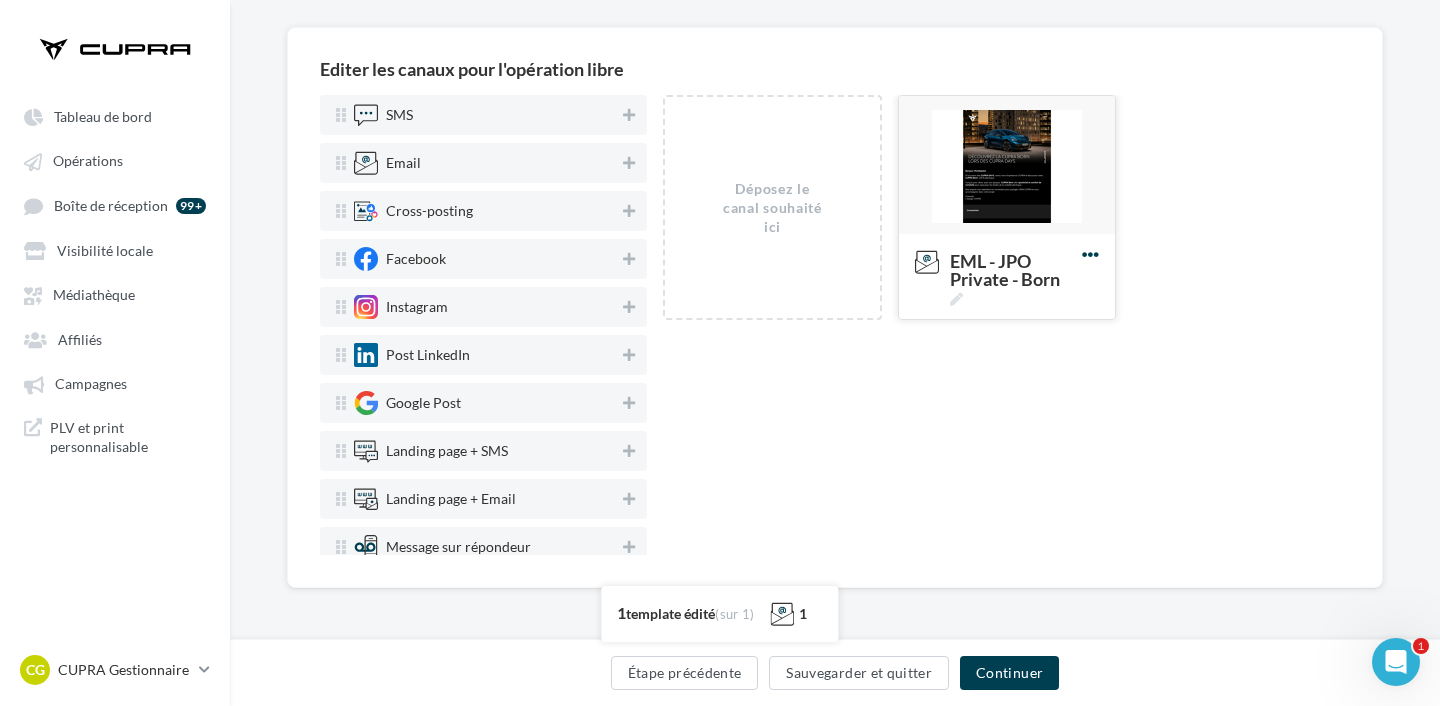 click at bounding box center [1090, 254] 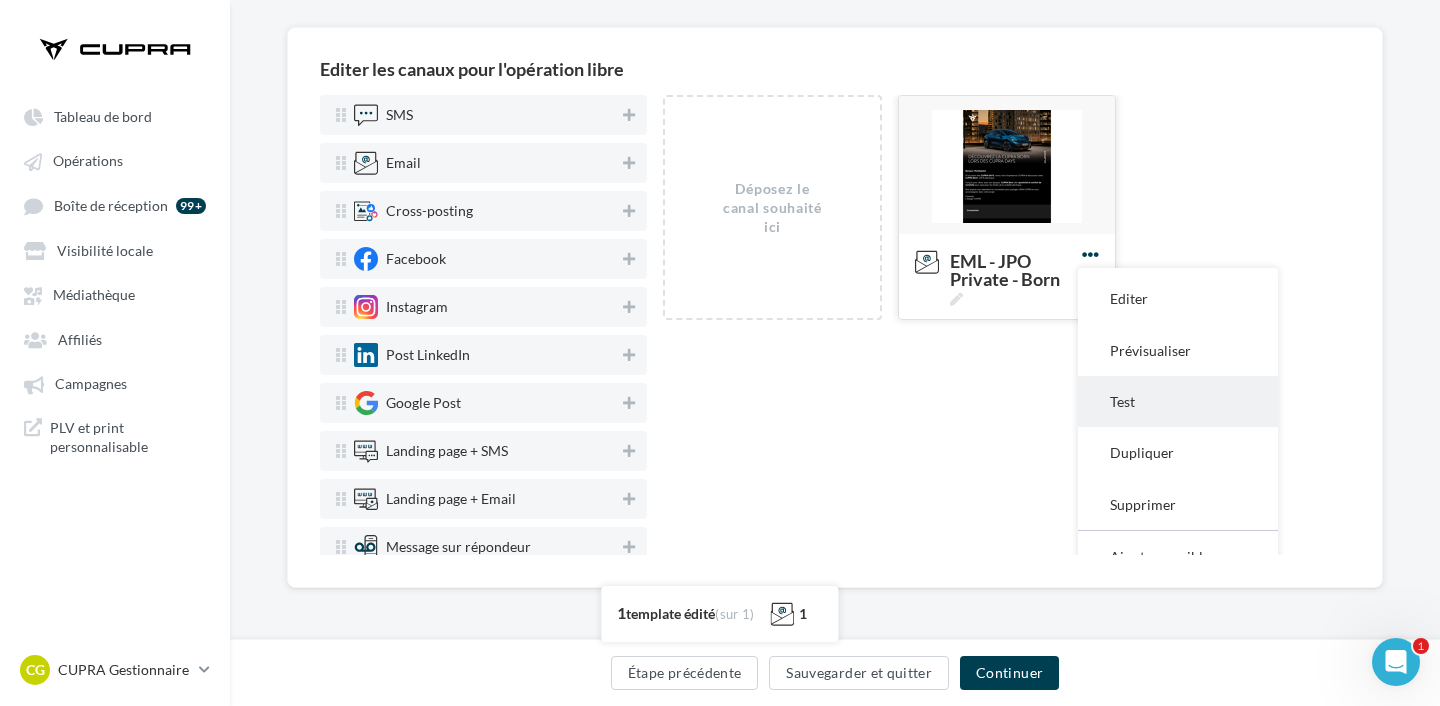 scroll, scrollTop: 31, scrollLeft: 0, axis: vertical 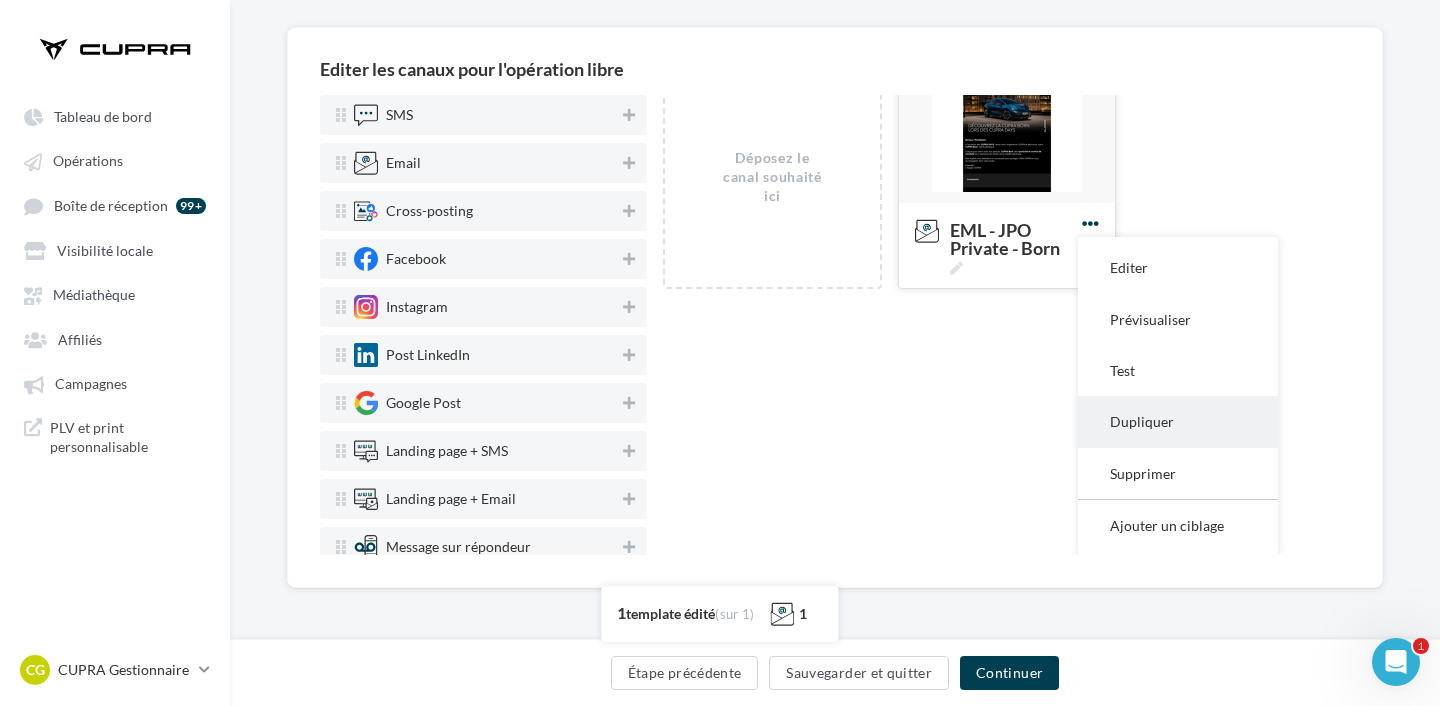 click on "Dupliquer" at bounding box center (1178, 421) 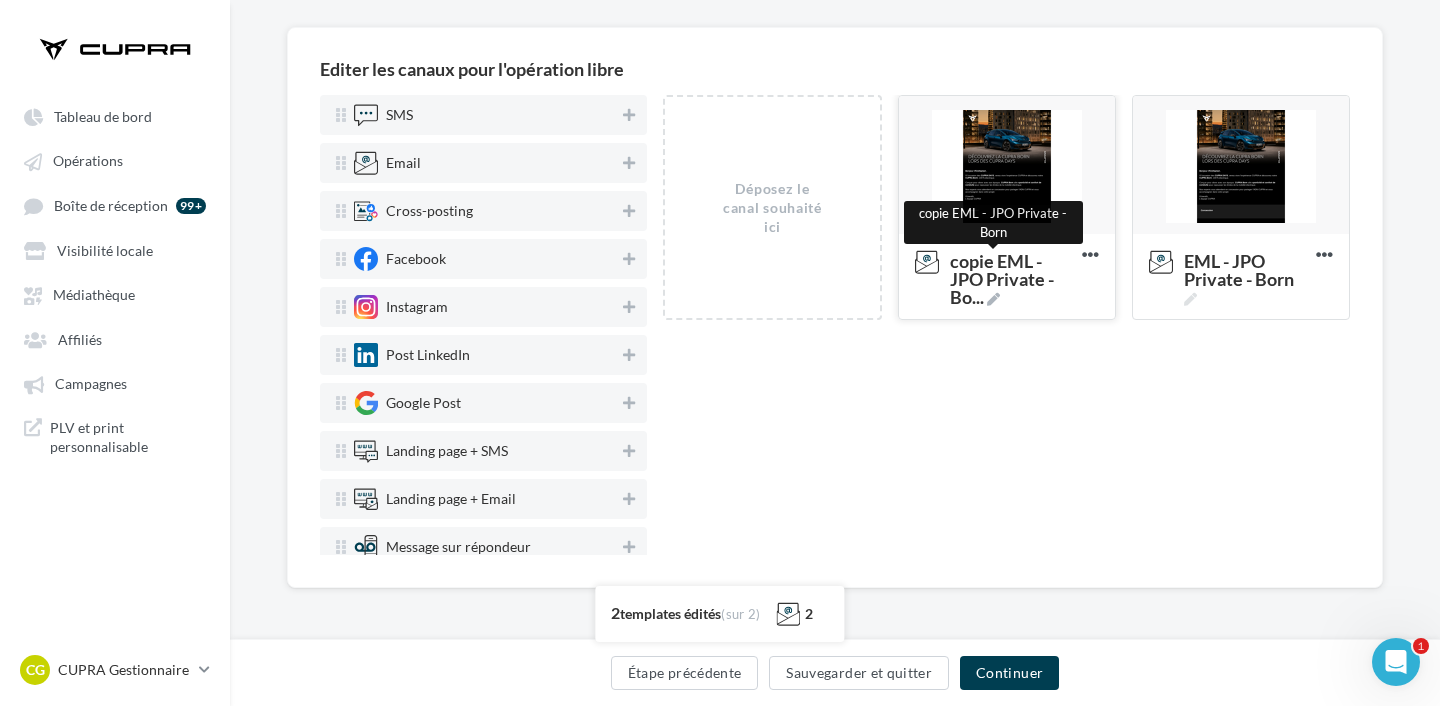click on "copie EML - JPO Private - Bo ..." at bounding box center [1012, 279] 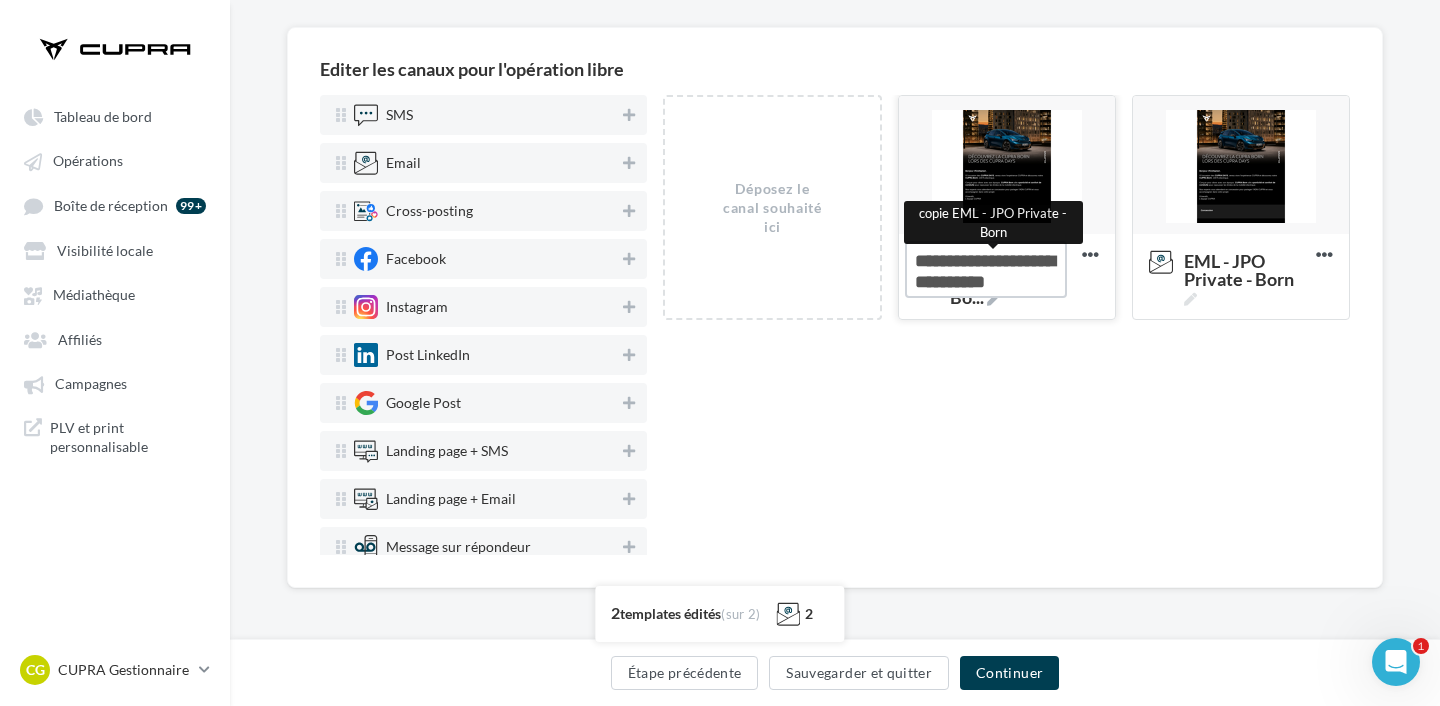 click on "copie EML - JPO Private - Bo ...
copie EML - JPO Private - Born" at bounding box center (986, 269) 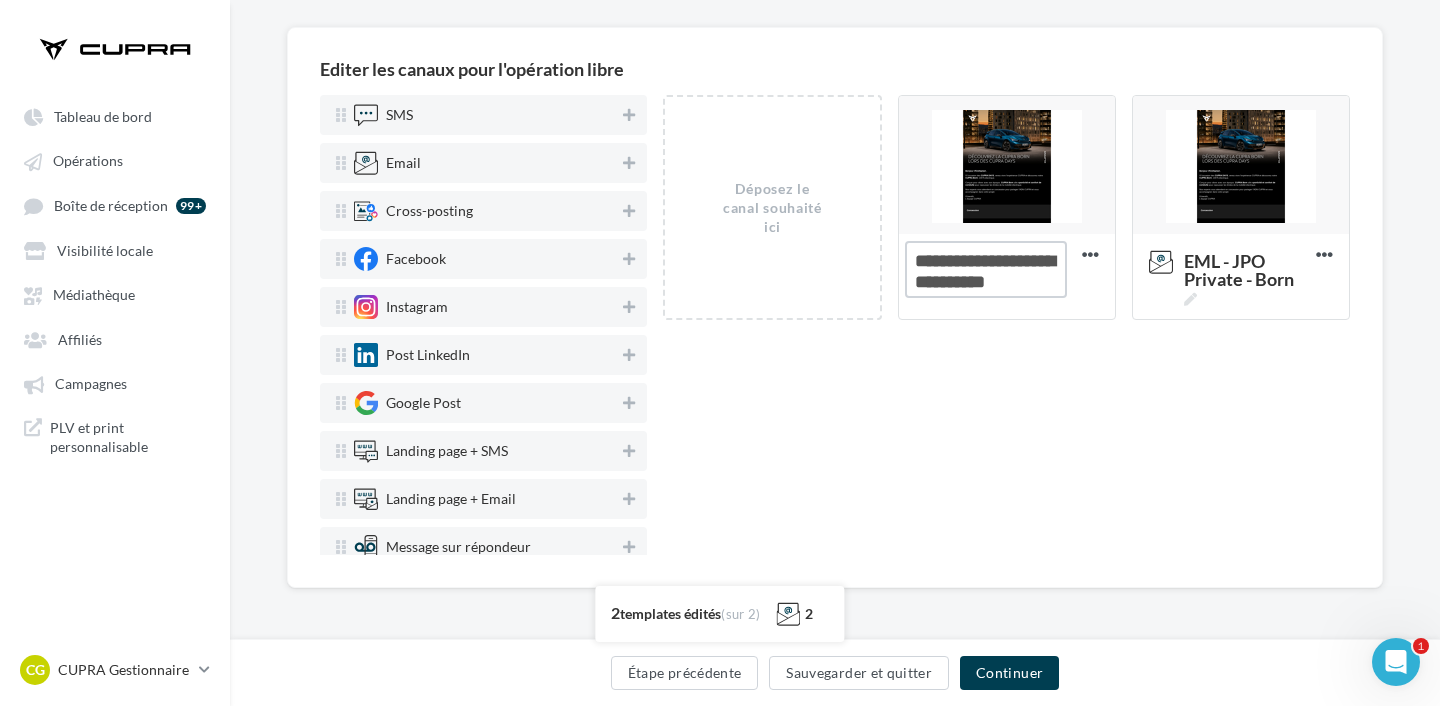 drag, startPoint x: 962, startPoint y: 260, endPoint x: 865, endPoint y: 260, distance: 97 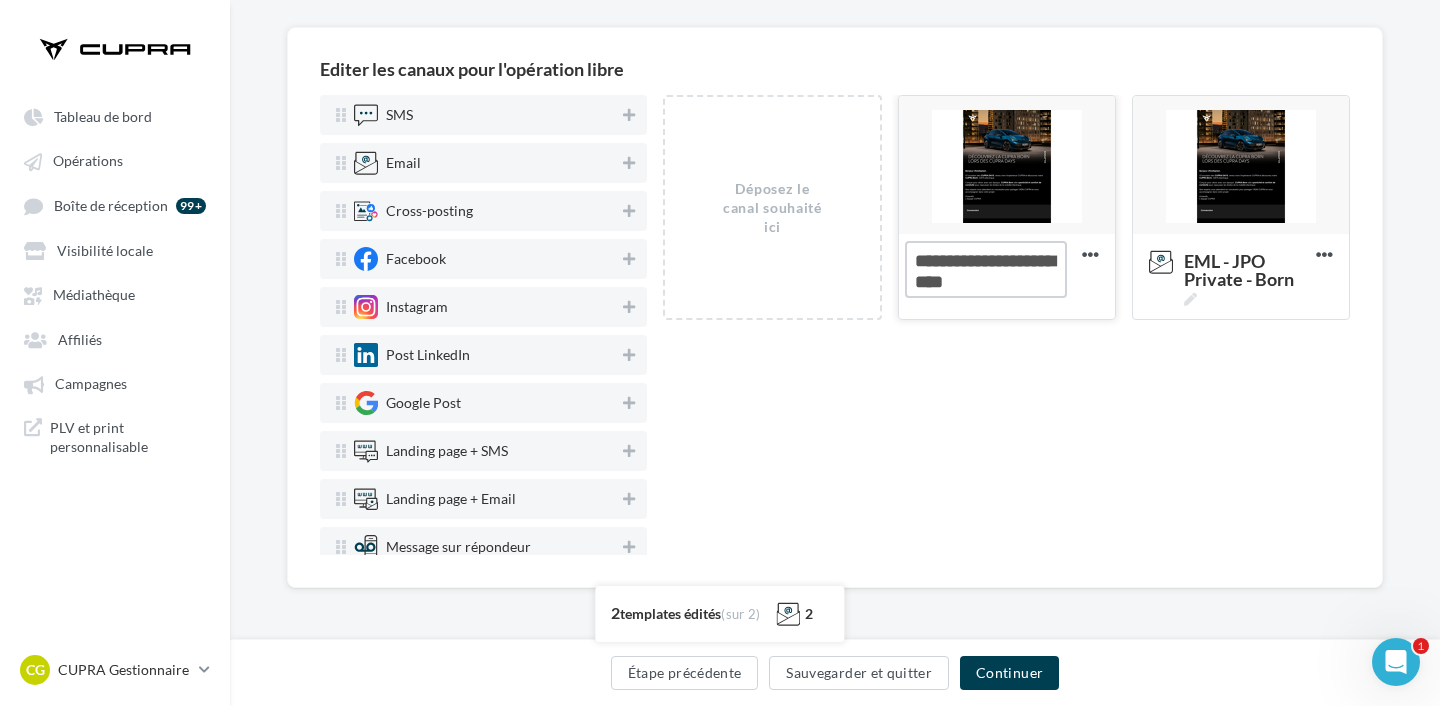 drag, startPoint x: 1028, startPoint y: 283, endPoint x: 988, endPoint y: 283, distance: 40 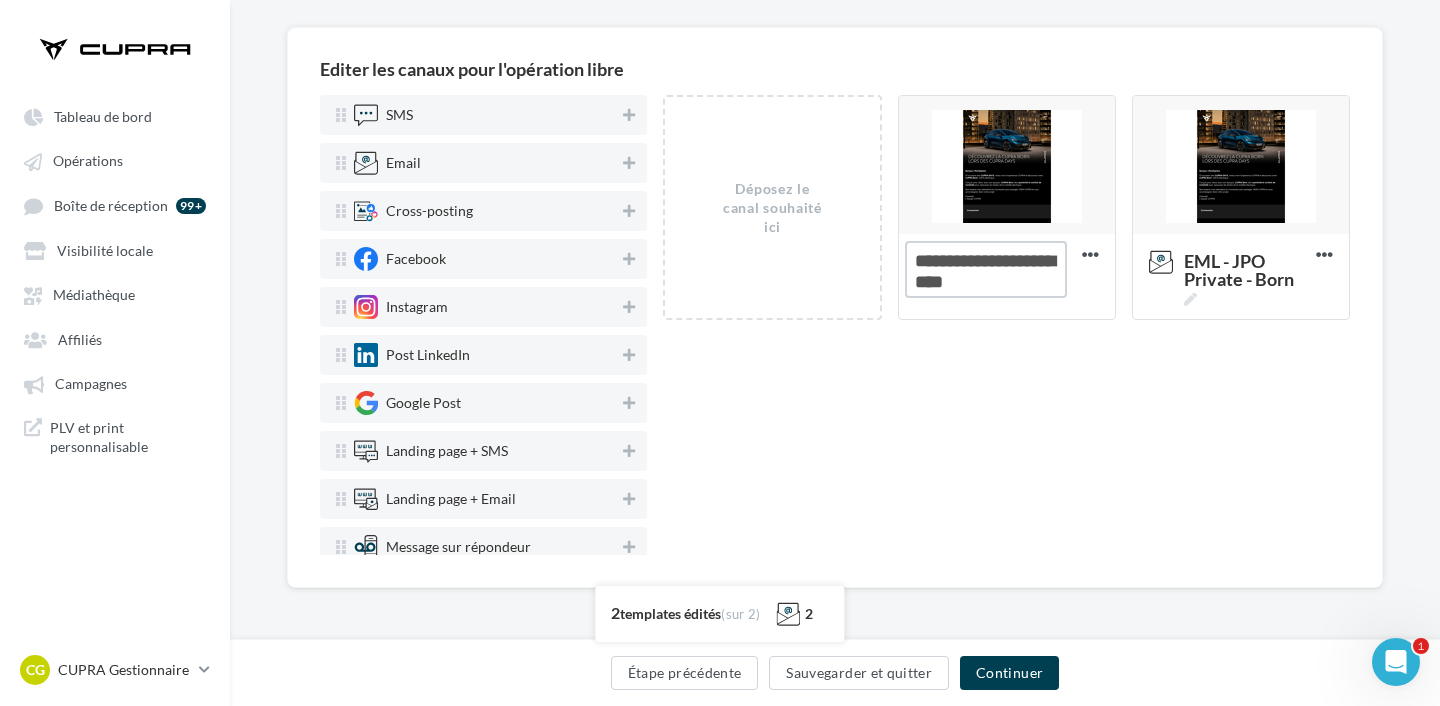 type on "**********" 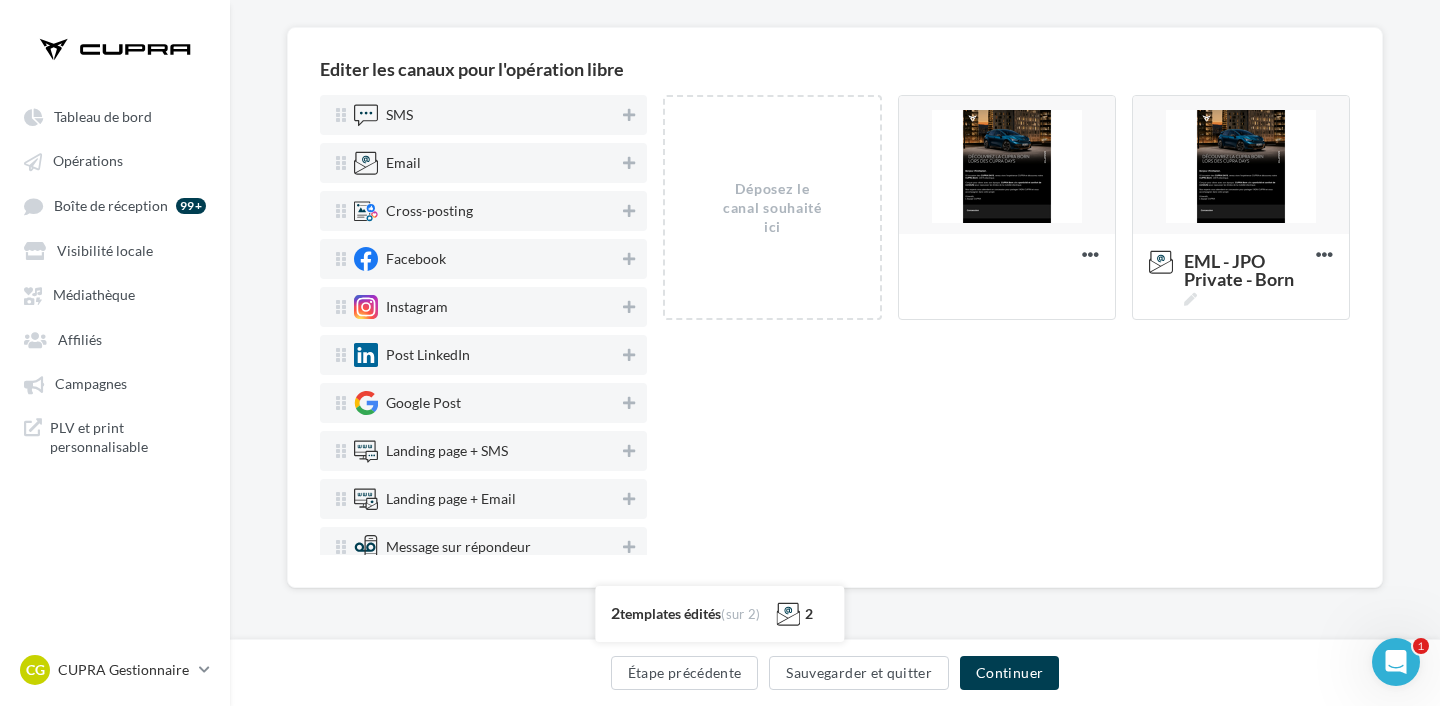 click on "Déposez le canal souhaité ici                                EML - JPO Private - Leon   Editer Prévisualiser Test Dupliquer Supprimer   Ajouter un ciblage                                EML - JPO Private - Born   Editer Prévisualiser Test Dupliquer Supprimer   Ajouter un ciblage" at bounding box center (1006, 325) 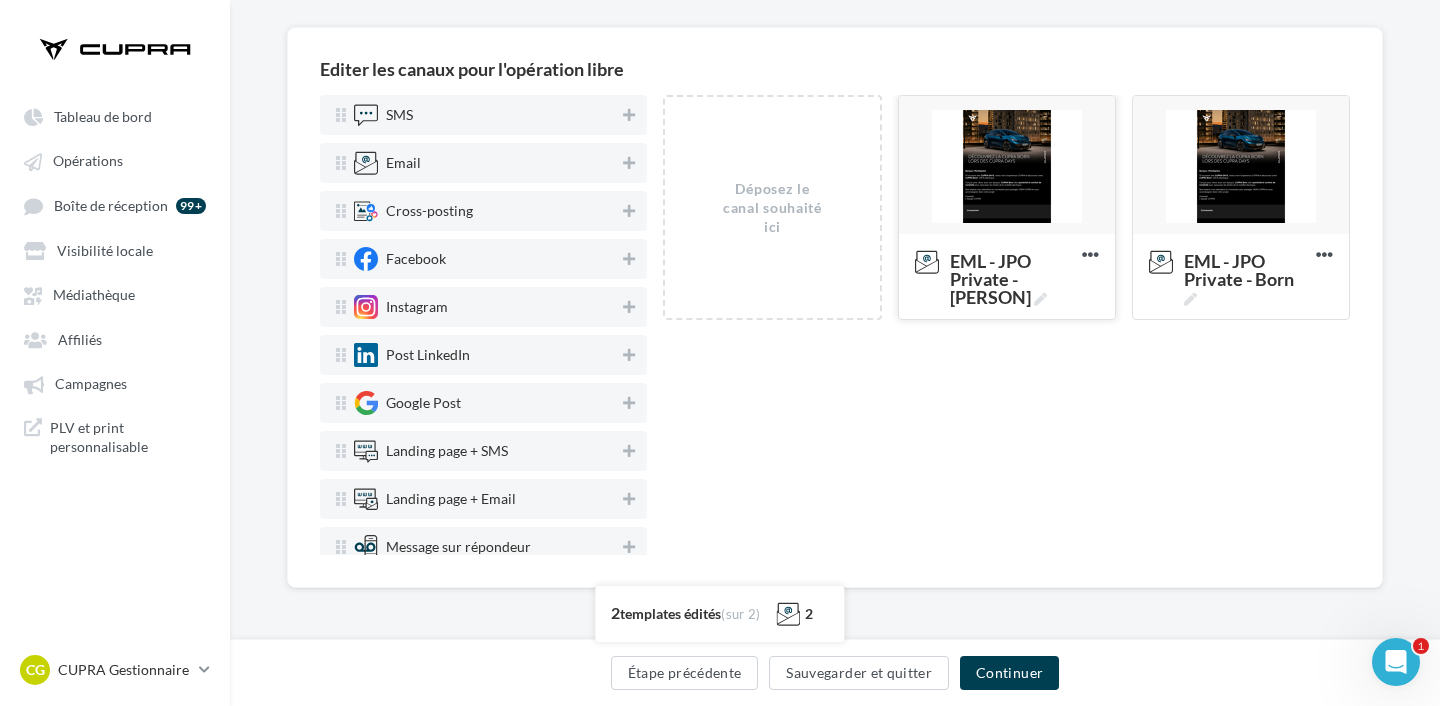 click at bounding box center [1007, 166] 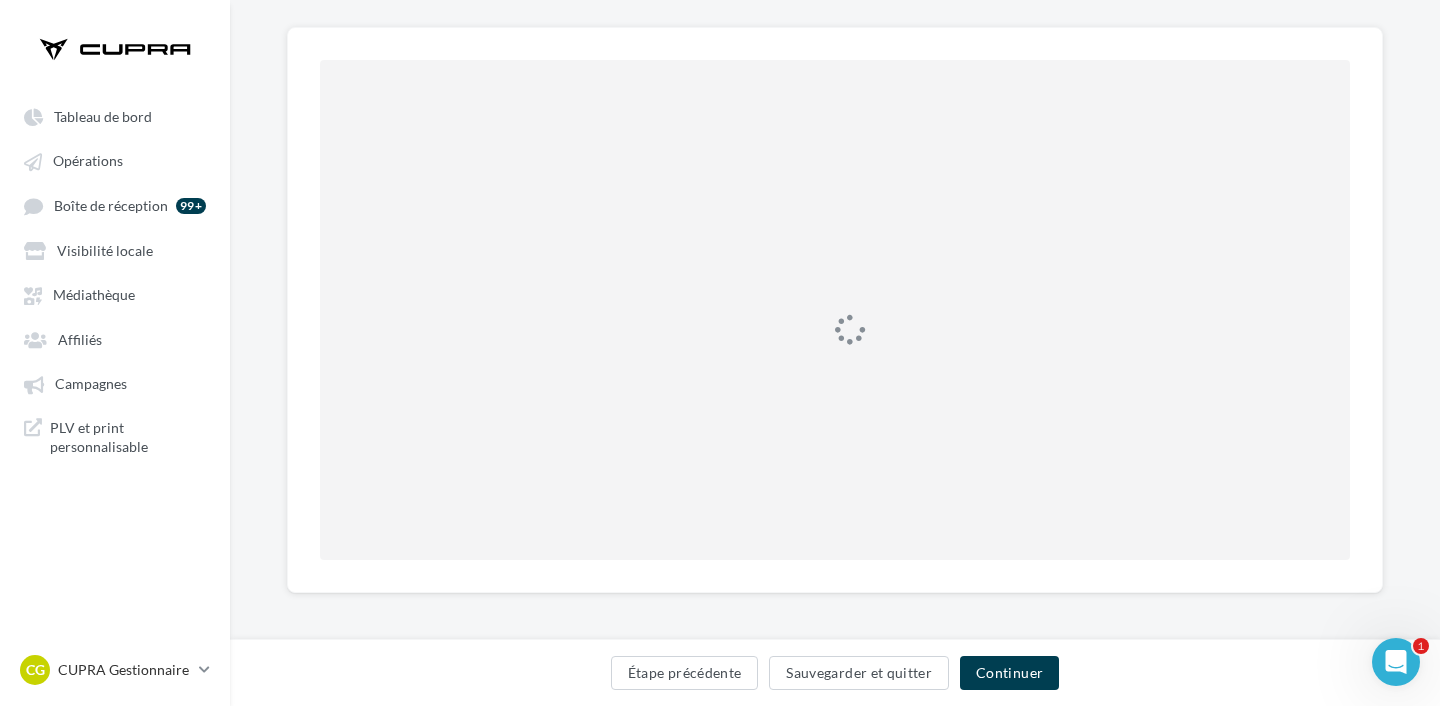 scroll, scrollTop: 0, scrollLeft: 0, axis: both 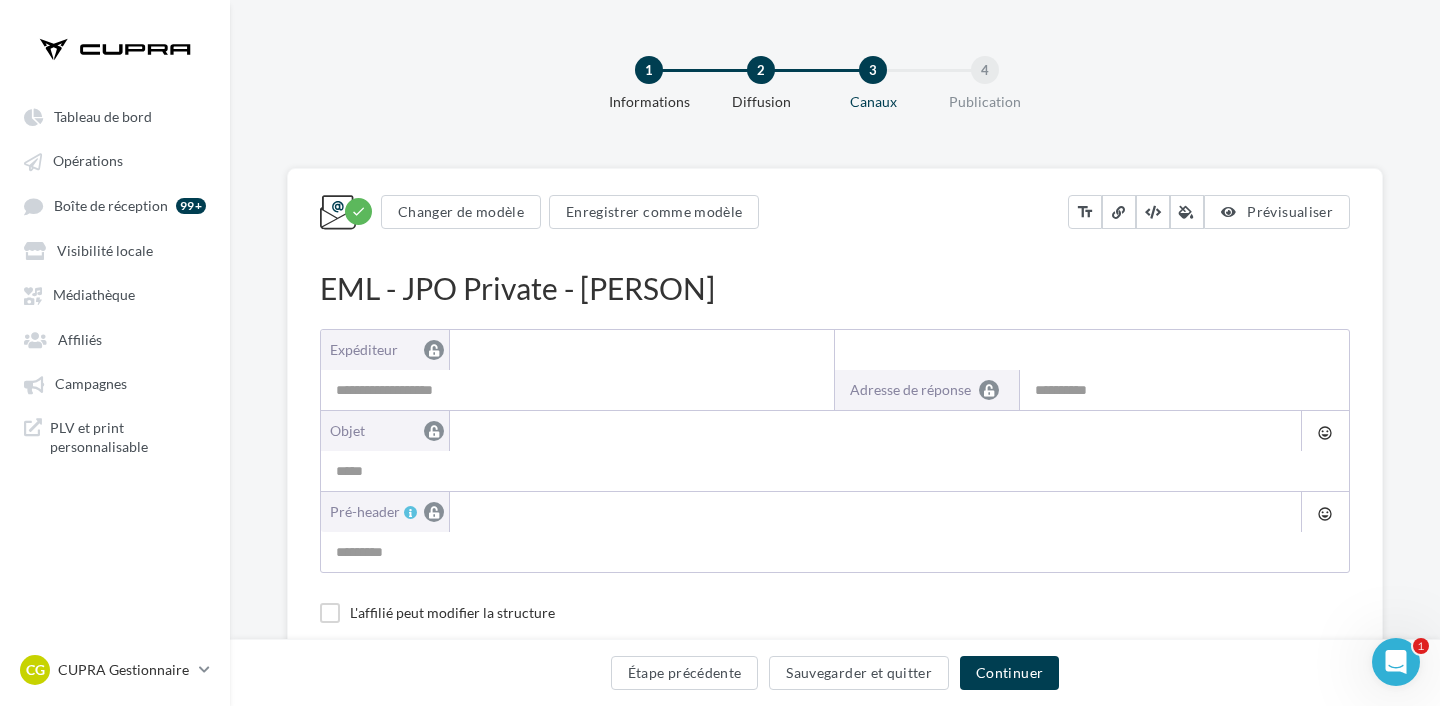 type on "**********" 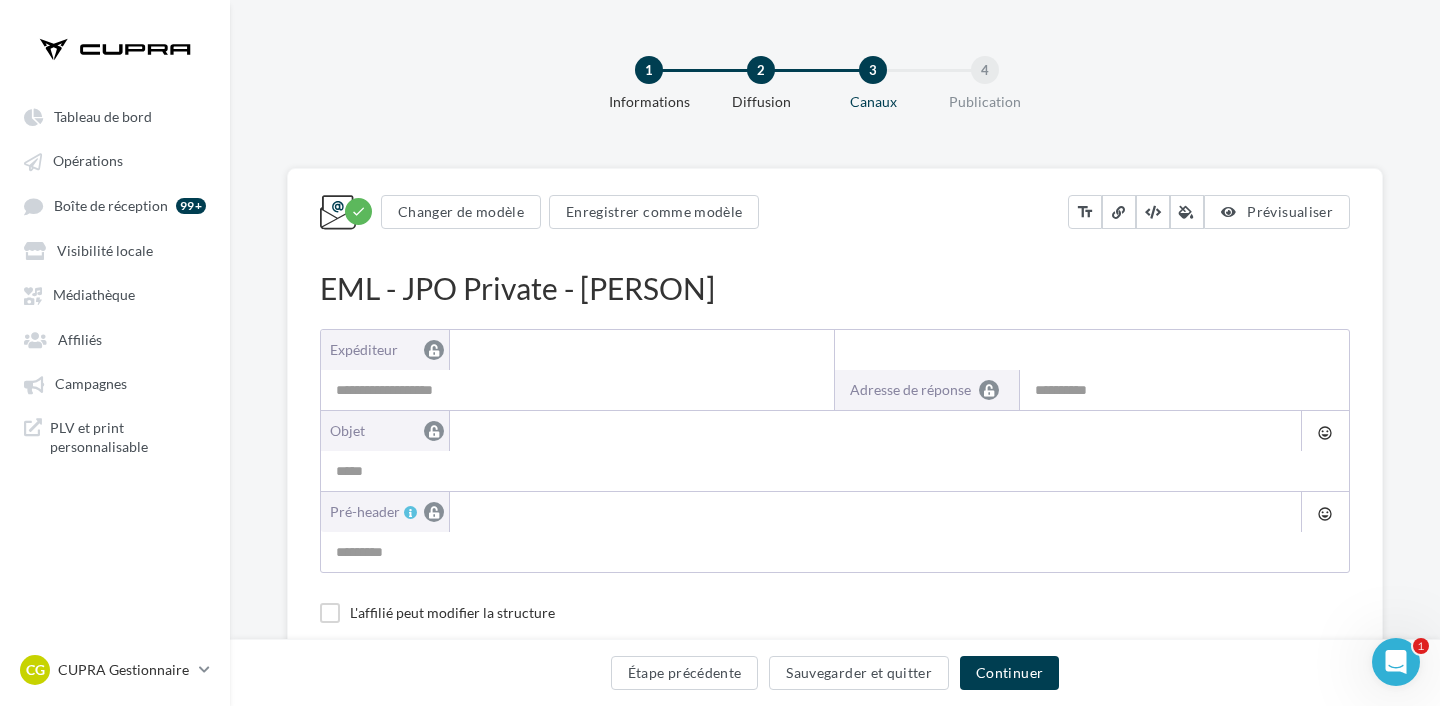 type on "**********" 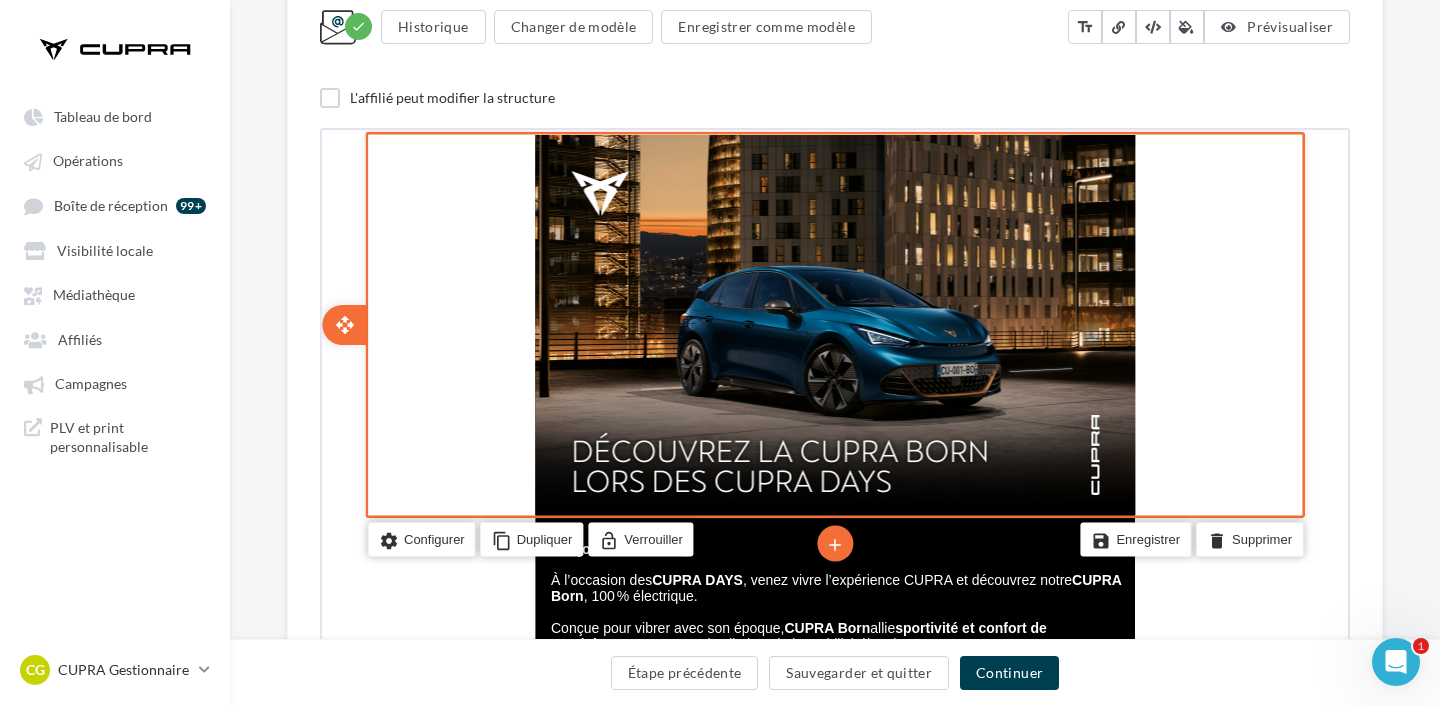 scroll, scrollTop: 393, scrollLeft: 0, axis: vertical 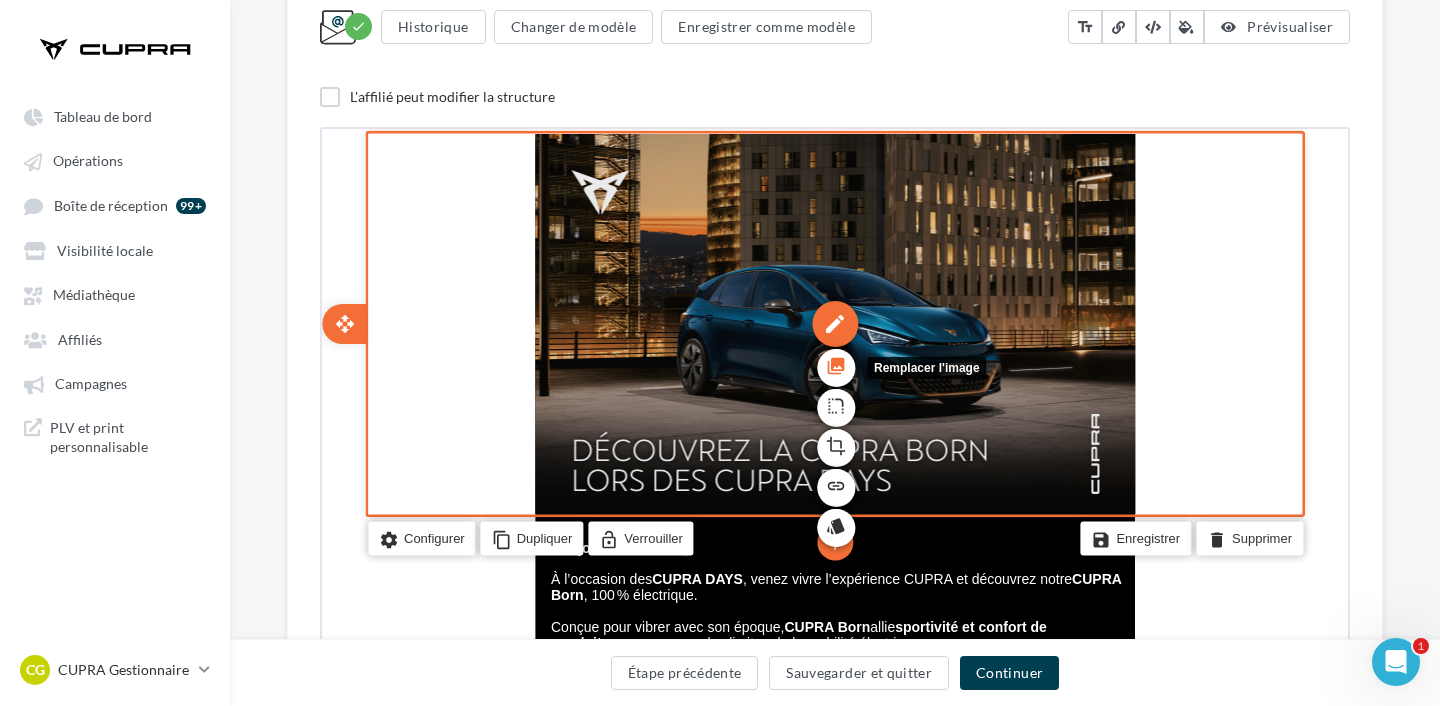 click on "photo_library" at bounding box center [834, 363] 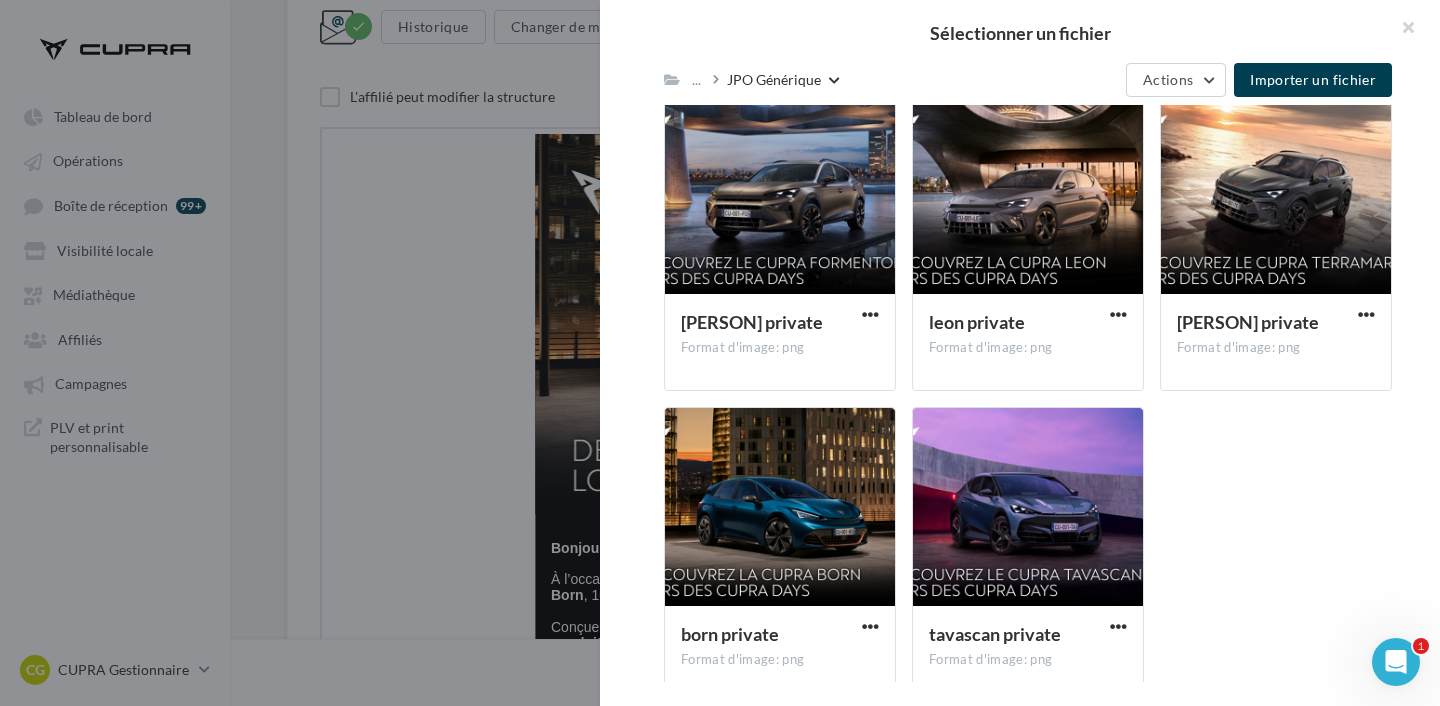 scroll, scrollTop: 874, scrollLeft: 0, axis: vertical 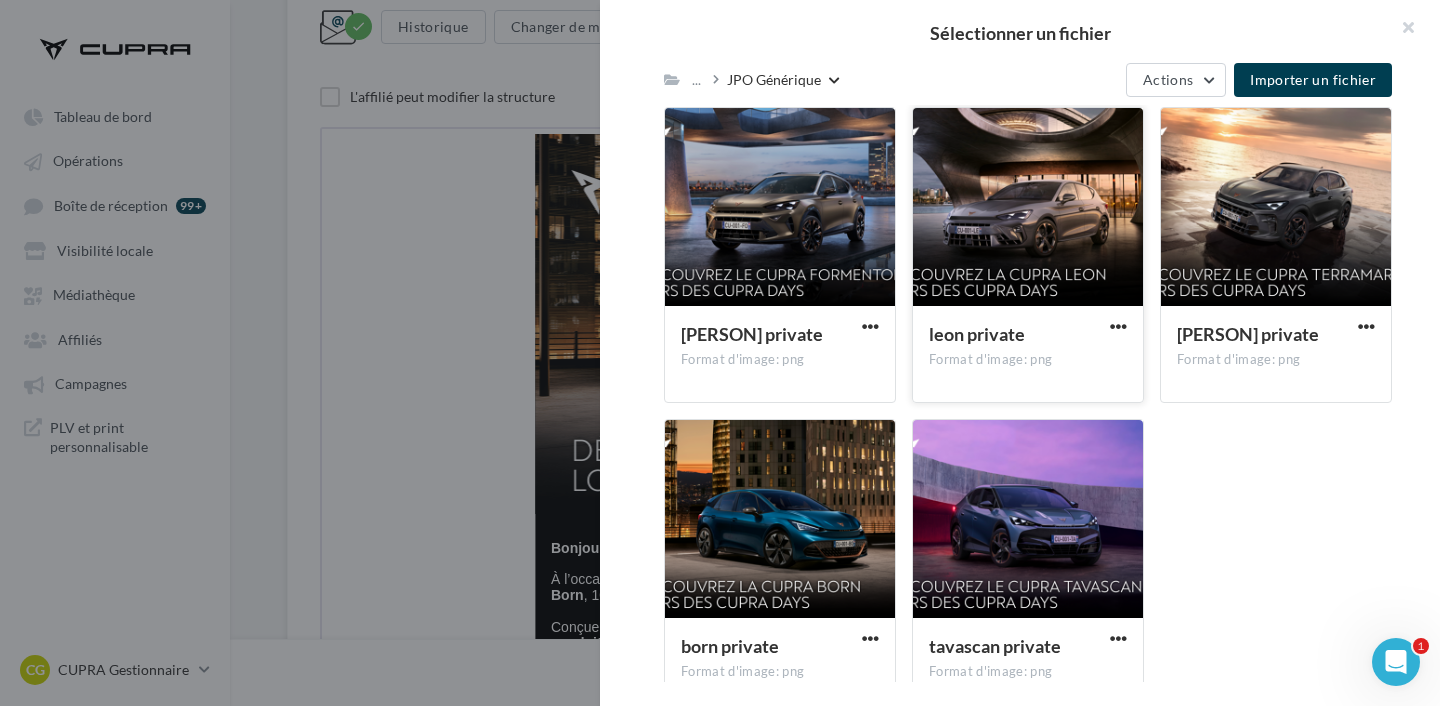 click at bounding box center (1028, 208) 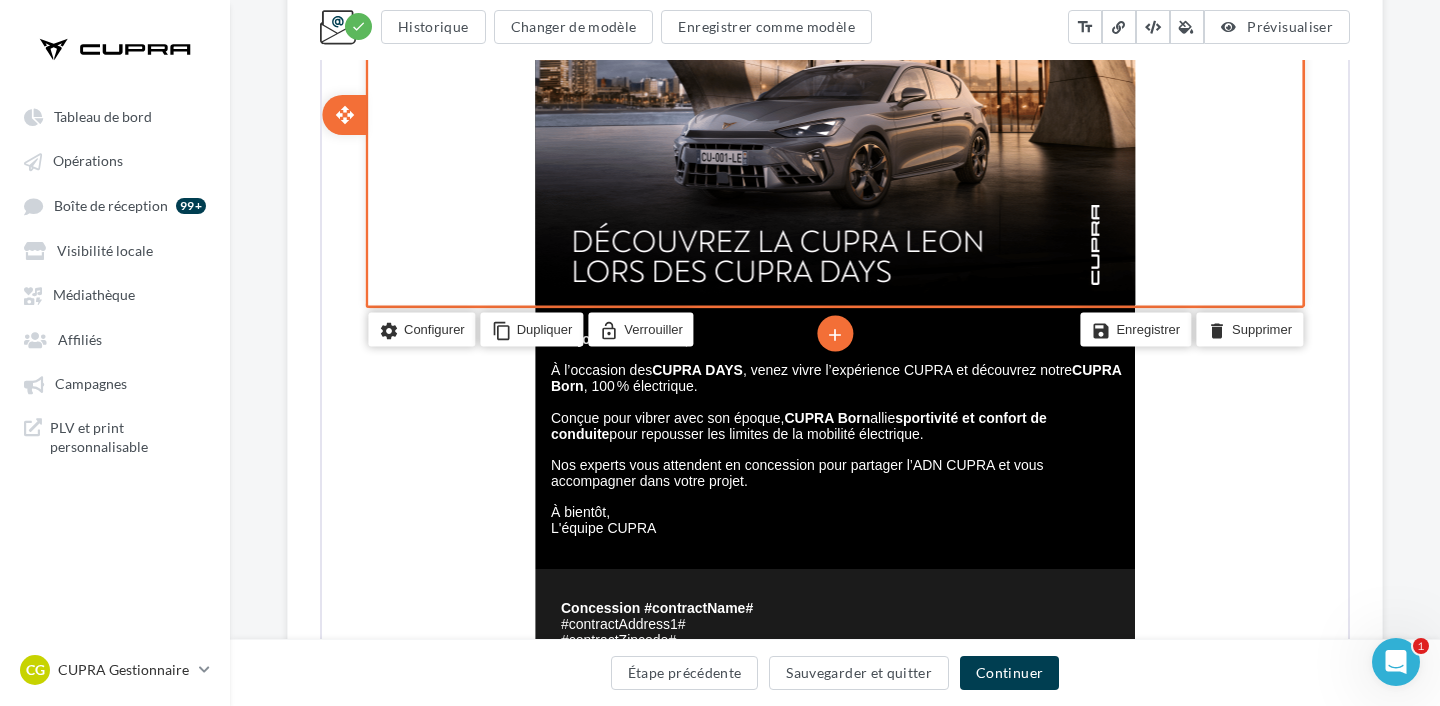 scroll, scrollTop: 605, scrollLeft: 0, axis: vertical 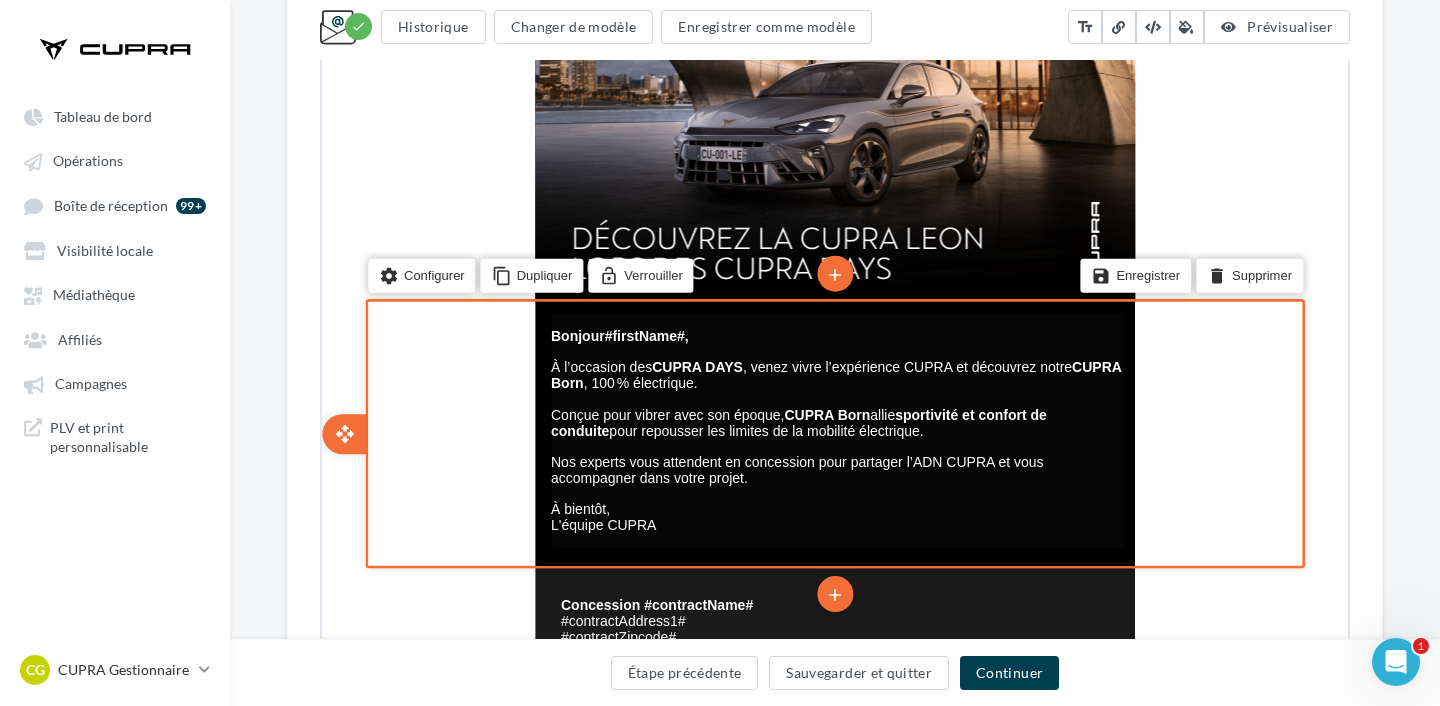 click on "À l’occasion des CUPRA DAYS , venez vivre l’expérience CUPRA et découvrez notre CUPRA Born , 100 % électrique.
Conçue pour vibrer avec son époque, CUPRA Born allie sportivité et confort de conduite pour repousser les limites de la mobilité électrique." at bounding box center [835, 397] 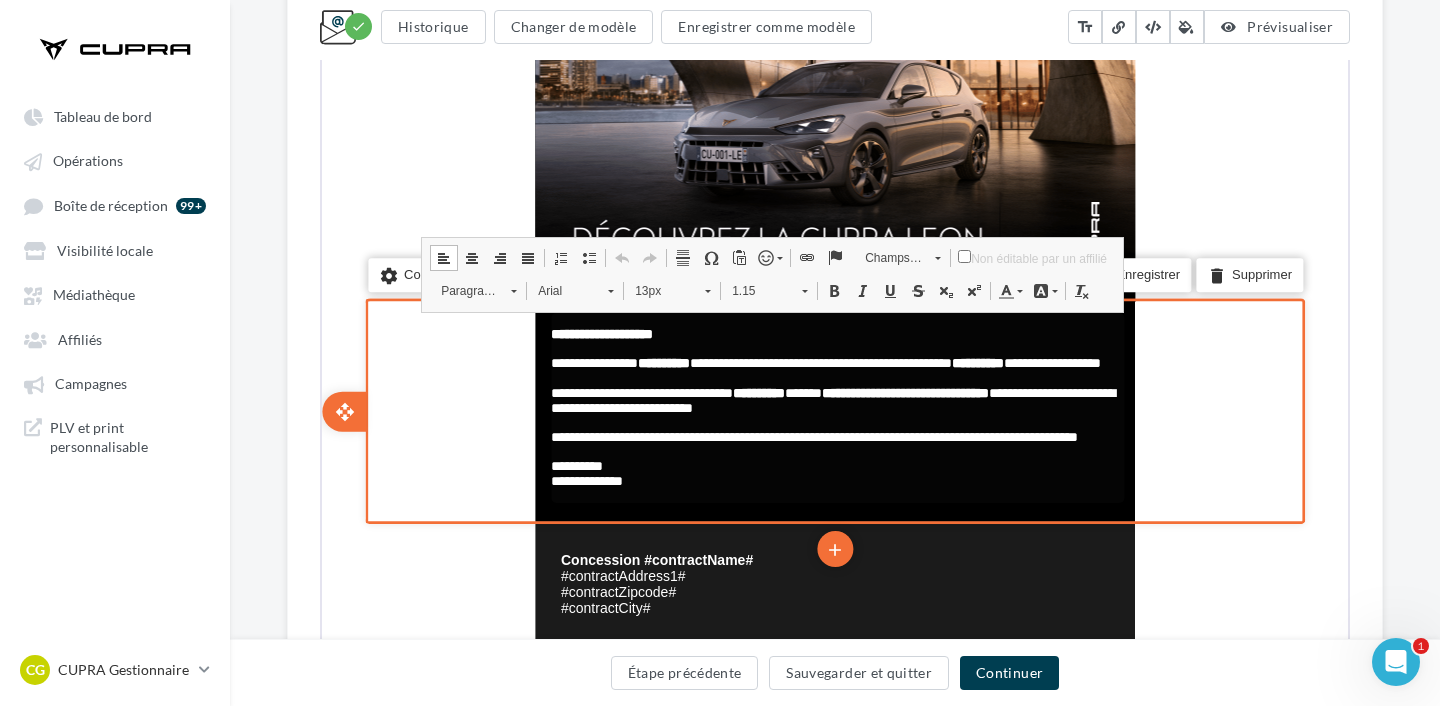 click on "**********" at bounding box center (757, 391) 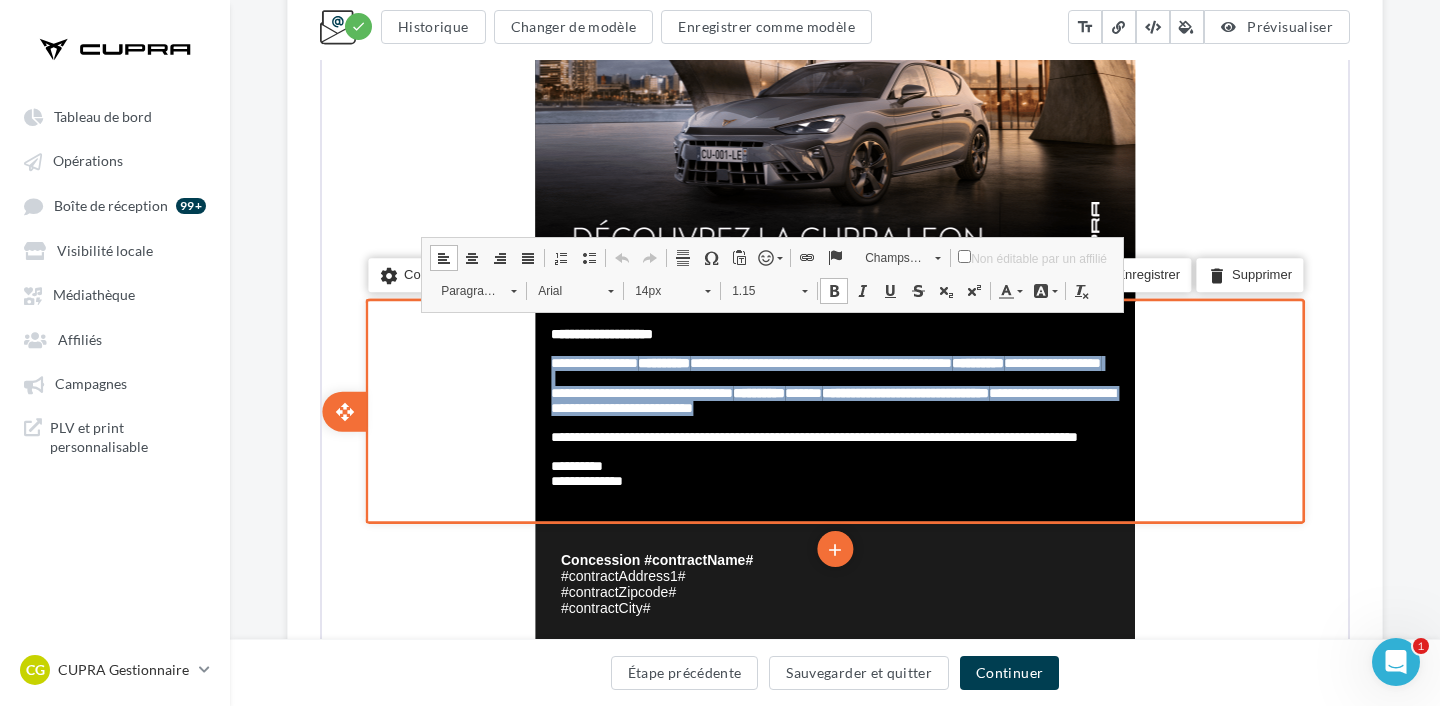 drag, startPoint x: 887, startPoint y: 432, endPoint x: 546, endPoint y: 361, distance: 348.31308 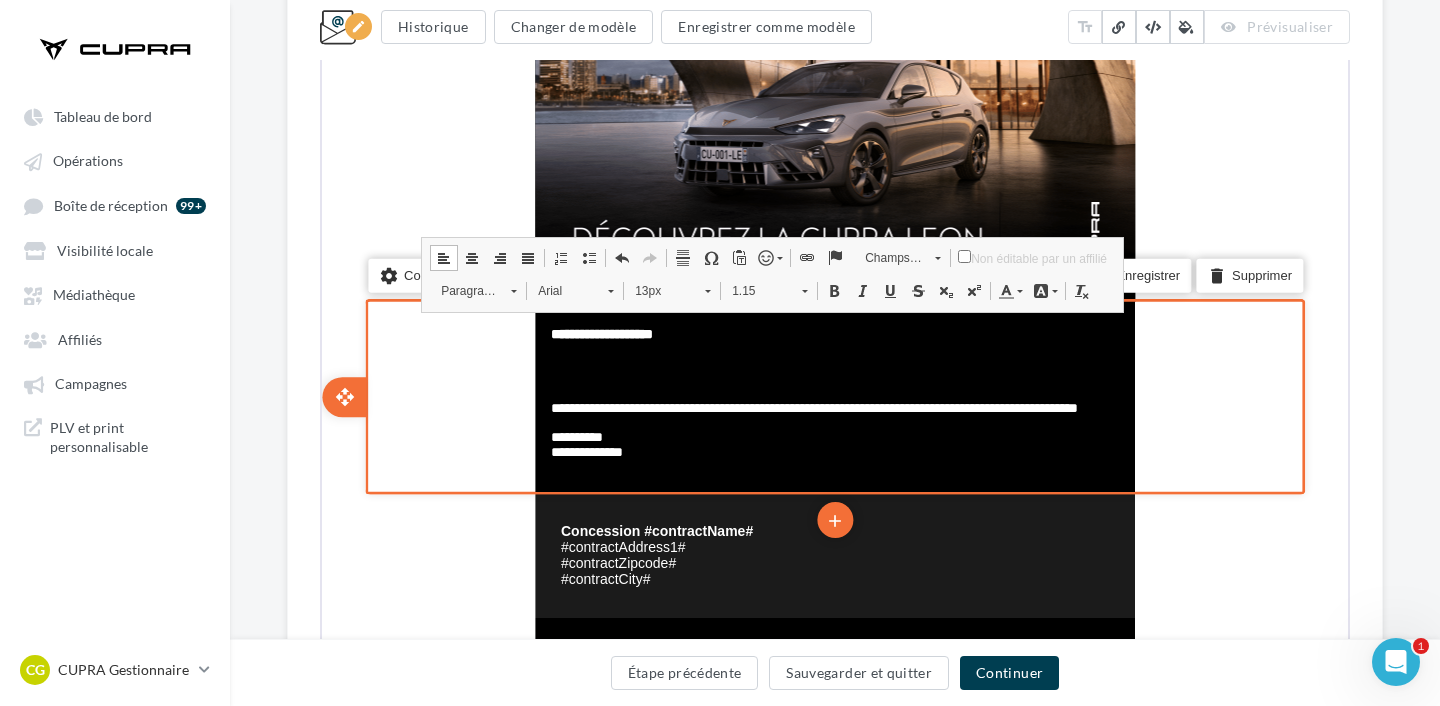 click on "**********" at bounding box center (835, 395) 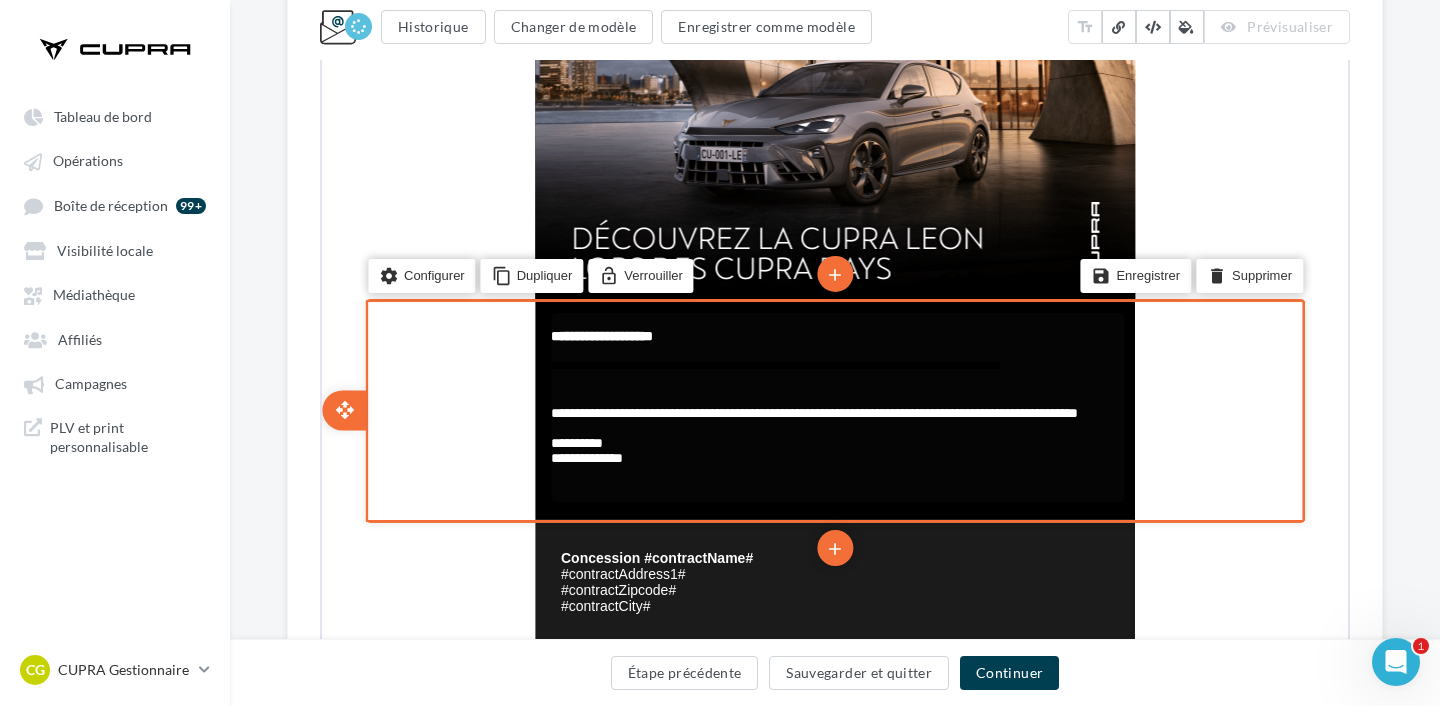 click at bounding box center [835, 350] 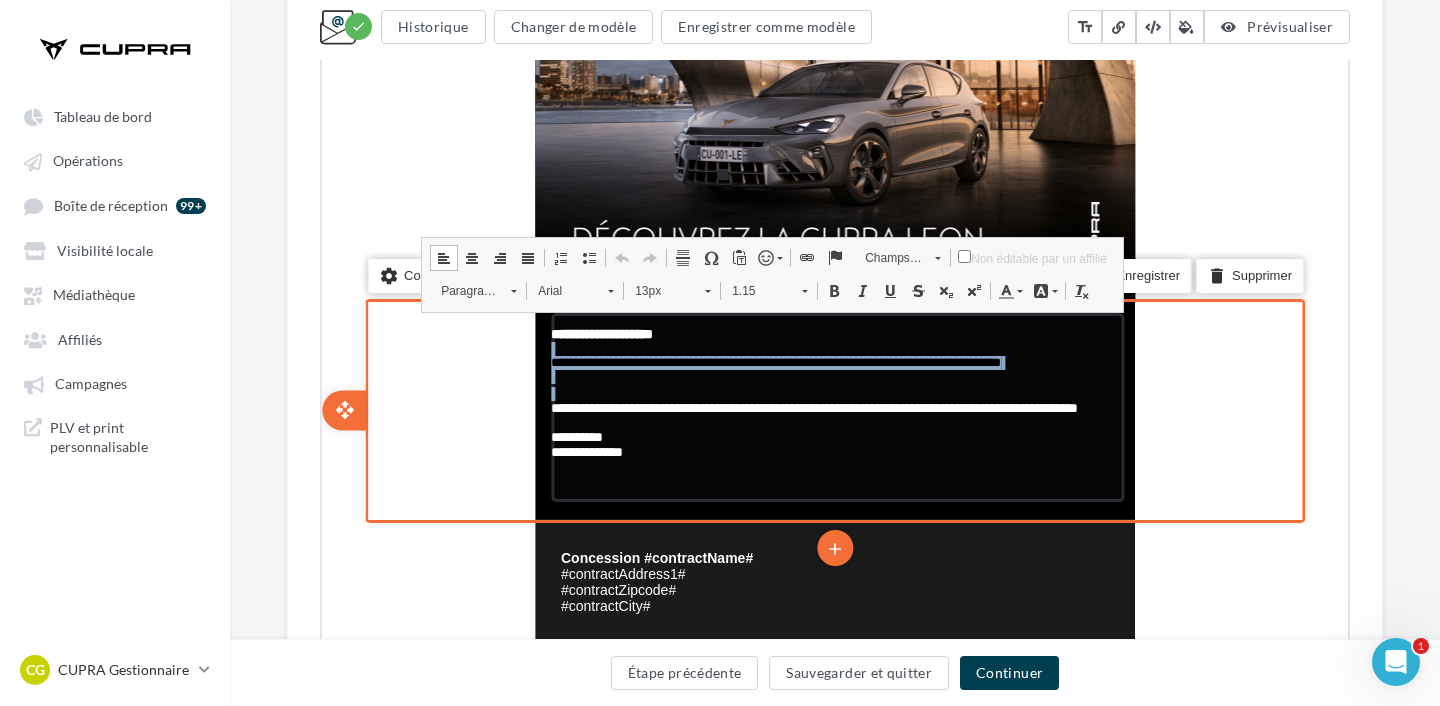 drag, startPoint x: 553, startPoint y: 346, endPoint x: 760, endPoint y: 396, distance: 212.95305 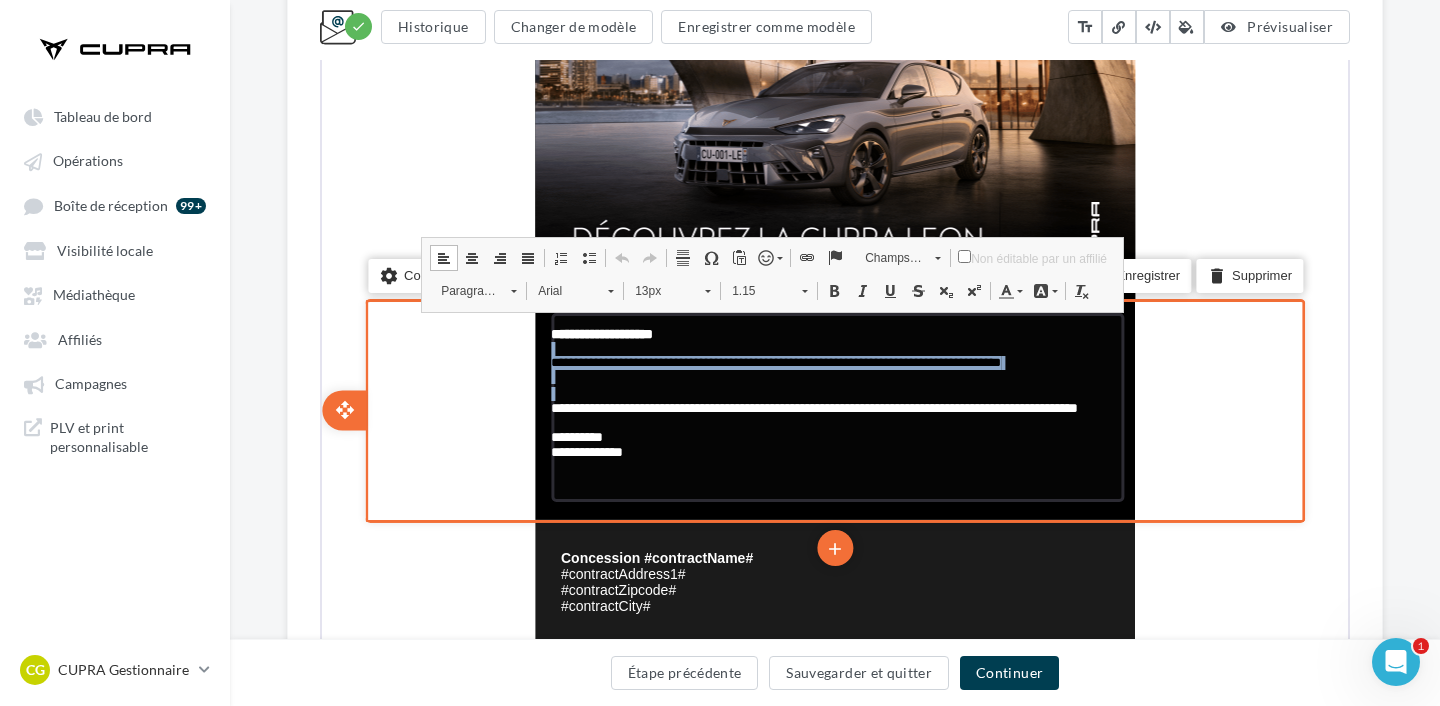 click on "**********" at bounding box center (835, 405) 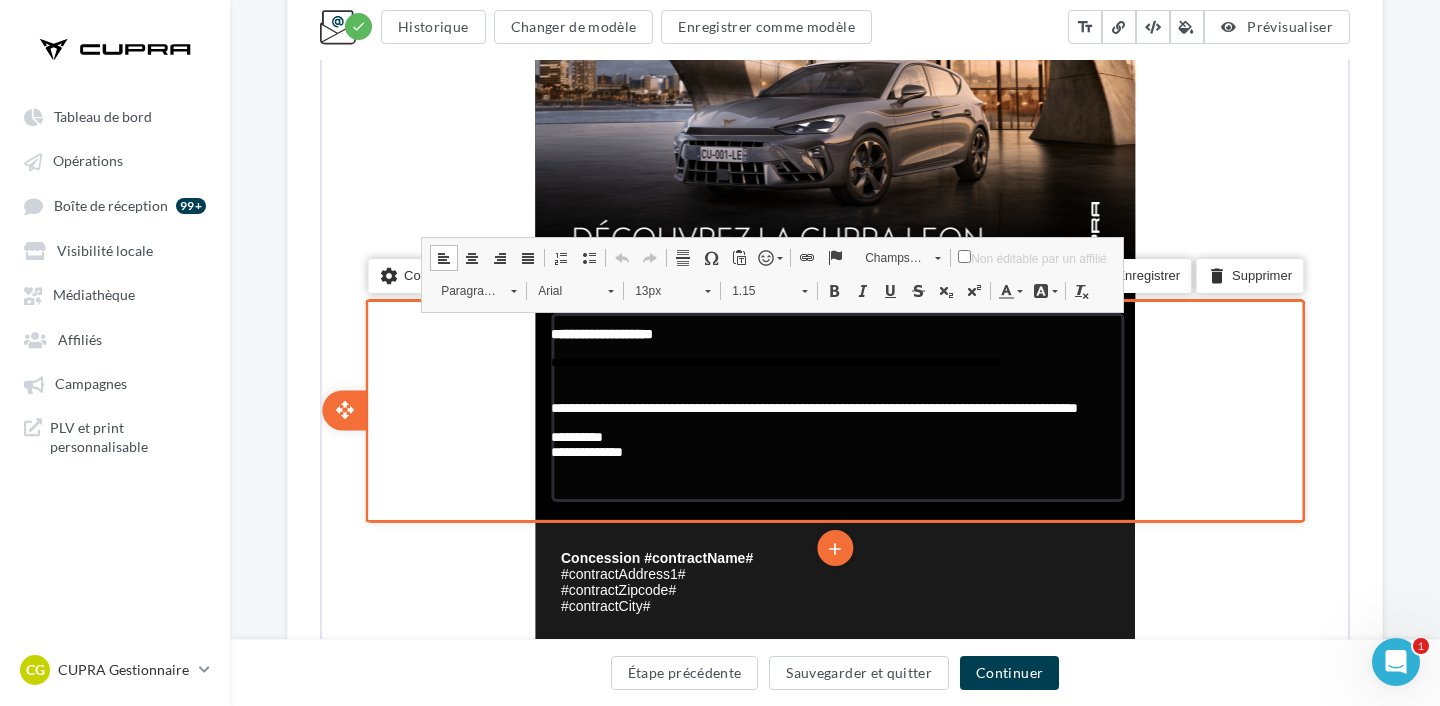 click on "**********" at bounding box center [835, 369] 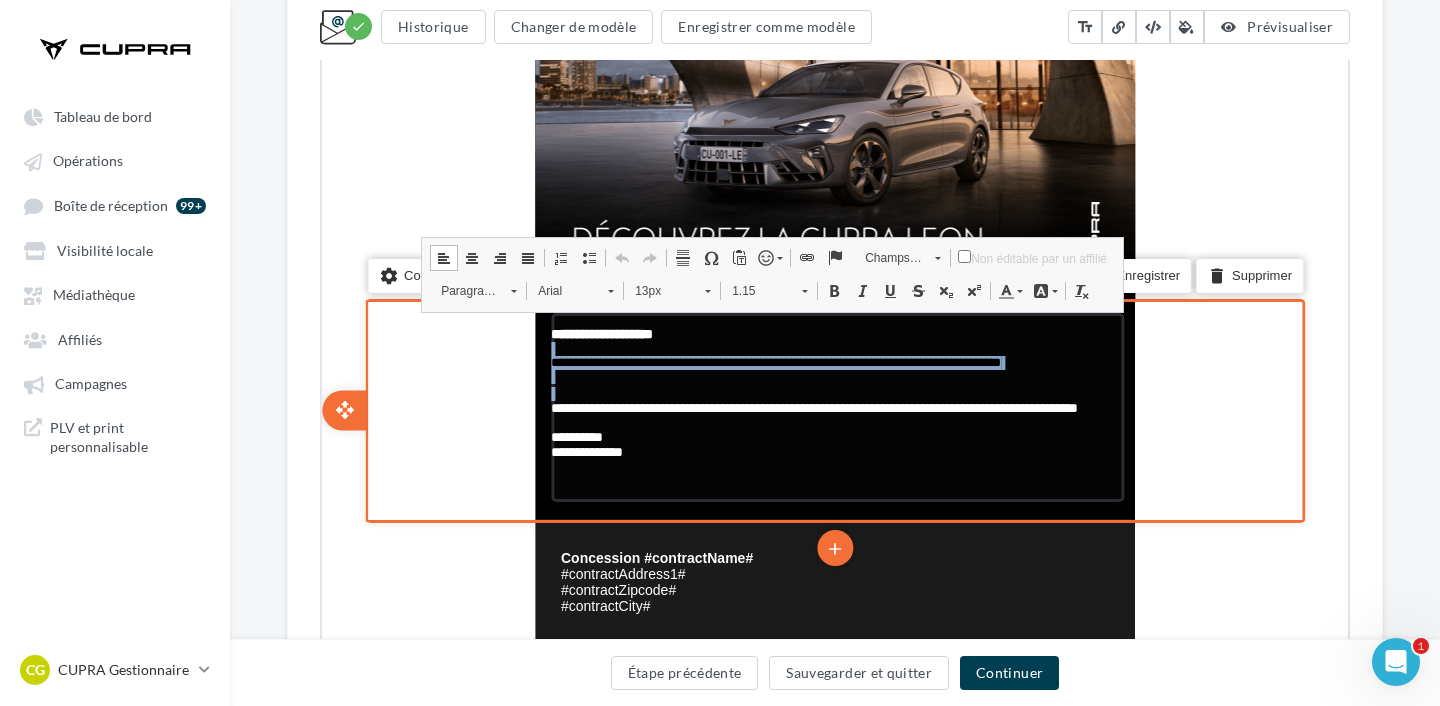 drag, startPoint x: 553, startPoint y: 348, endPoint x: 628, endPoint y: 403, distance: 93.00538 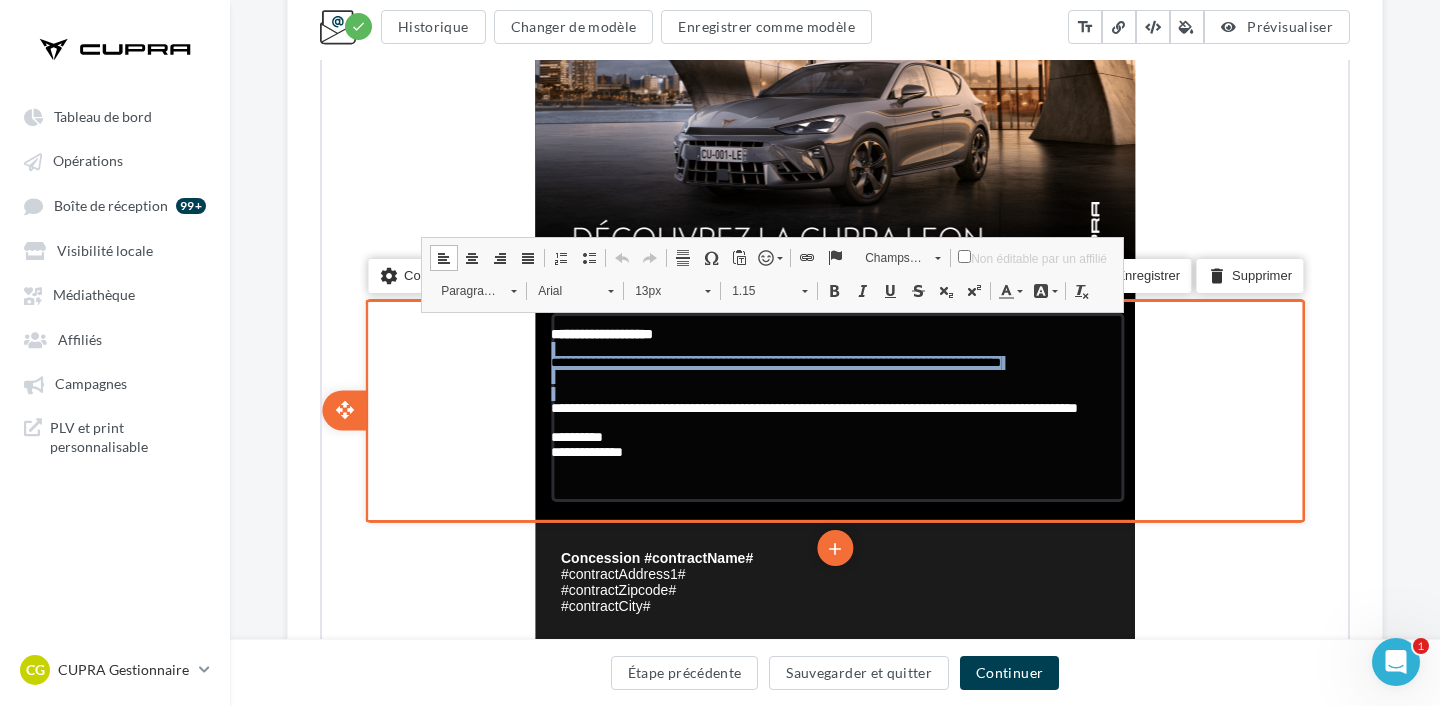 click on "**********" at bounding box center (835, 405) 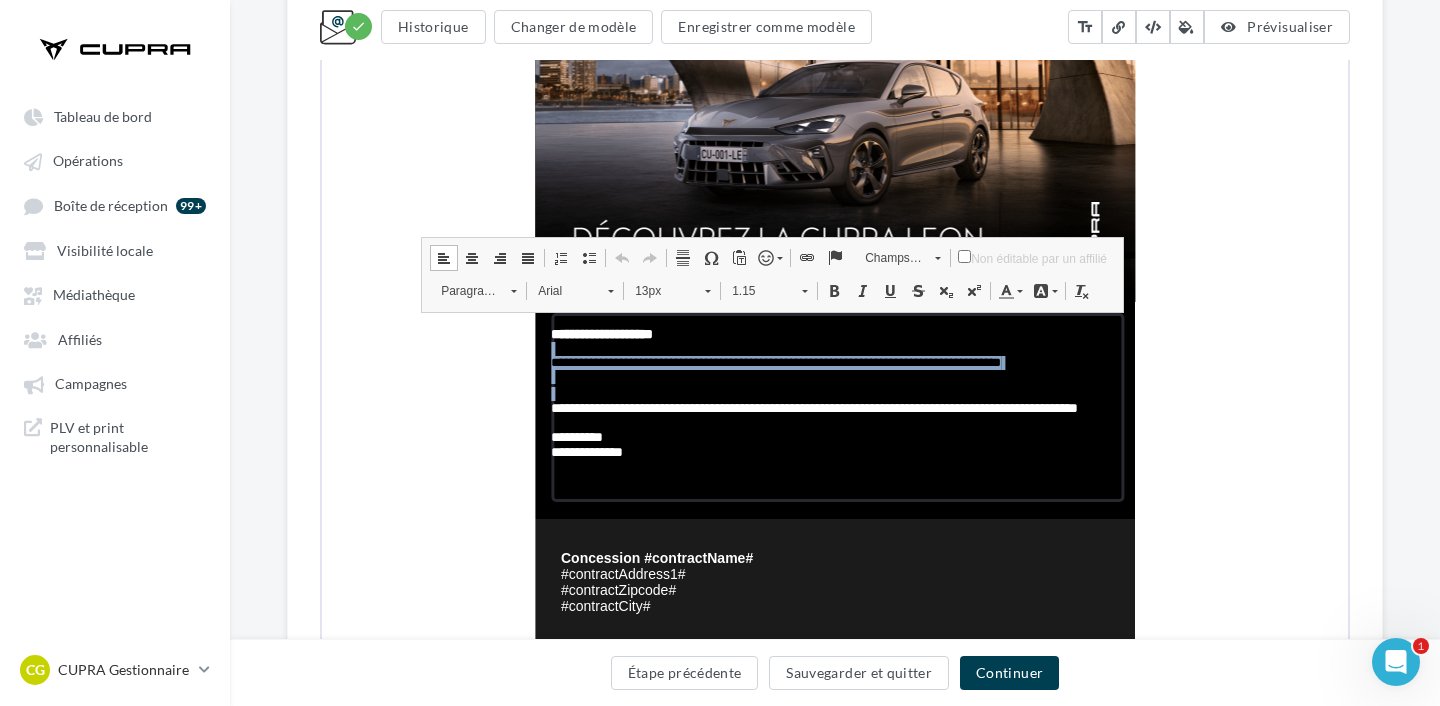 click on "13px" at bounding box center (658, 289) 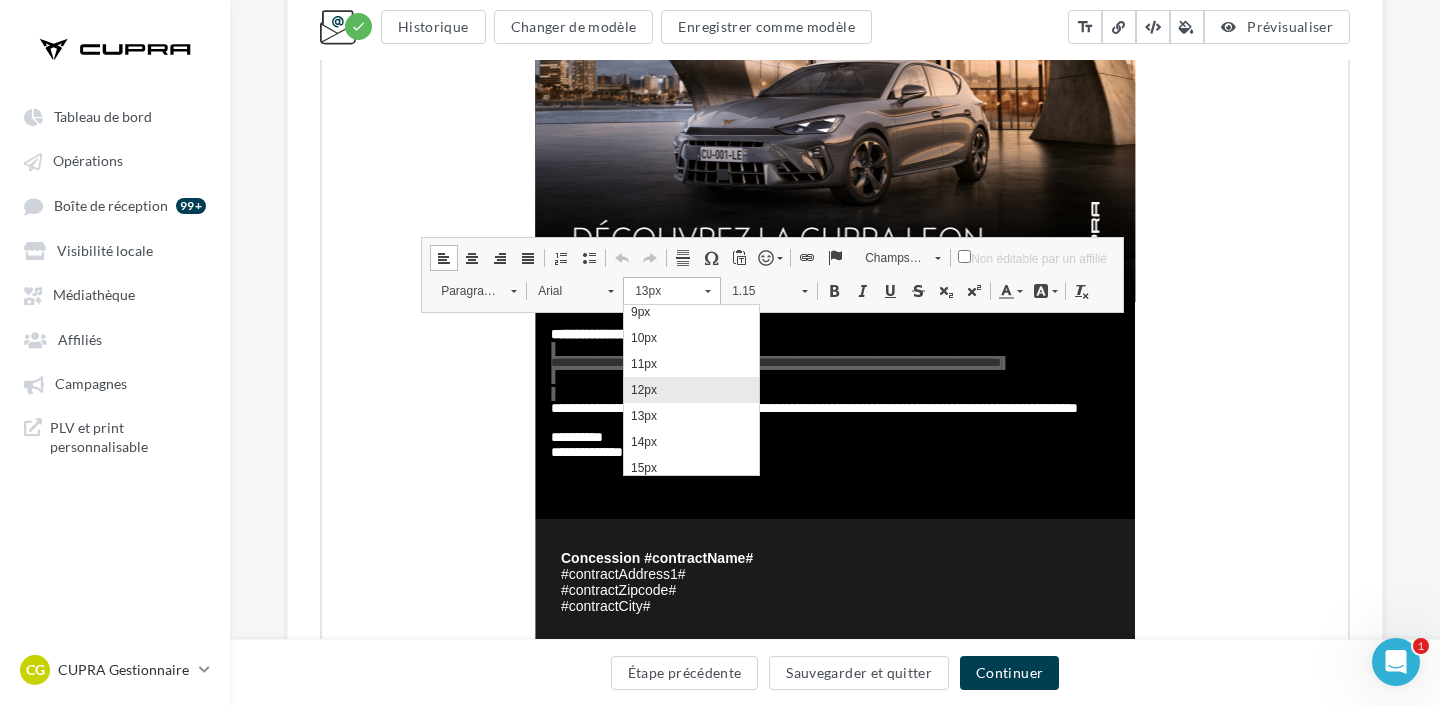 scroll, scrollTop: 67, scrollLeft: 0, axis: vertical 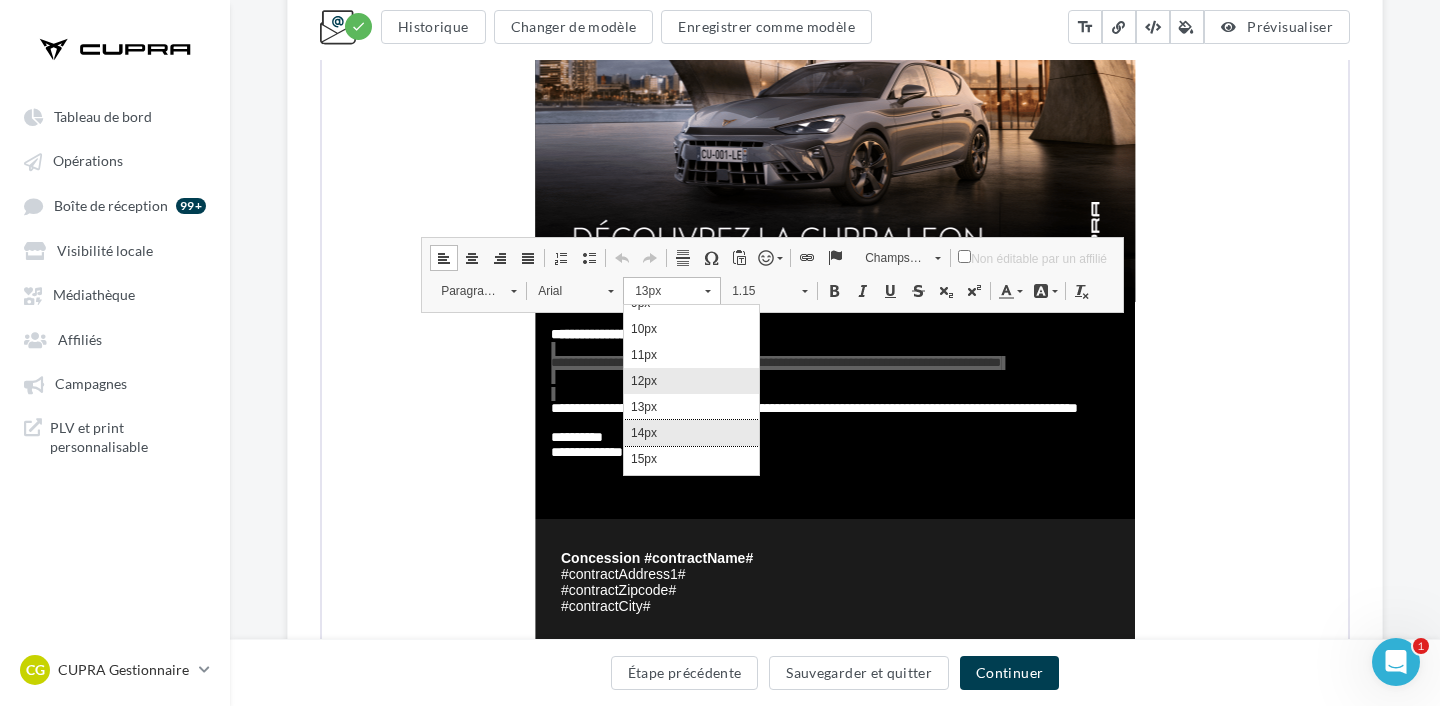 click on "14px" at bounding box center [691, 432] 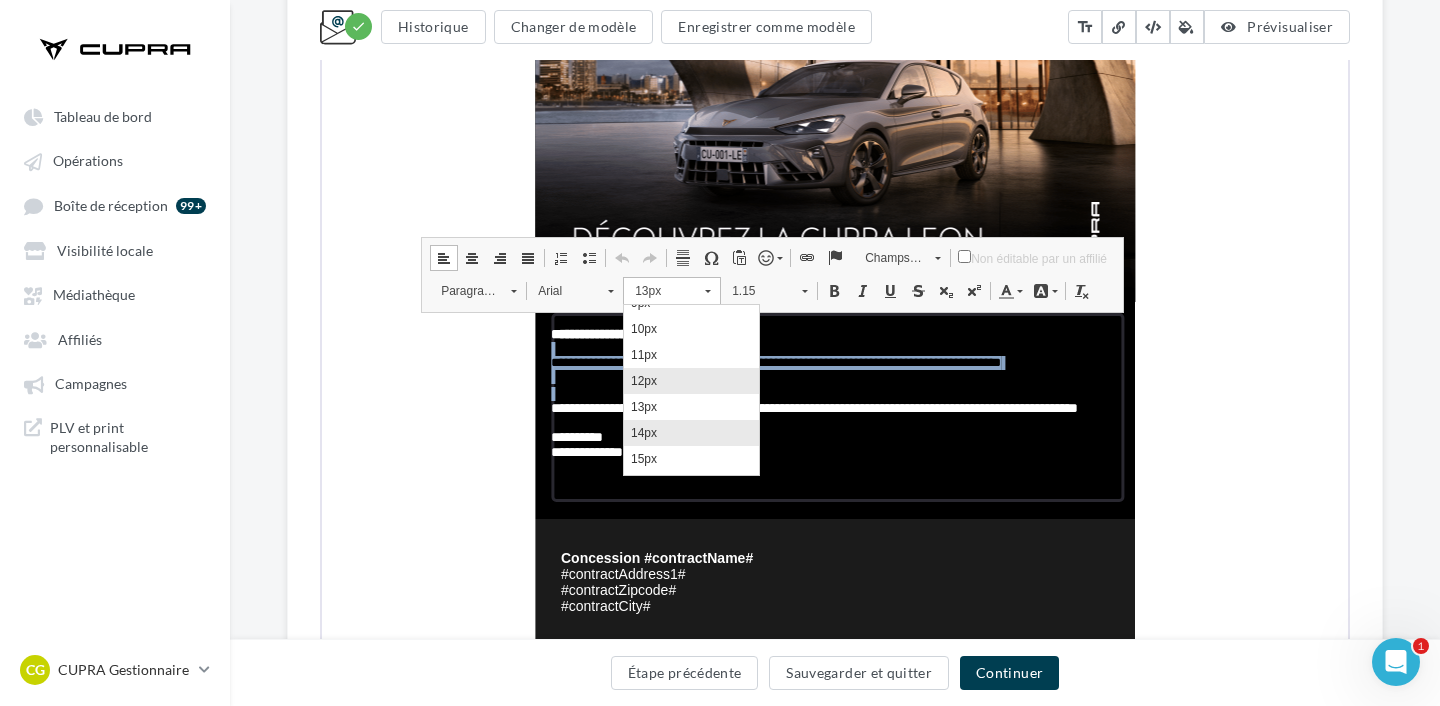 scroll, scrollTop: 0, scrollLeft: 0, axis: both 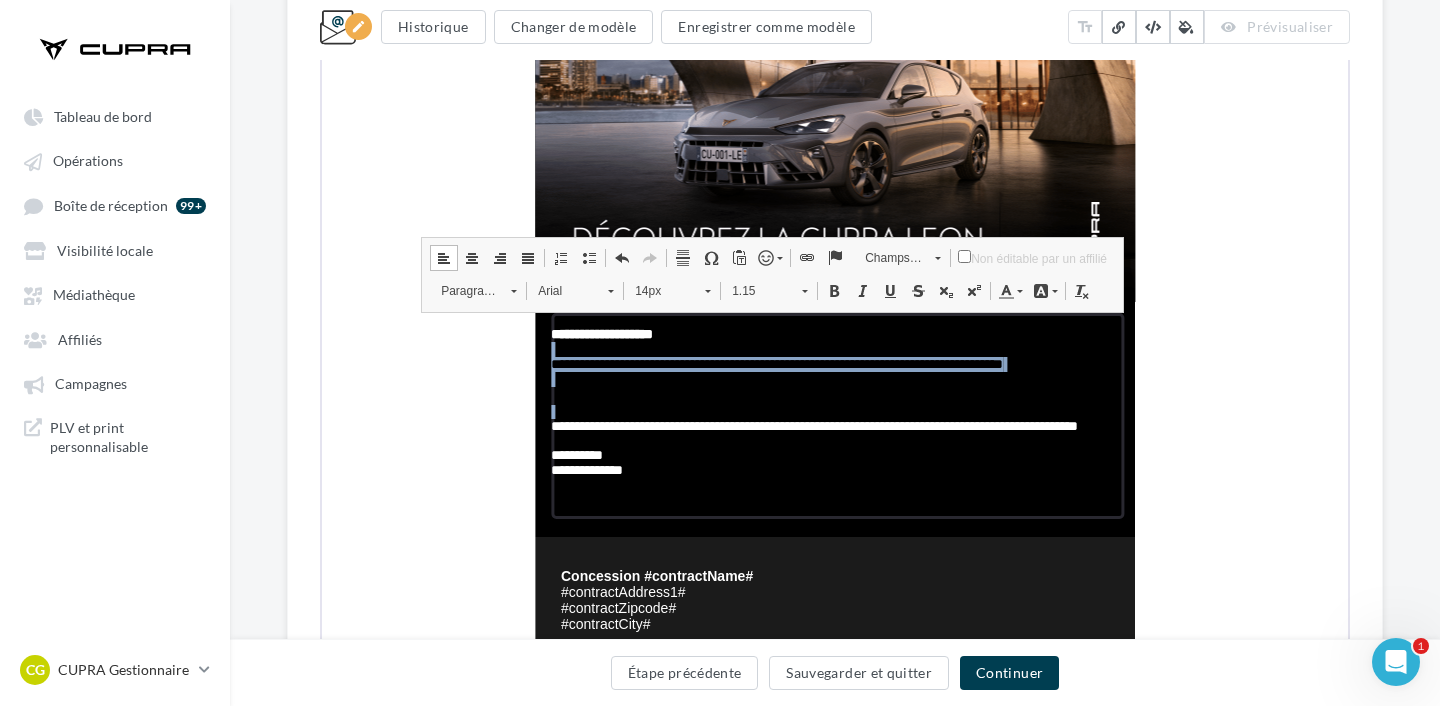 click at bounding box center [1018, 289] 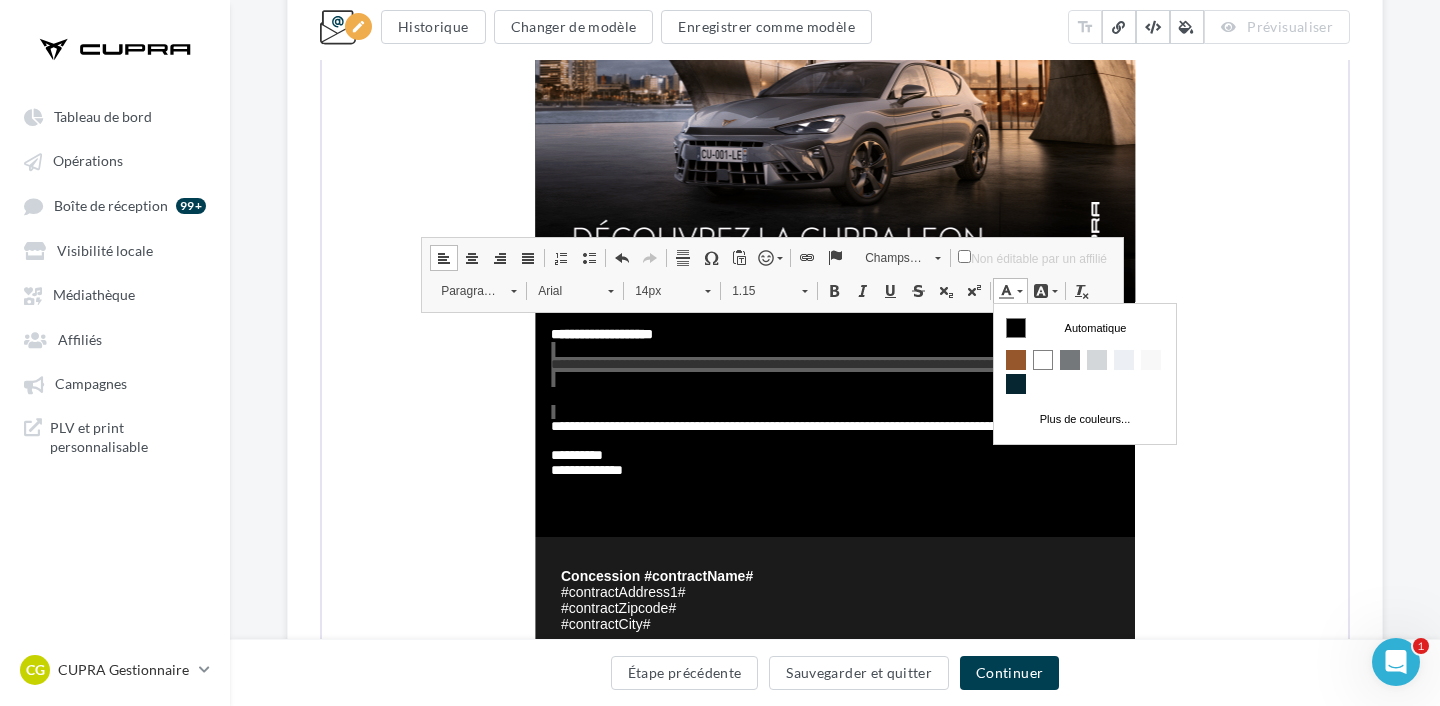 scroll, scrollTop: 0, scrollLeft: 0, axis: both 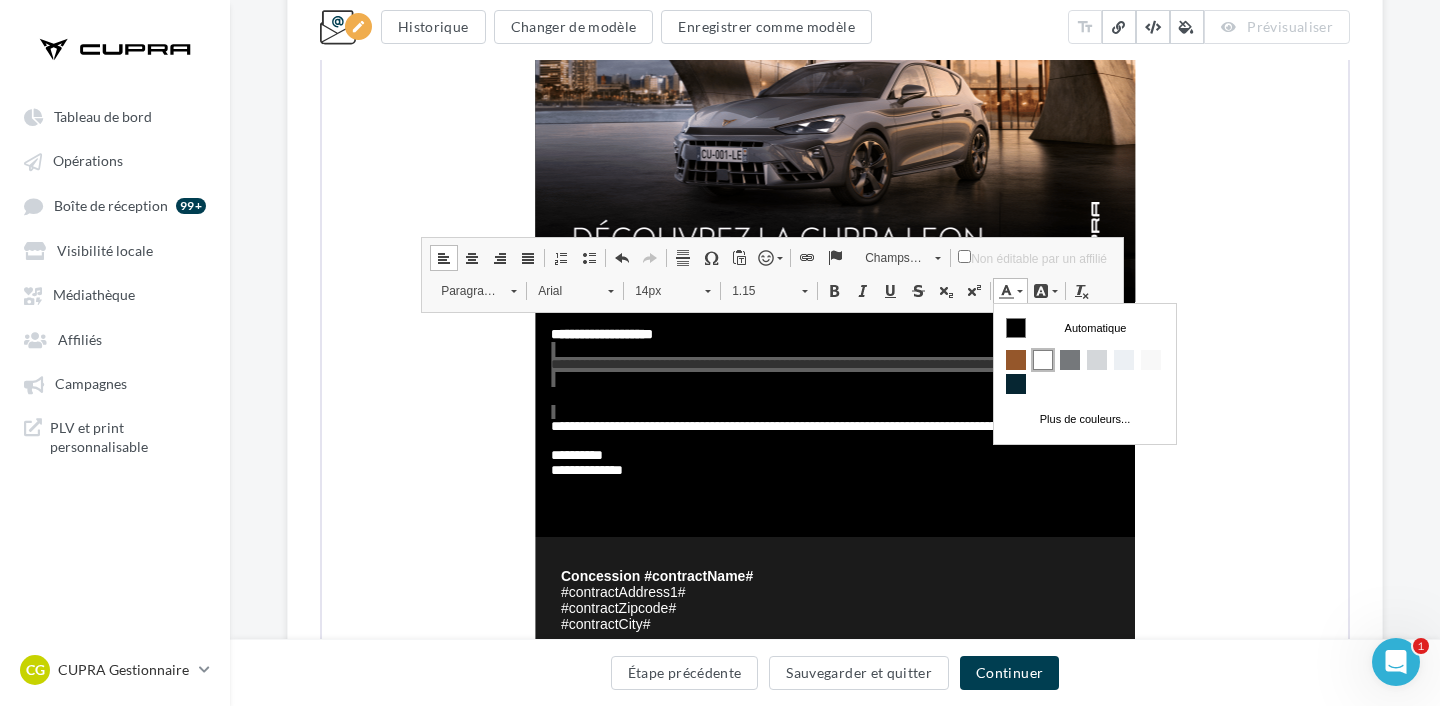 click at bounding box center [1043, 359] 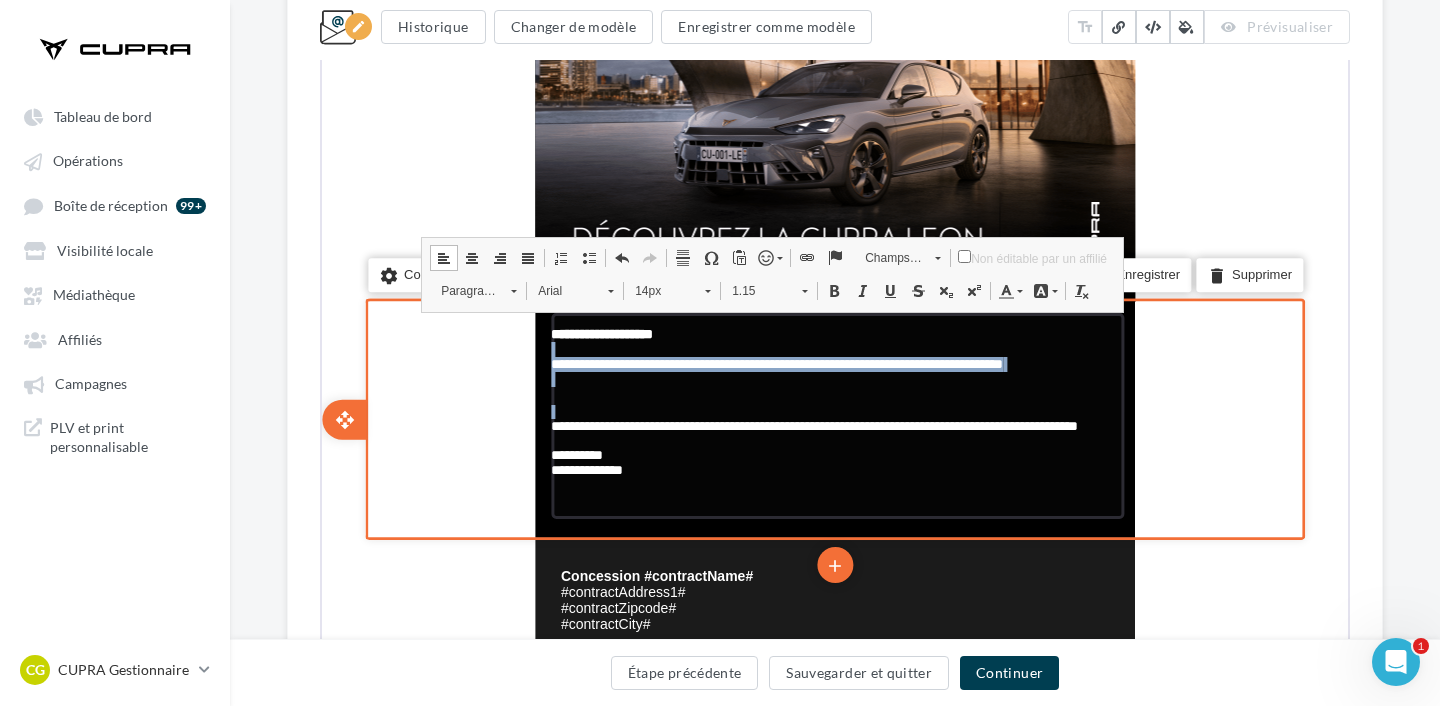 click on "**********" at bounding box center (835, 379) 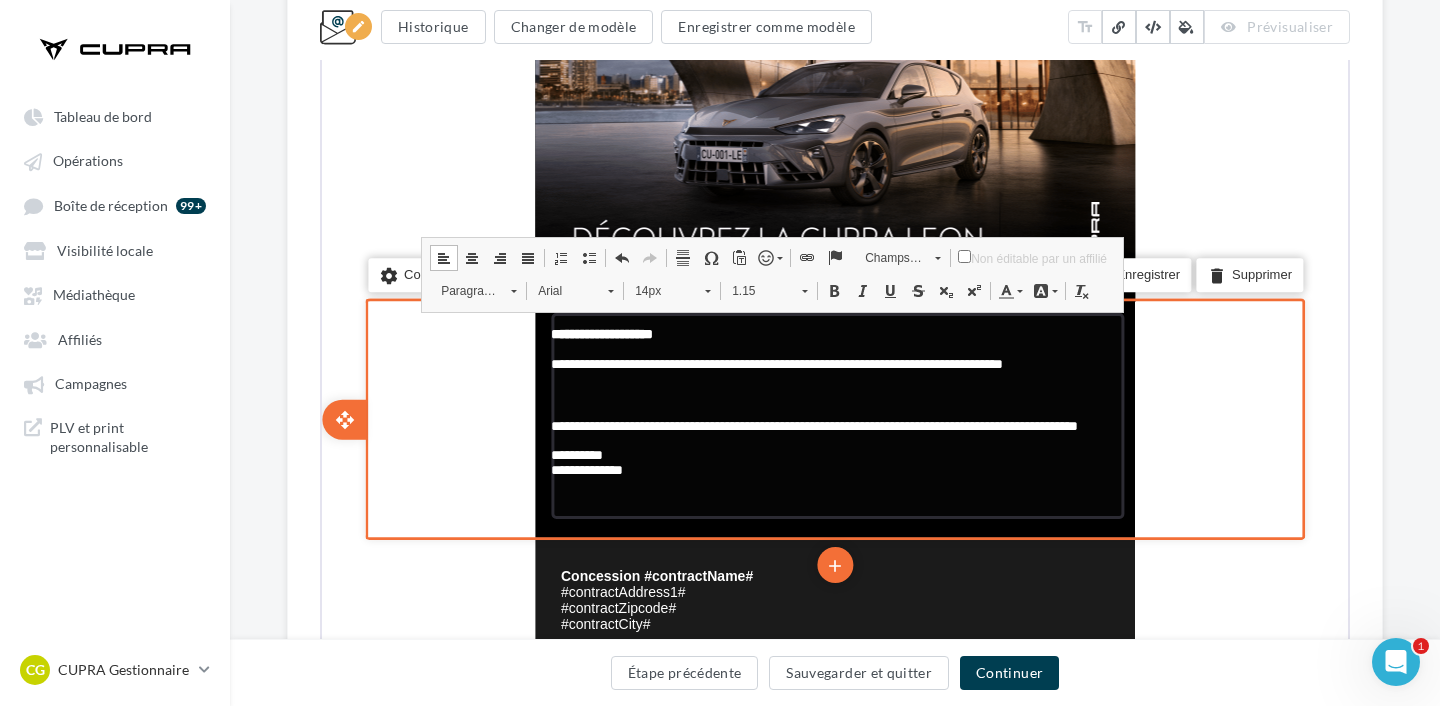 click on "**********" at bounding box center (835, 379) 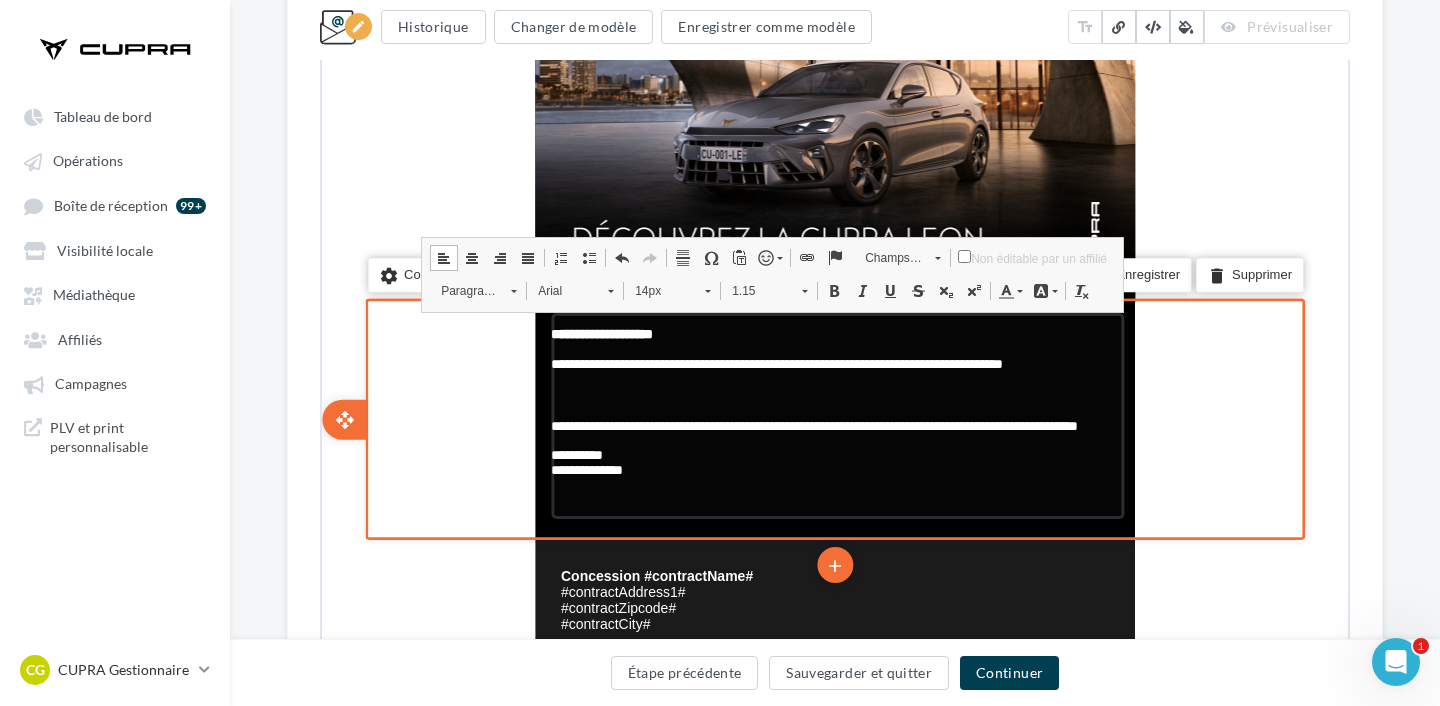 type 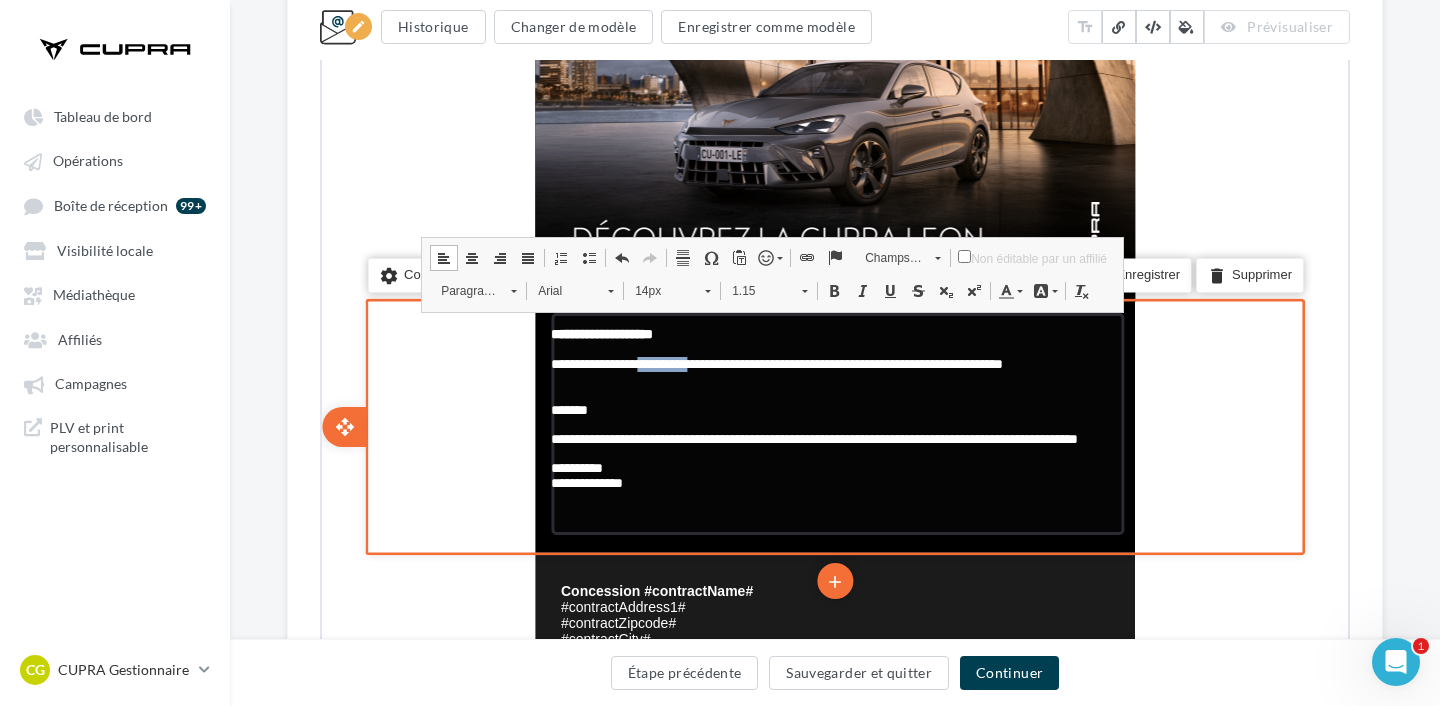 drag, startPoint x: 654, startPoint y: 365, endPoint x: 741, endPoint y: 367, distance: 87.02299 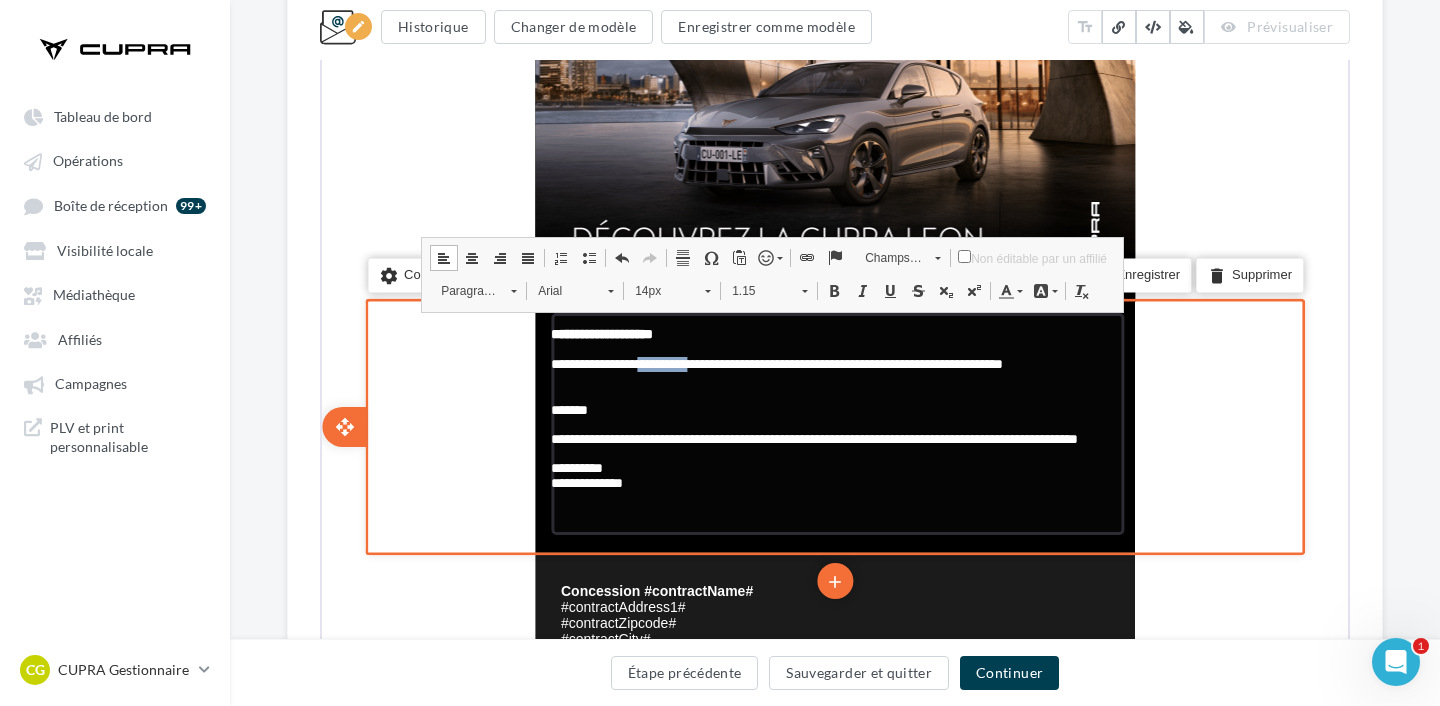 click on "**********" at bounding box center [775, 362] 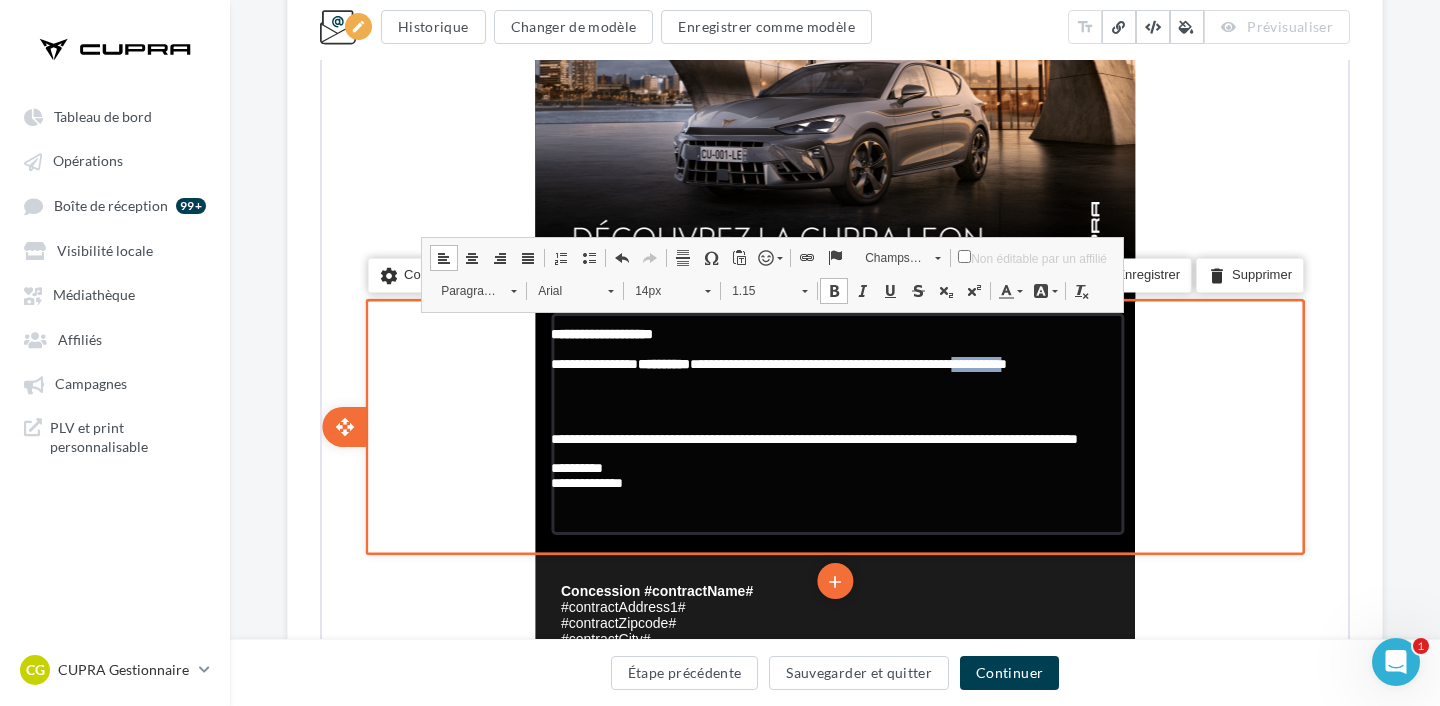 drag, startPoint x: 633, startPoint y: 383, endPoint x: 550, endPoint y: 381, distance: 83.02409 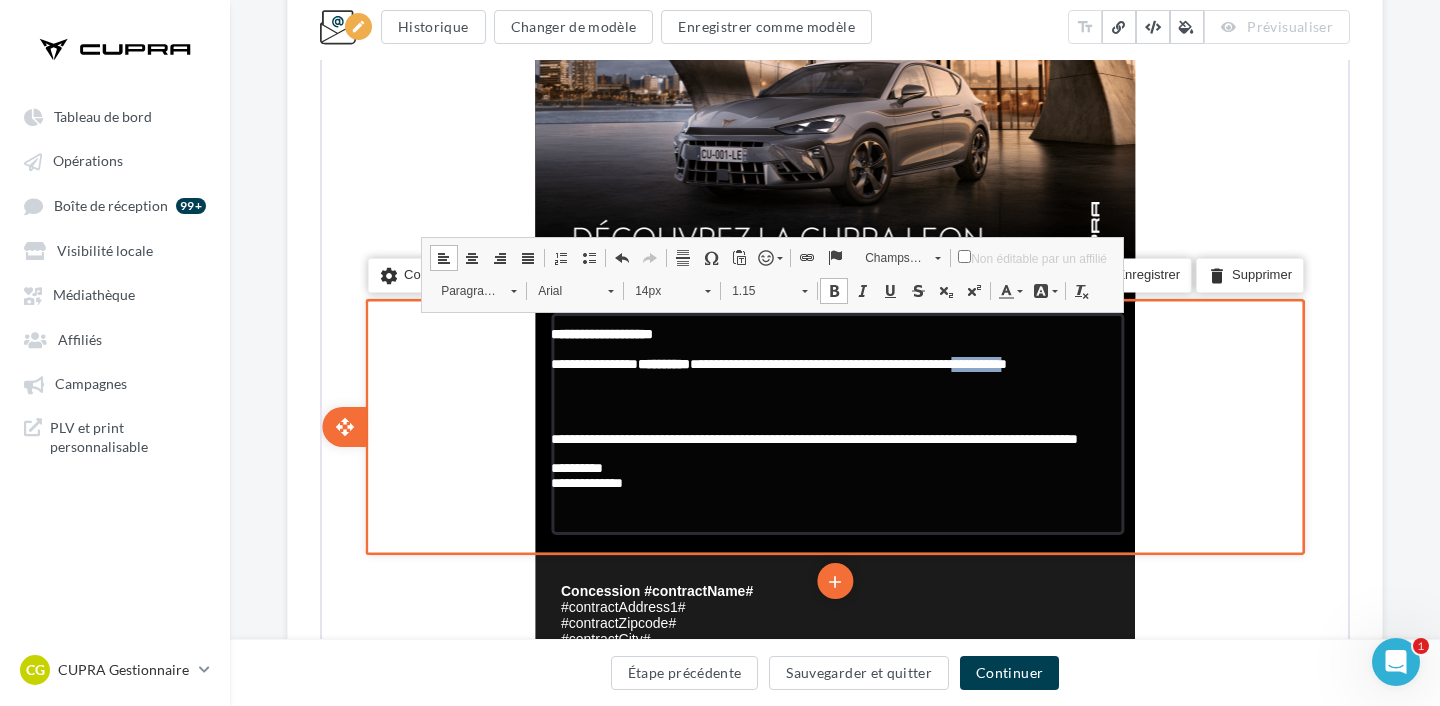 click on "**********" at bounding box center (777, 362) 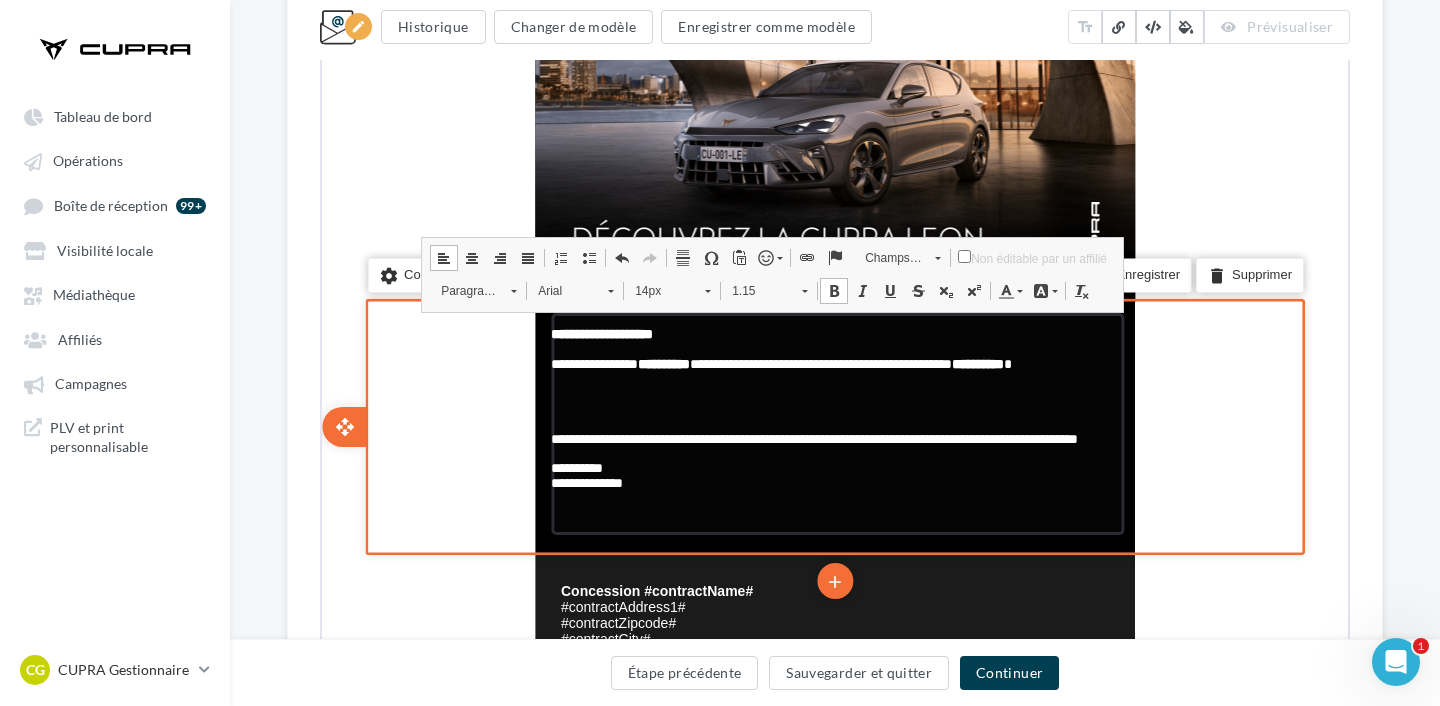 click at bounding box center (835, 408) 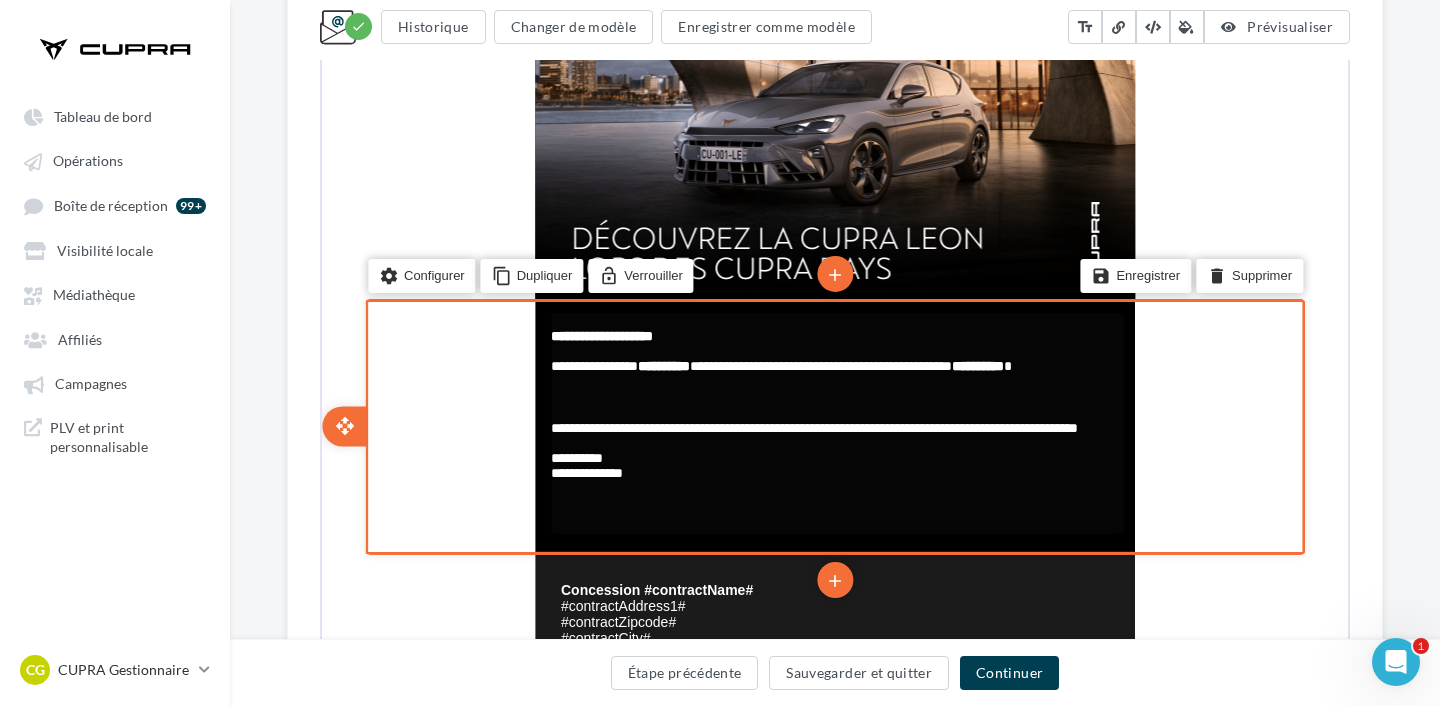 click at bounding box center [835, 380] 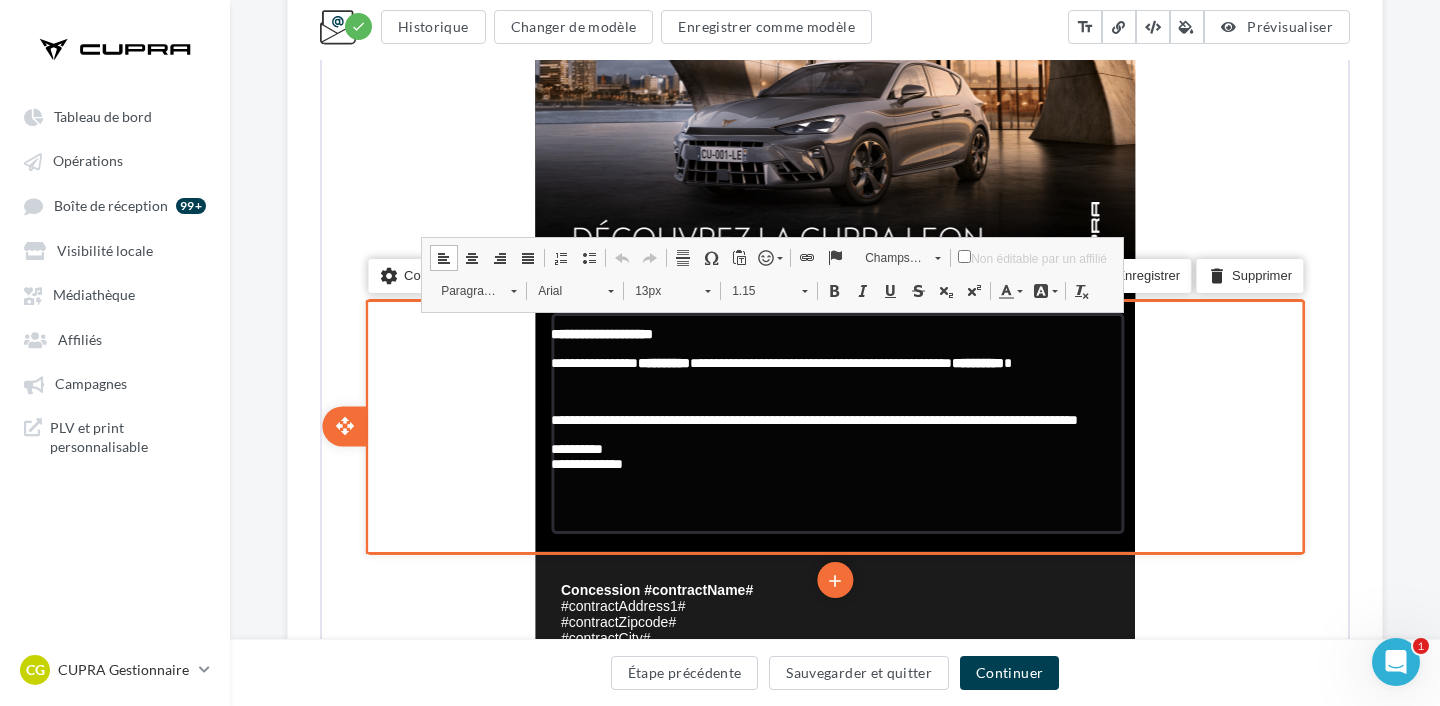 click at bounding box center [835, 376] 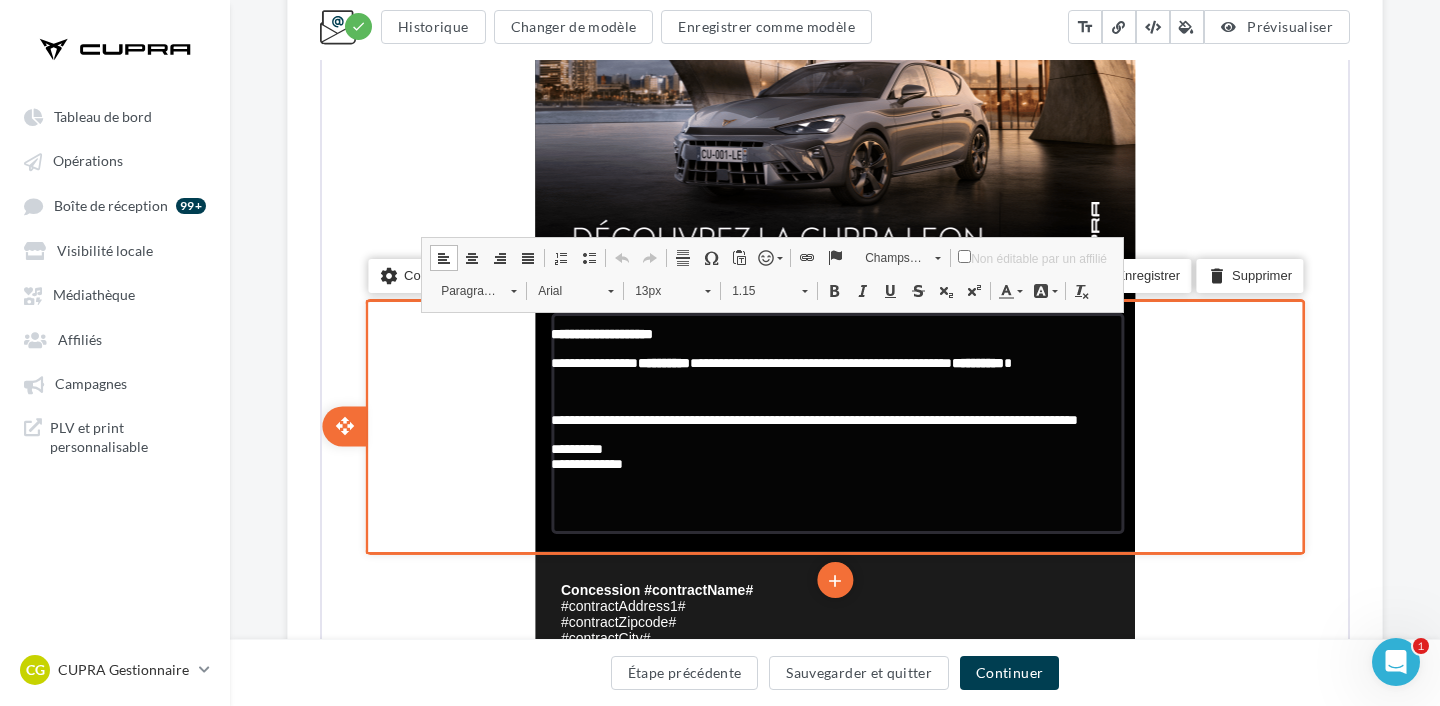 click at bounding box center [835, 390] 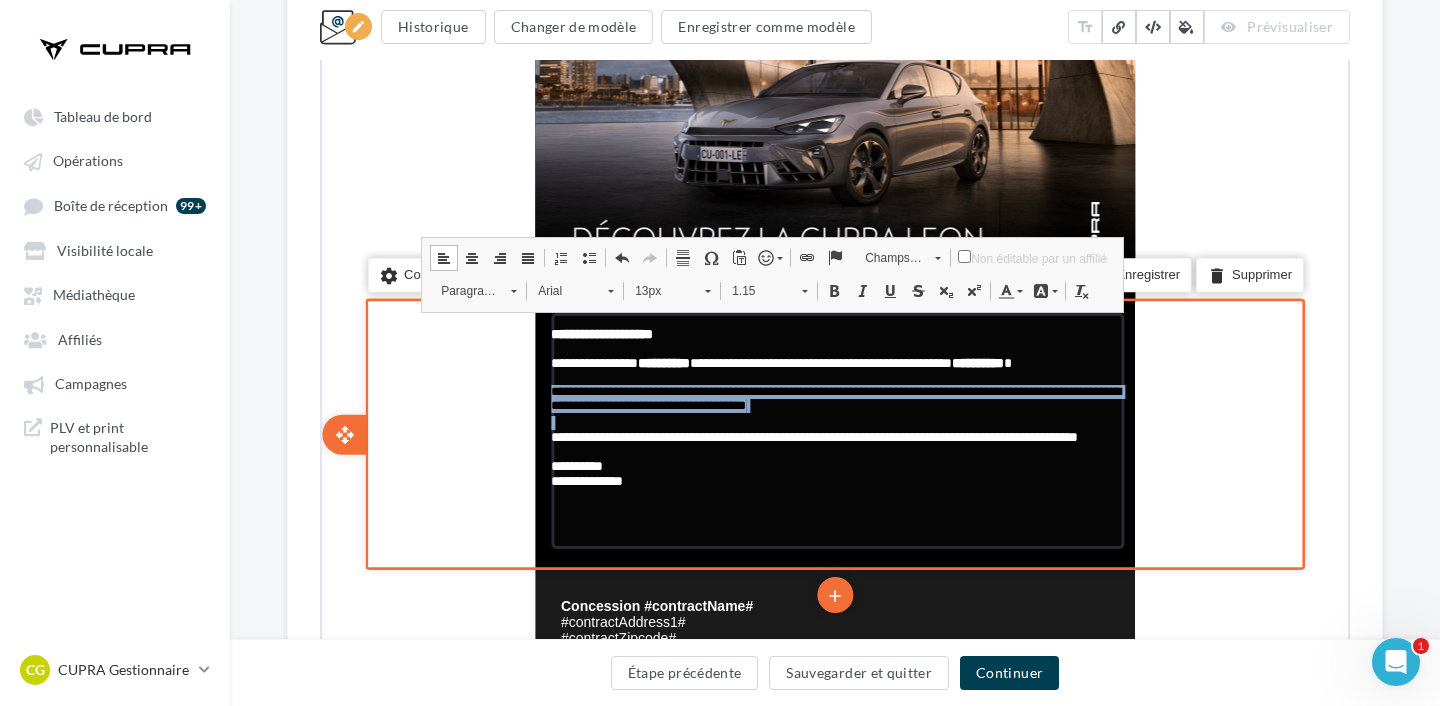 drag, startPoint x: 551, startPoint y: 409, endPoint x: 747, endPoint y: 437, distance: 197.9899 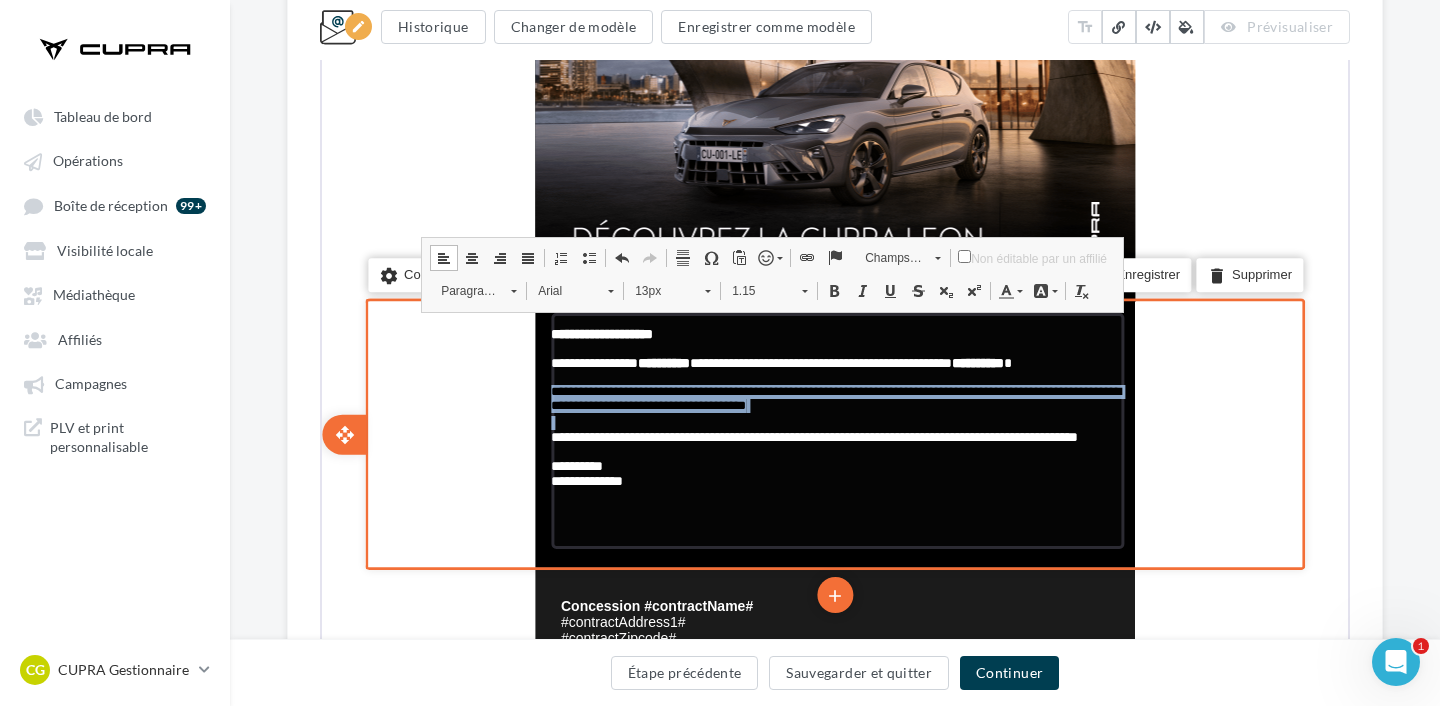 click on "**********" at bounding box center (835, 429) 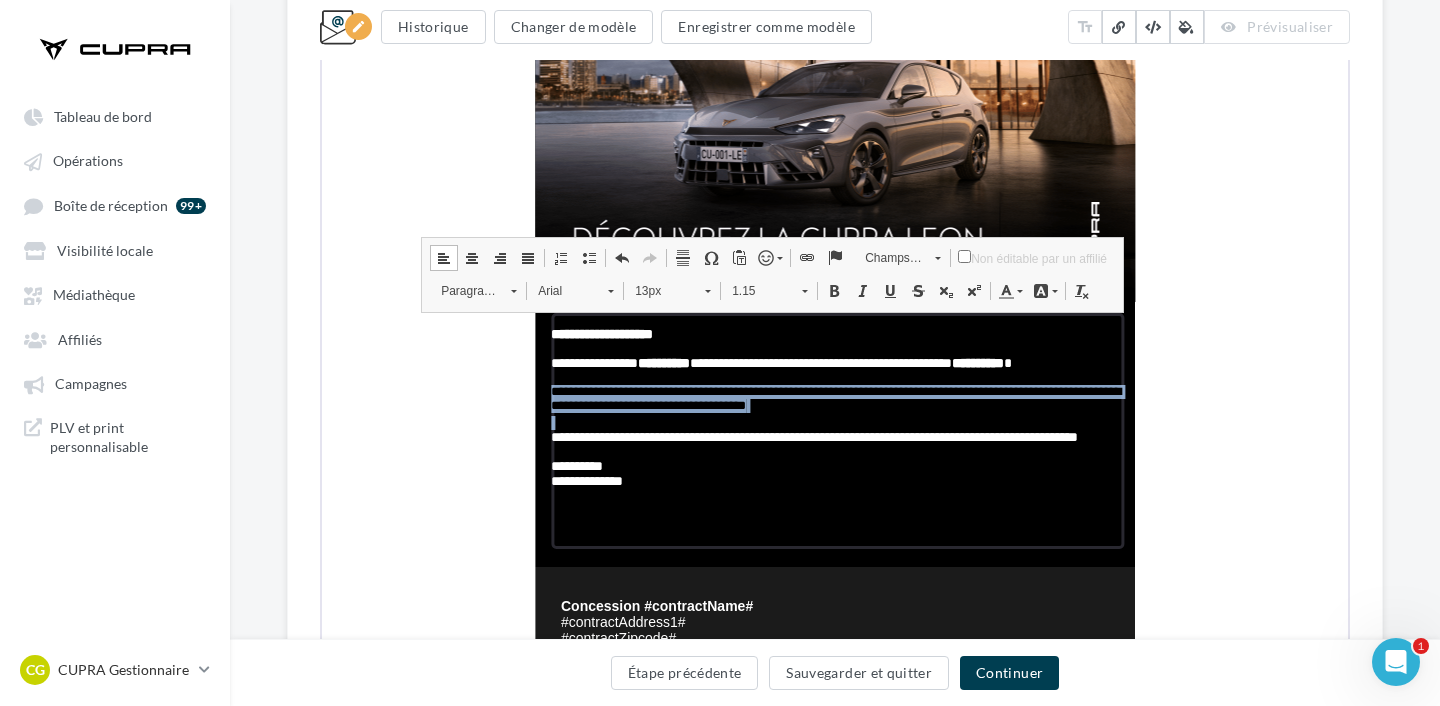 click at bounding box center (1004, 289) 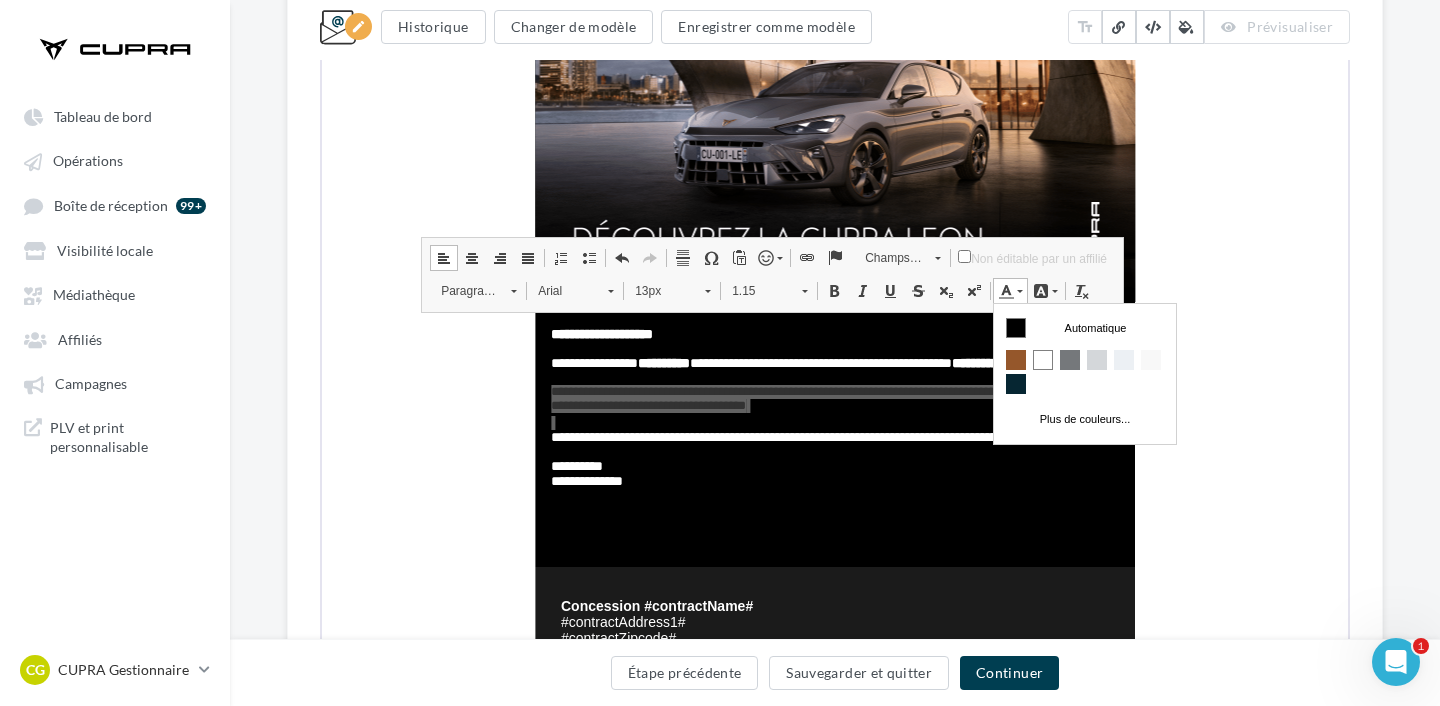 scroll, scrollTop: 0, scrollLeft: 0, axis: both 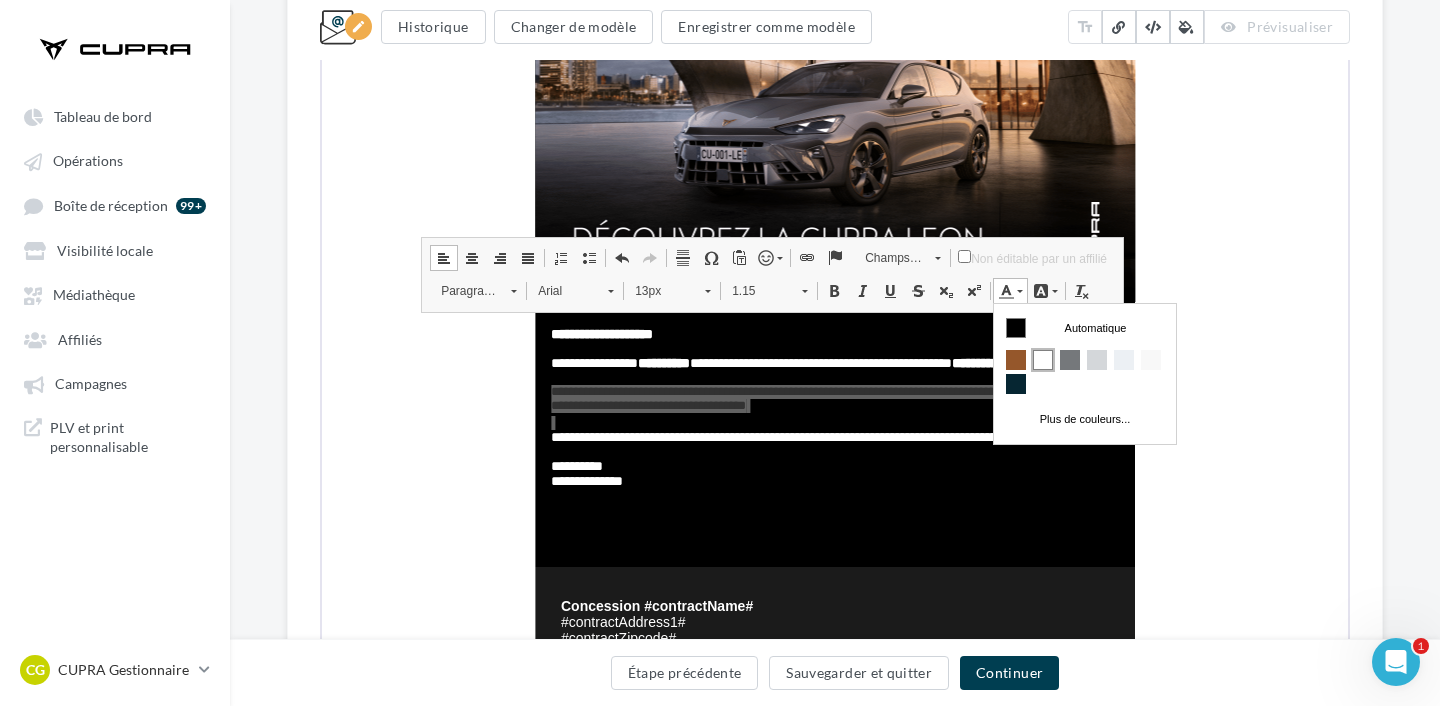 click at bounding box center [1043, 359] 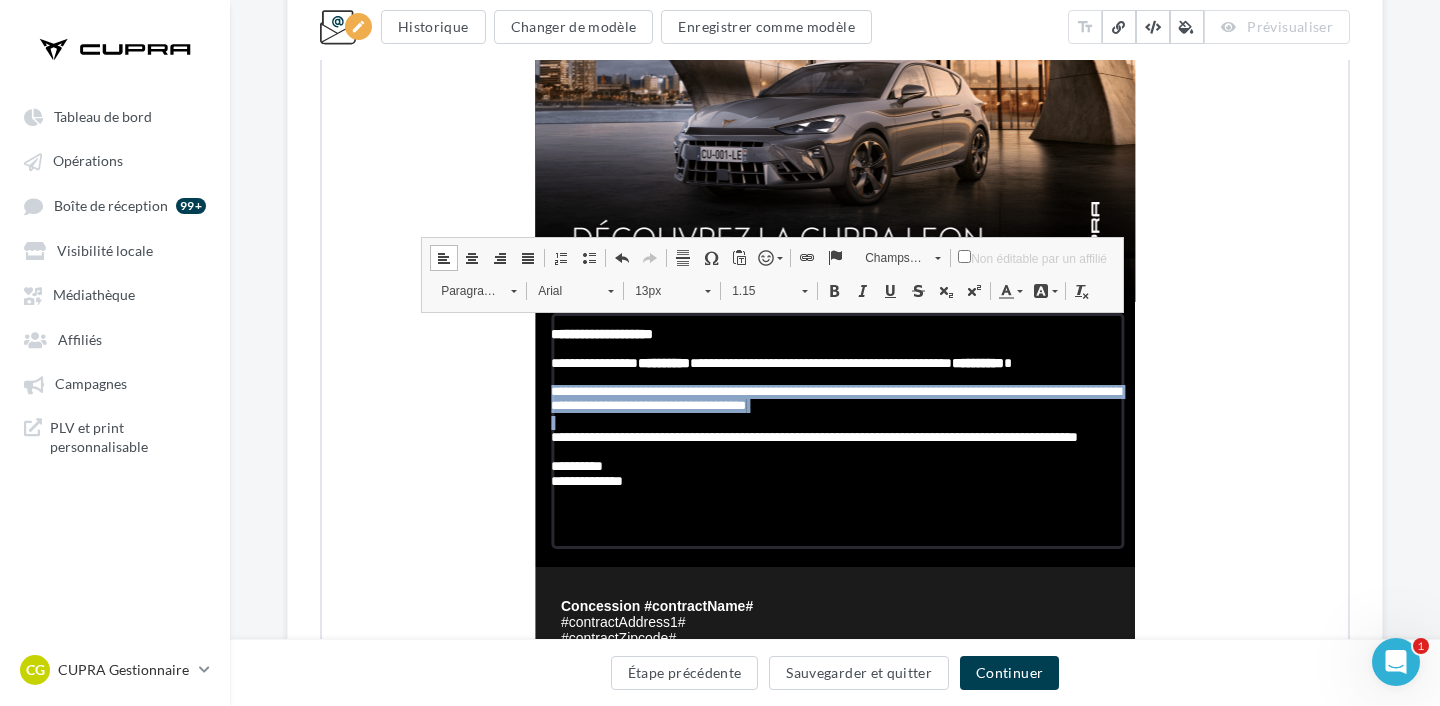 click on "13px" at bounding box center [658, 289] 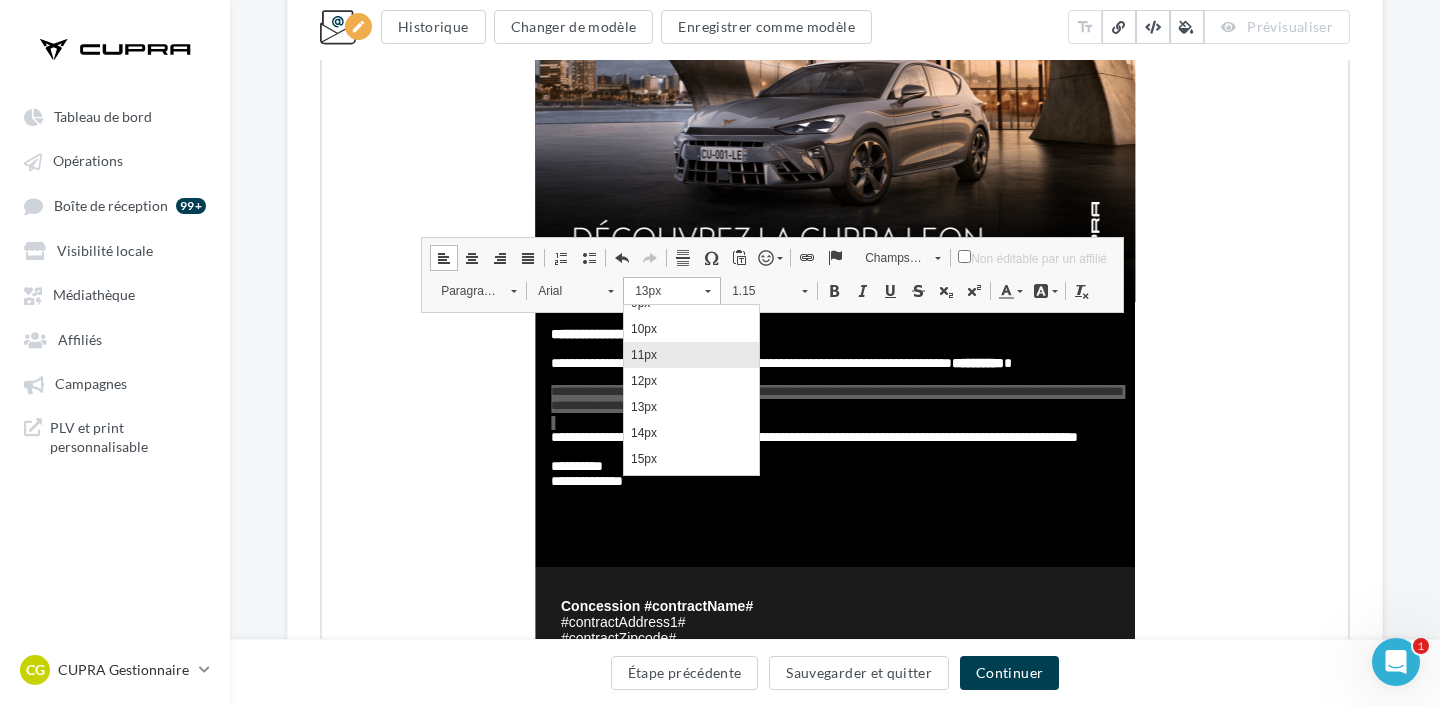 scroll, scrollTop: 71, scrollLeft: 0, axis: vertical 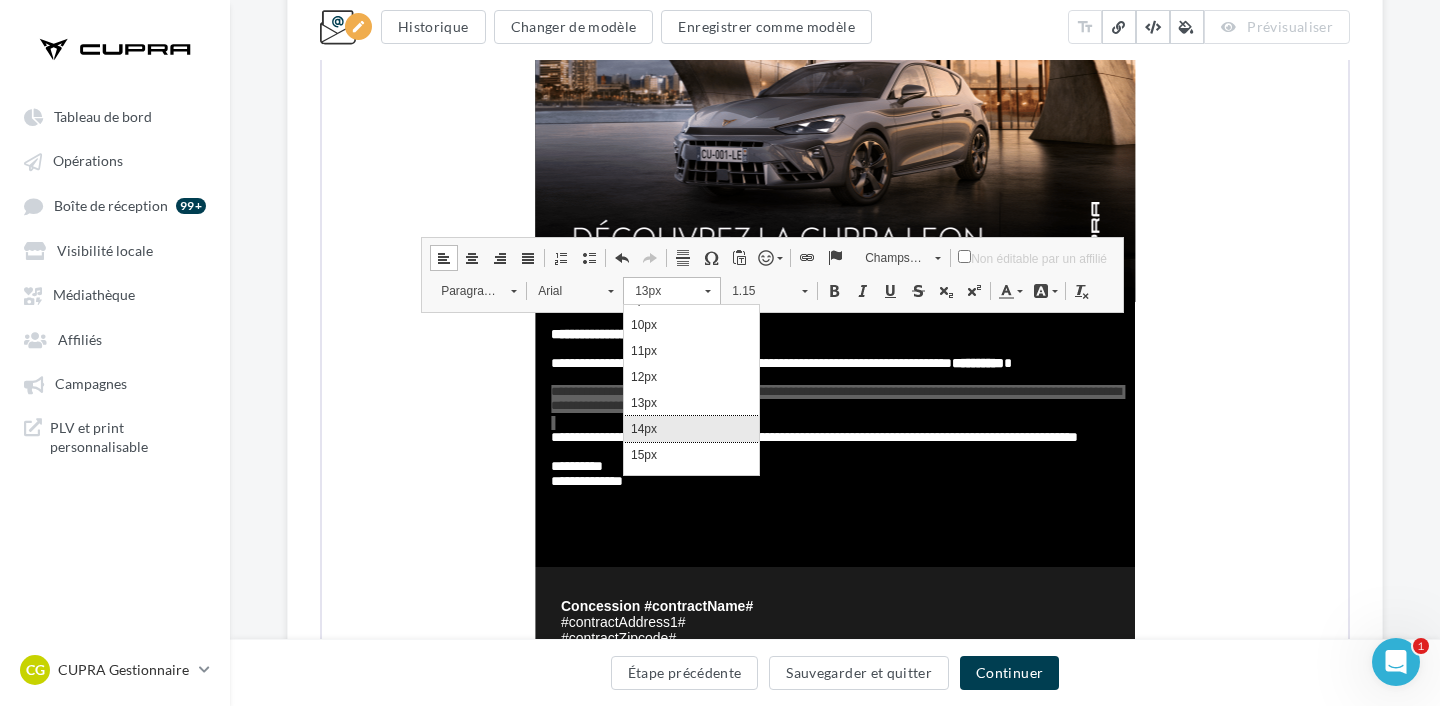 click on "14px" at bounding box center (691, 428) 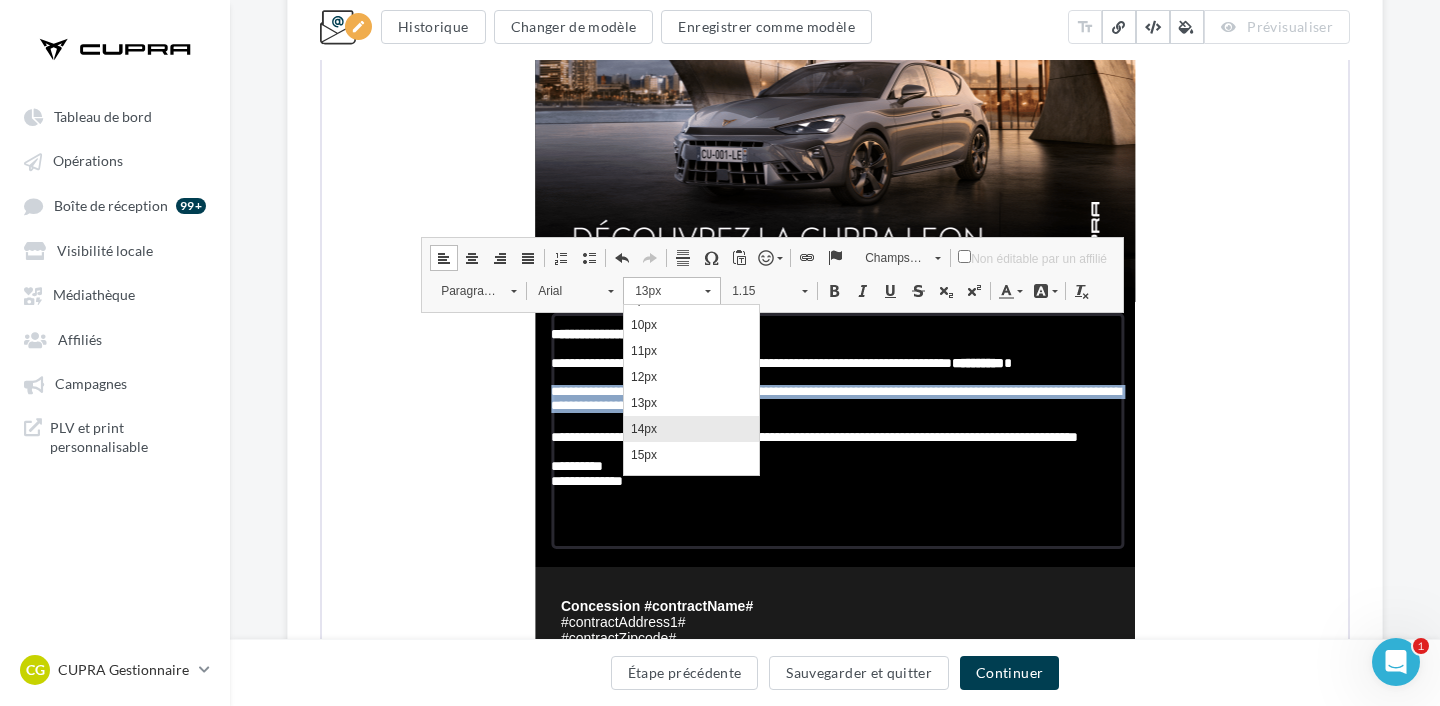 scroll, scrollTop: 0, scrollLeft: 0, axis: both 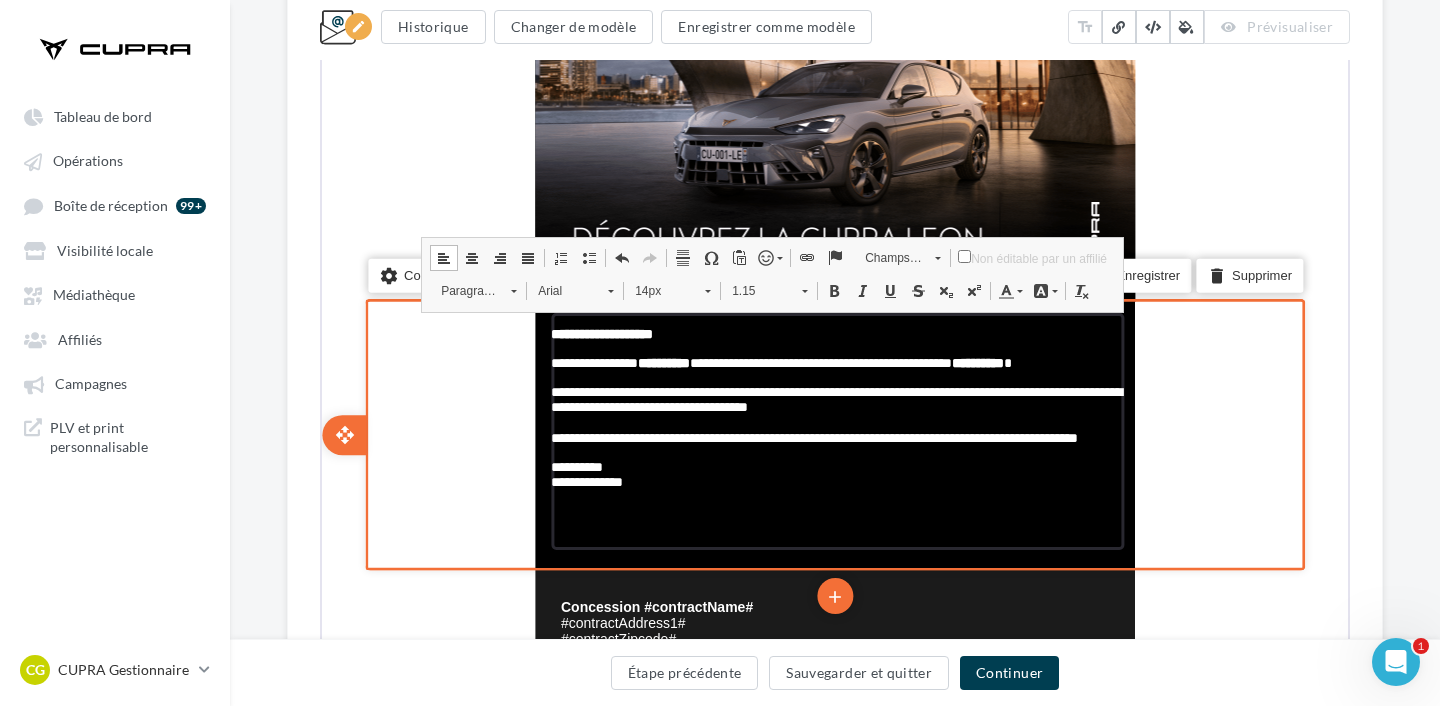 click on "**********" at bounding box center [834, 397] 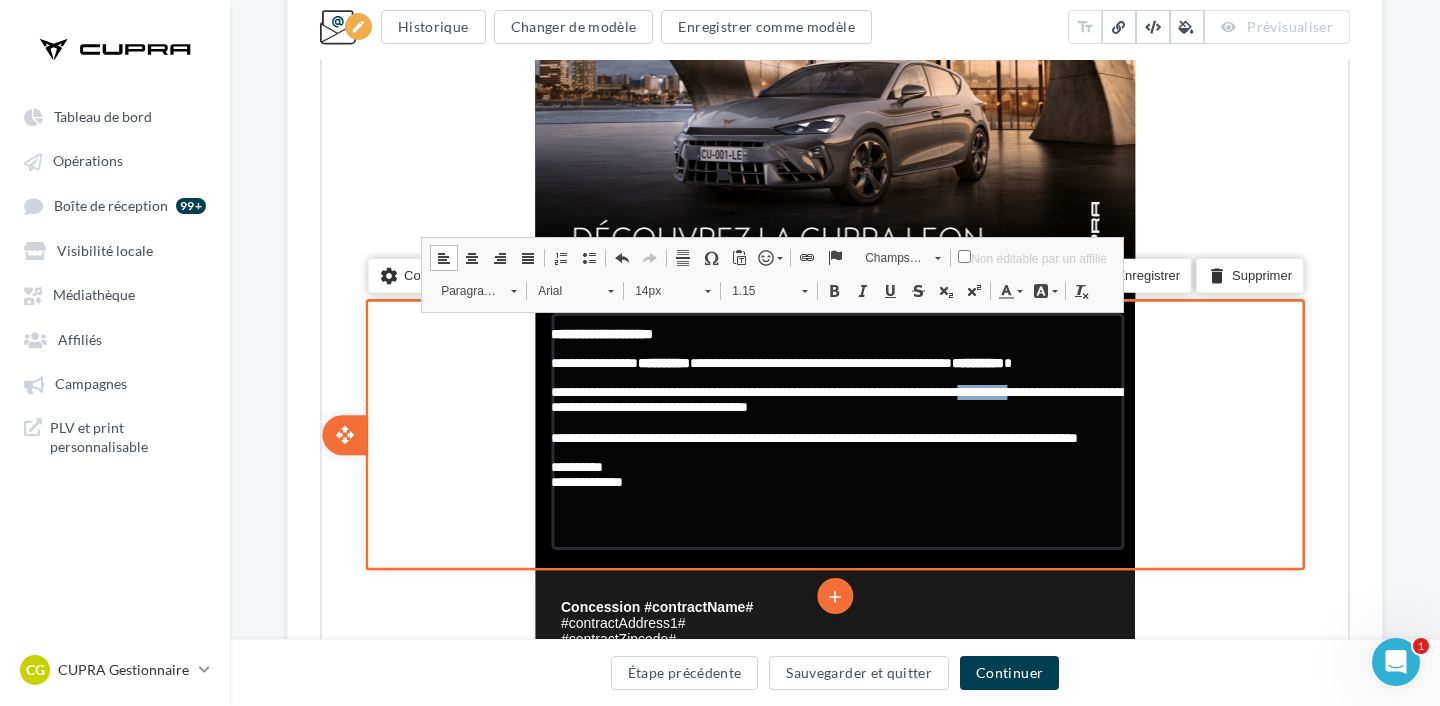 drag, startPoint x: 1061, startPoint y: 411, endPoint x: 581, endPoint y: 428, distance: 480.30093 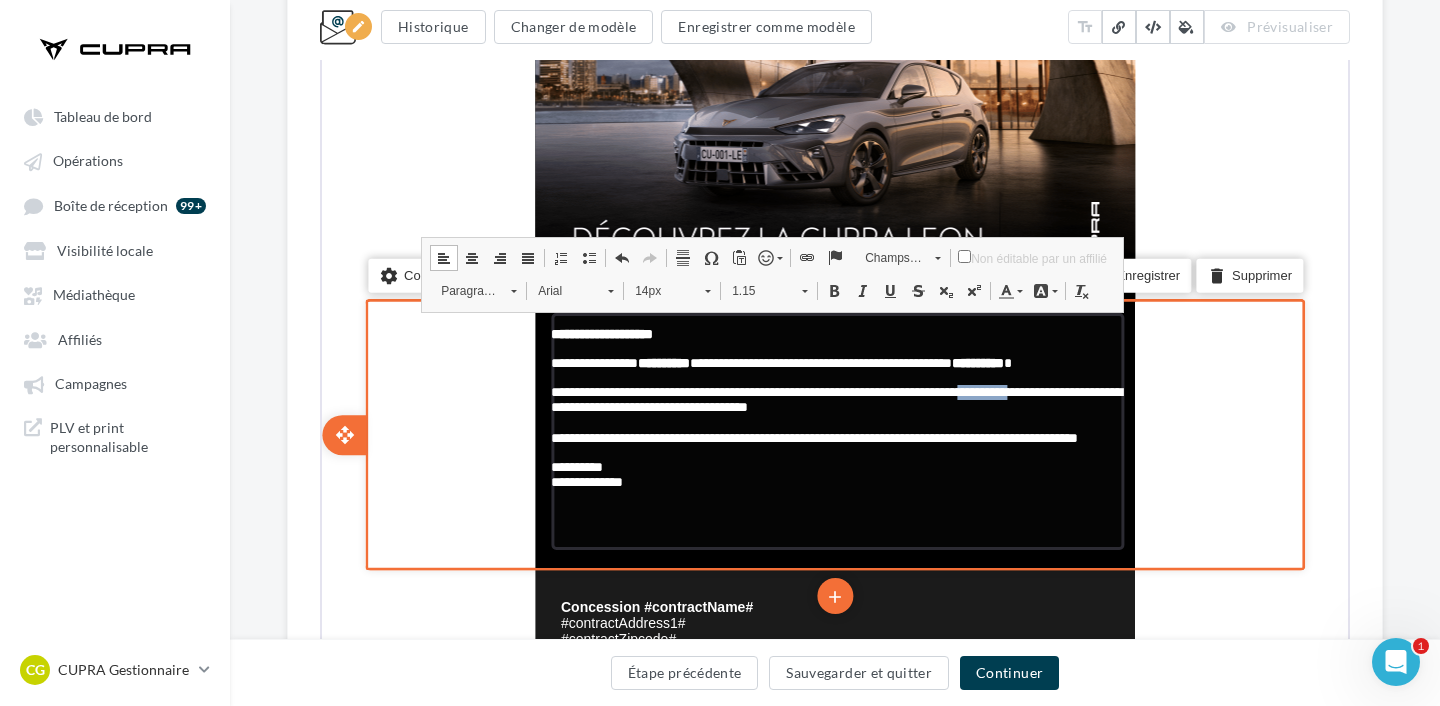click on "**********" at bounding box center (834, 397) 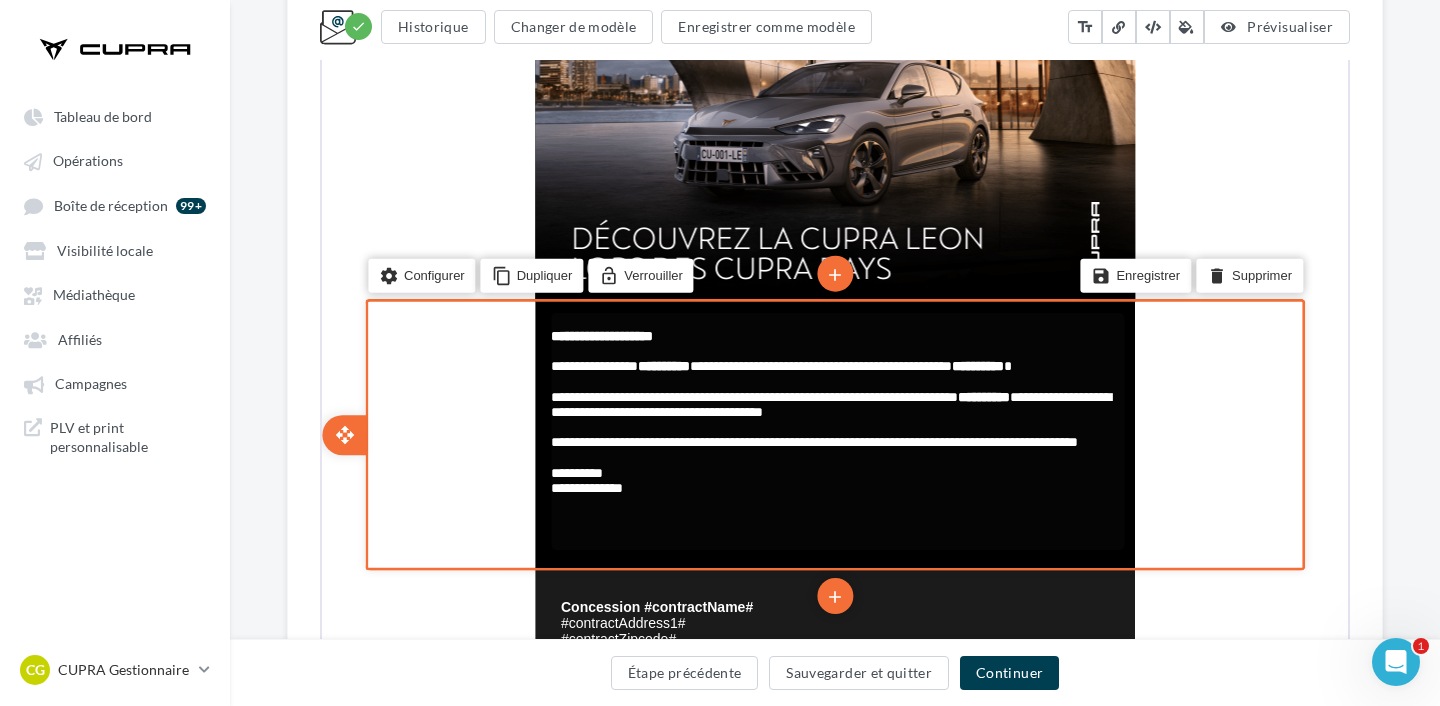 click on "**********" at bounding box center (829, 402) 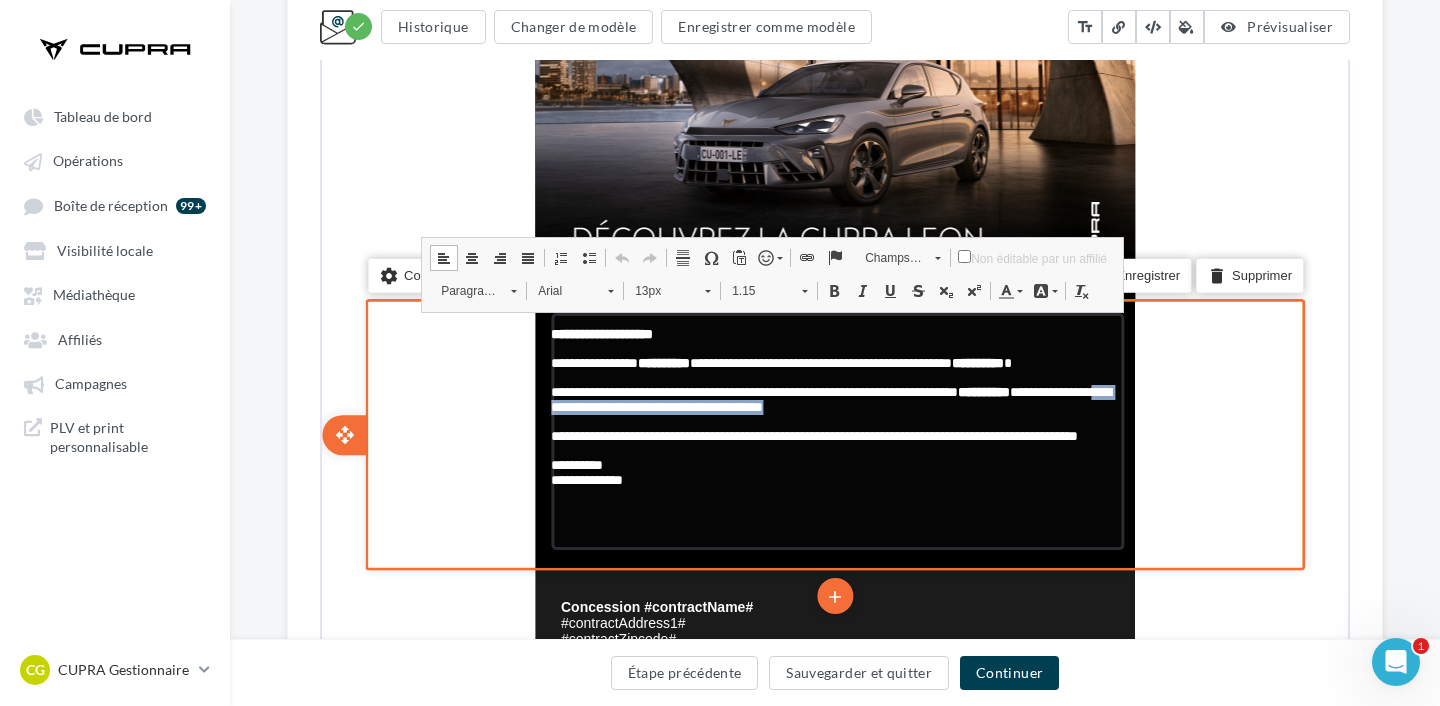 drag, startPoint x: 683, startPoint y: 428, endPoint x: 966, endPoint y: 427, distance: 283.00177 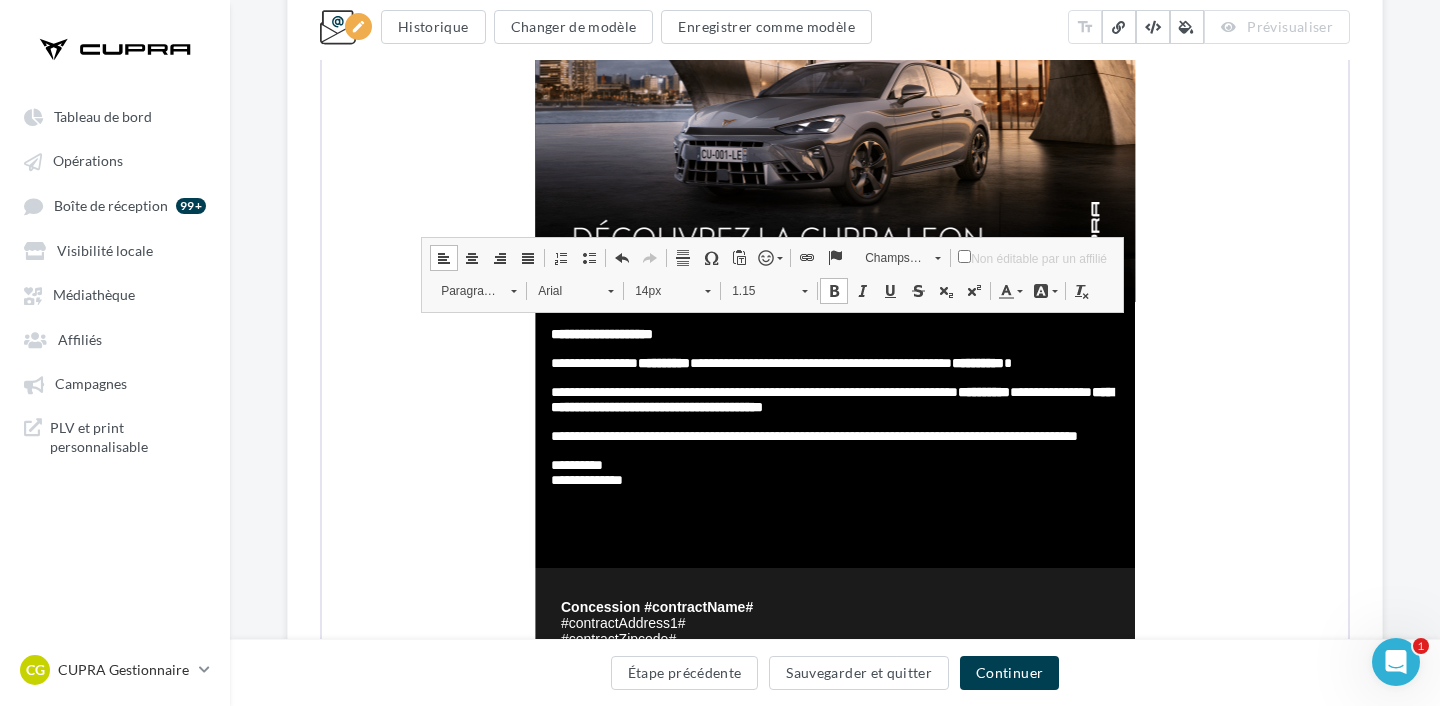 click on "**********" at bounding box center (835, 357) 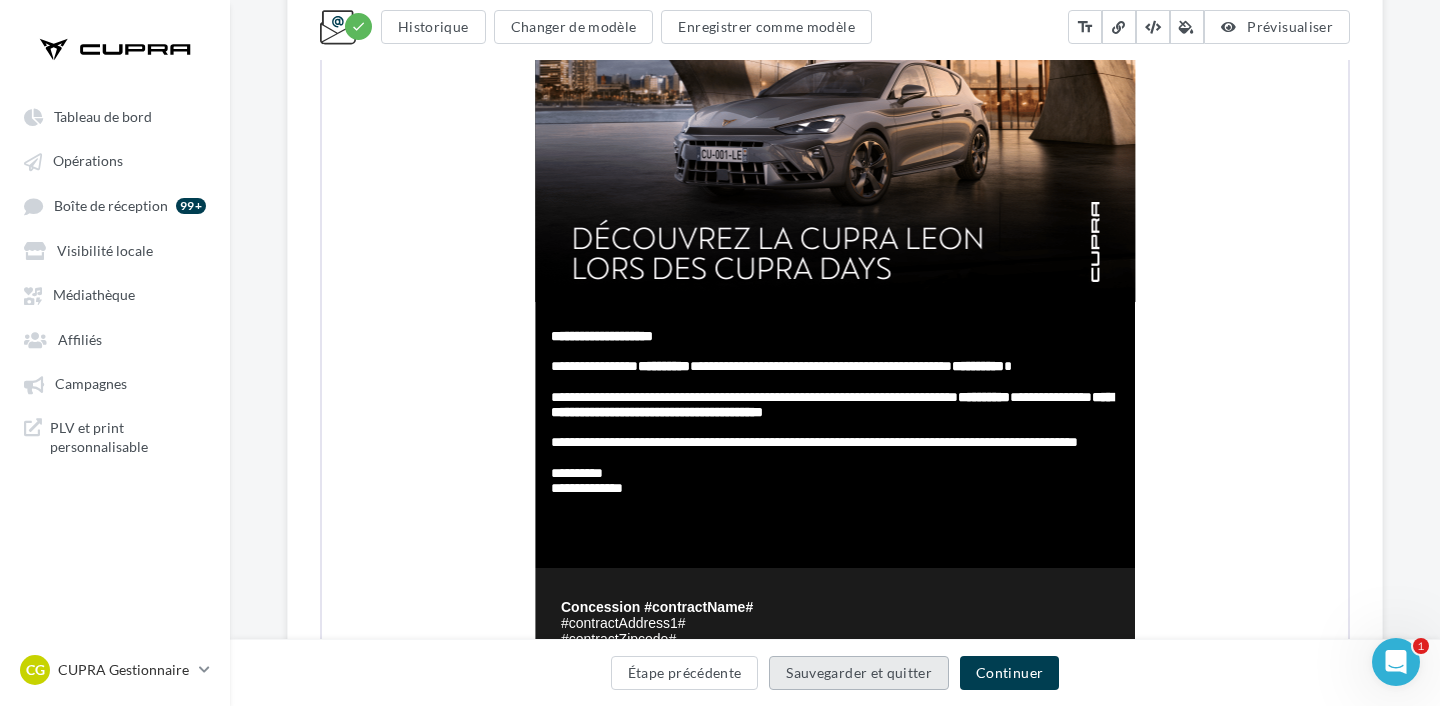 click on "Sauvegarder et quitter" at bounding box center (859, 673) 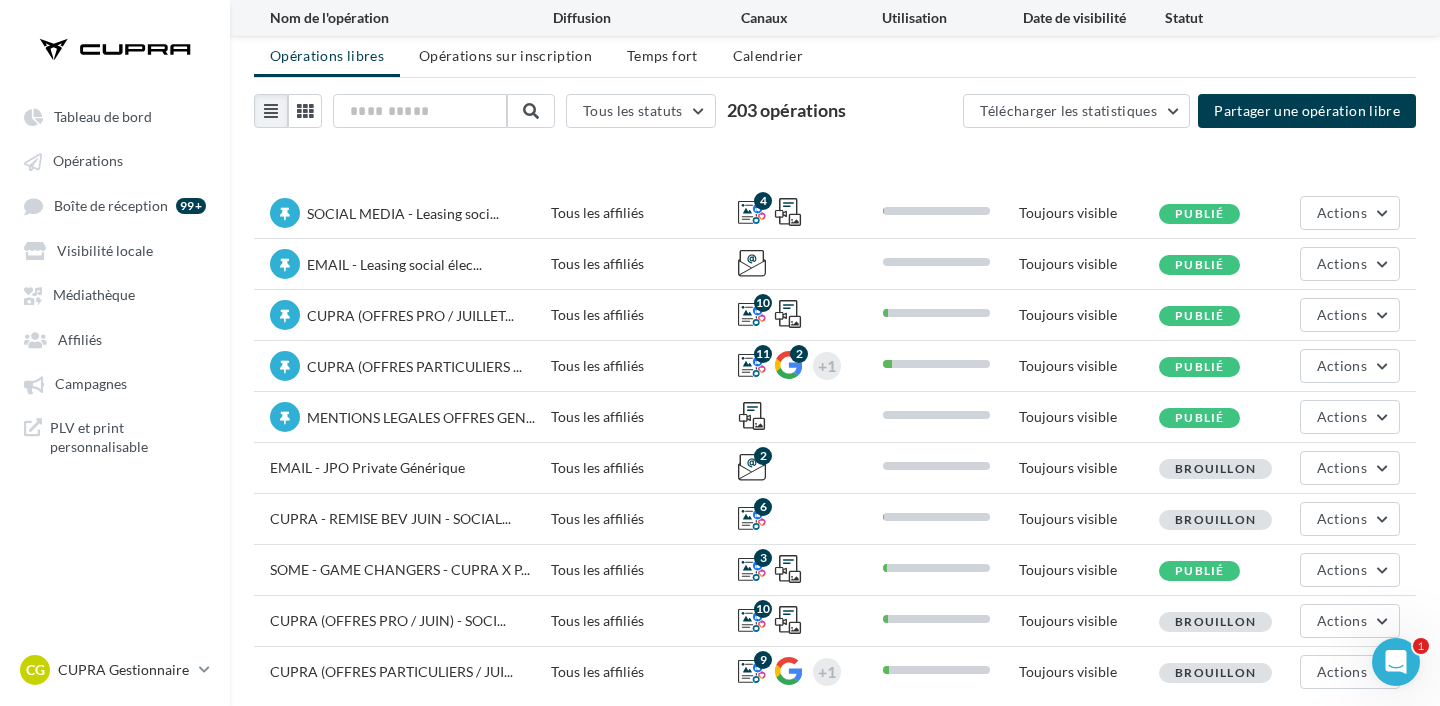 scroll, scrollTop: 133, scrollLeft: 0, axis: vertical 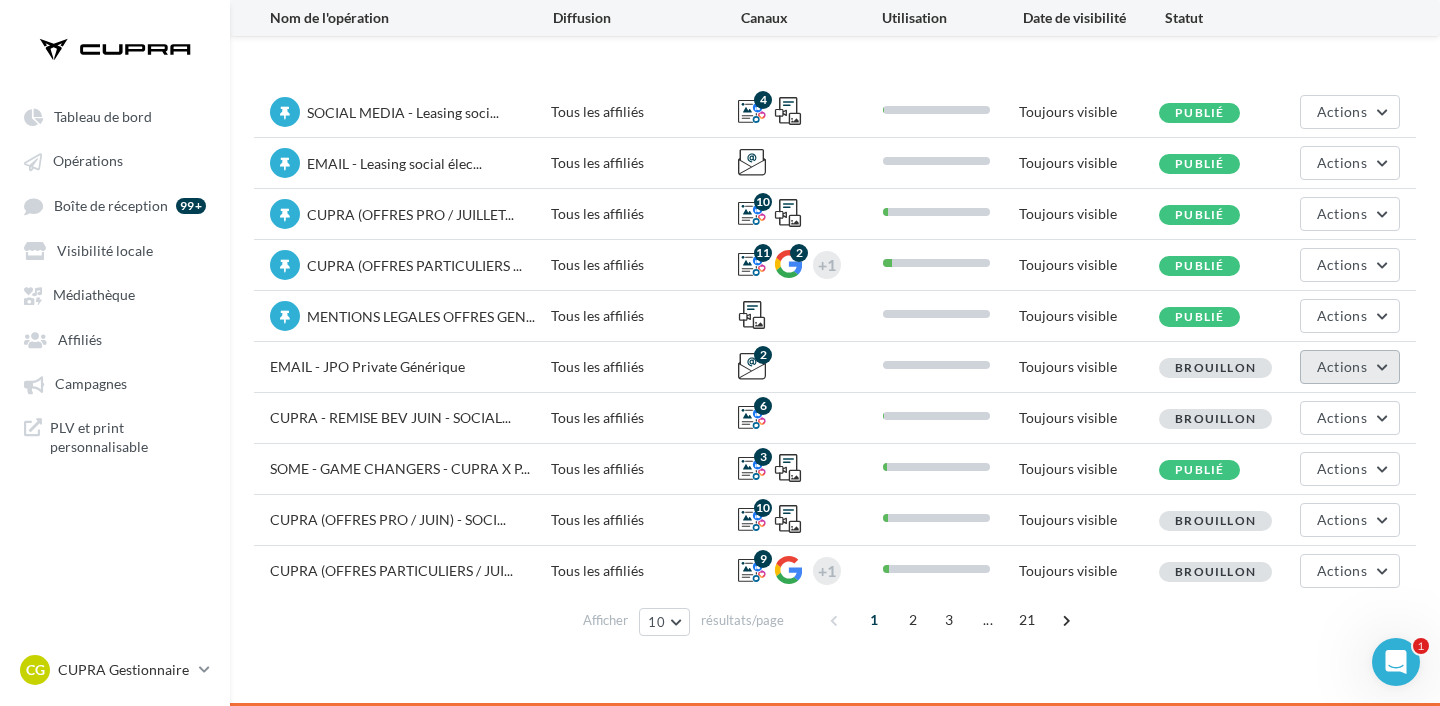click on "Actions" at bounding box center [1350, 367] 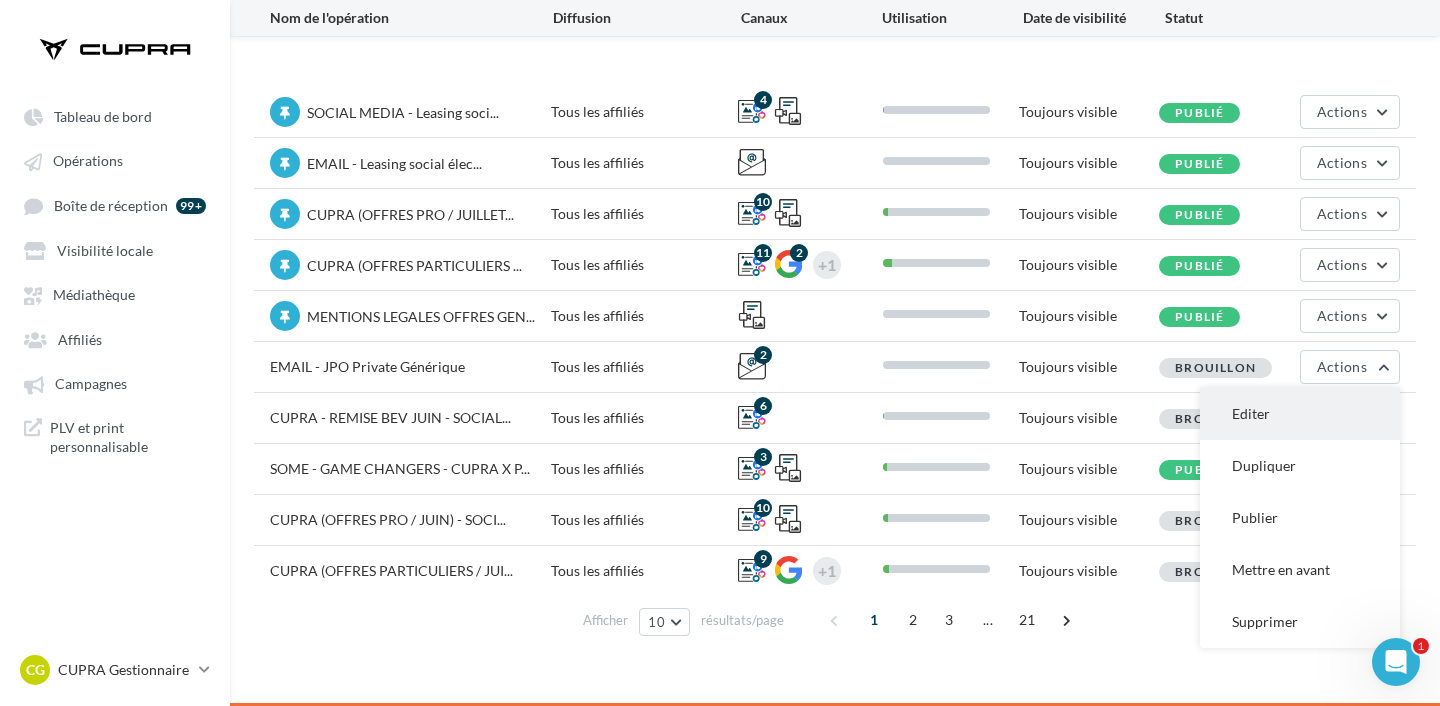 click on "Editer" at bounding box center (1300, 414) 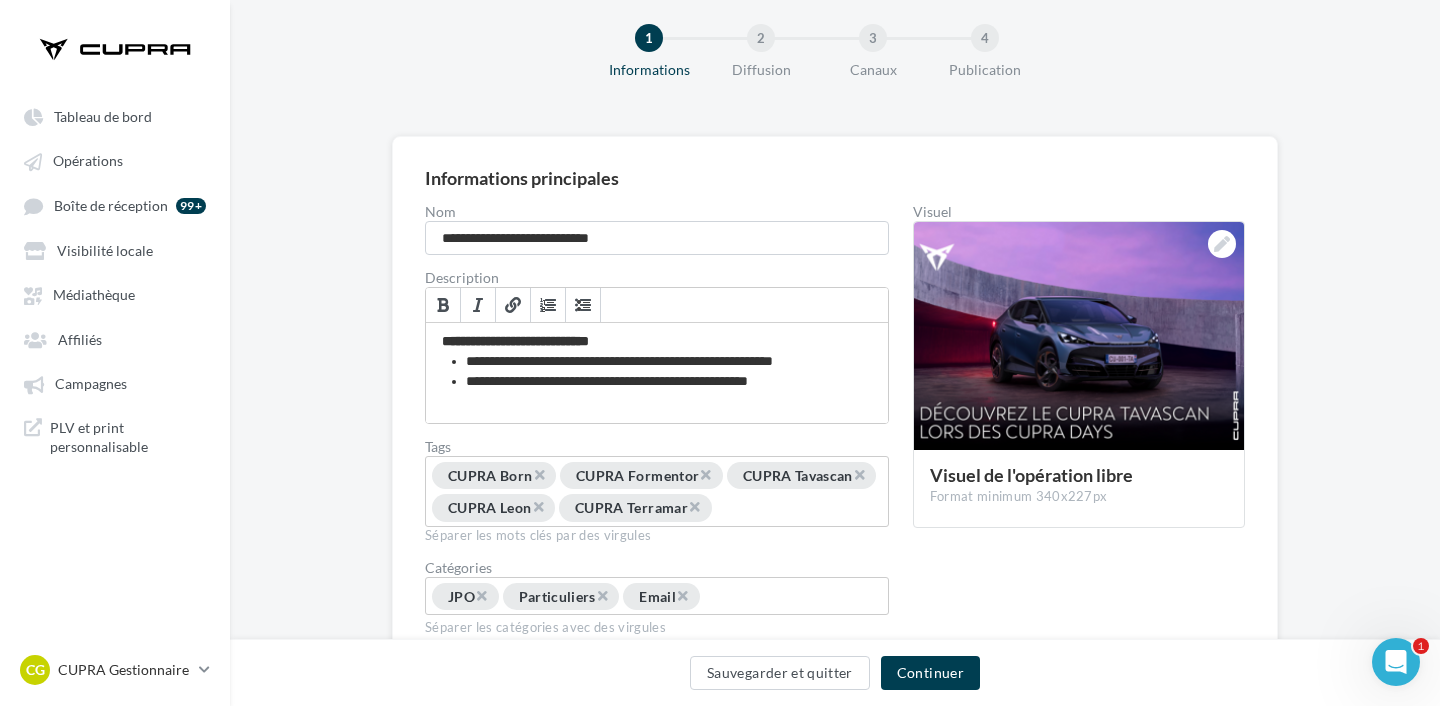 scroll, scrollTop: 0, scrollLeft: 0, axis: both 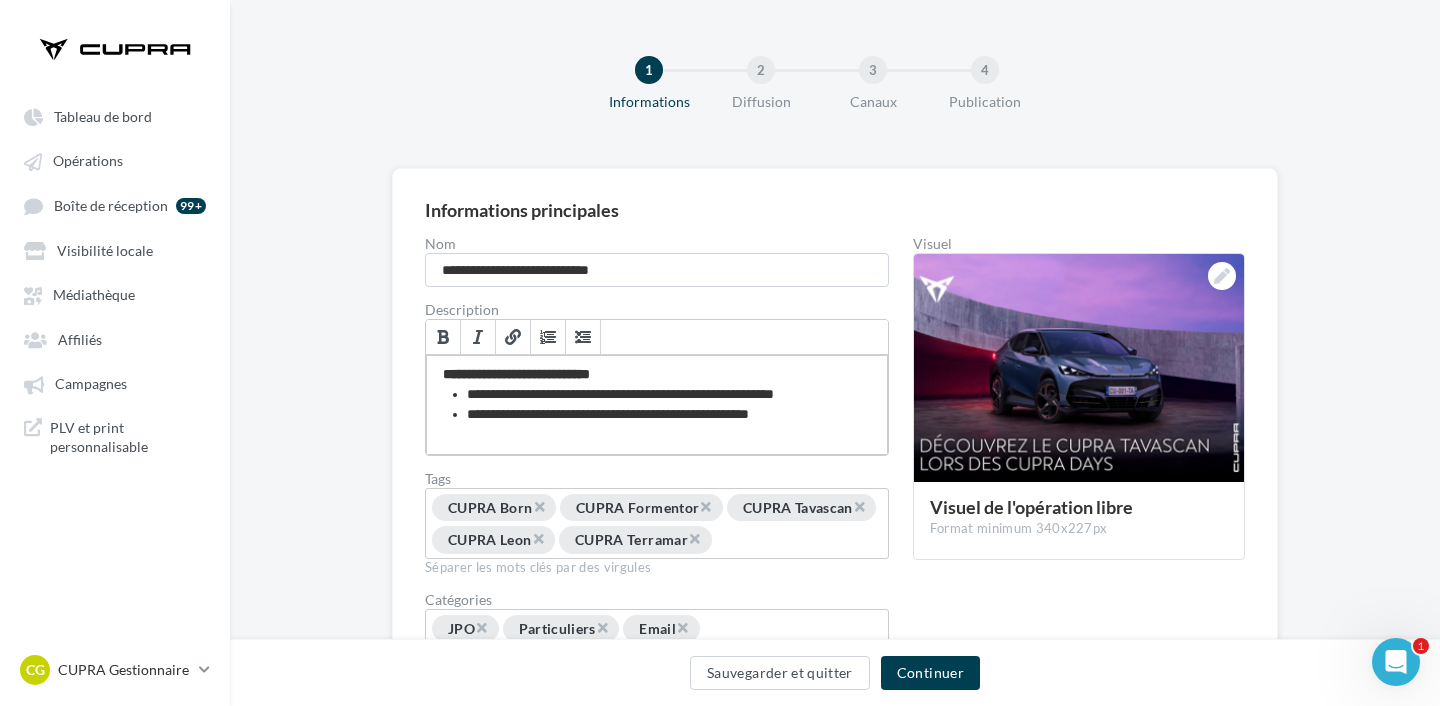 click on "**********" at bounding box center [657, 405] 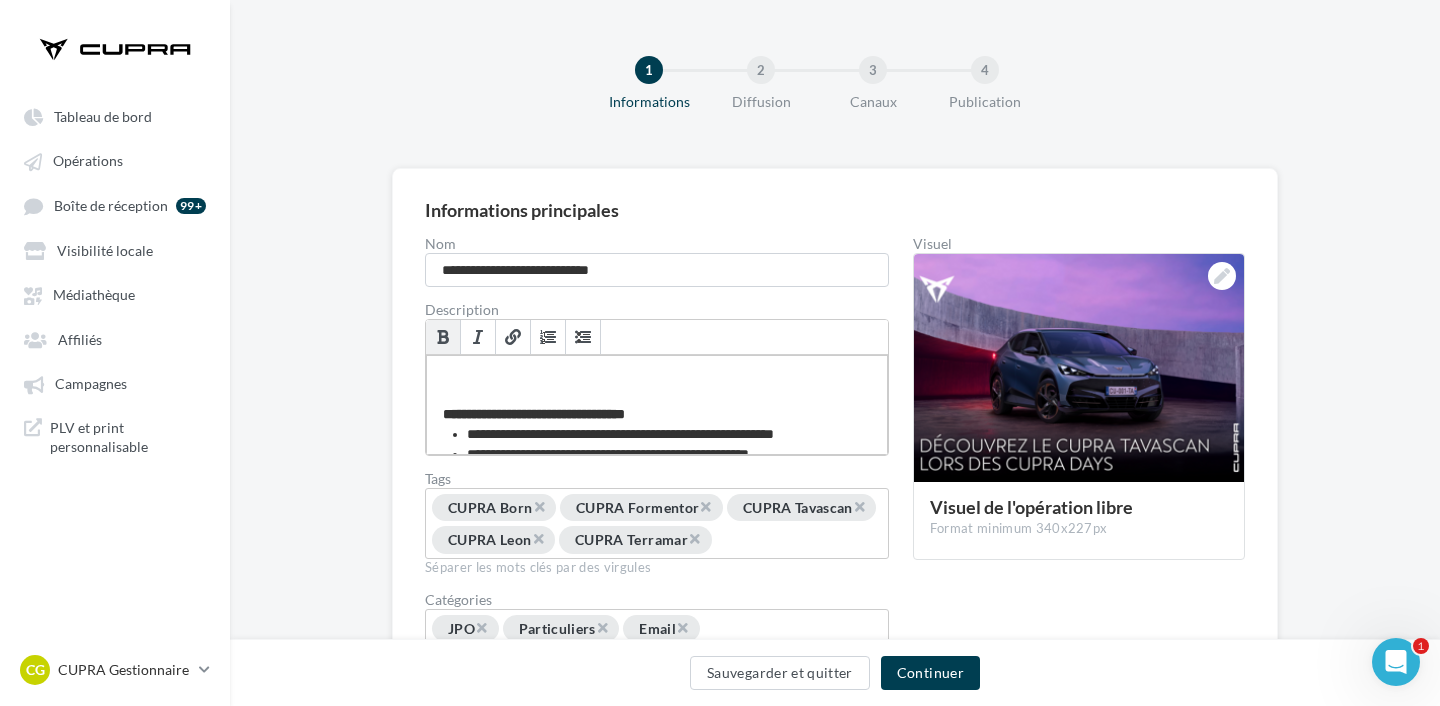 click on "**********" at bounding box center (657, 405) 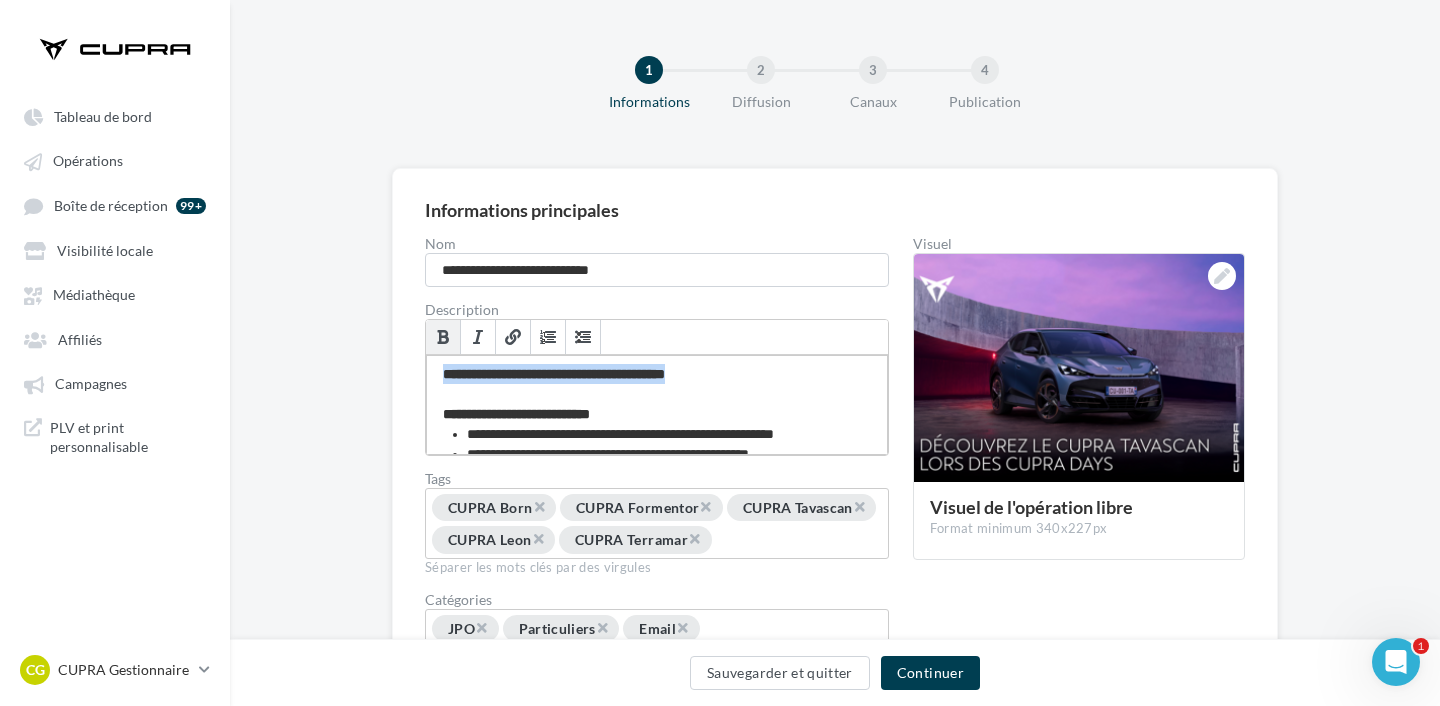 drag, startPoint x: 712, startPoint y: 375, endPoint x: 265, endPoint y: 364, distance: 447.1353 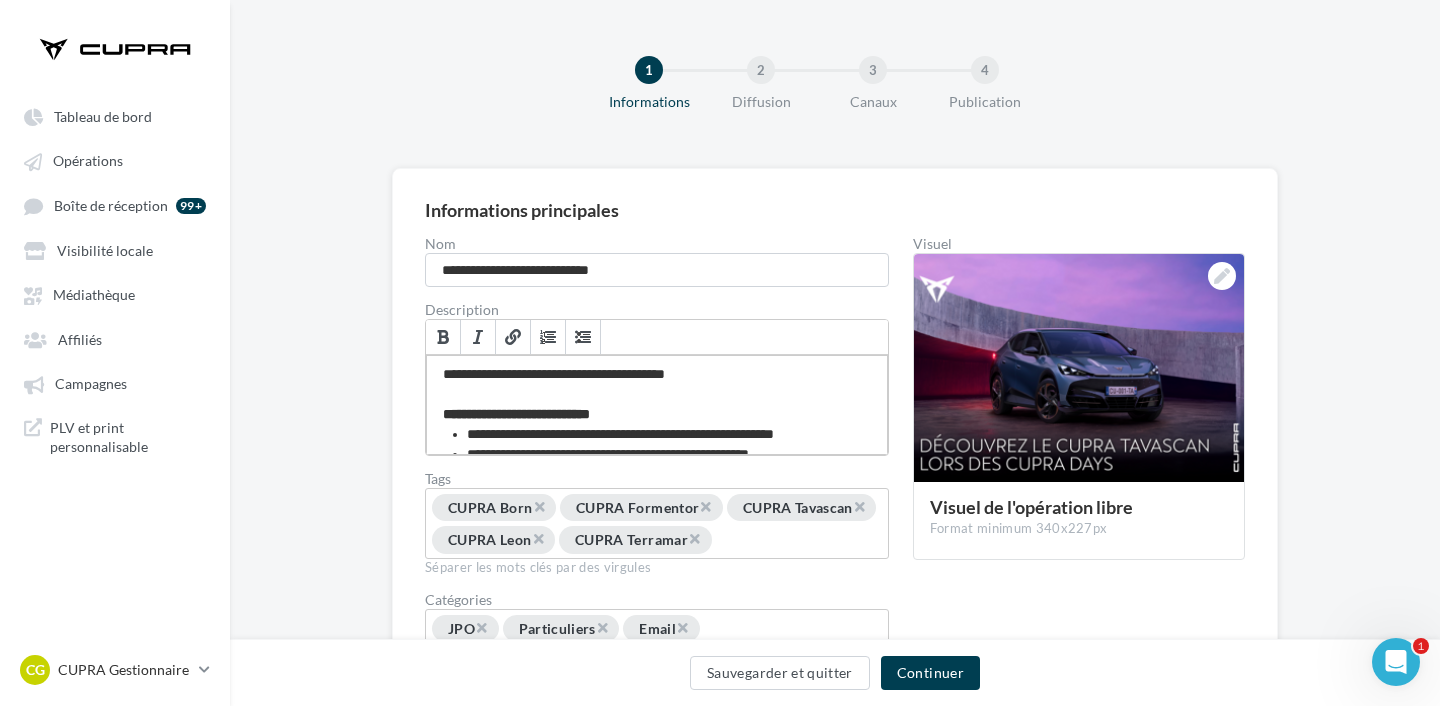 click on "**********" at bounding box center (657, 405) 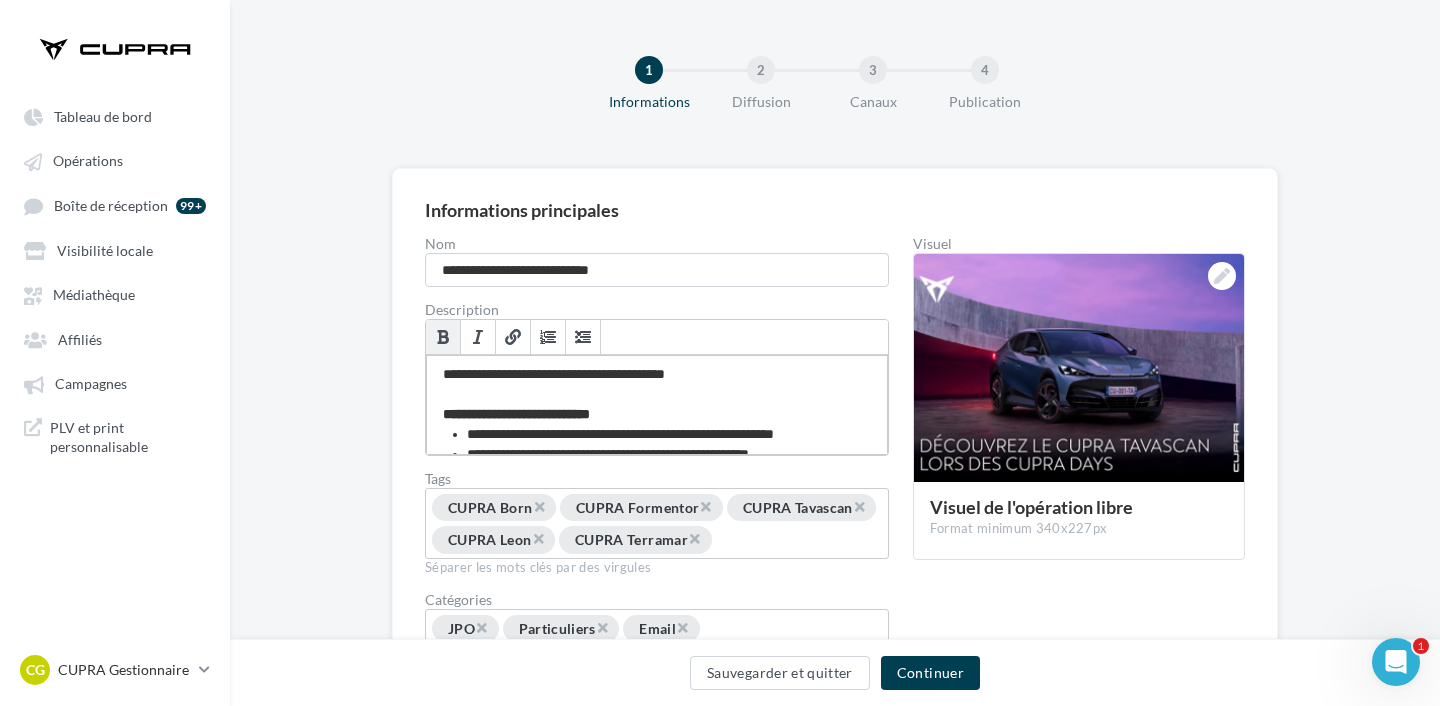 click on "**********" at bounding box center (657, 405) 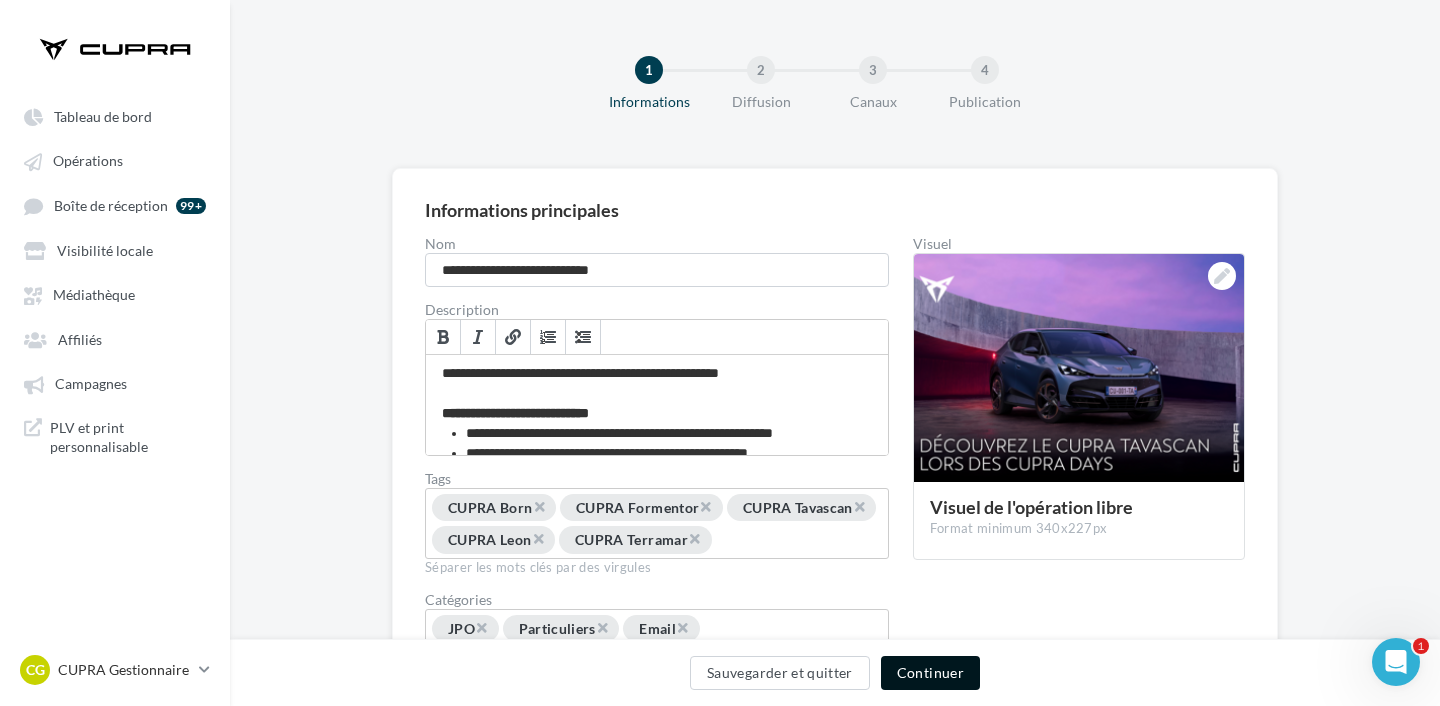 click on "Continuer" at bounding box center [930, 673] 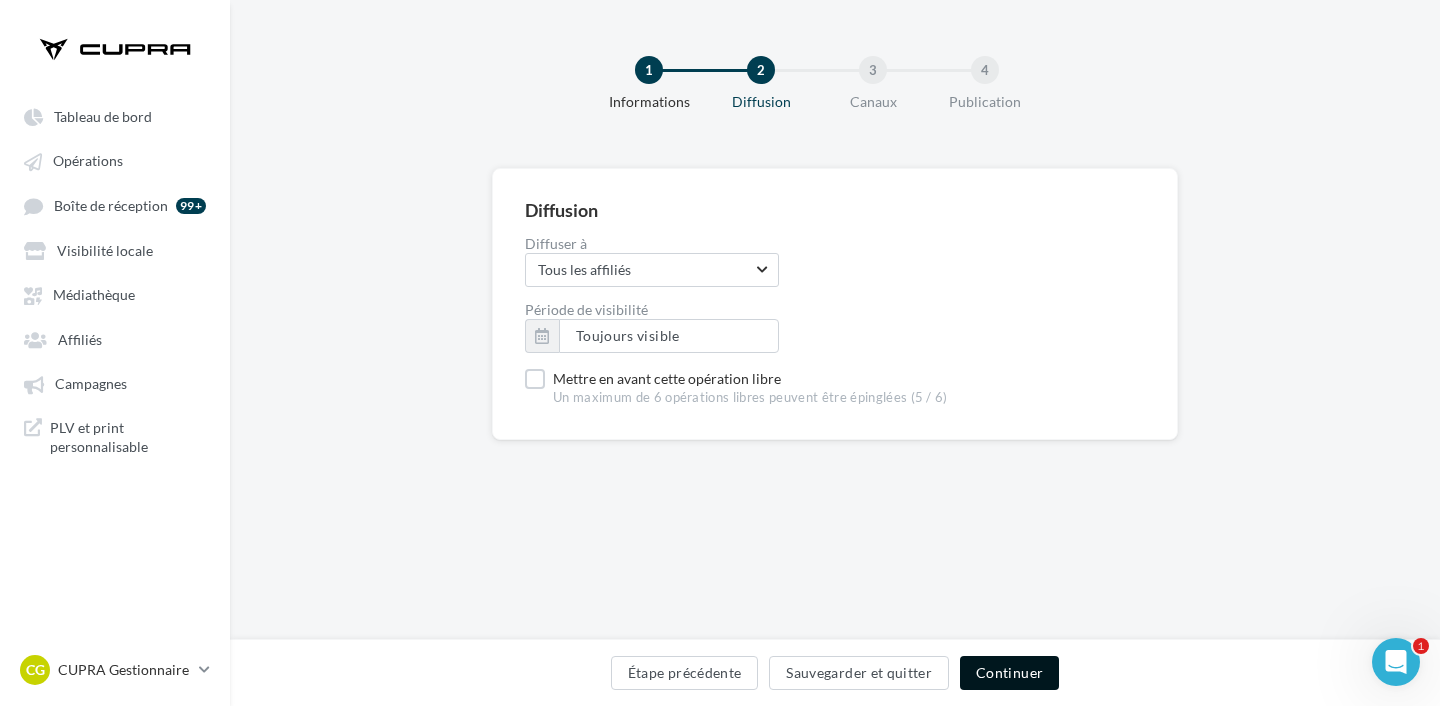 click on "Continuer" at bounding box center [1009, 673] 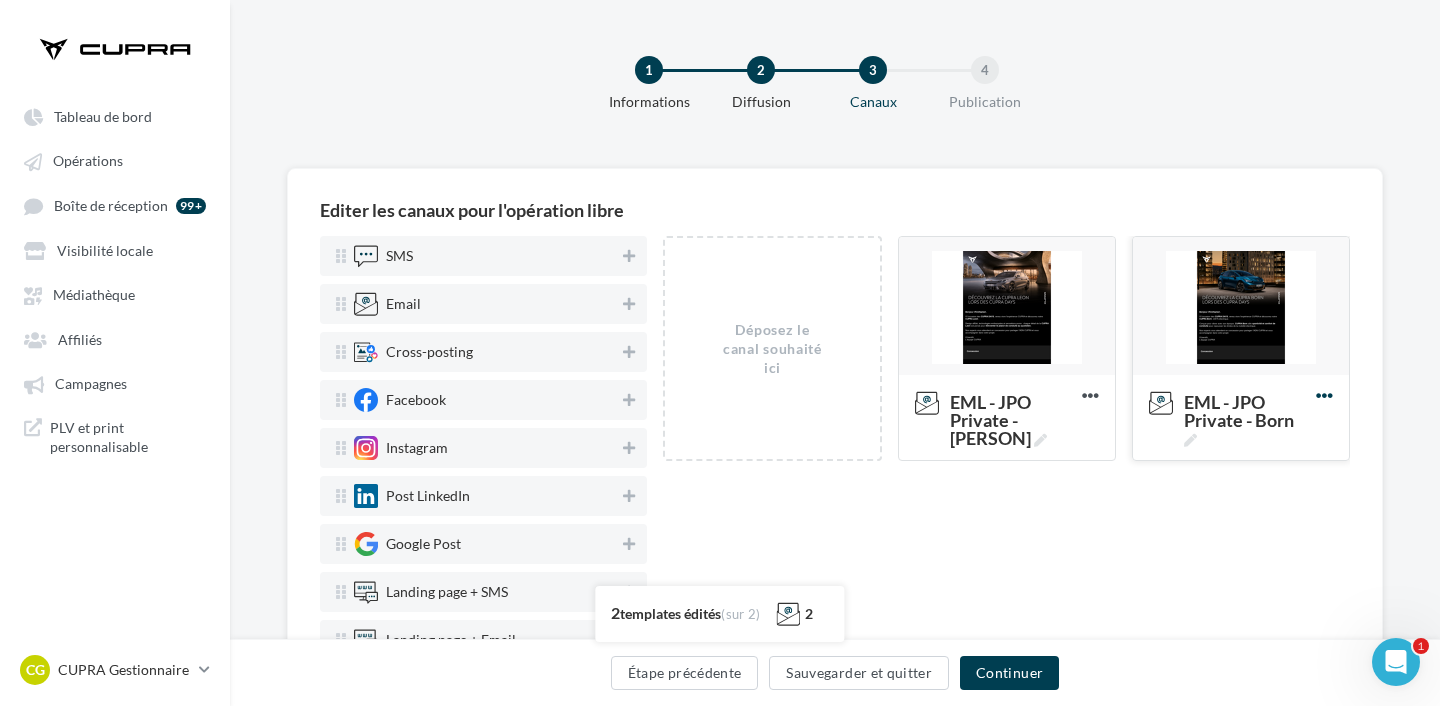 click at bounding box center [1324, 395] 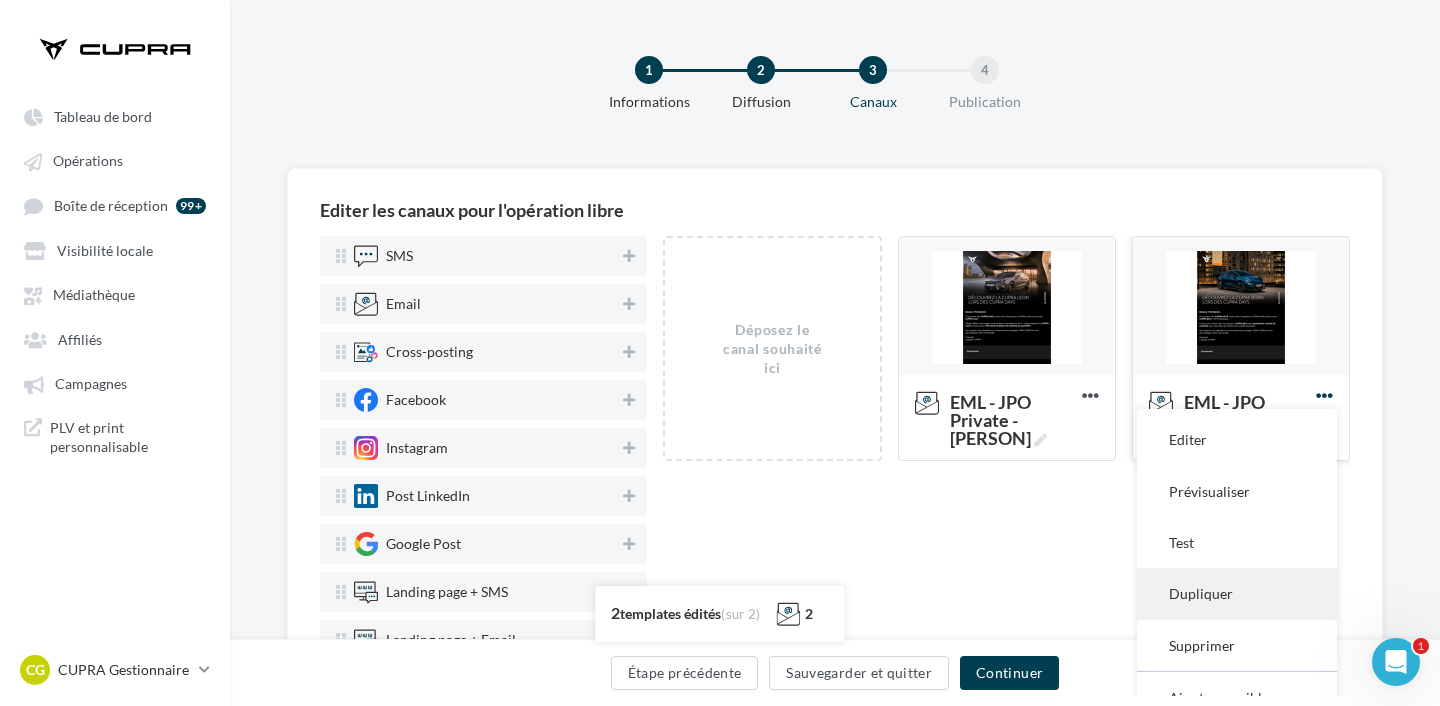 click on "Dupliquer" at bounding box center (1237, 593) 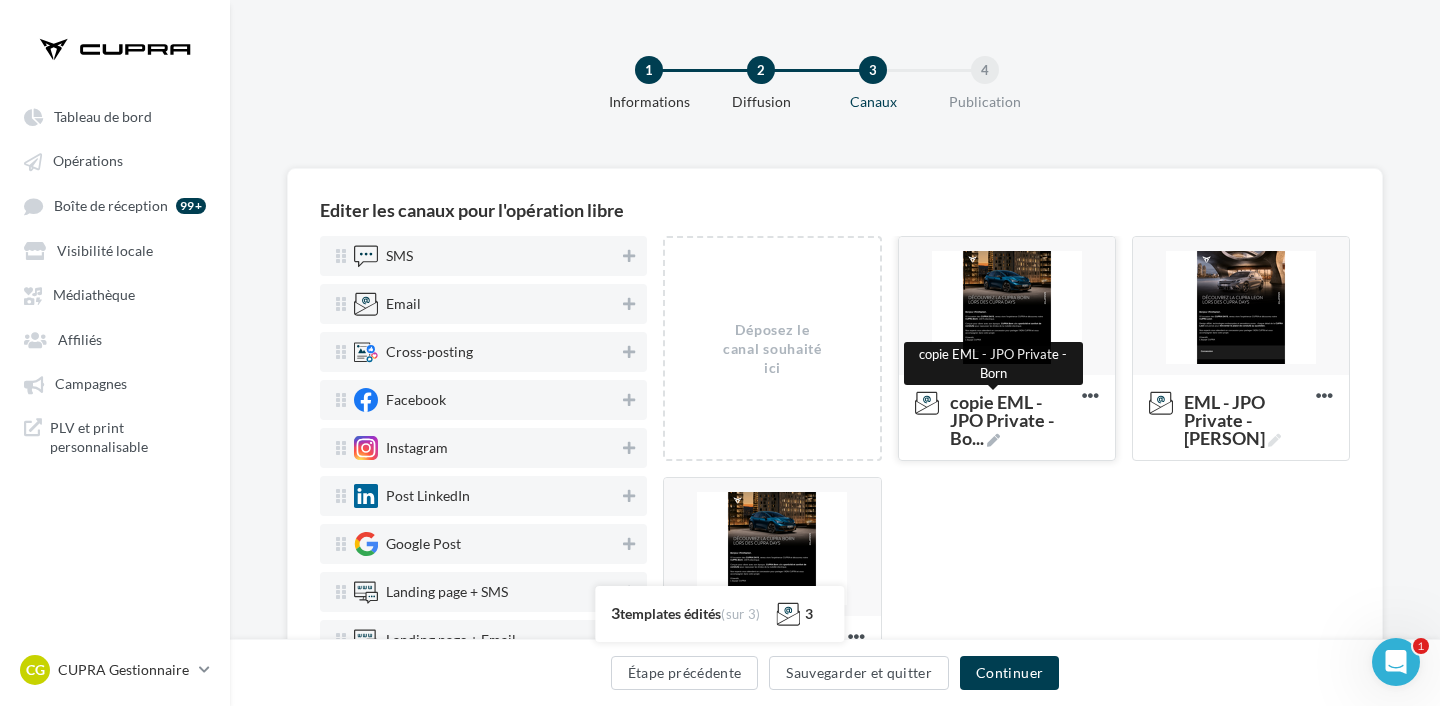 click at bounding box center (993, 440) 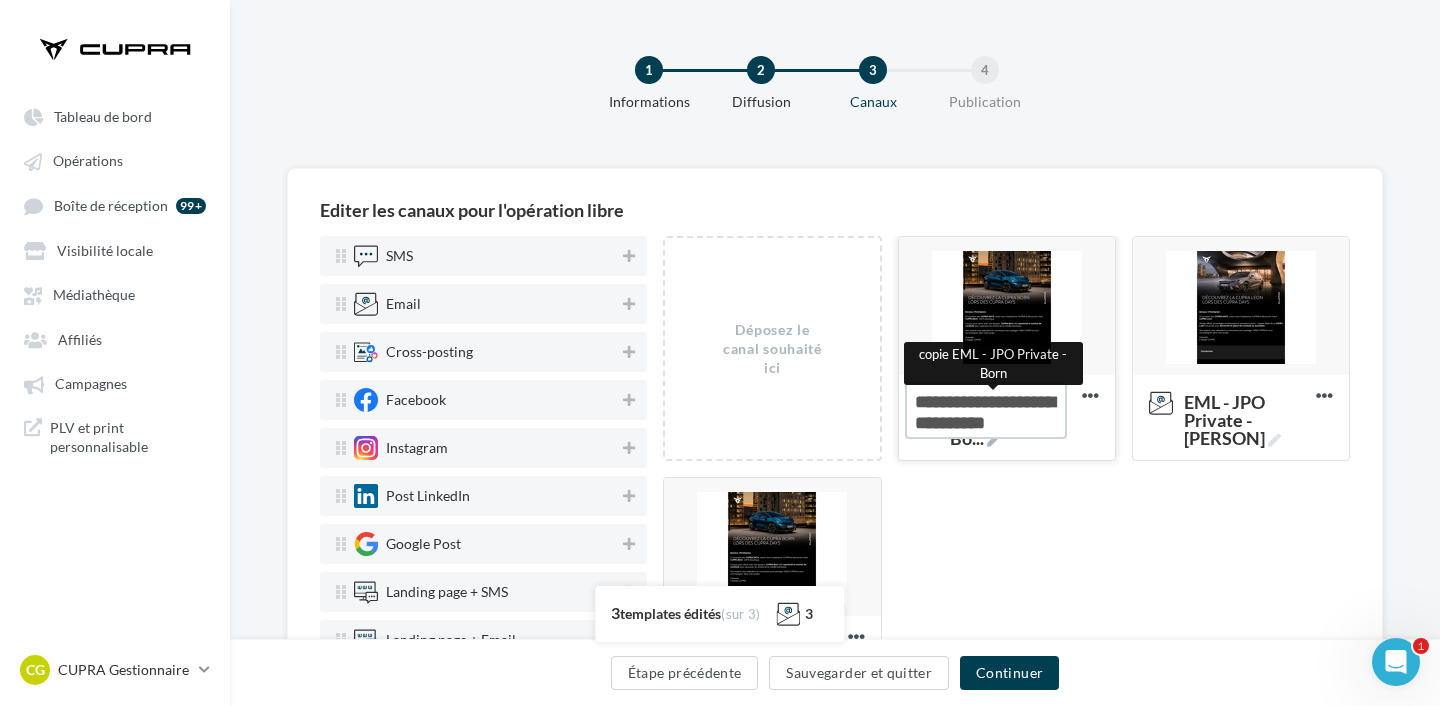 click on "copie EML - JPO Private - Bo ...
copie EML - JPO Private - Born" at bounding box center (986, 410) 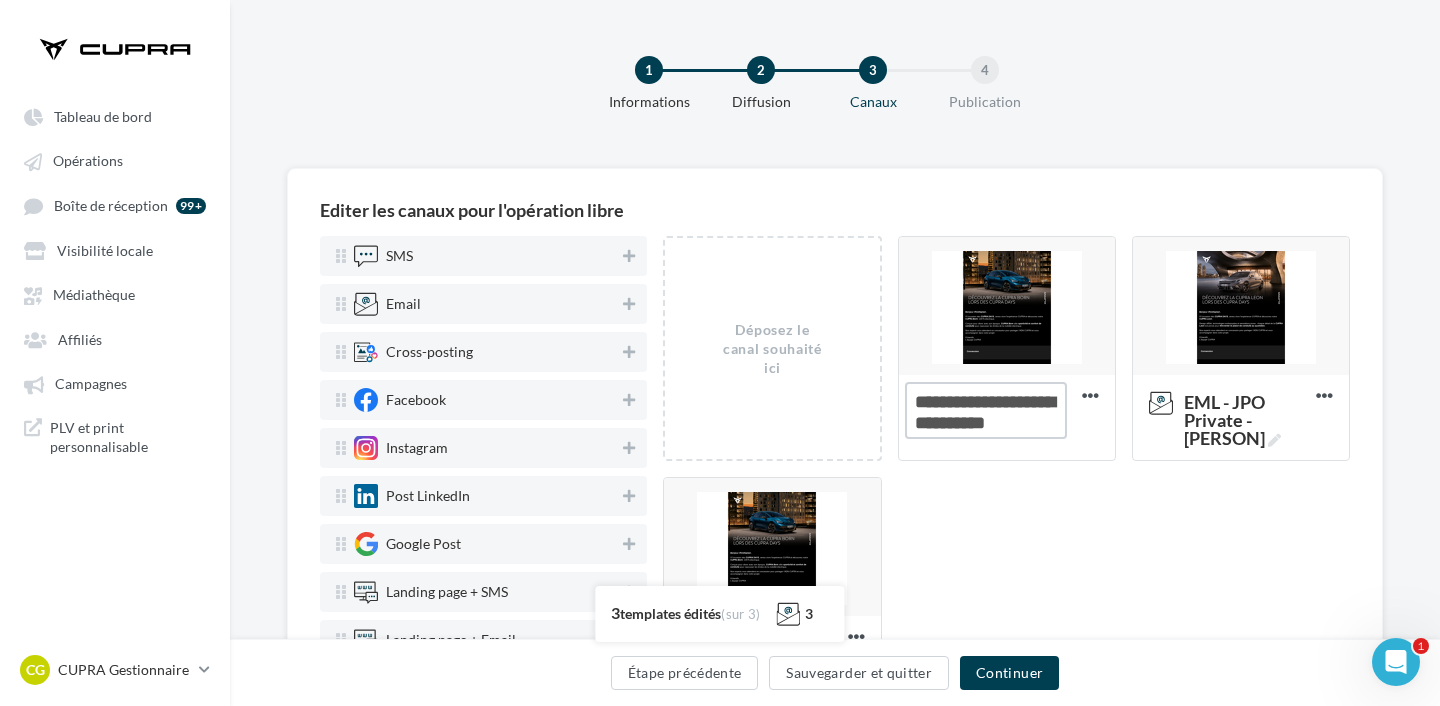 drag, startPoint x: 965, startPoint y: 401, endPoint x: 833, endPoint y: 401, distance: 132 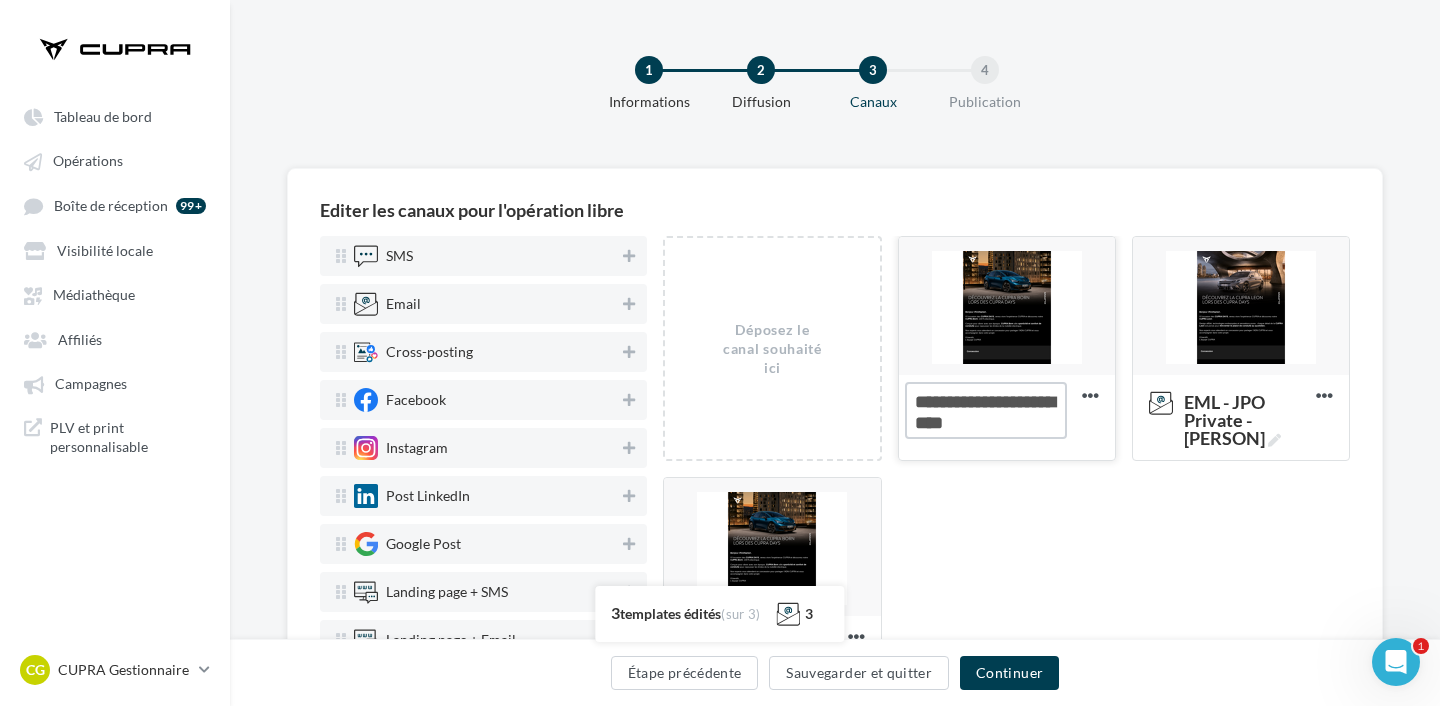 click on "copie EML - JPO Private - Bo ..." at bounding box center (986, 410) 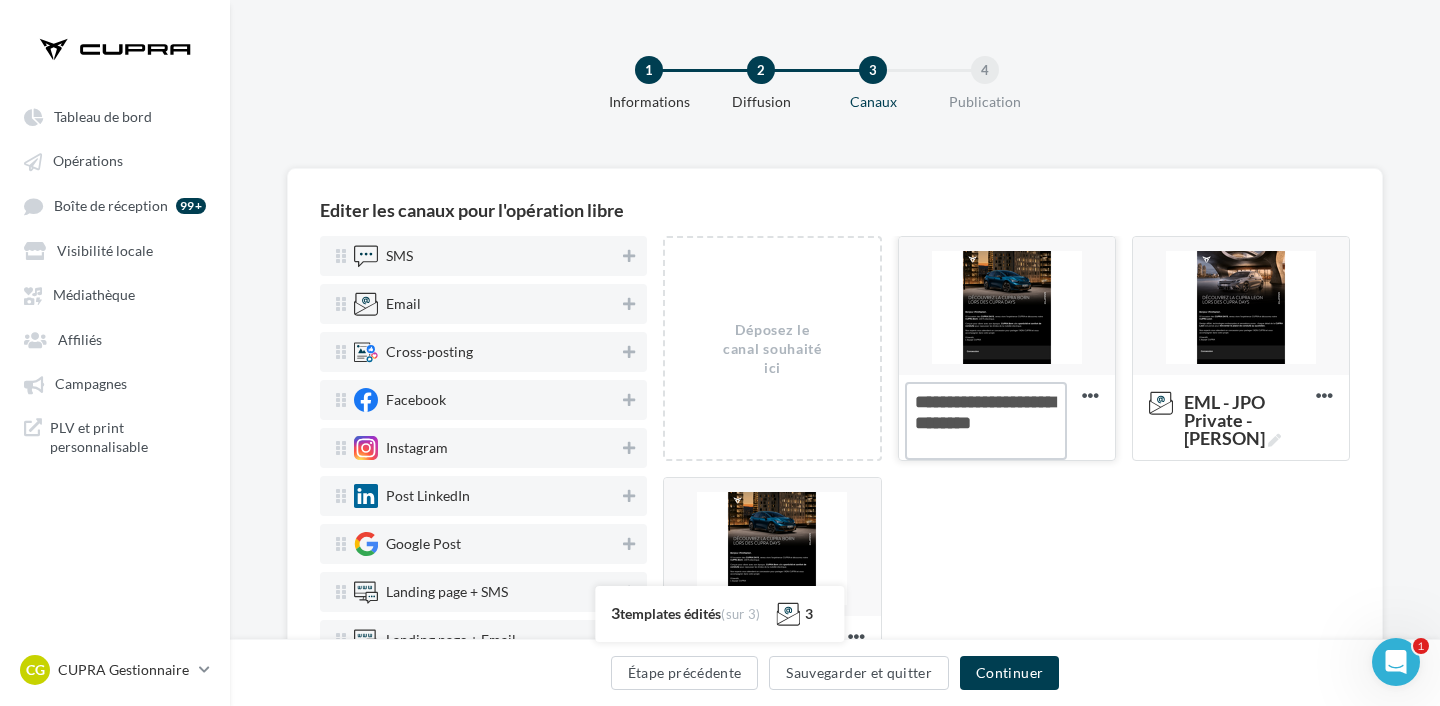 type on "**********" 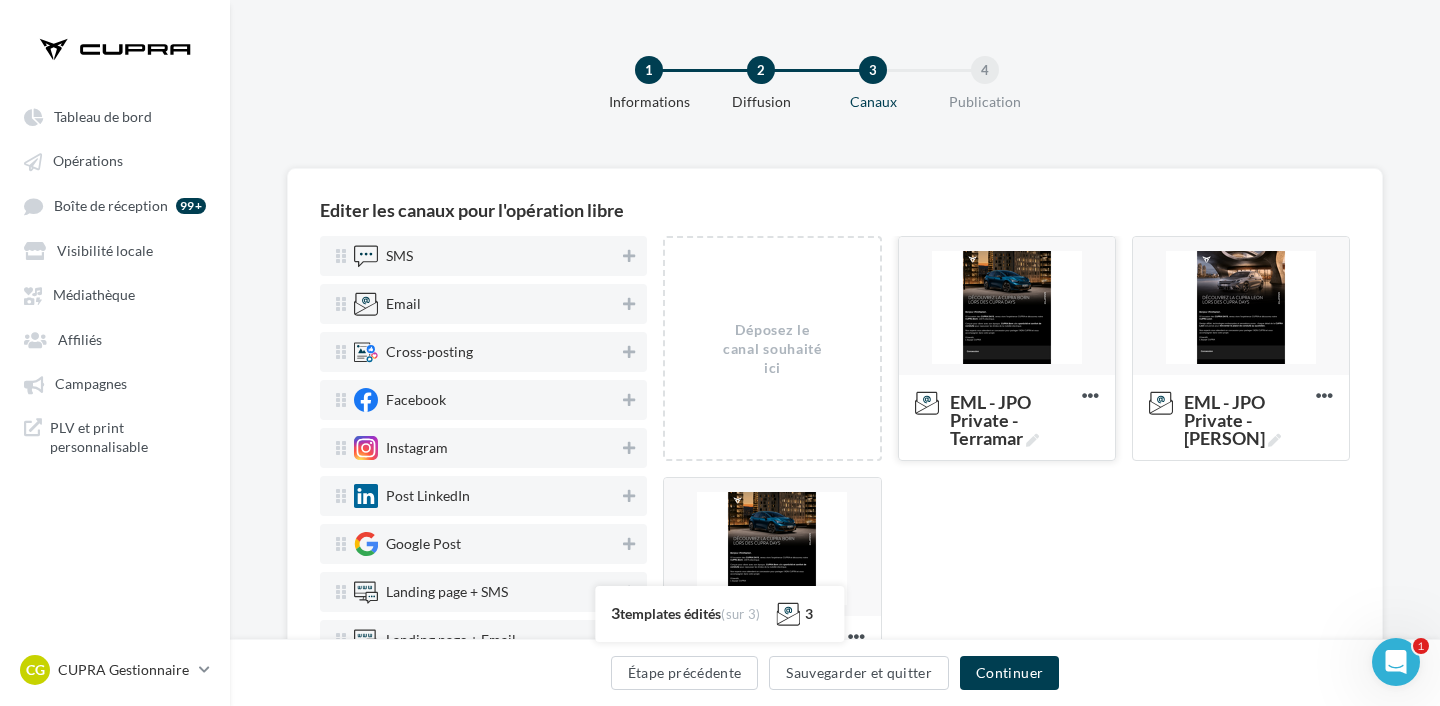 click at bounding box center (1007, 307) 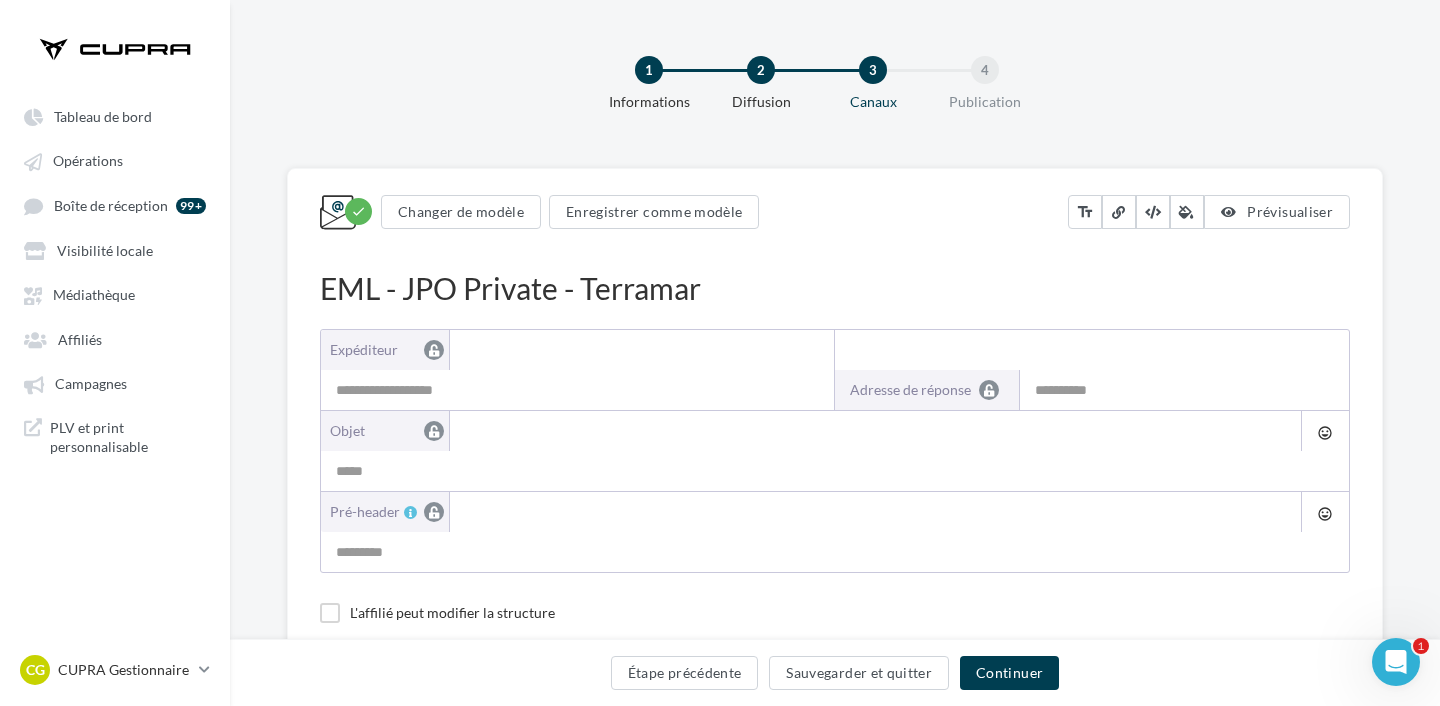 type on "**********" 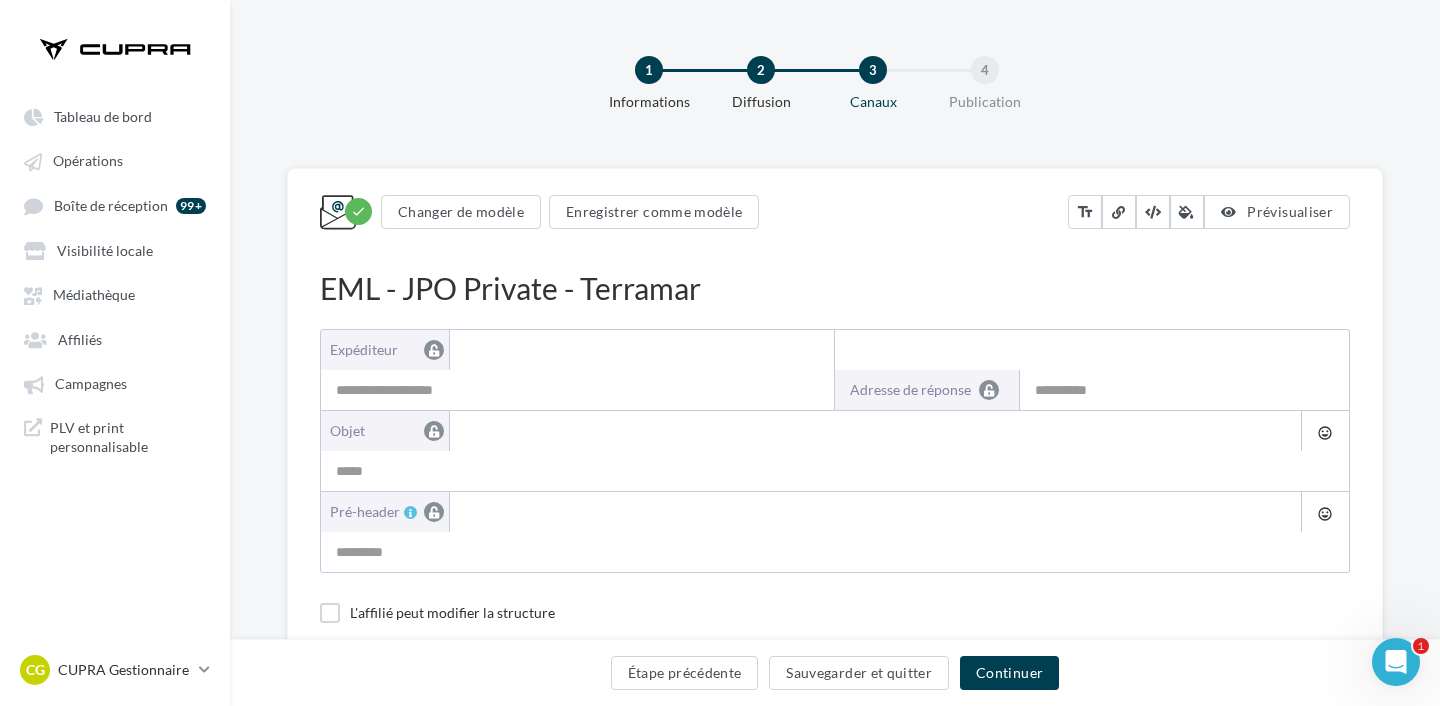 type on "**********" 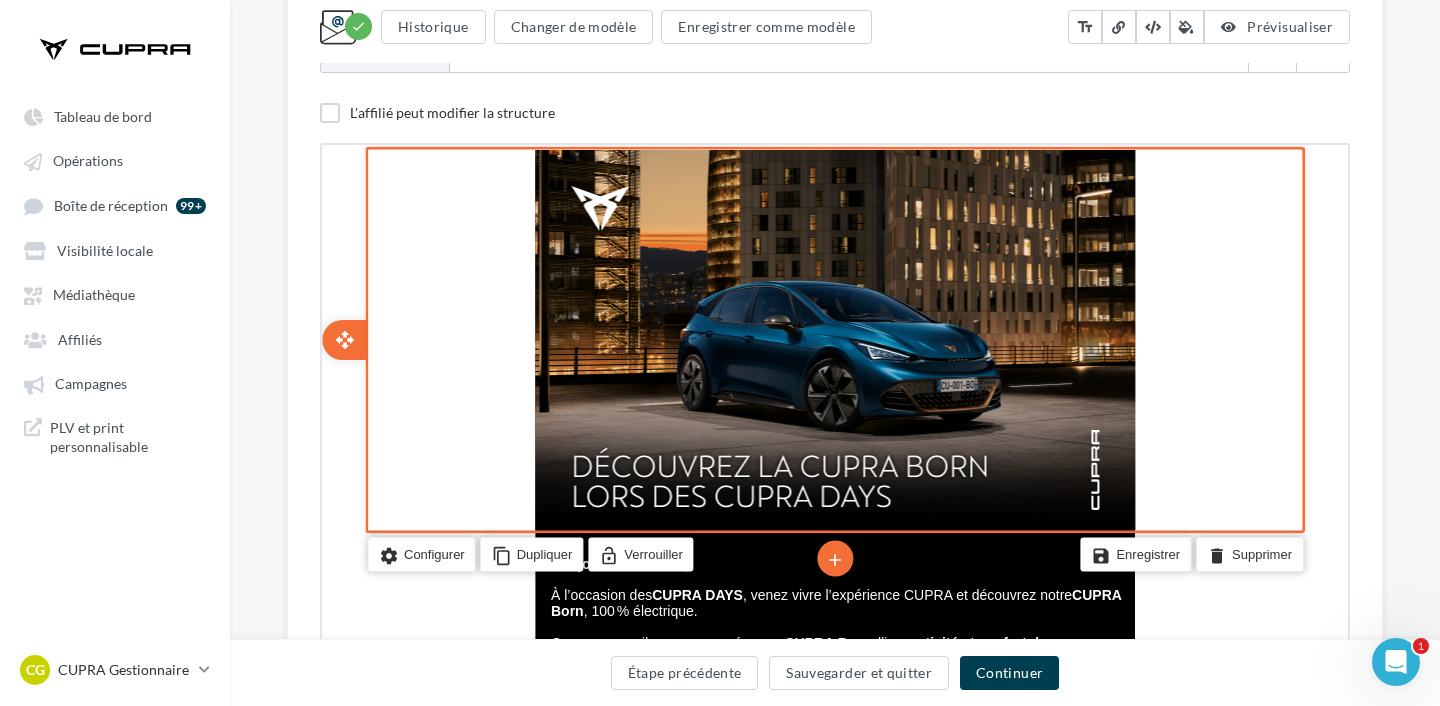 scroll, scrollTop: 381, scrollLeft: 0, axis: vertical 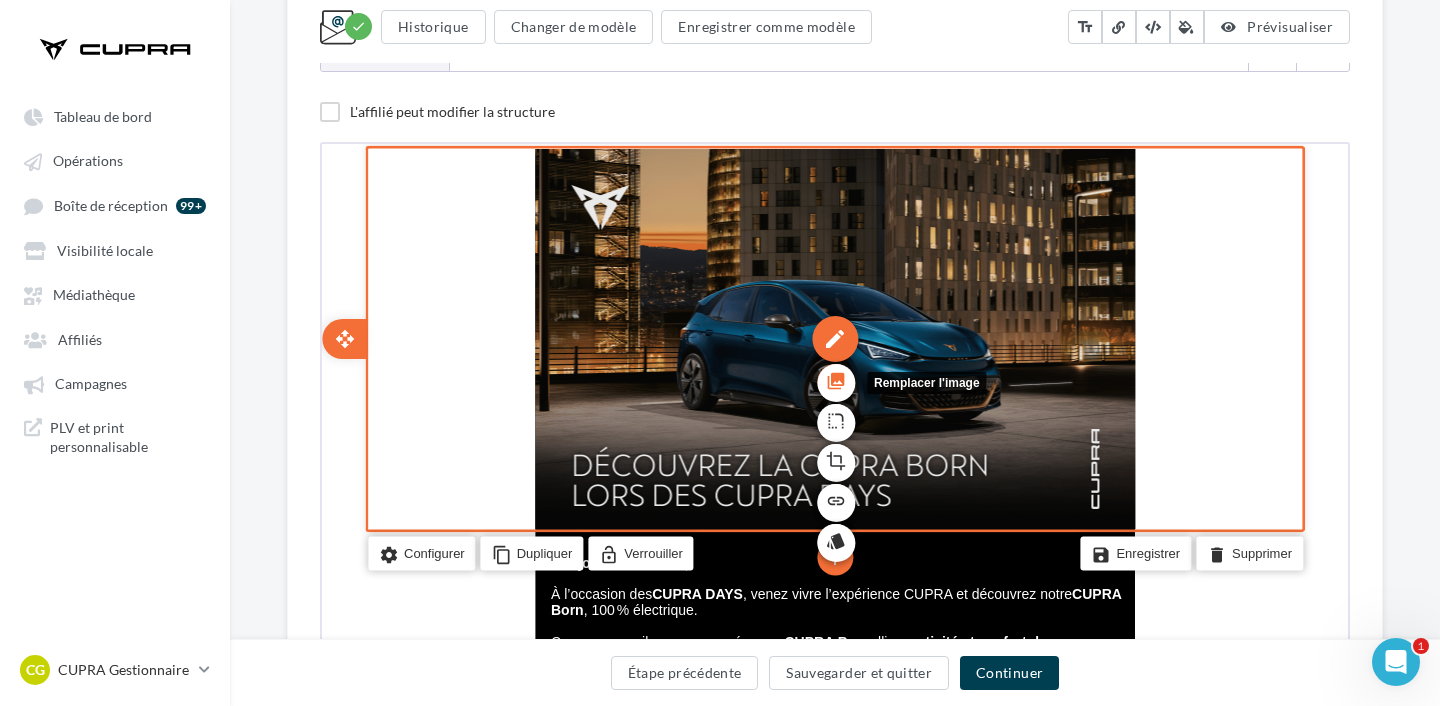 click on "photo_library" at bounding box center (834, 378) 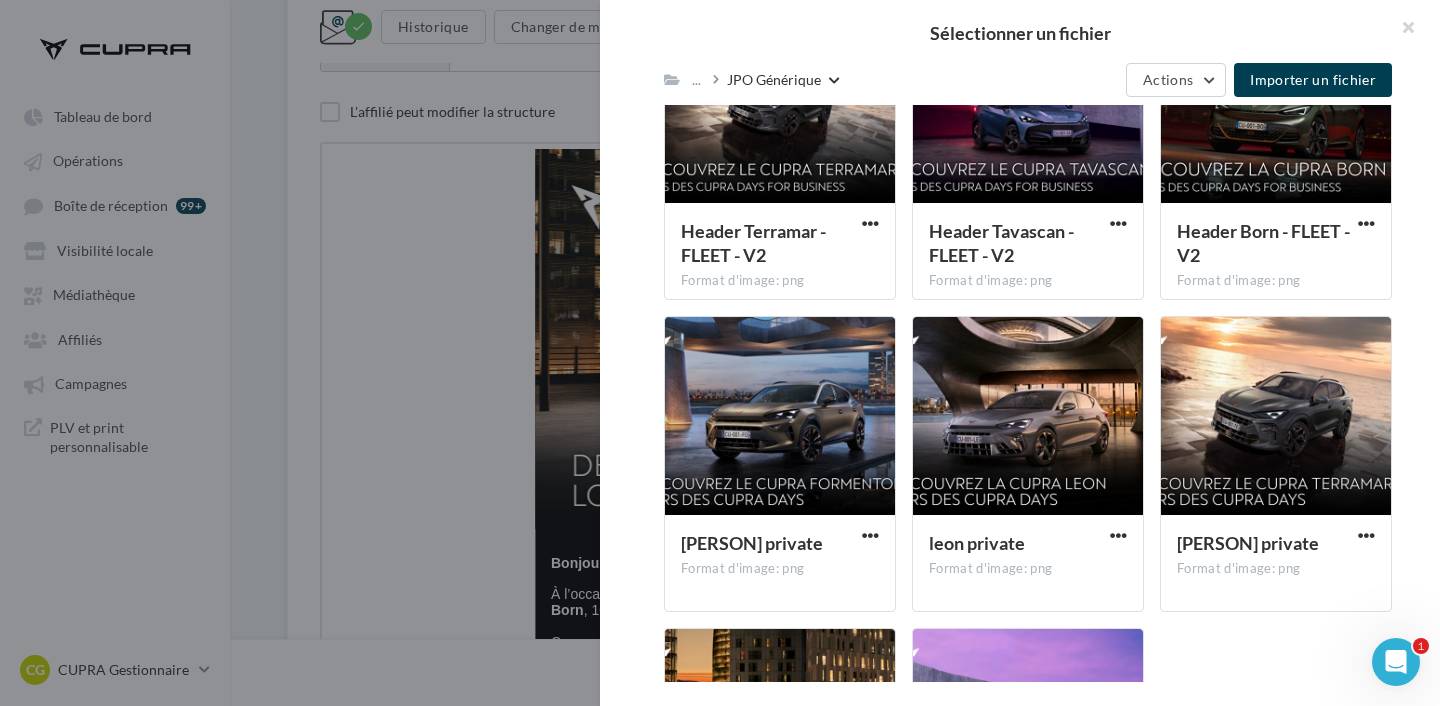 scroll, scrollTop: 648, scrollLeft: 0, axis: vertical 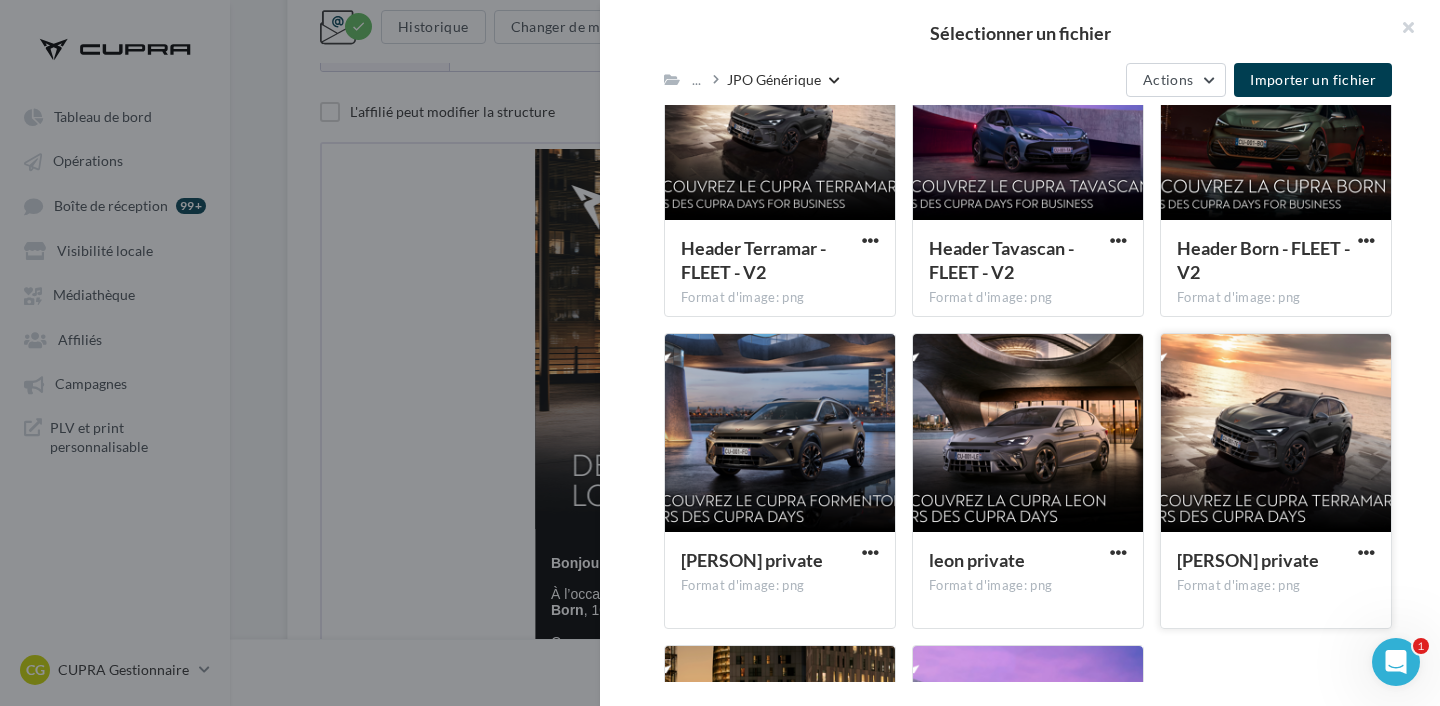 click at bounding box center (1276, 434) 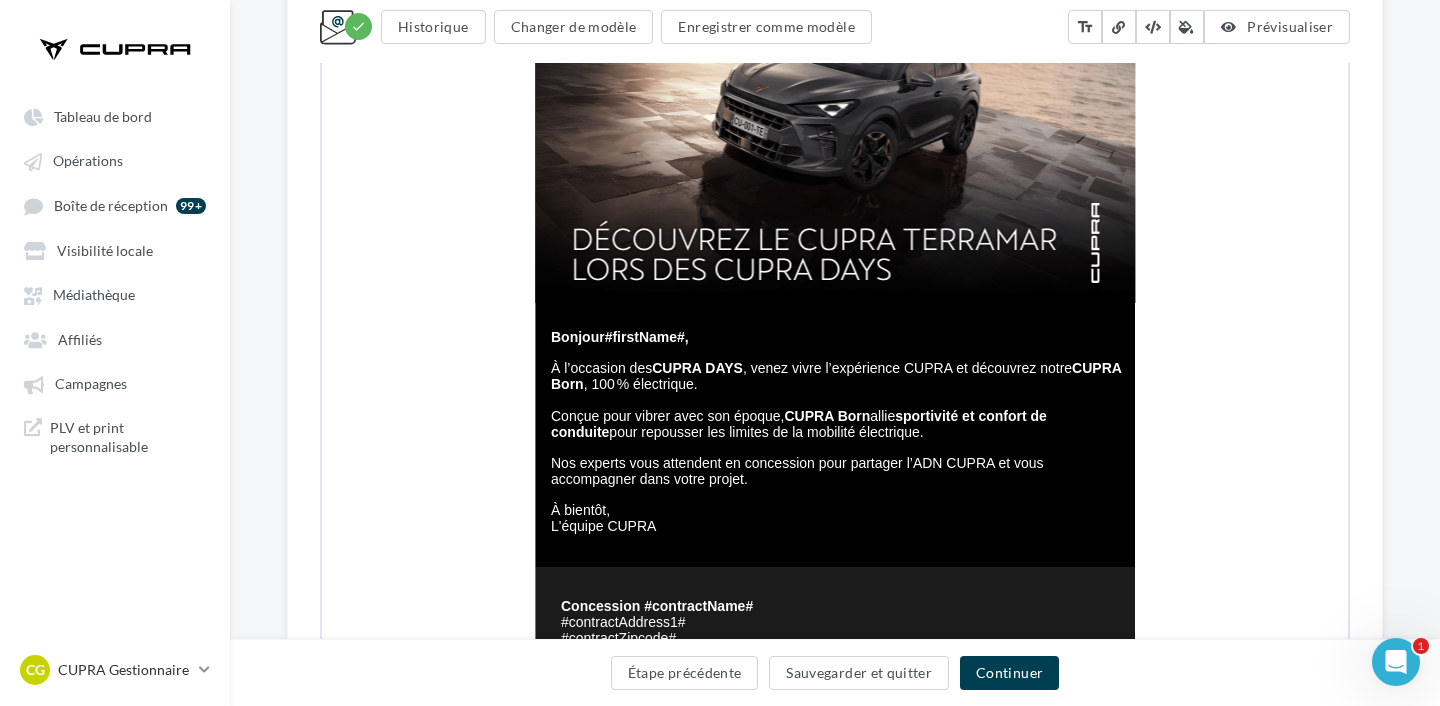 scroll, scrollTop: 608, scrollLeft: 0, axis: vertical 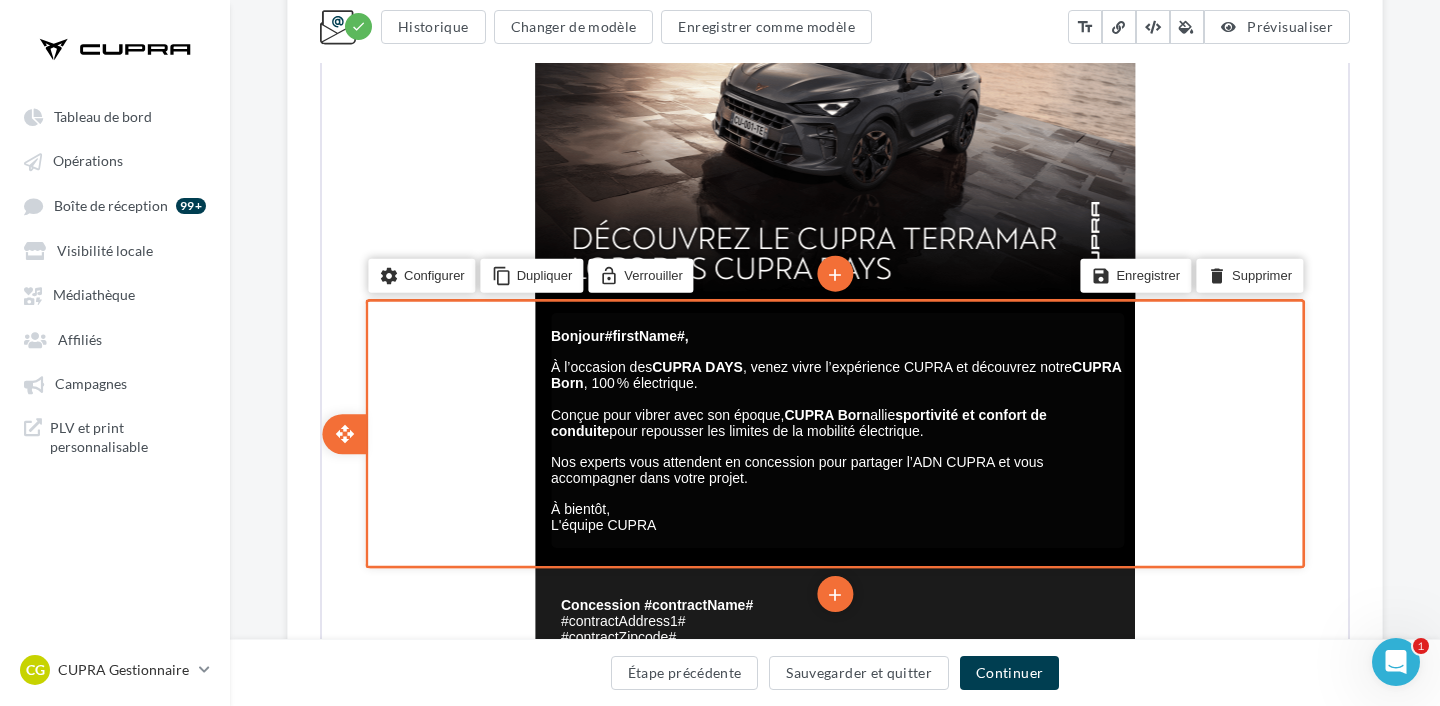 click on "À l’occasion des CUPRA DAYS , venez vivre l’expérience CUPRA et découvrez notre CUPRA Born , 100 % électrique.
Conçue pour vibrer avec son époque, CUPRA Born allie sportivité et confort de conduite pour repousser les limites de la mobilité électrique." at bounding box center (834, 397) 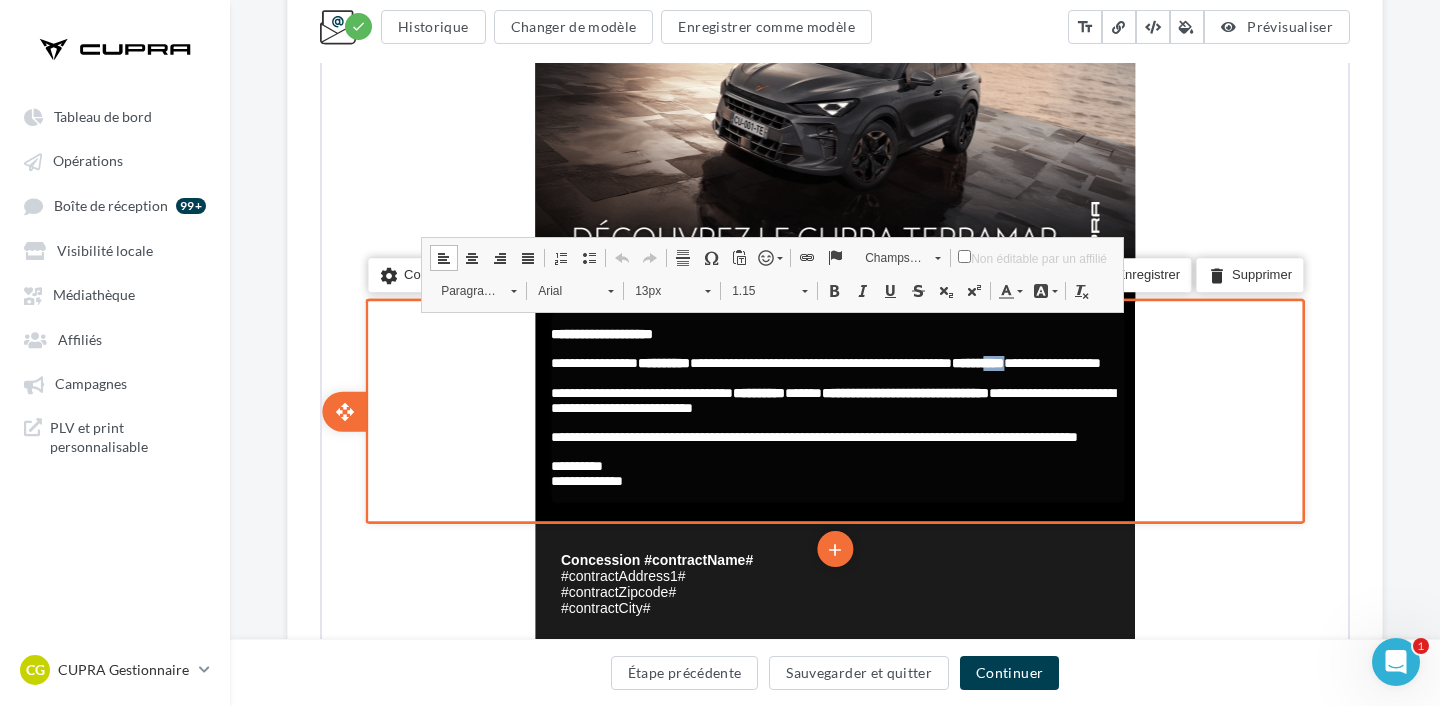 drag, startPoint x: 635, startPoint y: 381, endPoint x: 604, endPoint y: 381, distance: 31 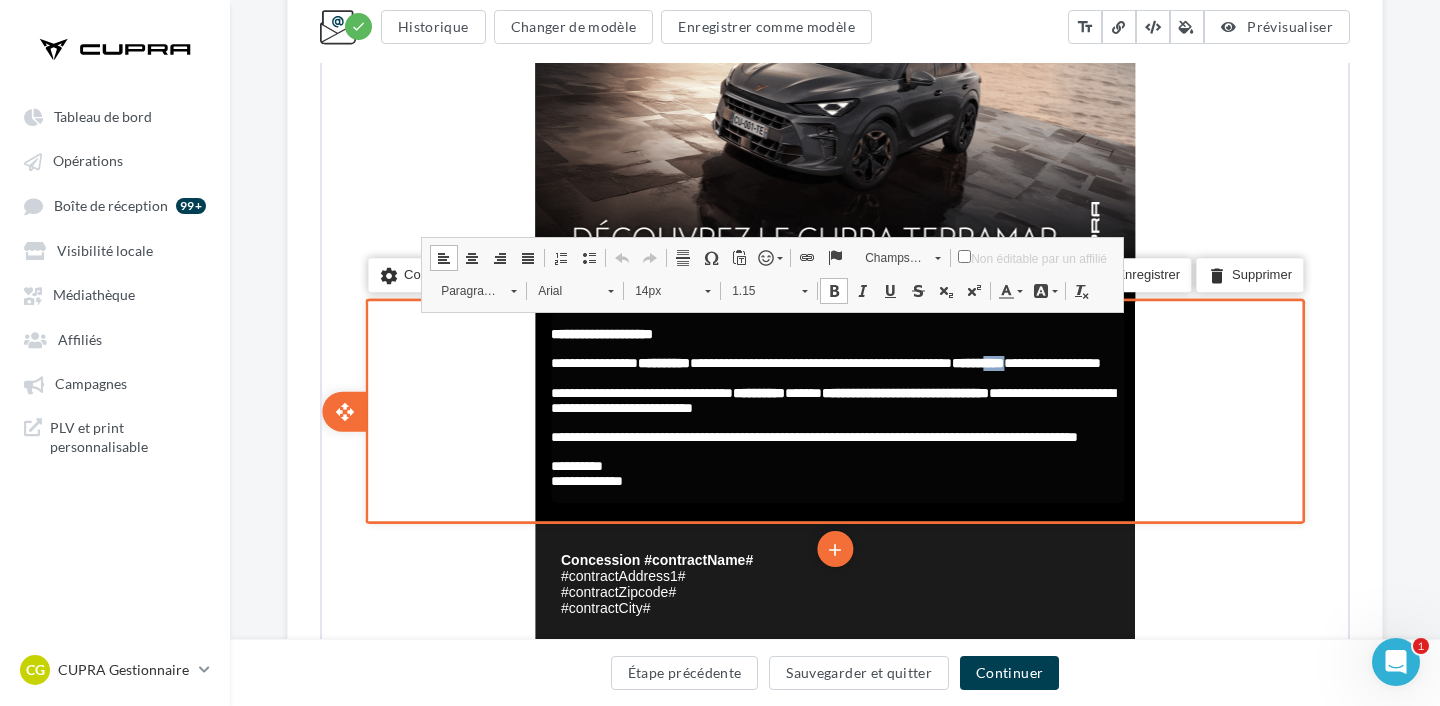 type 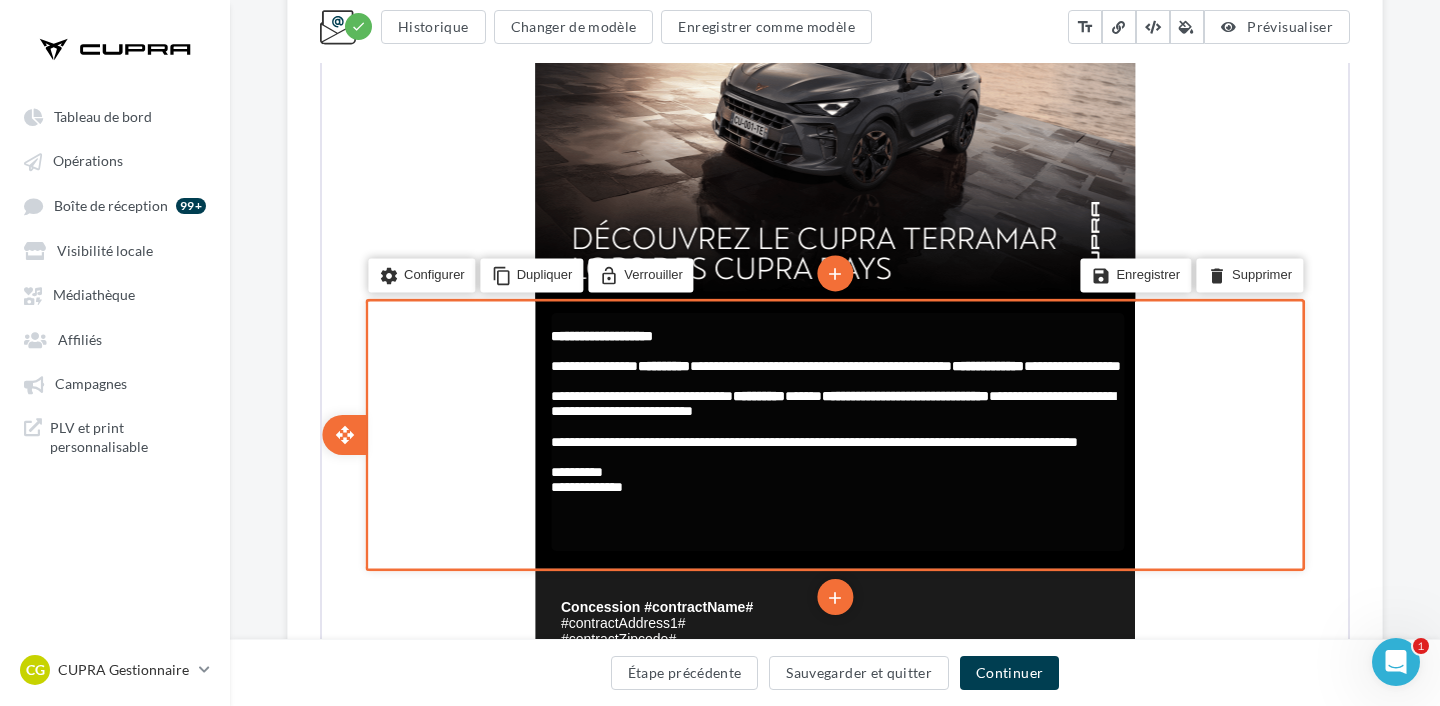 click on "**********" at bounding box center [834, 386] 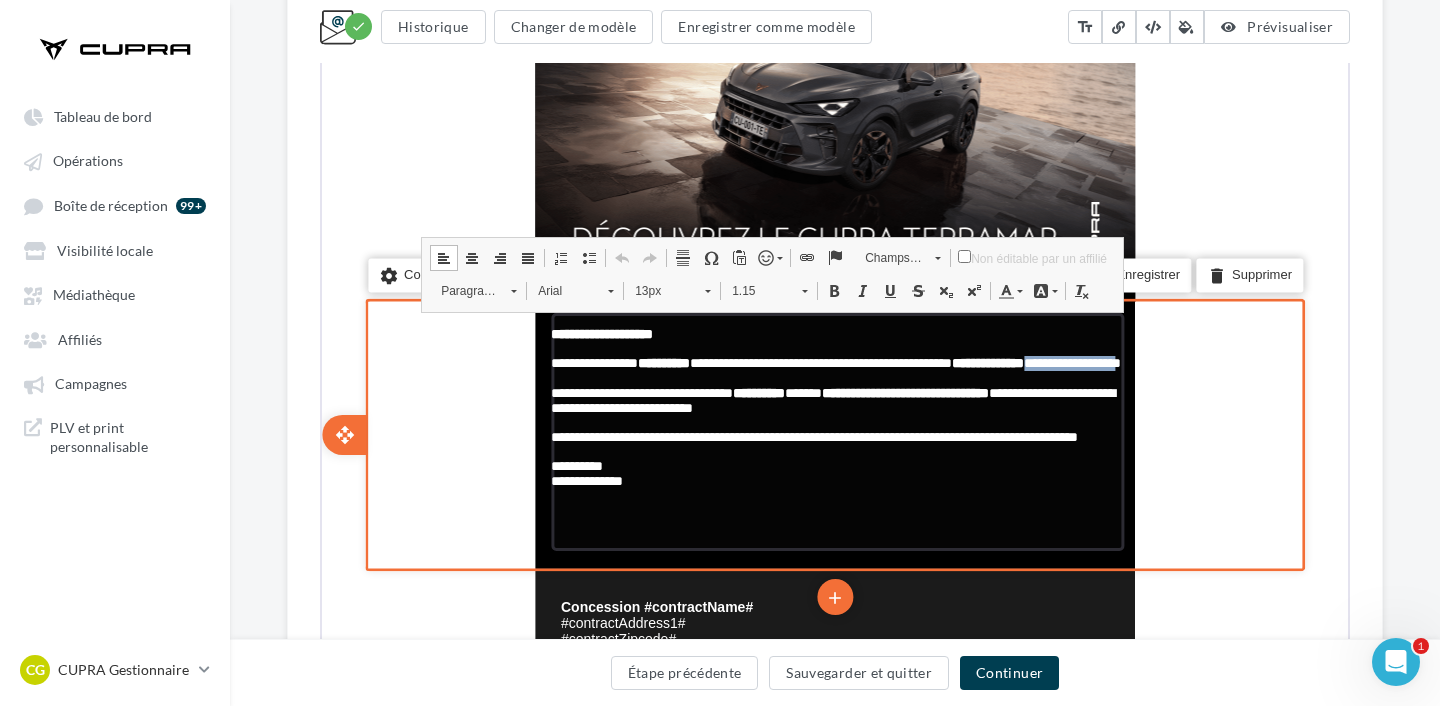 drag, startPoint x: 772, startPoint y: 381, endPoint x: 663, endPoint y: 382, distance: 109.004585 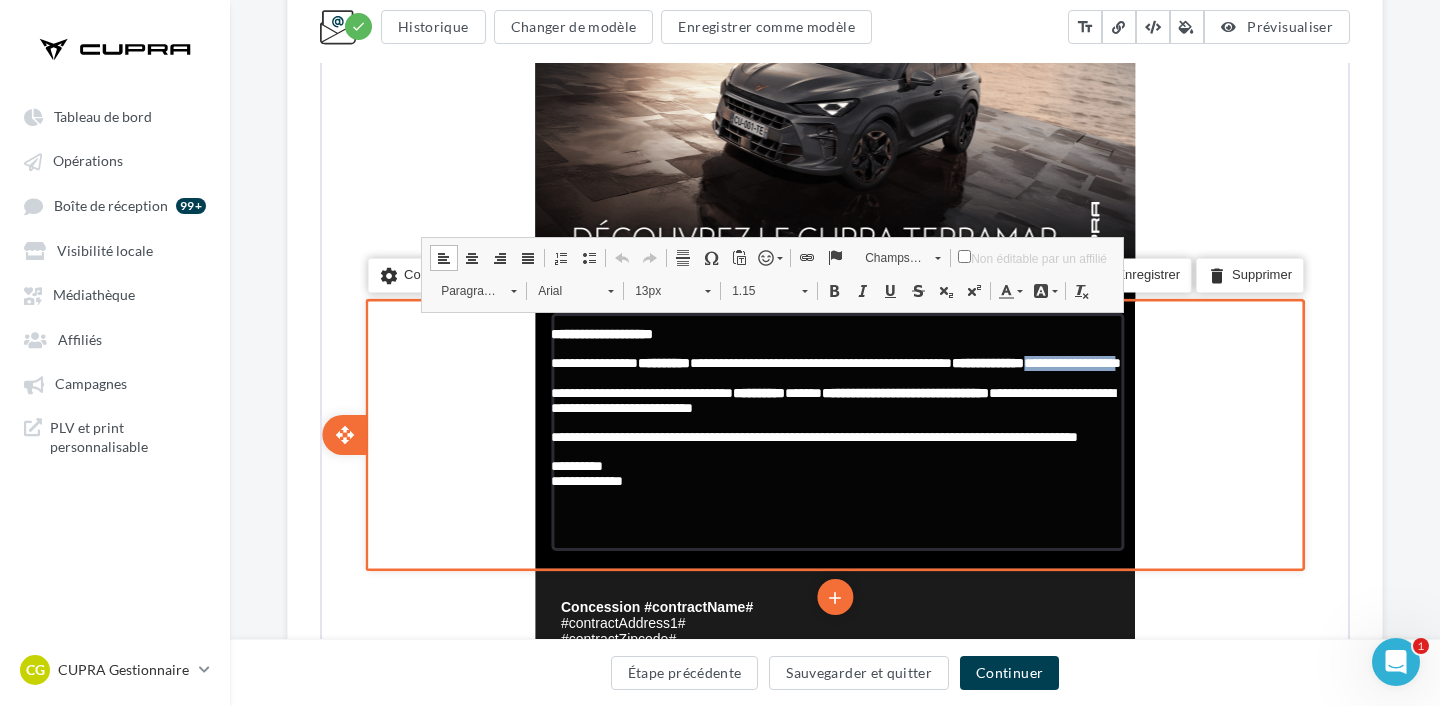 click on "**********" at bounding box center [834, 383] 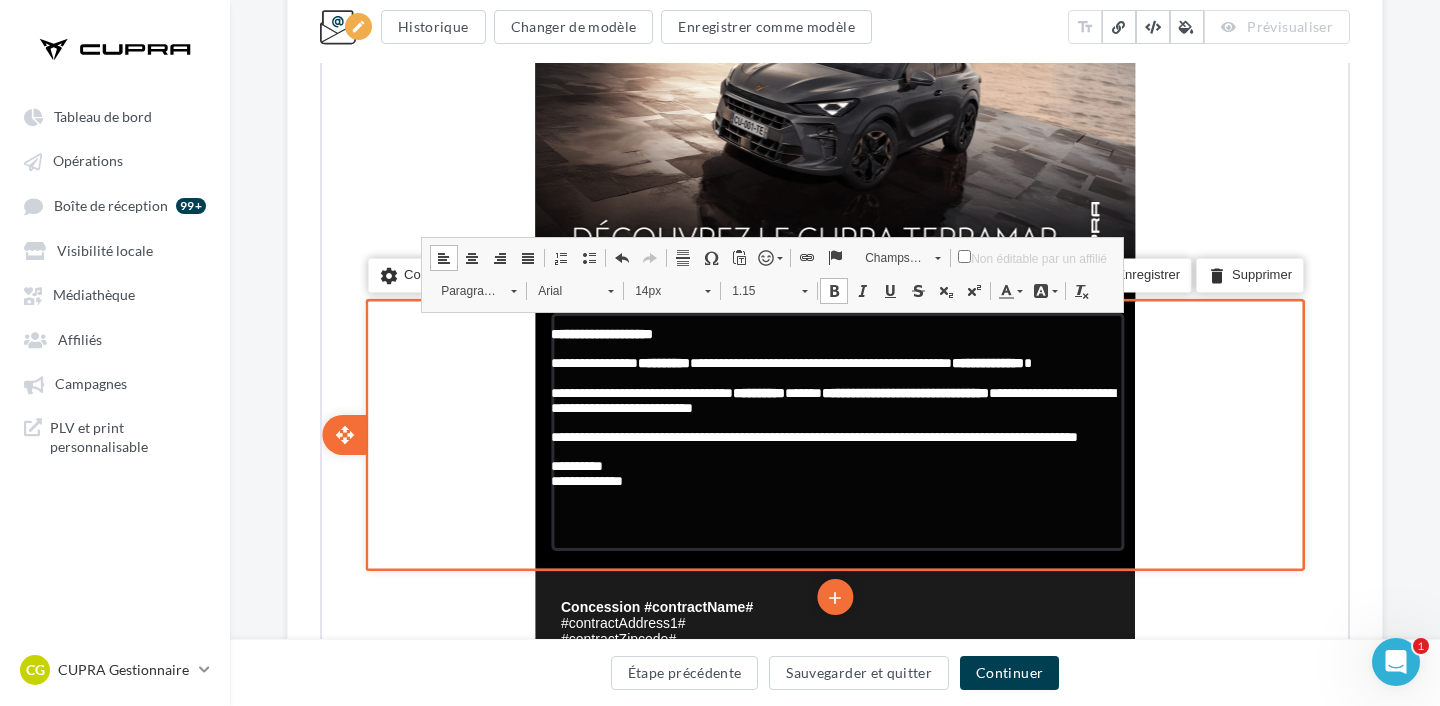 click on "**********" at bounding box center [831, 383] 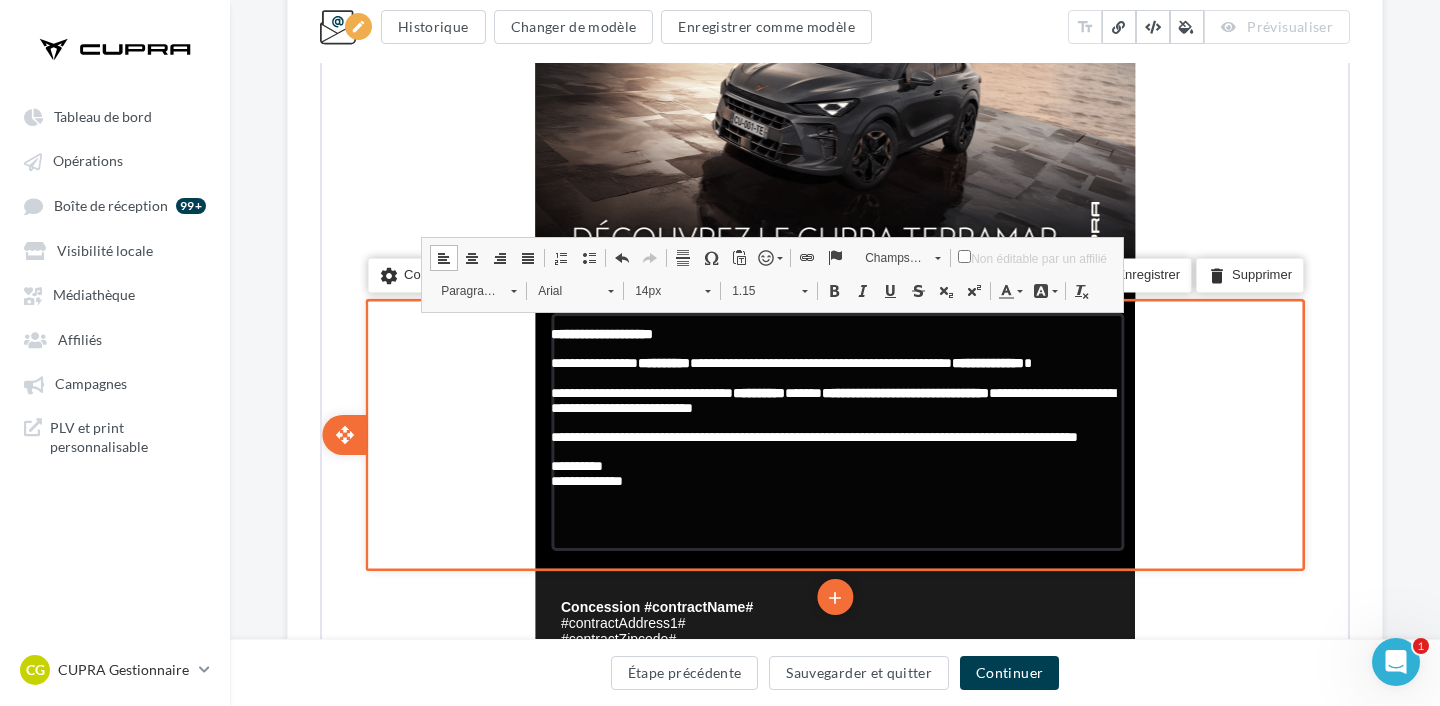 click on "**********" at bounding box center (986, 361) 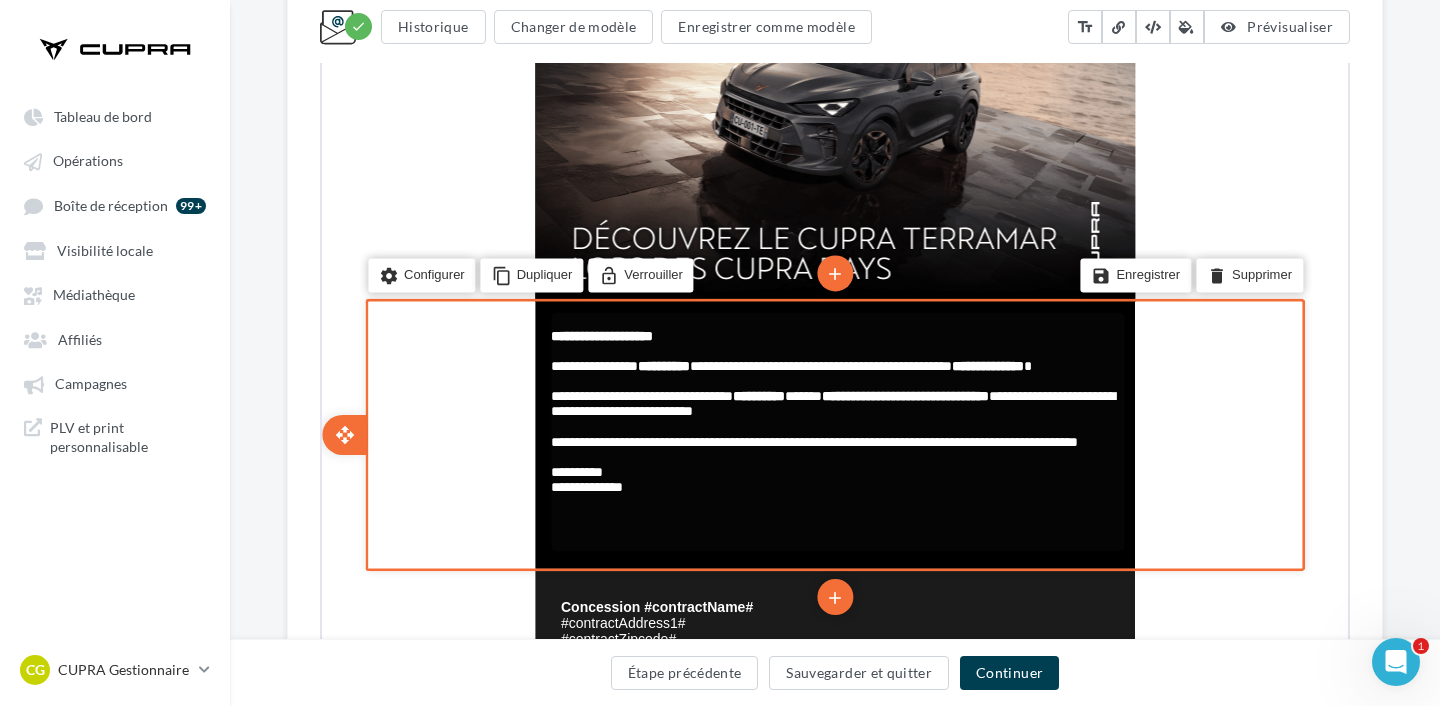 click on "**********" at bounding box center [831, 386] 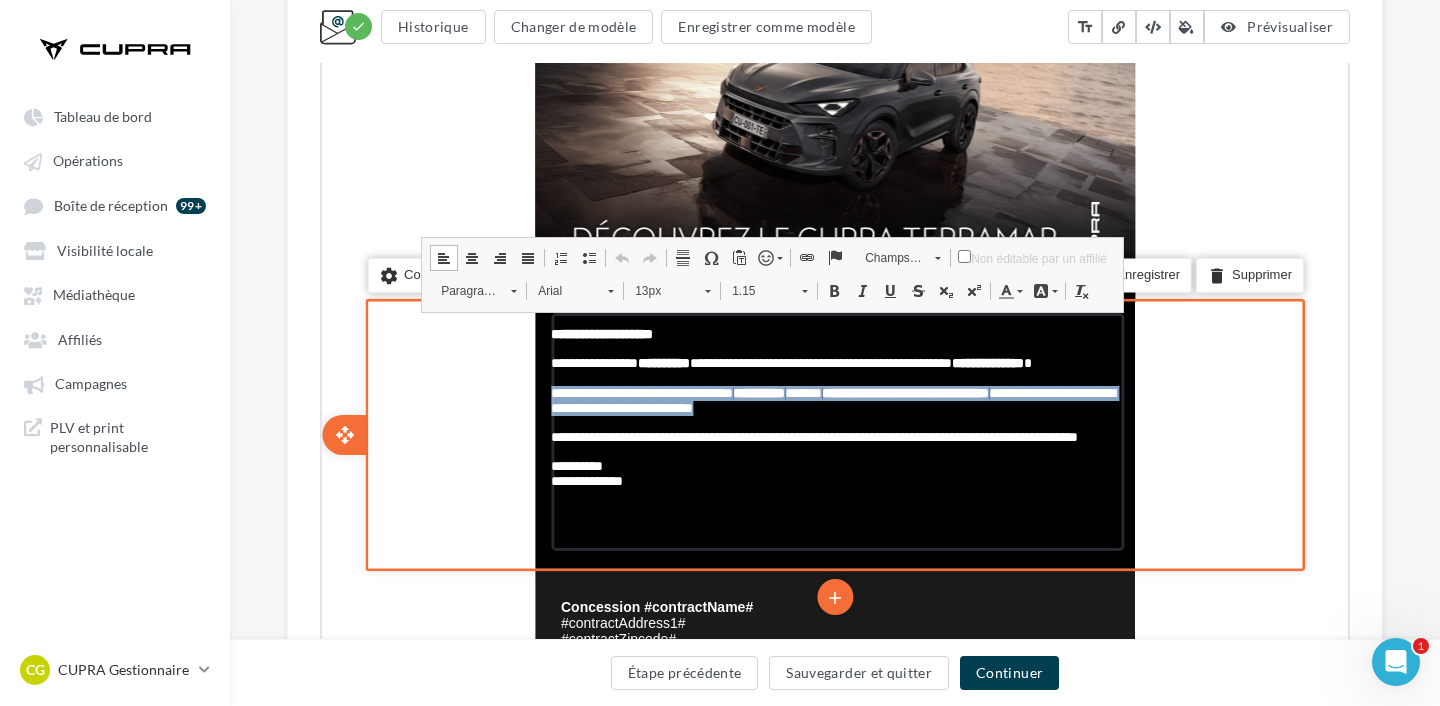 drag, startPoint x: 871, startPoint y: 433, endPoint x: 544, endPoint y: 418, distance: 327.34384 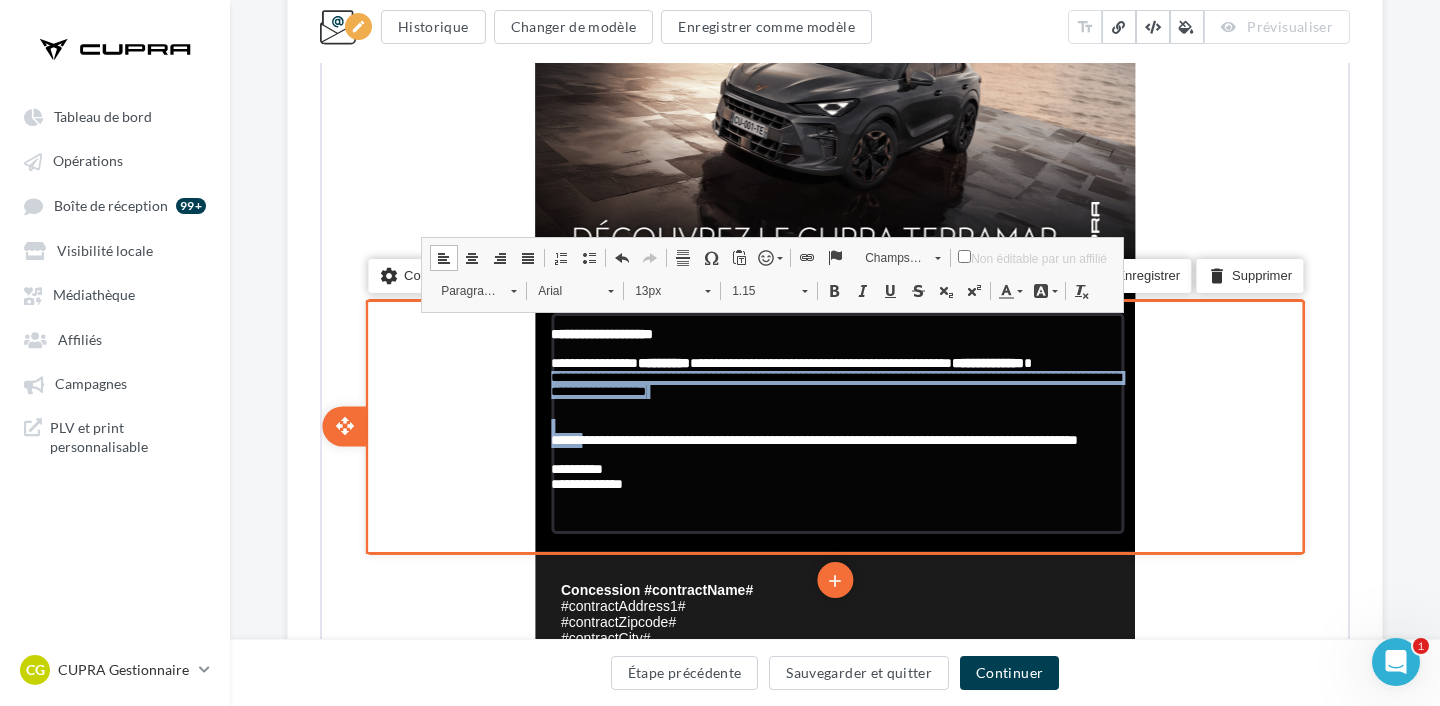 drag, startPoint x: 551, startPoint y: 403, endPoint x: 590, endPoint y: 447, distance: 58.796257 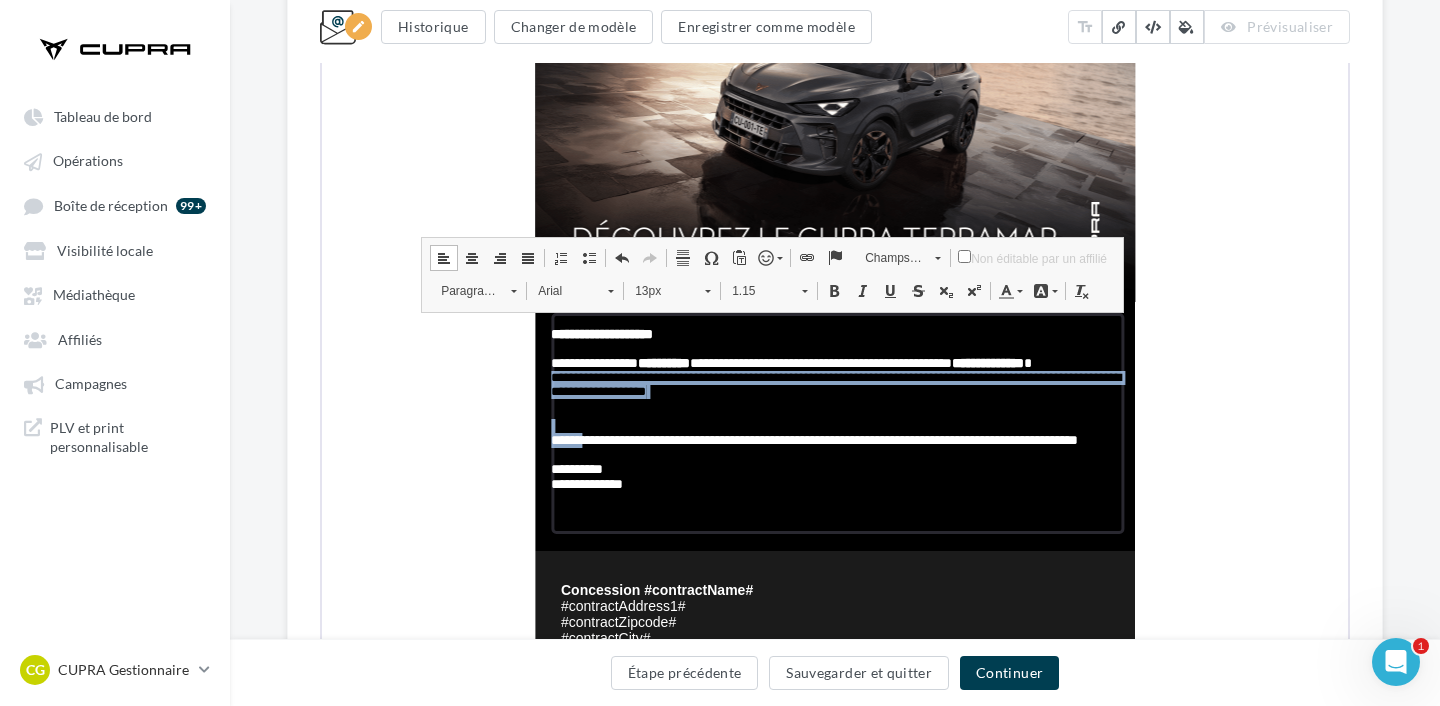click at bounding box center [1004, 289] 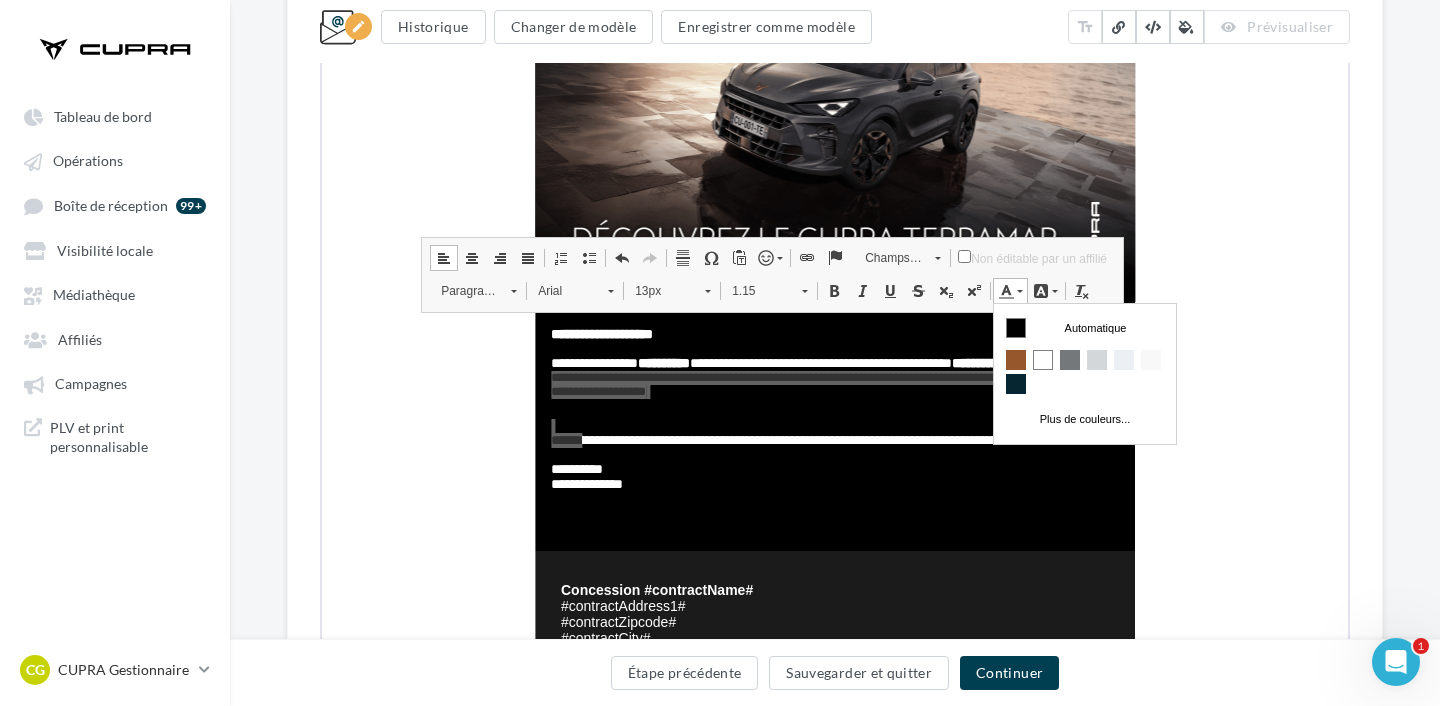 scroll, scrollTop: 0, scrollLeft: 0, axis: both 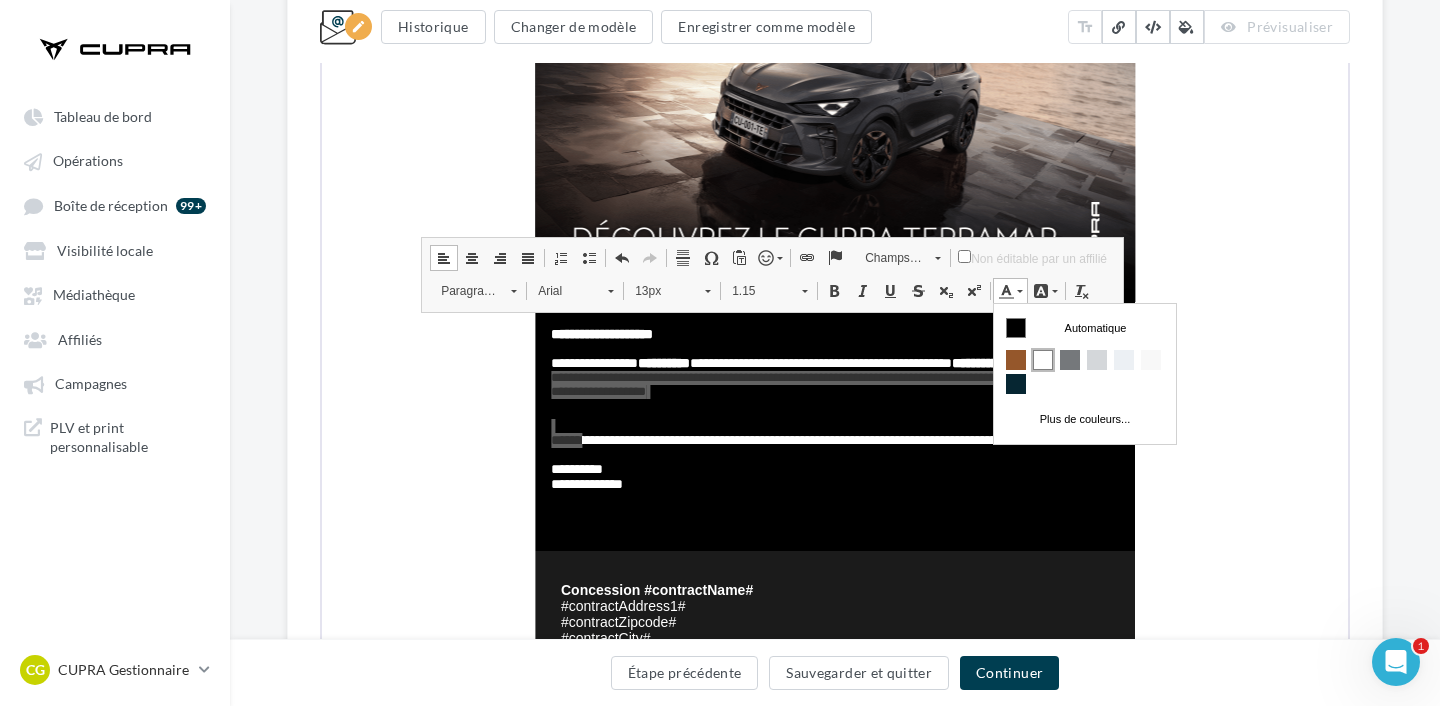 click at bounding box center (1043, 359) 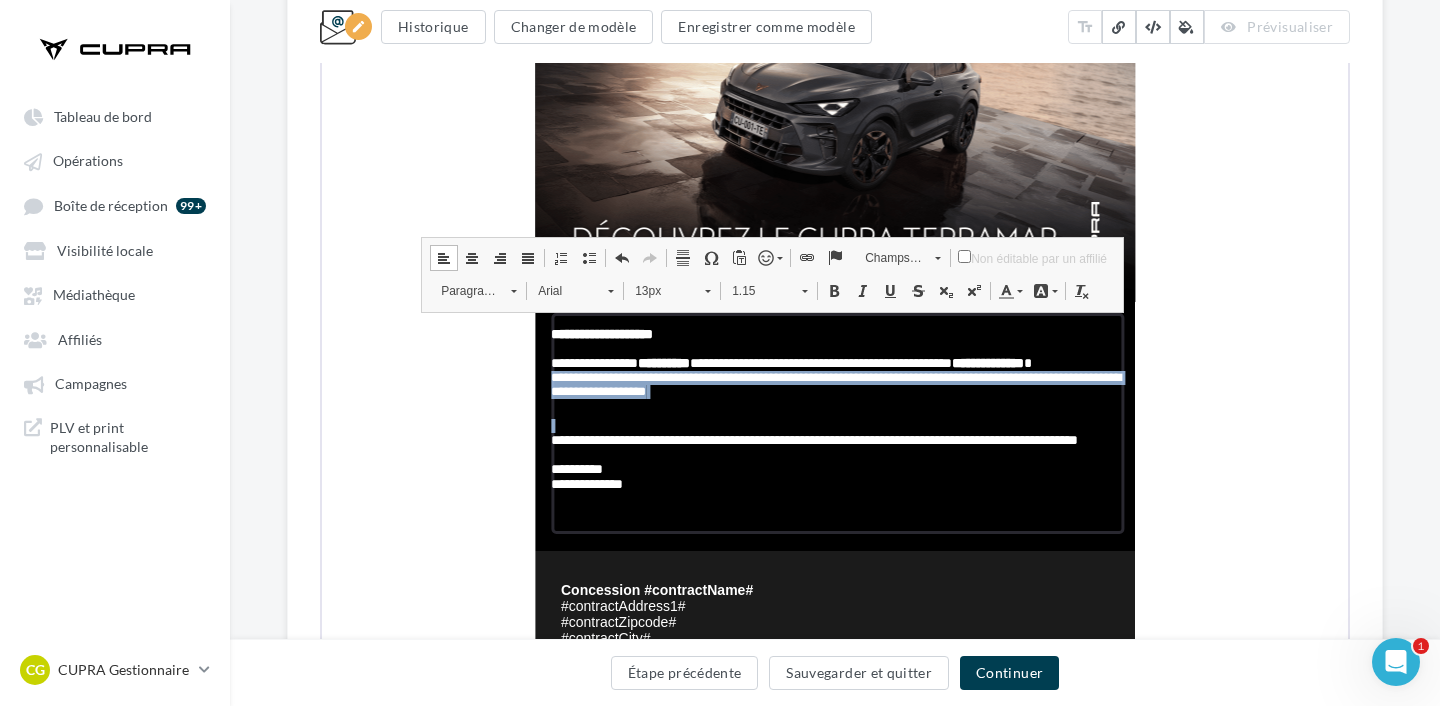 click on "13px" at bounding box center (658, 289) 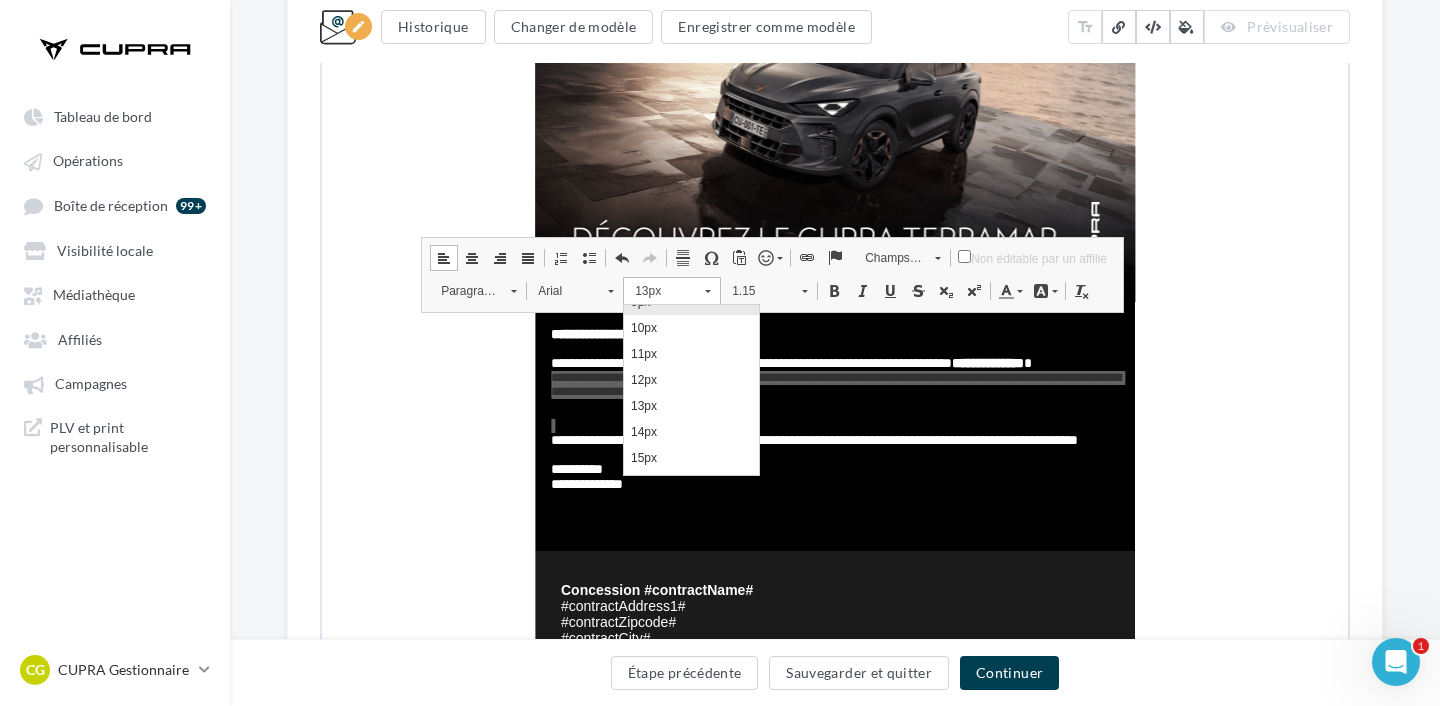 scroll, scrollTop: 74, scrollLeft: 0, axis: vertical 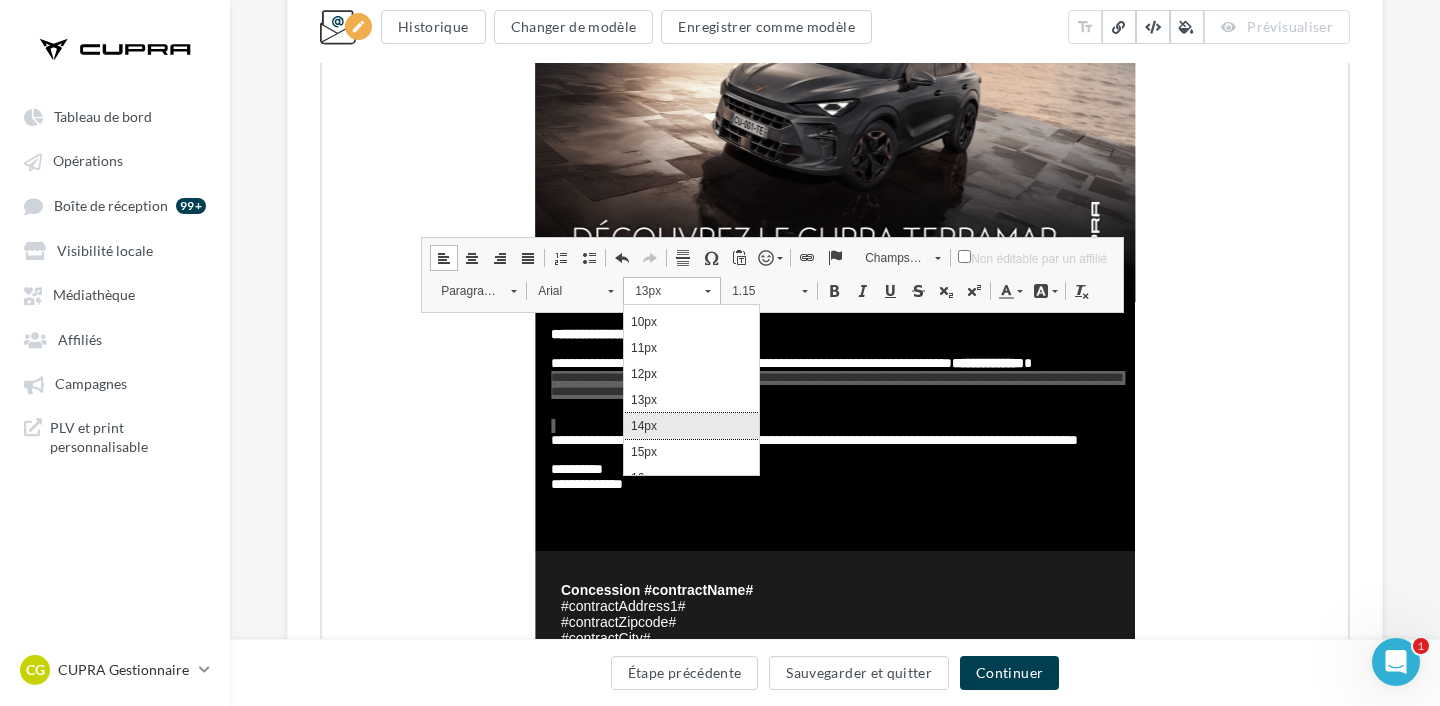 click on "14px" at bounding box center [691, 425] 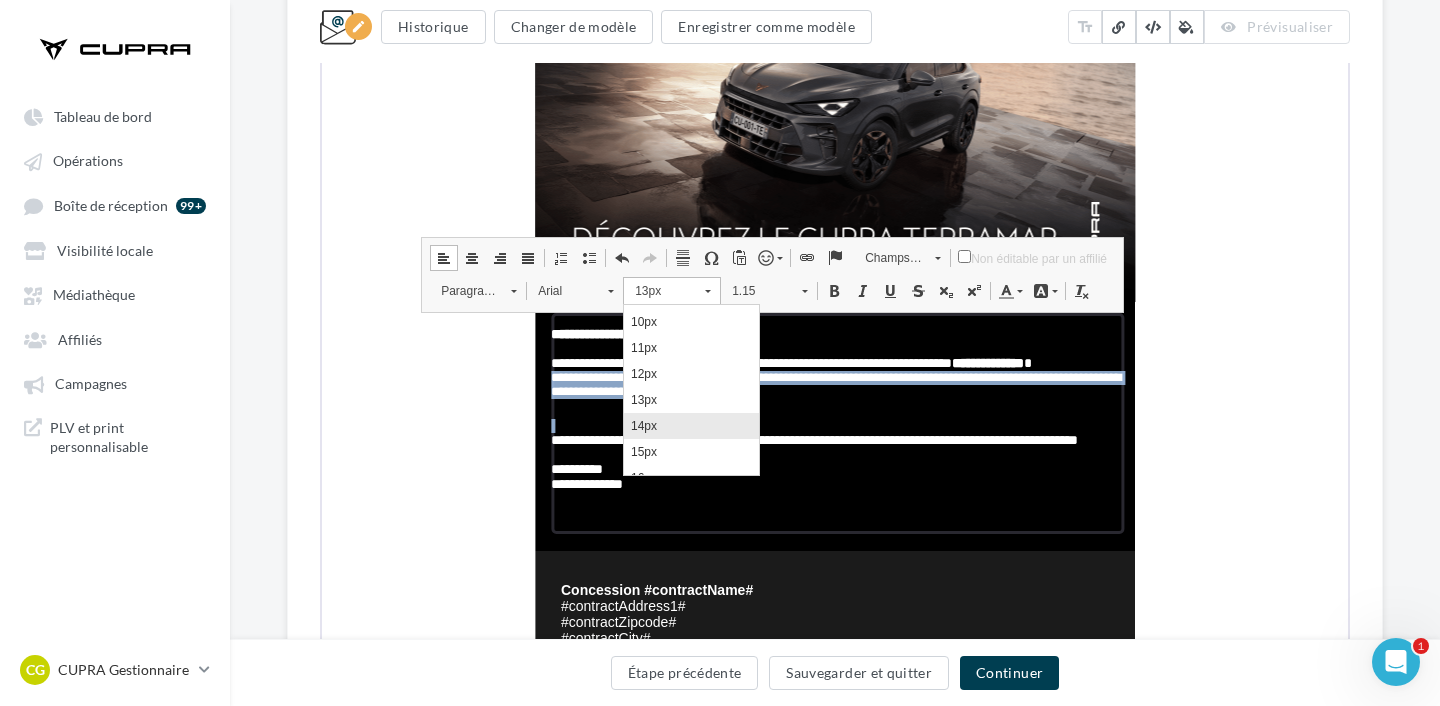 scroll, scrollTop: 0, scrollLeft: 0, axis: both 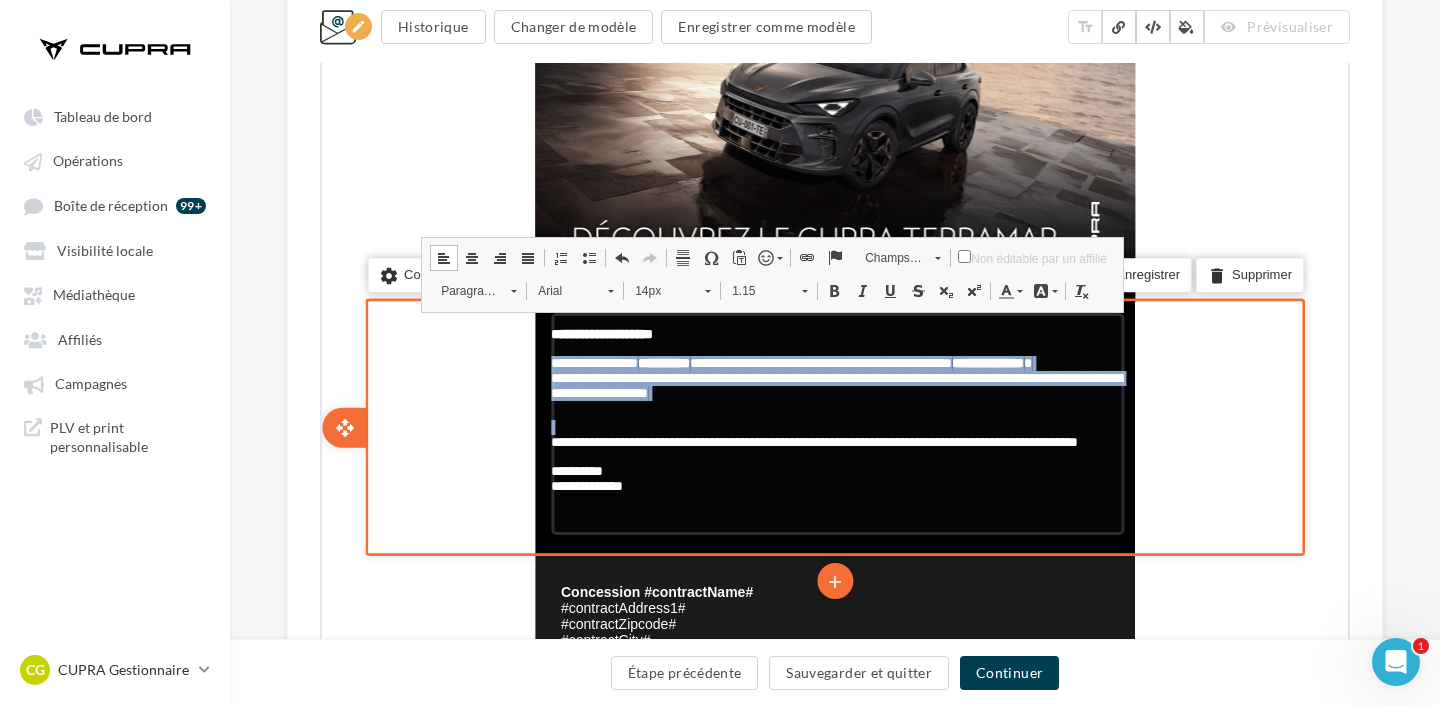 click on "**********" at bounding box center (834, 376) 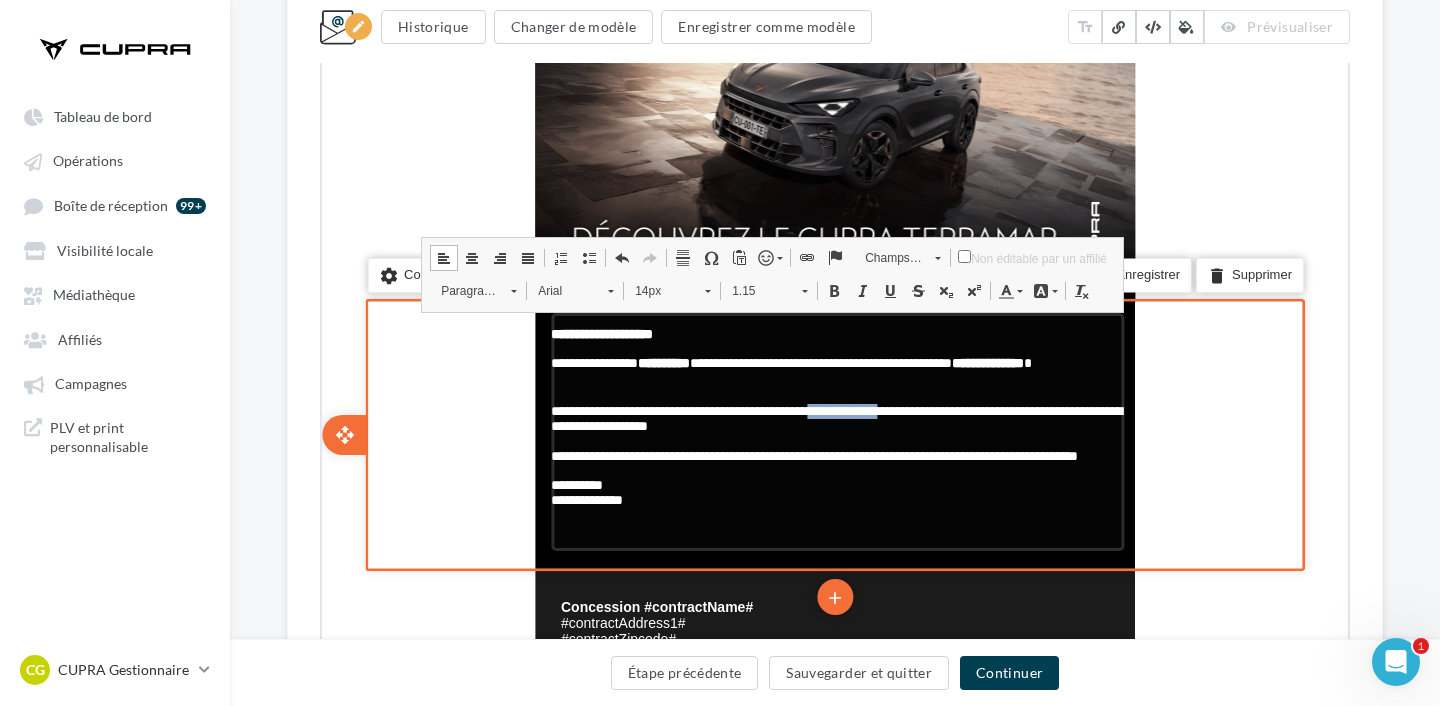 drag, startPoint x: 853, startPoint y: 409, endPoint x: 959, endPoint y: 411, distance: 106.01887 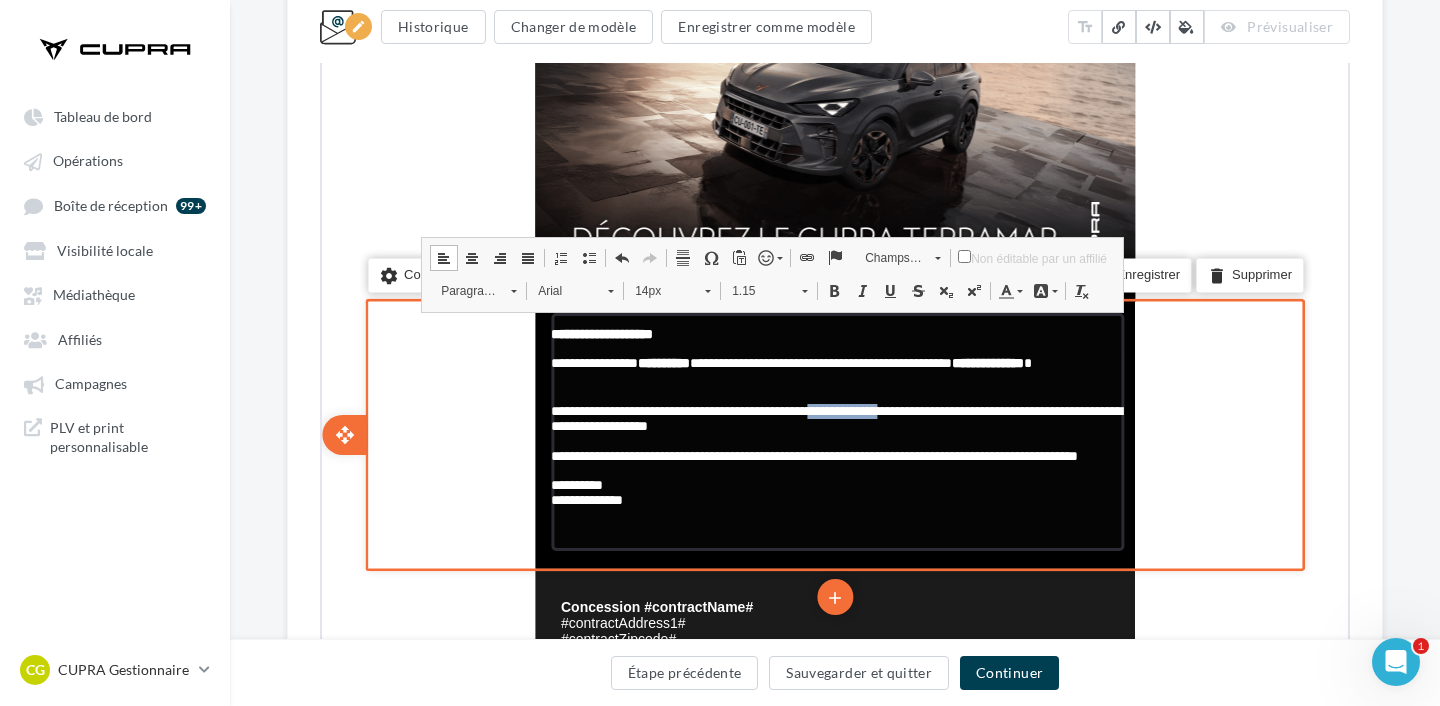 click on "**********" at bounding box center [834, 416] 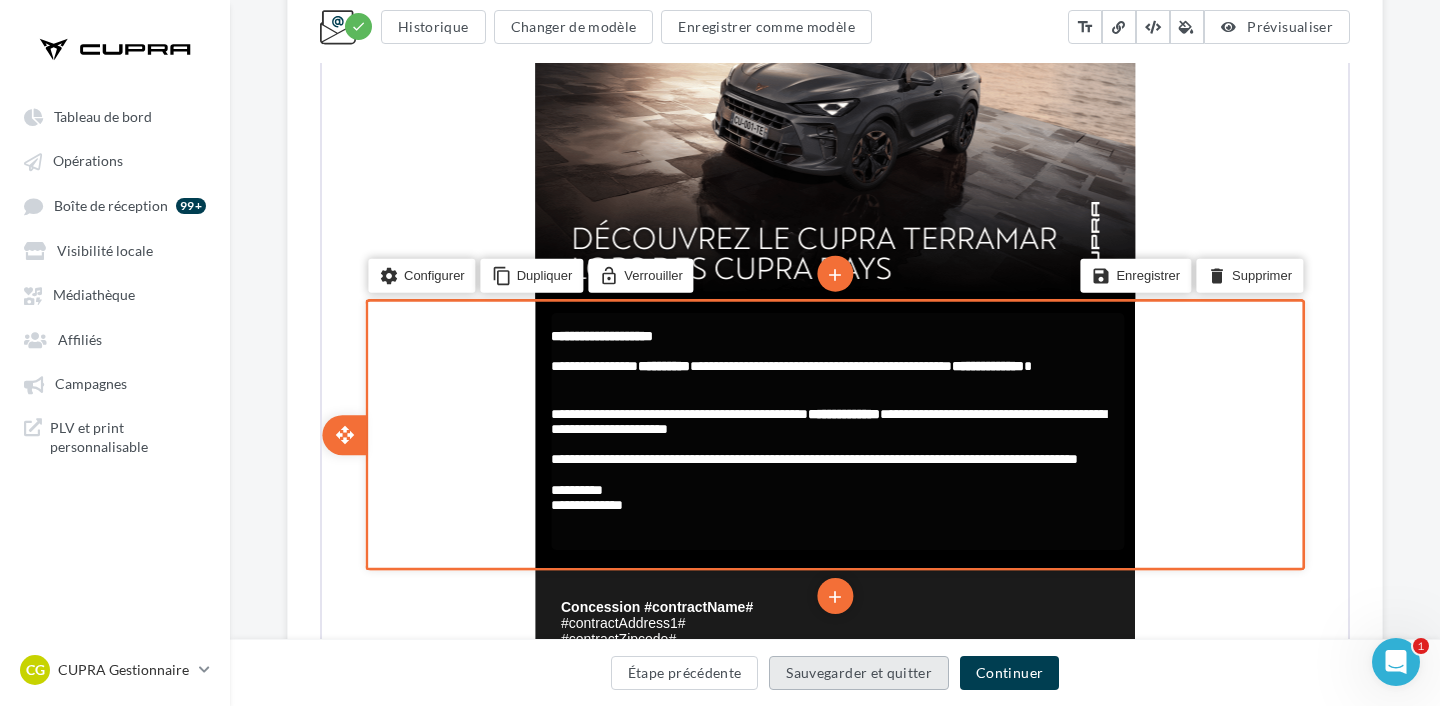 click on "Sauvegarder et quitter" at bounding box center (859, 673) 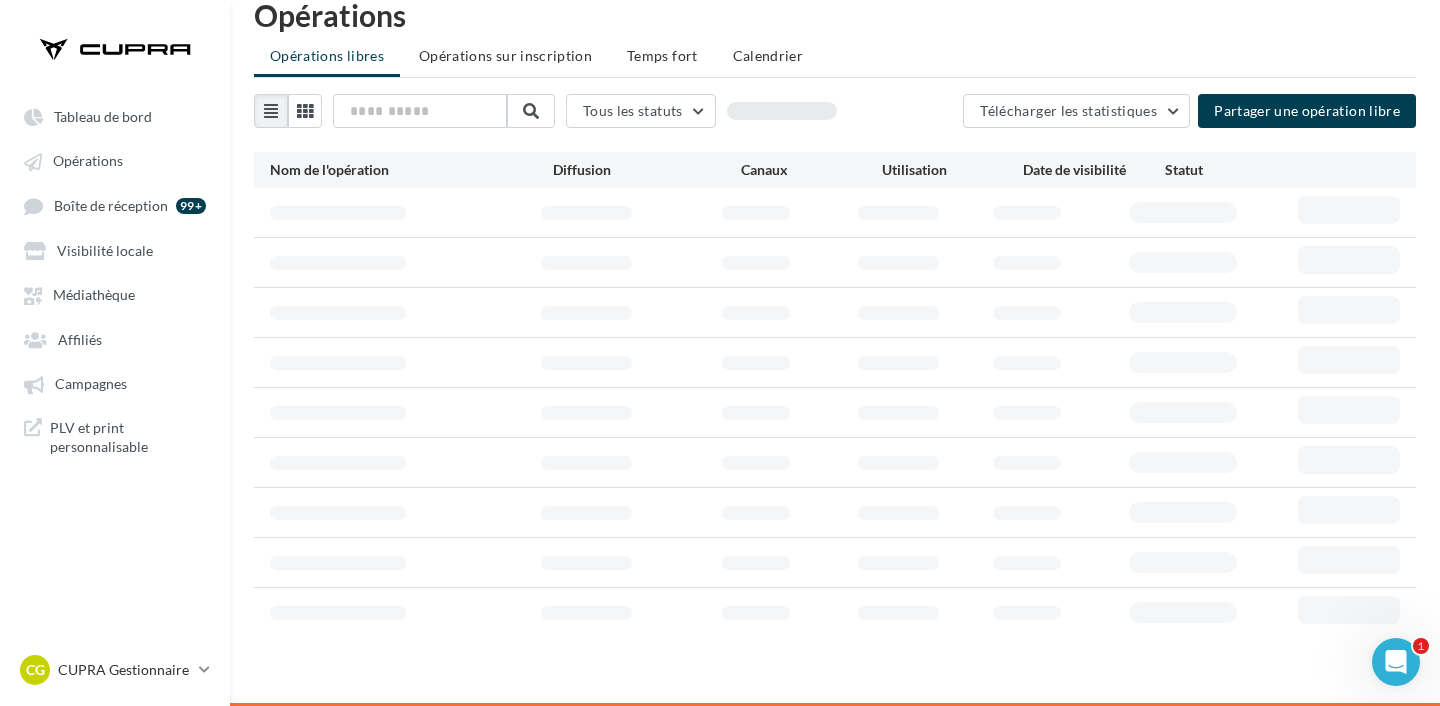 scroll, scrollTop: 133, scrollLeft: 0, axis: vertical 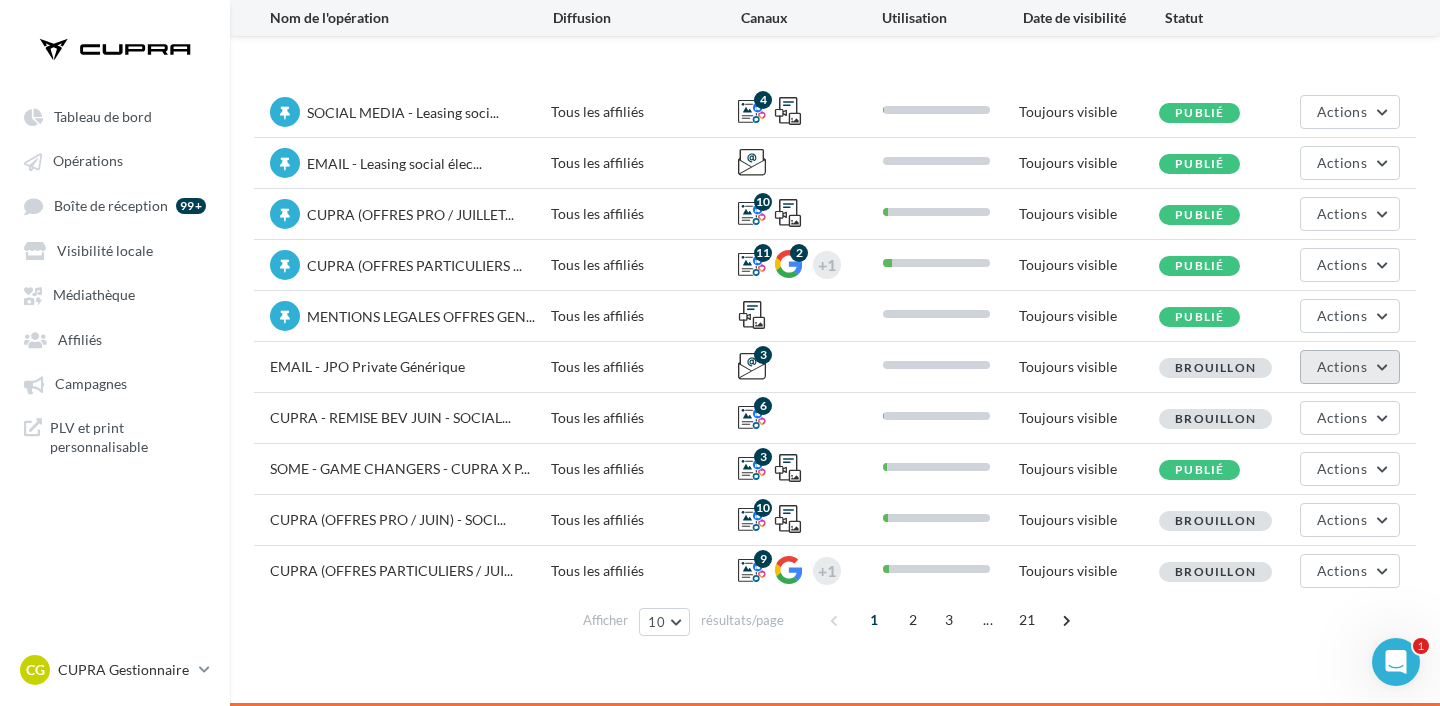 click on "Actions" at bounding box center (1350, 367) 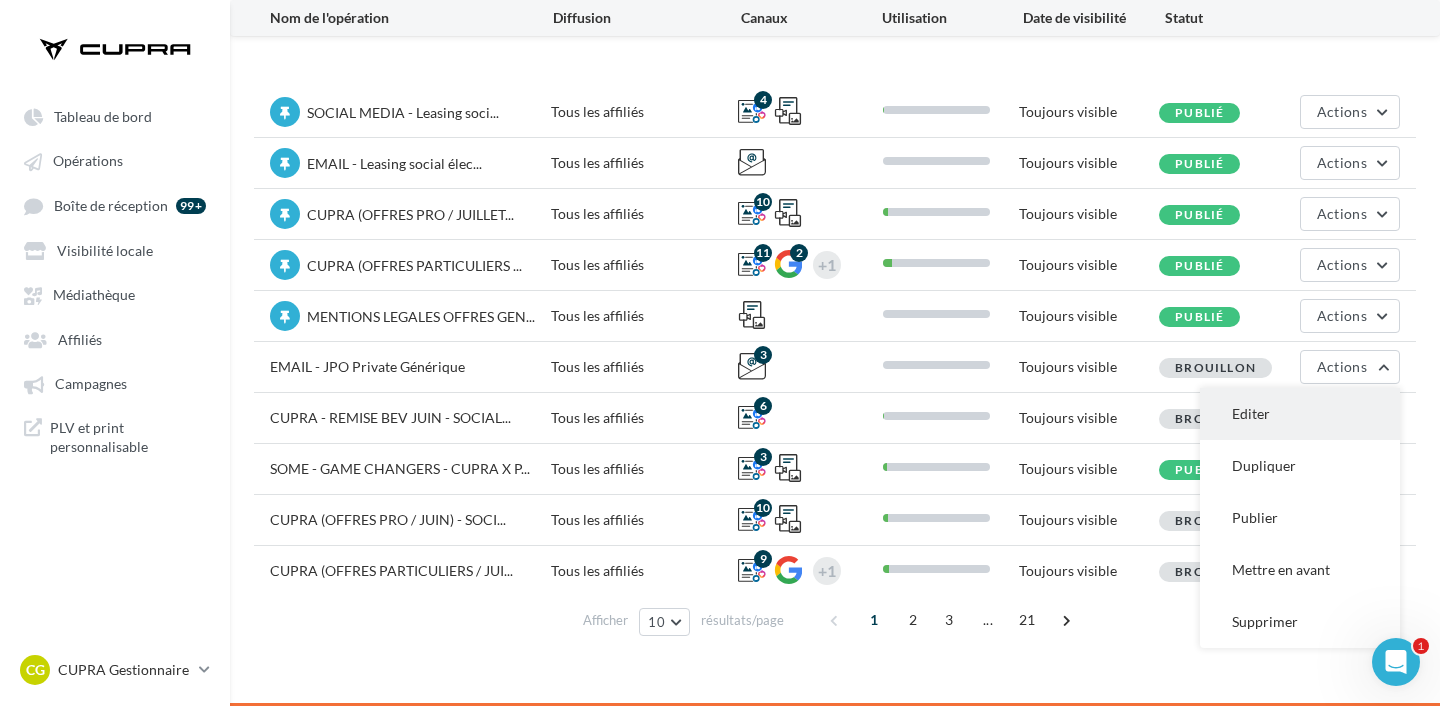 click on "Editer" at bounding box center (1300, 414) 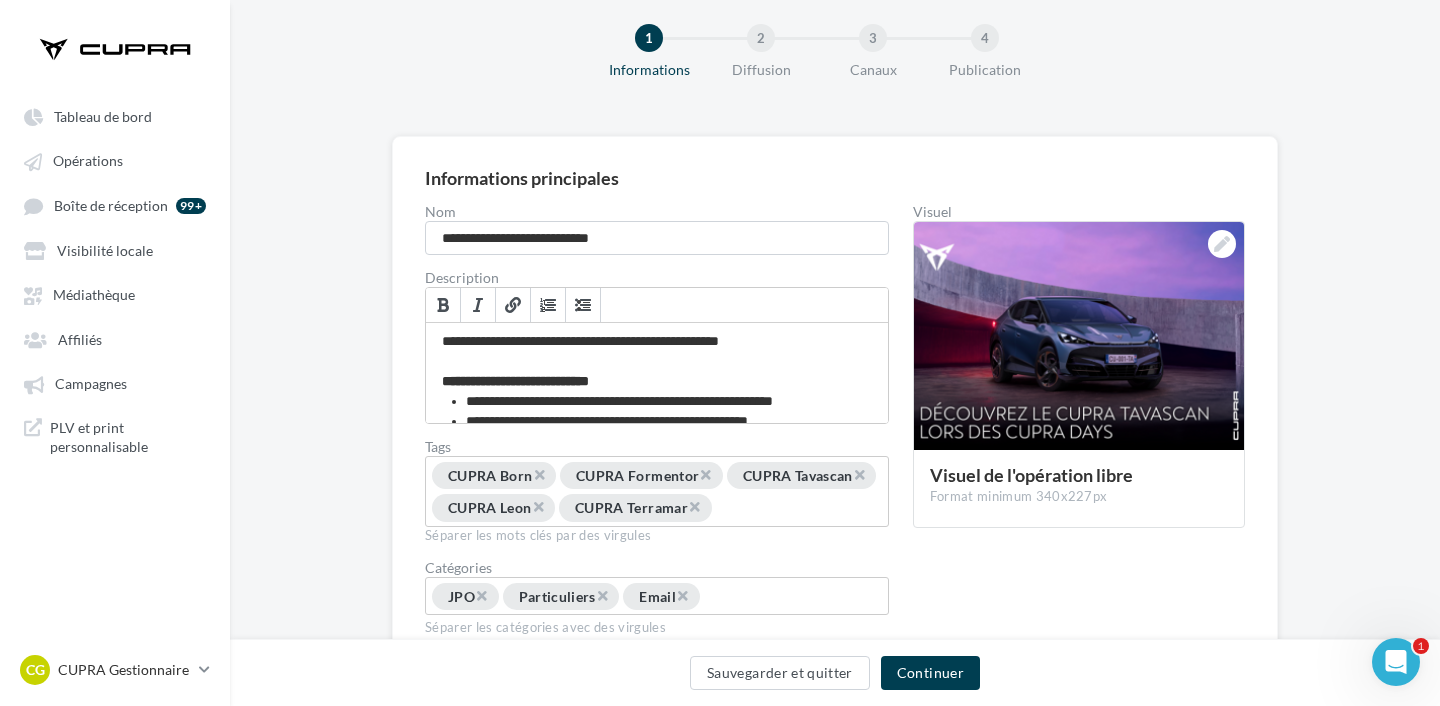 scroll, scrollTop: 0, scrollLeft: 0, axis: both 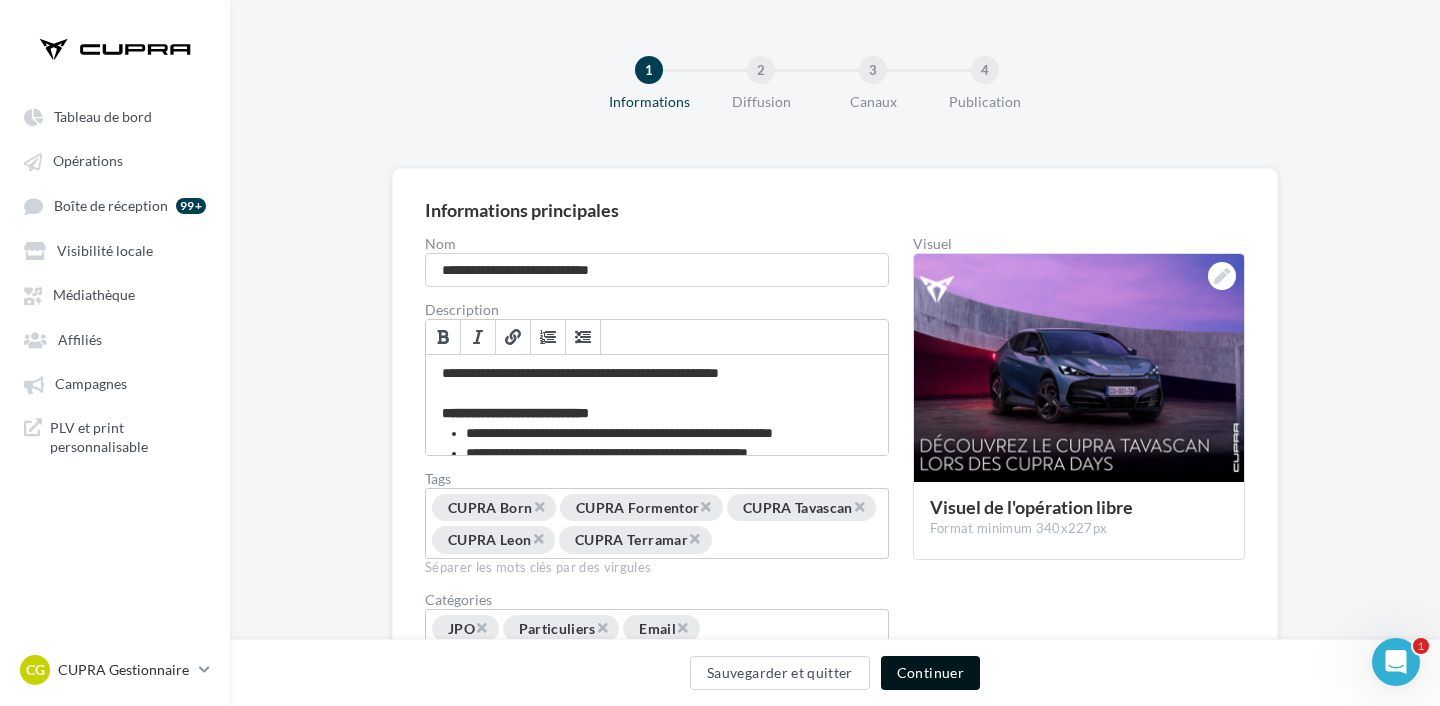 click on "Continuer" at bounding box center (930, 673) 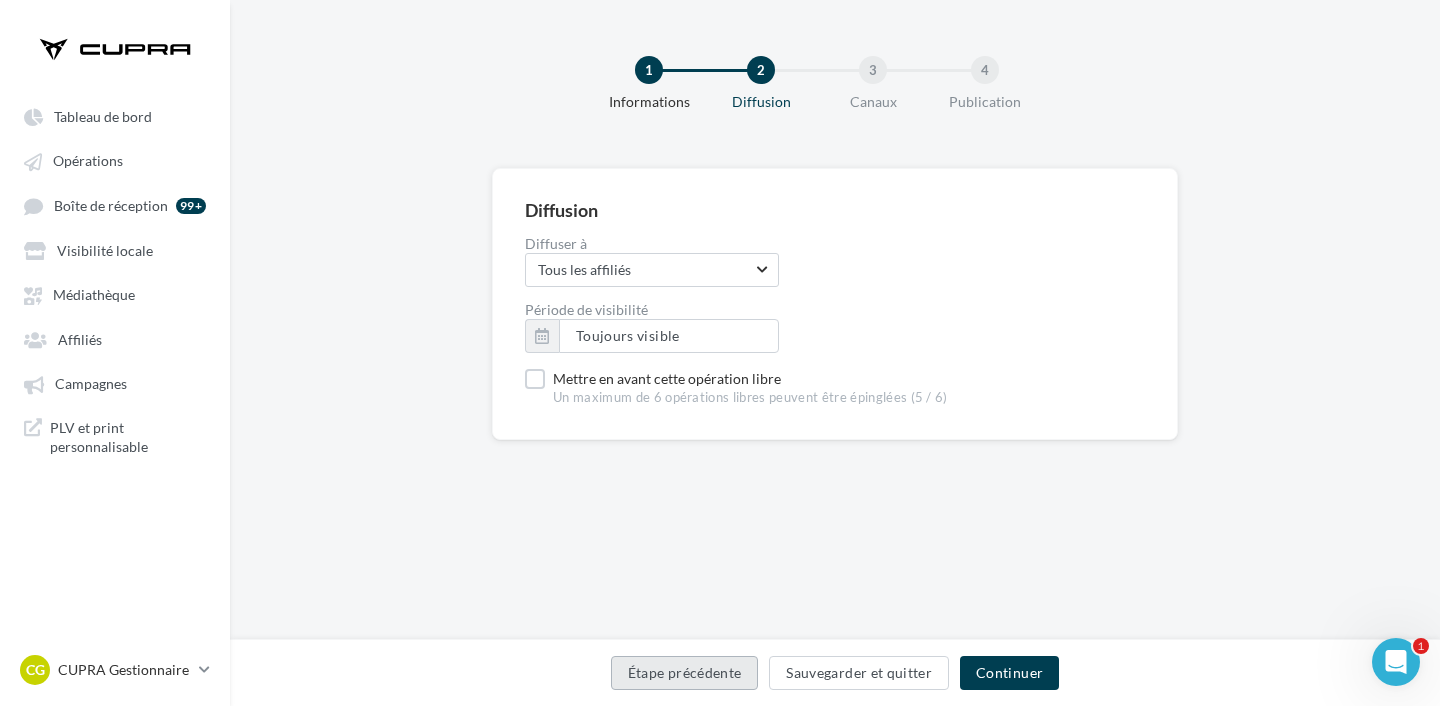 click on "Étape précédente" at bounding box center (685, 673) 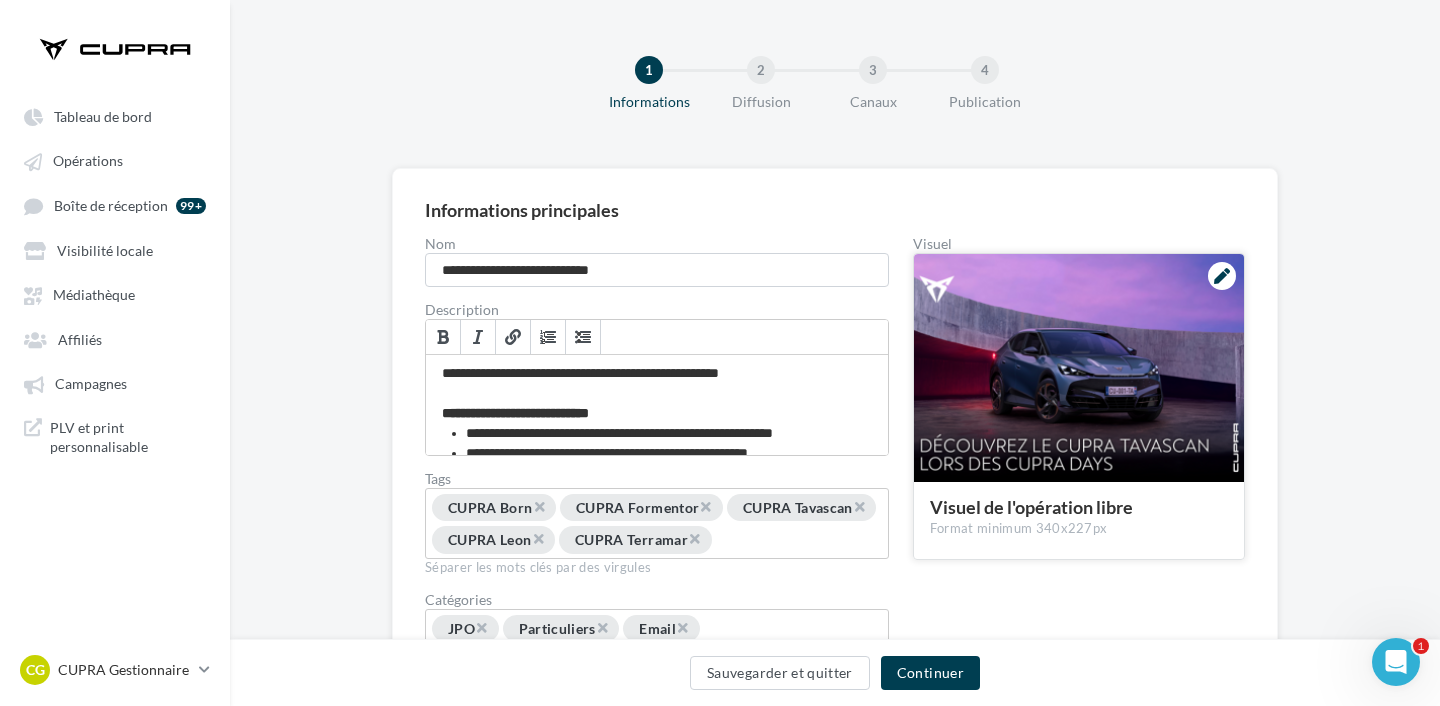 click at bounding box center (1222, 276) 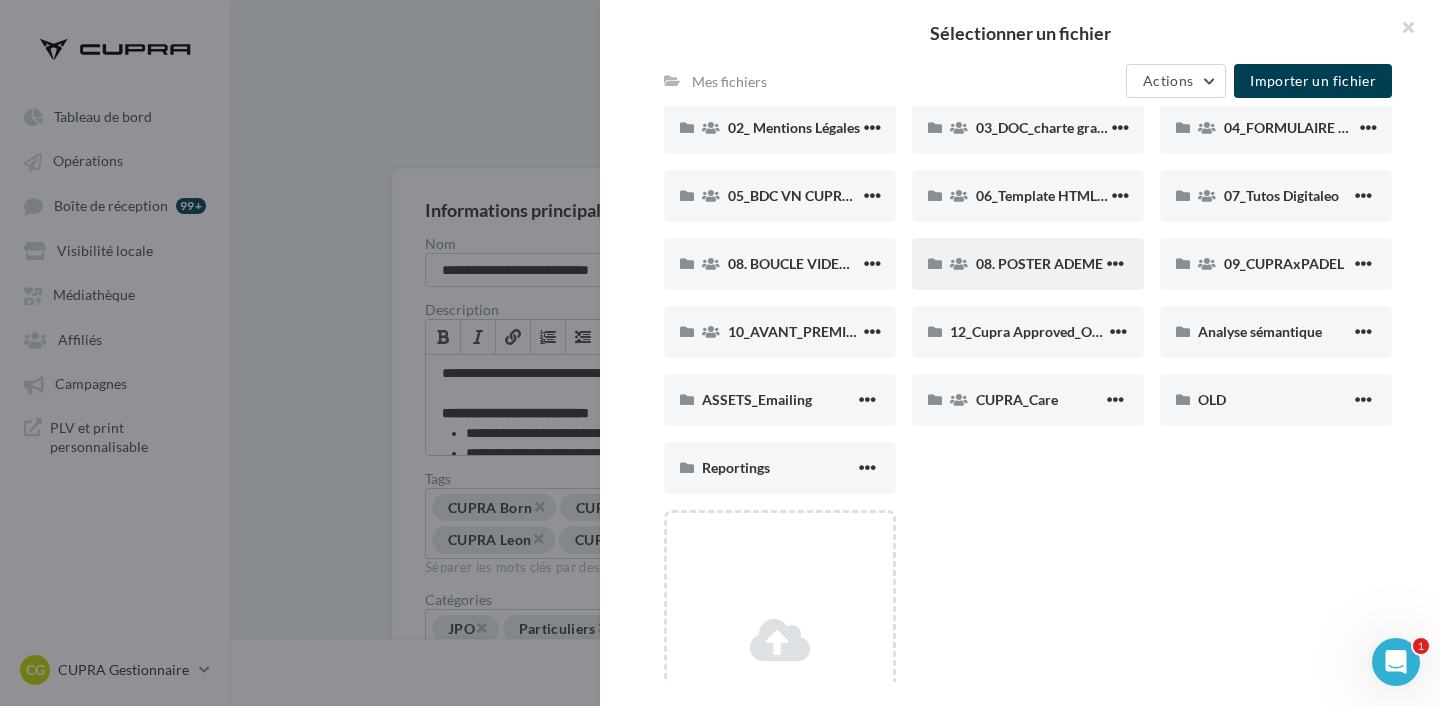 scroll, scrollTop: 263, scrollLeft: 0, axis: vertical 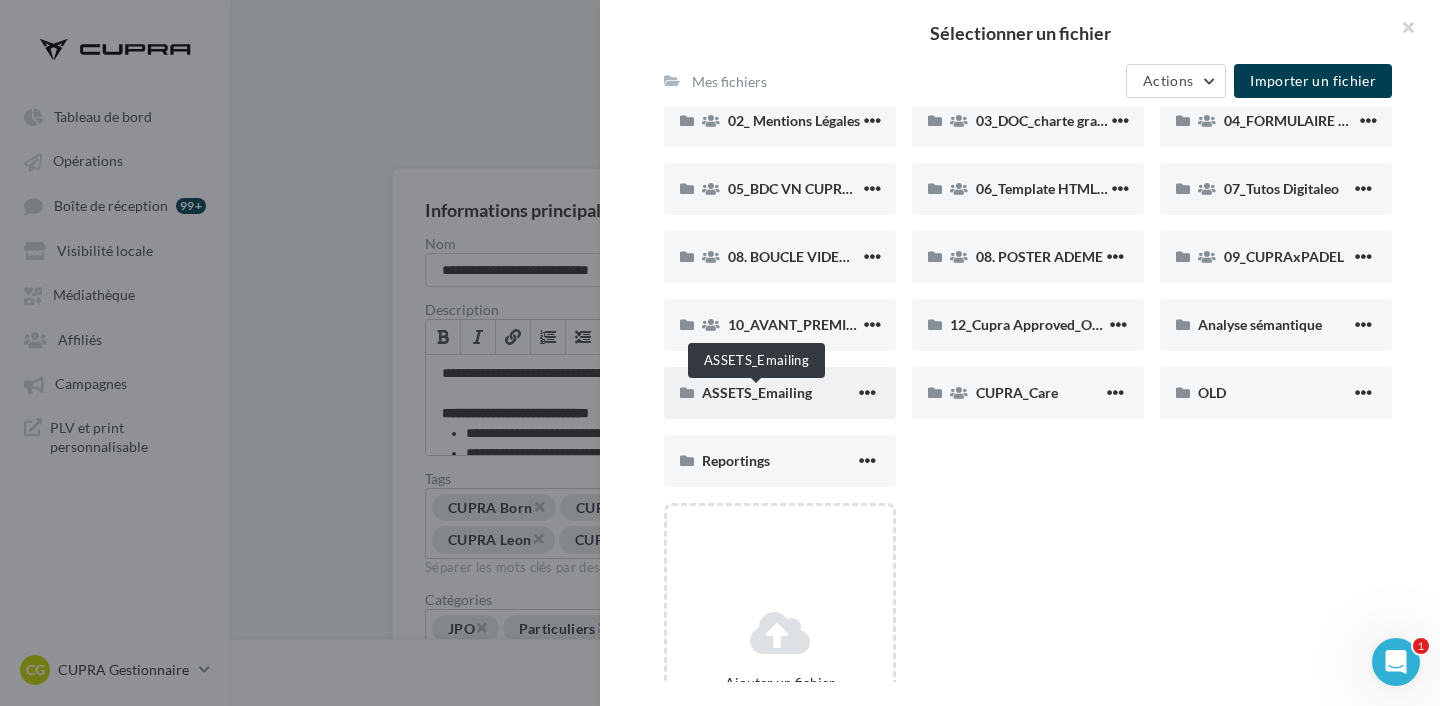 click on "ASSETS_Emailing" at bounding box center (757, 392) 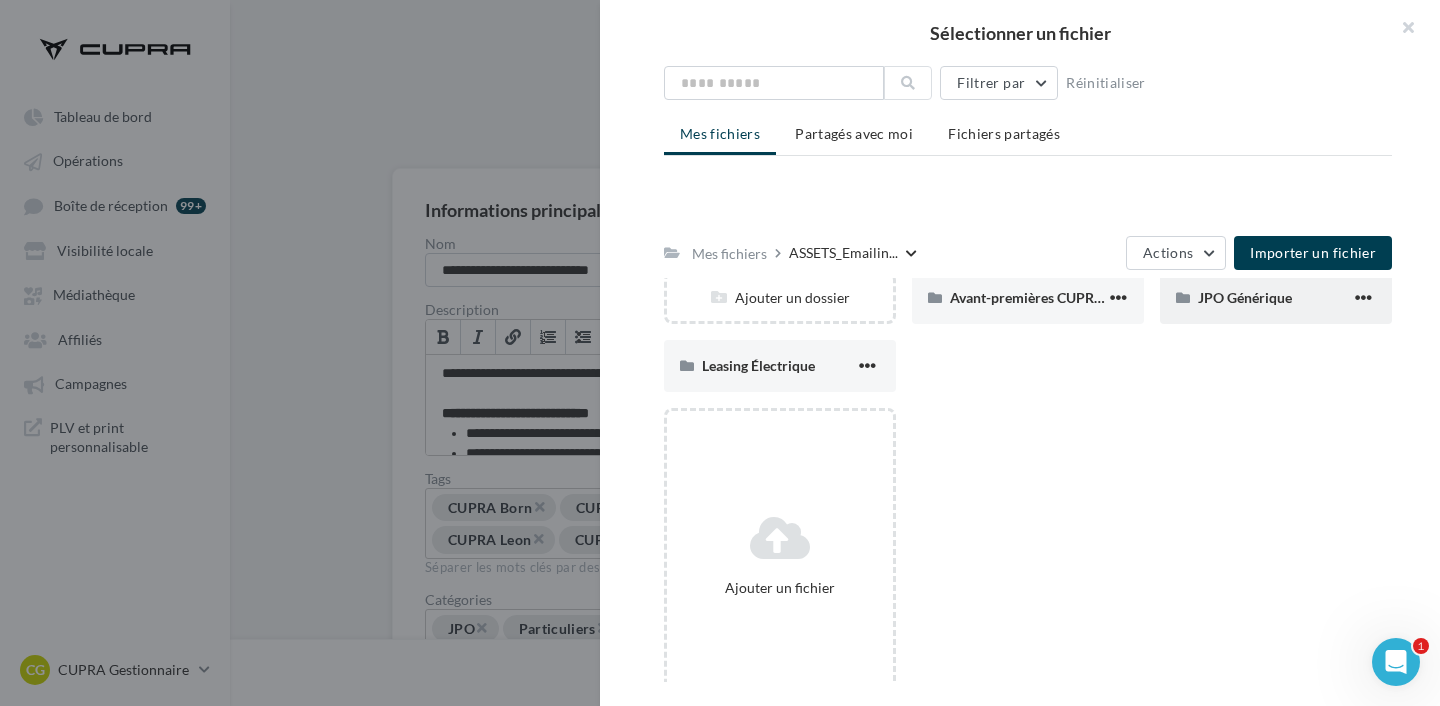 click on "JPO Générique" at bounding box center (1276, 298) 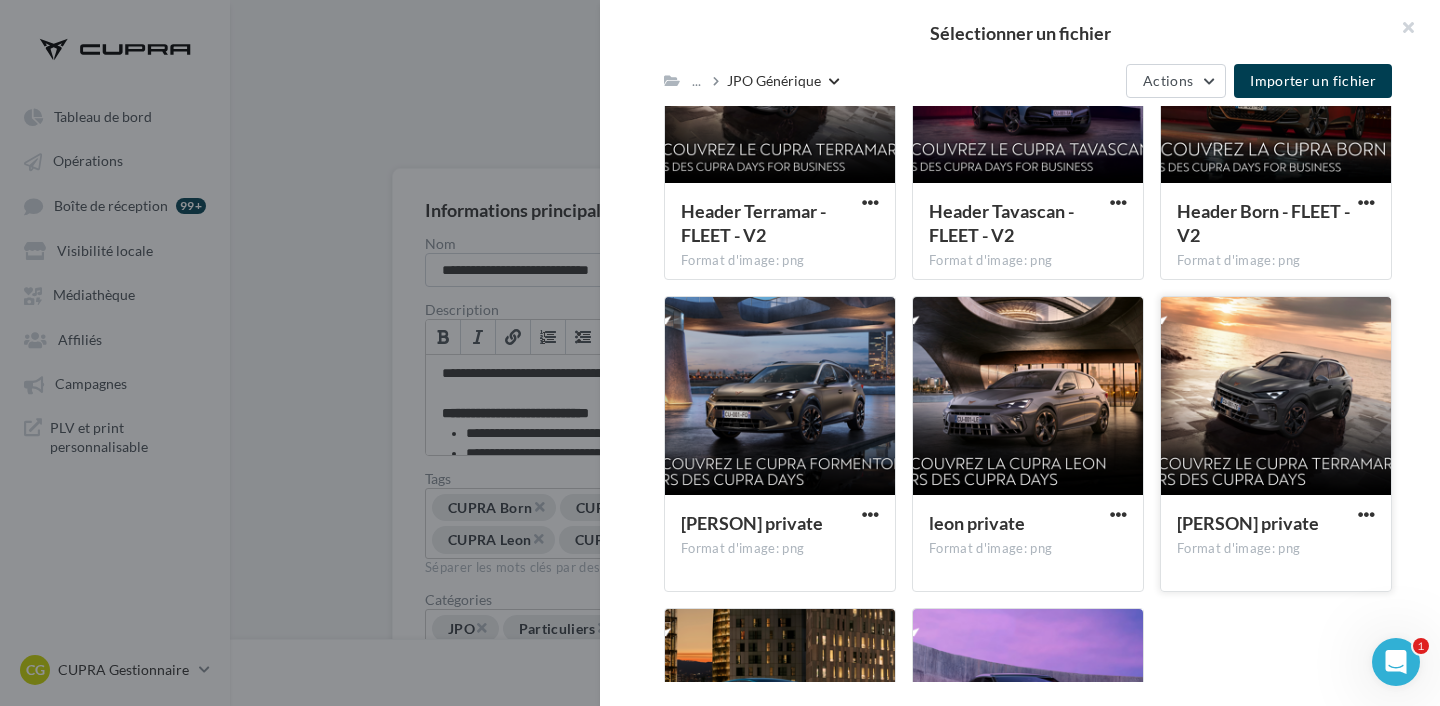 scroll, scrollTop: 856, scrollLeft: 0, axis: vertical 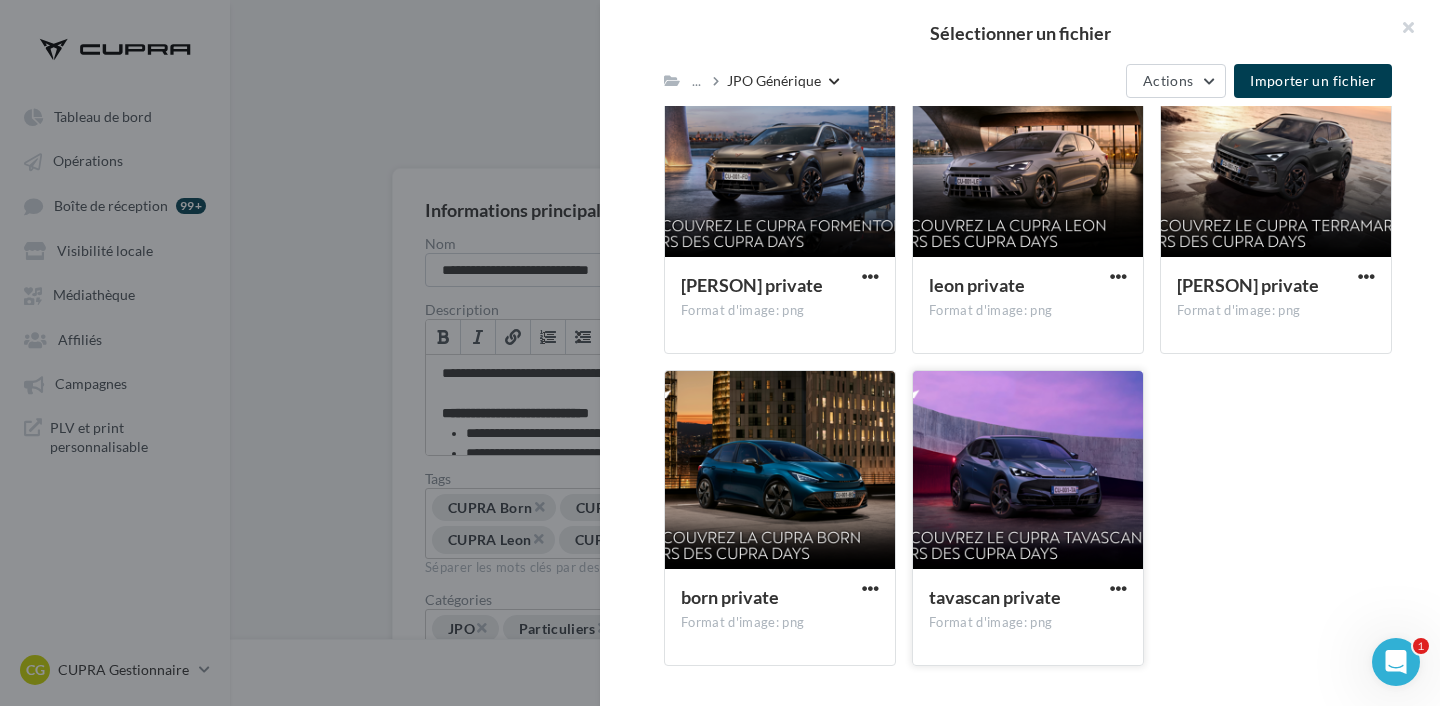 click at bounding box center [1028, 471] 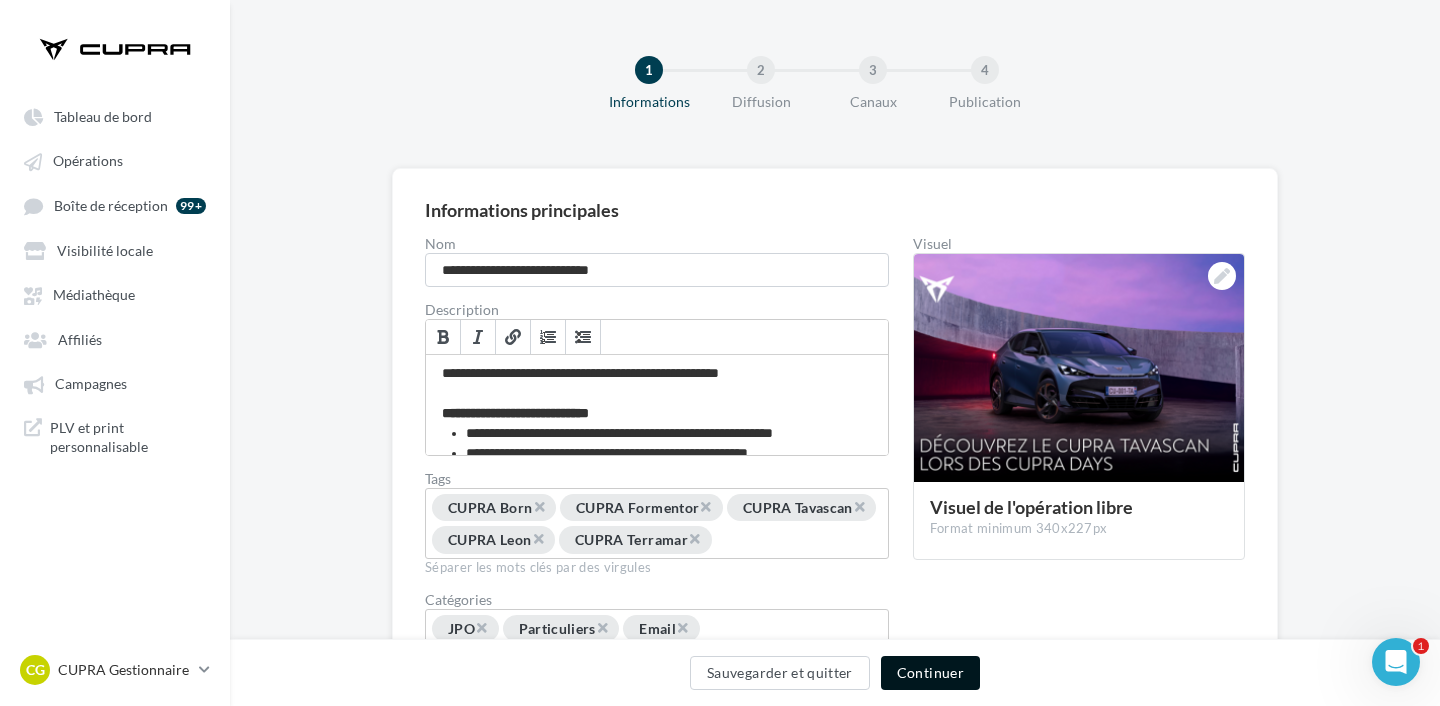 click on "Continuer" at bounding box center [930, 673] 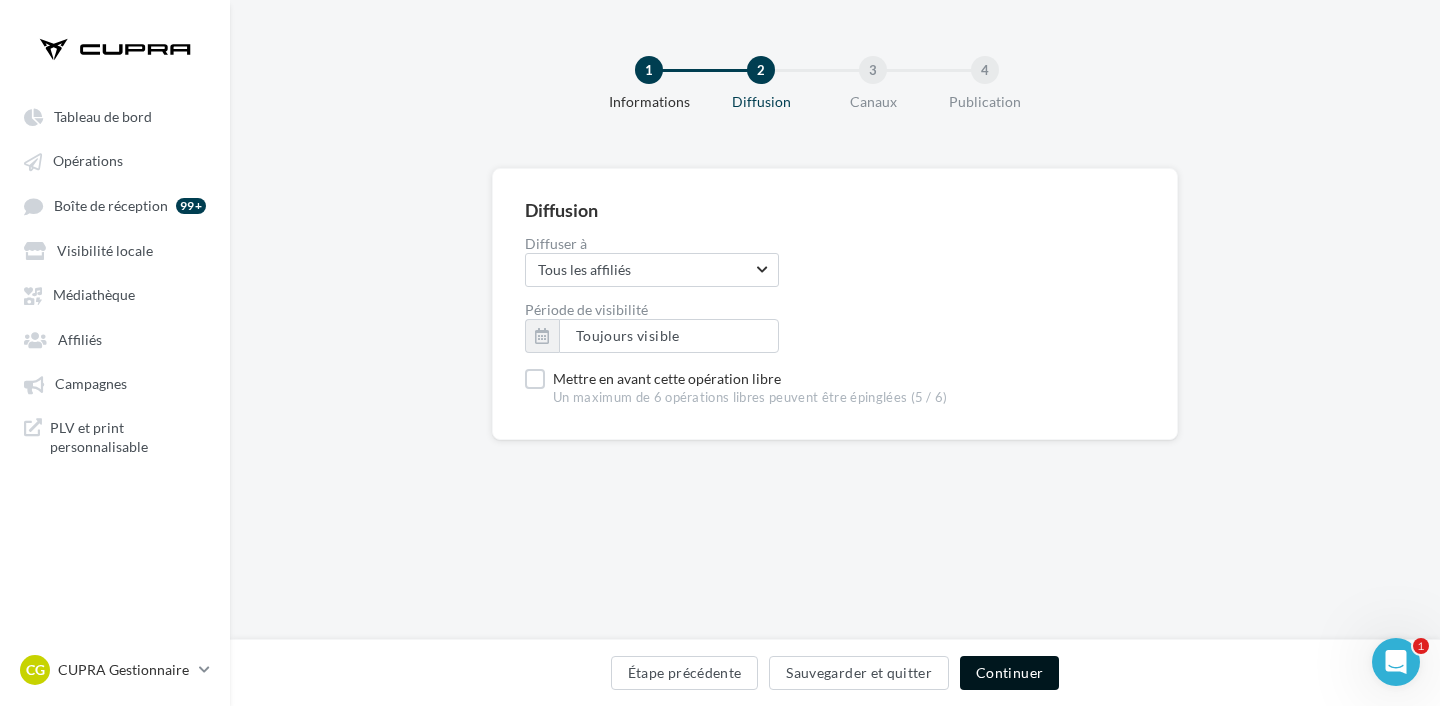 click on "Continuer" at bounding box center [1009, 673] 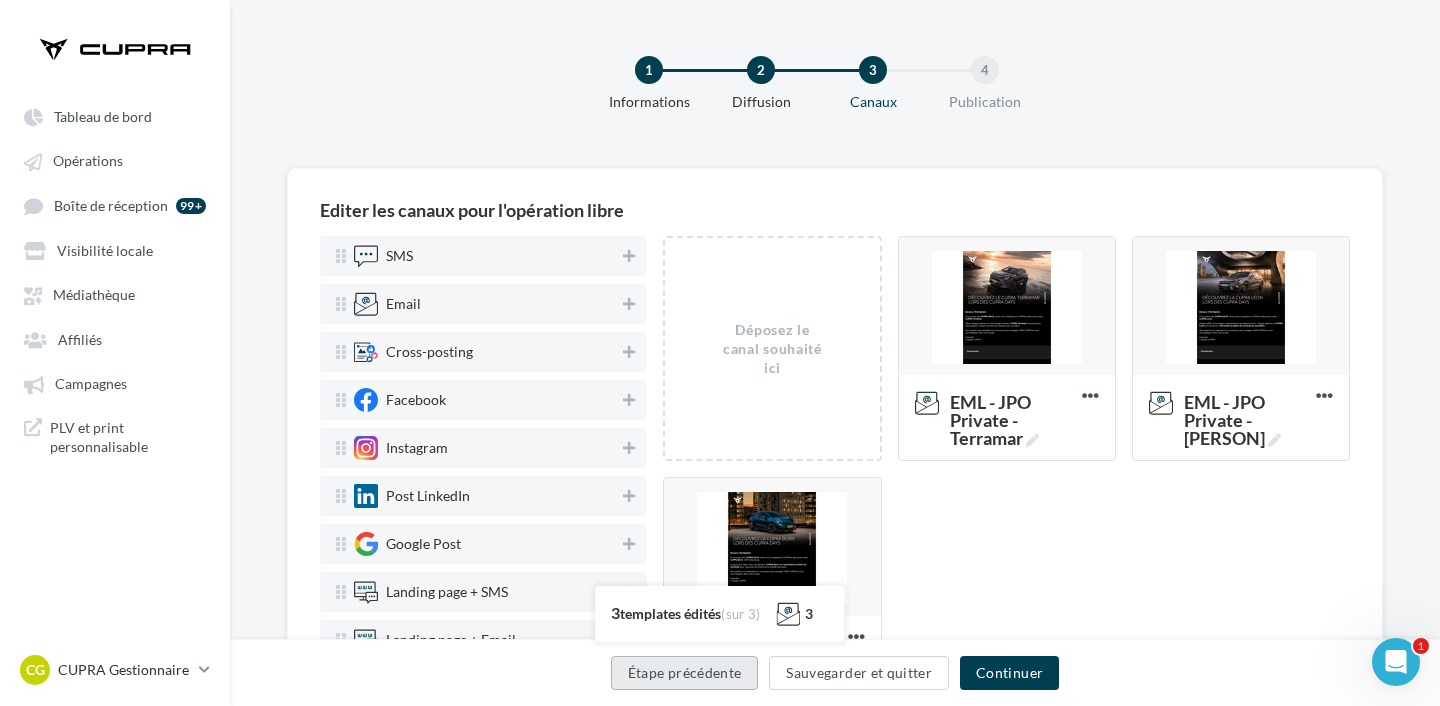 click on "Étape précédente" at bounding box center (685, 673) 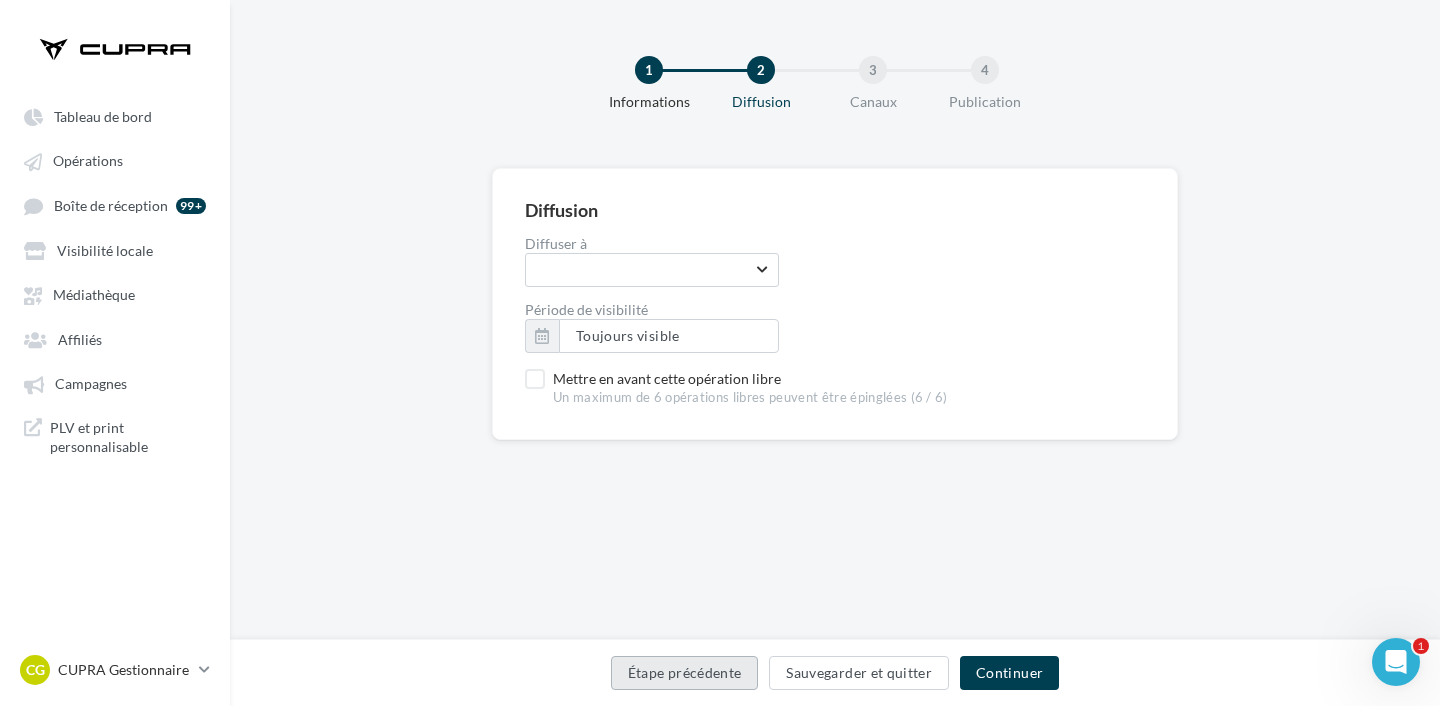 click on "Étape précédente" at bounding box center [685, 673] 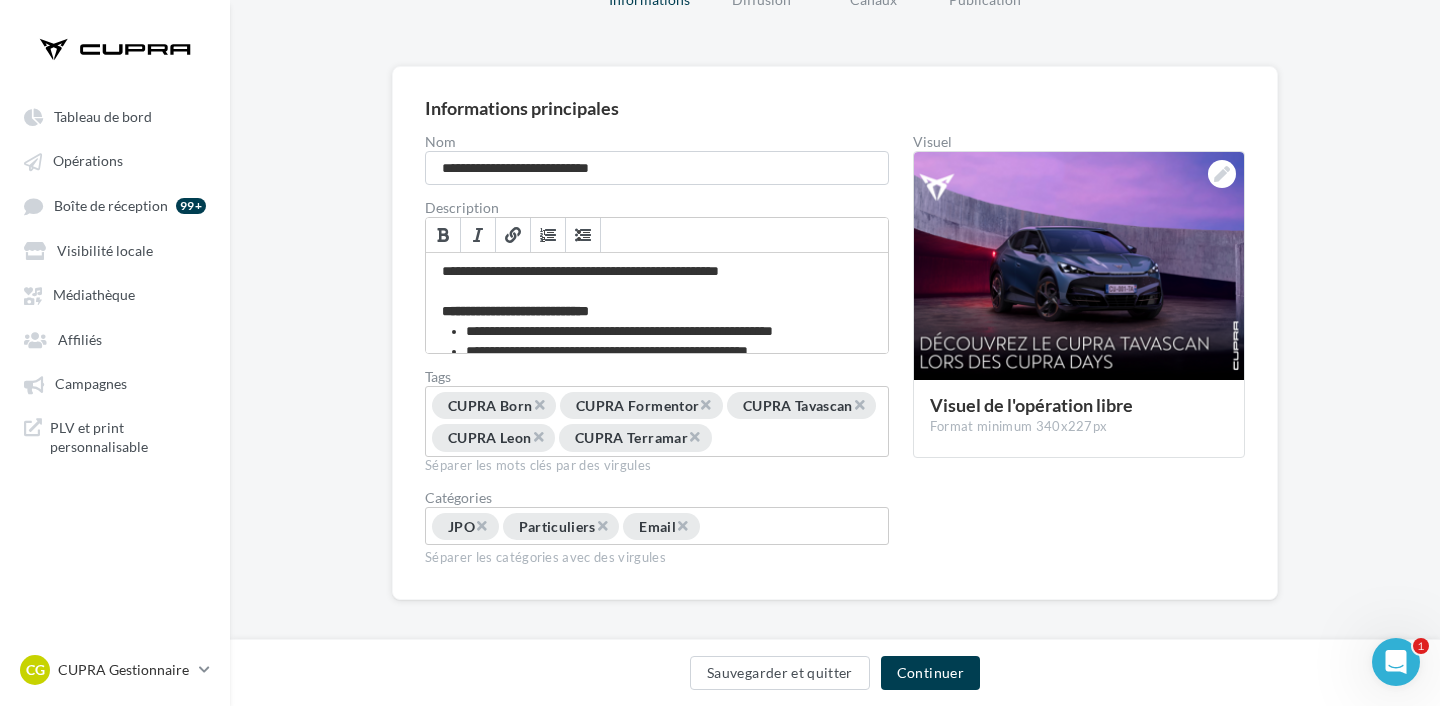 scroll, scrollTop: 135, scrollLeft: 0, axis: vertical 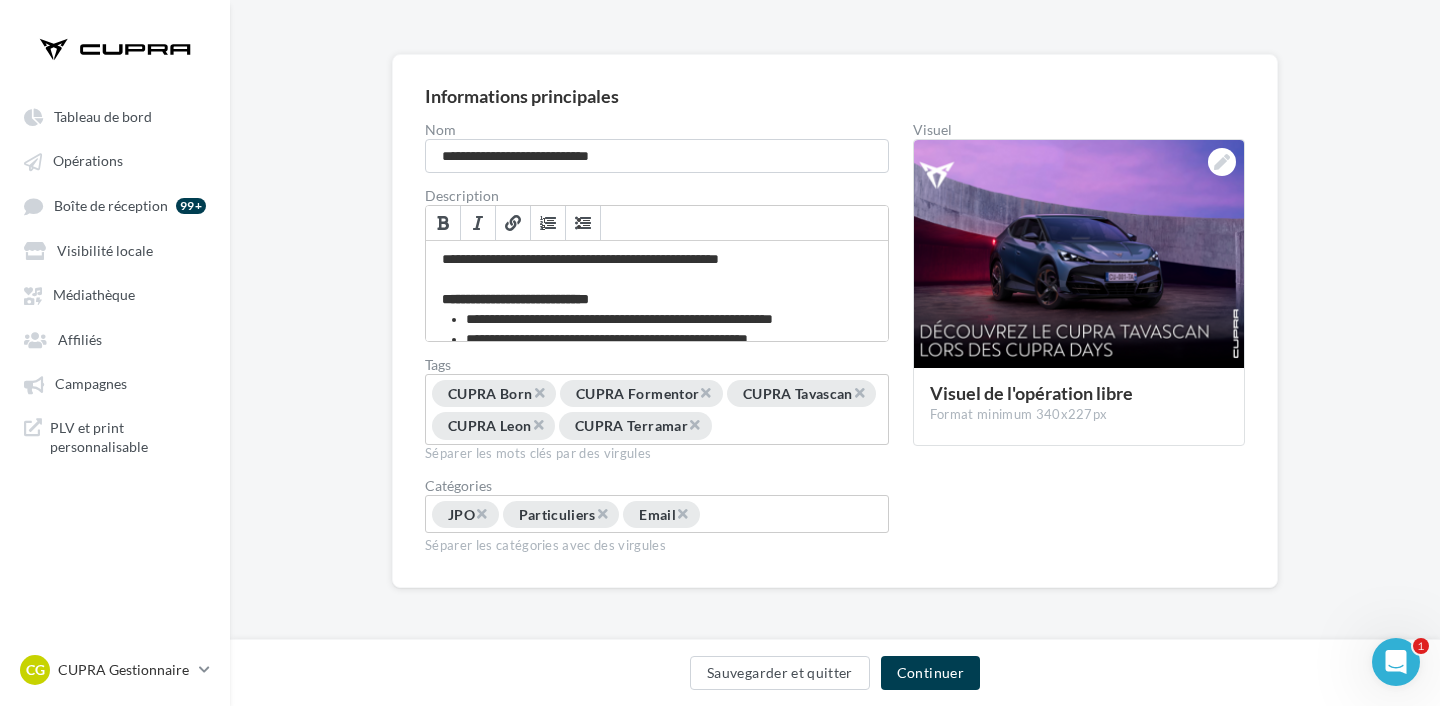 click at bounding box center [776, 515] 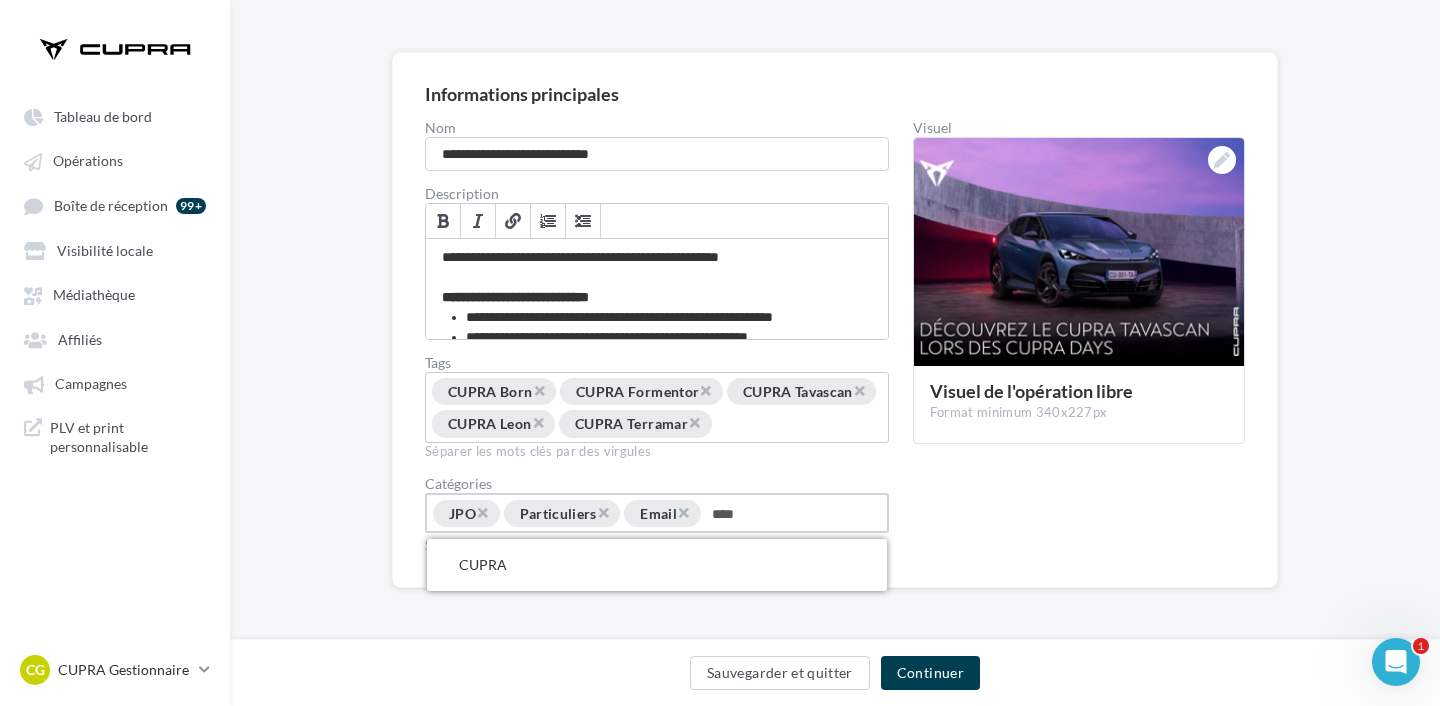 type on "*****" 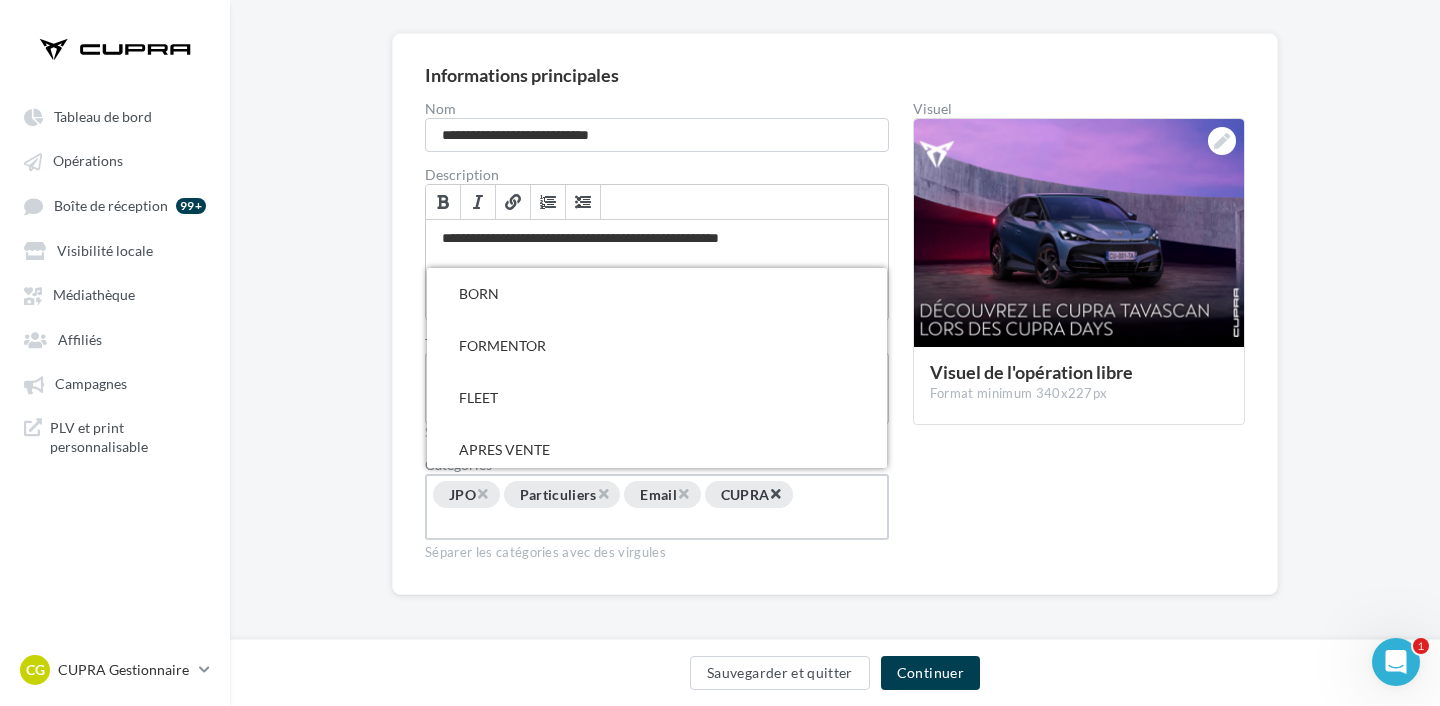 click on "×" at bounding box center (775, 493) 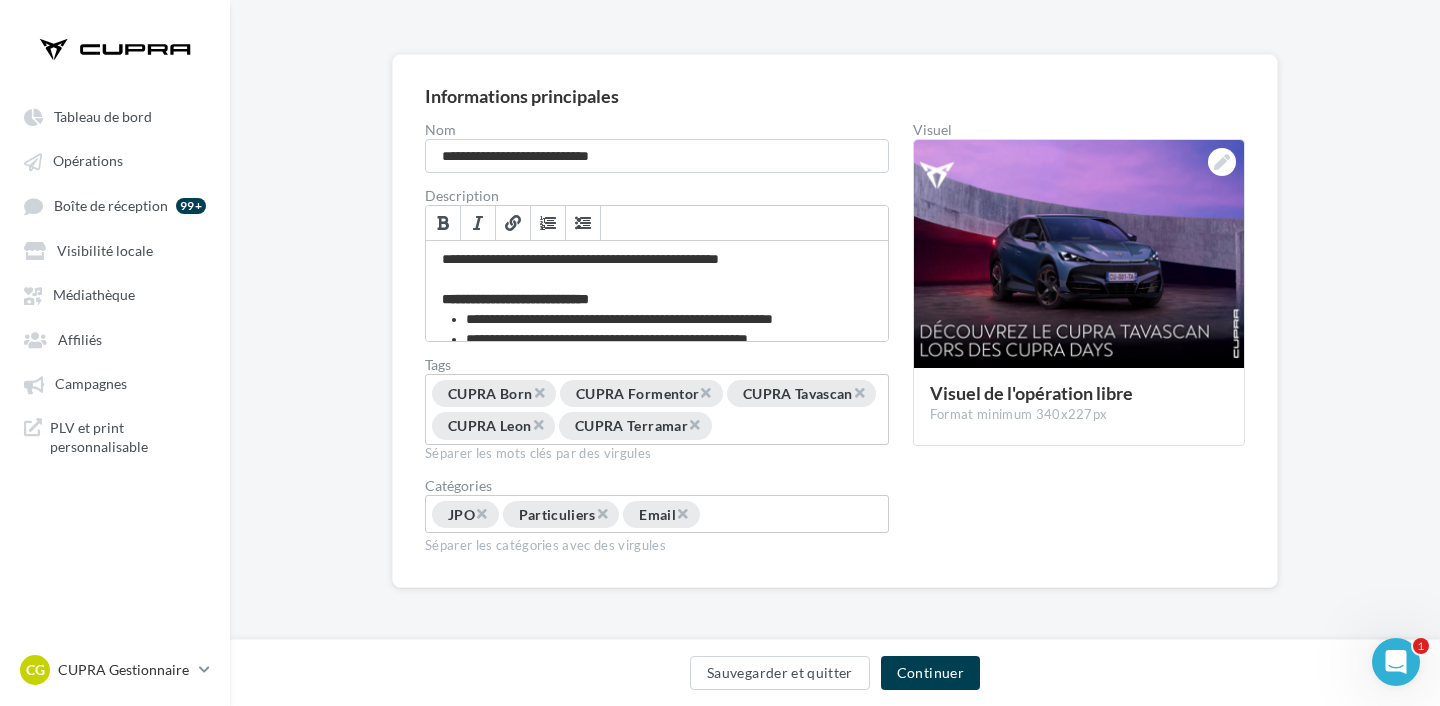 click at bounding box center [776, 515] 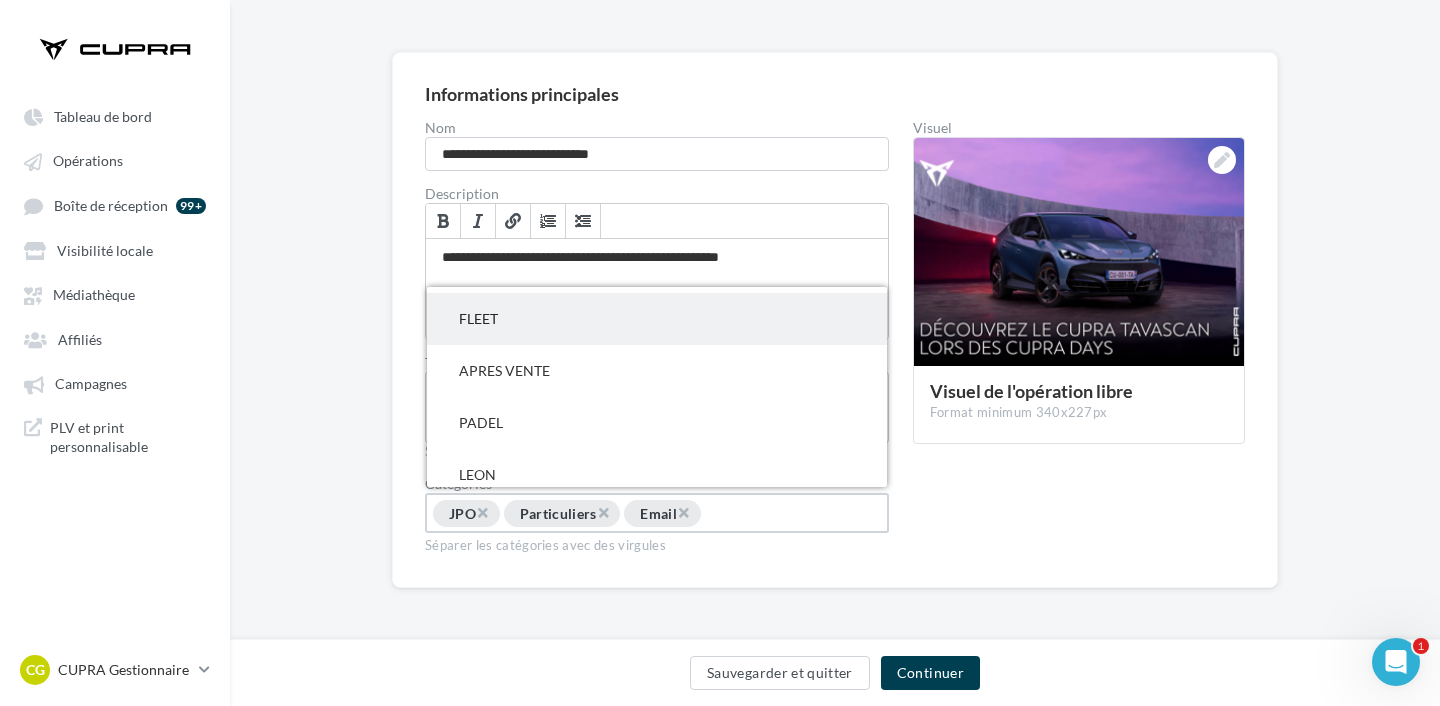 scroll, scrollTop: 0, scrollLeft: 0, axis: both 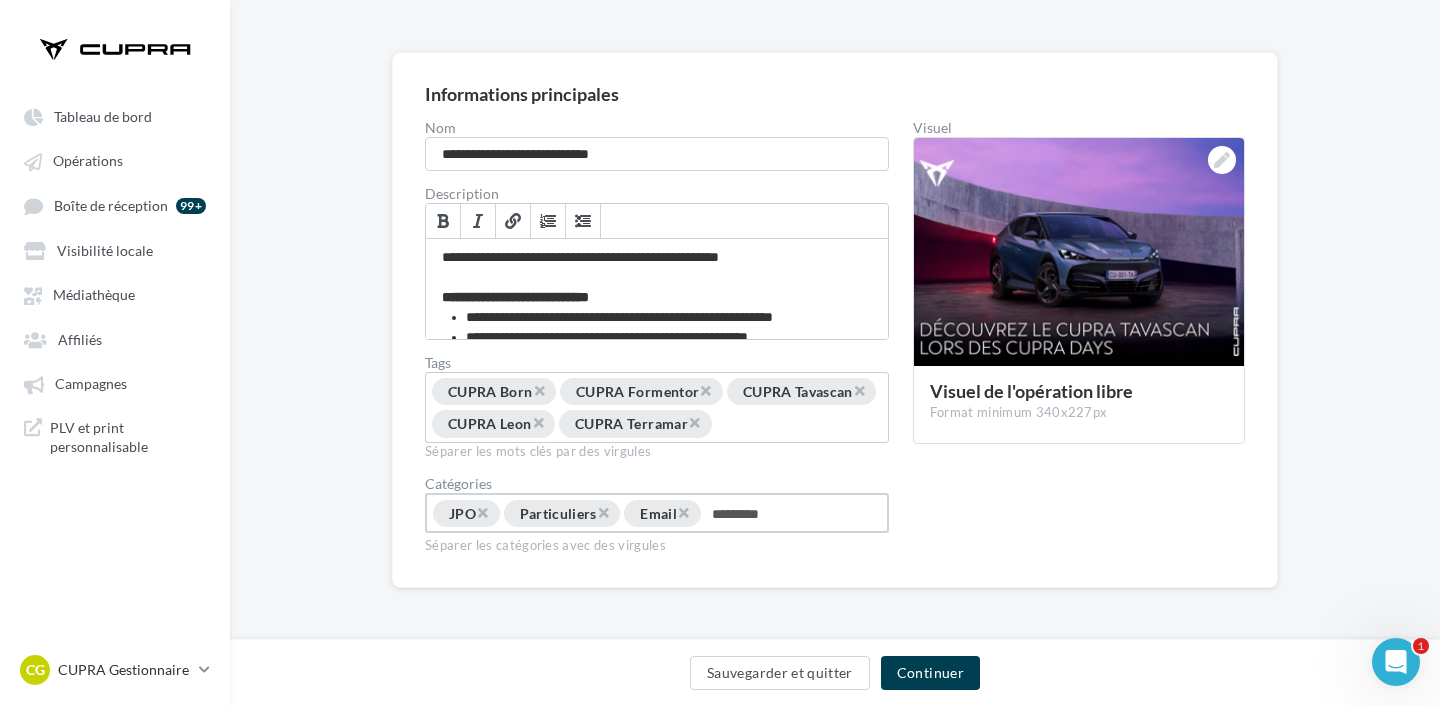 type on "**********" 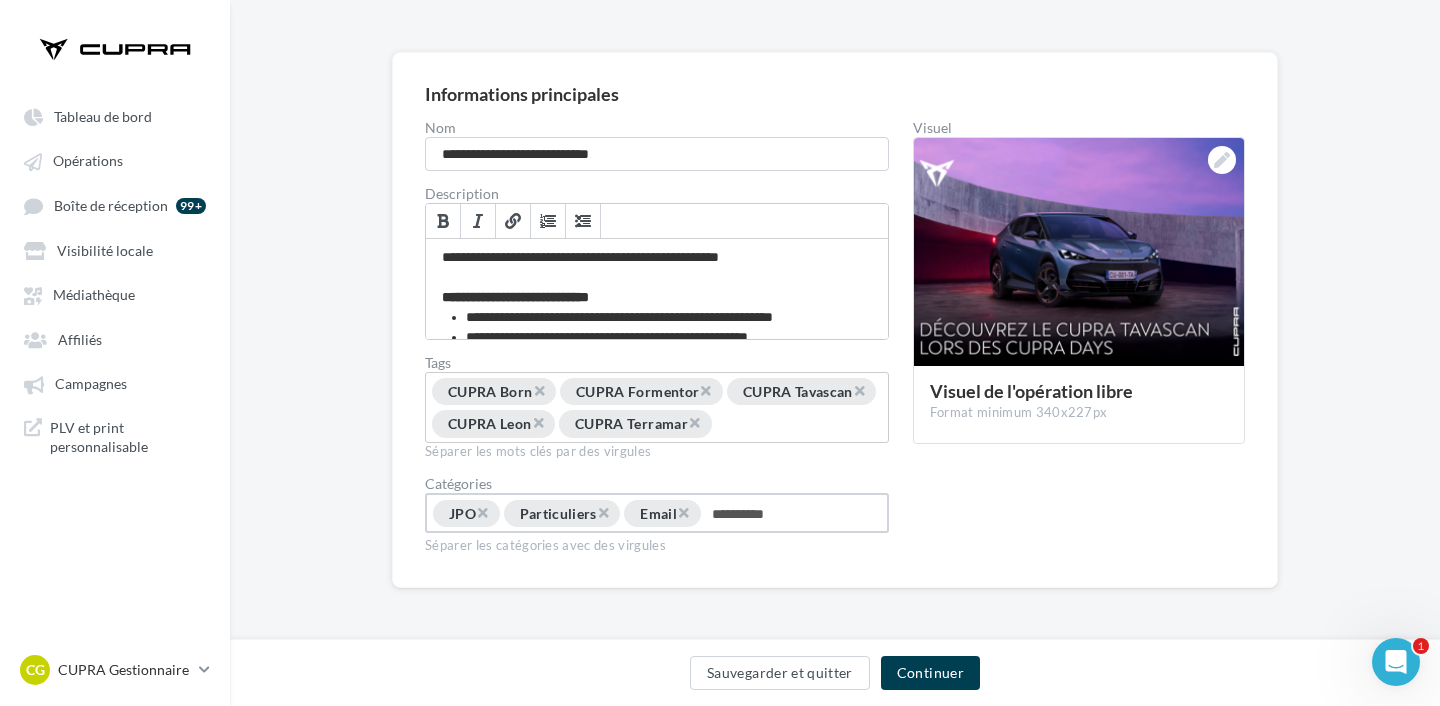 type 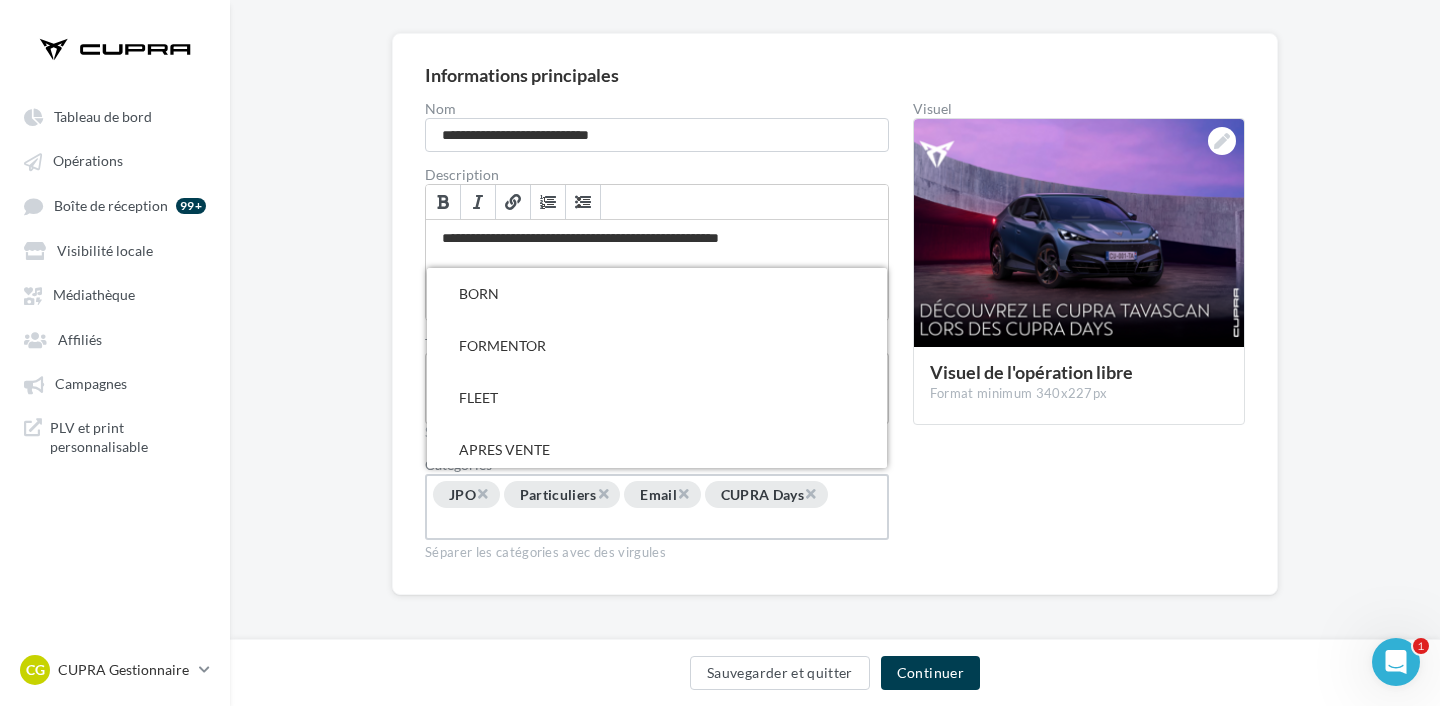 click on "**********" at bounding box center [843, 332] 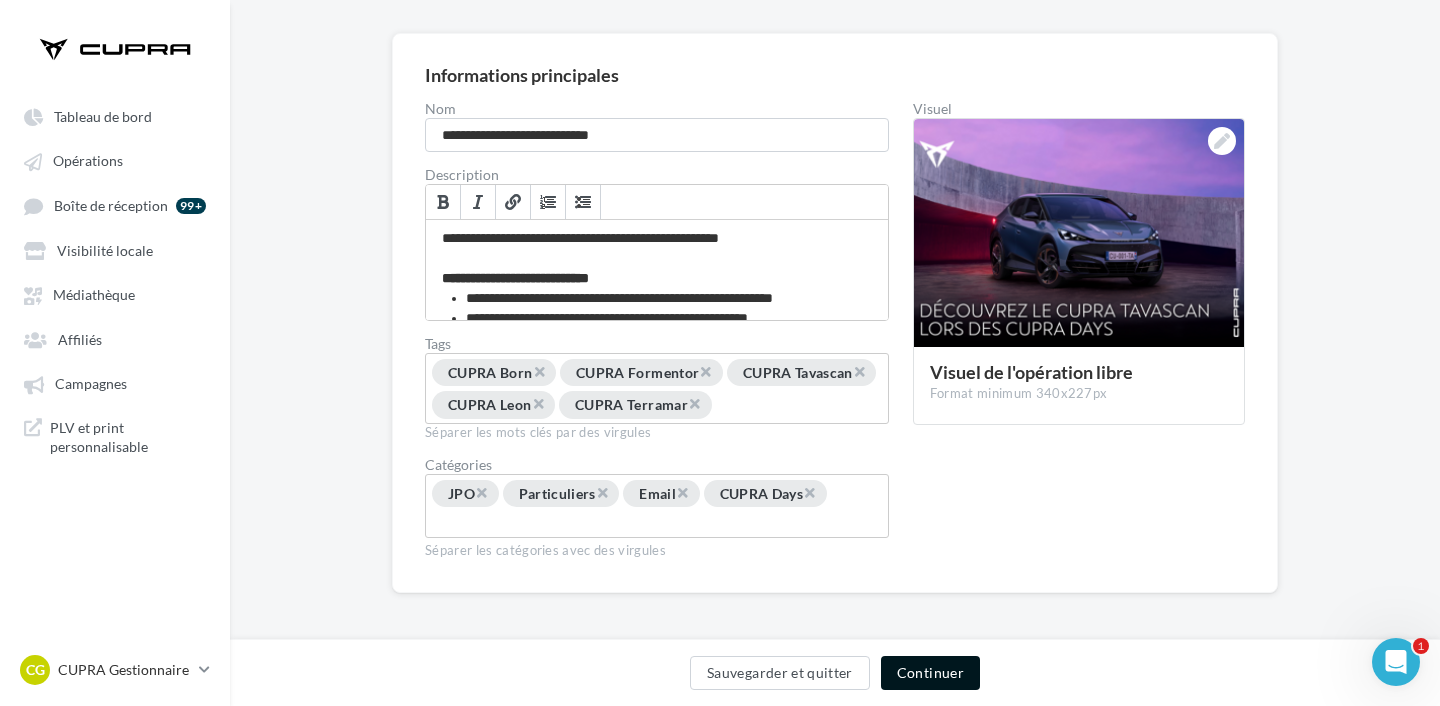 click on "Continuer" at bounding box center [930, 673] 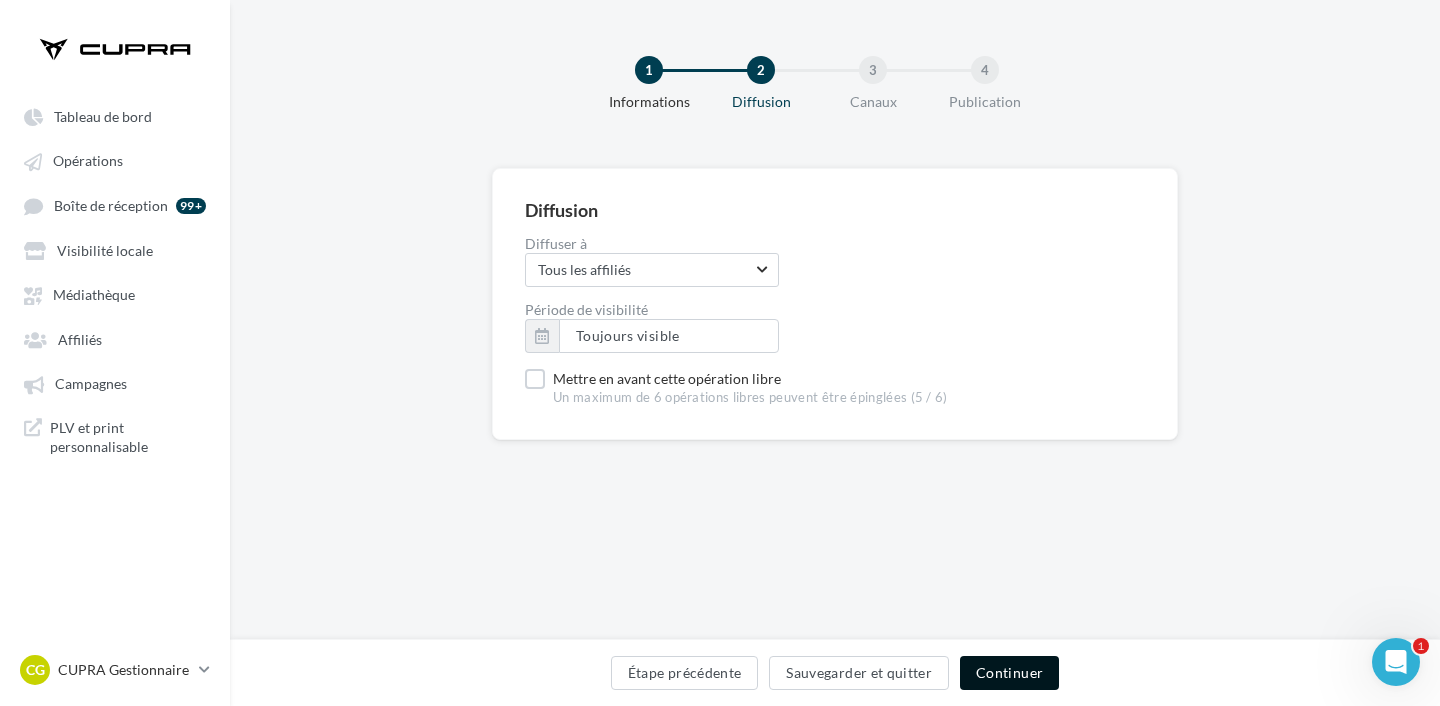 click on "Continuer" at bounding box center (1009, 673) 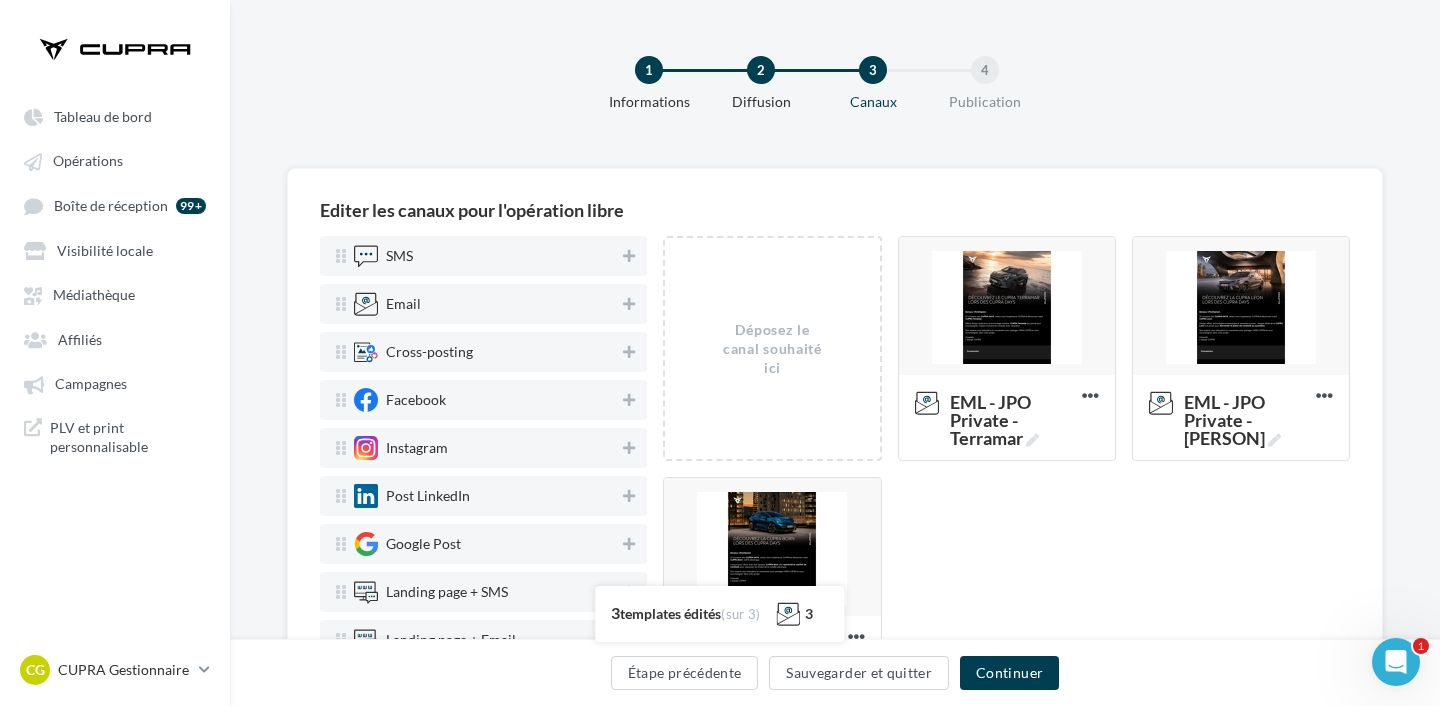 scroll, scrollTop: 38, scrollLeft: 0, axis: vertical 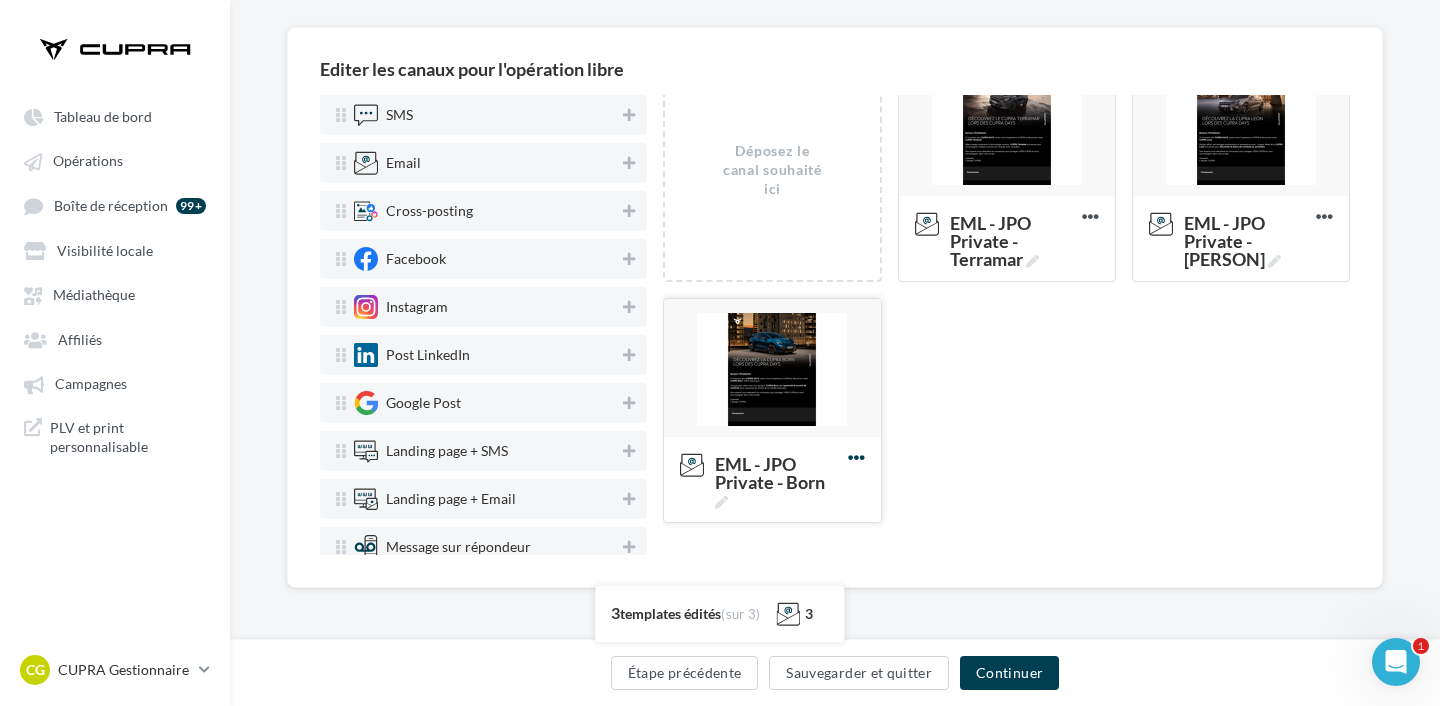 click at bounding box center [856, 457] 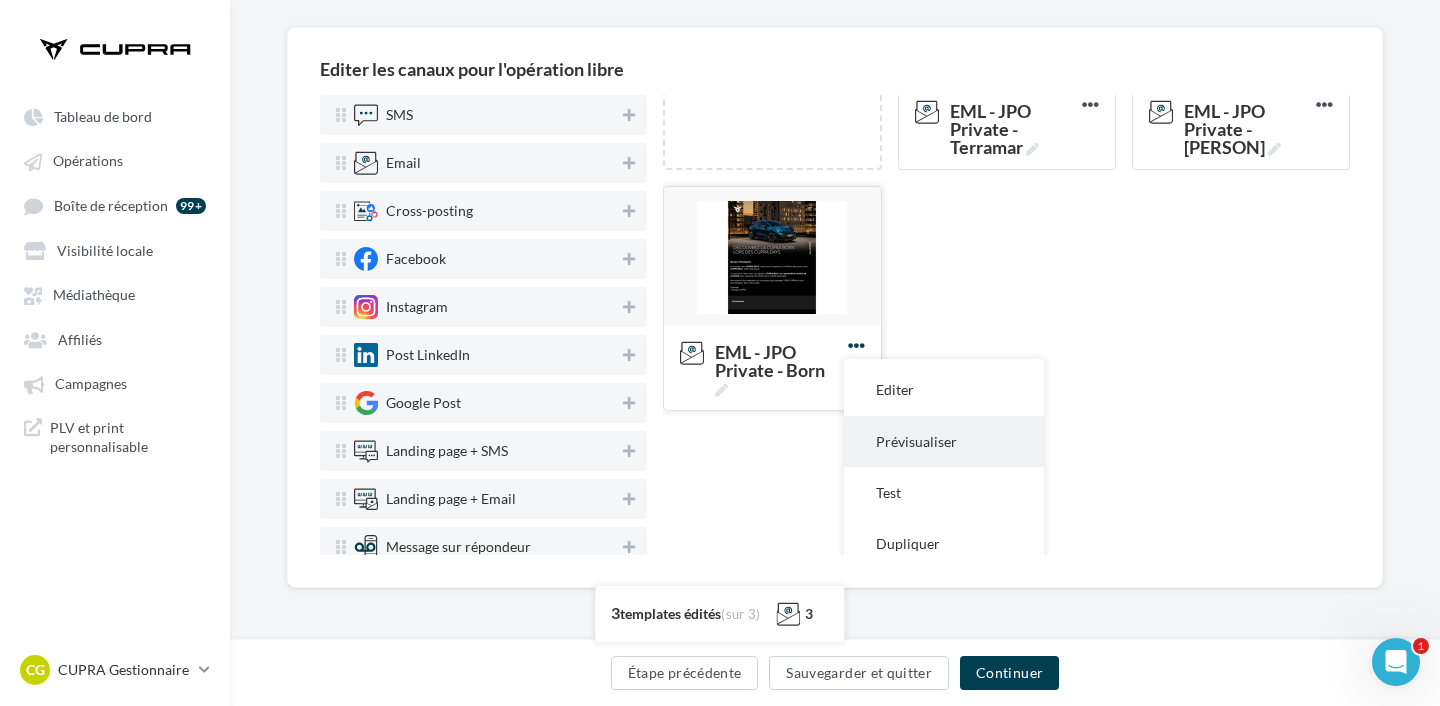 scroll, scrollTop: 187, scrollLeft: 0, axis: vertical 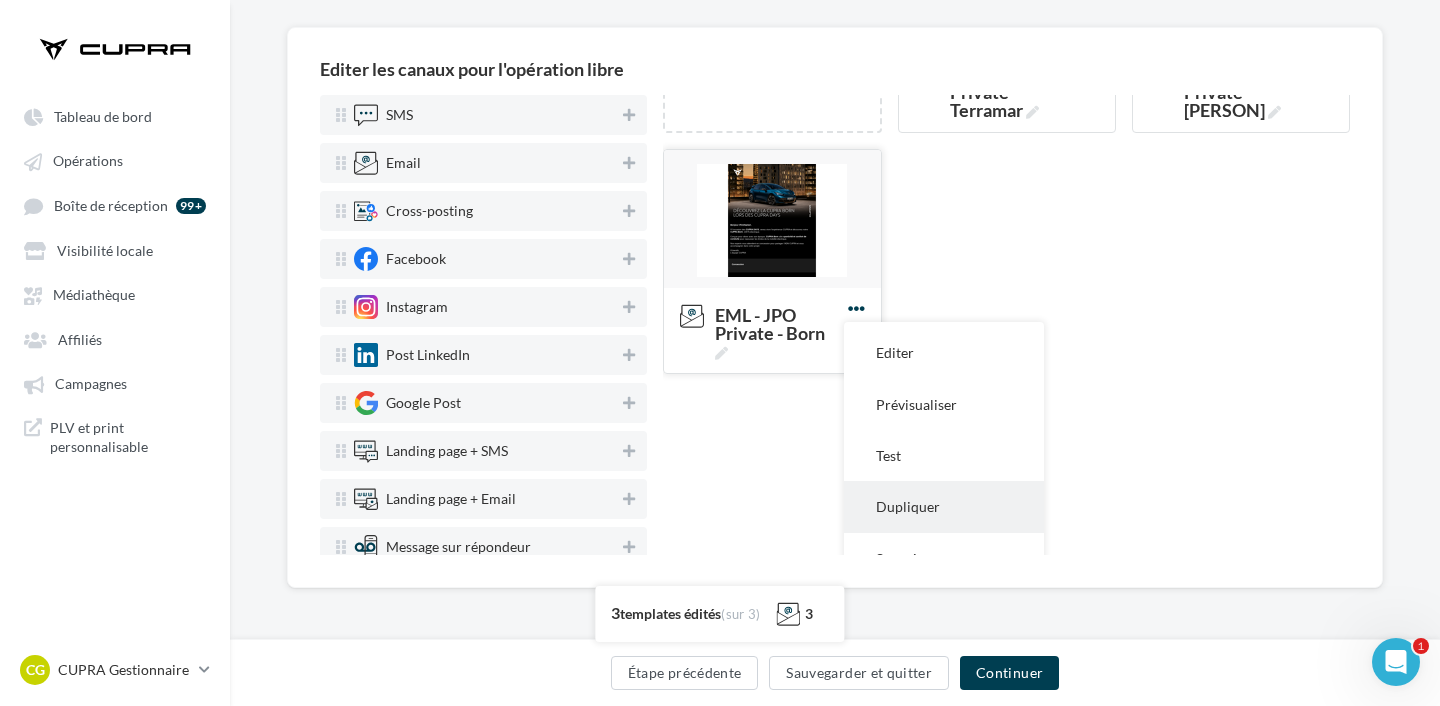click on "Dupliquer" at bounding box center (944, 506) 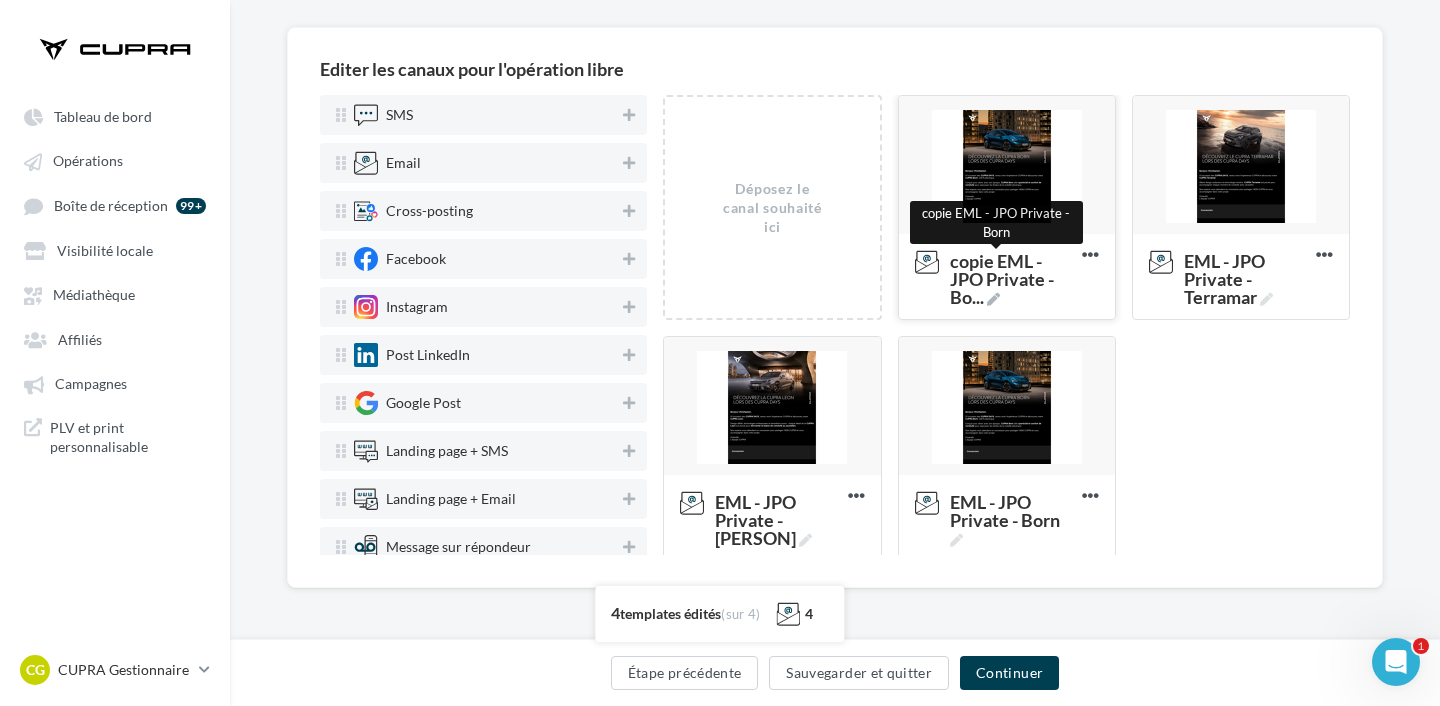 click at bounding box center (993, 299) 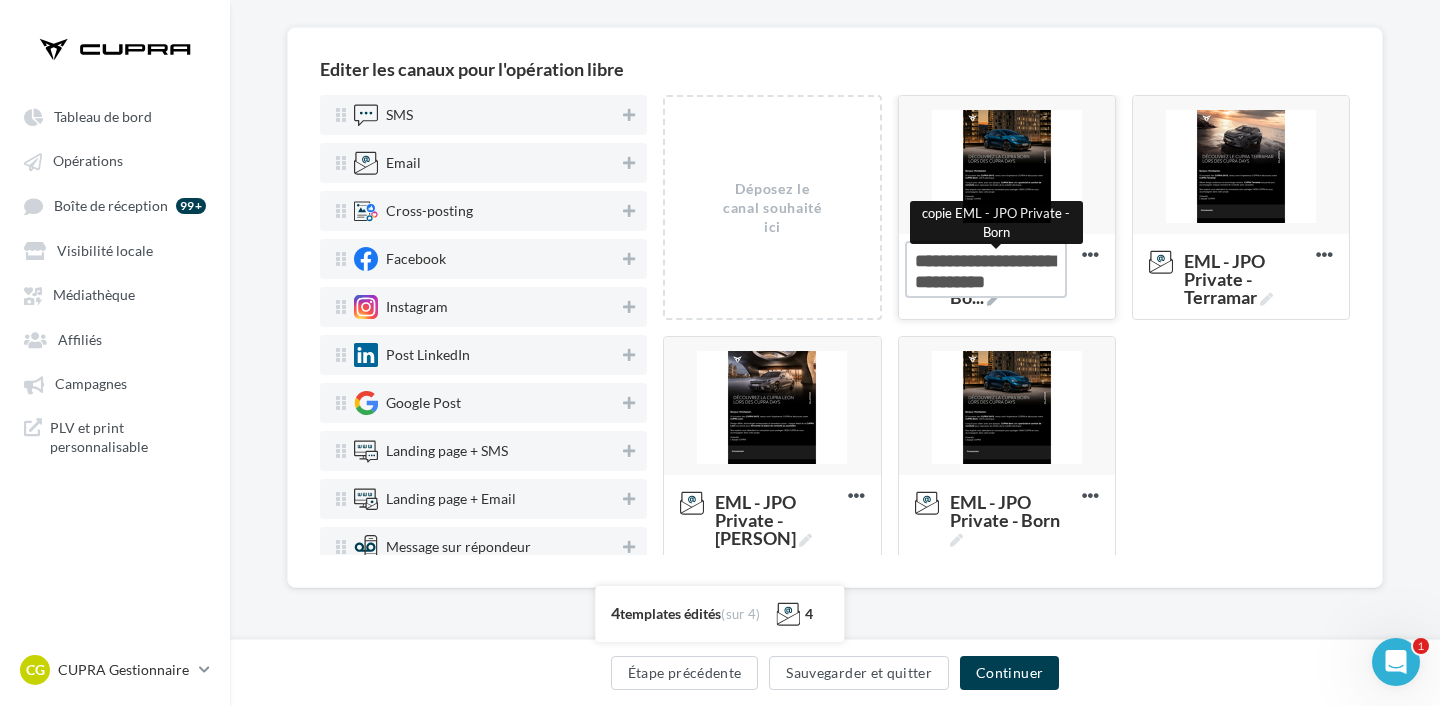 click on "copie EML - JPO Private - Bo ...
copie EML - JPO Private - Born" at bounding box center [986, 269] 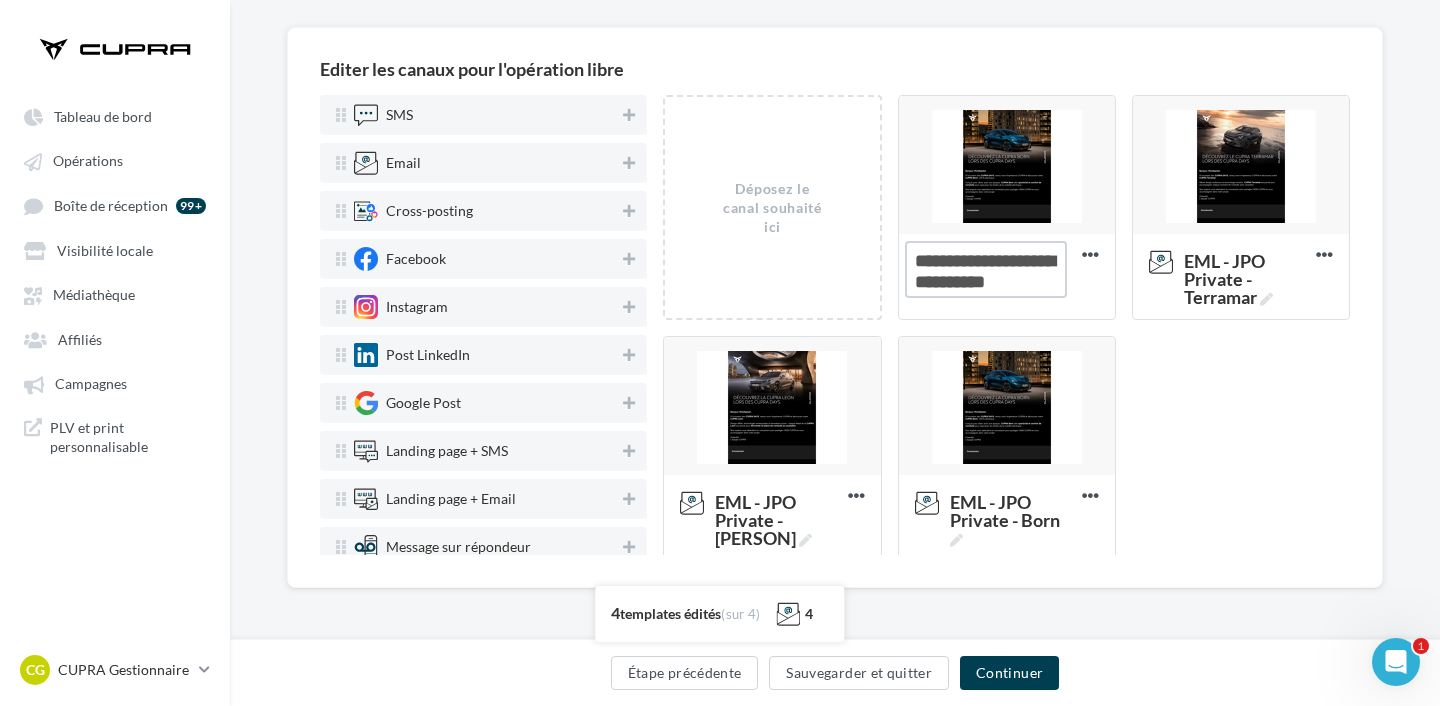 drag, startPoint x: 965, startPoint y: 260, endPoint x: 841, endPoint y: 251, distance: 124.32619 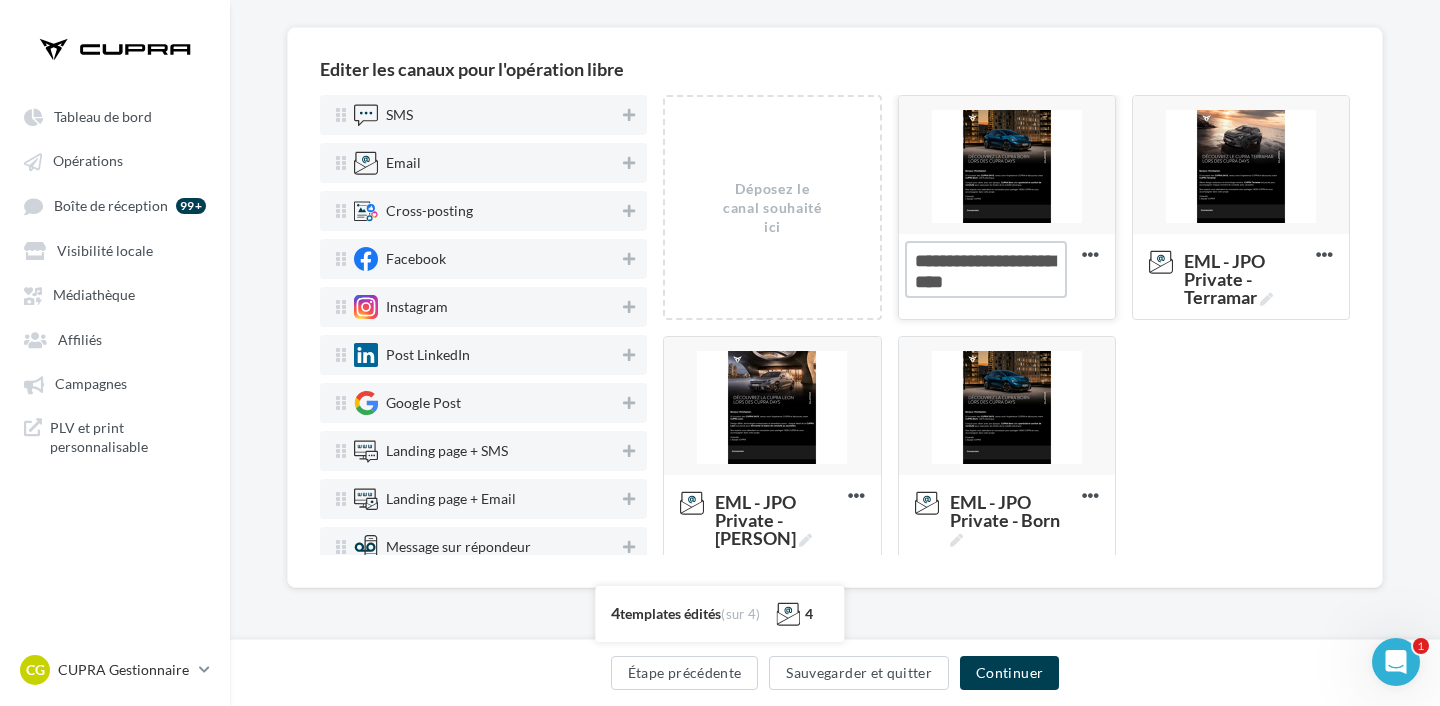 drag, startPoint x: 1024, startPoint y: 280, endPoint x: 988, endPoint y: 280, distance: 36 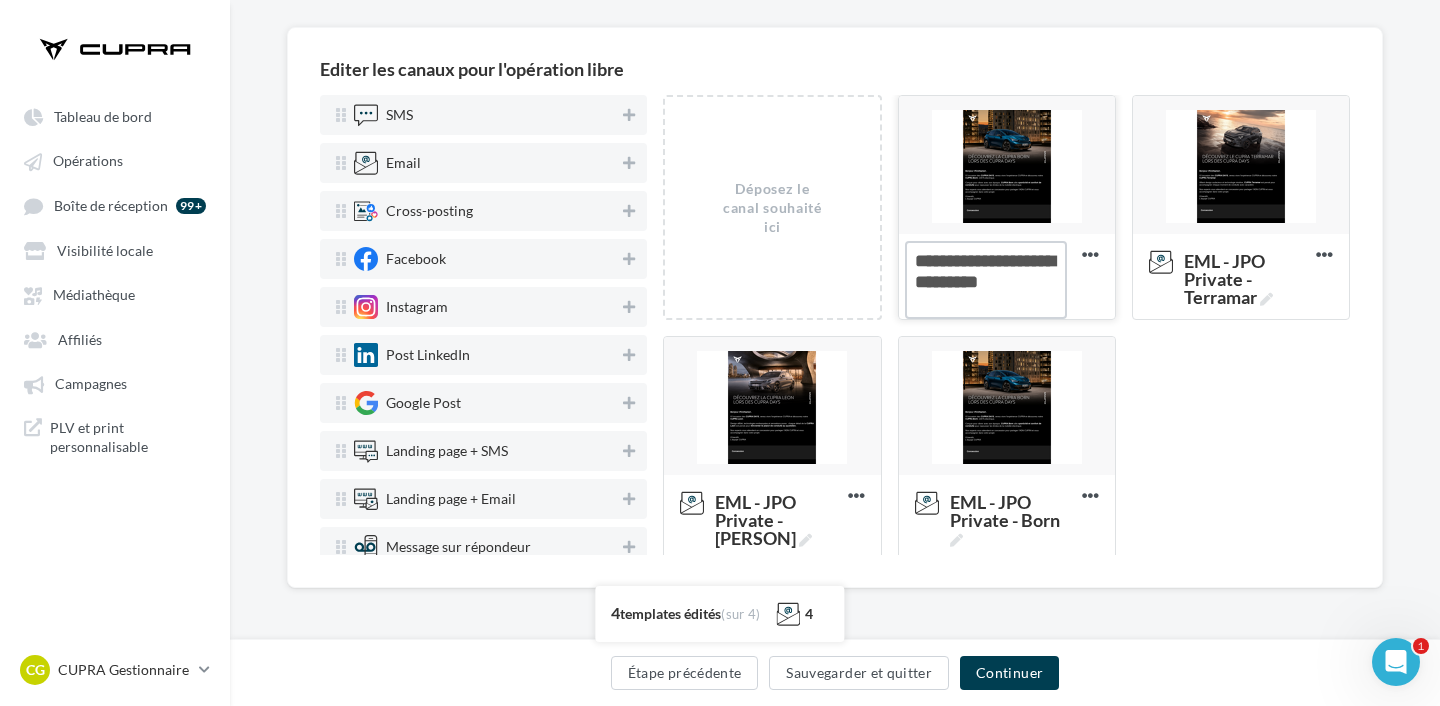 type on "**********" 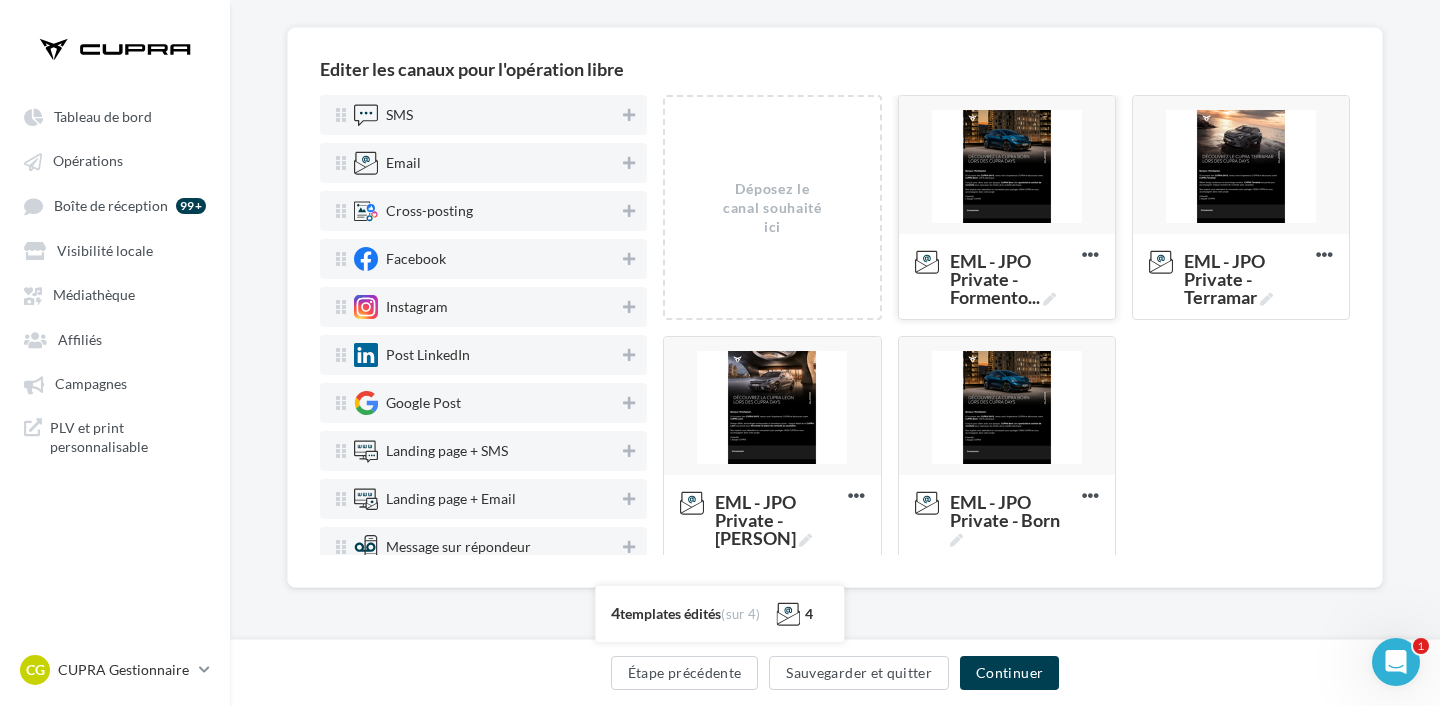 click at bounding box center [1007, 166] 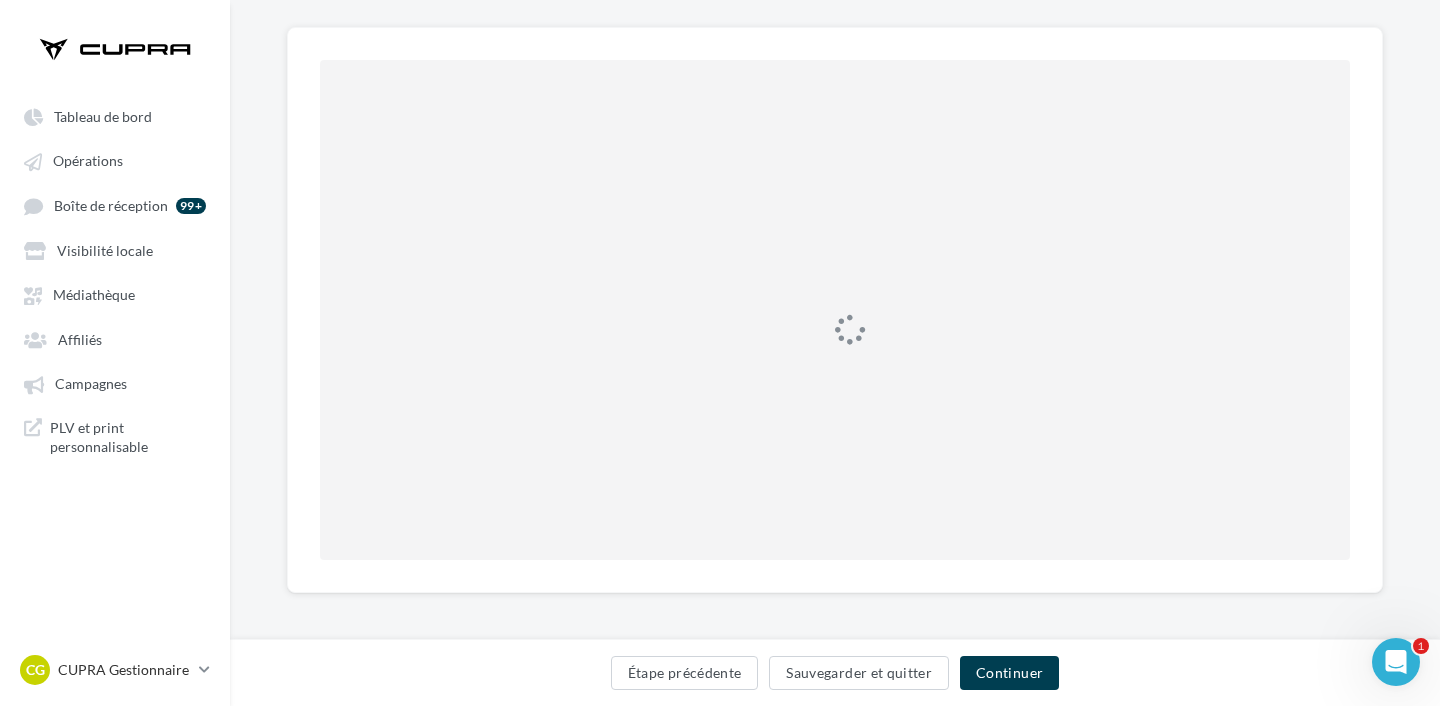 scroll, scrollTop: 0, scrollLeft: 0, axis: both 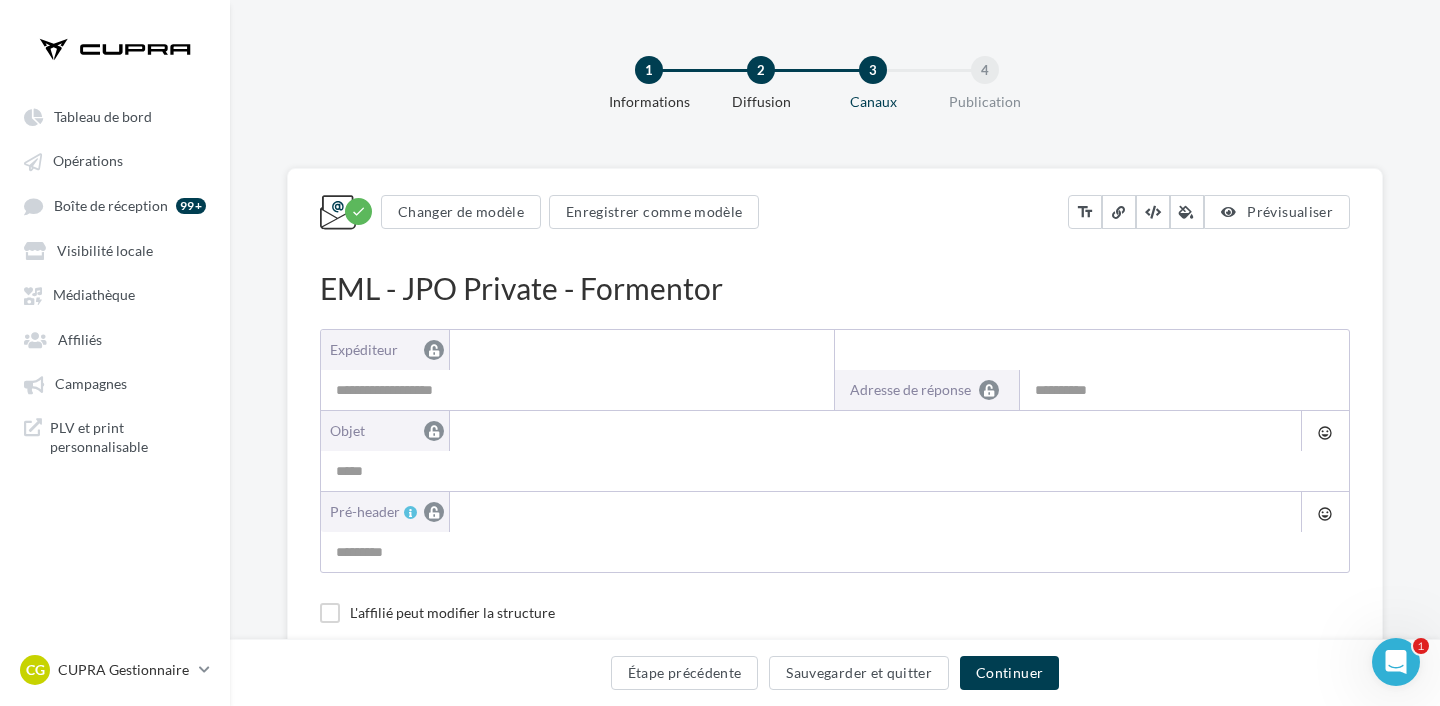 type on "**********" 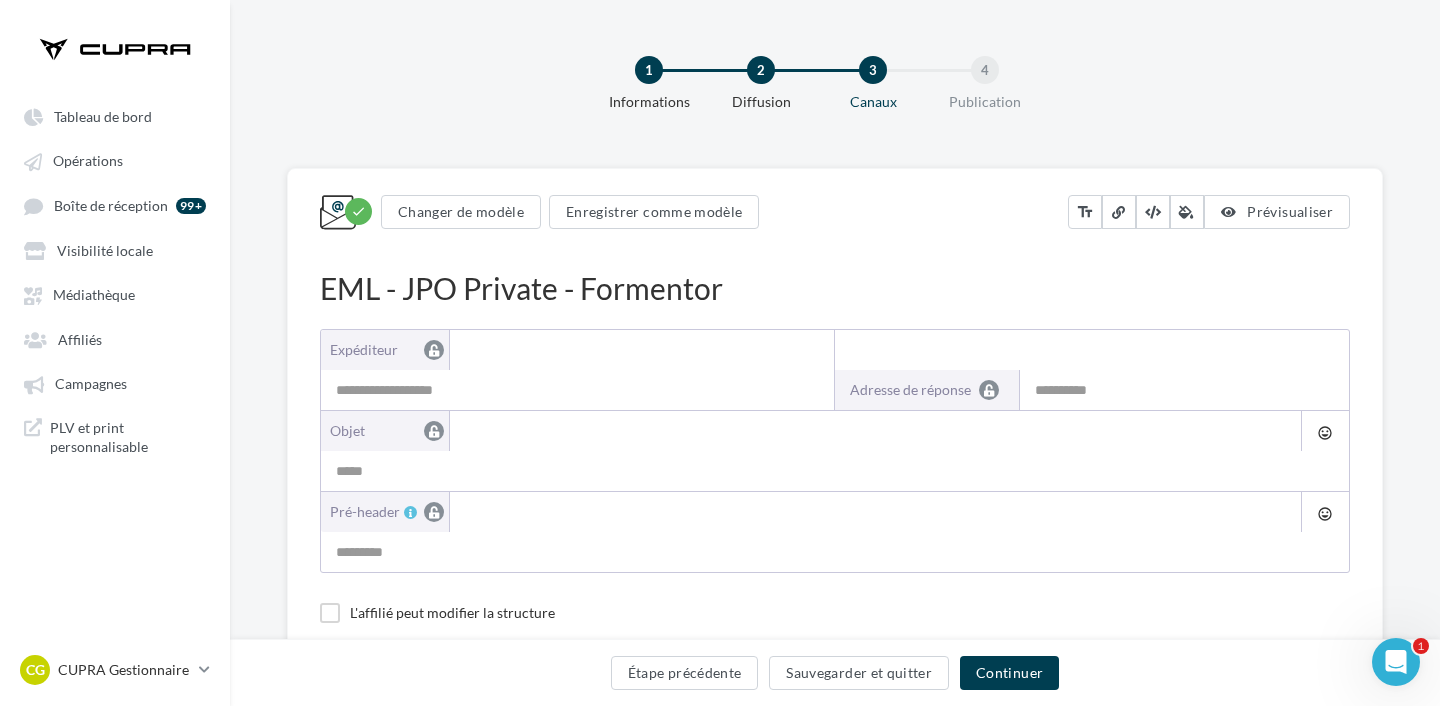 type on "**********" 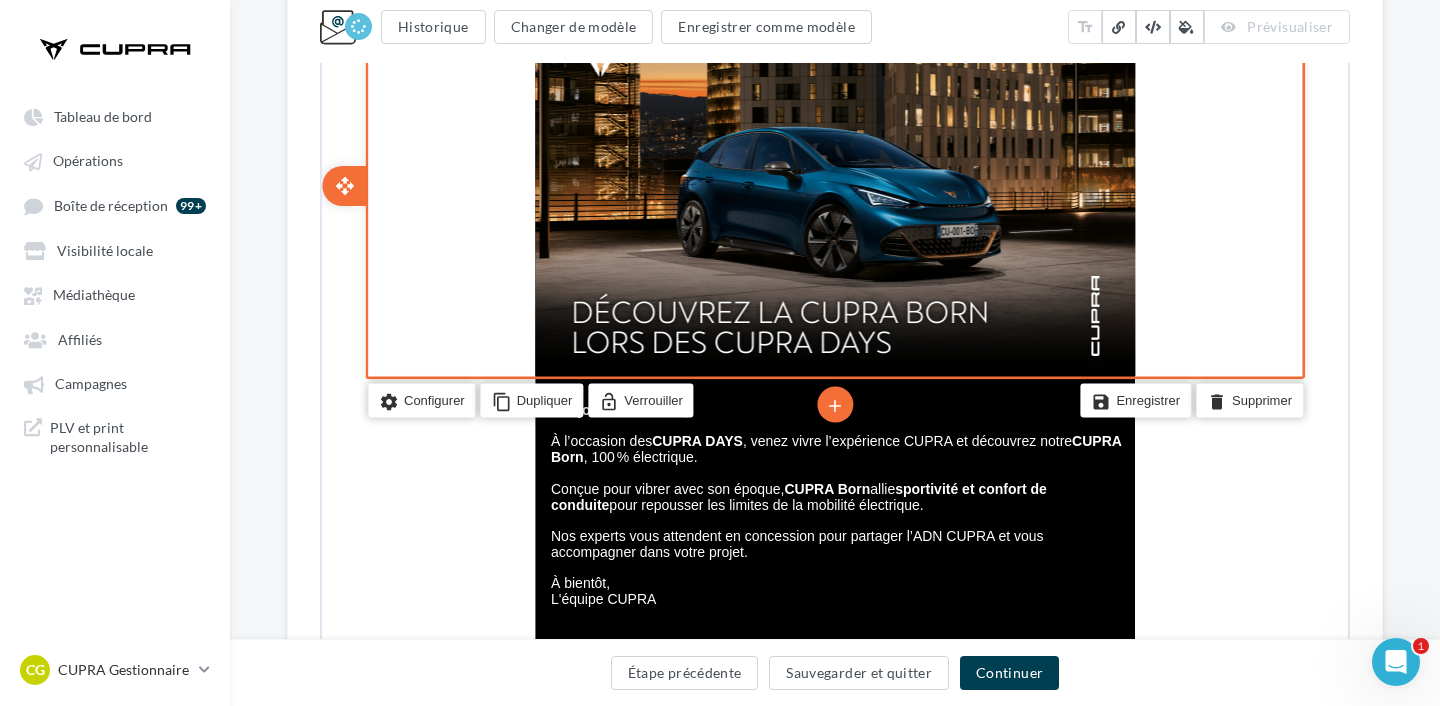 scroll, scrollTop: 542, scrollLeft: 0, axis: vertical 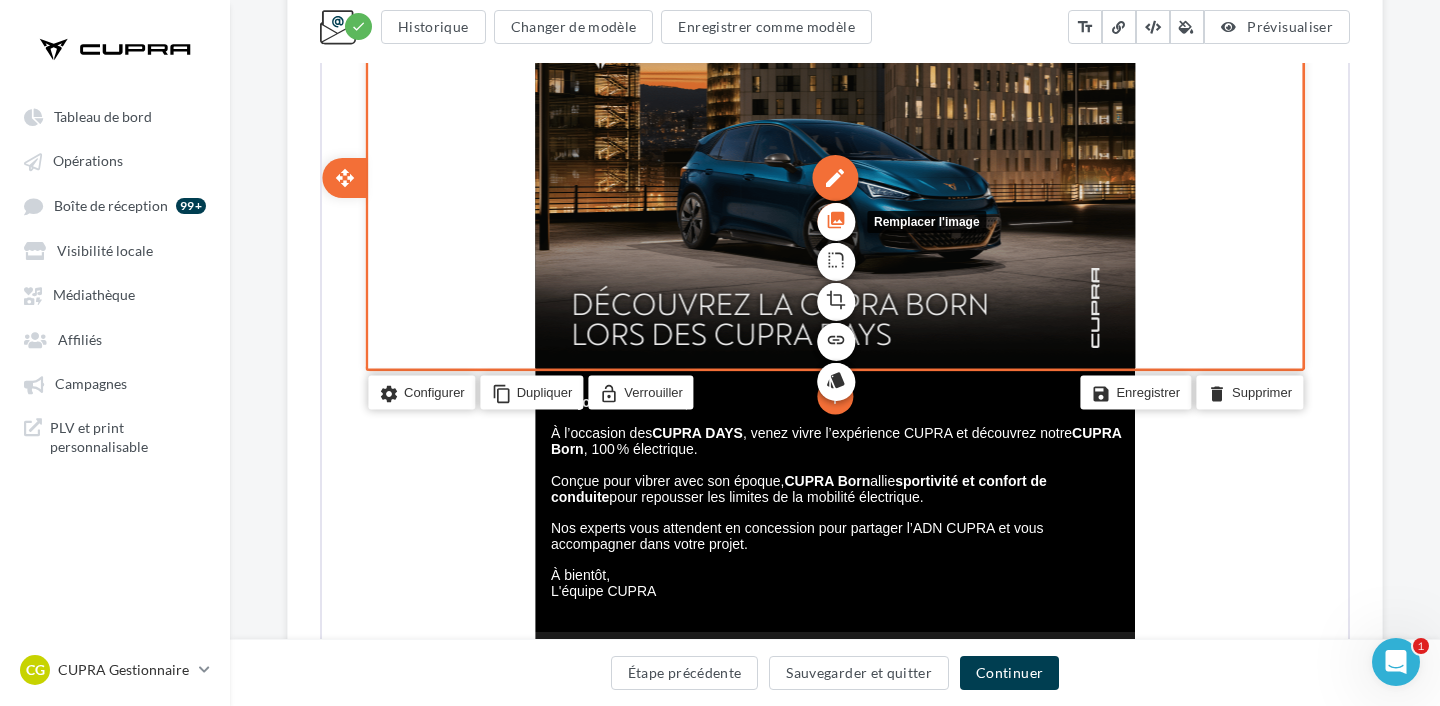 click on "photo_library" at bounding box center (834, 218) 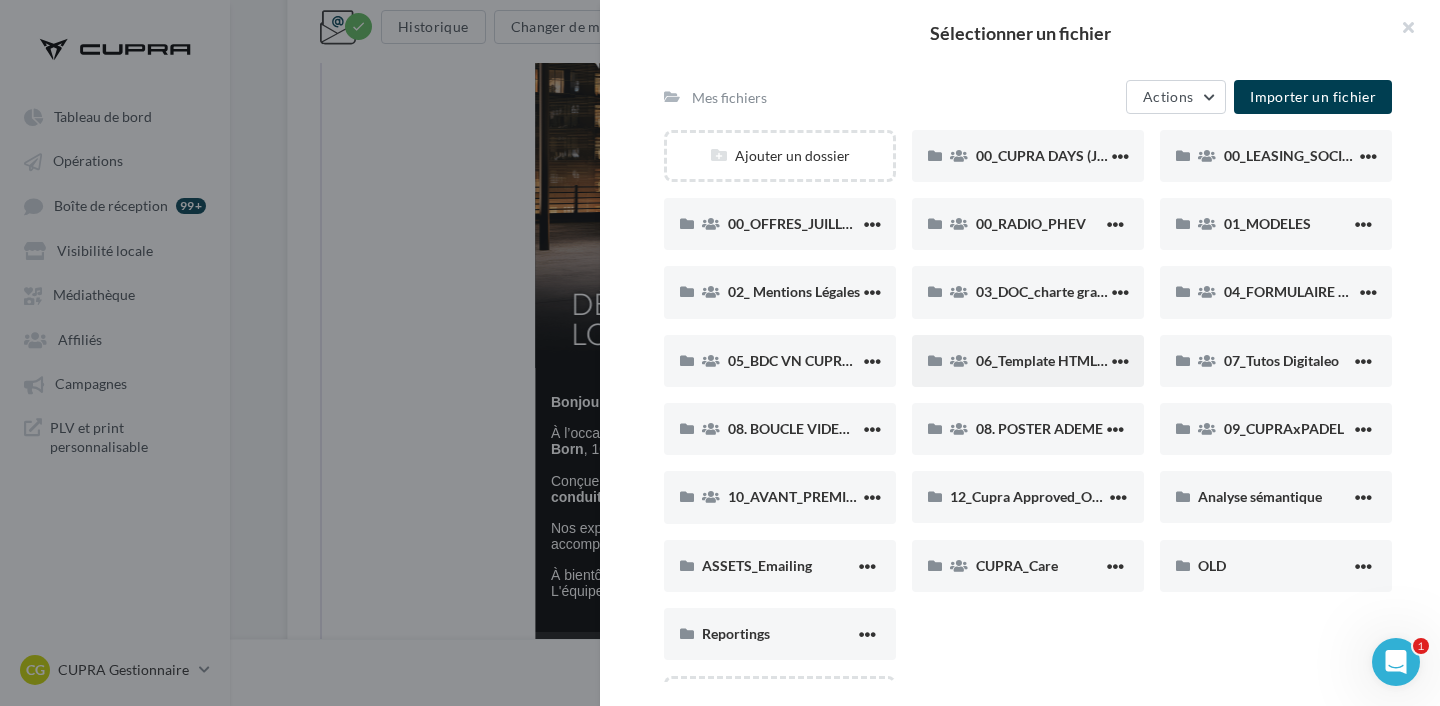 scroll, scrollTop: 163, scrollLeft: 0, axis: vertical 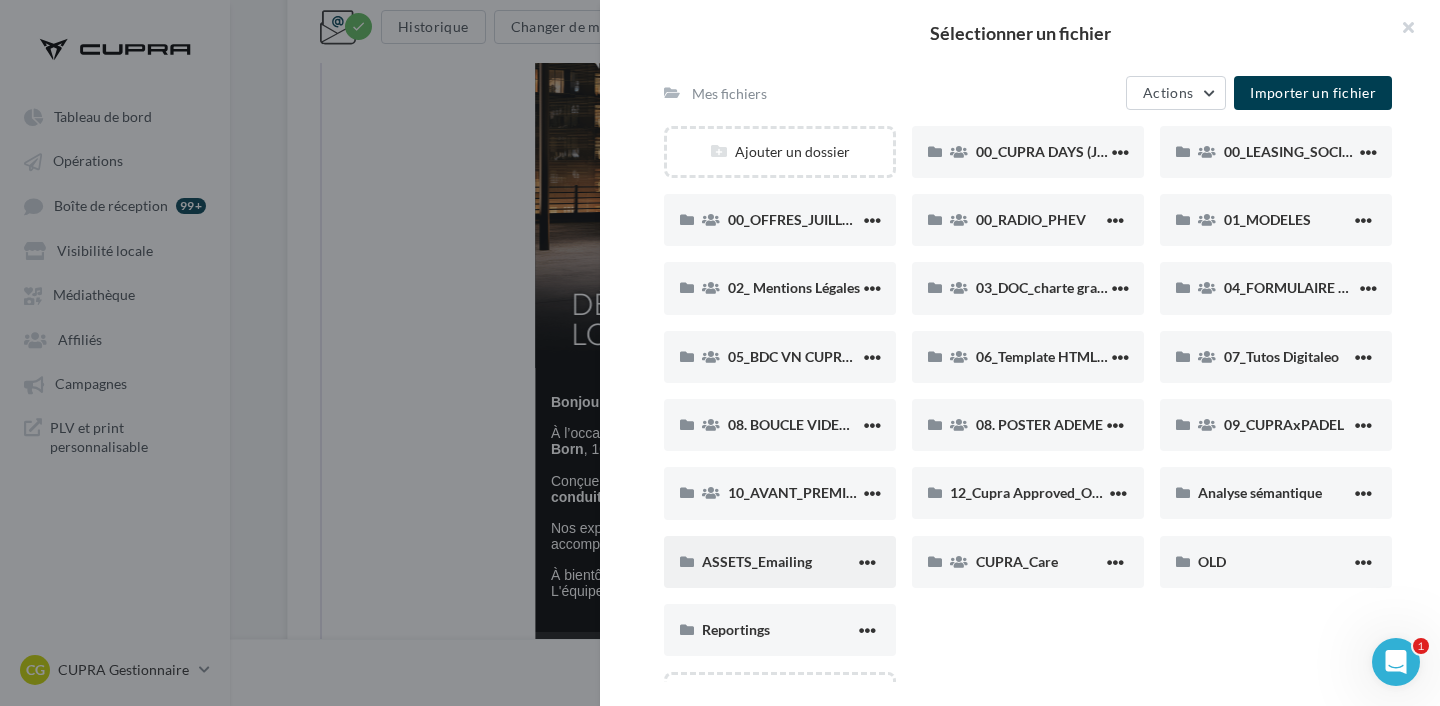 click on "ASSETS_Emailing" at bounding box center [780, 562] 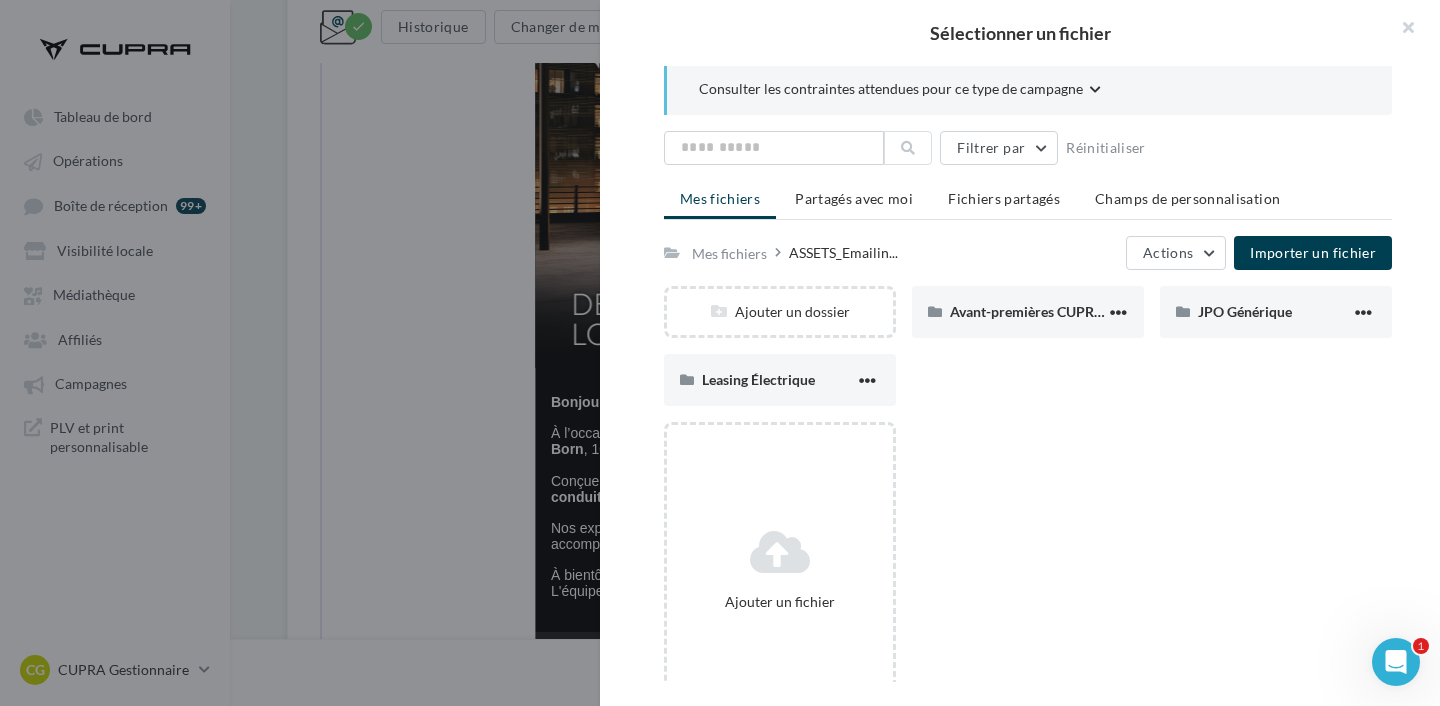 scroll, scrollTop: 55, scrollLeft: 0, axis: vertical 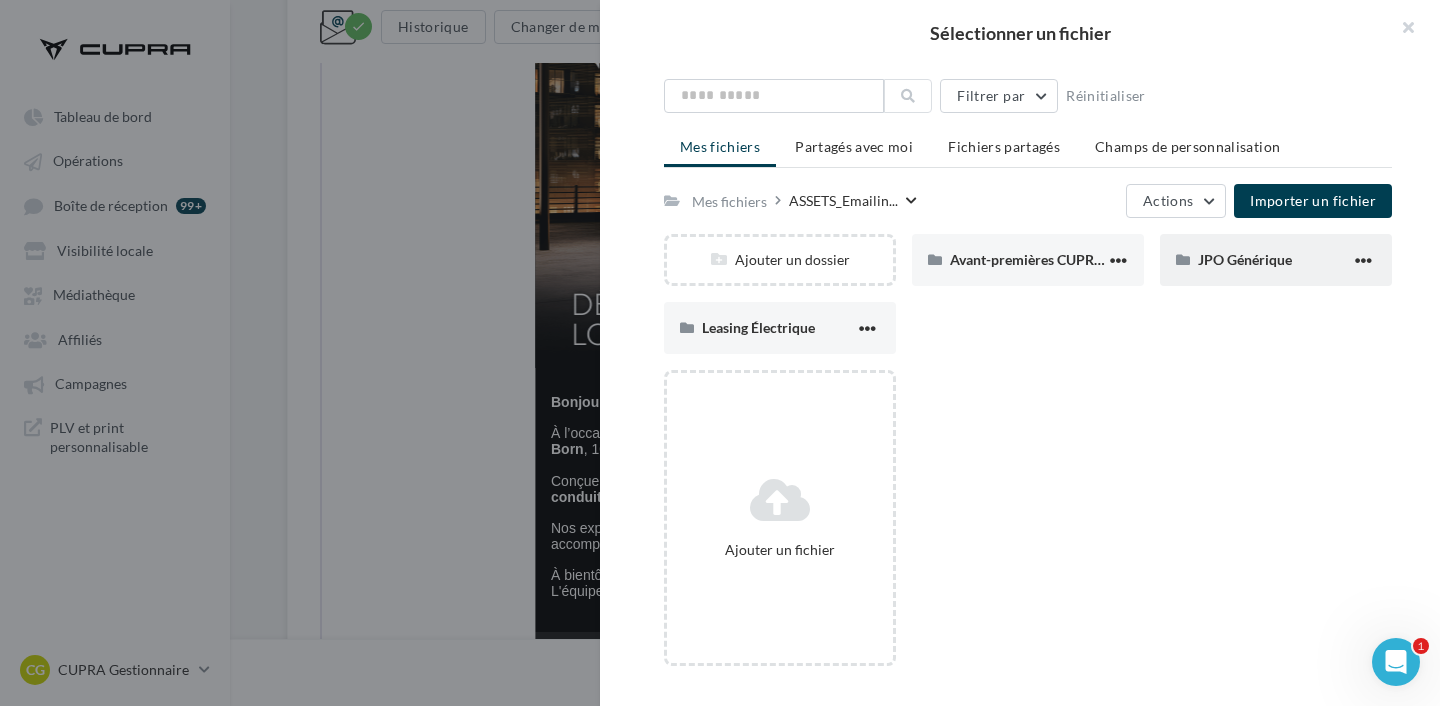 click on "JPO Générique" at bounding box center (1274, 259) 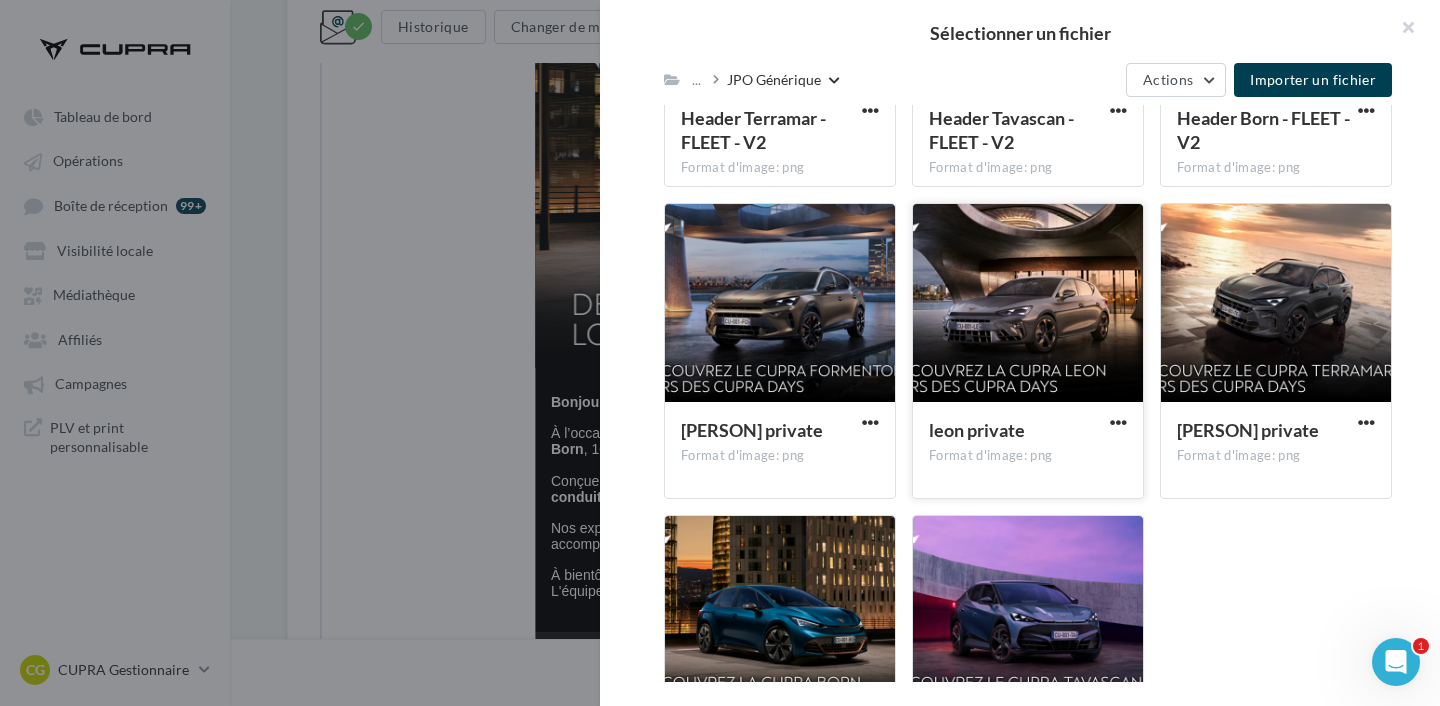 scroll, scrollTop: 780, scrollLeft: 0, axis: vertical 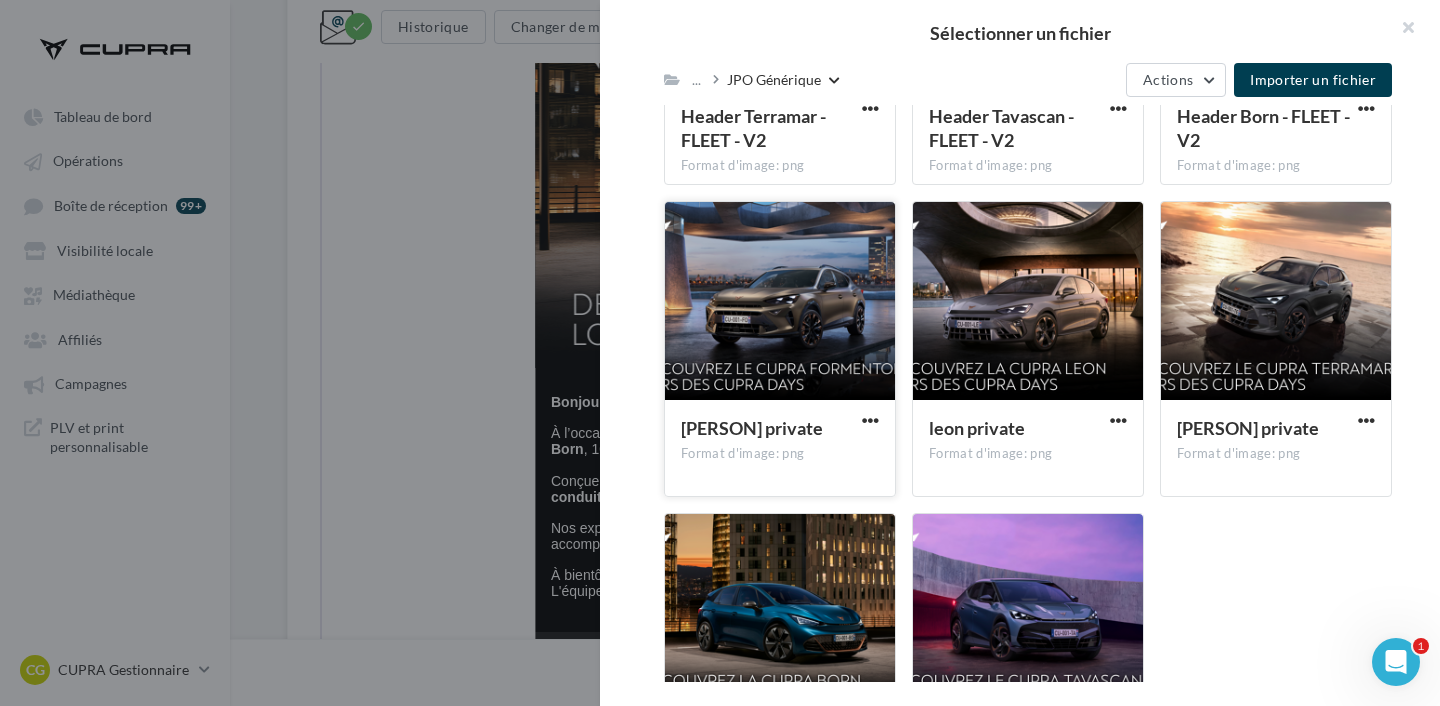 click at bounding box center [780, 302] 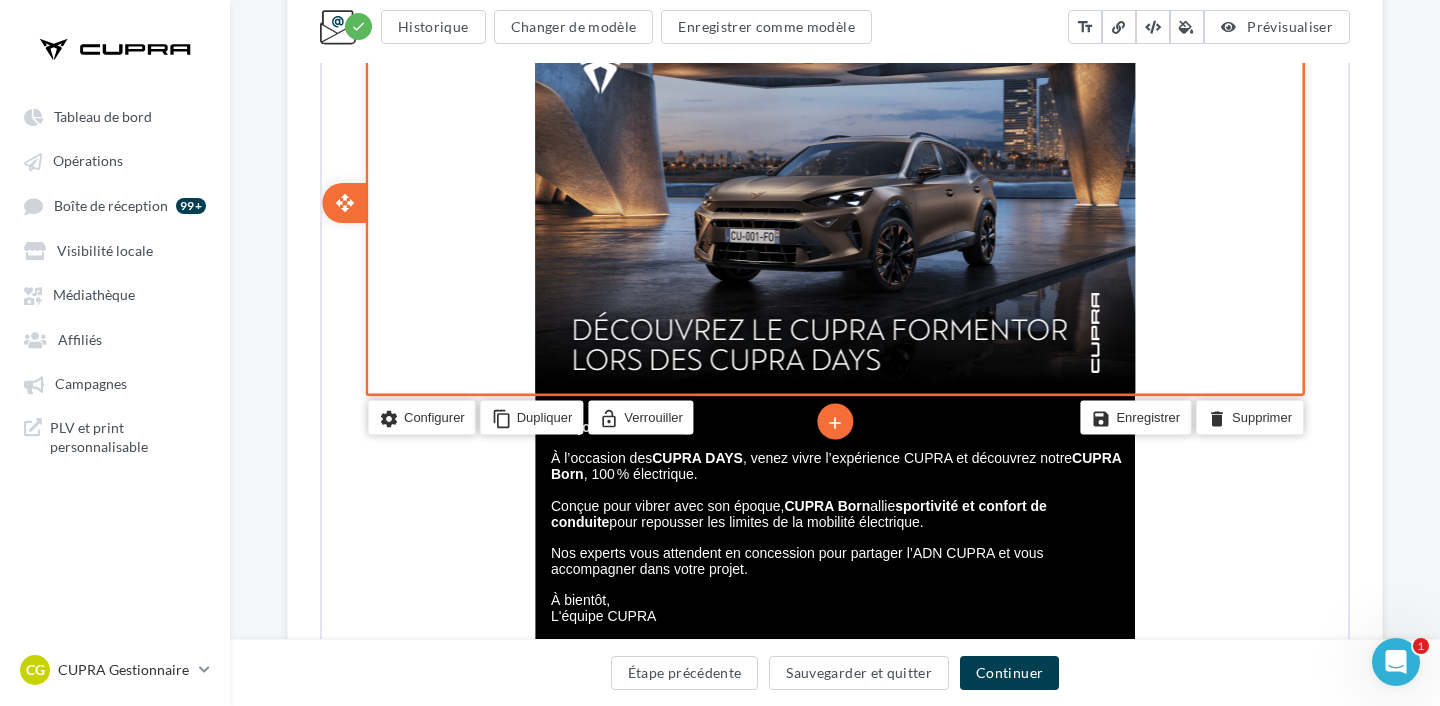 scroll, scrollTop: 516, scrollLeft: 0, axis: vertical 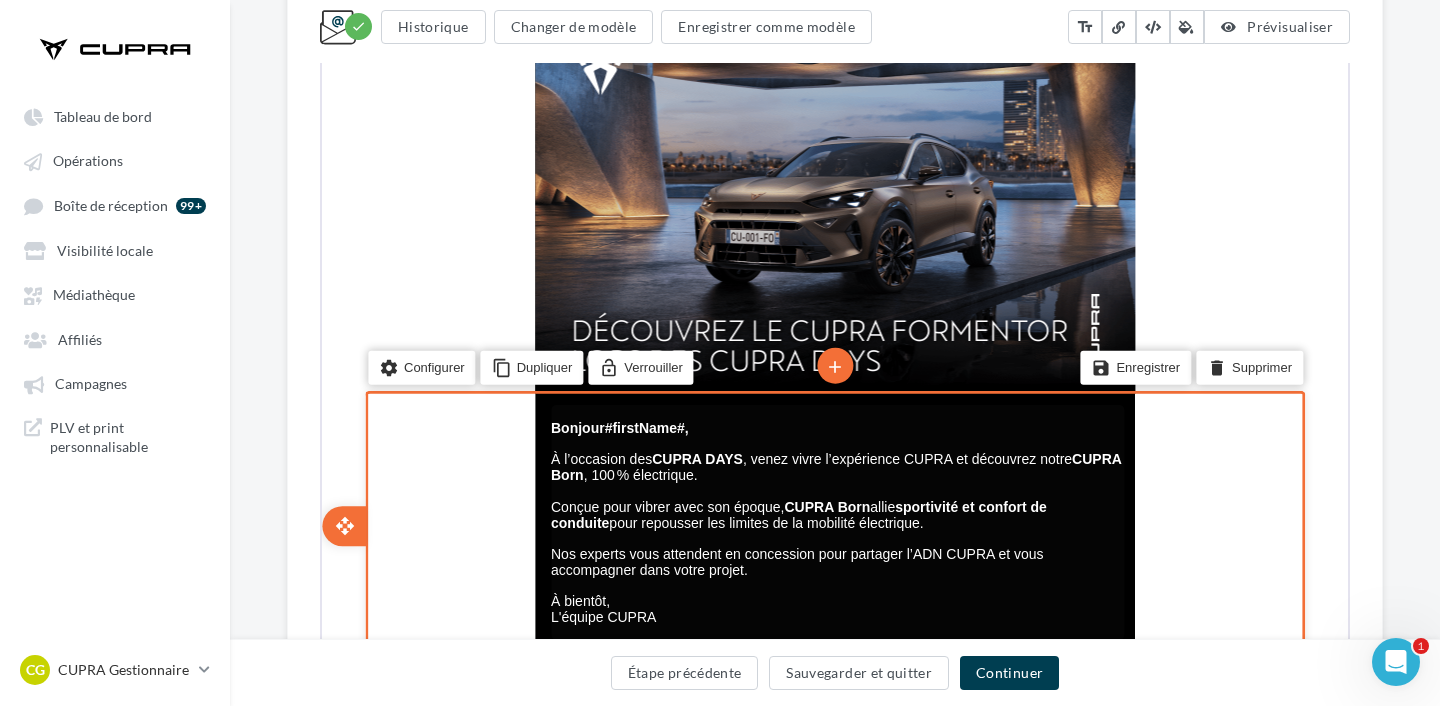 click on "À l’occasion des CUPRA DAYS , venez vivre l’expérience CUPRA et découvrez notre CUPRA Born , 100 % électrique.
Conçue pour vibrer avec son époque, CUPRA Born allie sportivité et confort de conduite pour repousser les limites de la mobilité électrique." at bounding box center (835, 488) 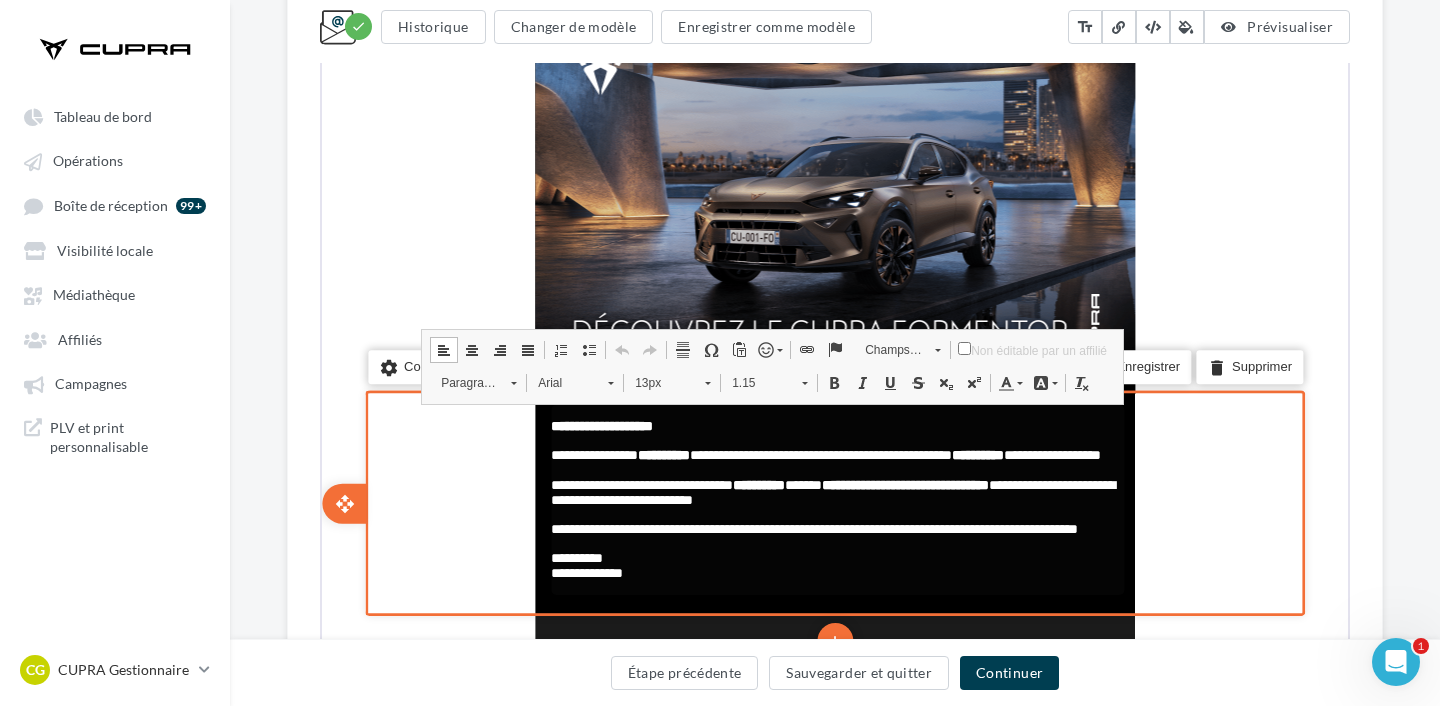 click on "**********" at bounding box center (831, 474) 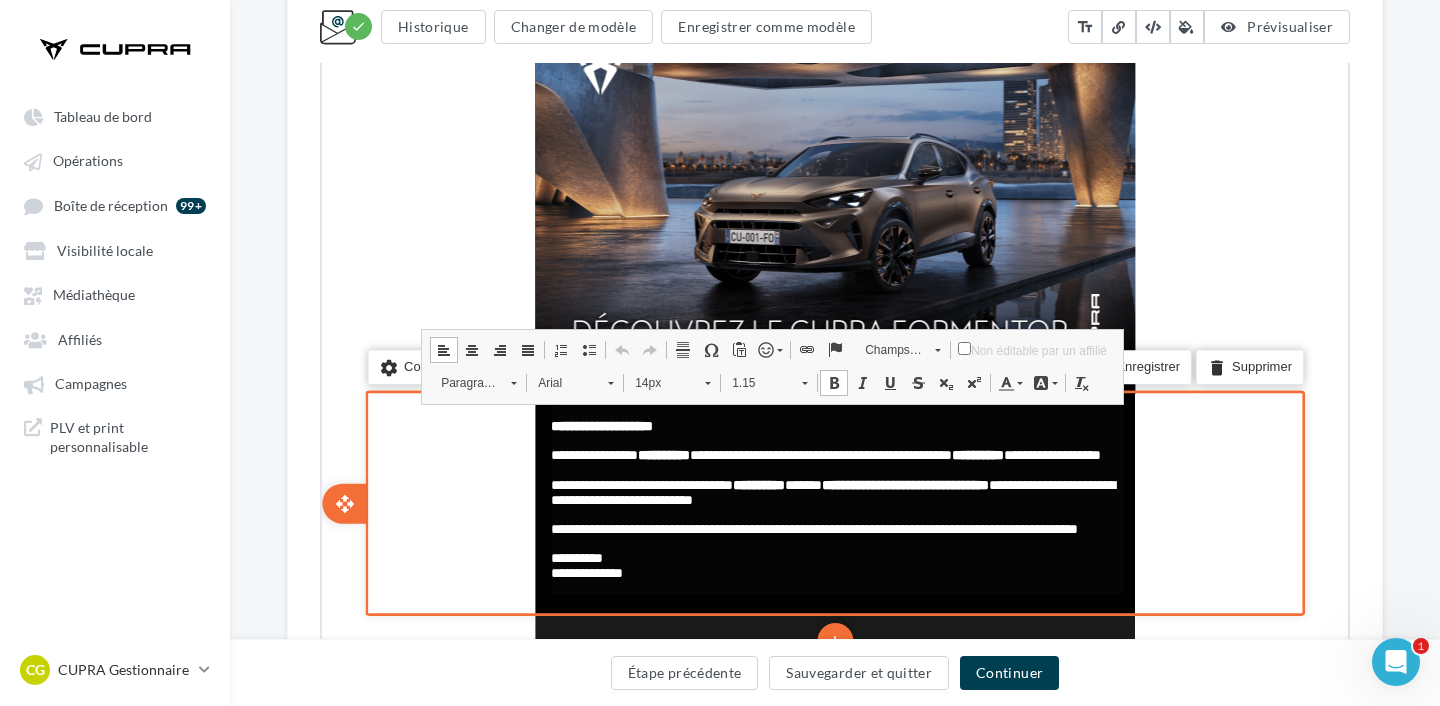 type 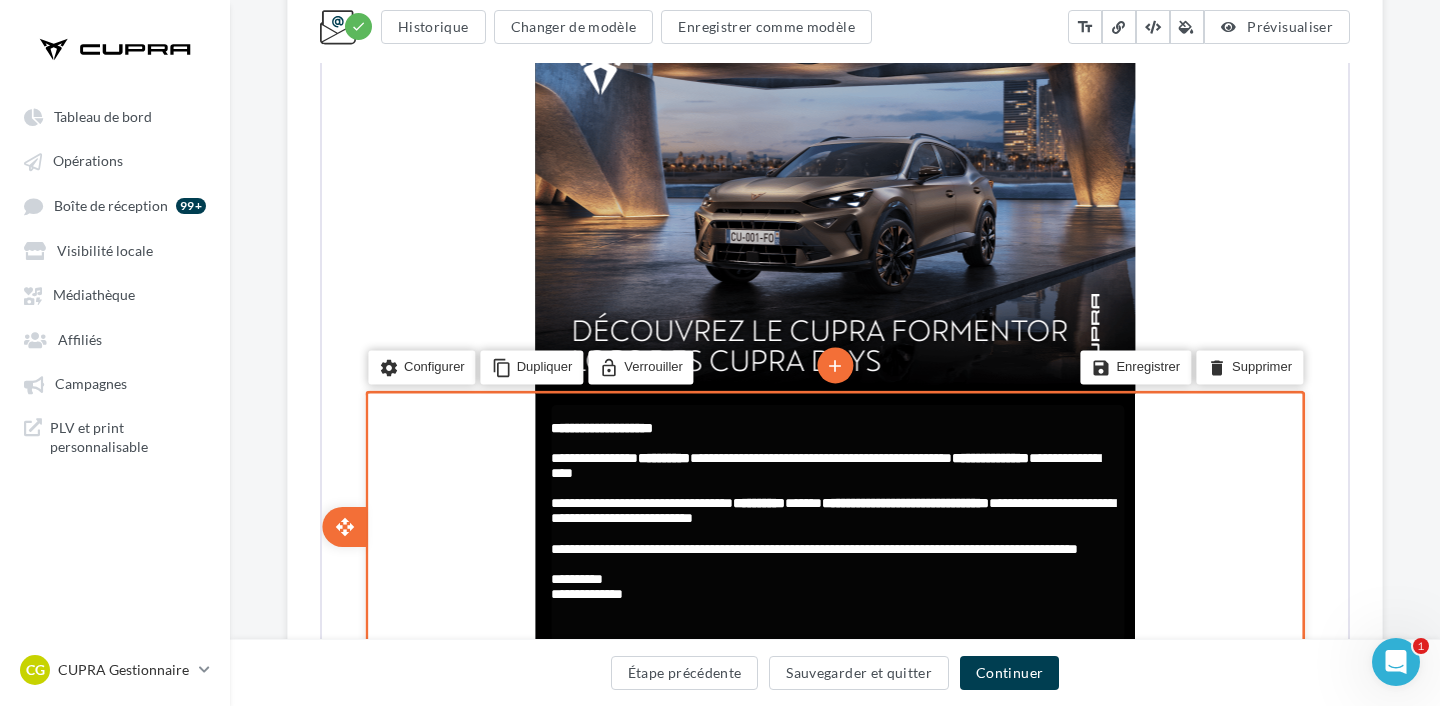 click on "**********" at bounding box center [831, 485] 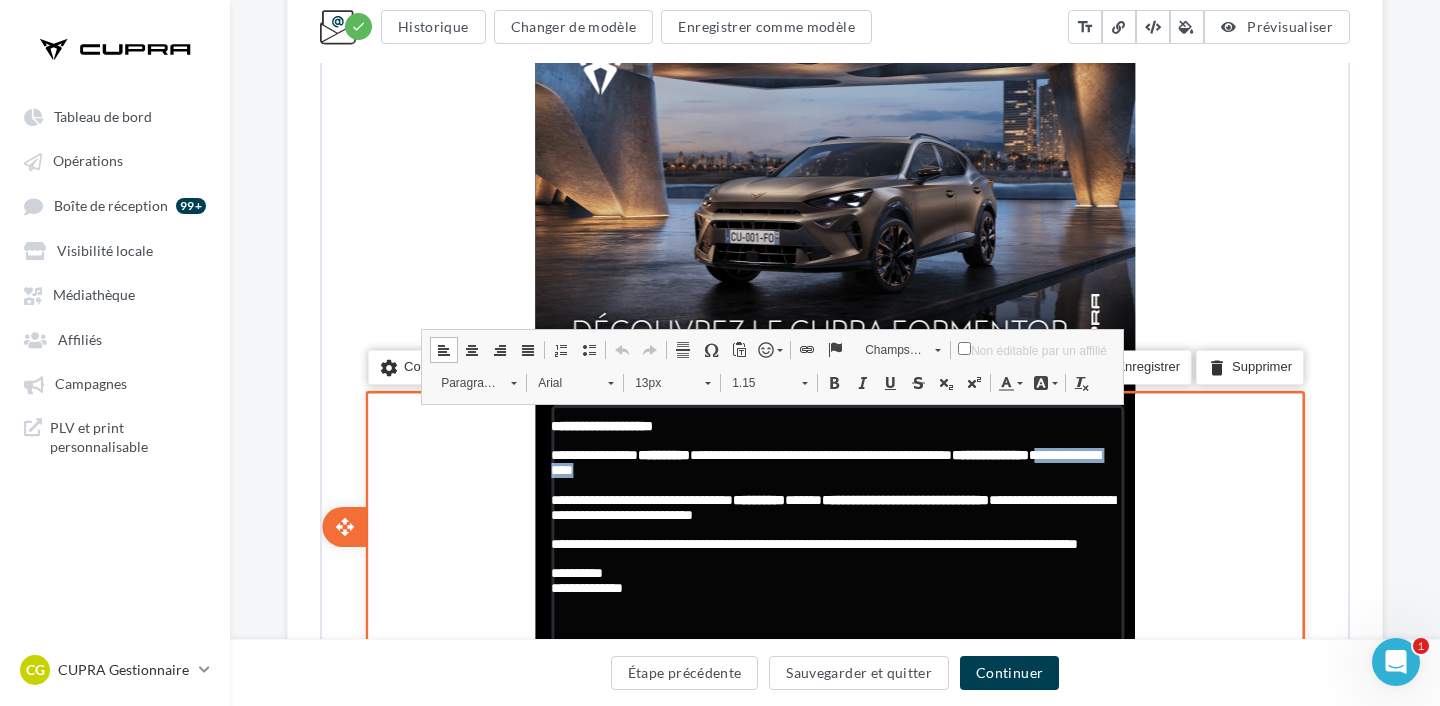 drag, startPoint x: 675, startPoint y: 473, endPoint x: 784, endPoint y: 473, distance: 109 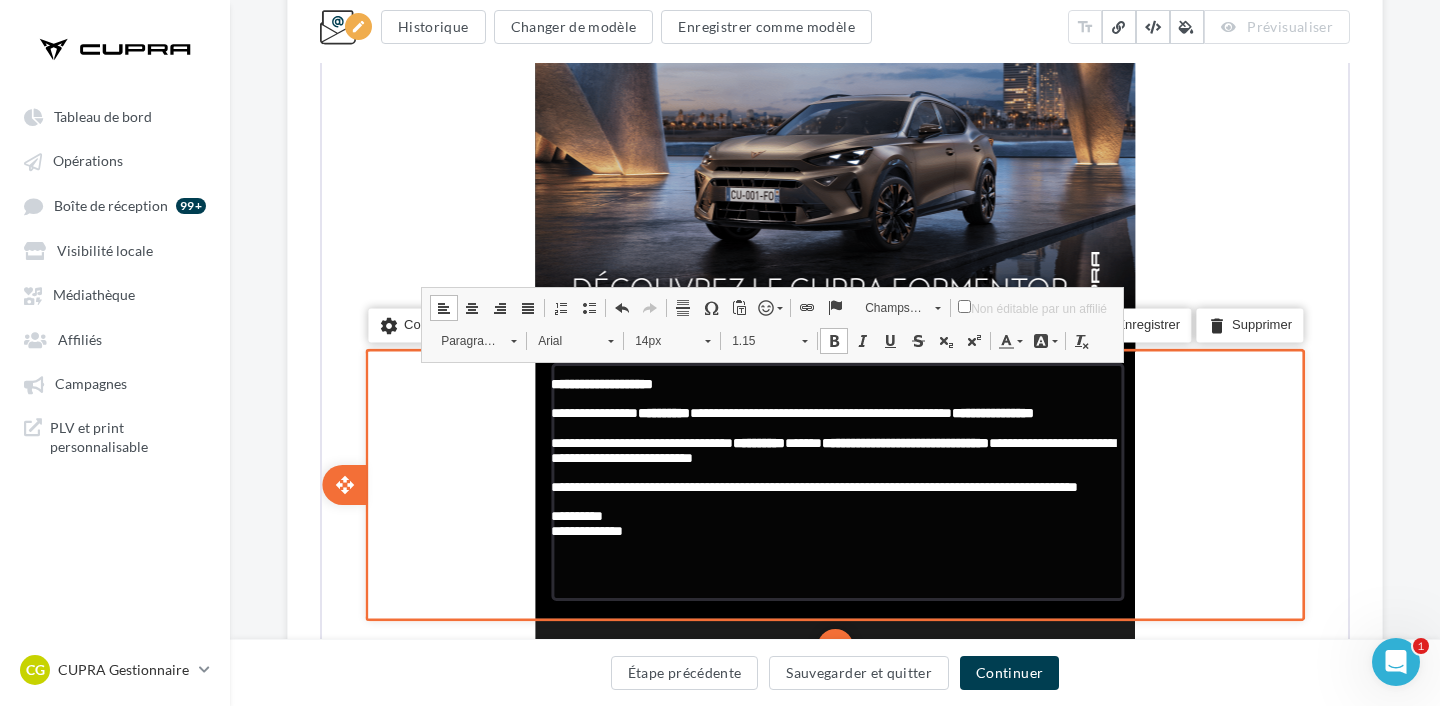 scroll, scrollTop: 561, scrollLeft: 0, axis: vertical 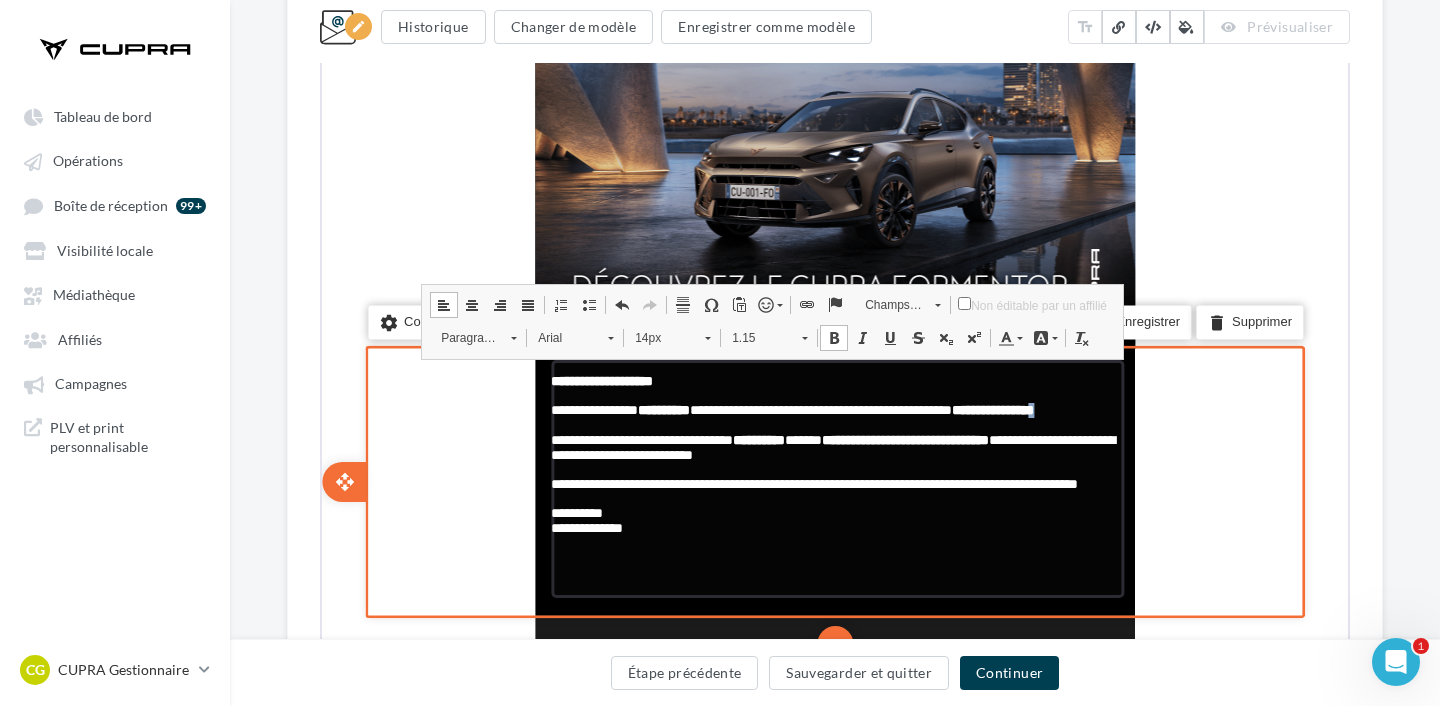 click on "**********" at bounding box center (835, 431) 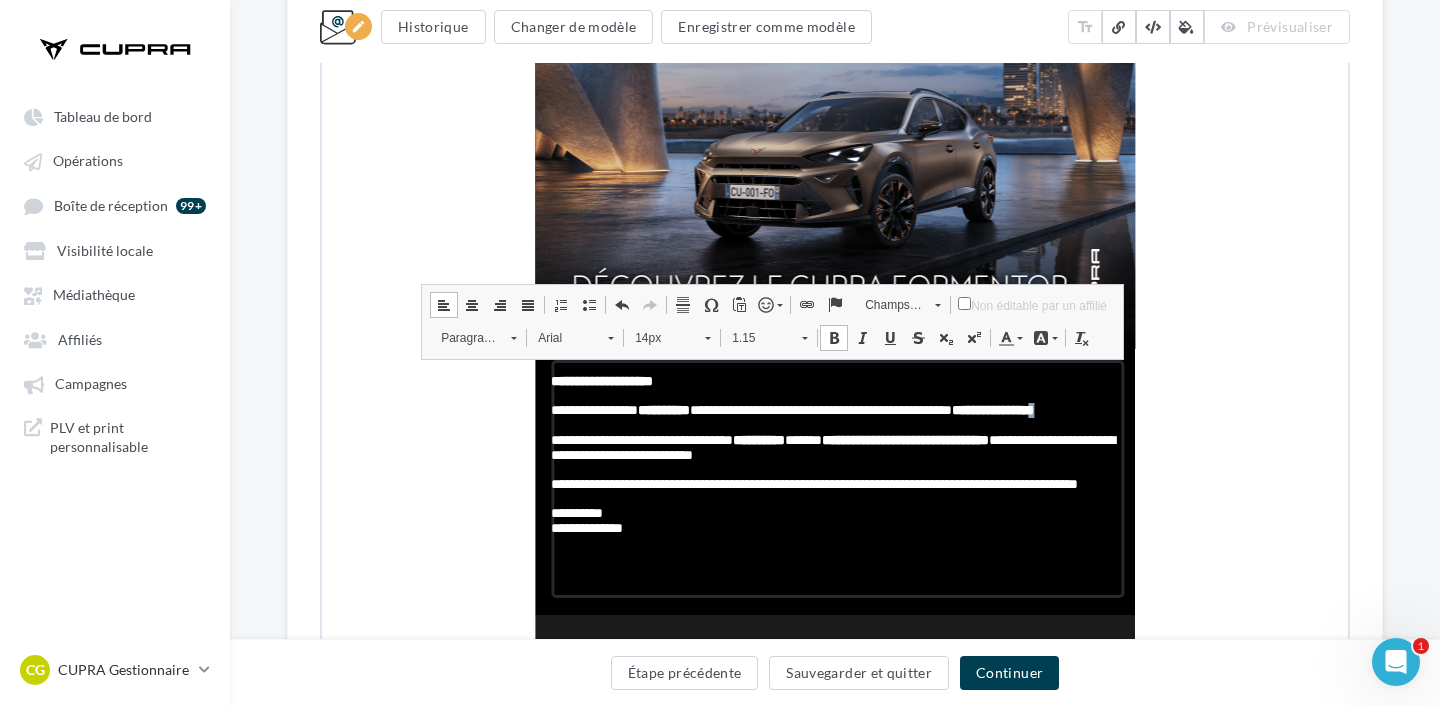 click at bounding box center [832, 336] 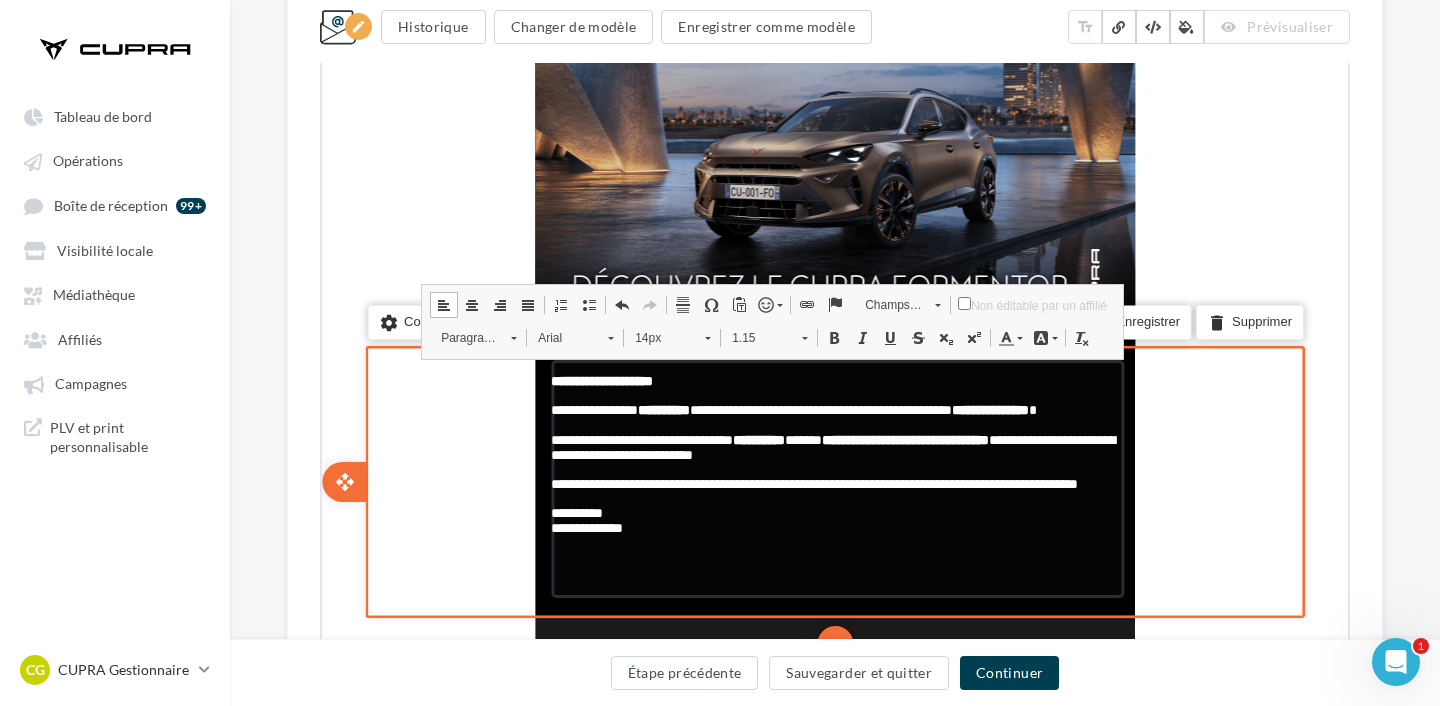 click at bounding box center (835, 468) 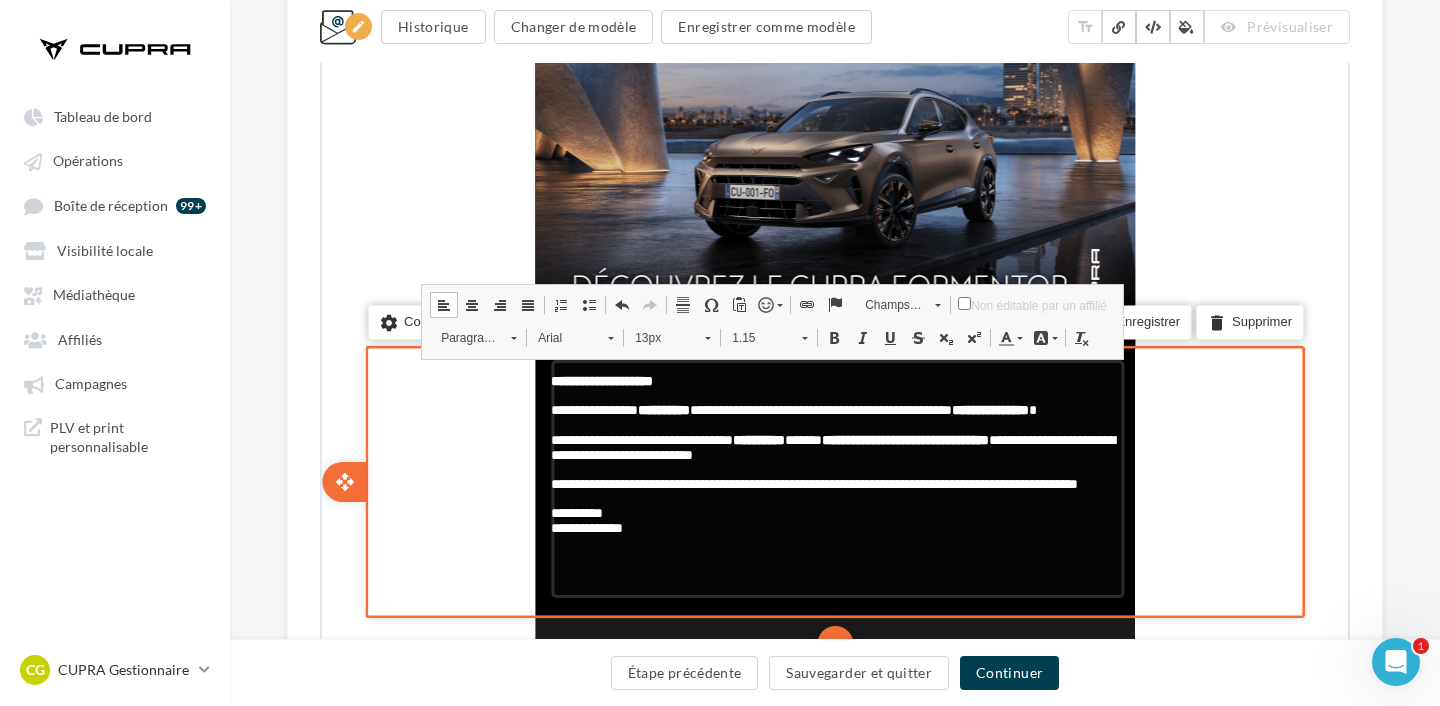 scroll, scrollTop: 594, scrollLeft: 0, axis: vertical 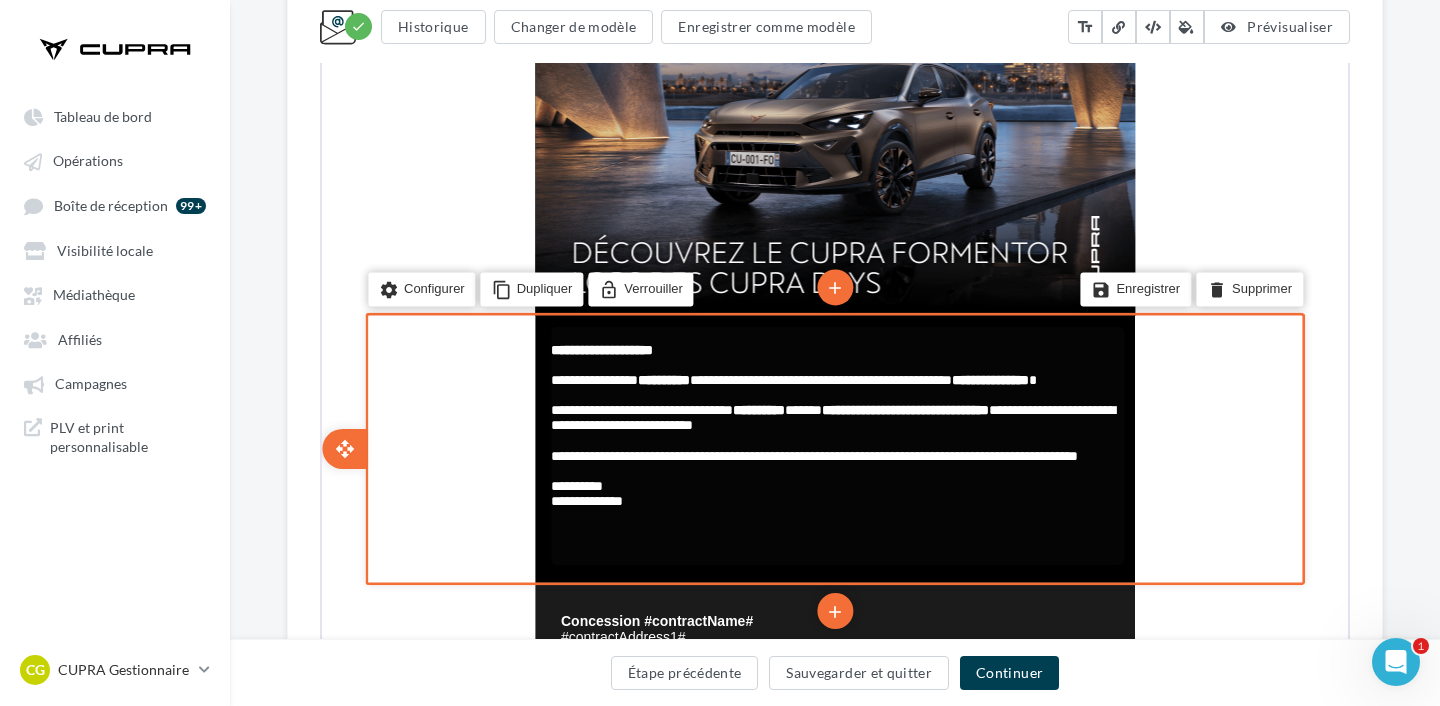 click on "**********" at bounding box center (831, 400) 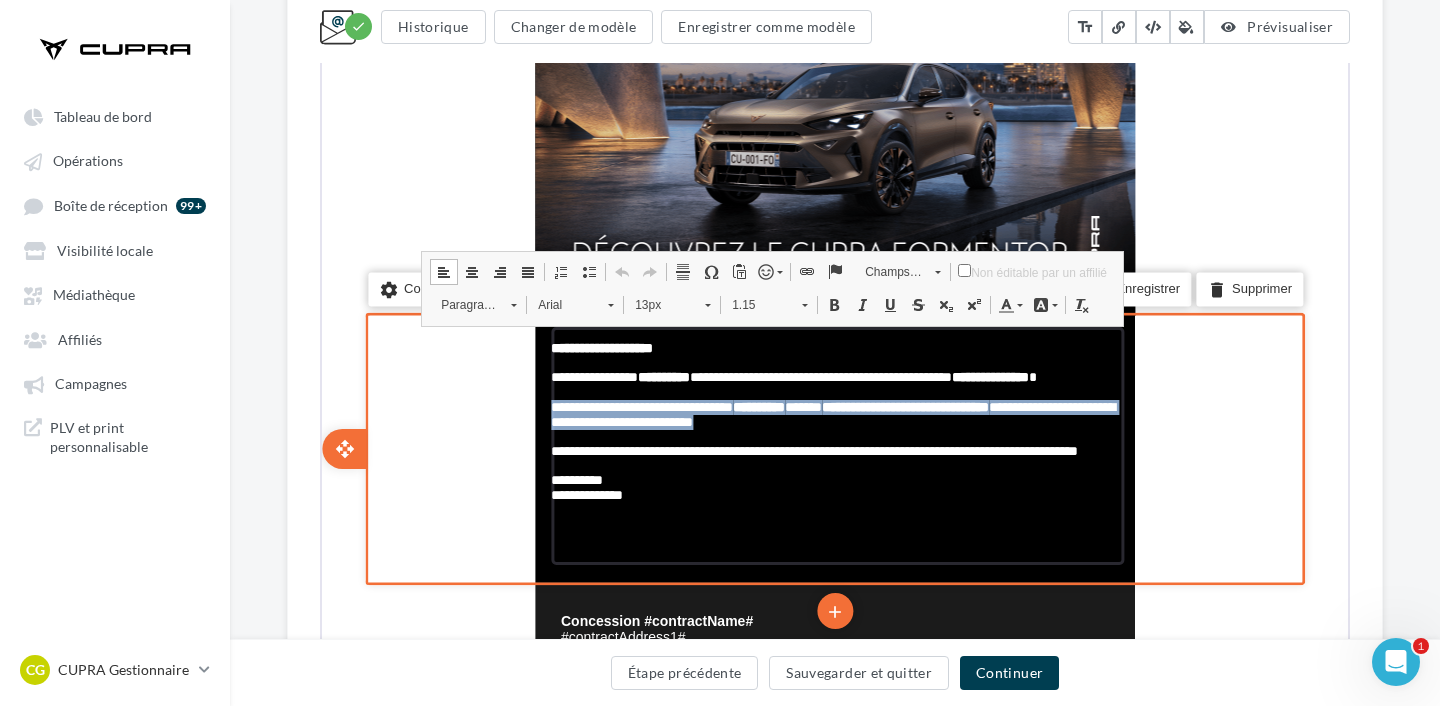 drag, startPoint x: 873, startPoint y: 440, endPoint x: 538, endPoint y: 431, distance: 335.12088 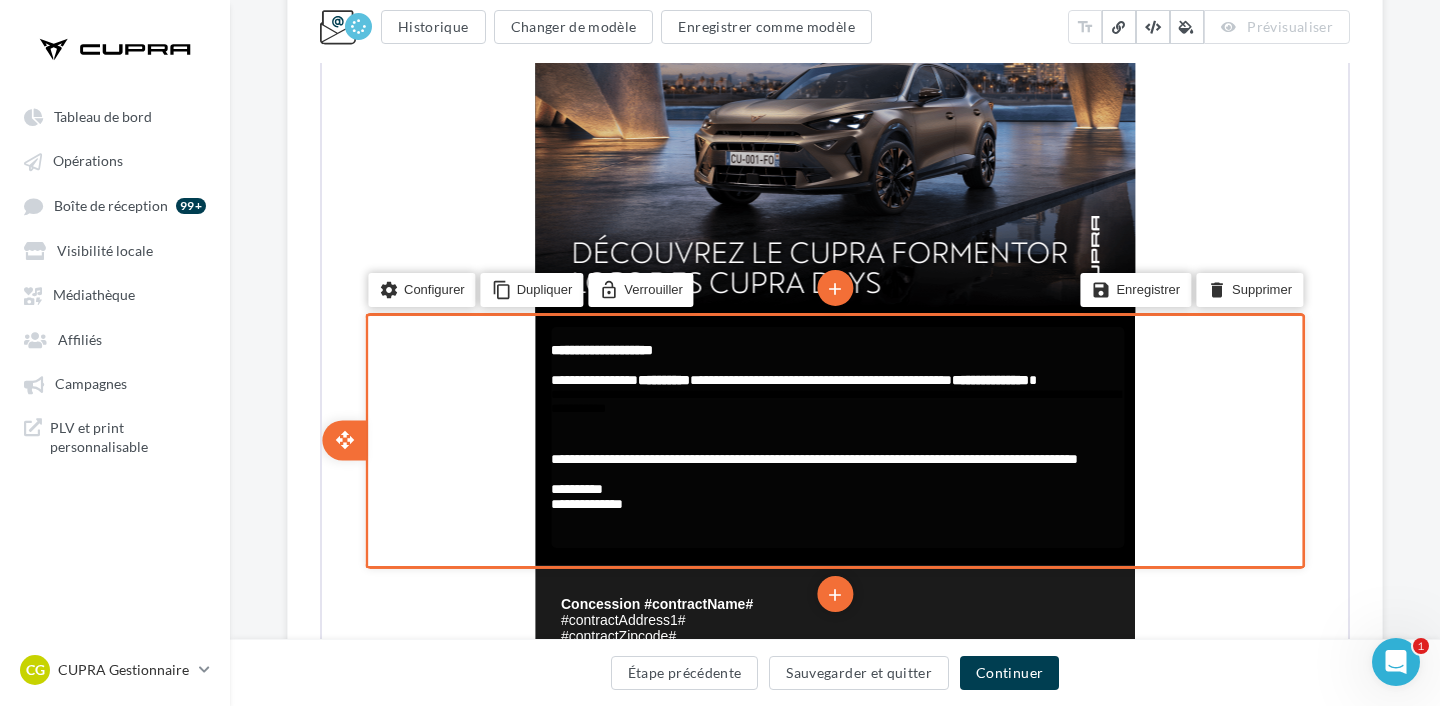 drag, startPoint x: 548, startPoint y: 412, endPoint x: 649, endPoint y: 458, distance: 110.98198 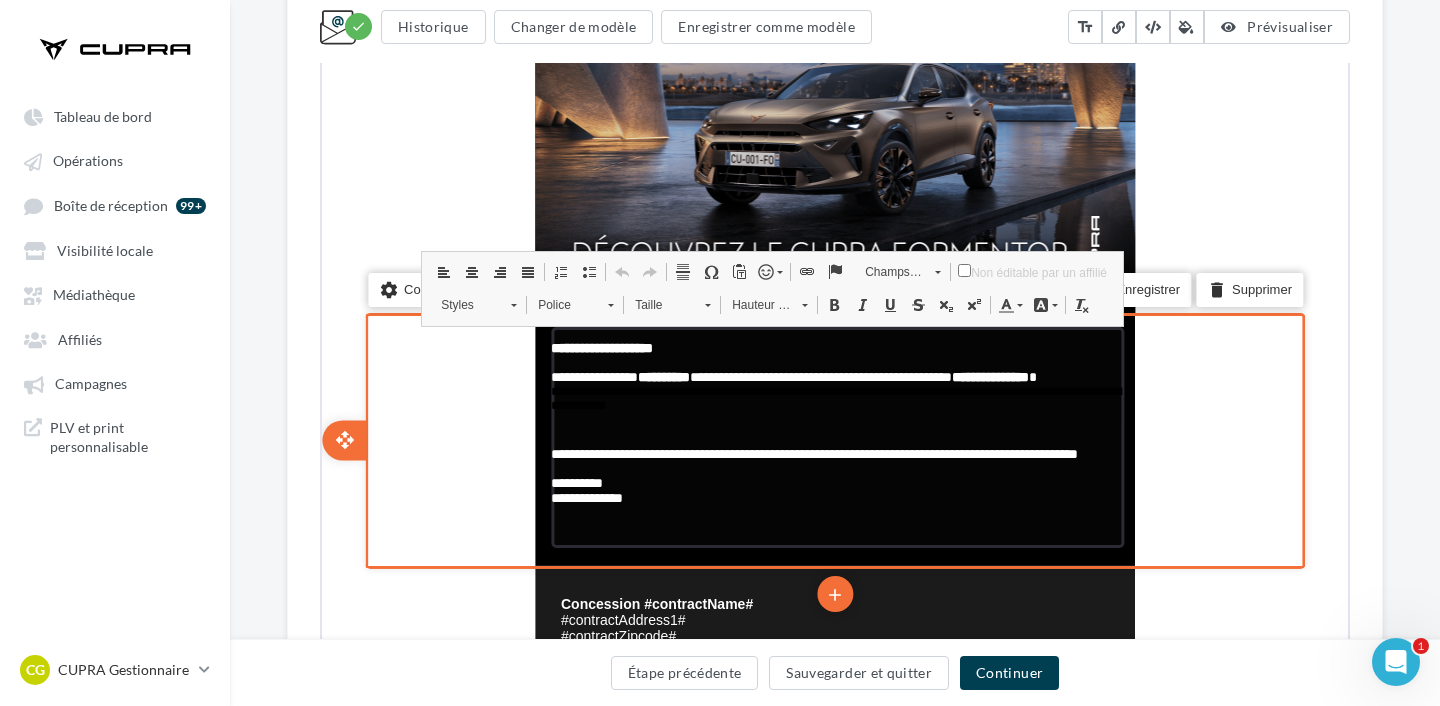 click on "**********" at bounding box center (835, 399) 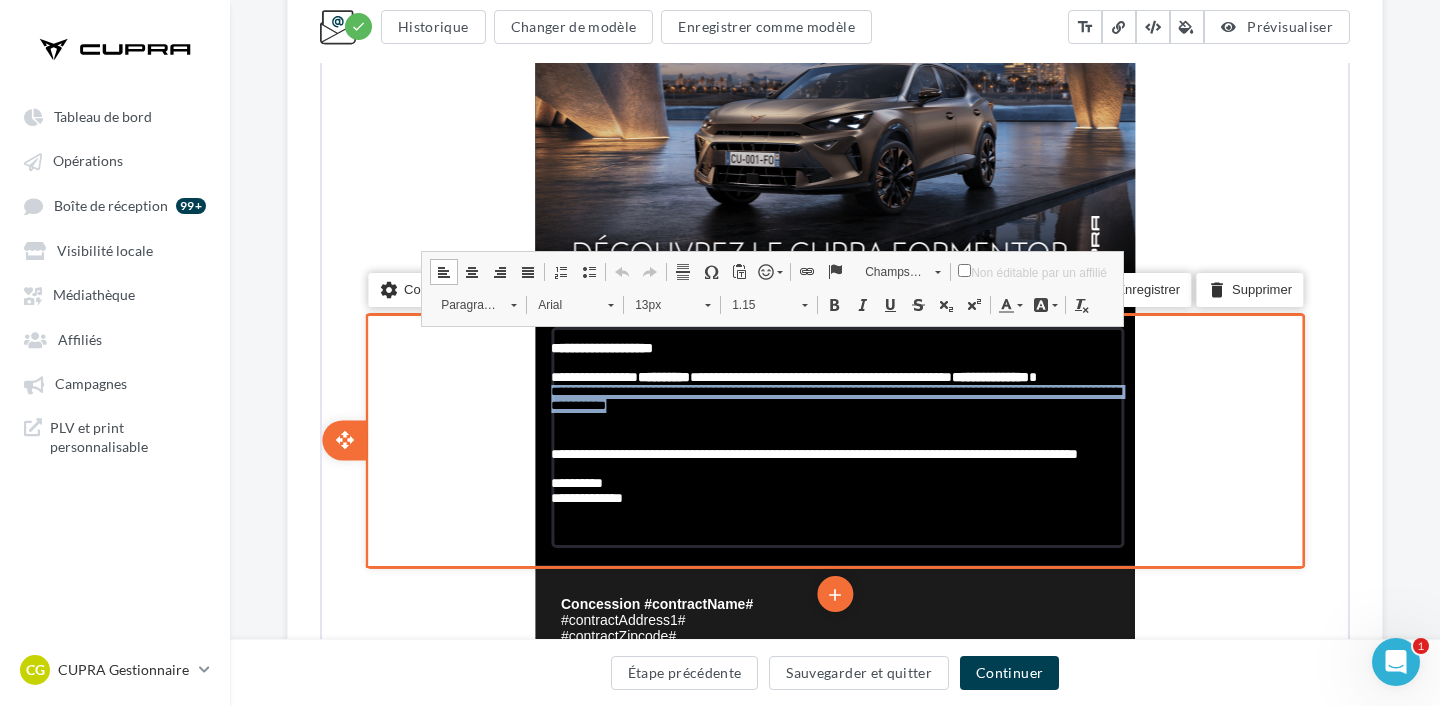 drag, startPoint x: 766, startPoint y: 432, endPoint x: 544, endPoint y: 409, distance: 223.18826 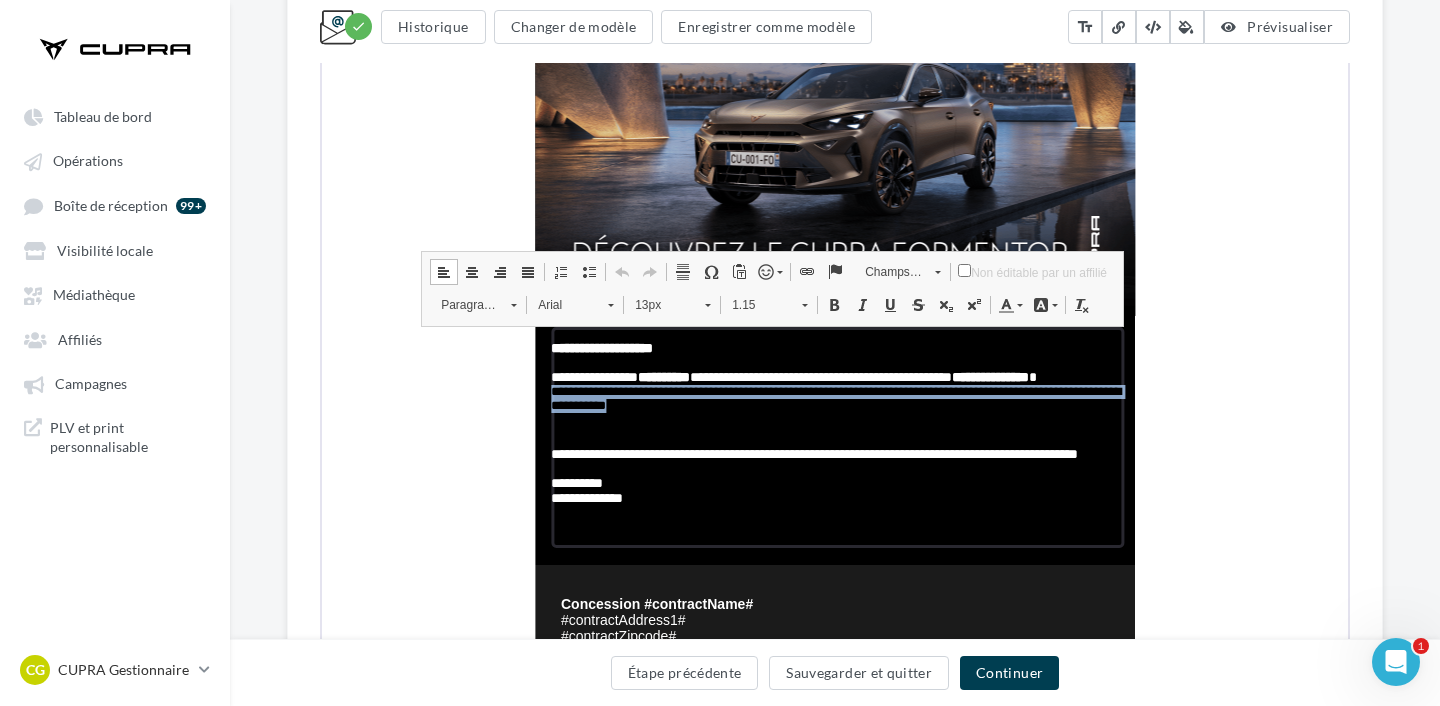 click on "13px" at bounding box center (658, 303) 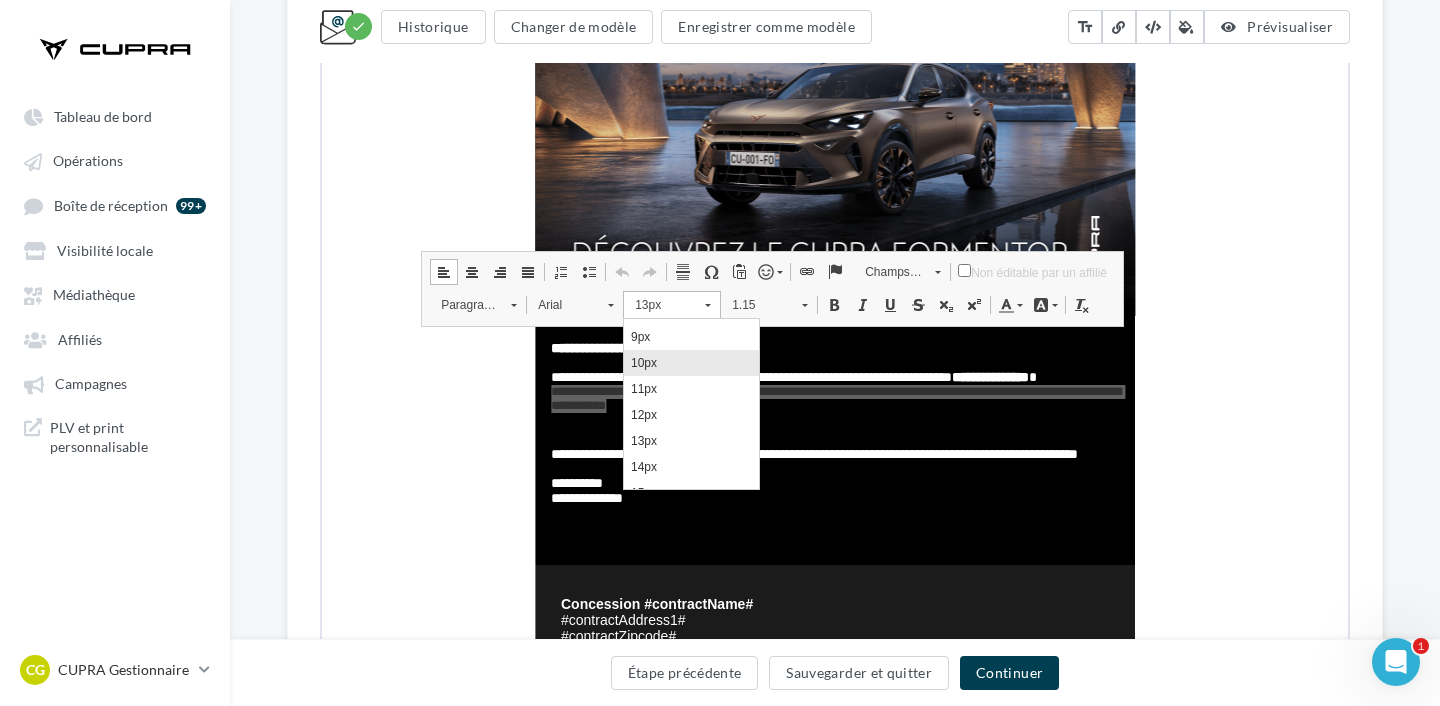 scroll, scrollTop: 59, scrollLeft: 0, axis: vertical 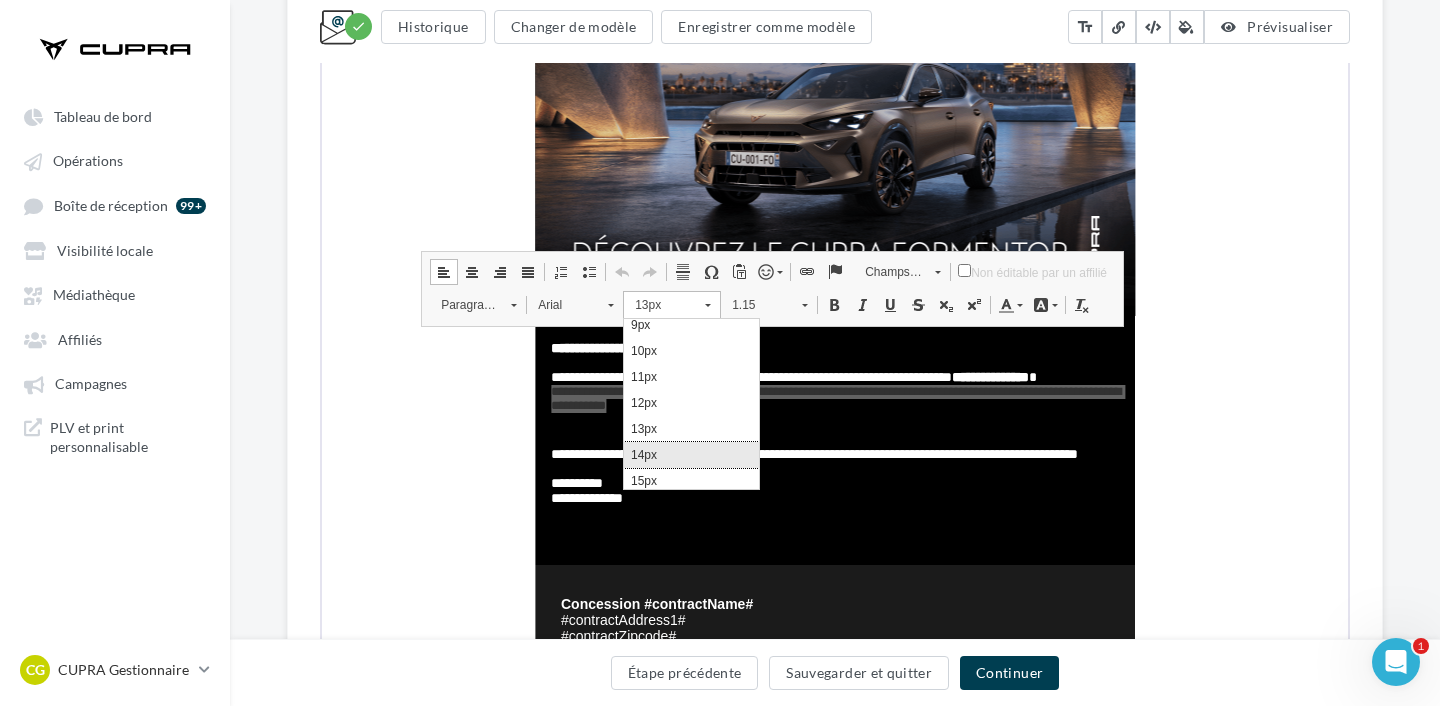 click on "14px" at bounding box center [691, 454] 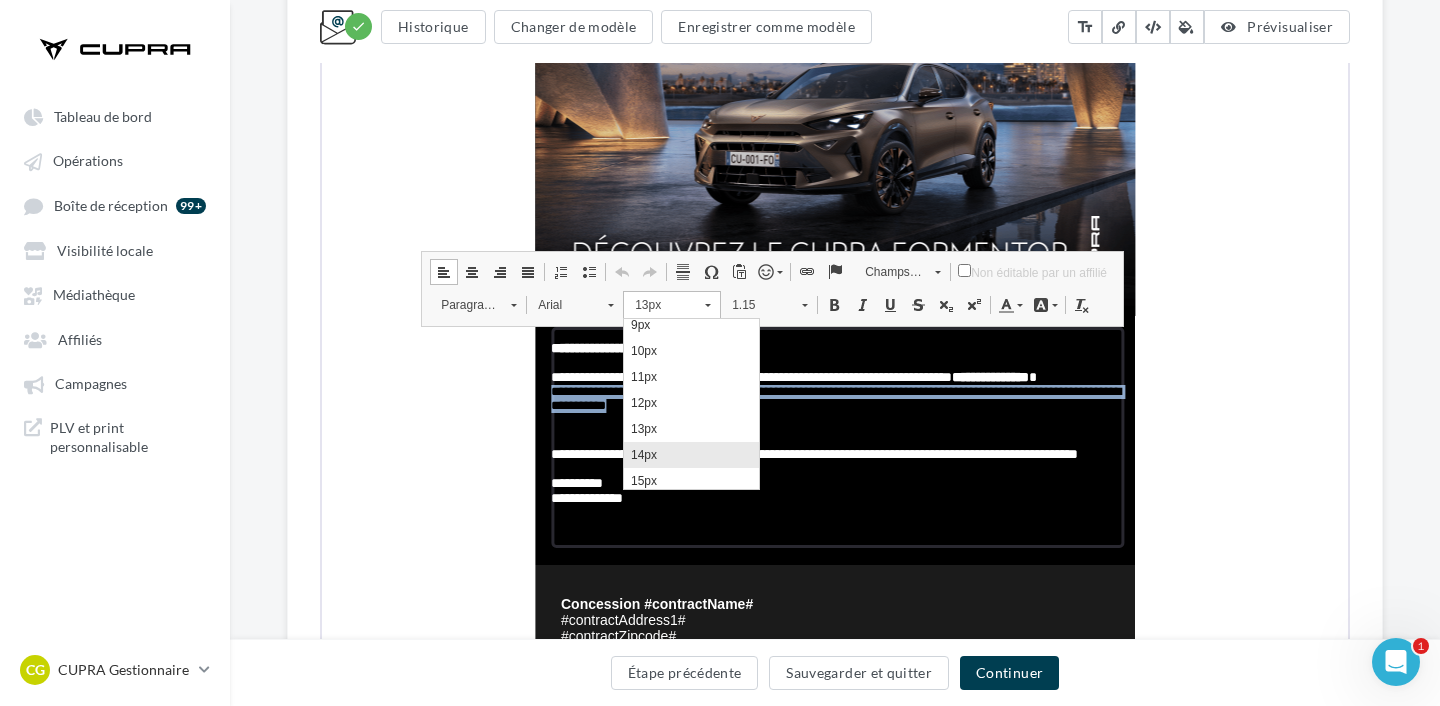 scroll, scrollTop: 0, scrollLeft: 0, axis: both 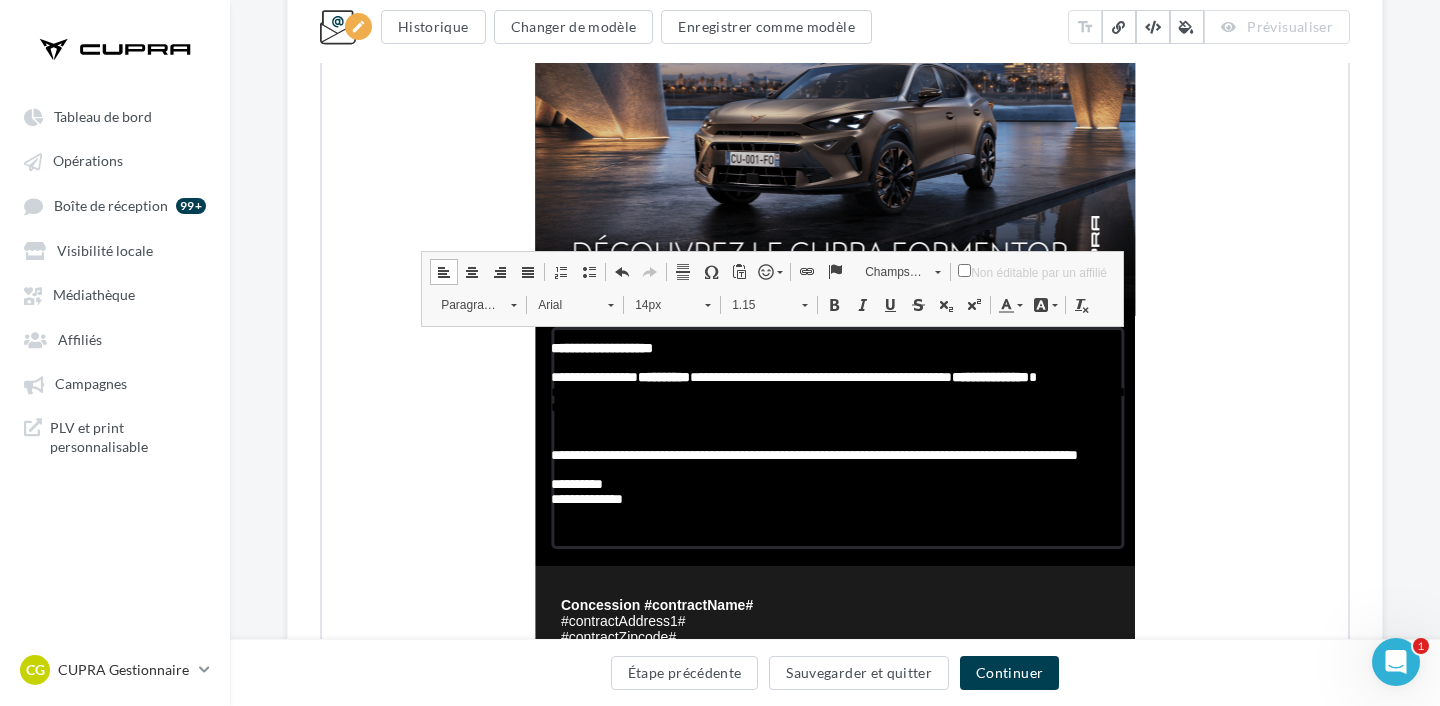 click at bounding box center (1018, 303) 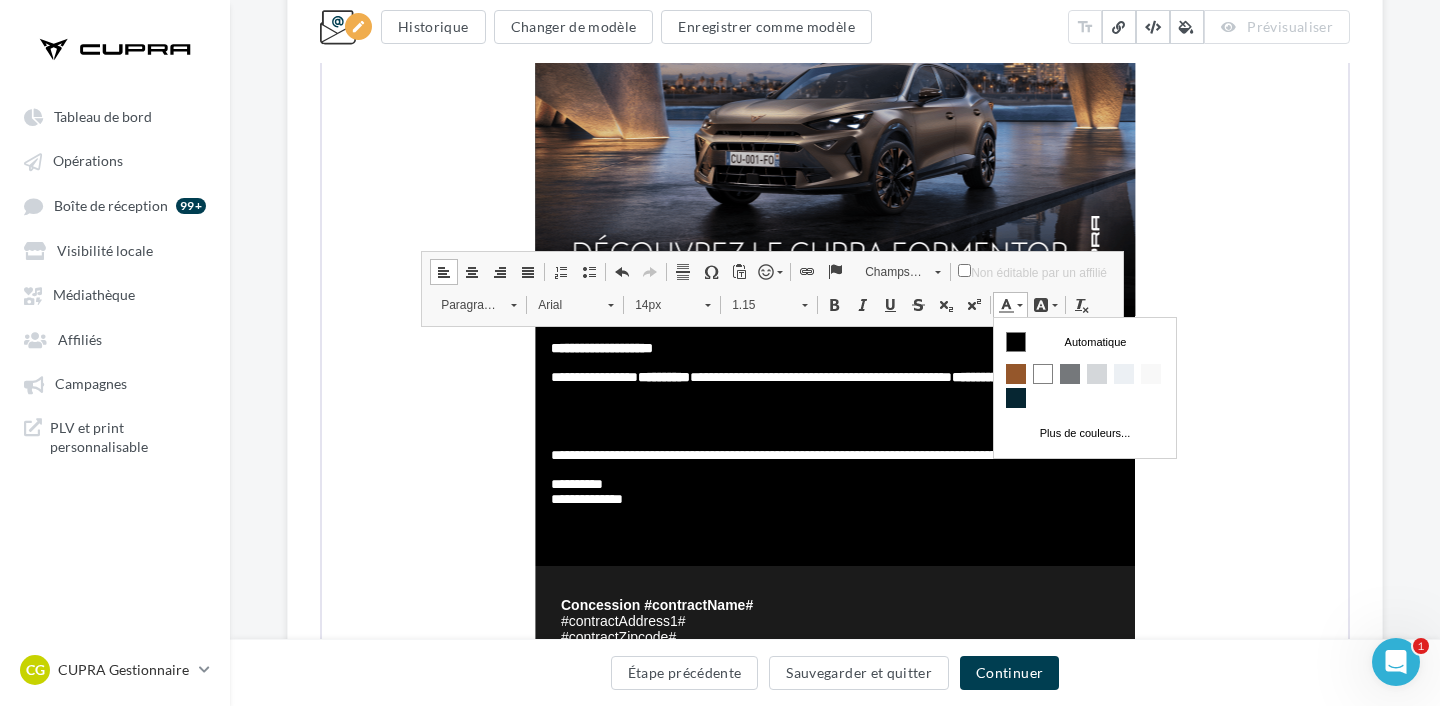 scroll, scrollTop: 0, scrollLeft: 0, axis: both 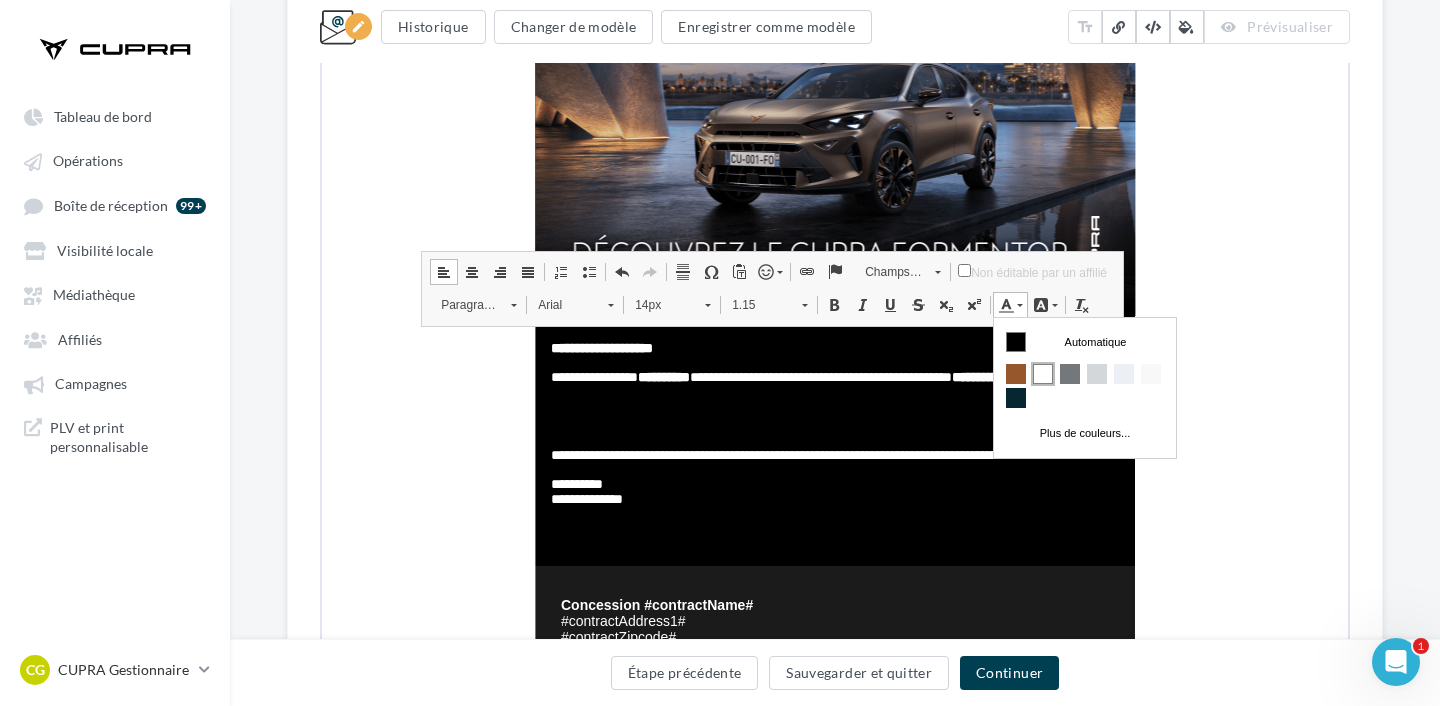 click at bounding box center [1043, 373] 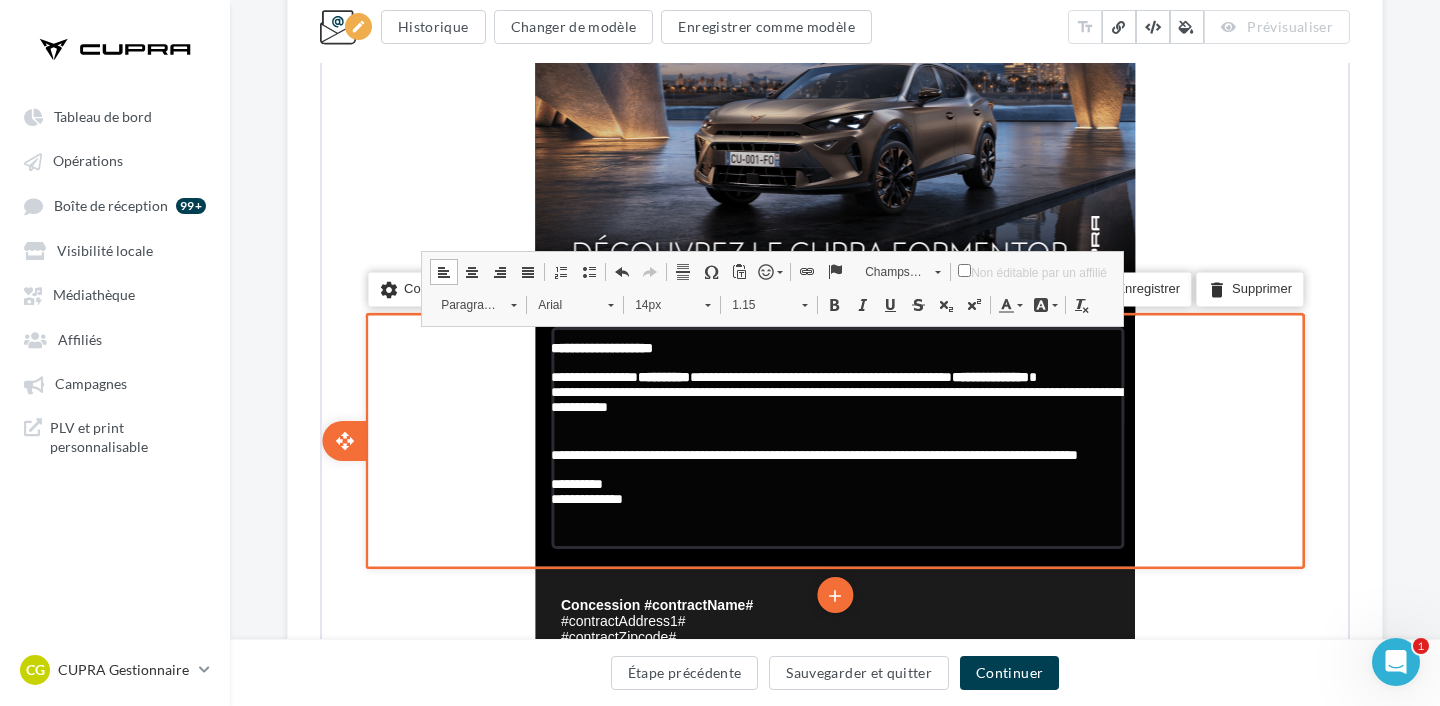 click on "**********" at bounding box center (835, 400) 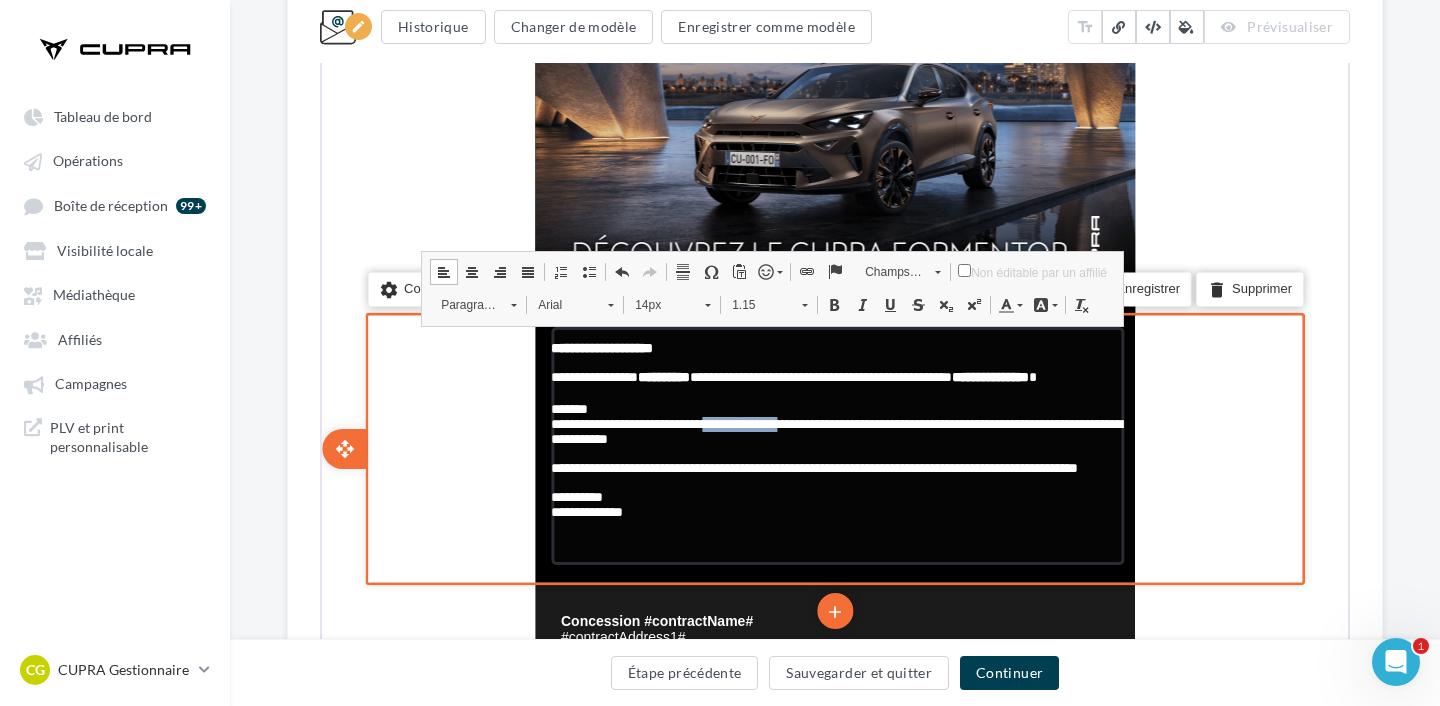 drag, startPoint x: 757, startPoint y: 429, endPoint x: 870, endPoint y: 428, distance: 113.004425 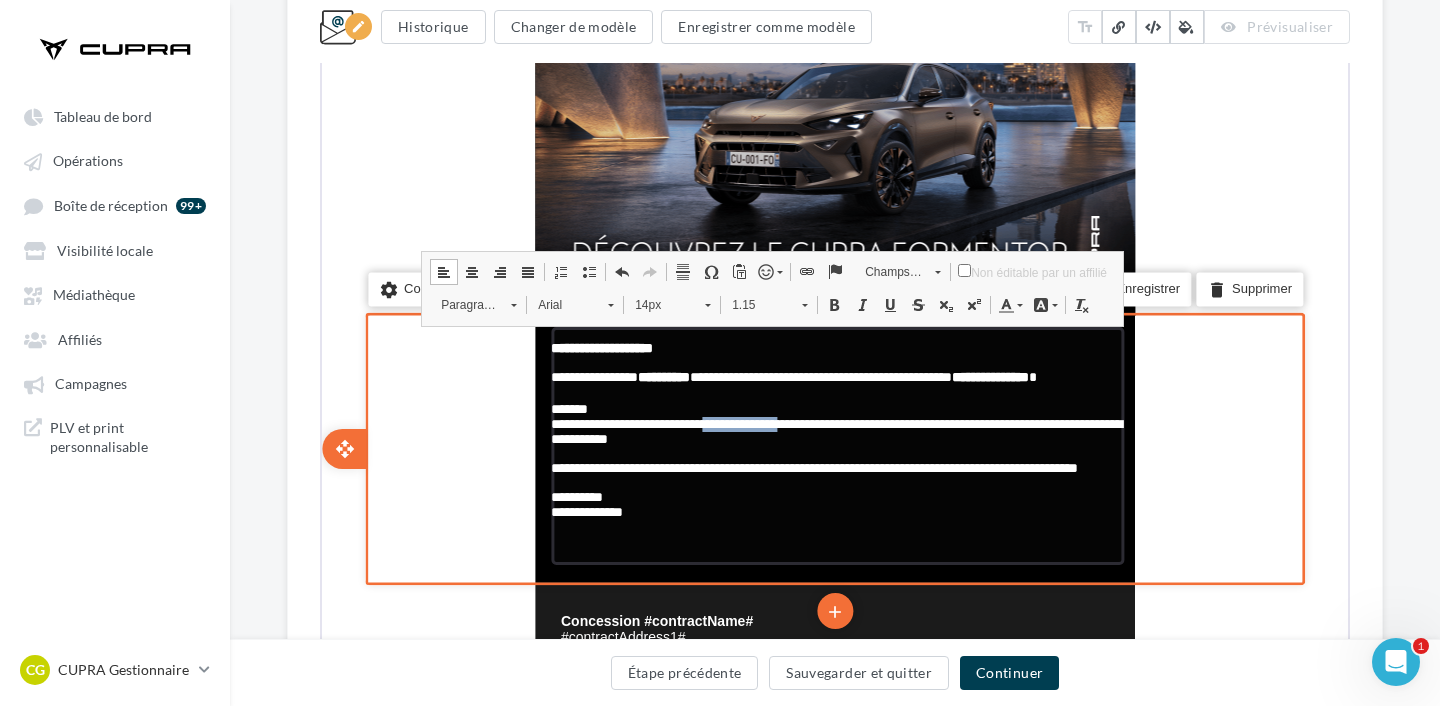 click on "**********" at bounding box center (834, 429) 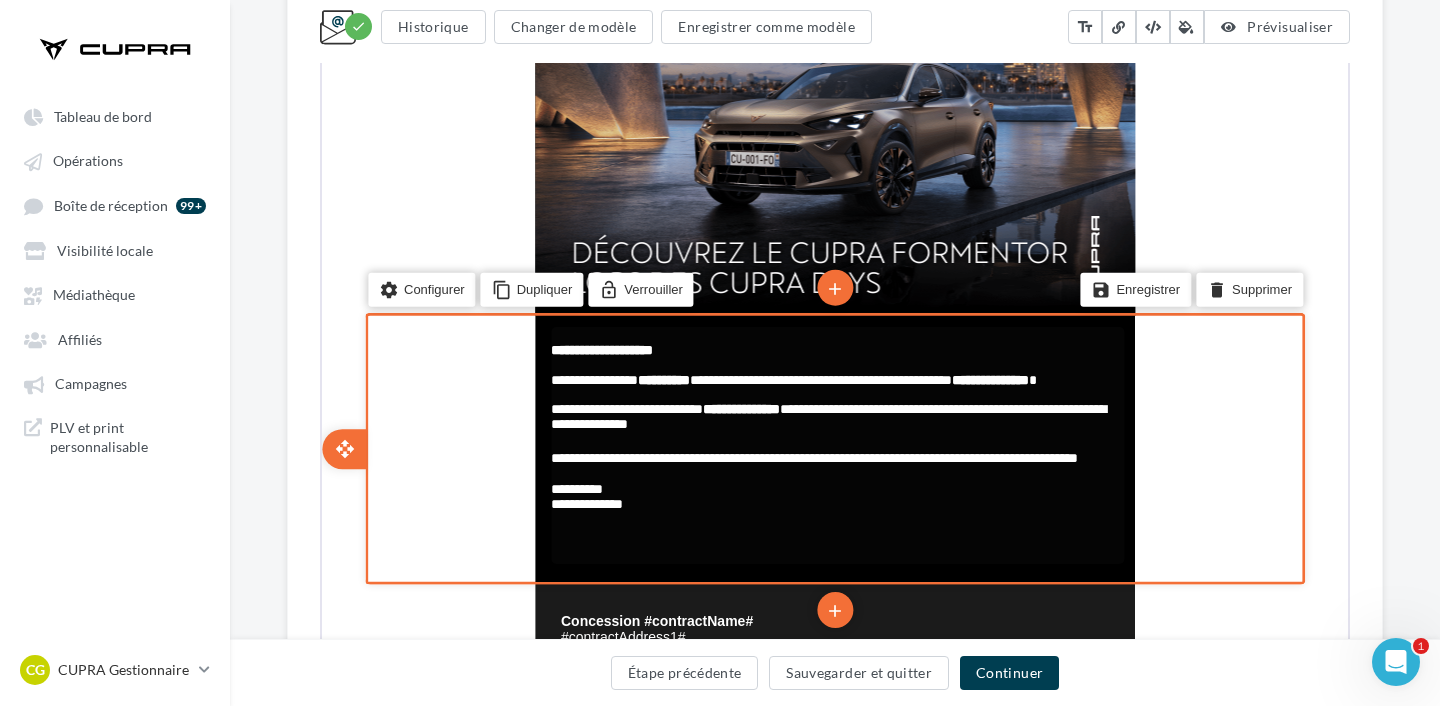 click on "**********" at bounding box center (826, 414) 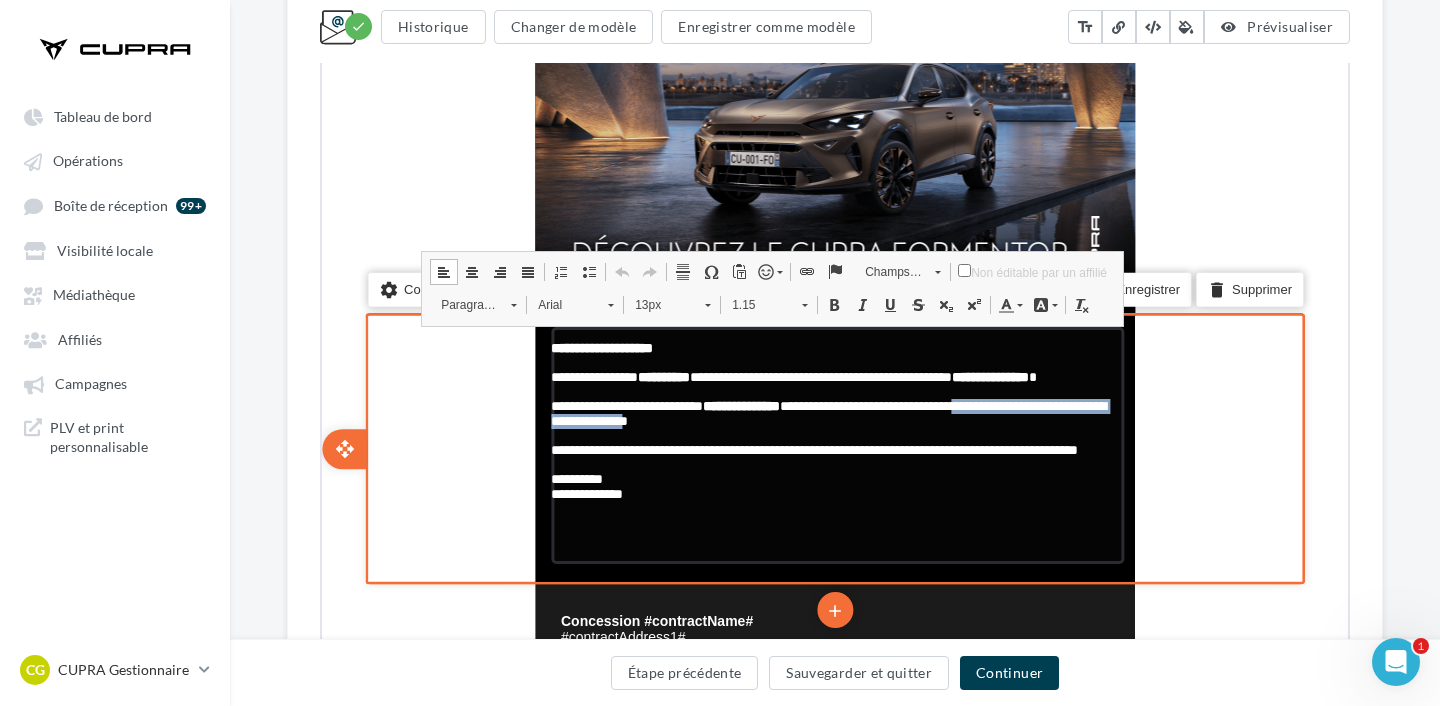 drag, startPoint x: 550, startPoint y: 447, endPoint x: 824, endPoint y: 437, distance: 274.18243 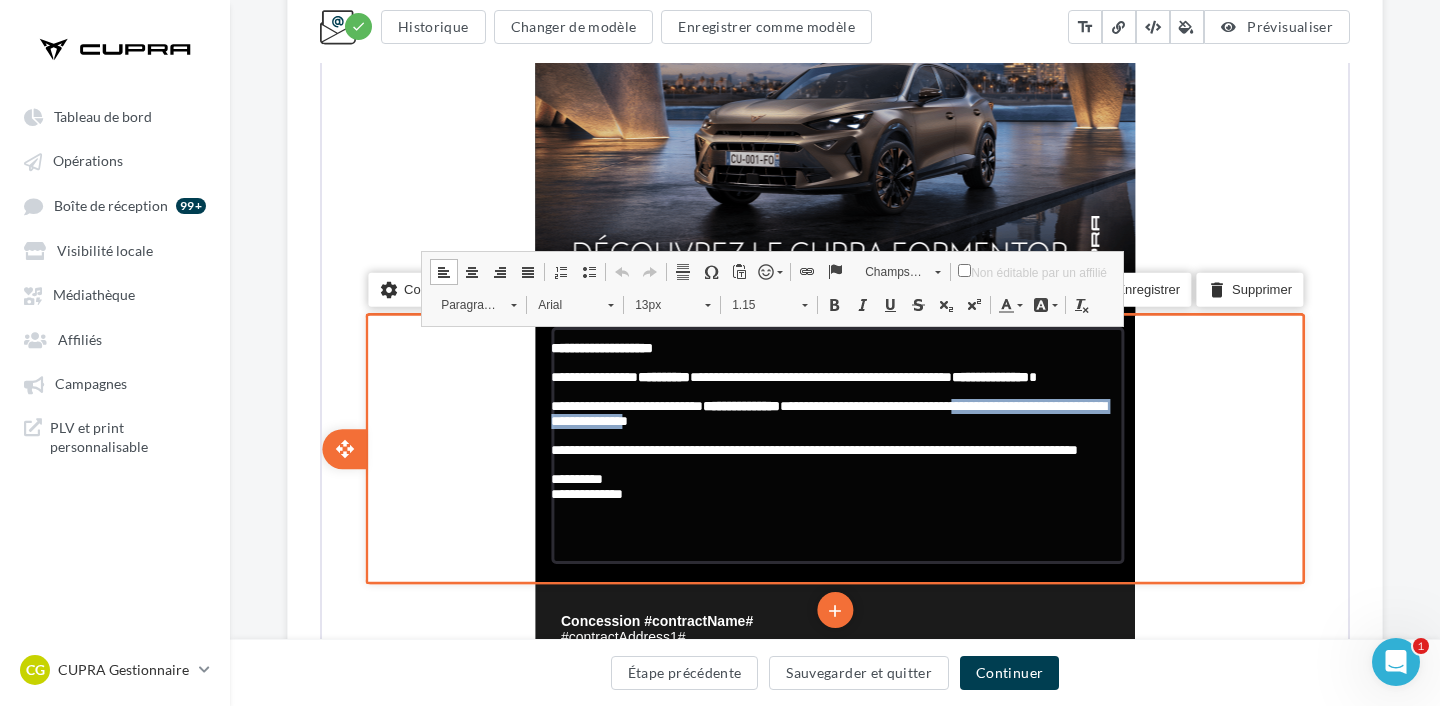 click on "**********" at bounding box center [826, 411] 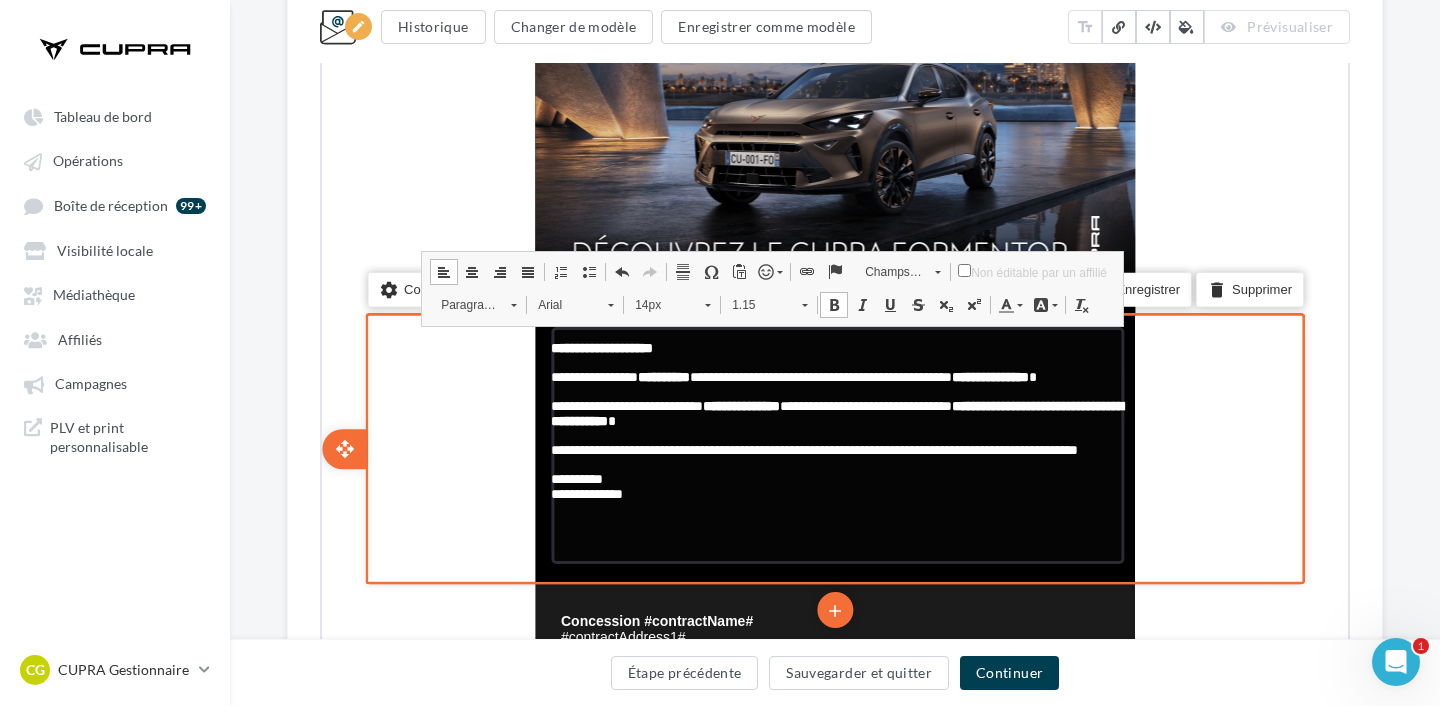 click on "**********" at bounding box center [835, 448] 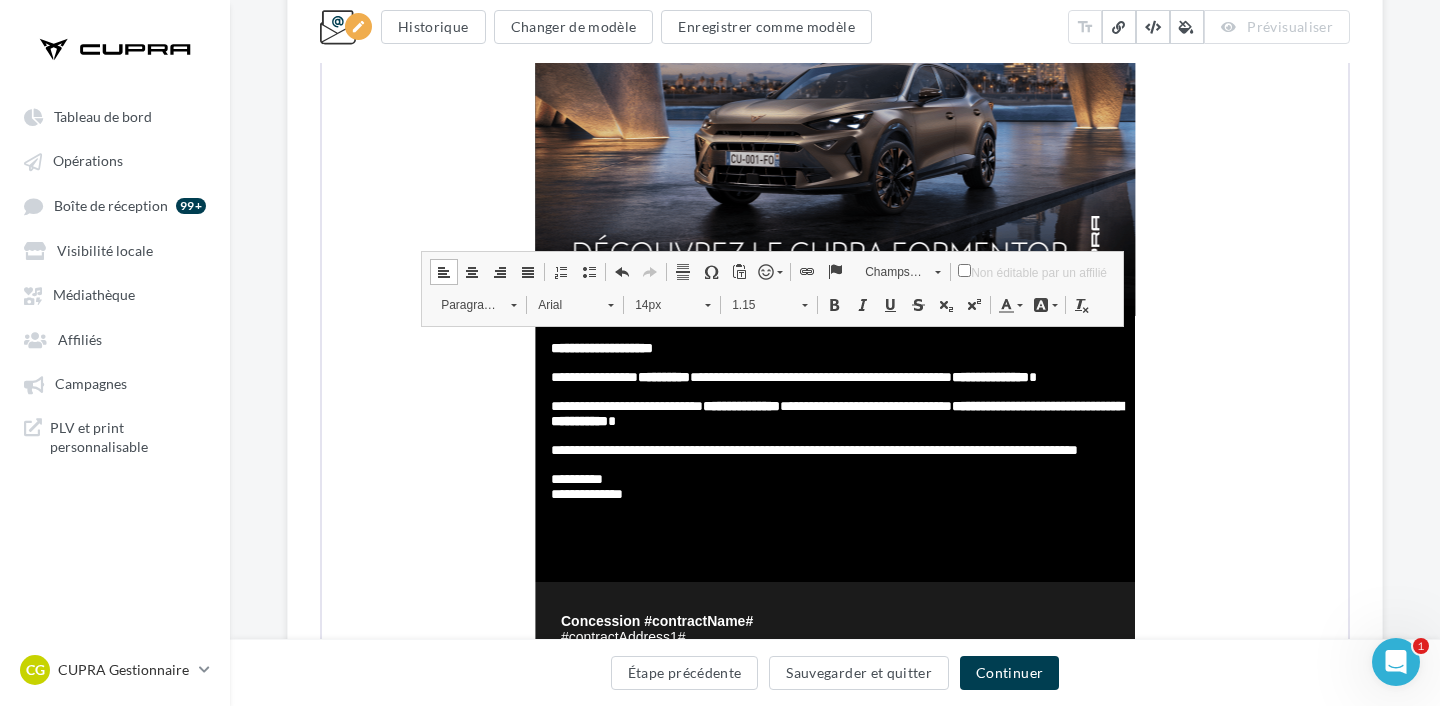 click on "**********" at bounding box center (835, 337) 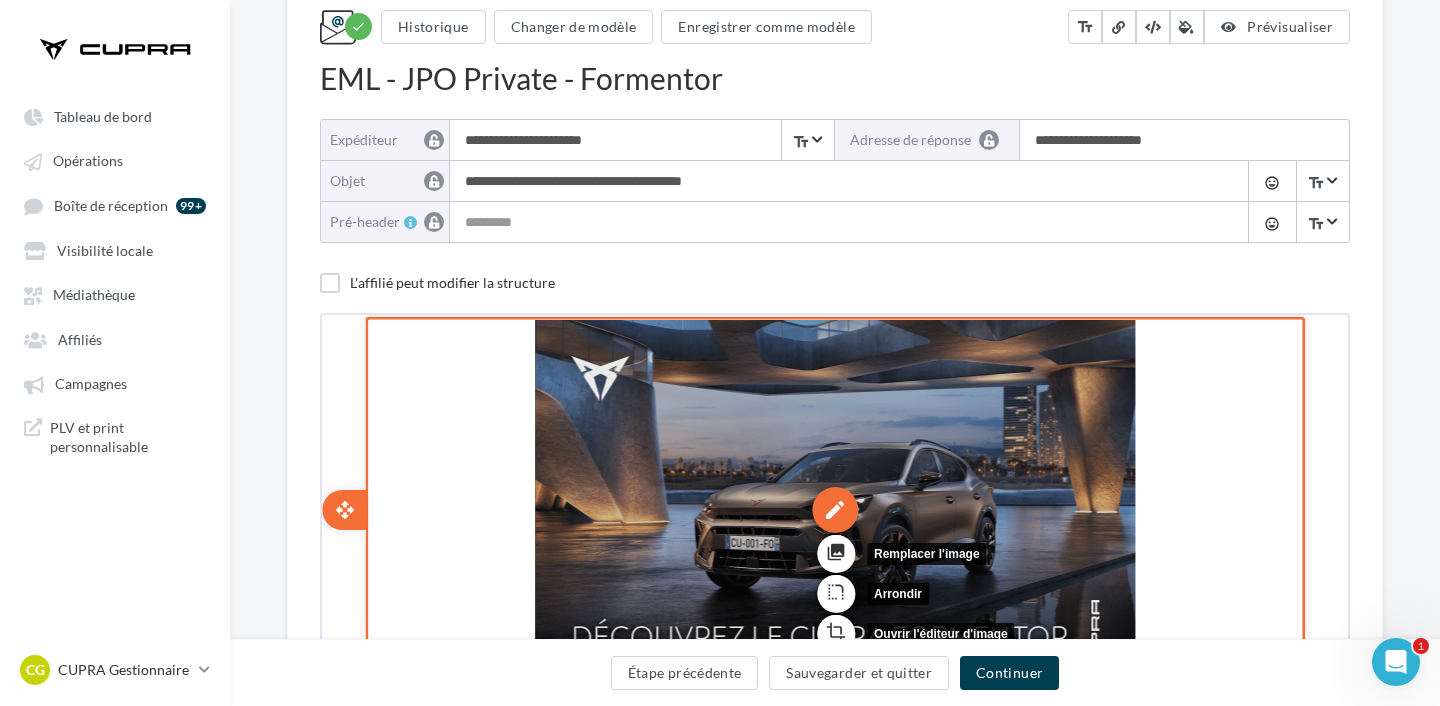 scroll, scrollTop: 209, scrollLeft: 0, axis: vertical 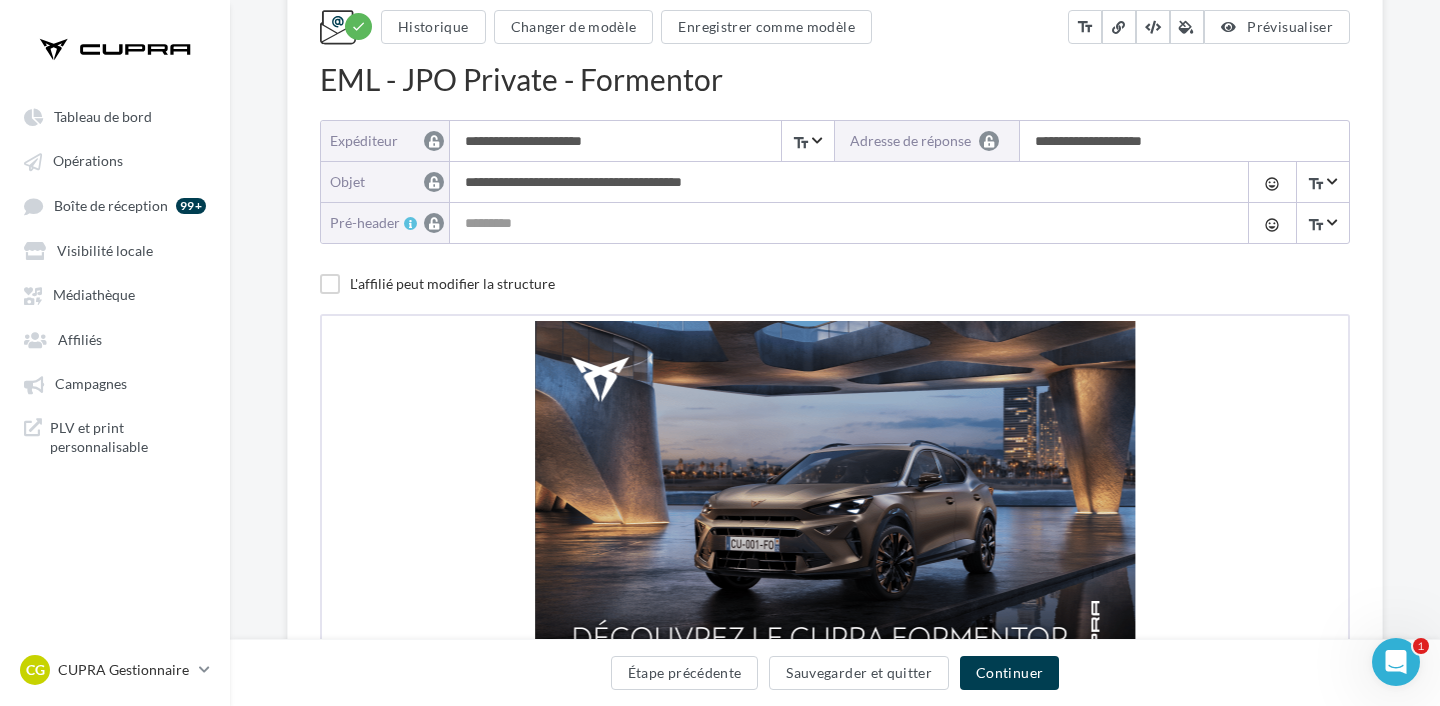 drag, startPoint x: 626, startPoint y: 182, endPoint x: 598, endPoint y: 181, distance: 28.01785 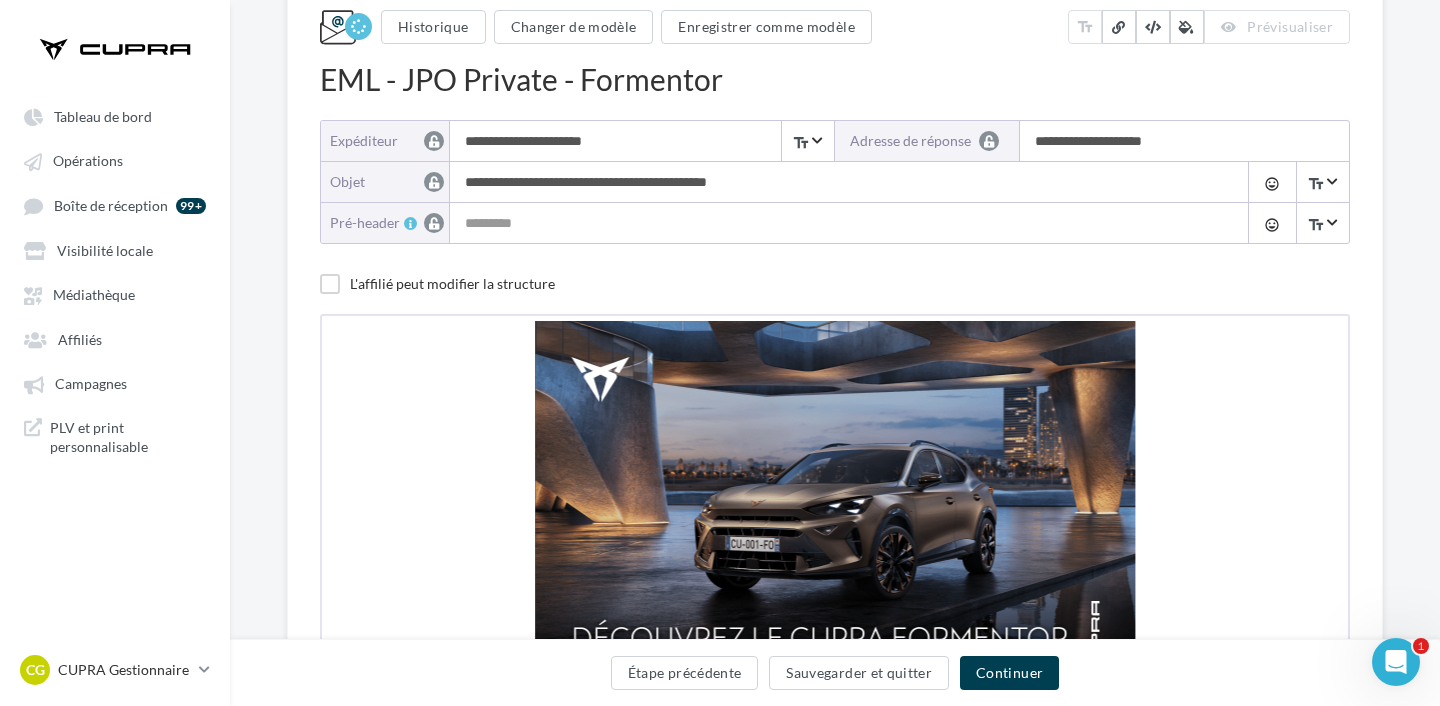 click on "**********" at bounding box center [844, 182] 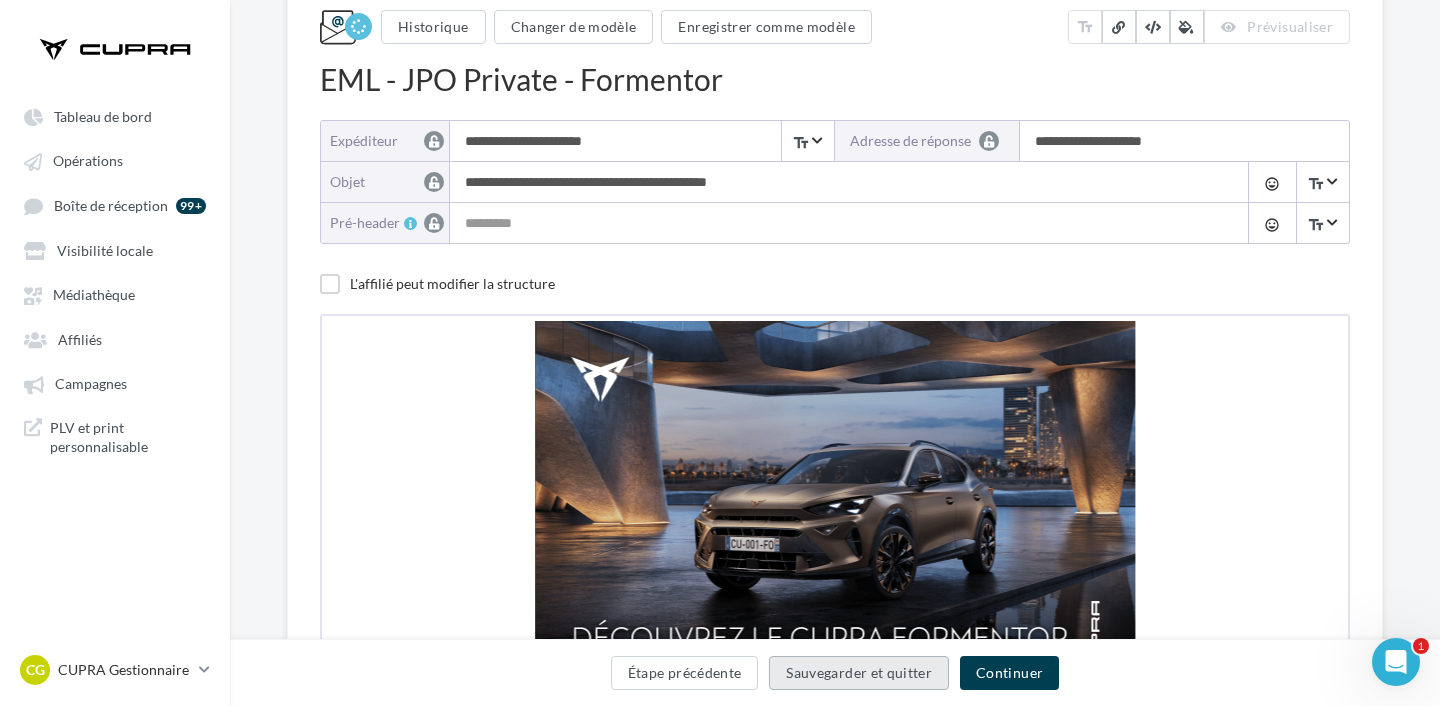 type on "**********" 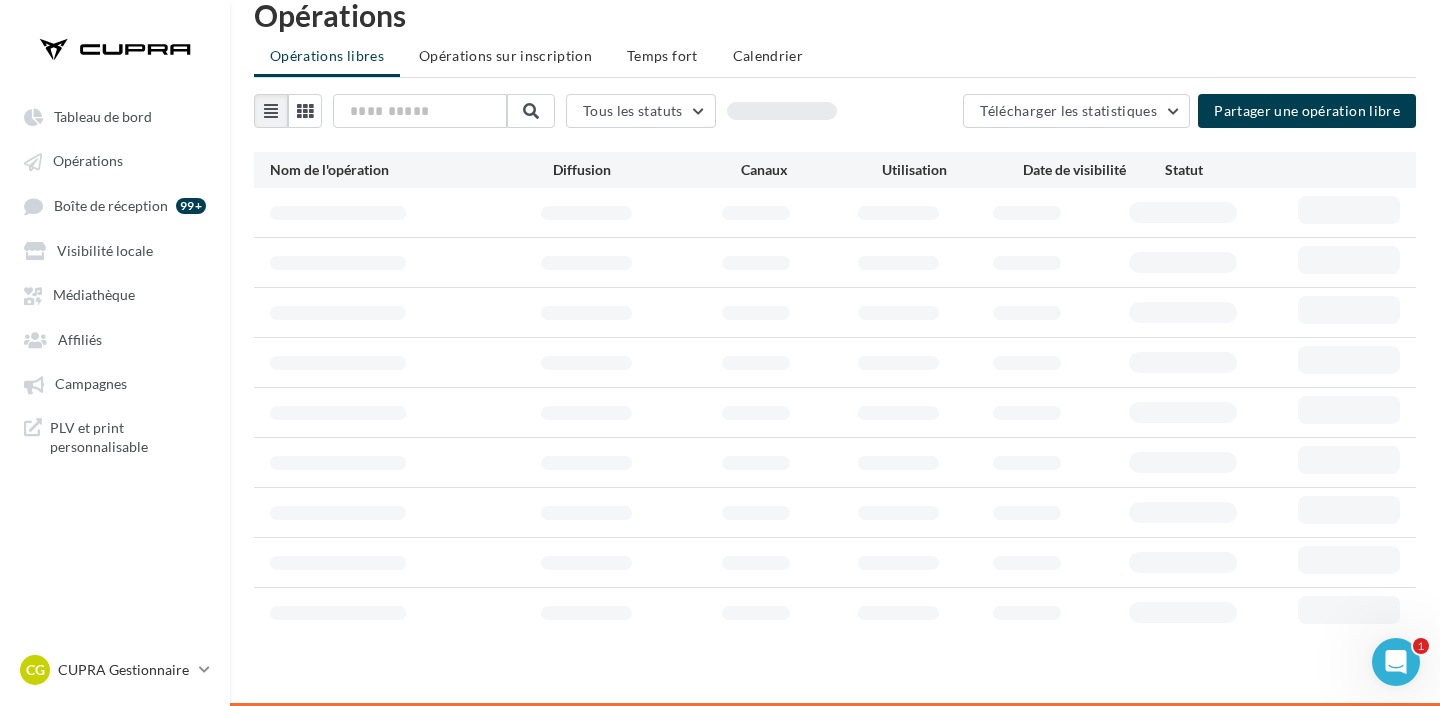 scroll, scrollTop: 133, scrollLeft: 0, axis: vertical 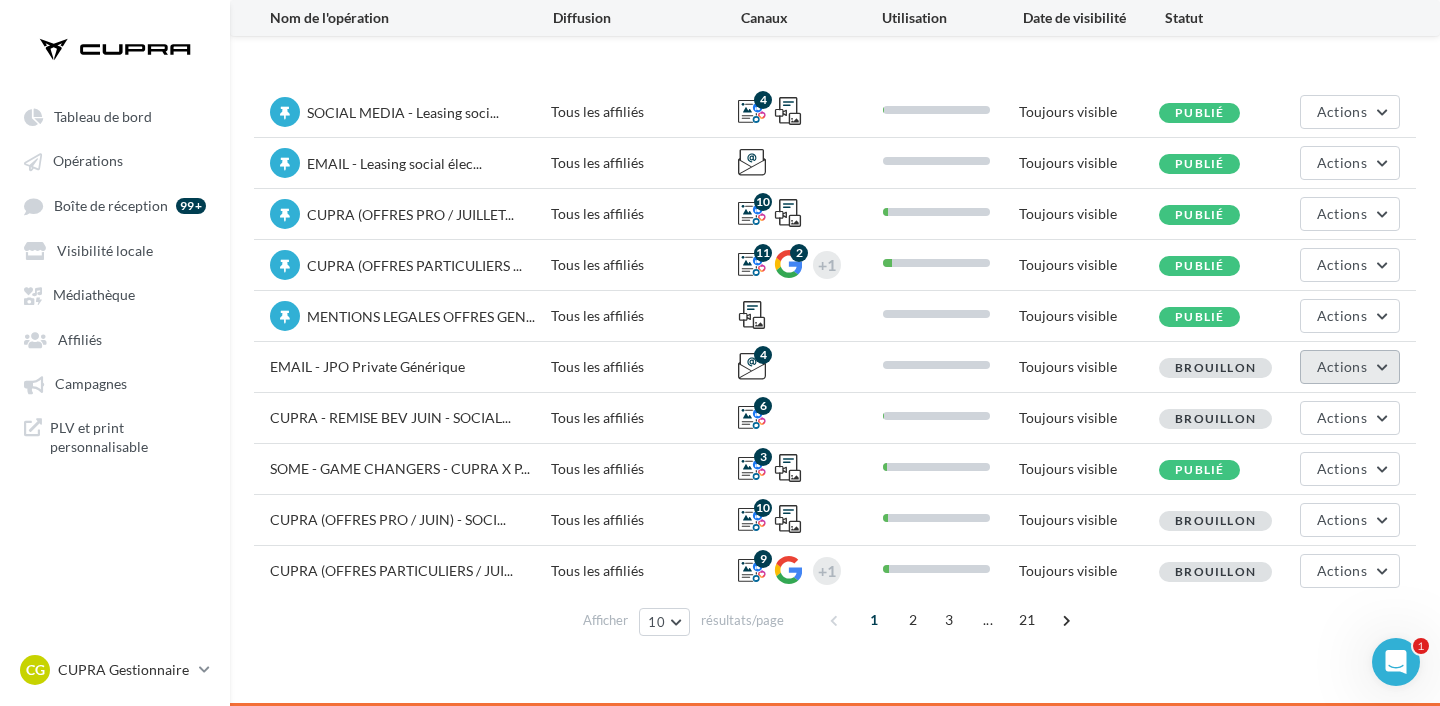 click on "Actions" at bounding box center (1350, 367) 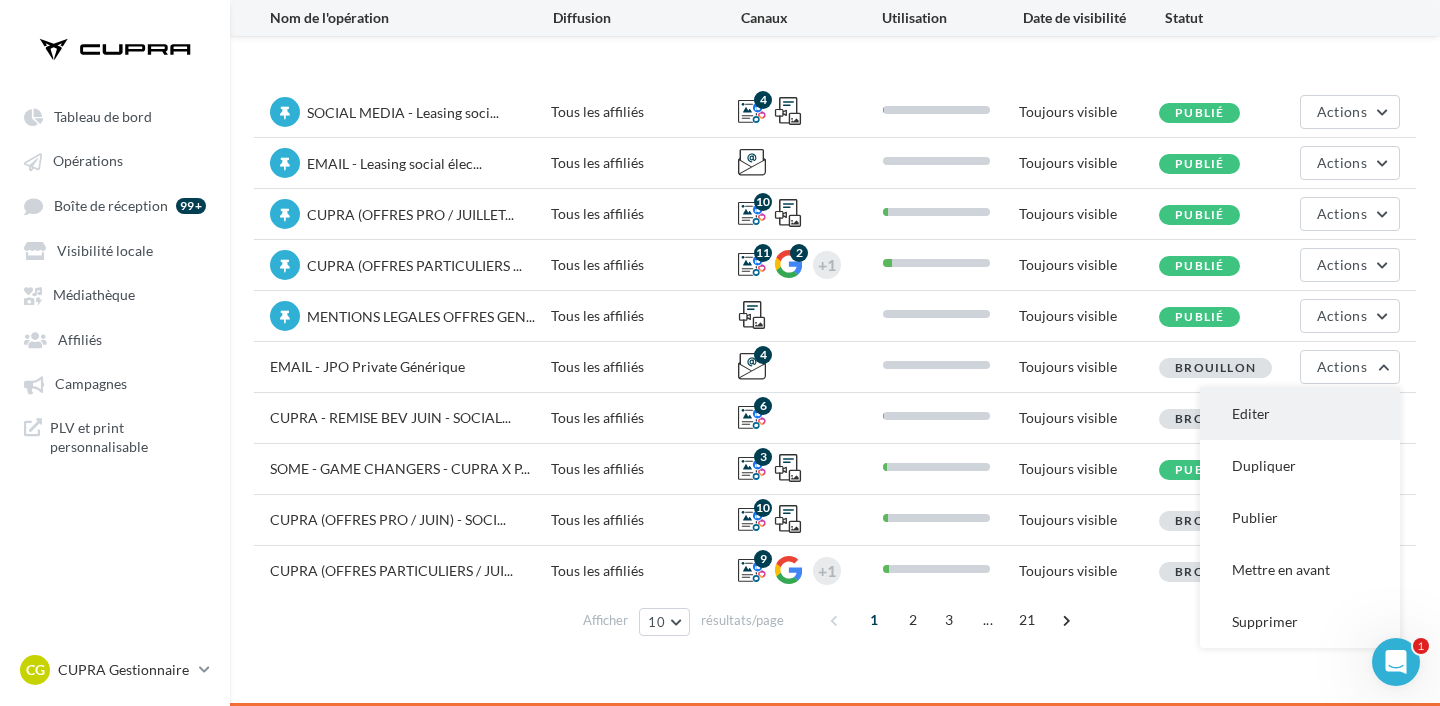click on "Editer" at bounding box center [1300, 414] 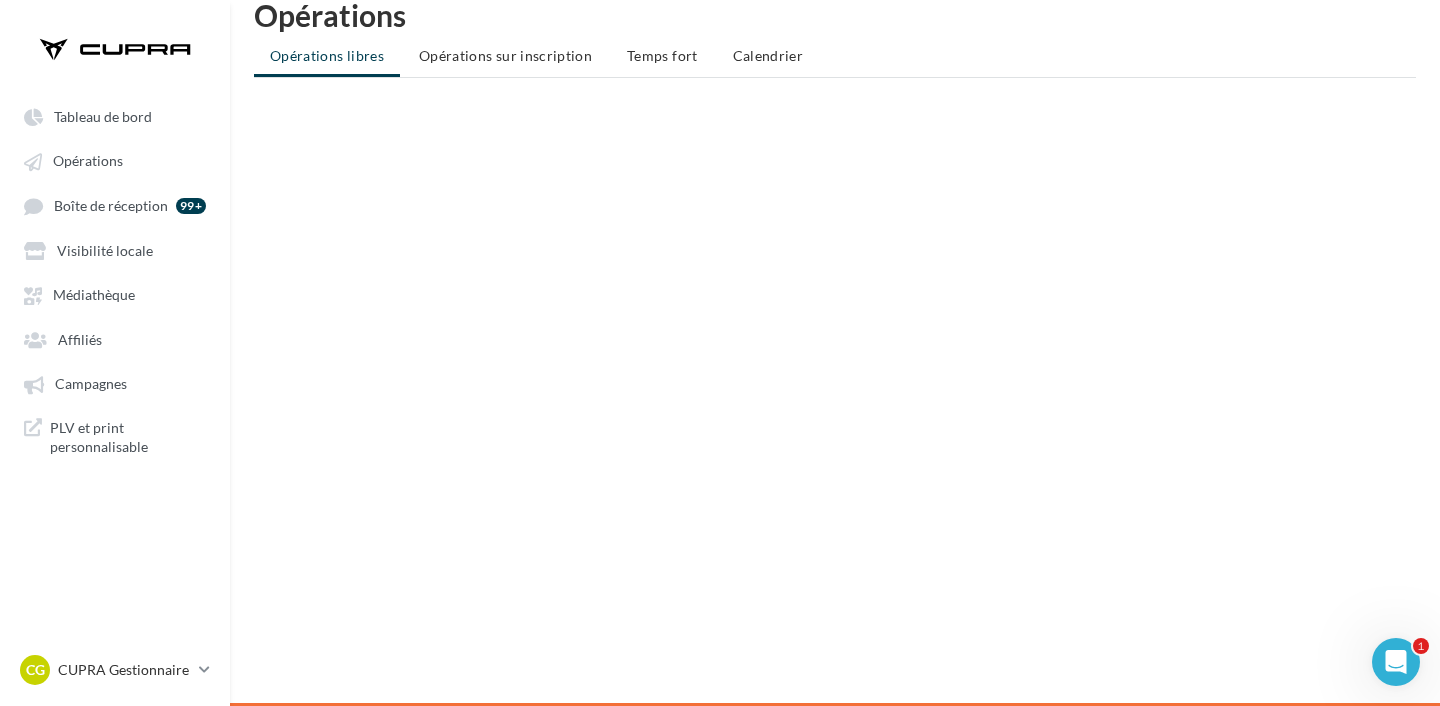 scroll, scrollTop: 0, scrollLeft: 0, axis: both 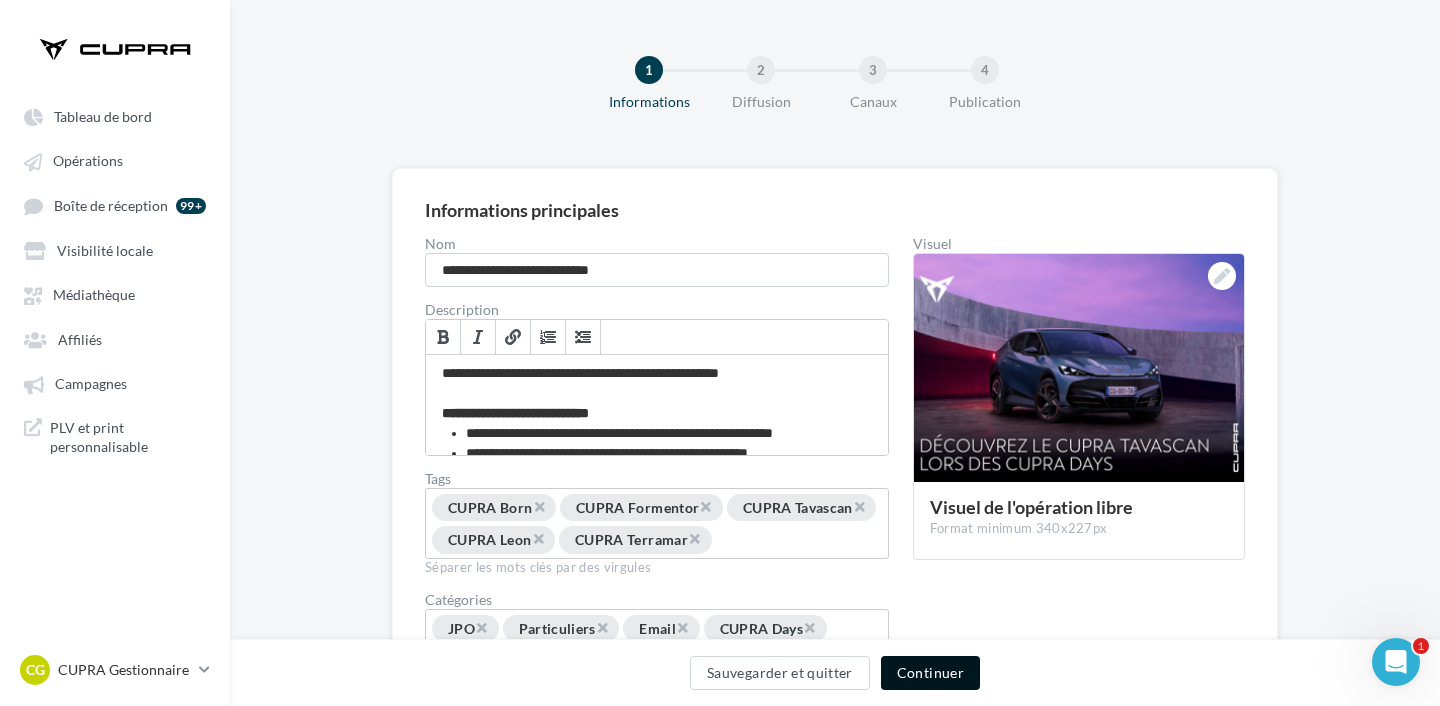 click on "Continuer" at bounding box center (930, 673) 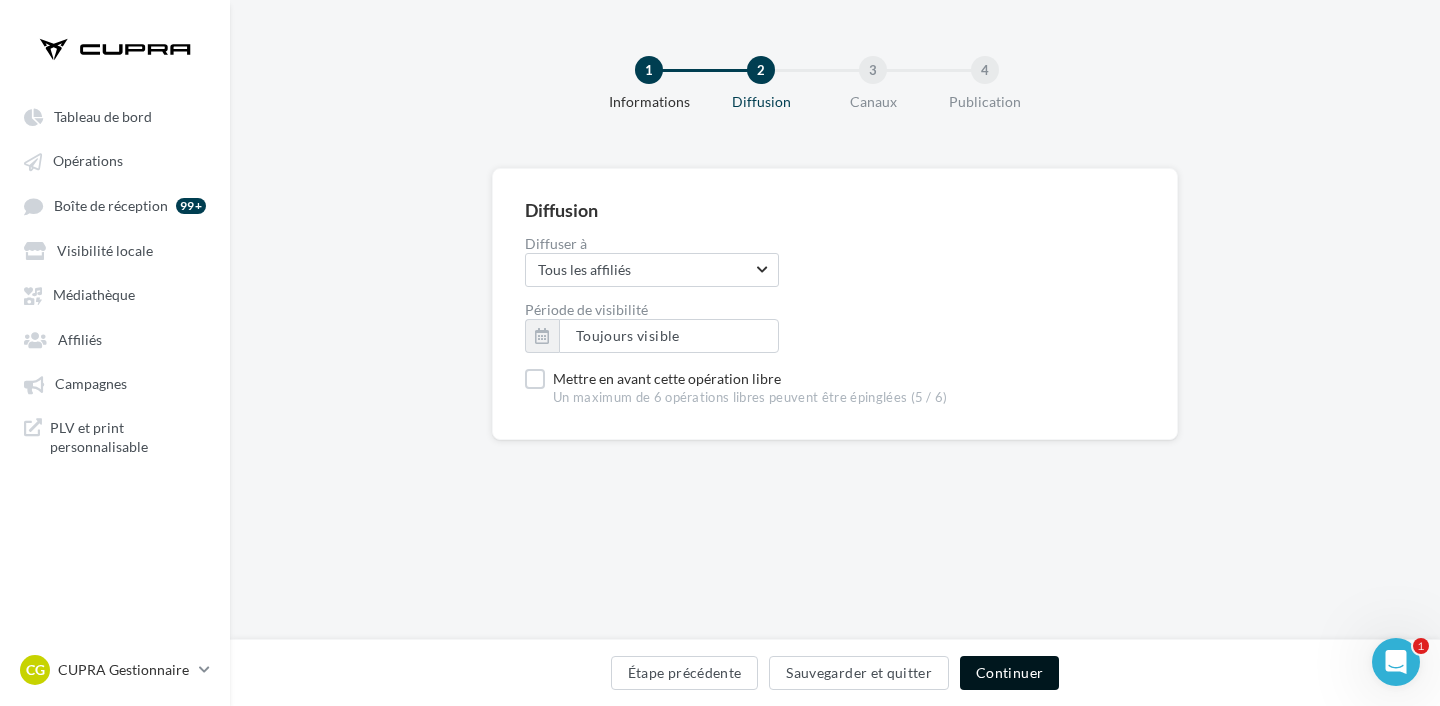 click on "Continuer" at bounding box center [1009, 673] 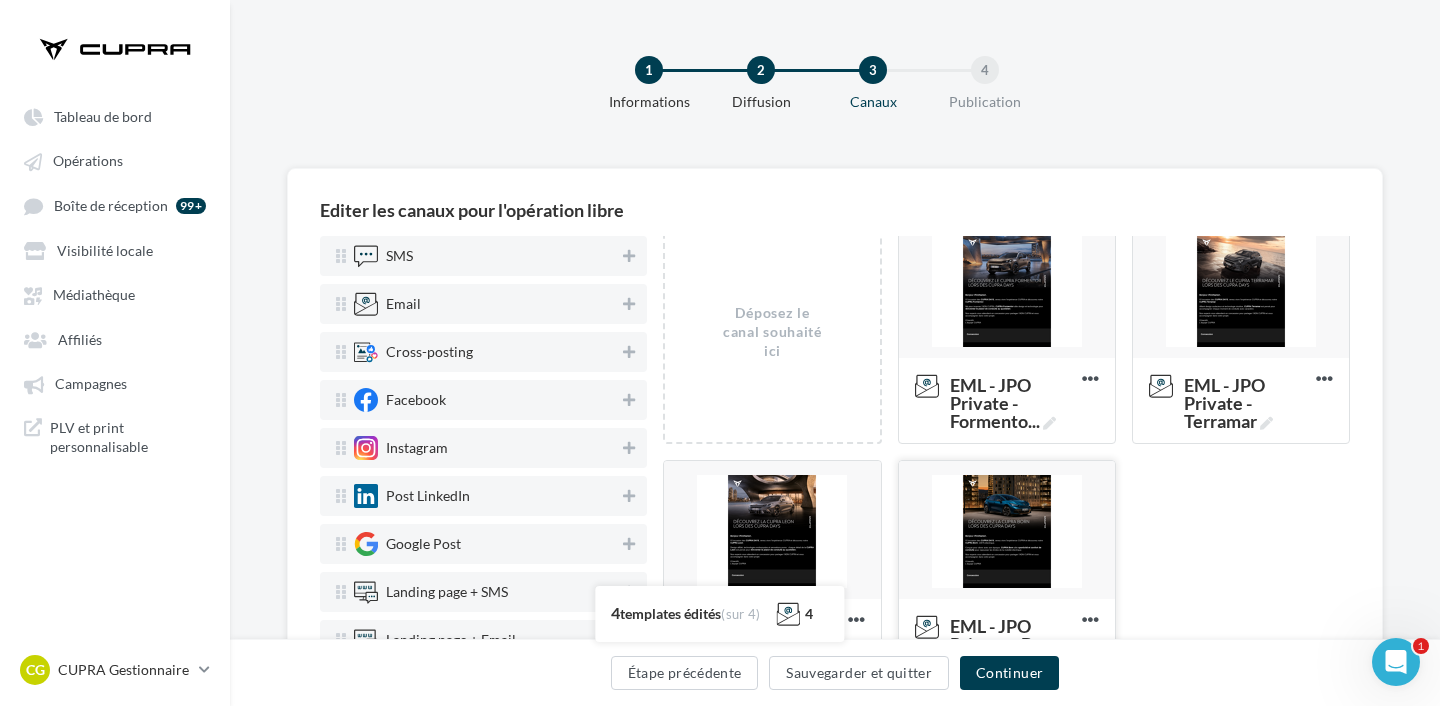 scroll, scrollTop: 4, scrollLeft: 0, axis: vertical 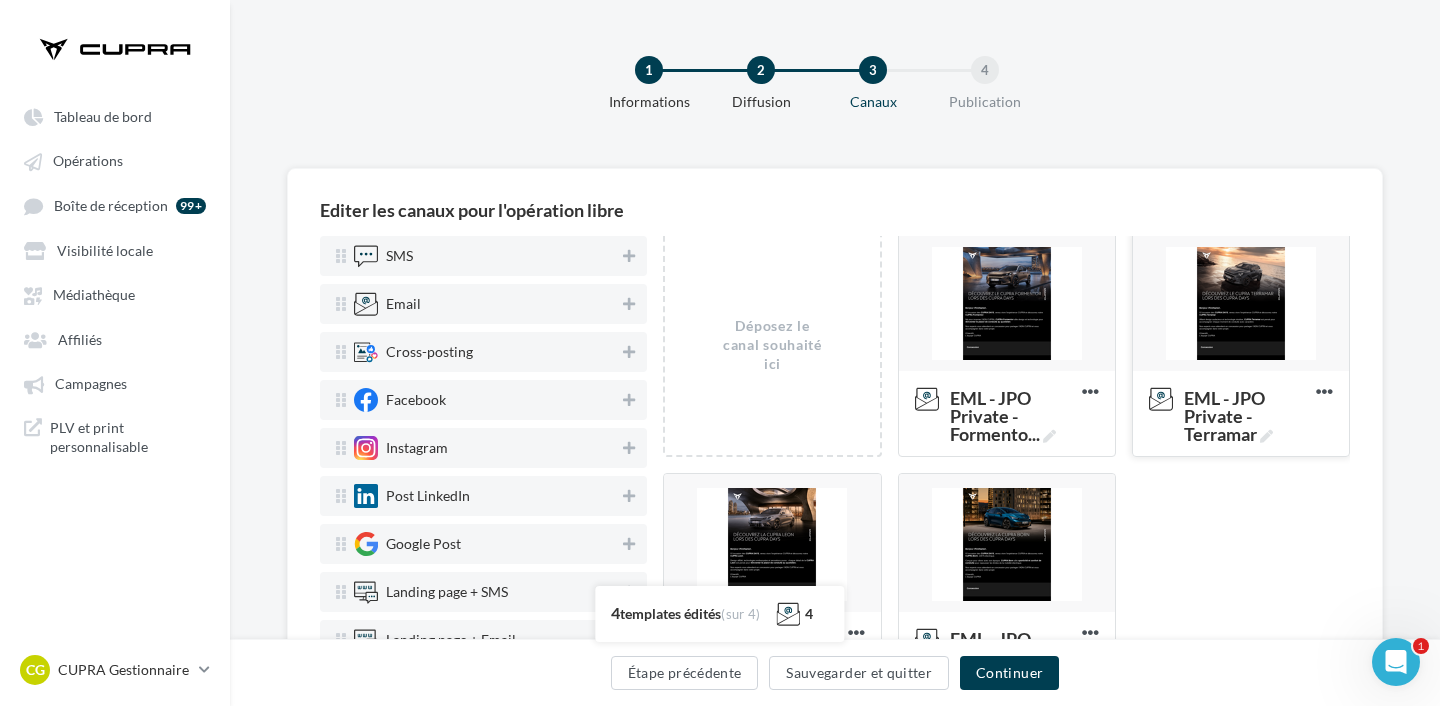 click at bounding box center [1241, 303] 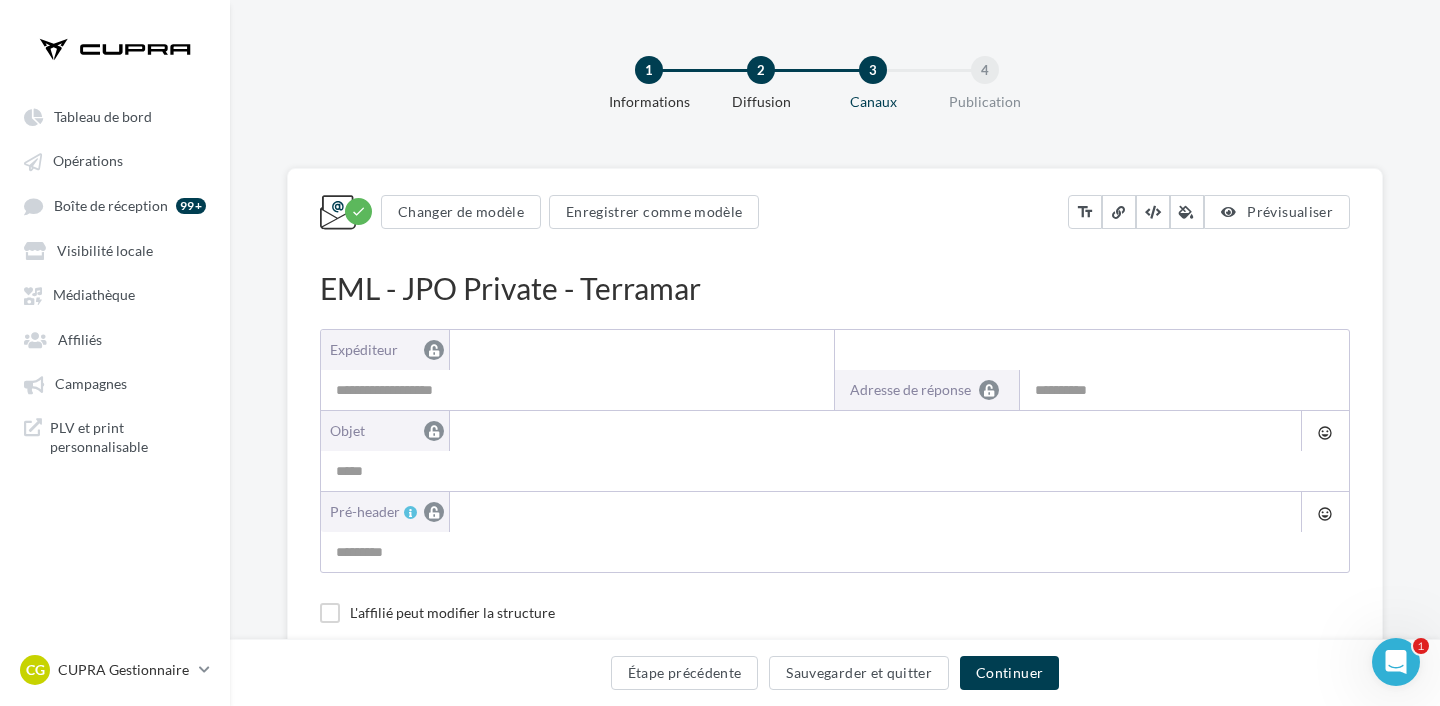 type on "**********" 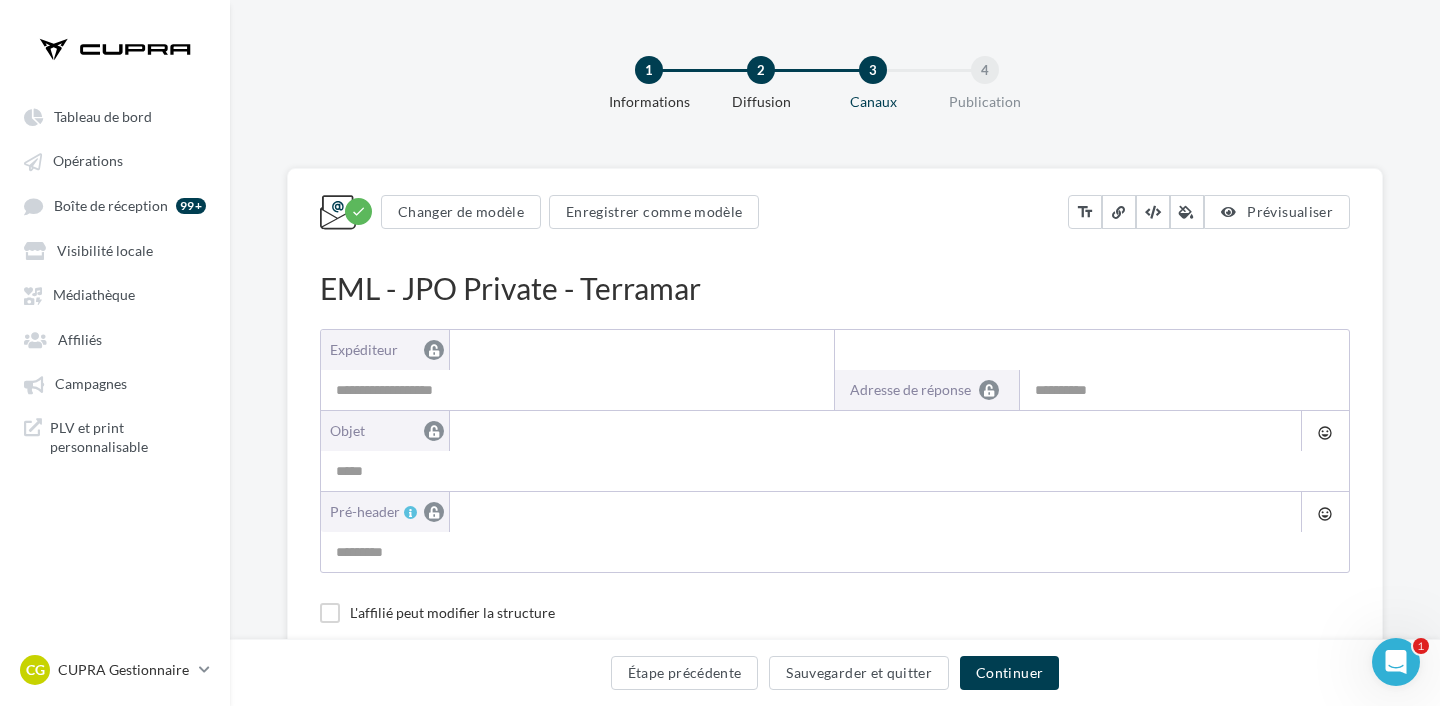 type on "**********" 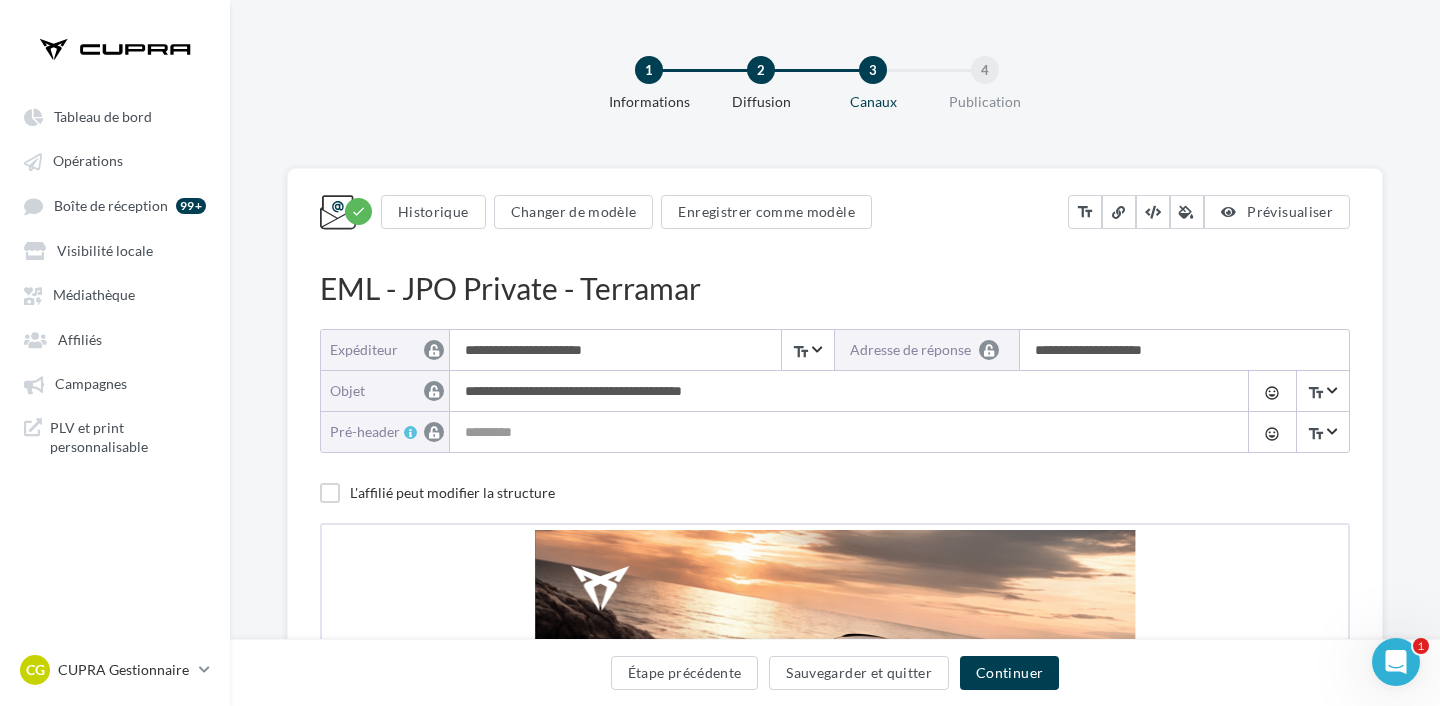 scroll, scrollTop: 0, scrollLeft: 0, axis: both 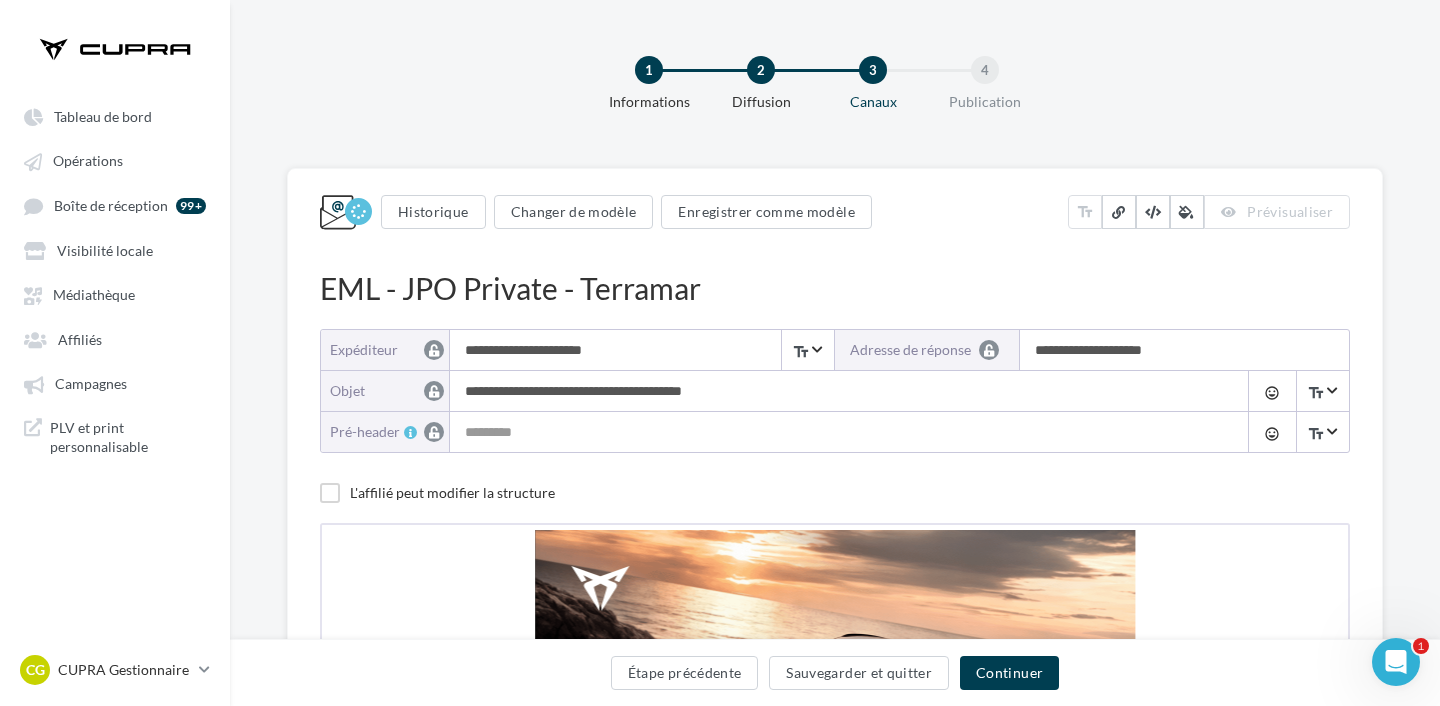 click on "**********" at bounding box center [844, 391] 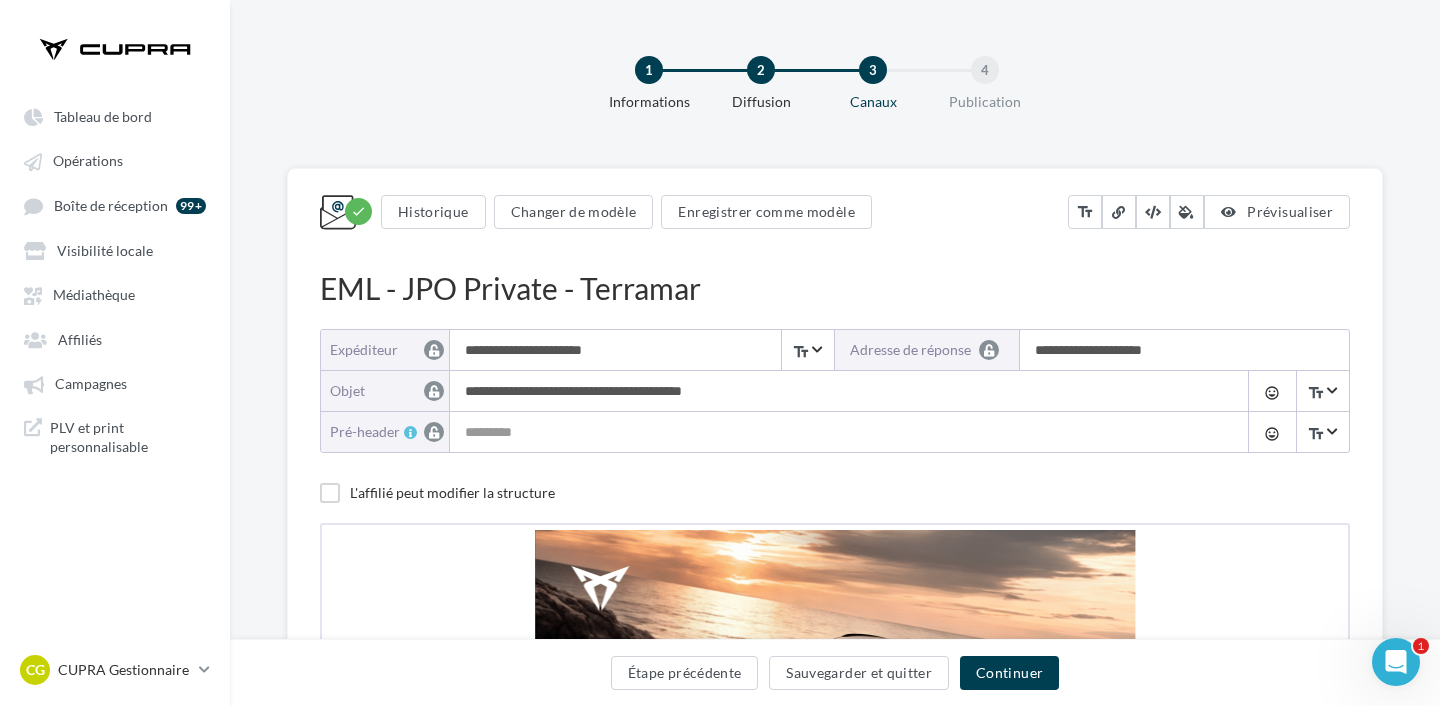 click on "**********" at bounding box center (844, 391) 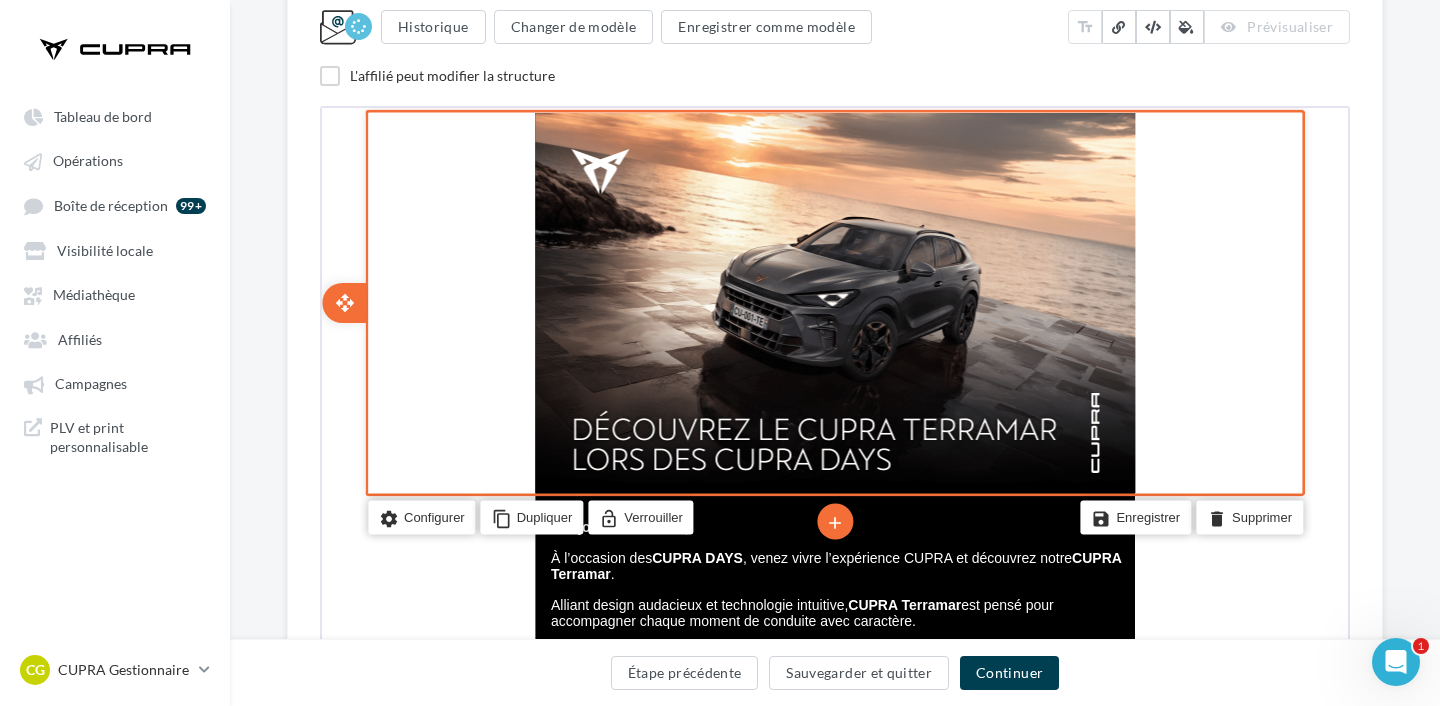 scroll, scrollTop: 465, scrollLeft: 0, axis: vertical 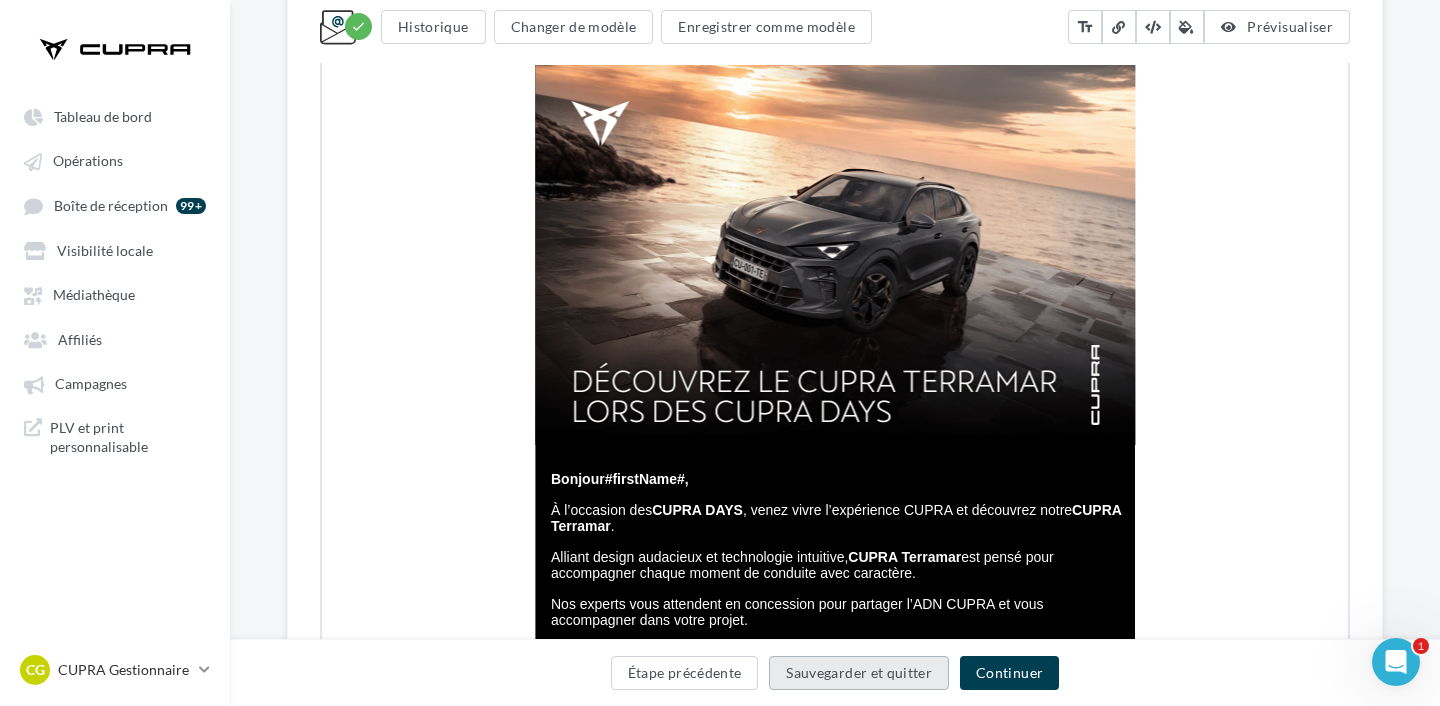 type on "**********" 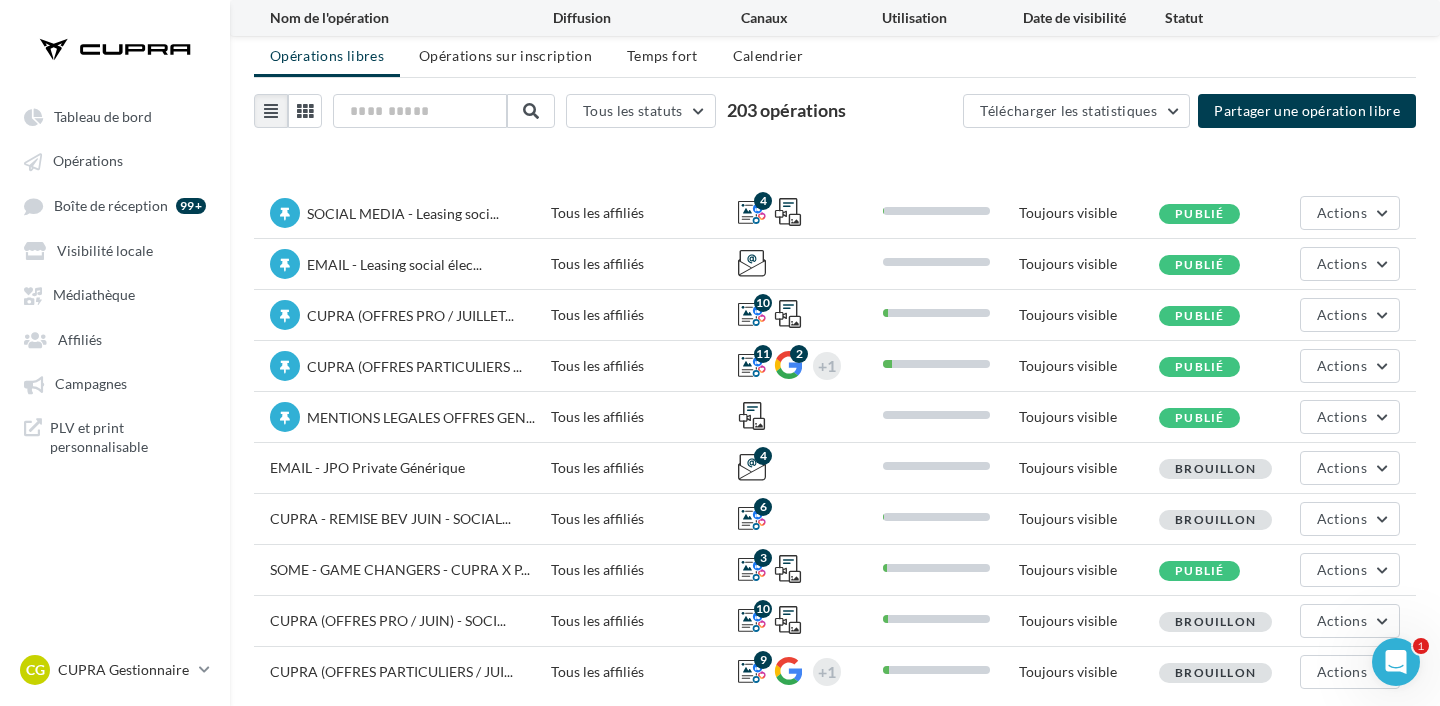 scroll, scrollTop: 133, scrollLeft: 0, axis: vertical 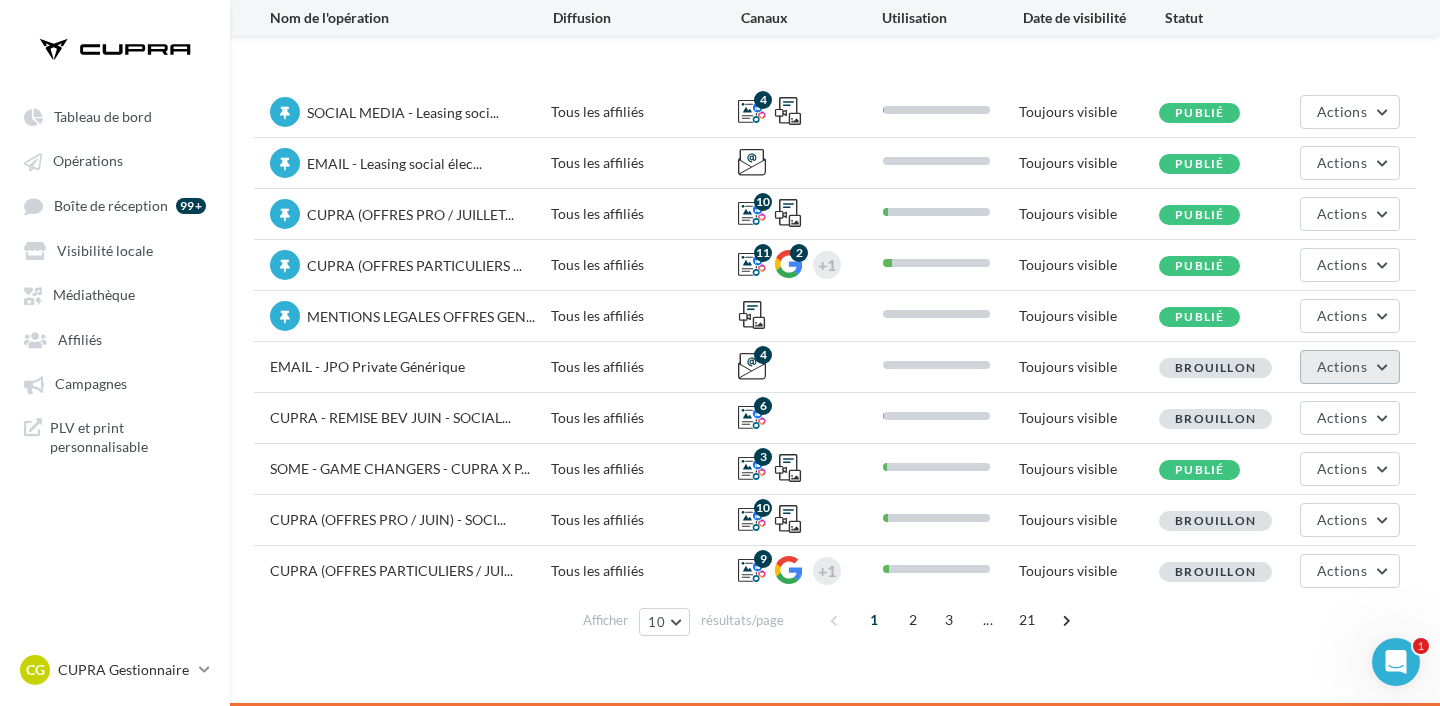 click on "Actions" at bounding box center [1342, 366] 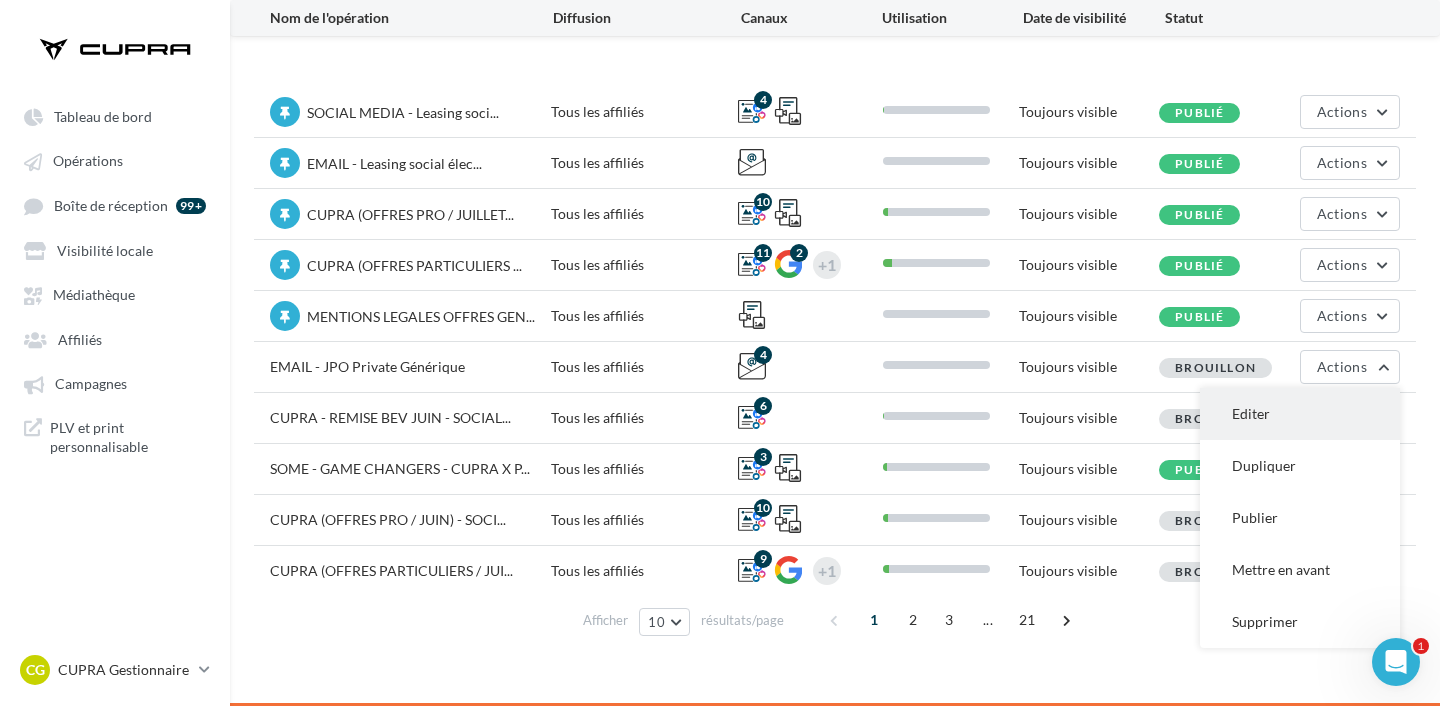 click on "Editer" at bounding box center [1300, 414] 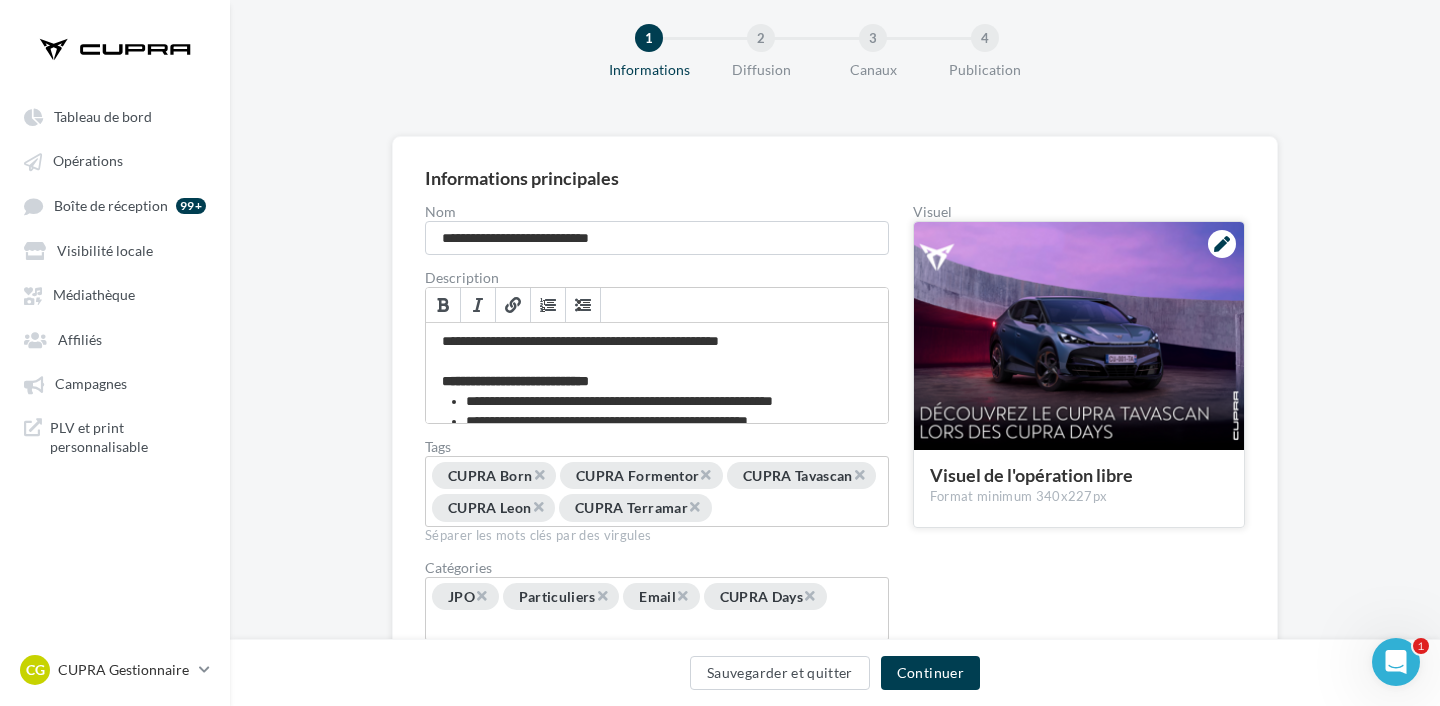 scroll, scrollTop: 0, scrollLeft: 0, axis: both 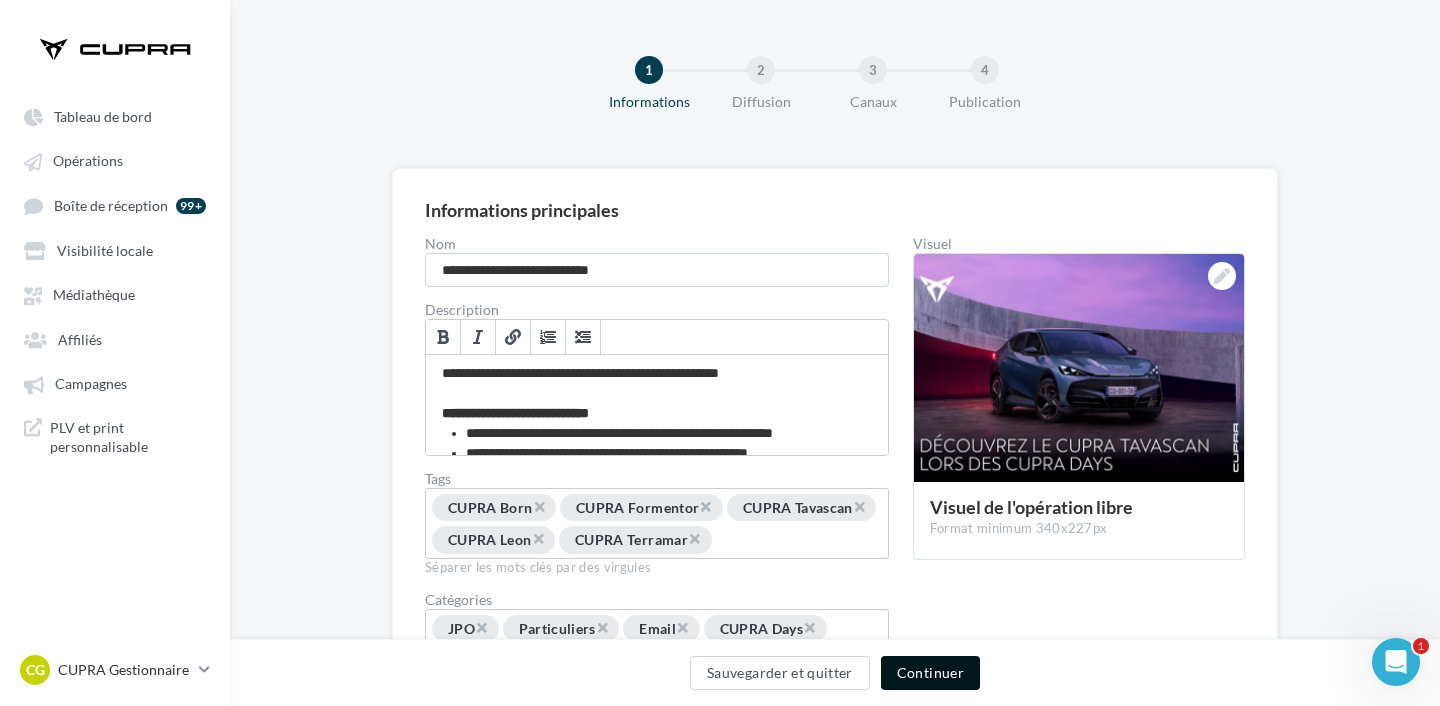 click on "Continuer" at bounding box center (930, 673) 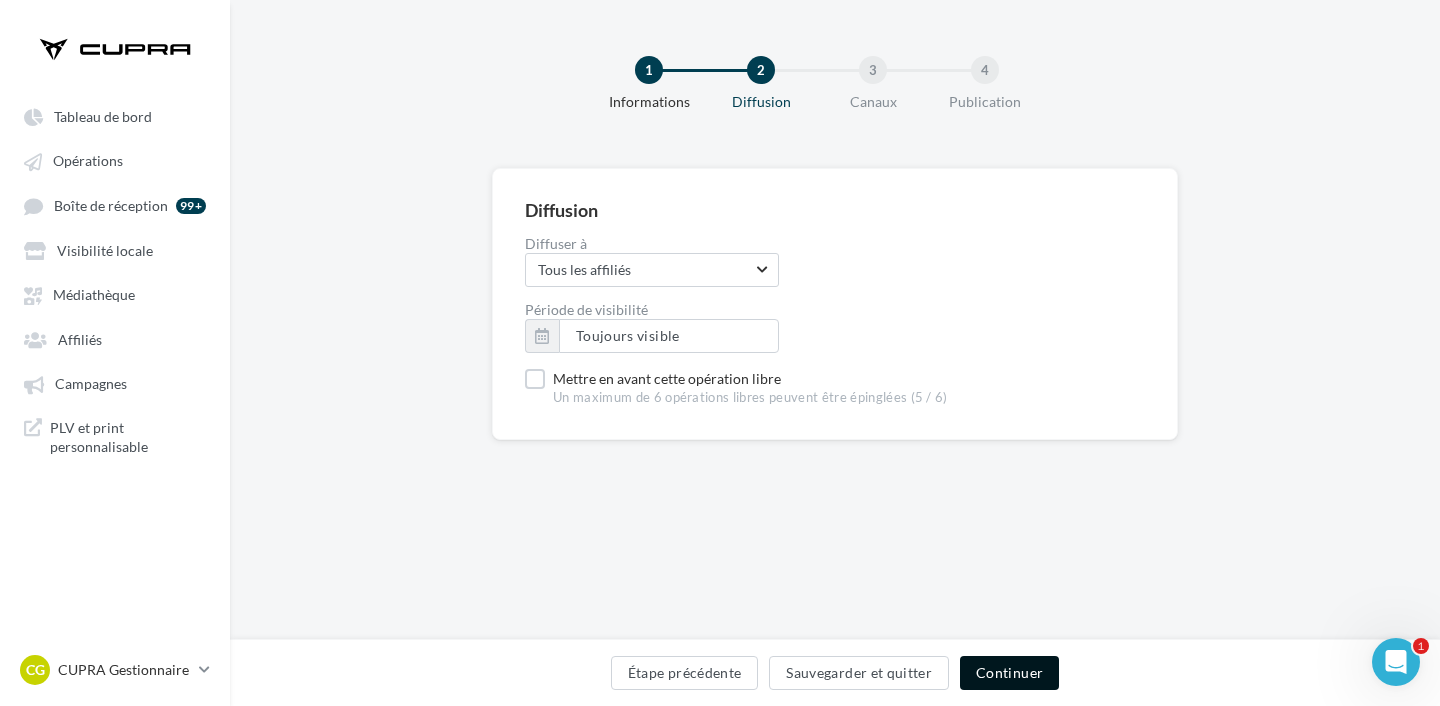 click on "Continuer" at bounding box center (1009, 673) 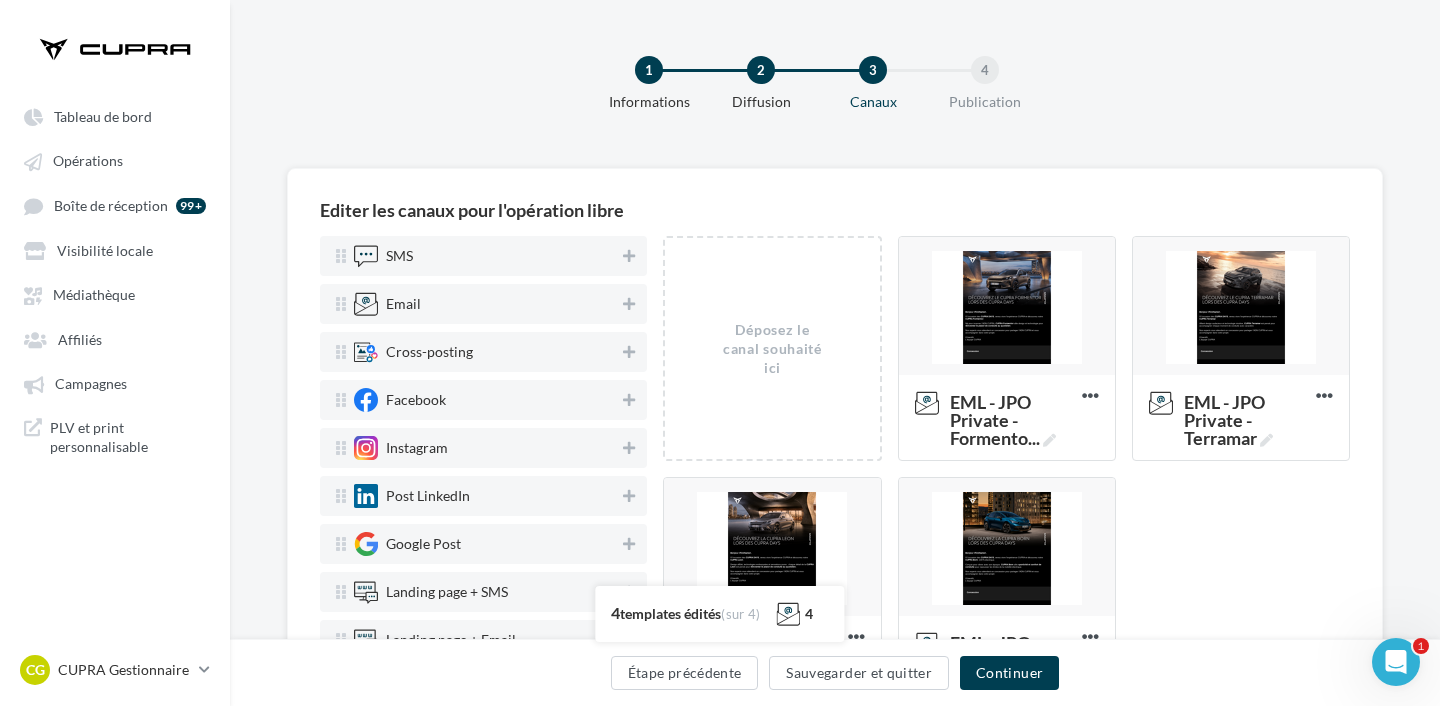 scroll, scrollTop: 38, scrollLeft: 0, axis: vertical 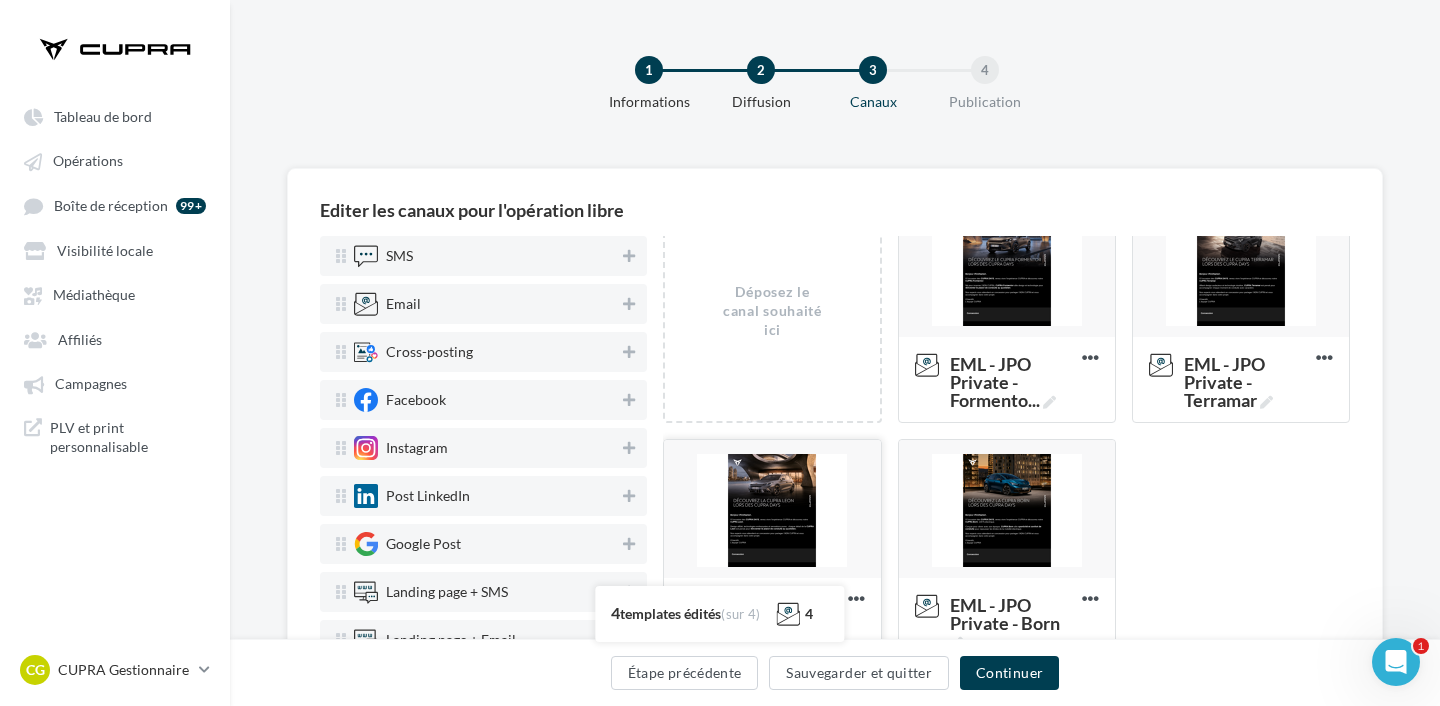 click at bounding box center [772, 510] 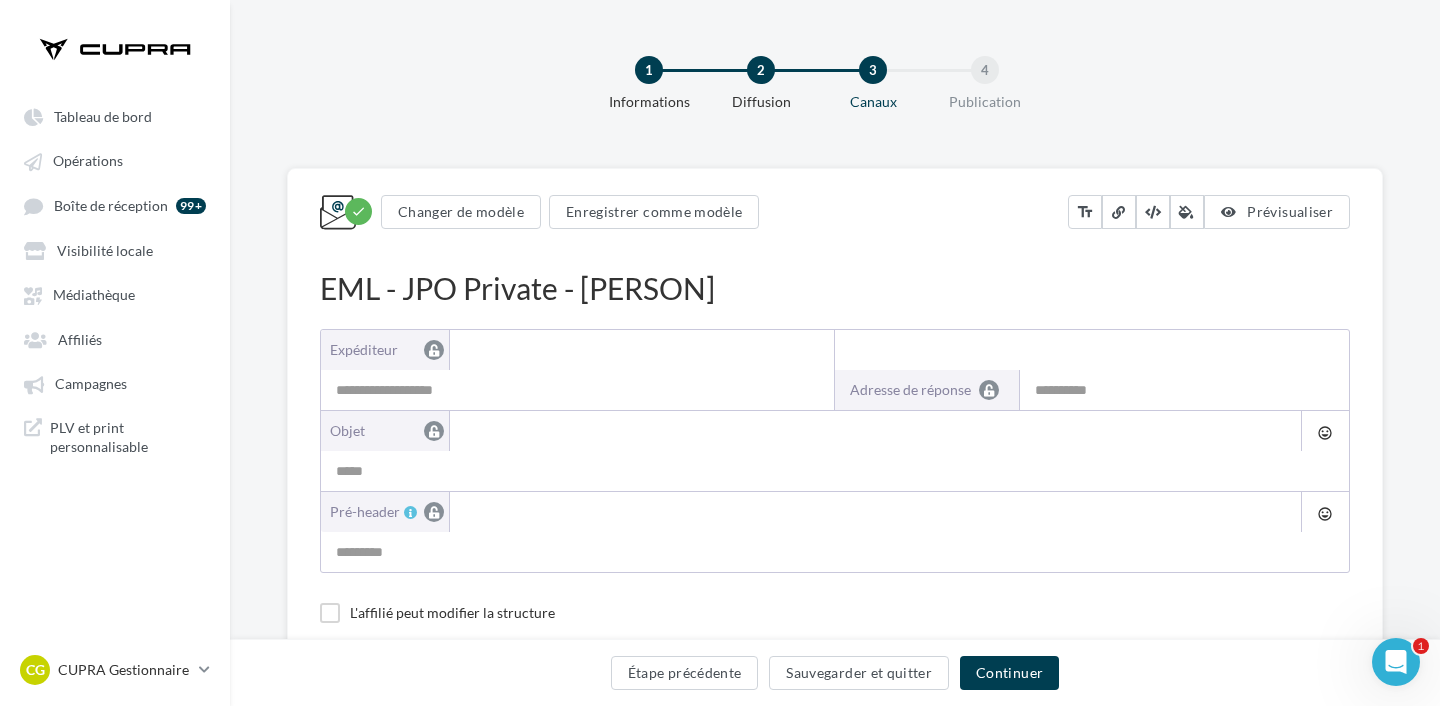 type on "**********" 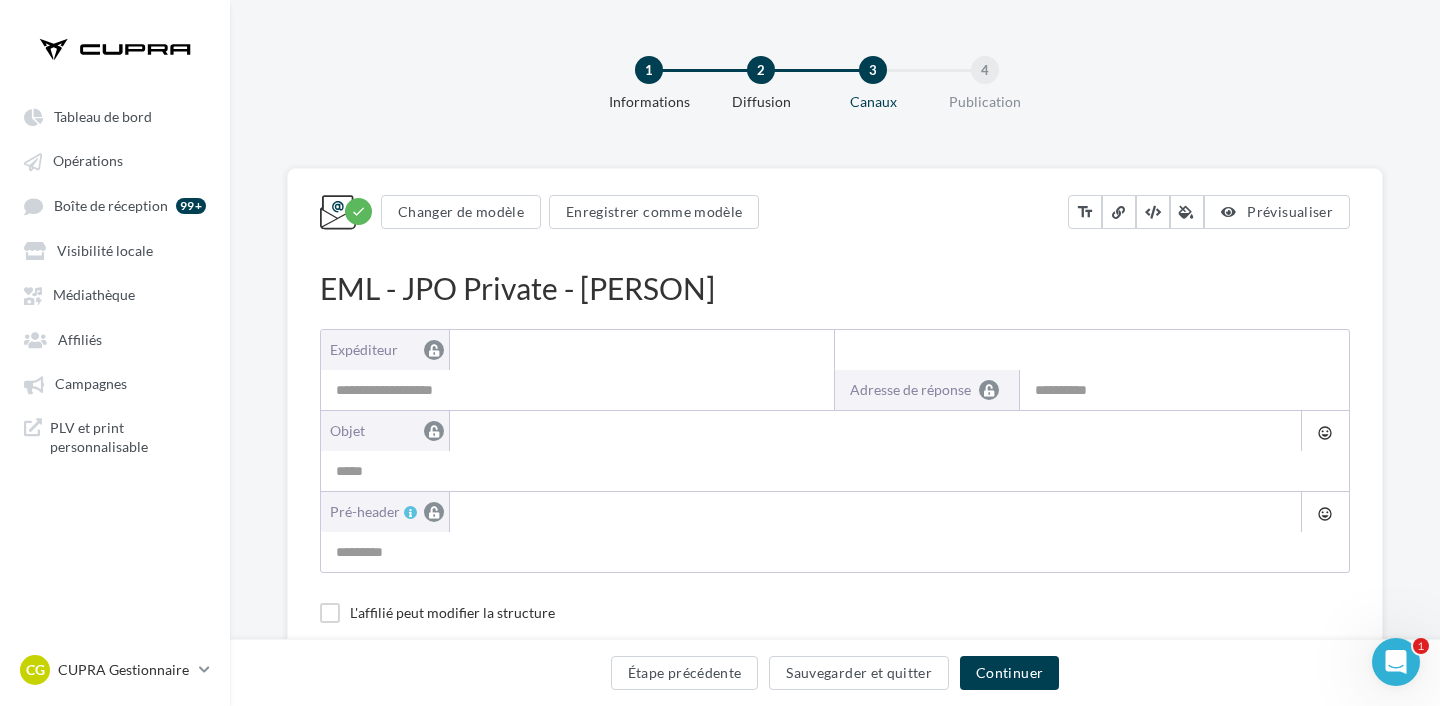 type on "**********" 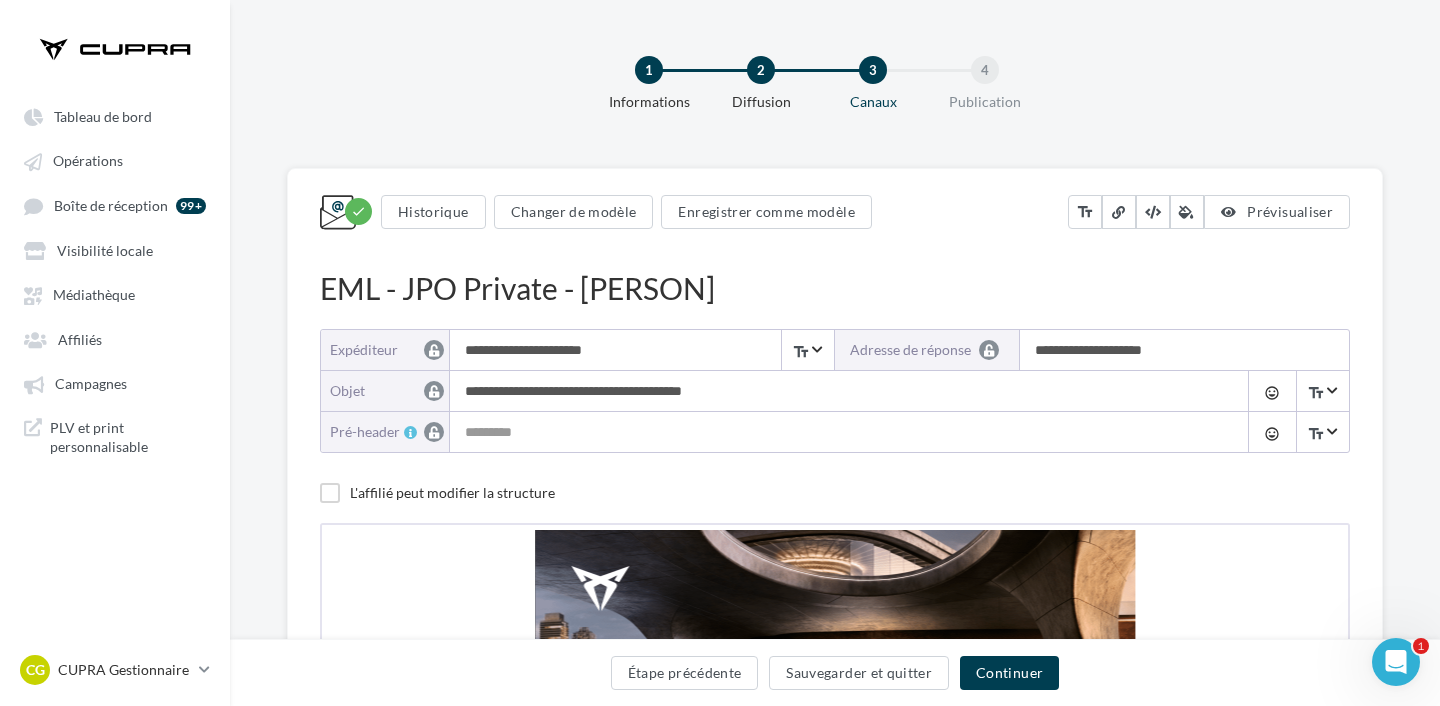 scroll, scrollTop: 0, scrollLeft: 0, axis: both 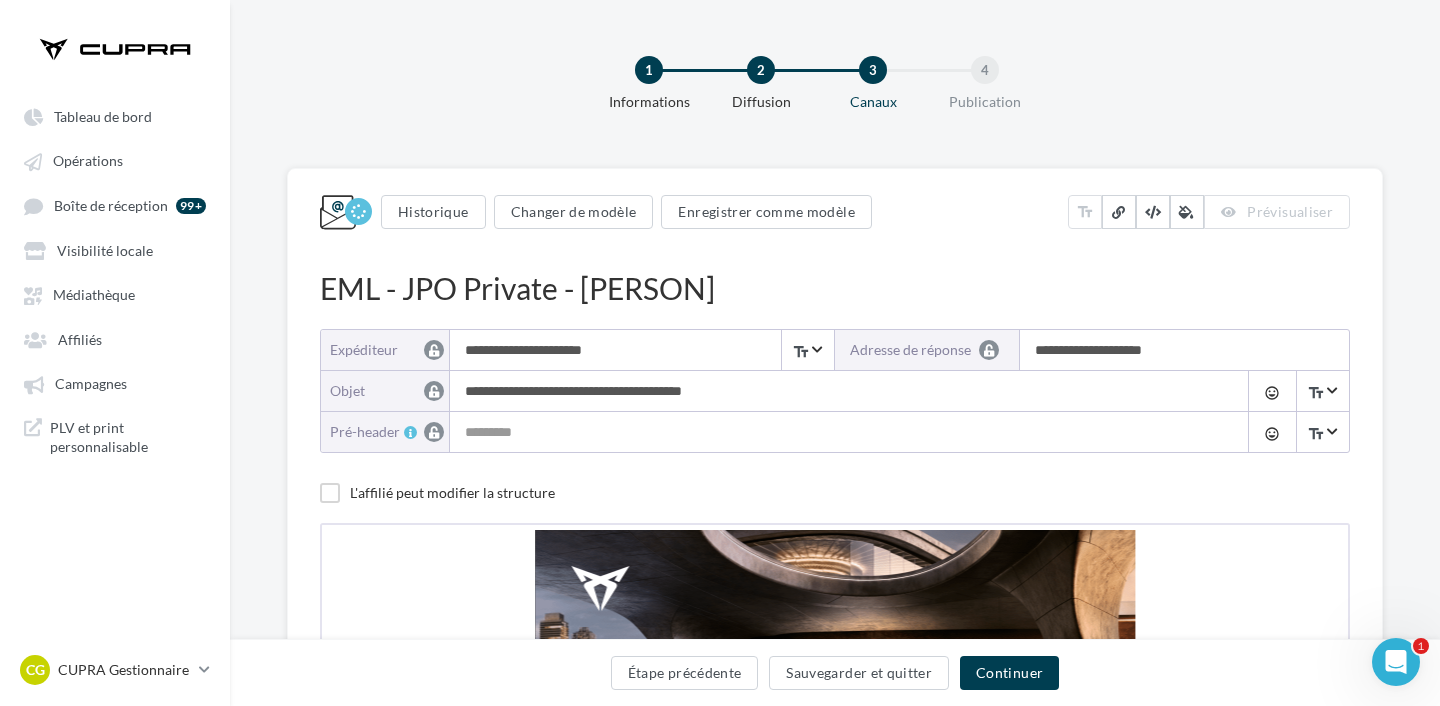 click on "**********" at bounding box center (844, 391) 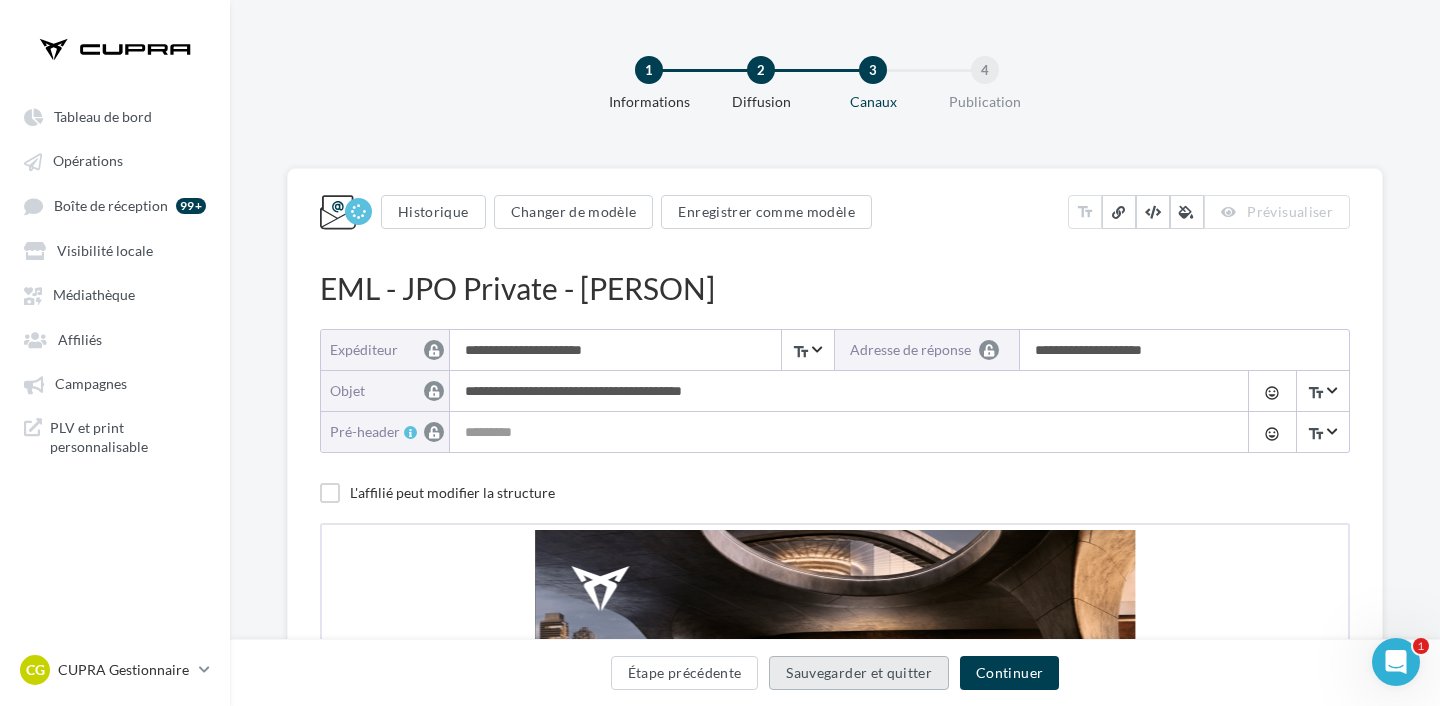 type on "**********" 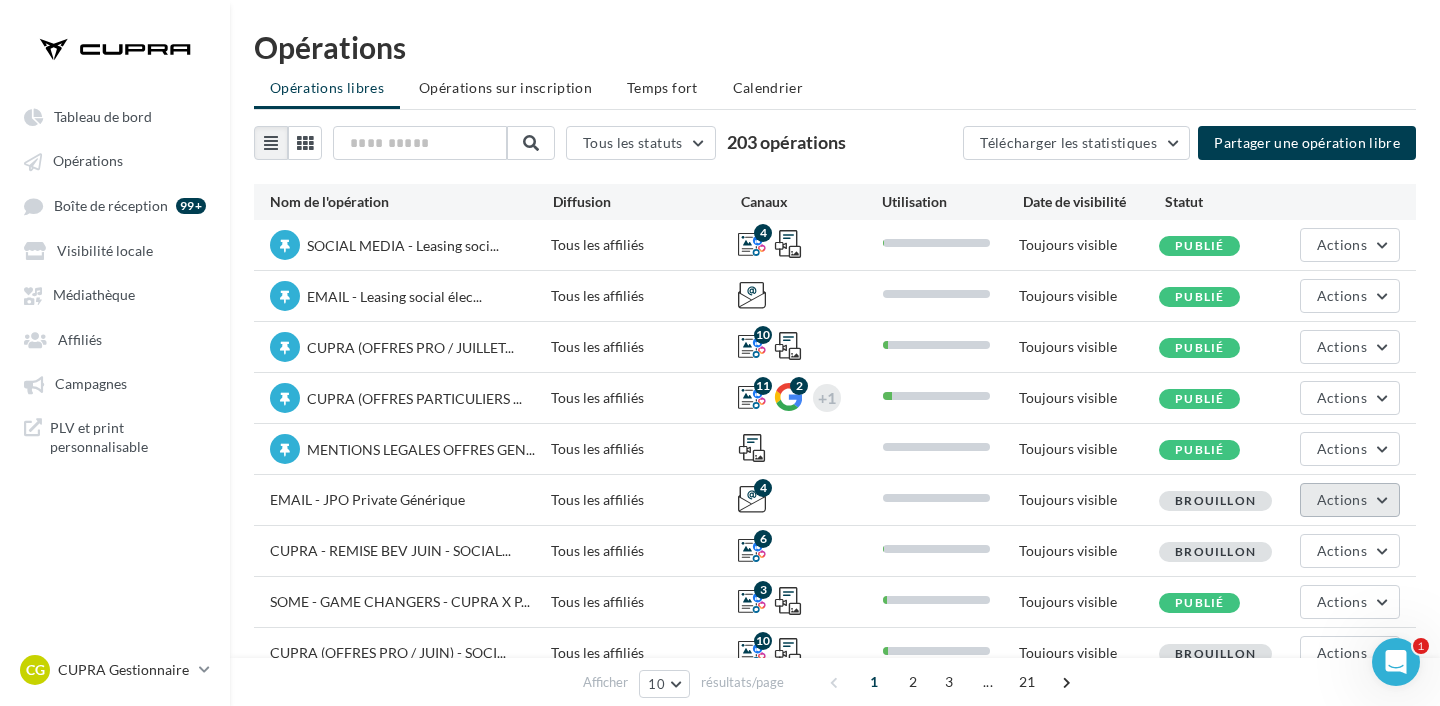 click on "Actions" at bounding box center (1350, 500) 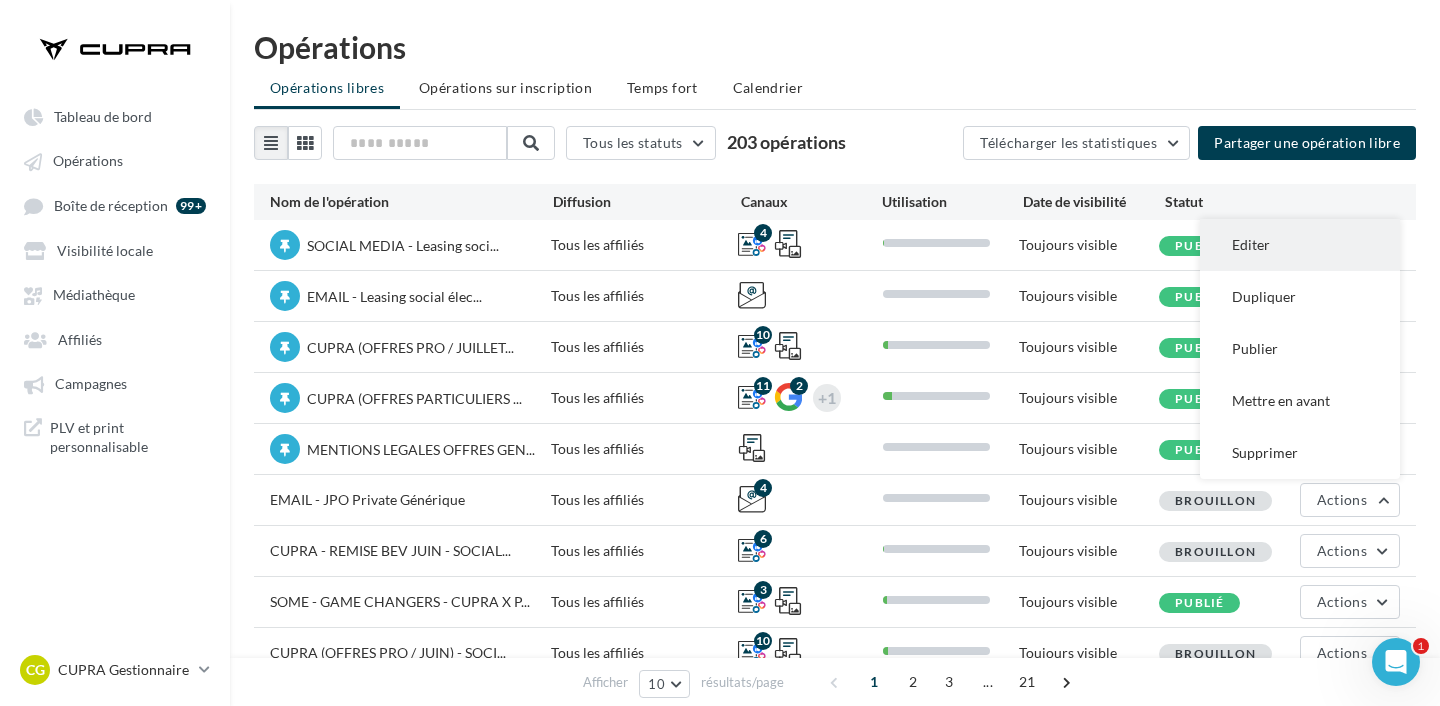 click on "Editer" at bounding box center (1300, 245) 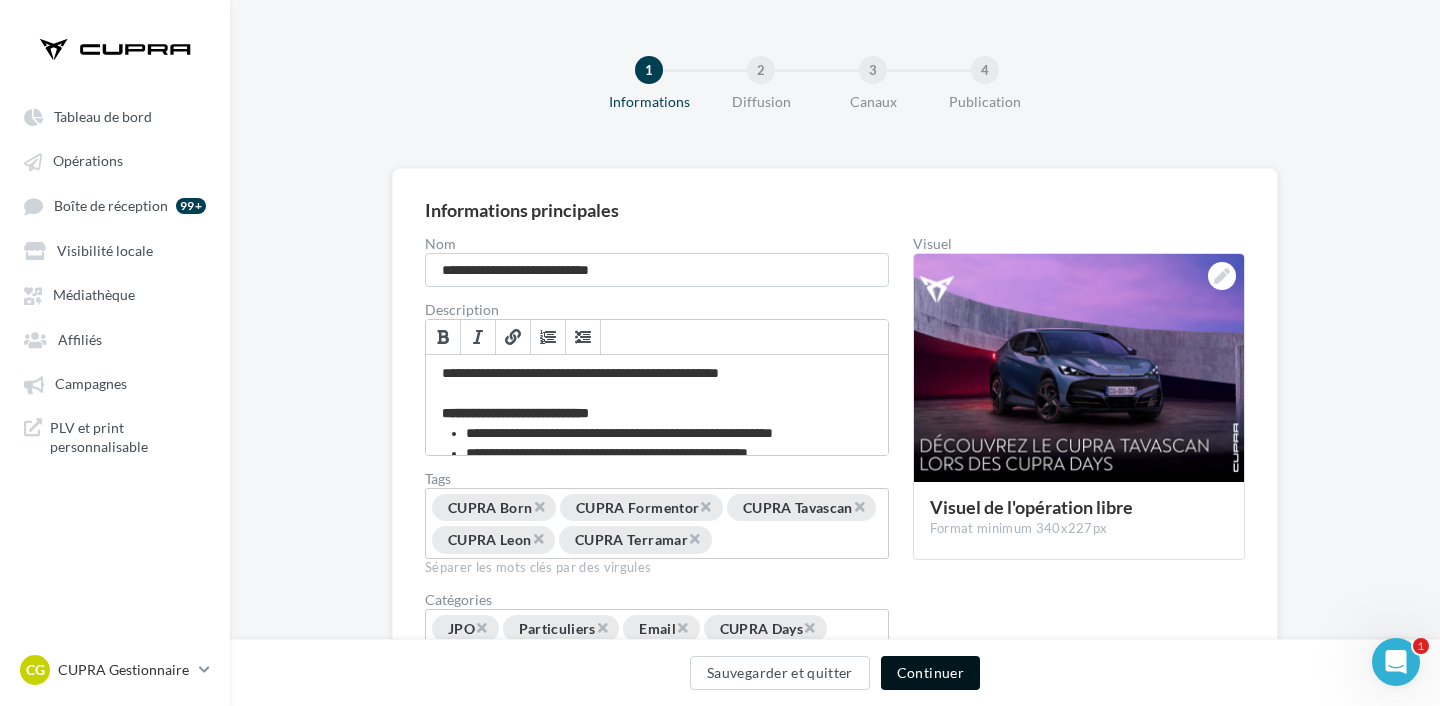 click on "Continuer" at bounding box center (930, 673) 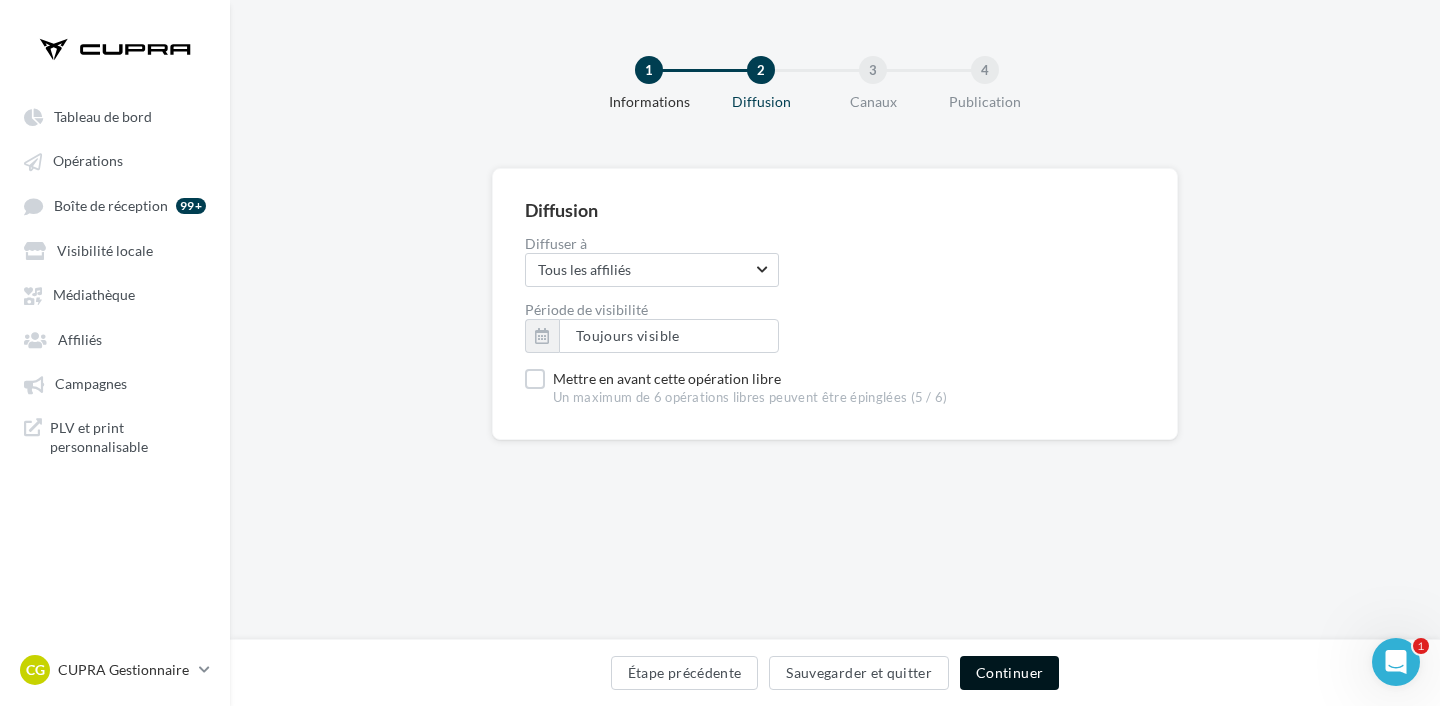 click on "Continuer" at bounding box center (1009, 673) 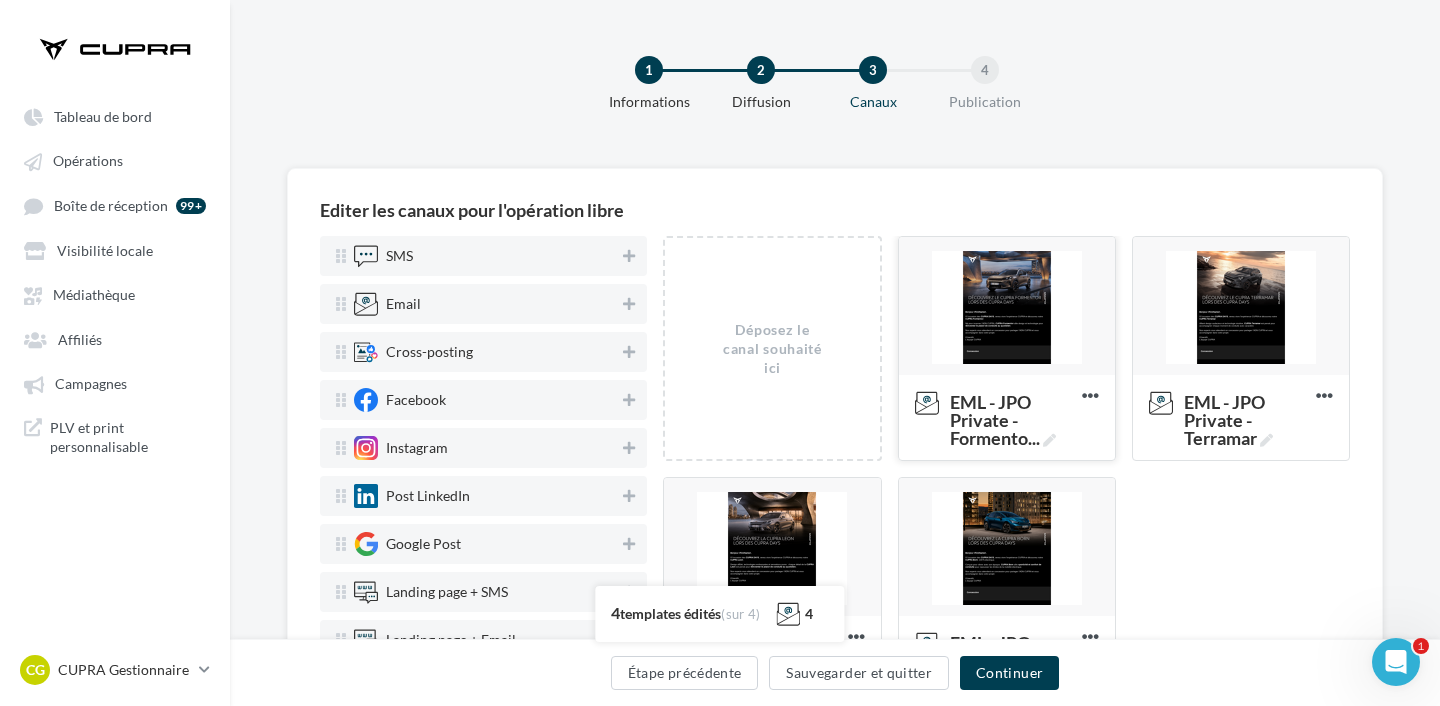 scroll, scrollTop: 38, scrollLeft: 0, axis: vertical 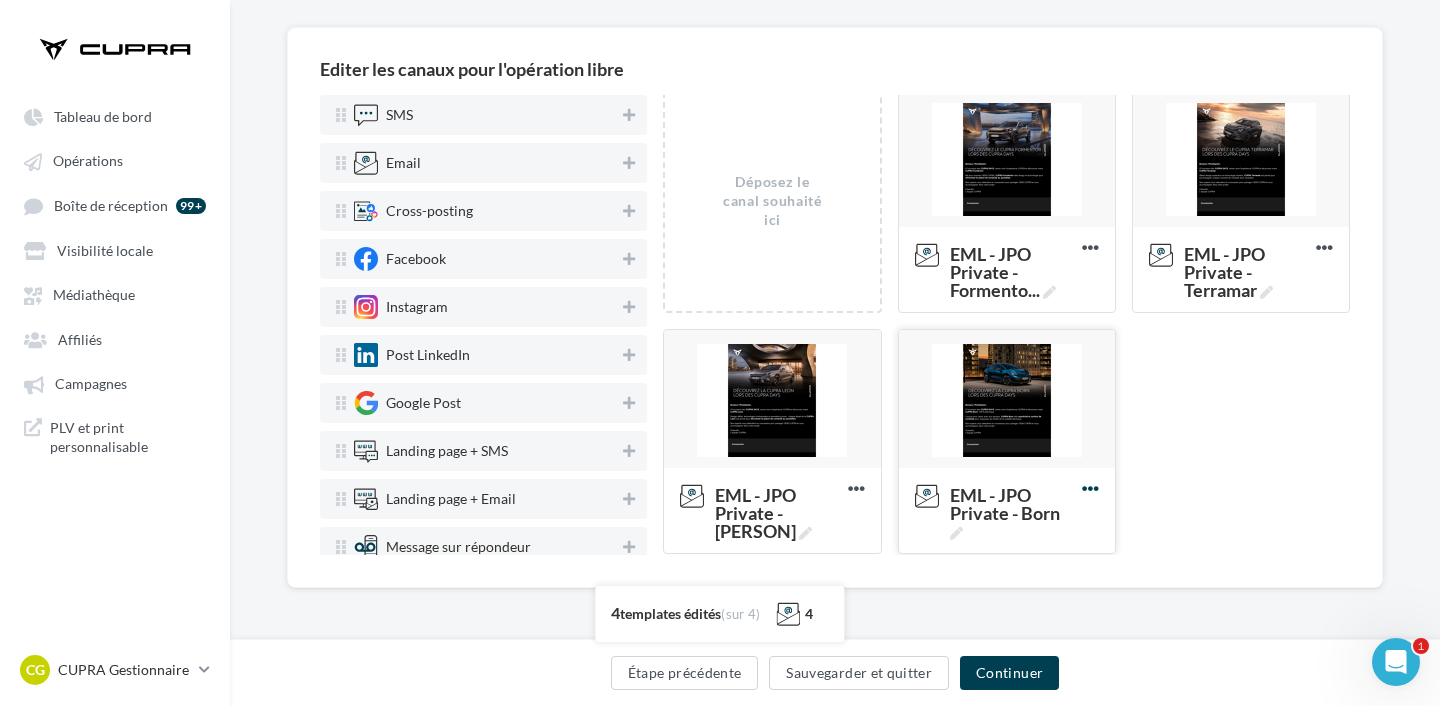 click at bounding box center [1090, 488] 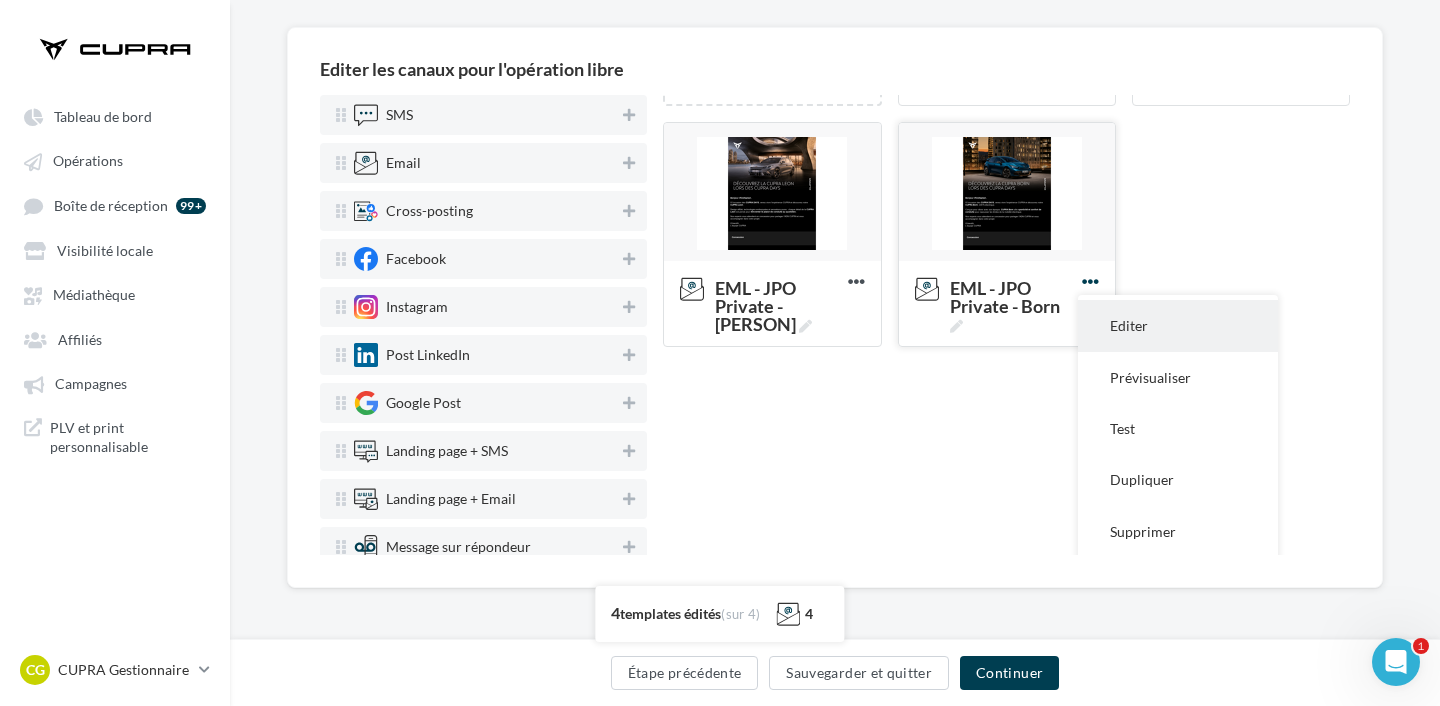 scroll, scrollTop: 225, scrollLeft: 0, axis: vertical 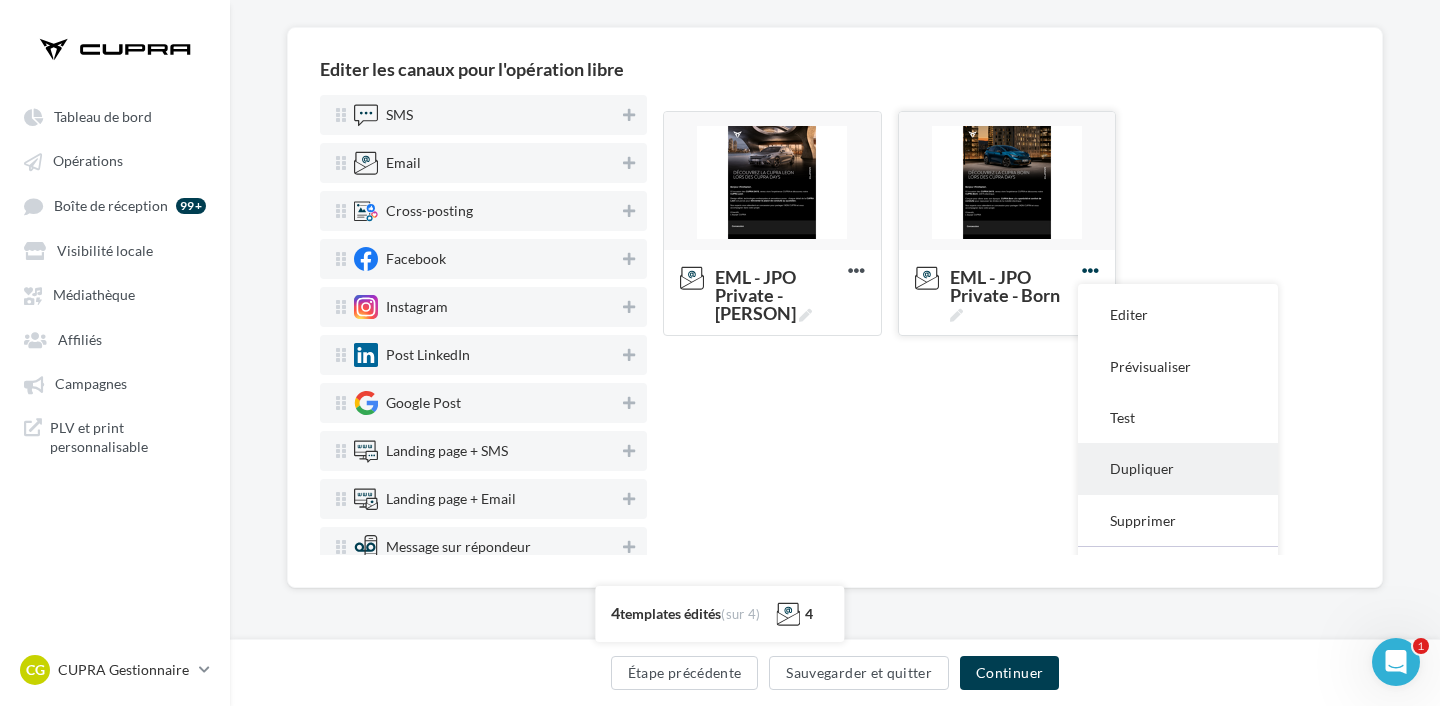click on "Dupliquer" at bounding box center [1178, 468] 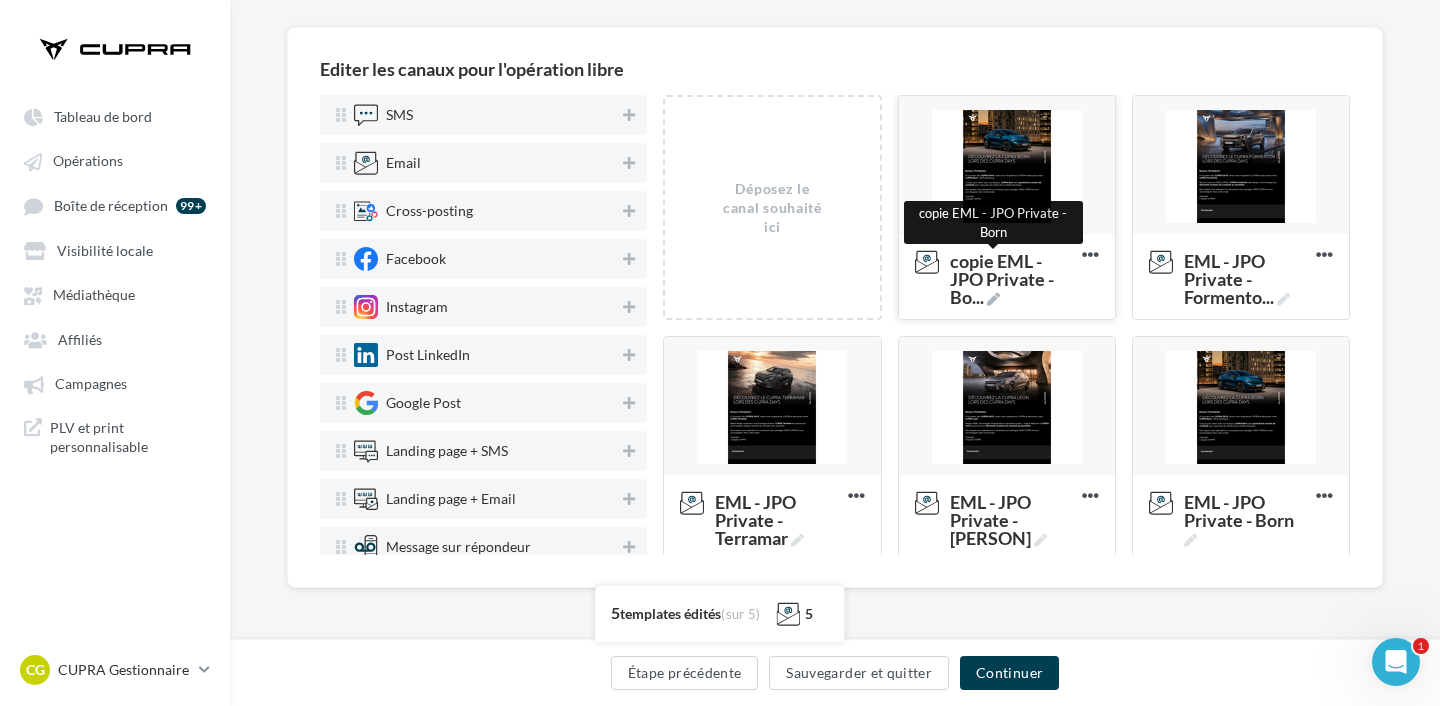 click at bounding box center (993, 299) 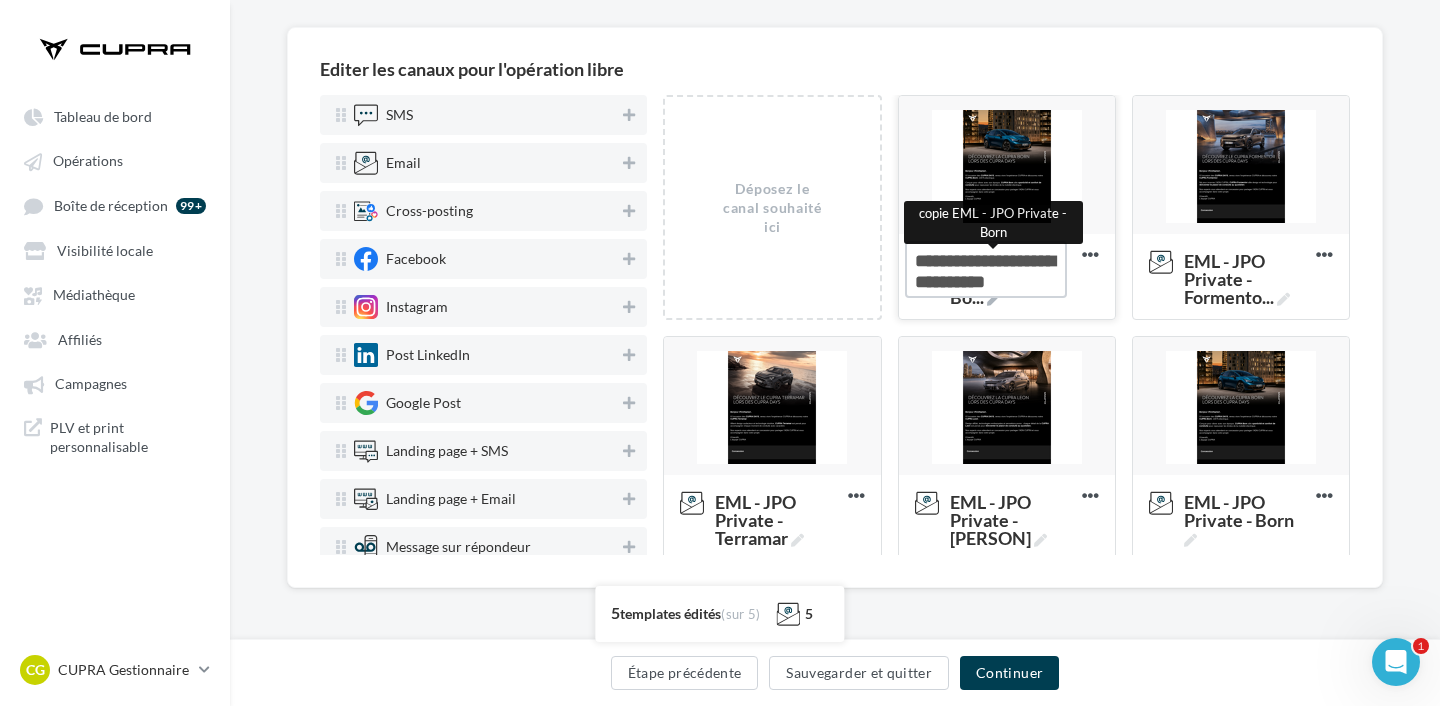 click on "copie EML - JPO Private - Bo ...
copie EML - JPO Private - Born" at bounding box center [986, 269] 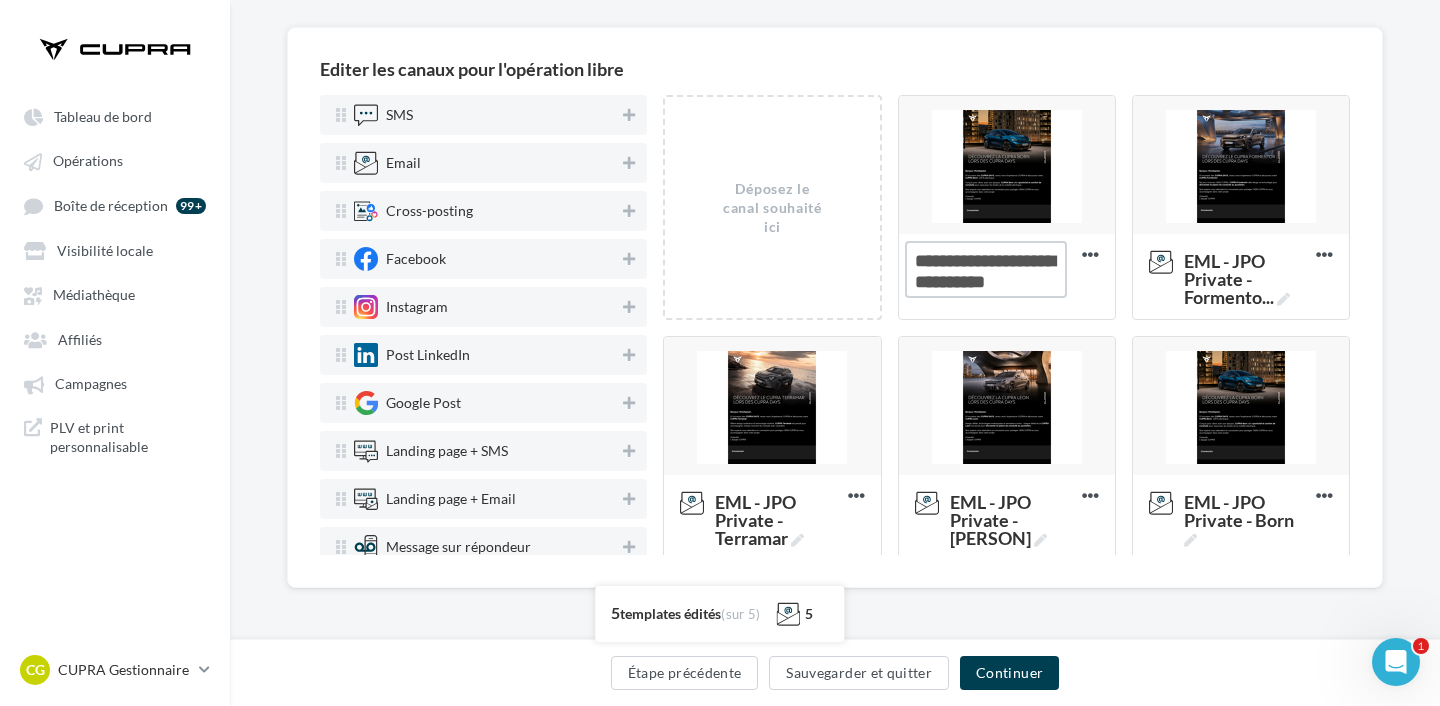 drag, startPoint x: 962, startPoint y: 256, endPoint x: 869, endPoint y: 256, distance: 93 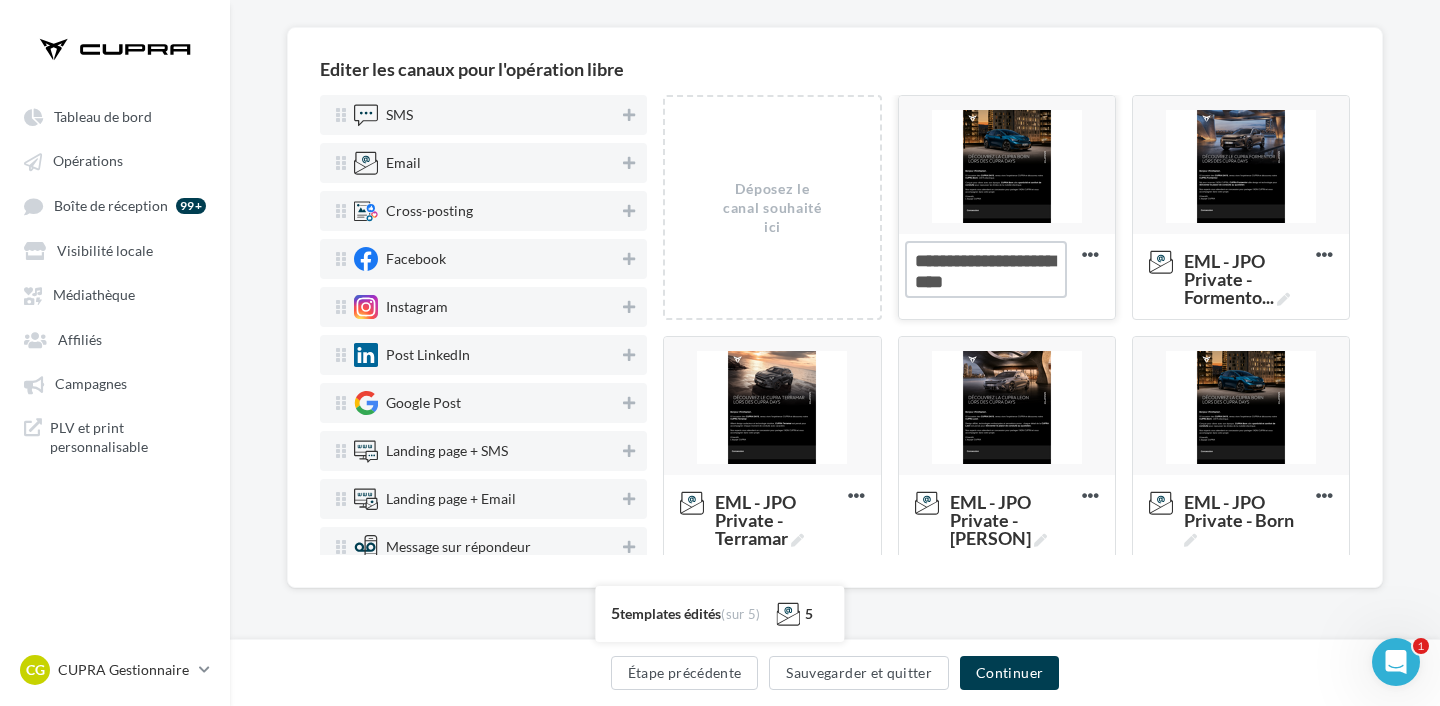 click on "copie EML - JPO Private - Bo ..." at bounding box center [986, 269] 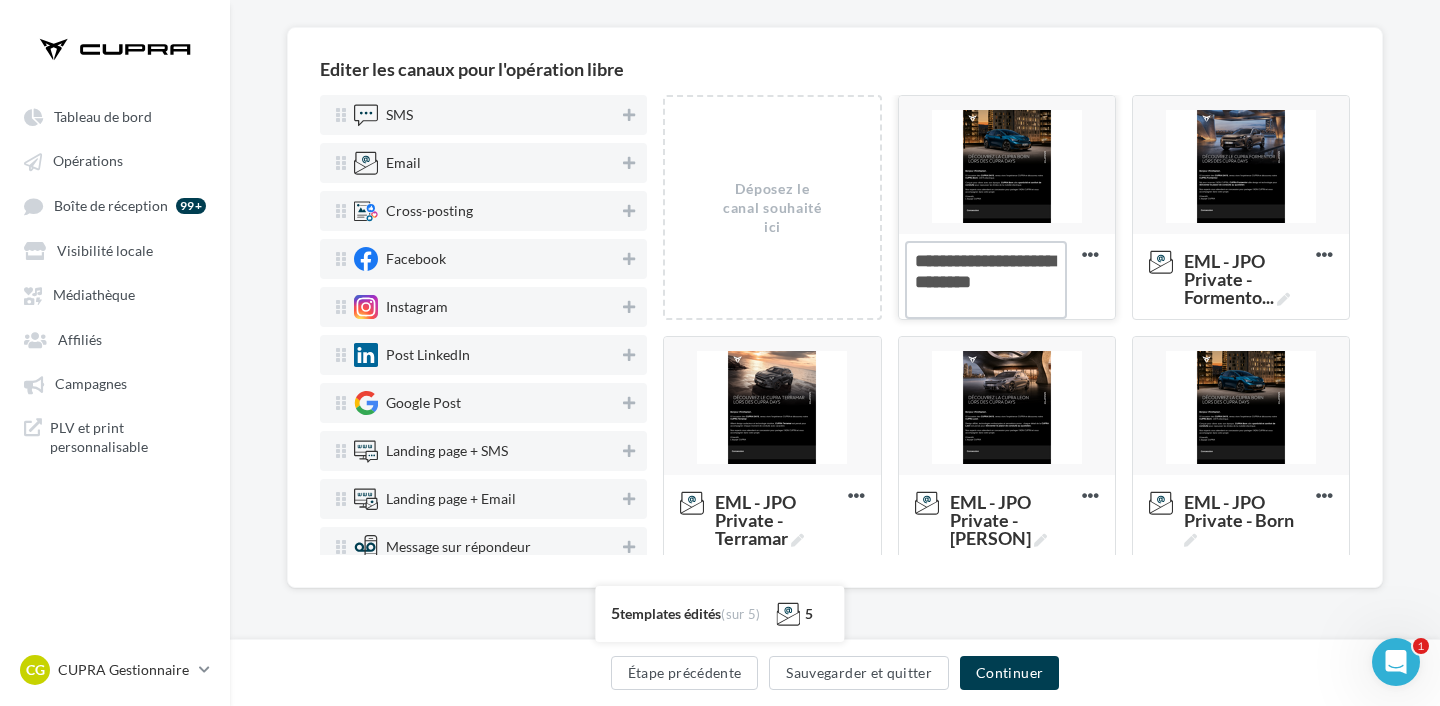 type on "**********" 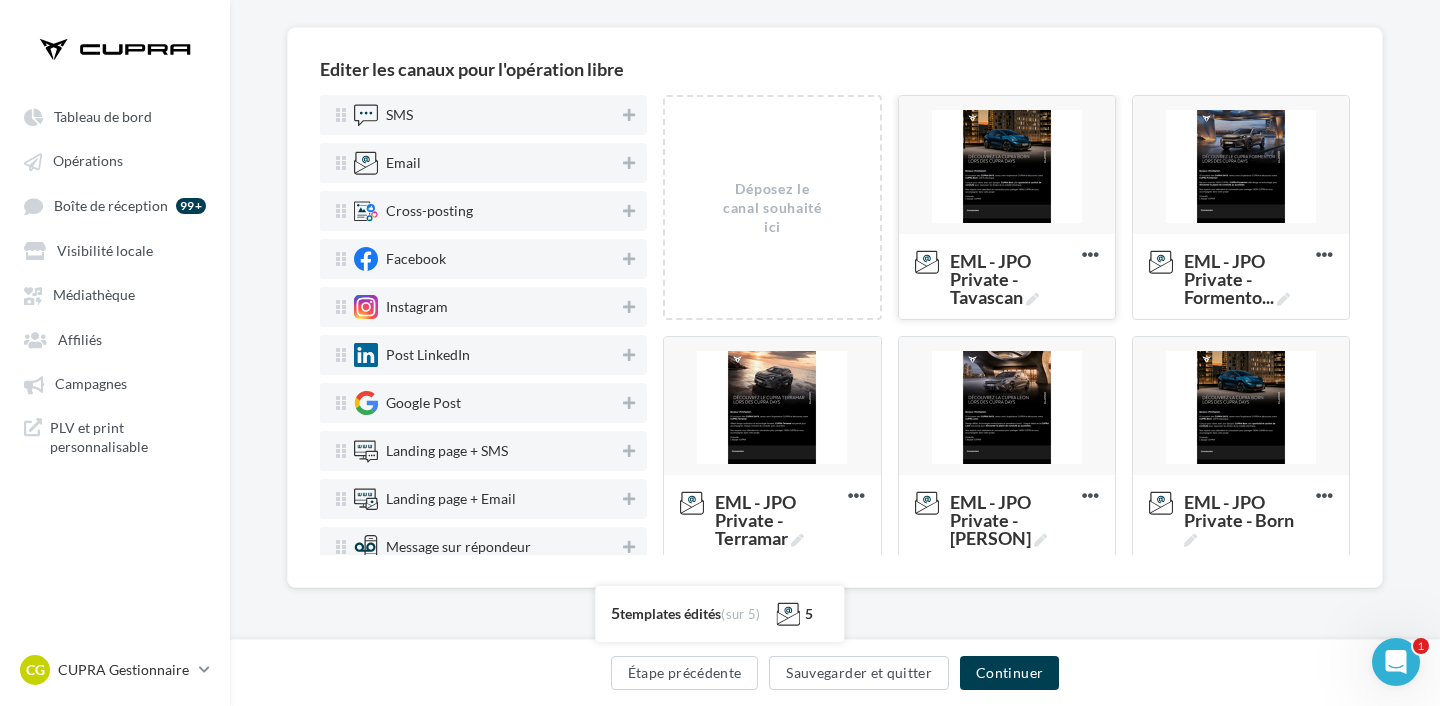 click at bounding box center (1007, 166) 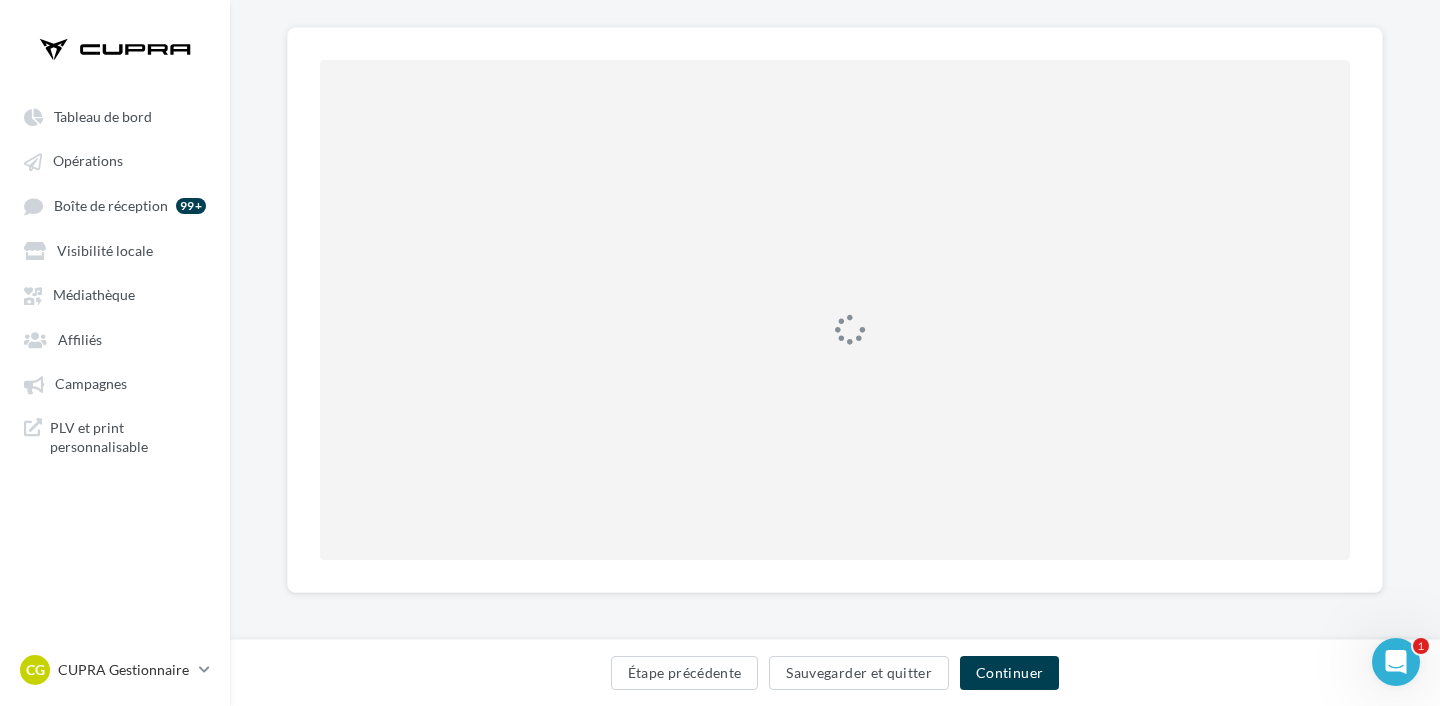 scroll, scrollTop: 0, scrollLeft: 0, axis: both 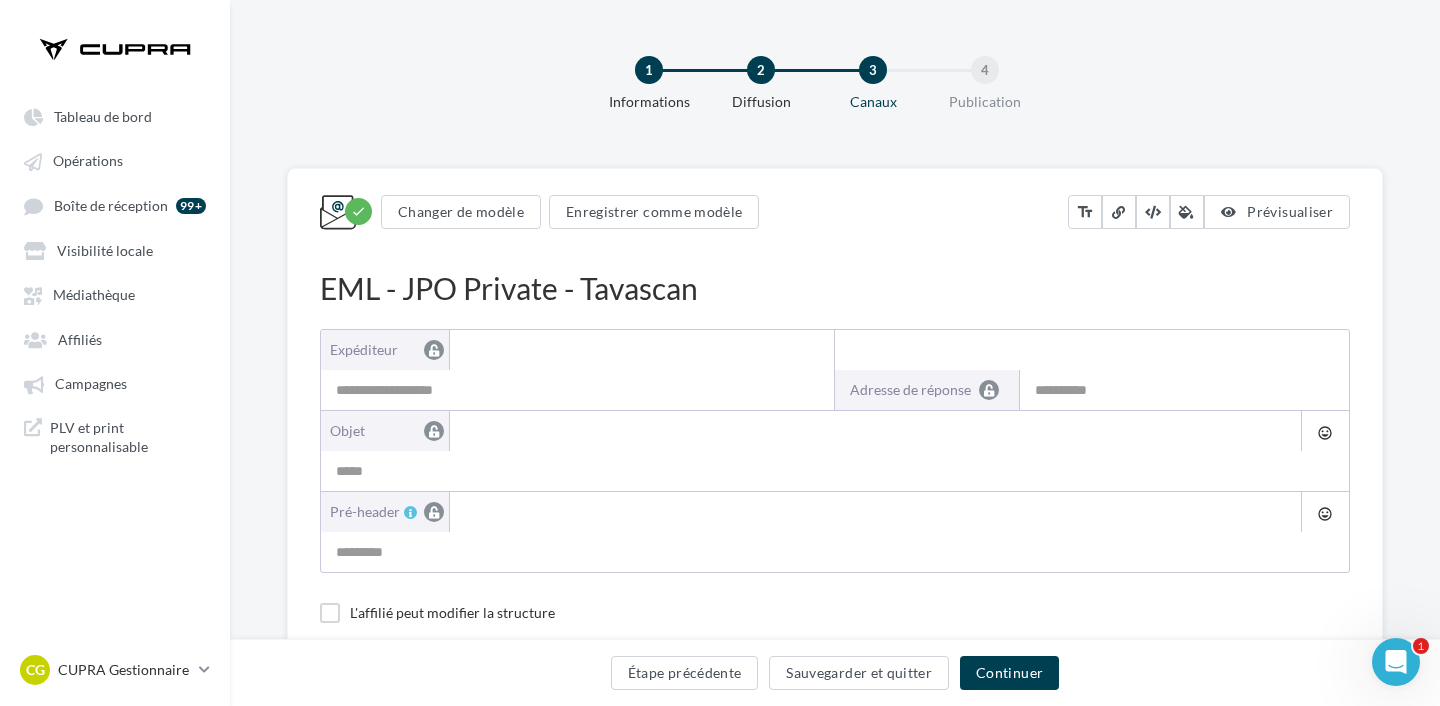 type on "**********" 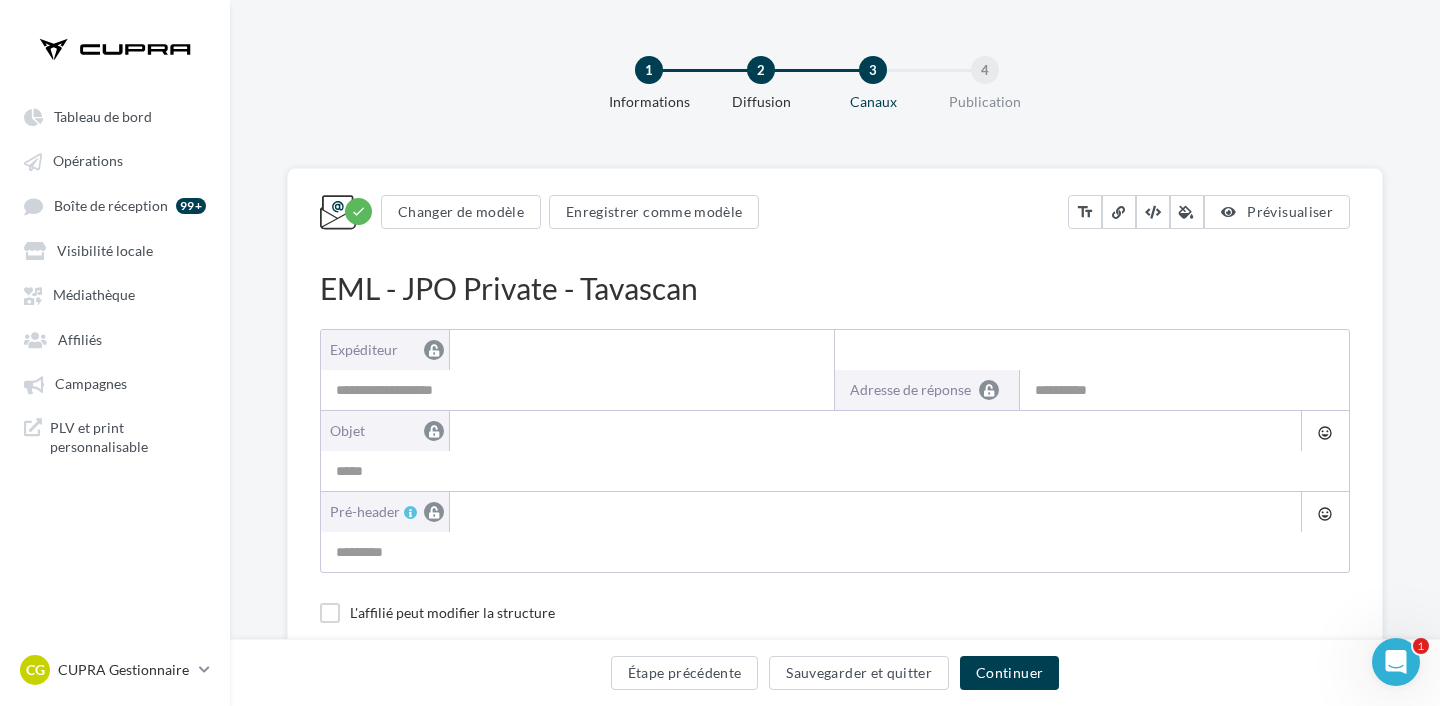 type on "**********" 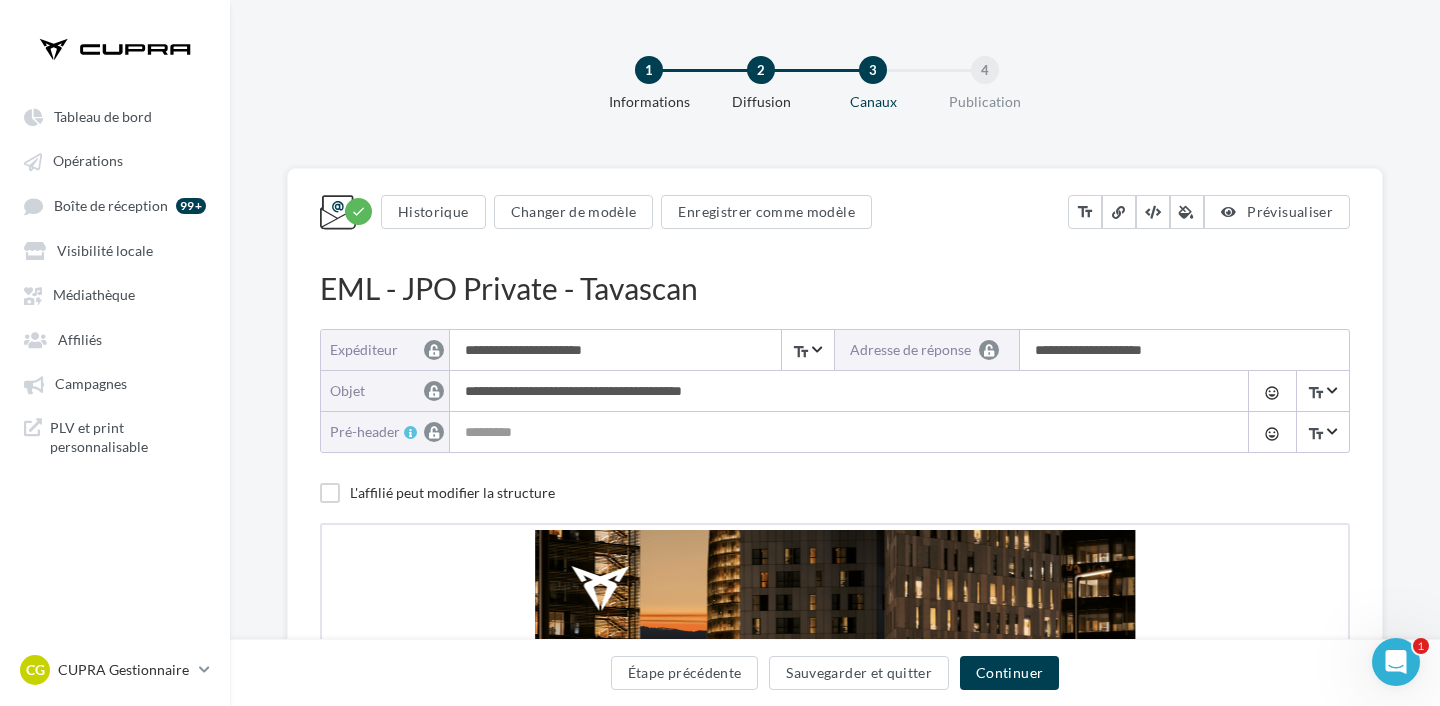 scroll, scrollTop: 0, scrollLeft: 0, axis: both 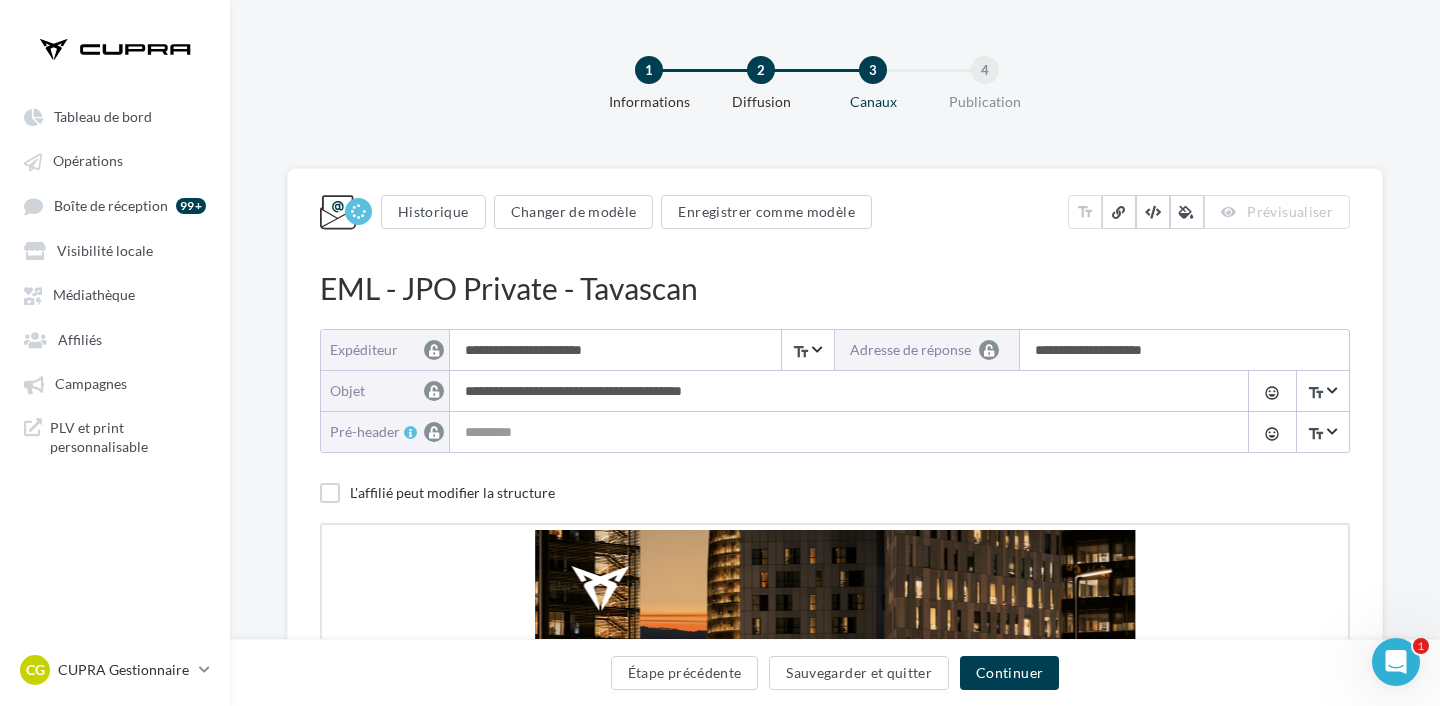 click on "**********" at bounding box center [844, 391] 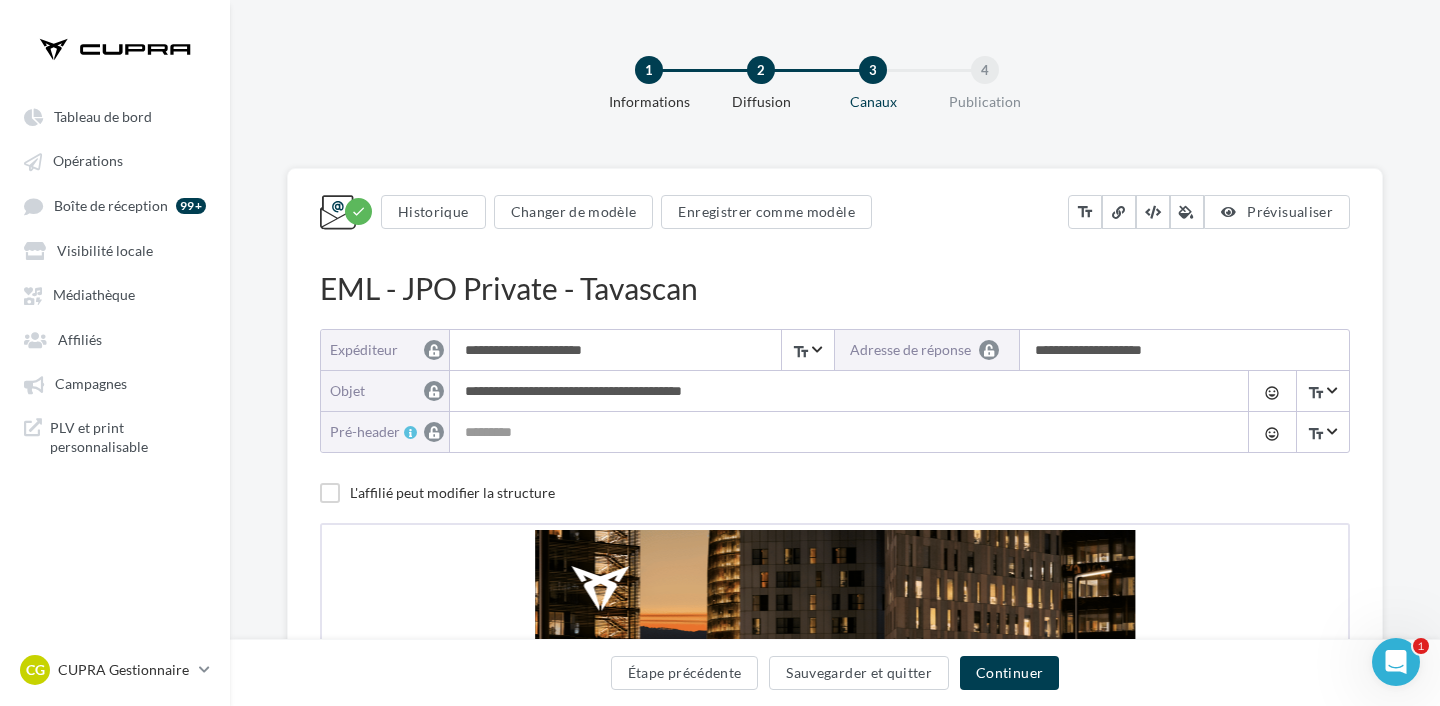 click on "**********" at bounding box center (844, 391) 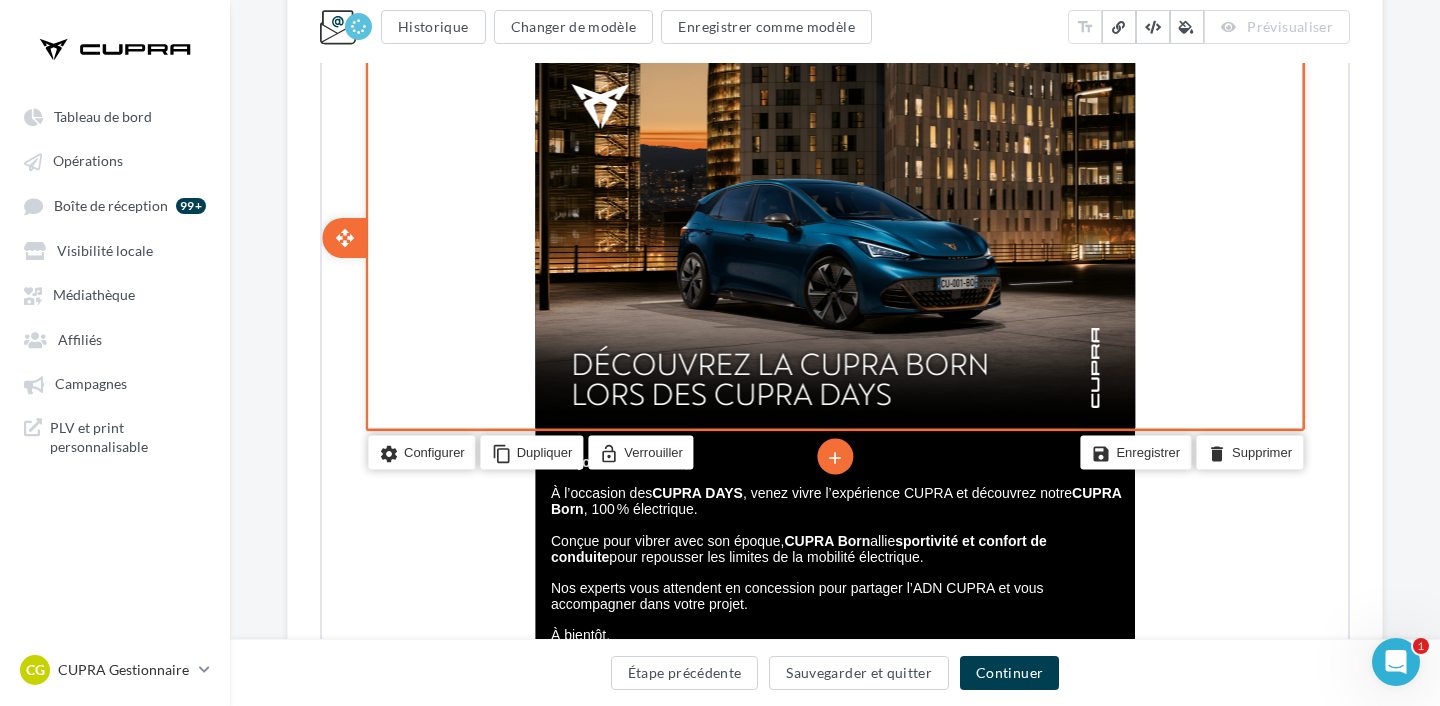 scroll, scrollTop: 560, scrollLeft: 0, axis: vertical 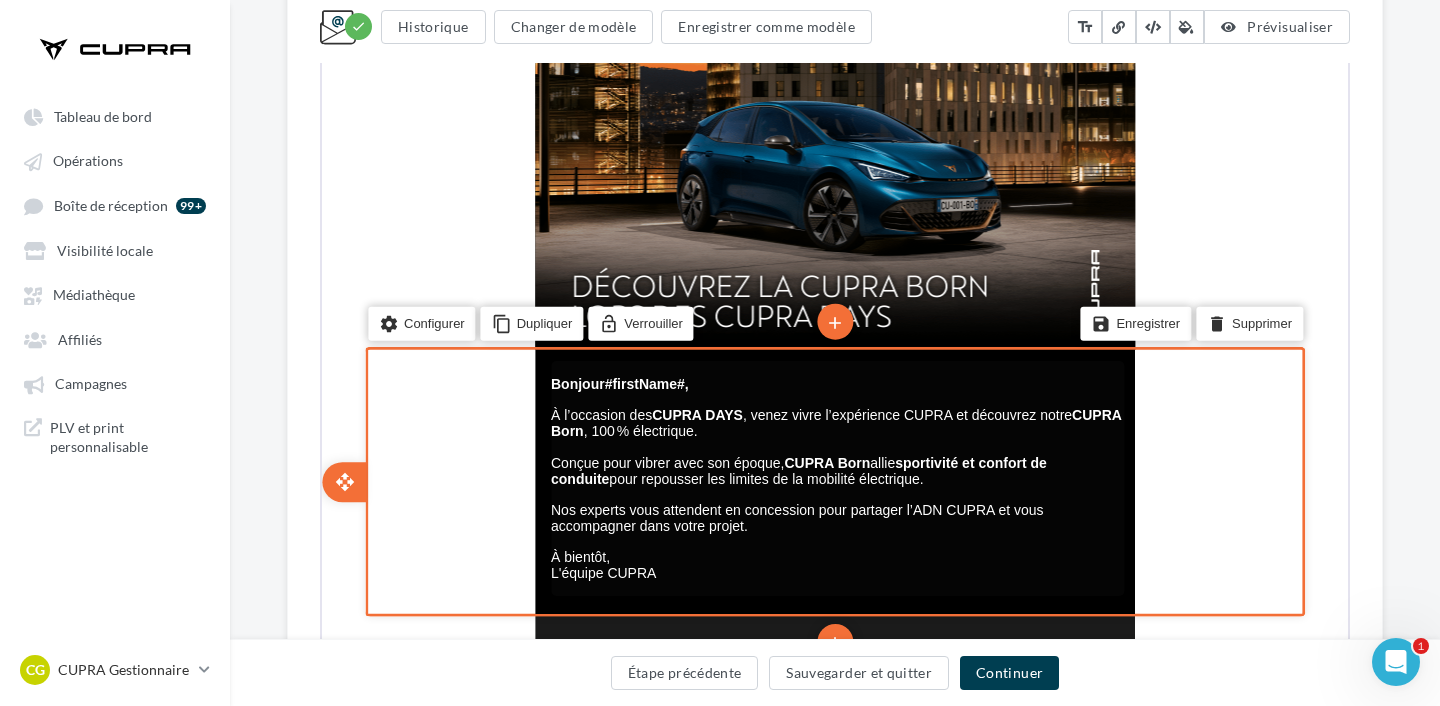 type on "**********" 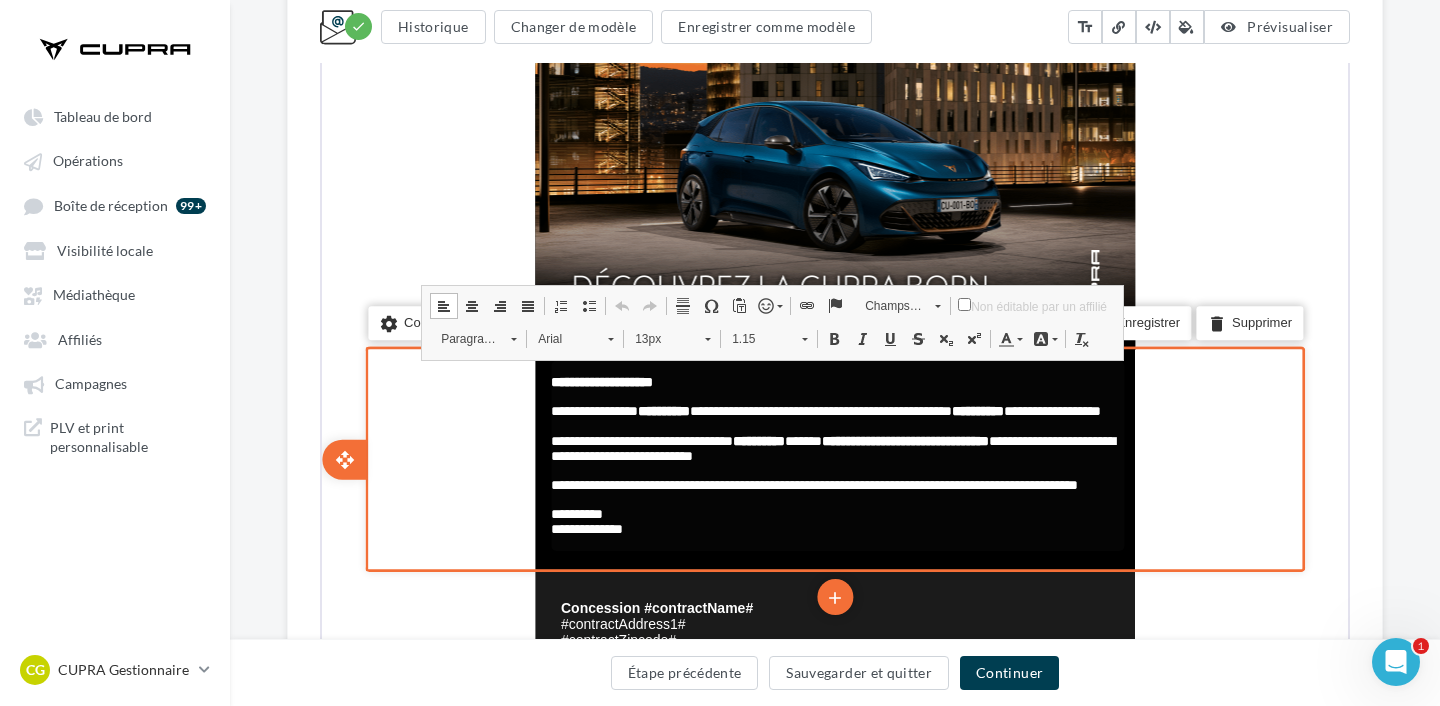 click on "**********" at bounding box center (831, 431) 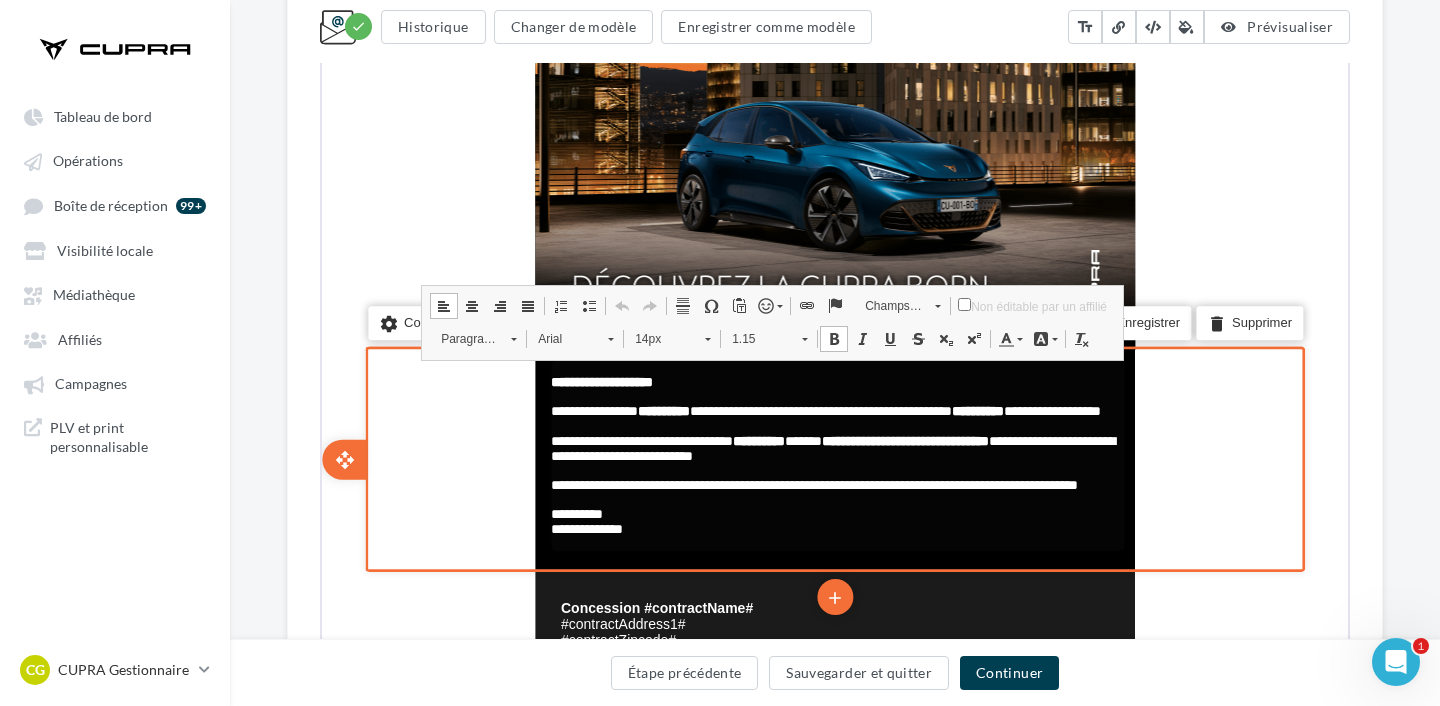 type 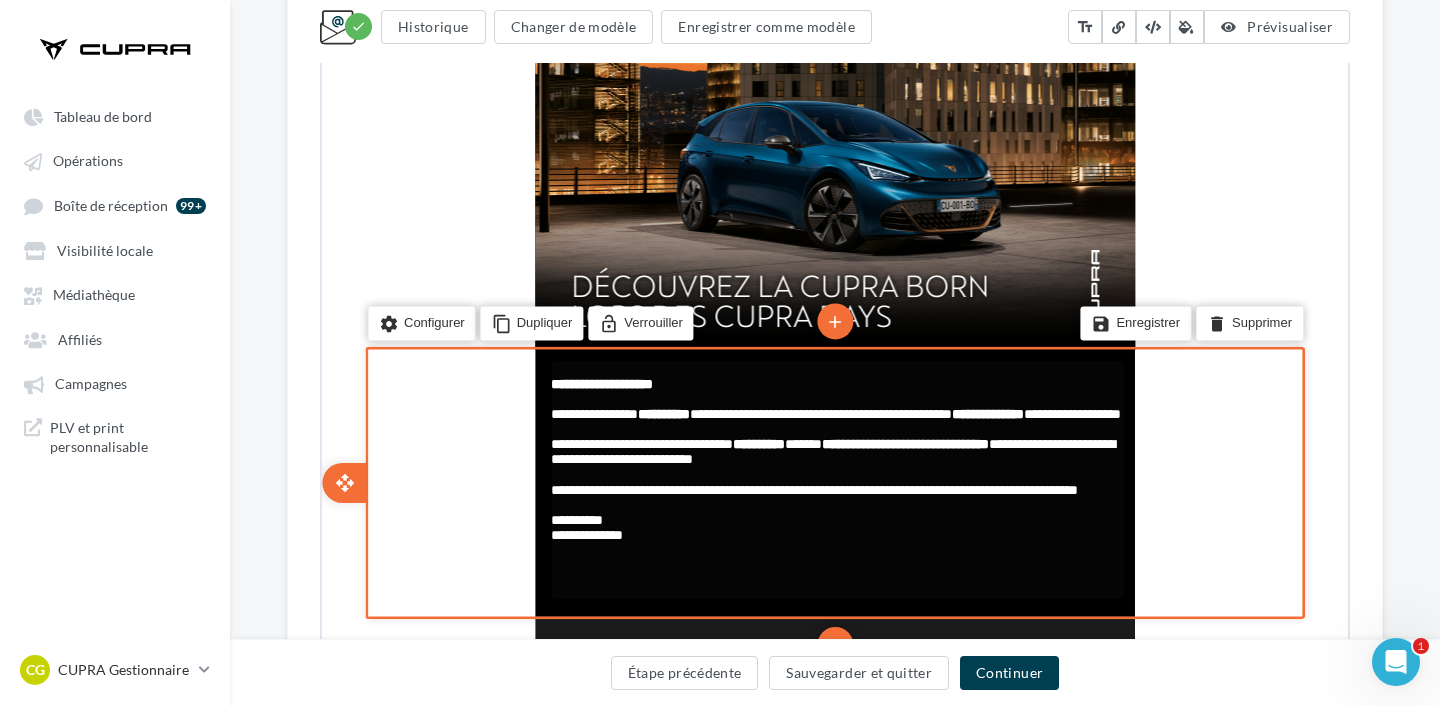 click on "**********" at bounding box center (834, 434) 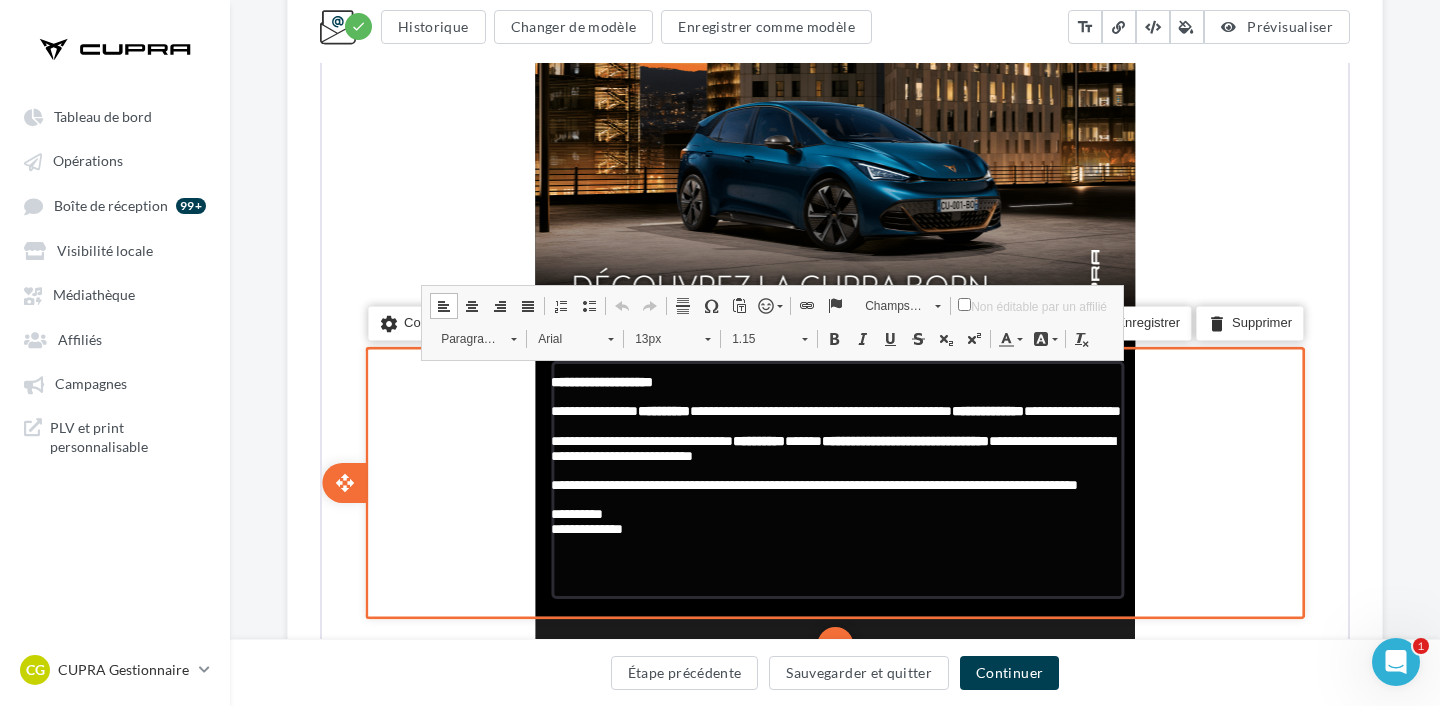 click on "**********" at bounding box center (834, 431) 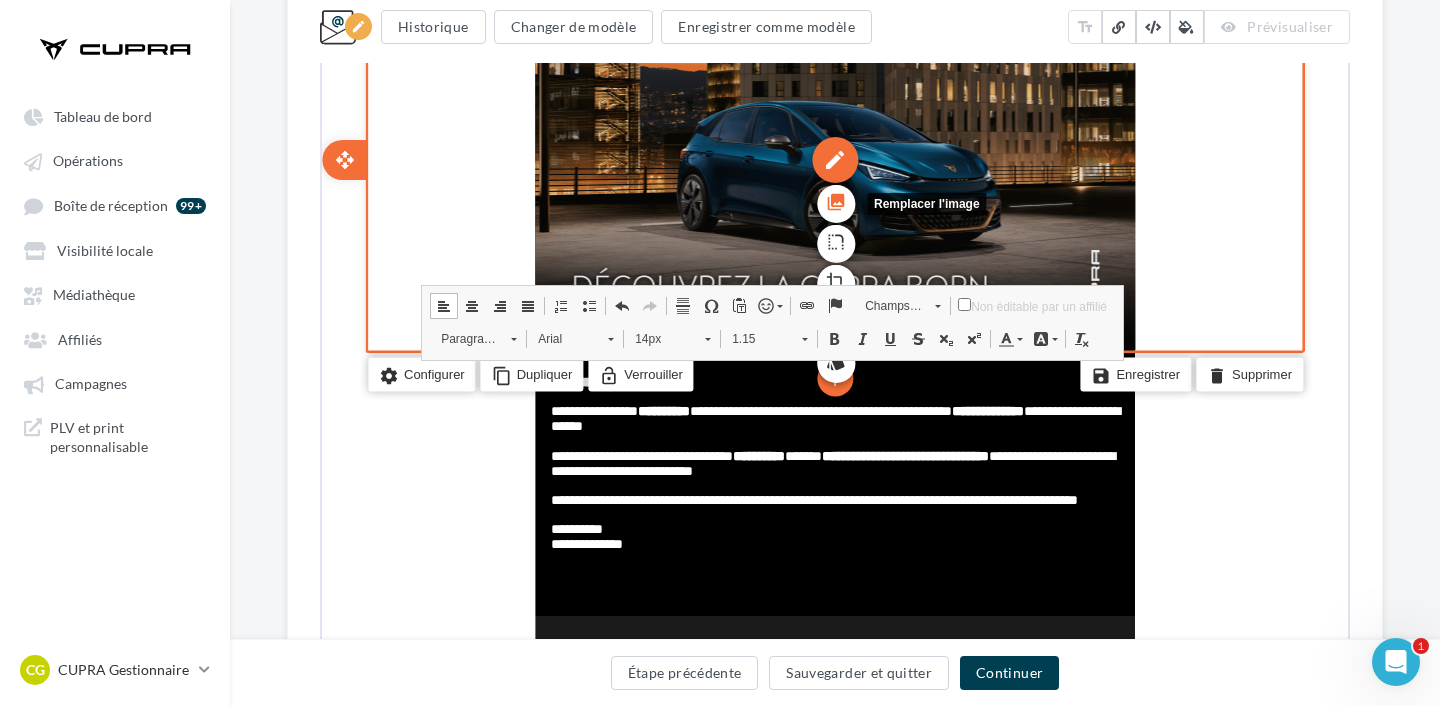 click on "photo_library" at bounding box center [834, 200] 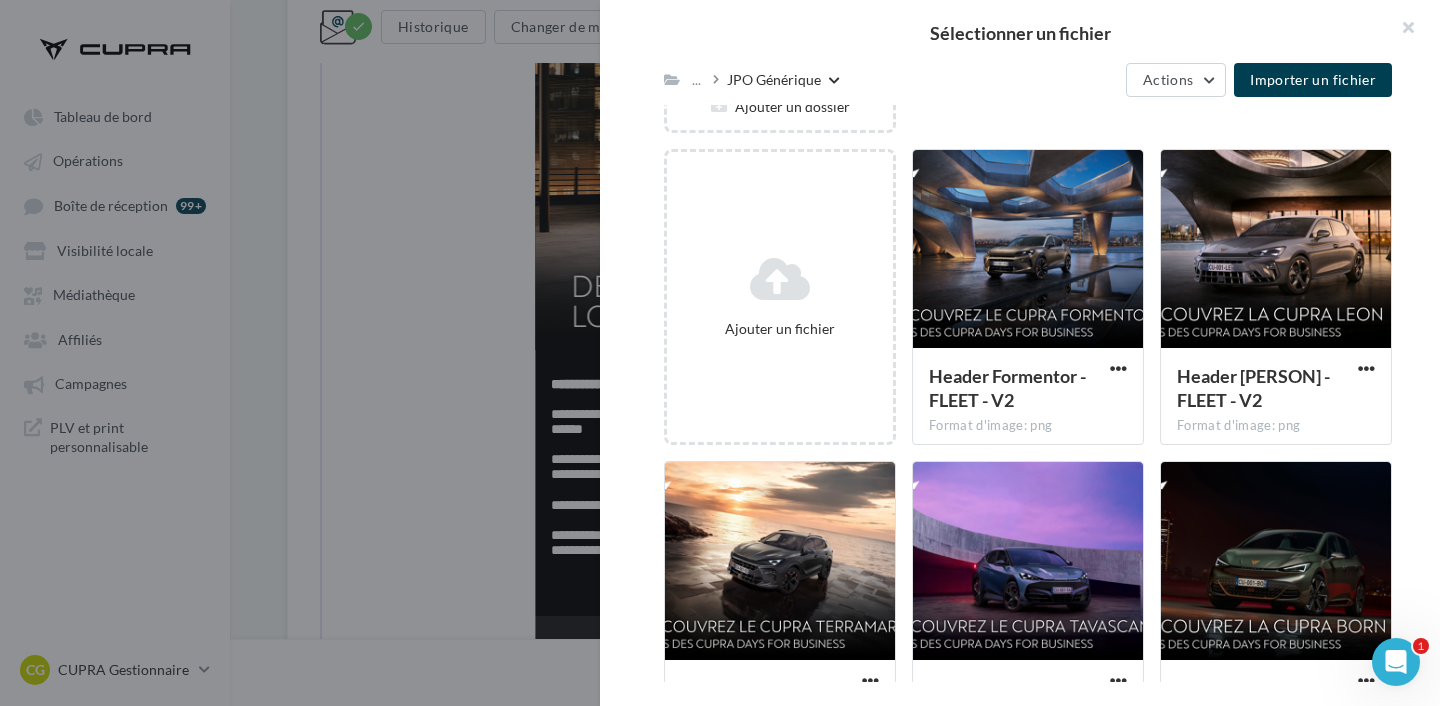 scroll, scrollTop: 923, scrollLeft: 0, axis: vertical 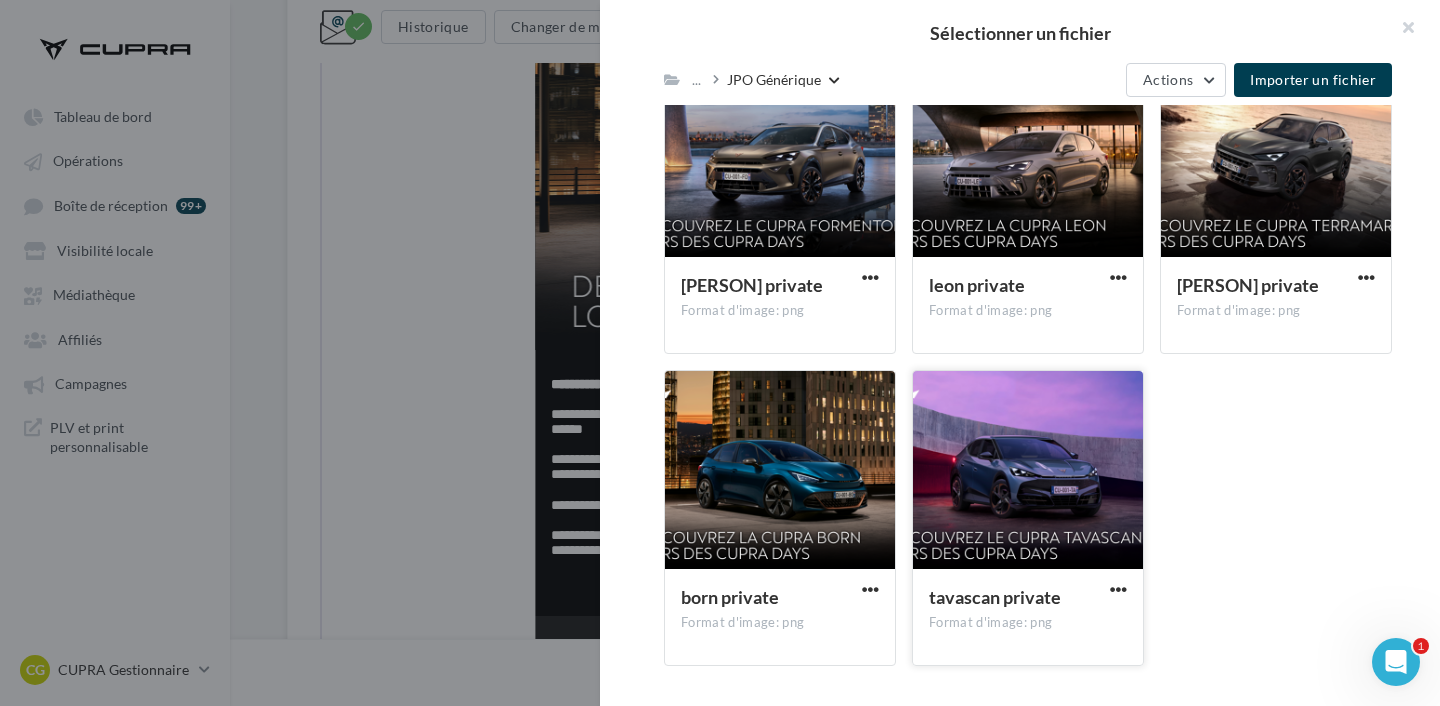 click at bounding box center (1028, 471) 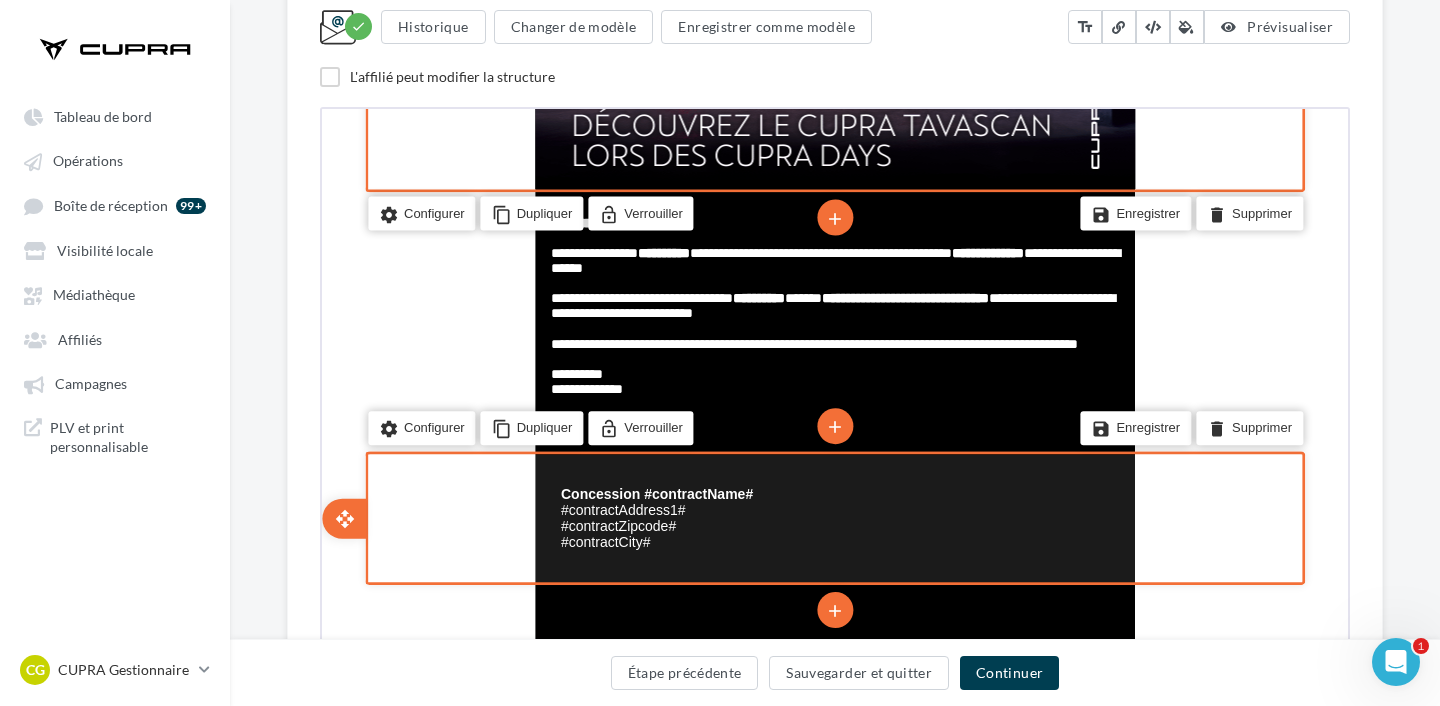 scroll, scrollTop: 310, scrollLeft: 0, axis: vertical 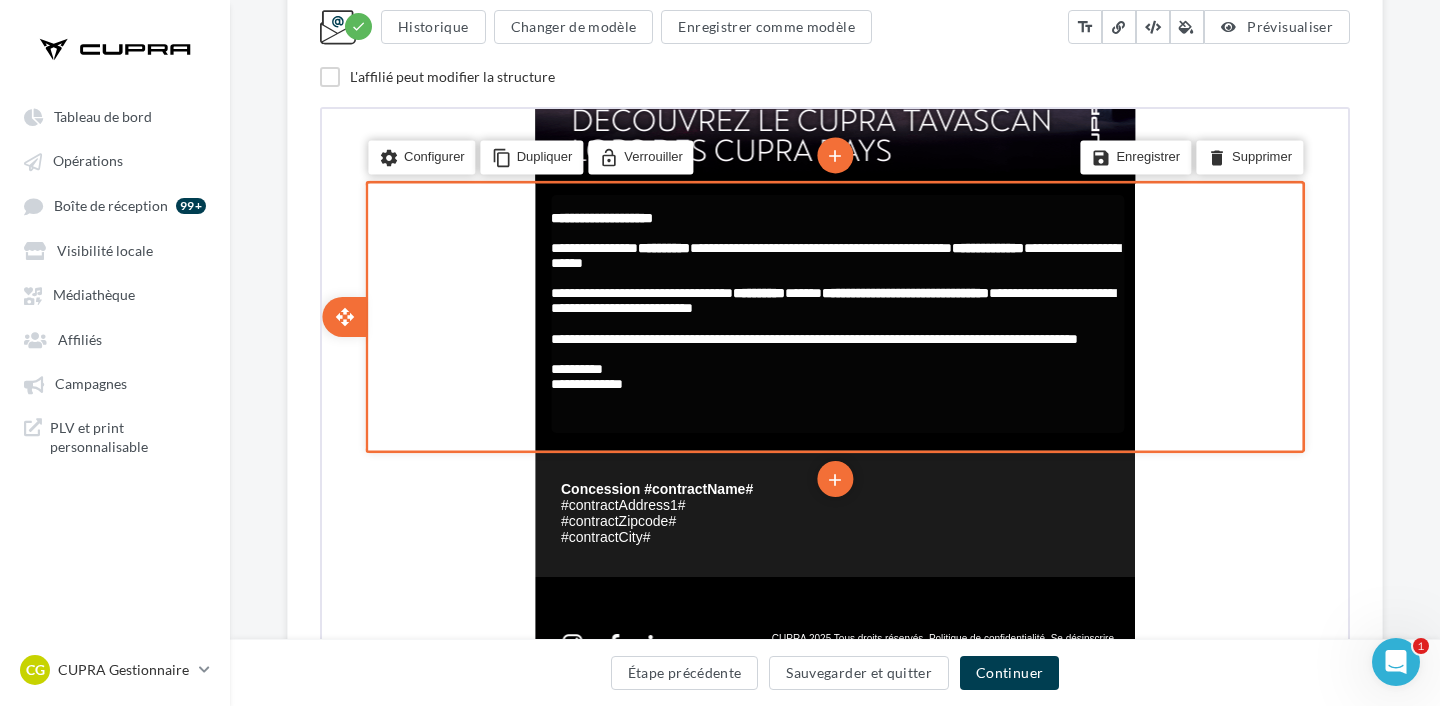 click on "**********" at bounding box center (812, 336) 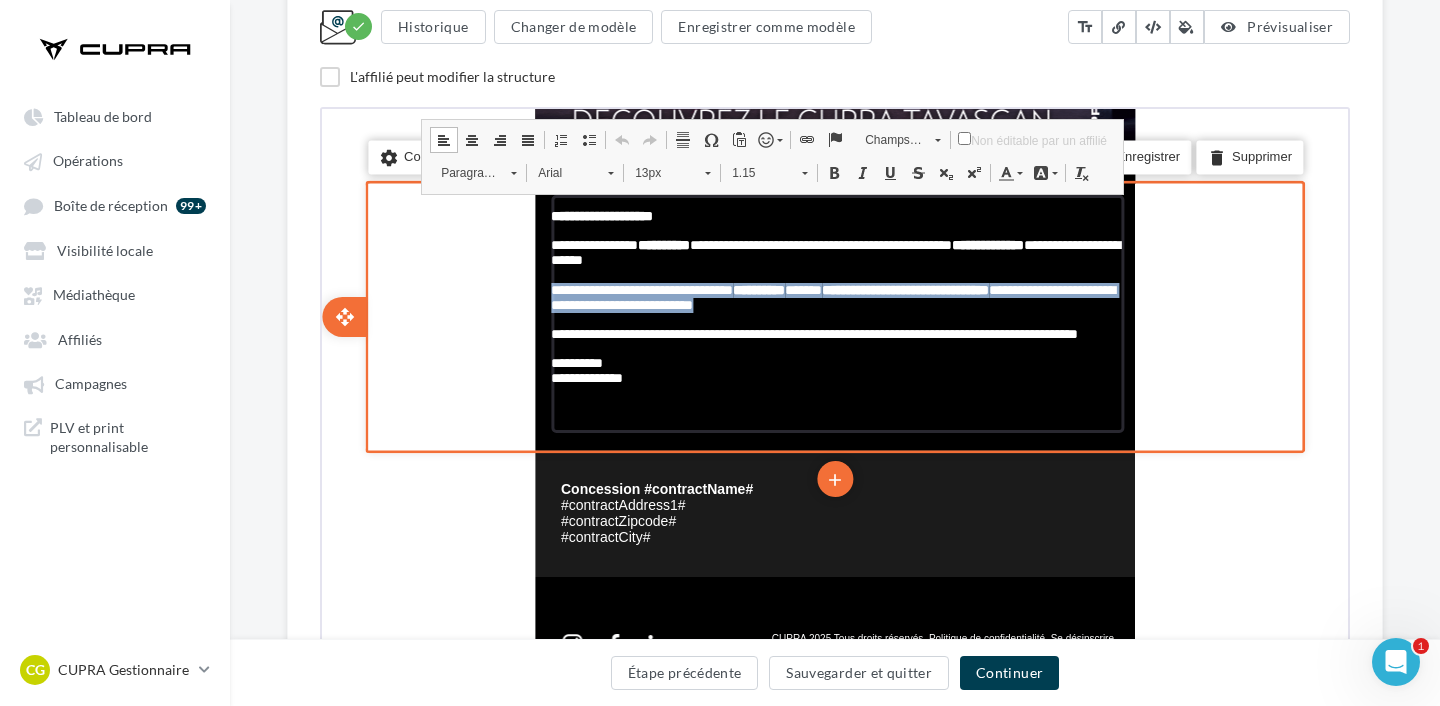 drag, startPoint x: 875, startPoint y: 316, endPoint x: 533, endPoint y: 291, distance: 342.91254 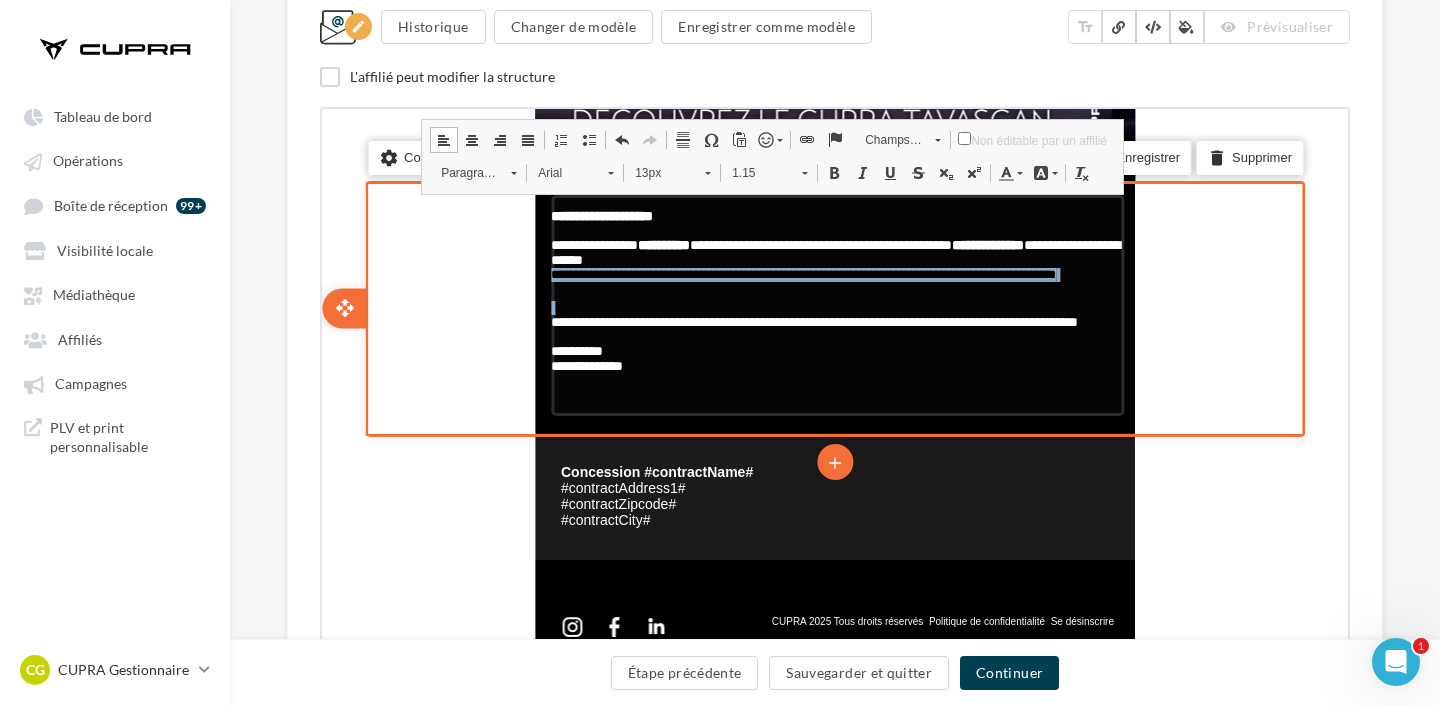 drag, startPoint x: 550, startPoint y: 279, endPoint x: 635, endPoint y: 305, distance: 88.88757 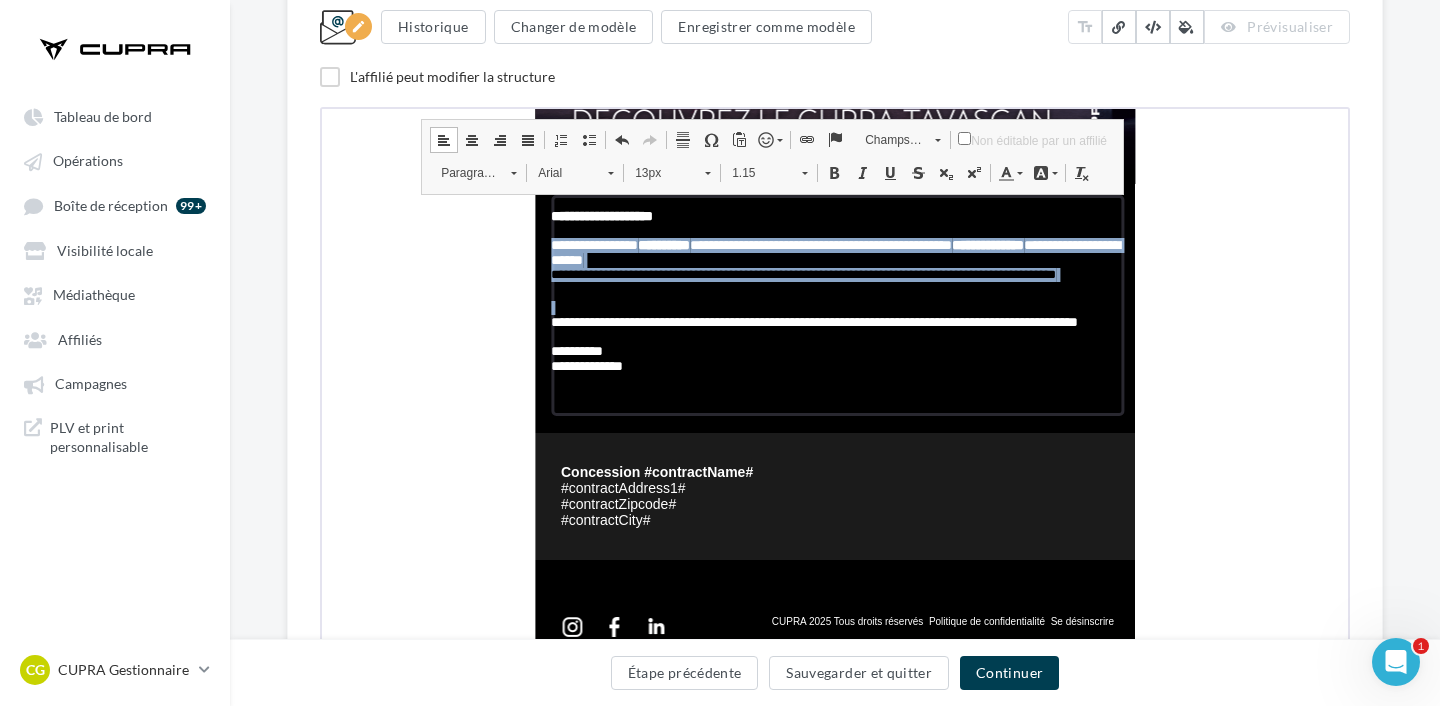 click at bounding box center (1004, 170) 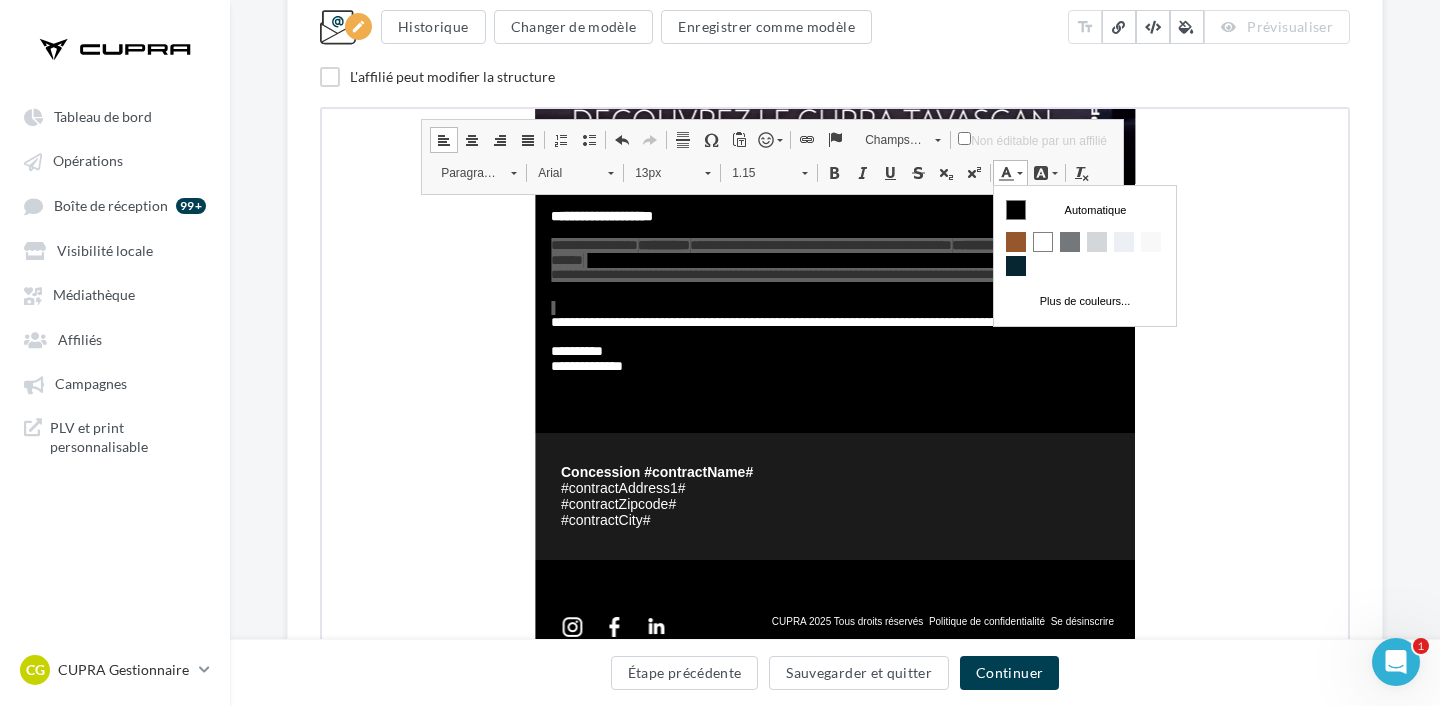 scroll, scrollTop: 0, scrollLeft: 0, axis: both 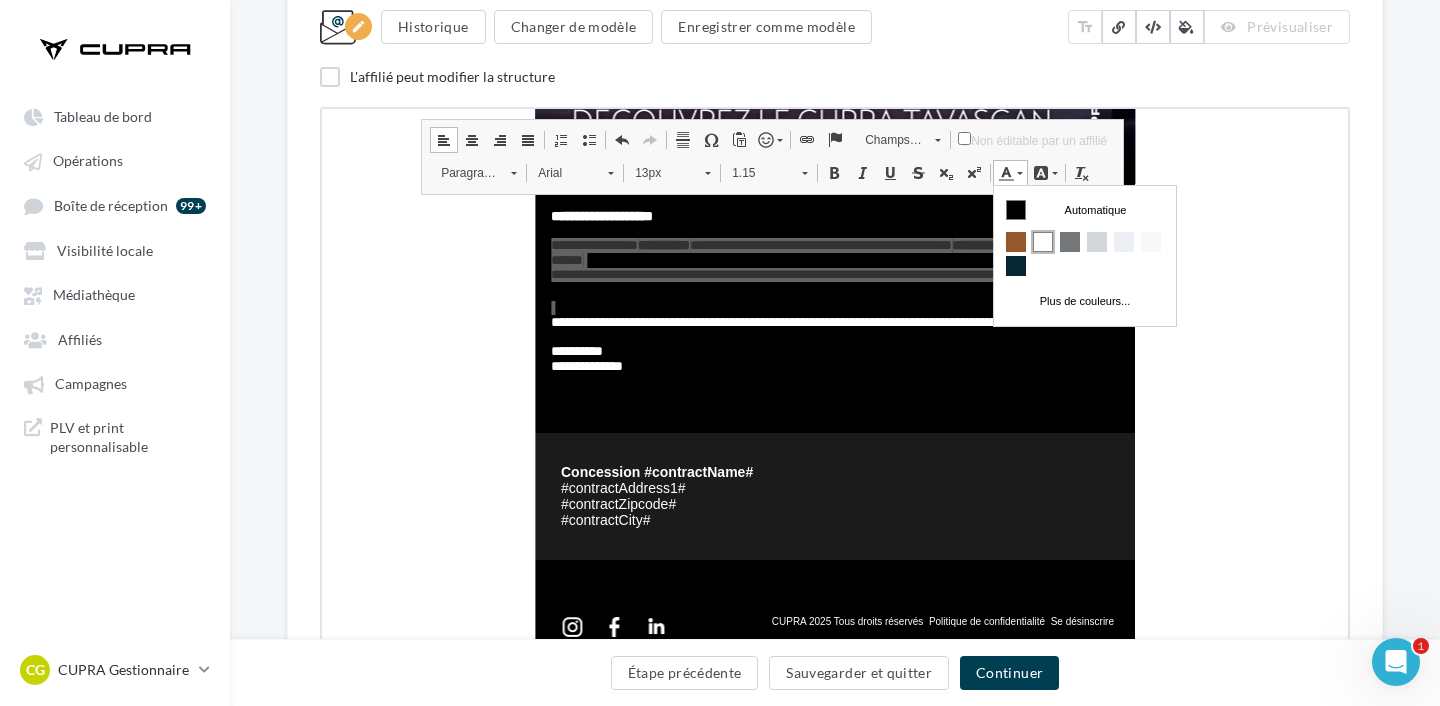 drag, startPoint x: 1042, startPoint y: 243, endPoint x: 1711, endPoint y: 320, distance: 673.4167 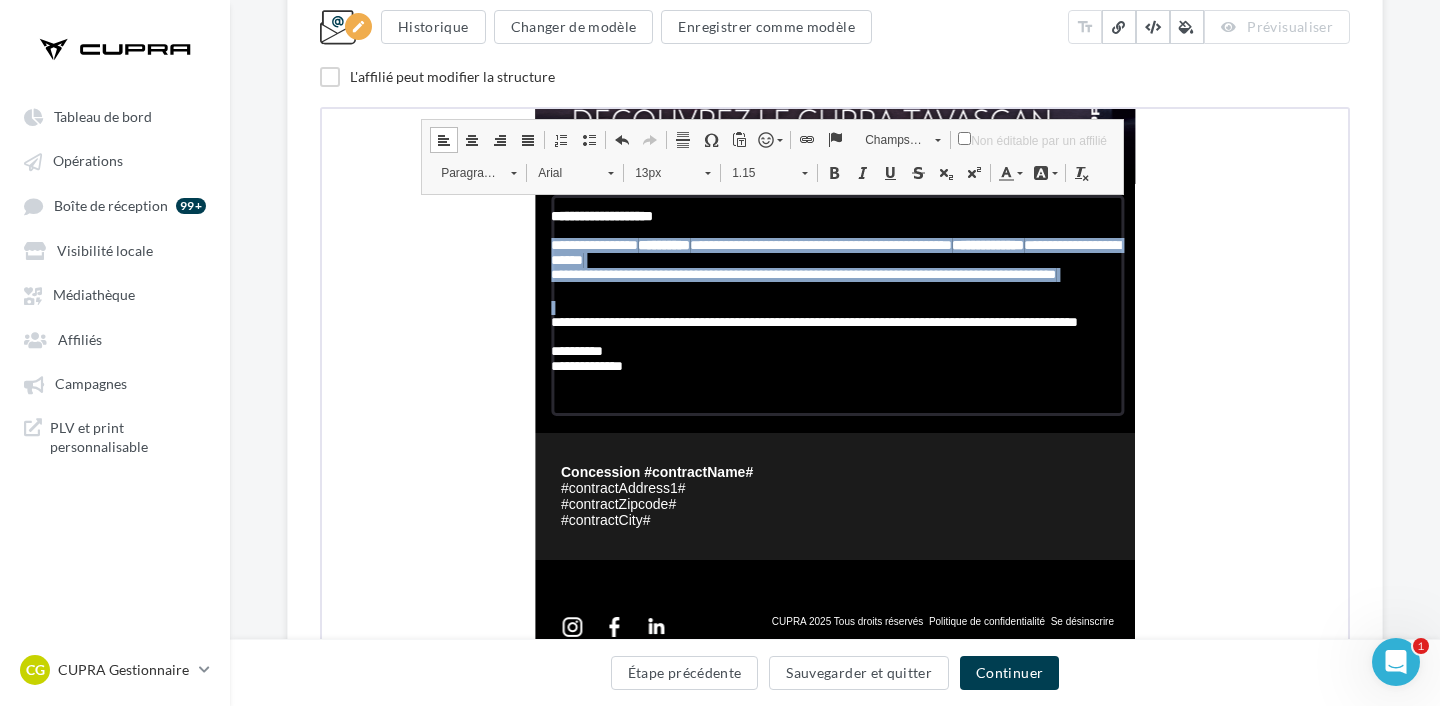 click on "13px" at bounding box center [658, 170] 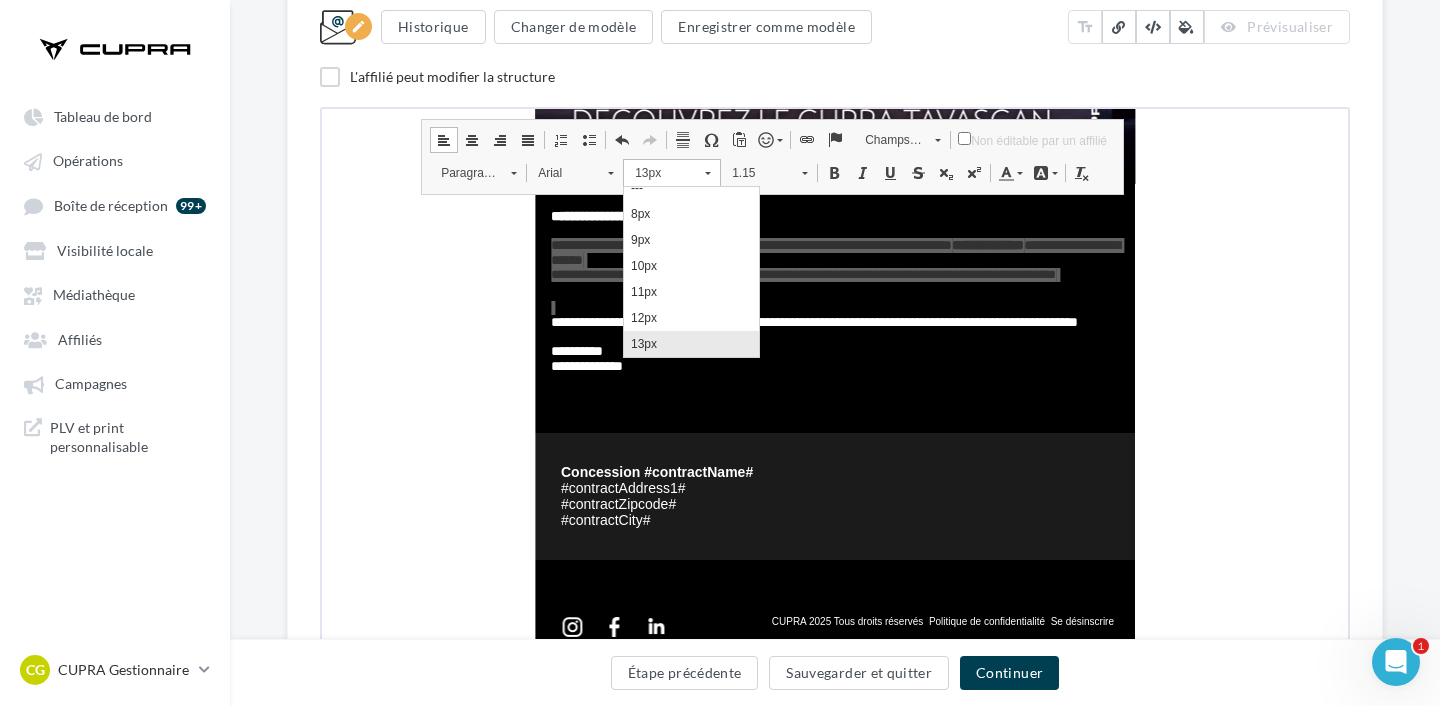 scroll, scrollTop: 81, scrollLeft: 0, axis: vertical 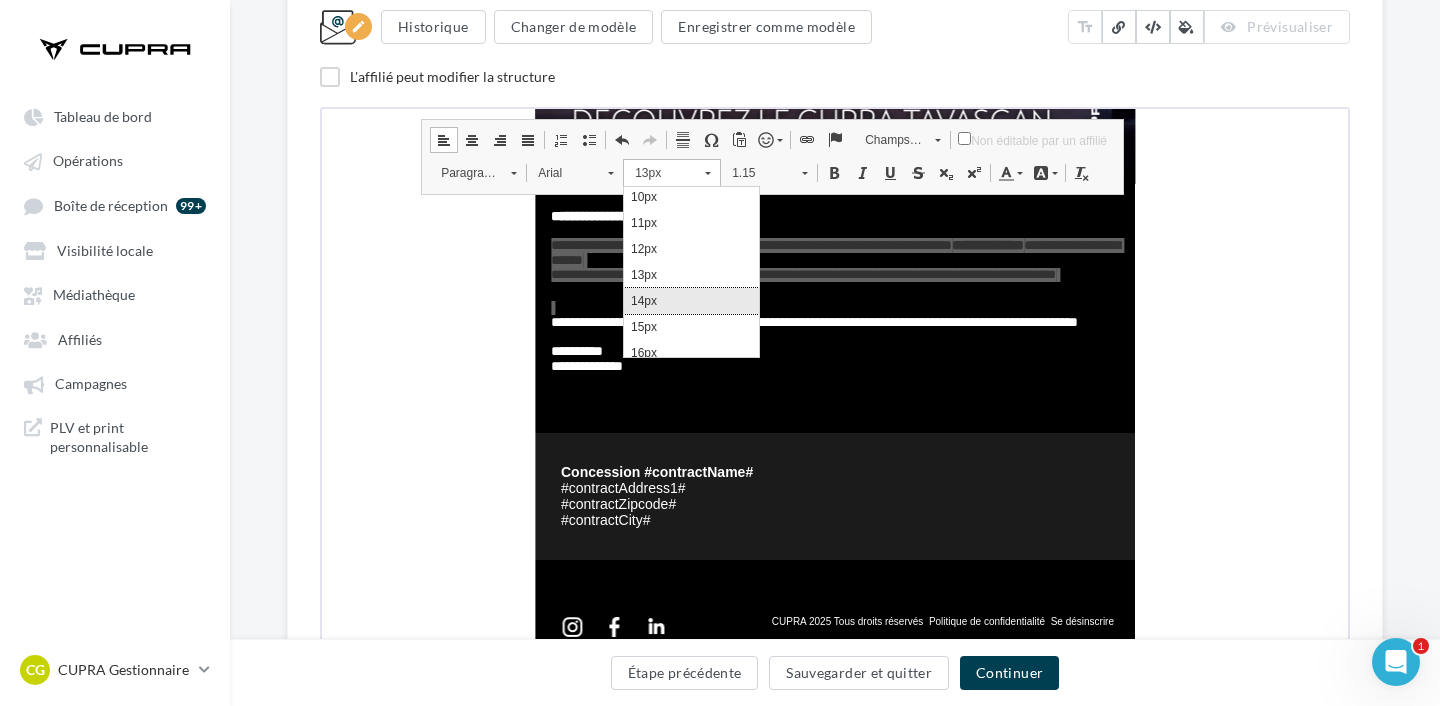 click on "14px" at bounding box center [691, 300] 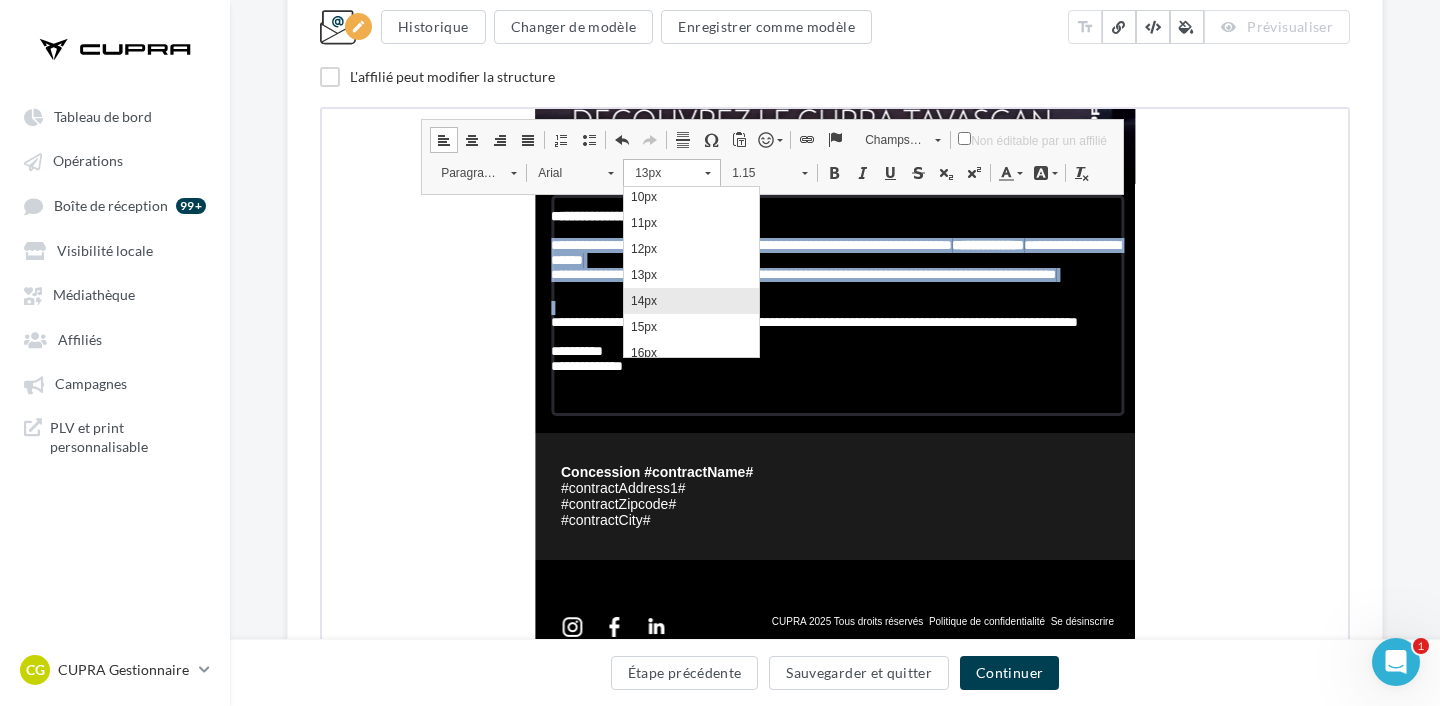 scroll, scrollTop: 0, scrollLeft: 0, axis: both 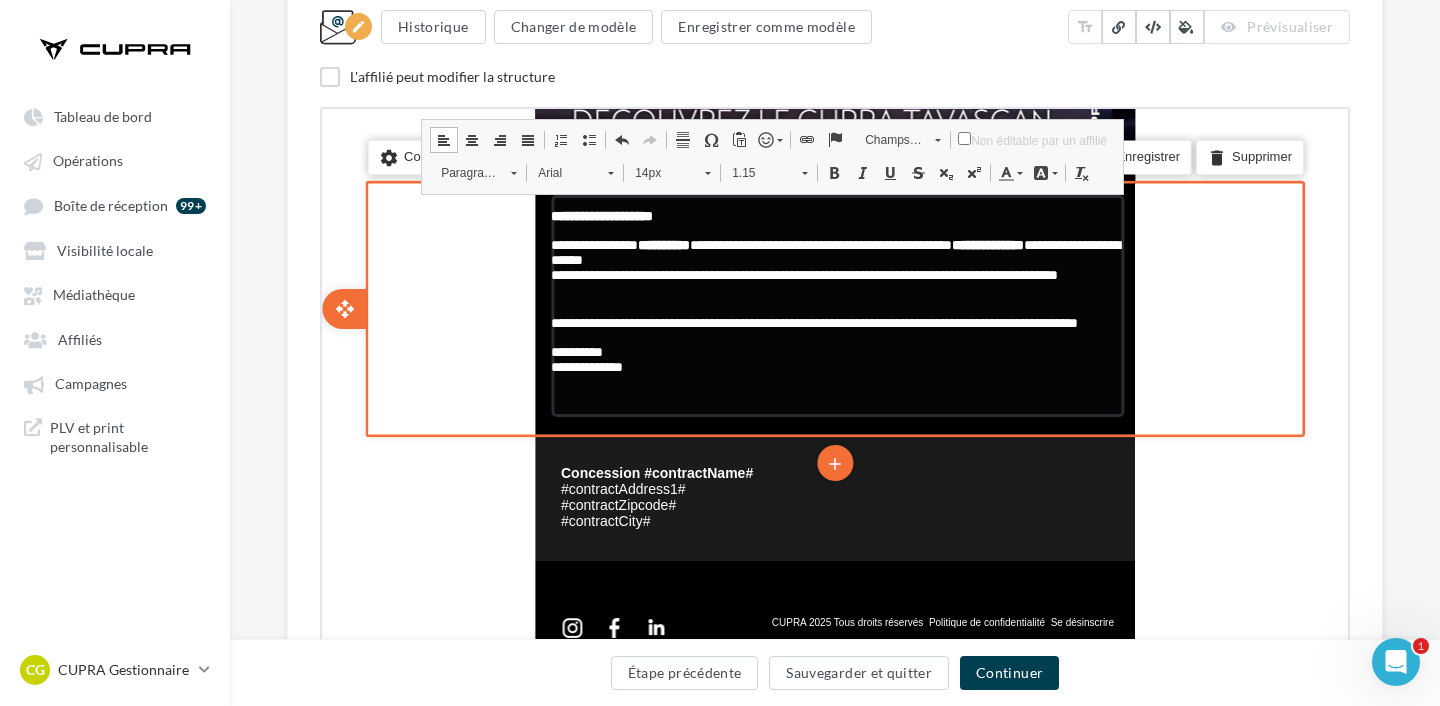 click on "**********" at bounding box center (835, 267) 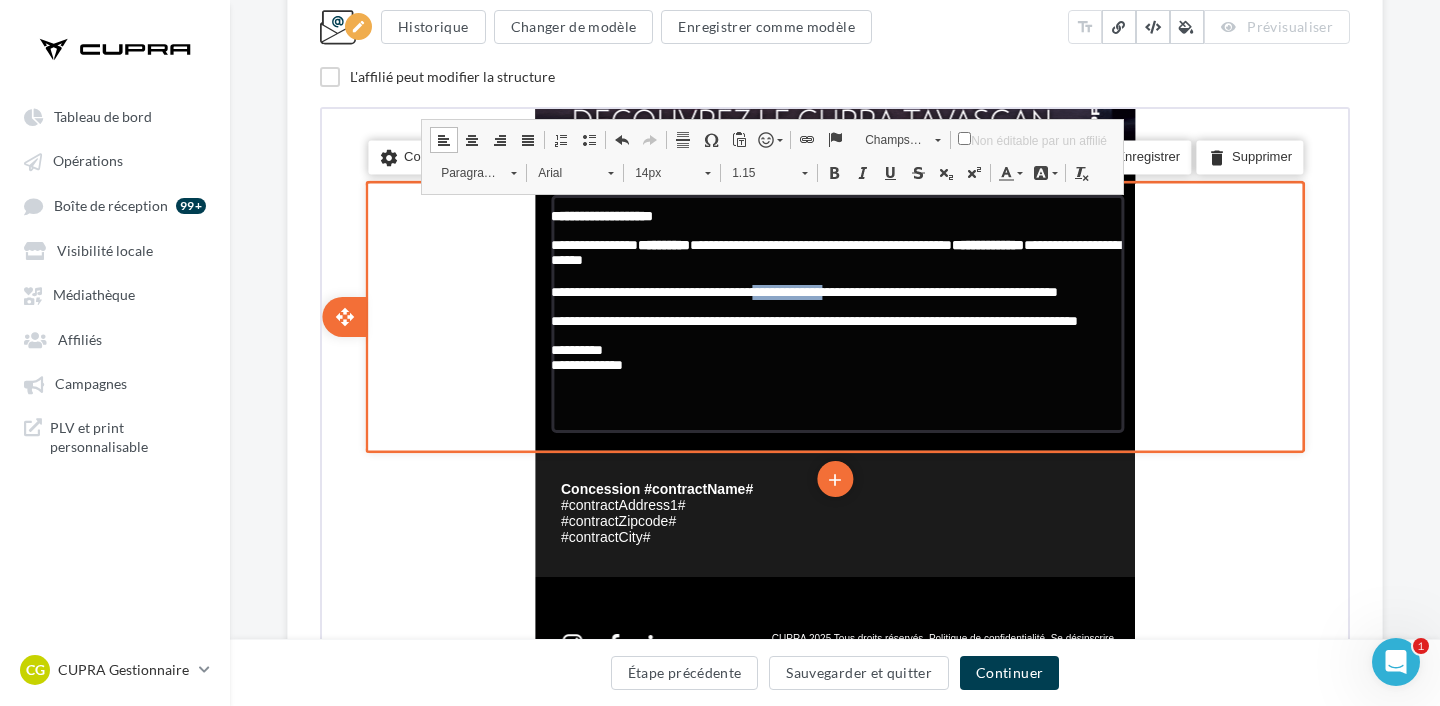drag, startPoint x: 802, startPoint y: 292, endPoint x: 910, endPoint y: 291, distance: 108.00463 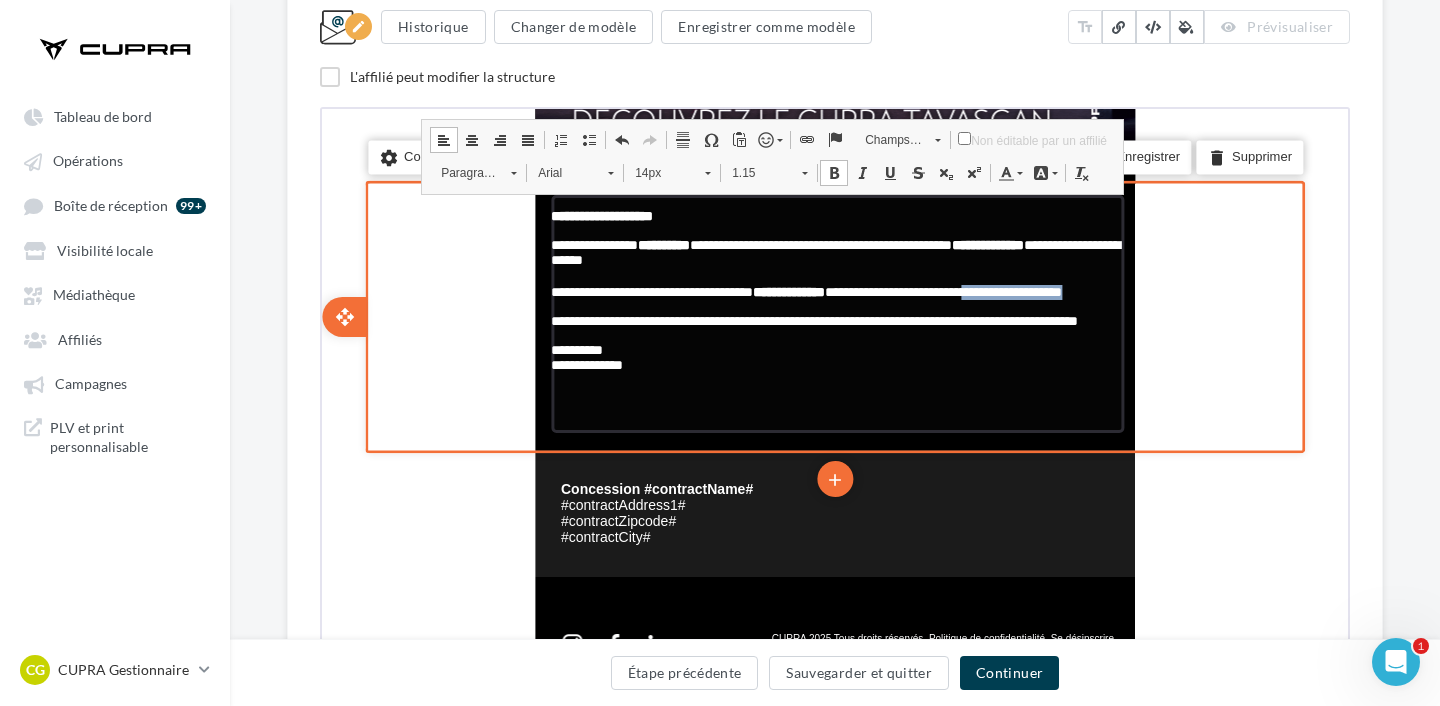 drag, startPoint x: 1073, startPoint y: 295, endPoint x: 1112, endPoint y: 310, distance: 41.785164 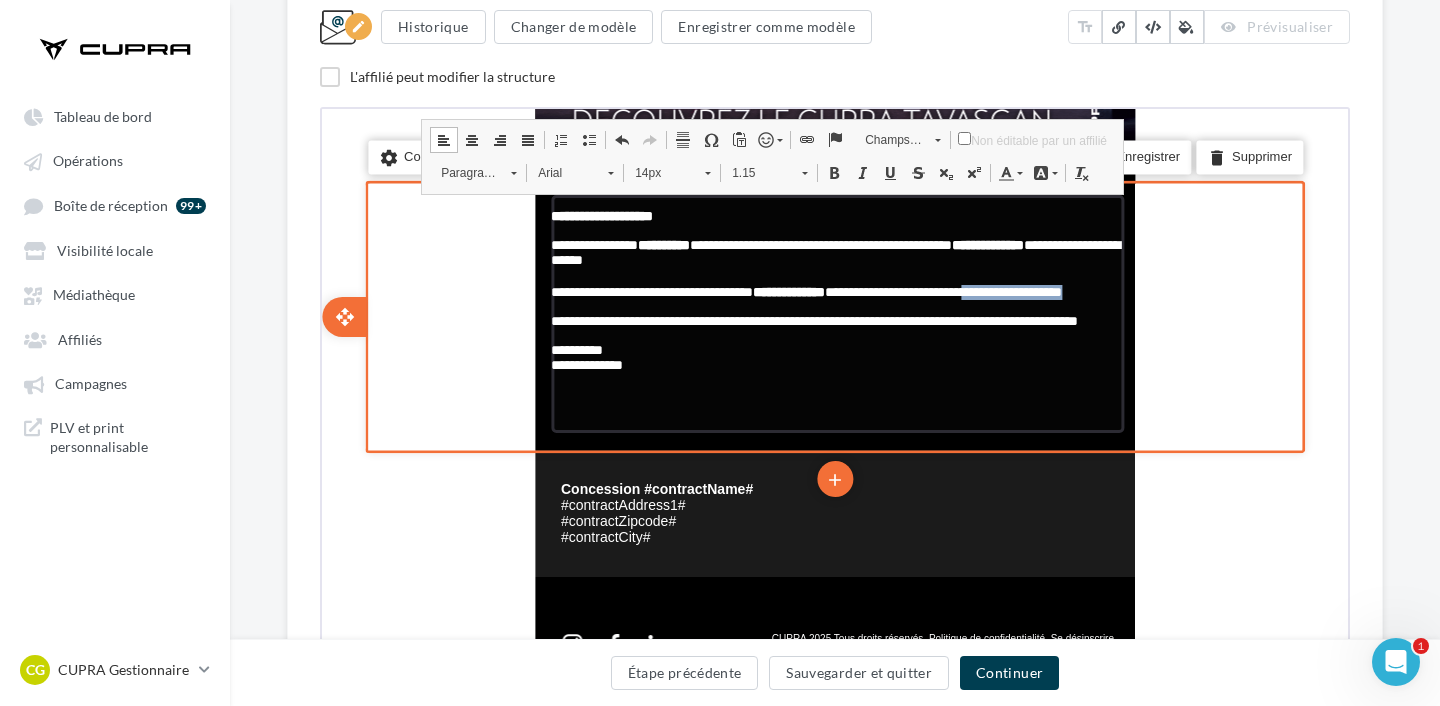 click on "**********" at bounding box center [804, 289] 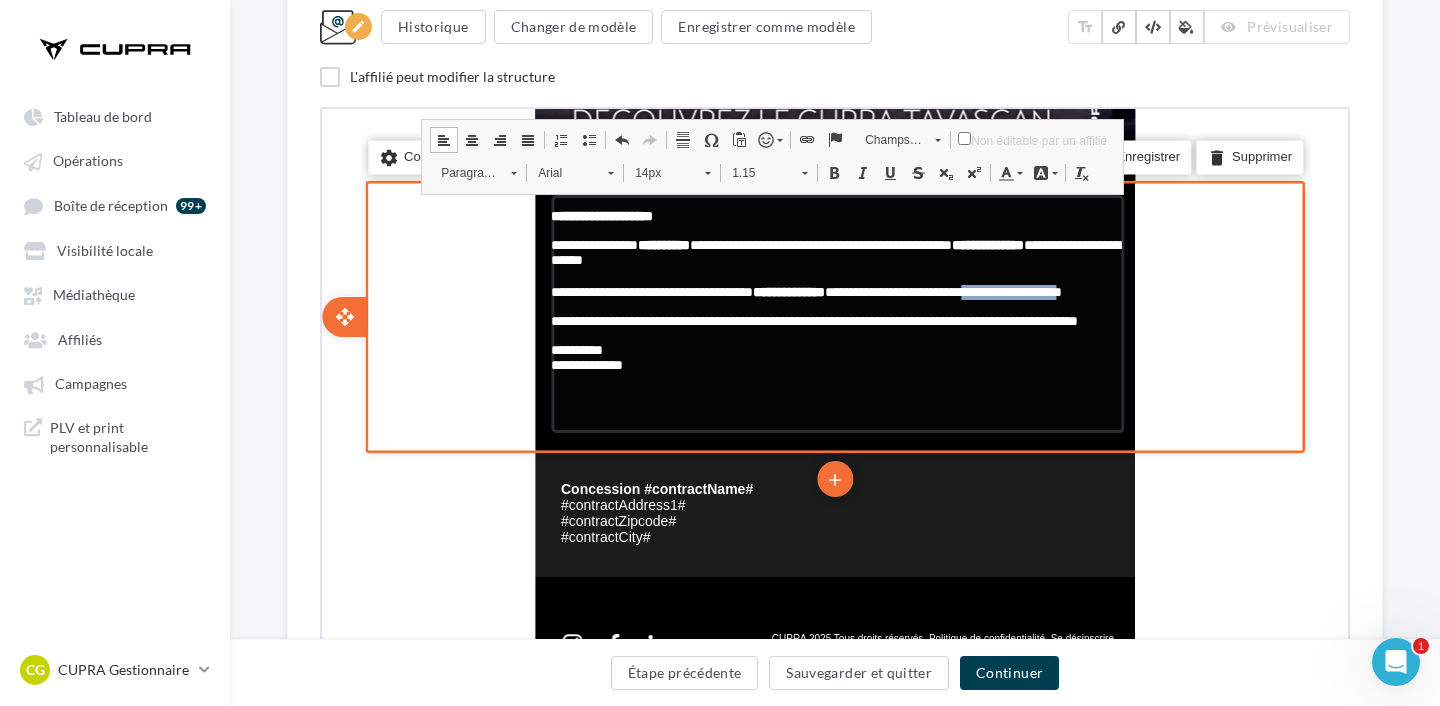drag, startPoint x: 1073, startPoint y: 298, endPoint x: 608, endPoint y: 311, distance: 465.18167 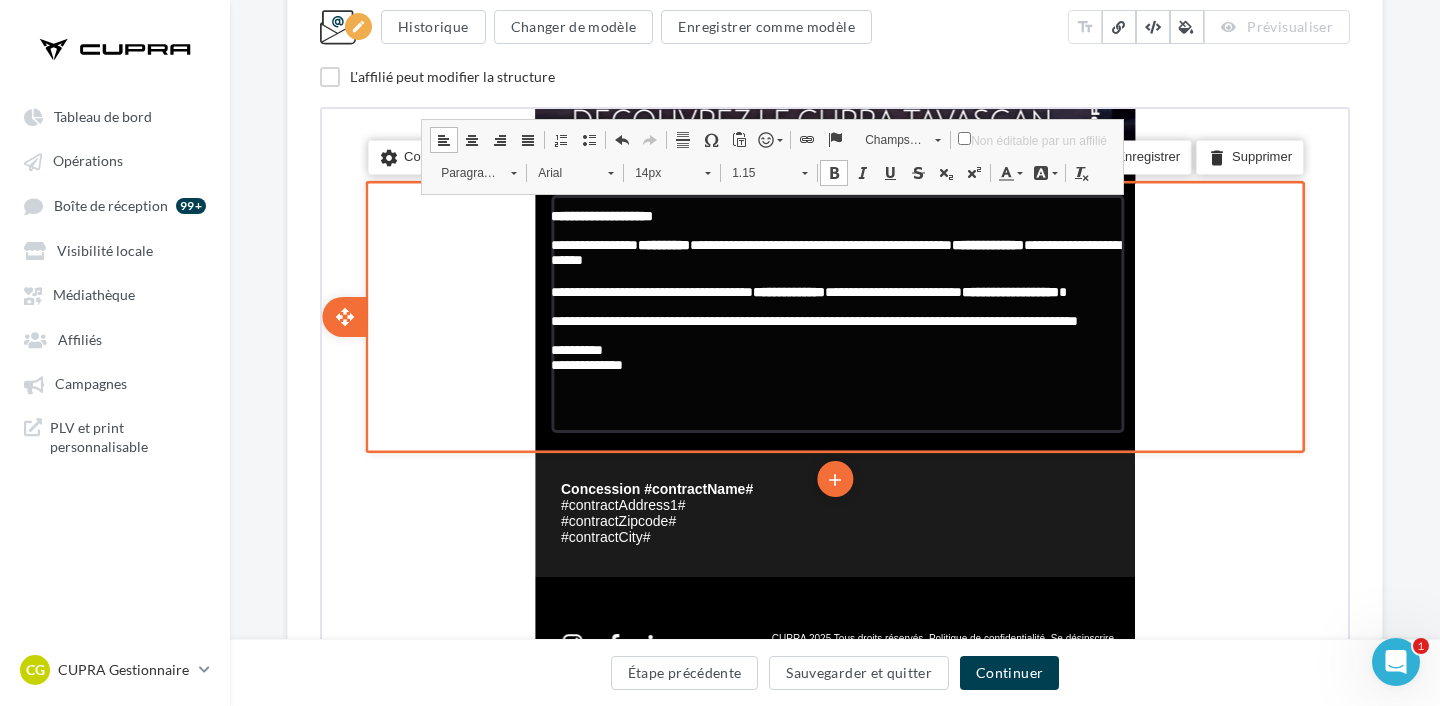 click on "**********" at bounding box center (835, 282) 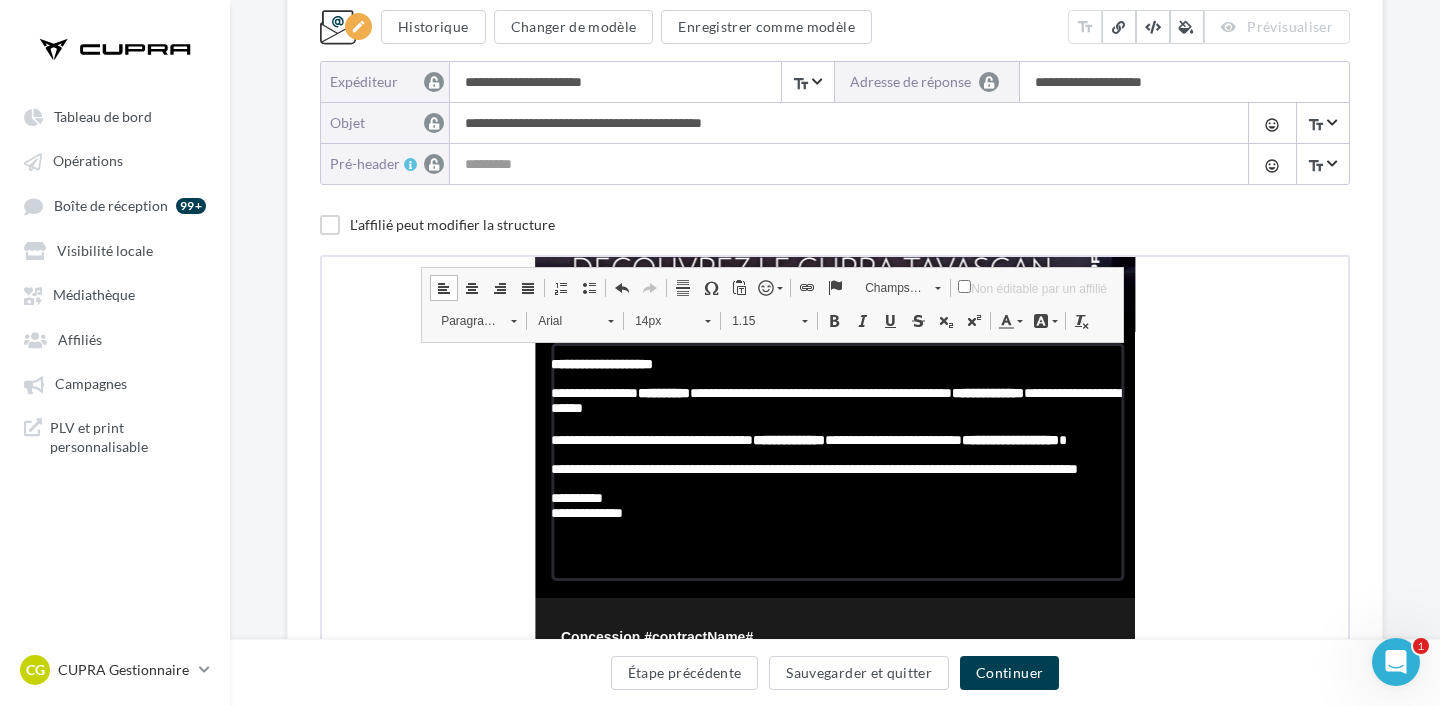 scroll, scrollTop: 200, scrollLeft: 0, axis: vertical 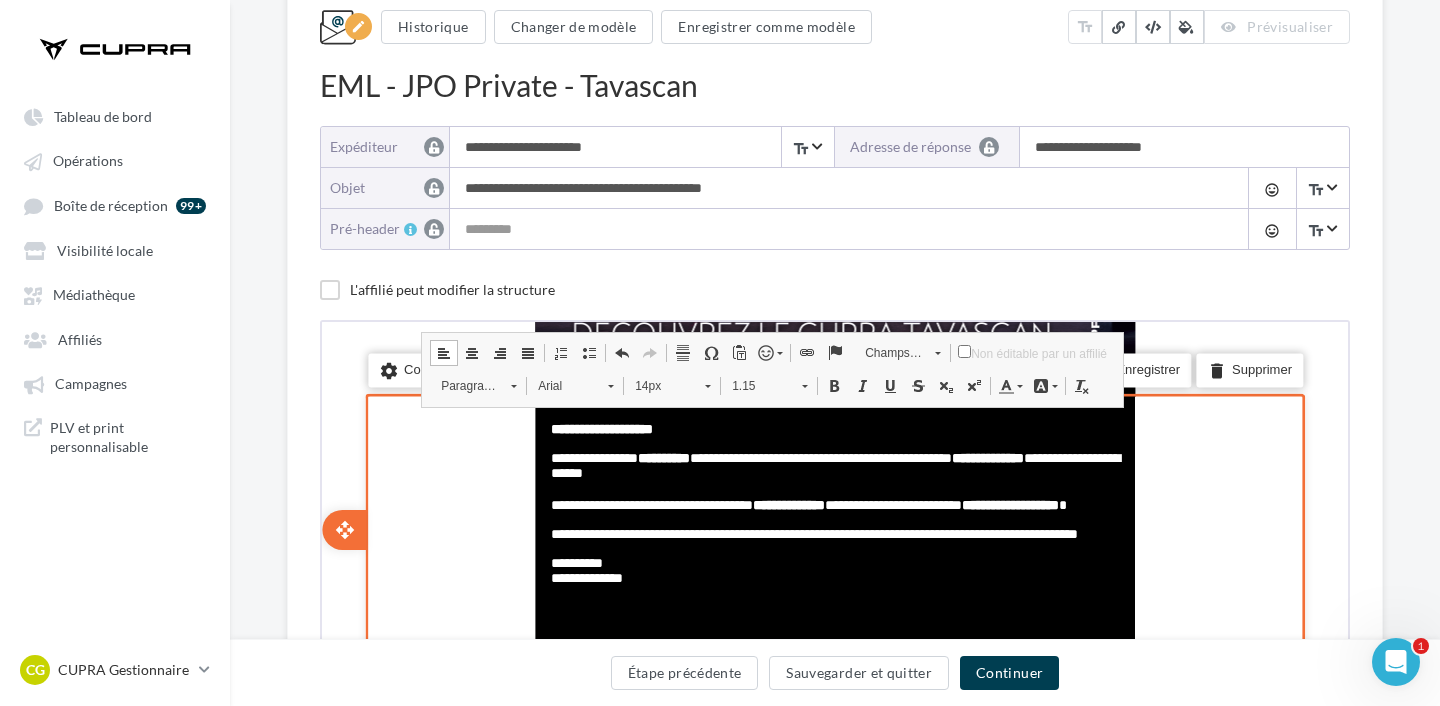 click on "**********" at bounding box center [832, 527] 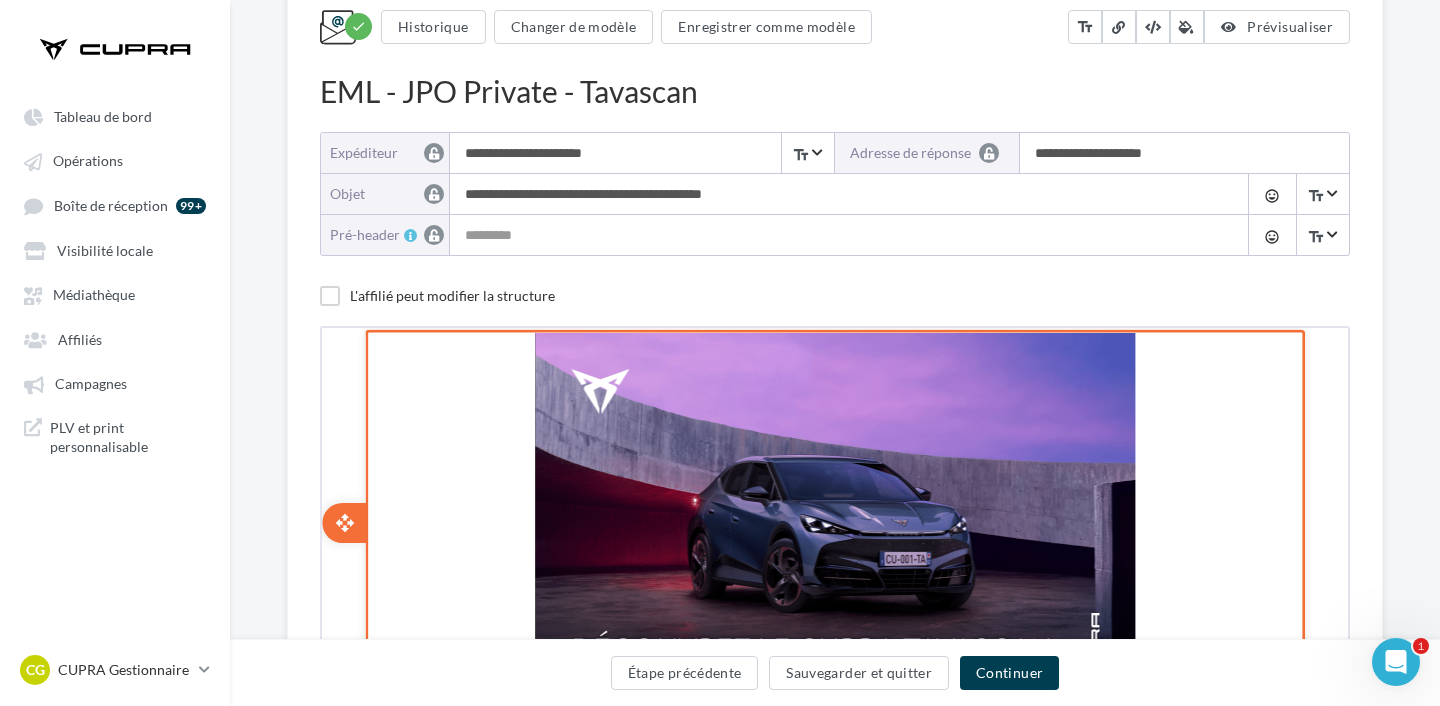 scroll, scrollTop: 190, scrollLeft: 0, axis: vertical 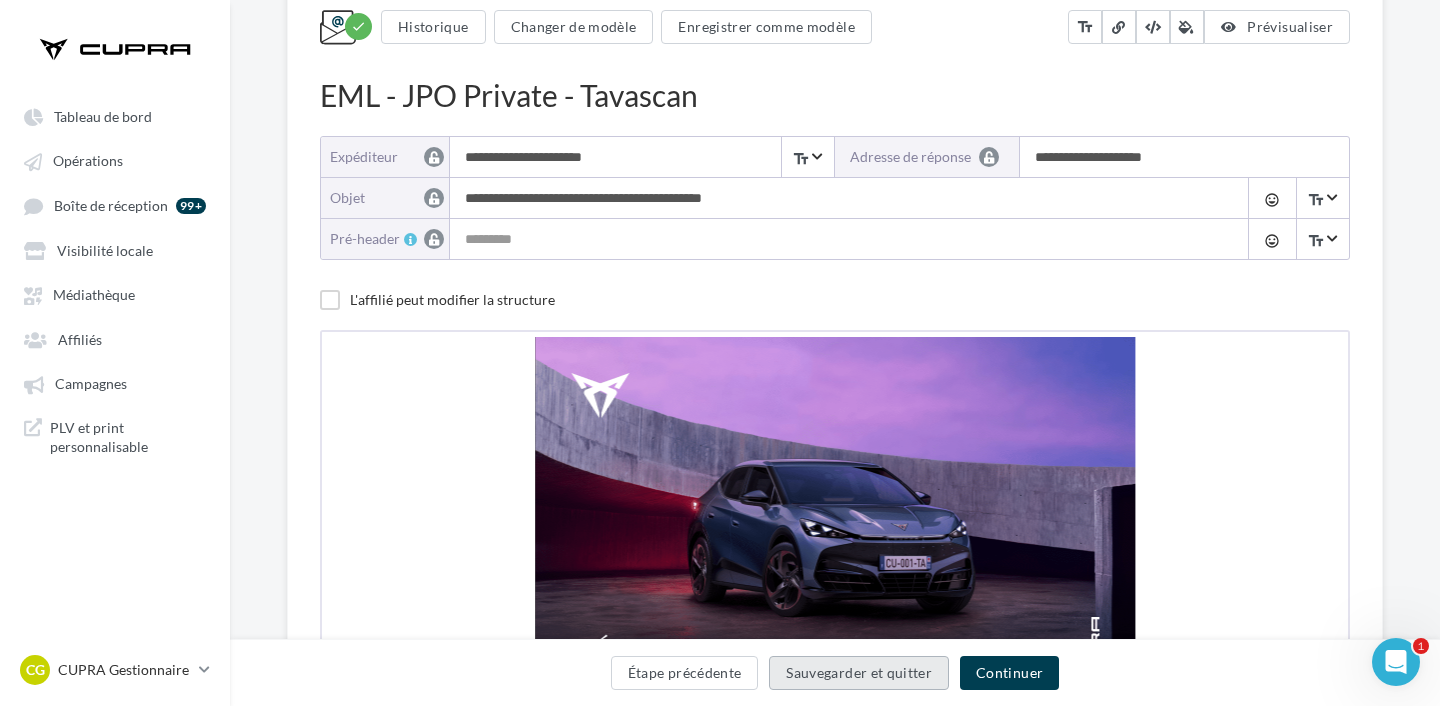 click on "Sauvegarder et quitter" at bounding box center (859, 673) 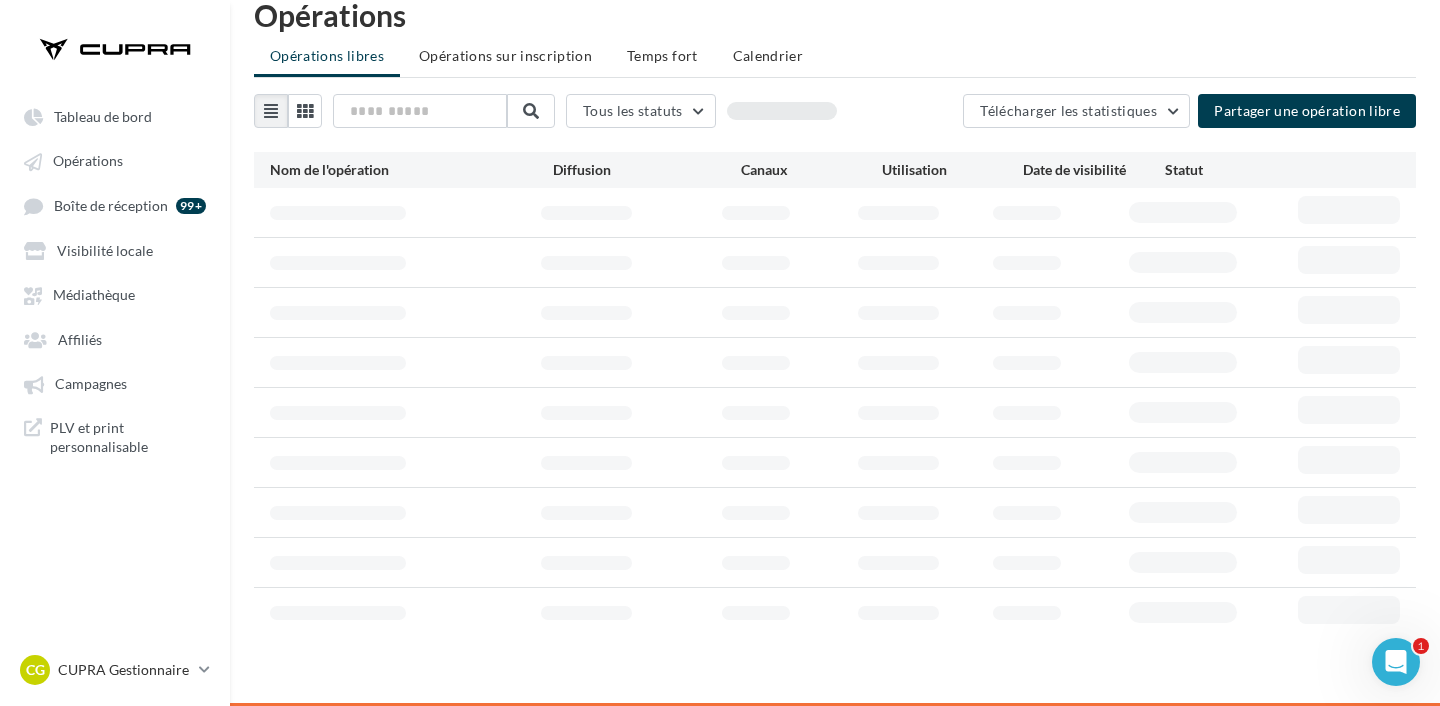 scroll, scrollTop: 133, scrollLeft: 0, axis: vertical 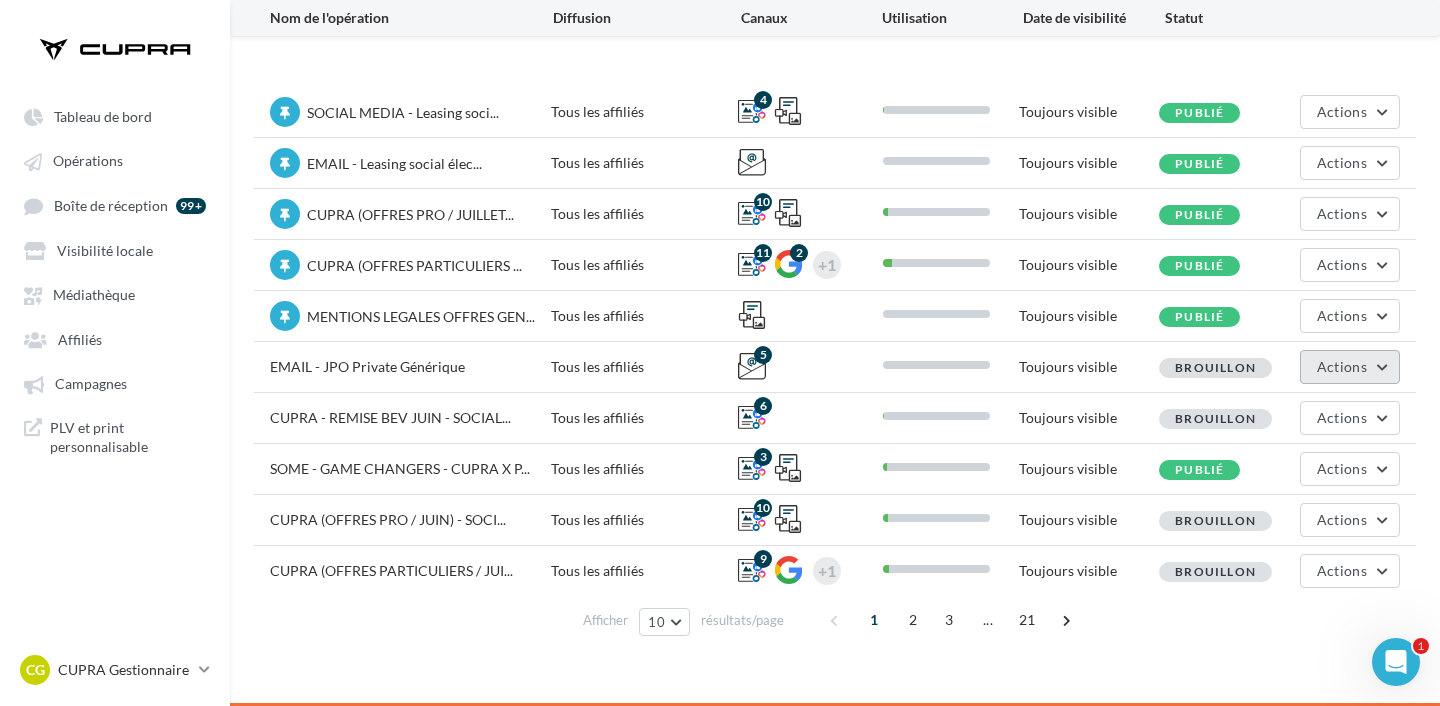 click on "Actions" at bounding box center (1350, 367) 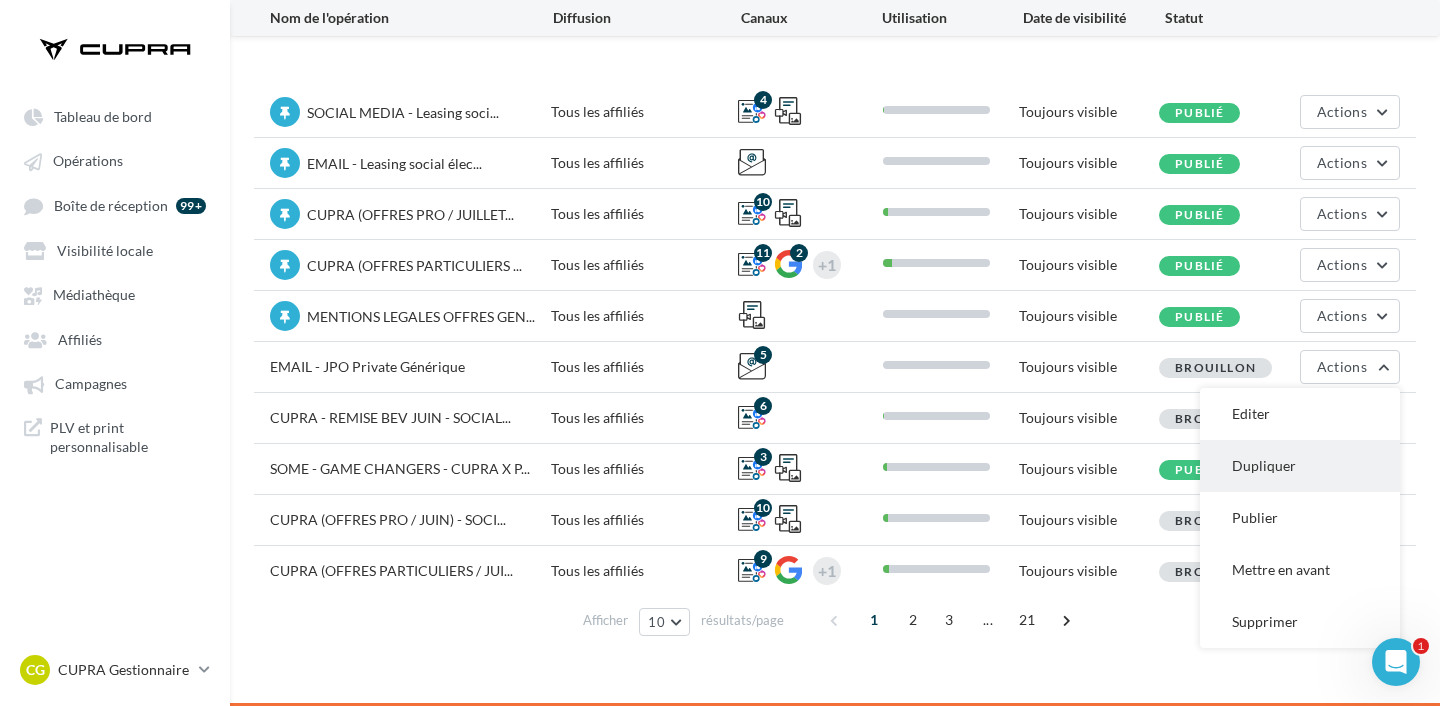 click on "Dupliquer" at bounding box center (1300, 466) 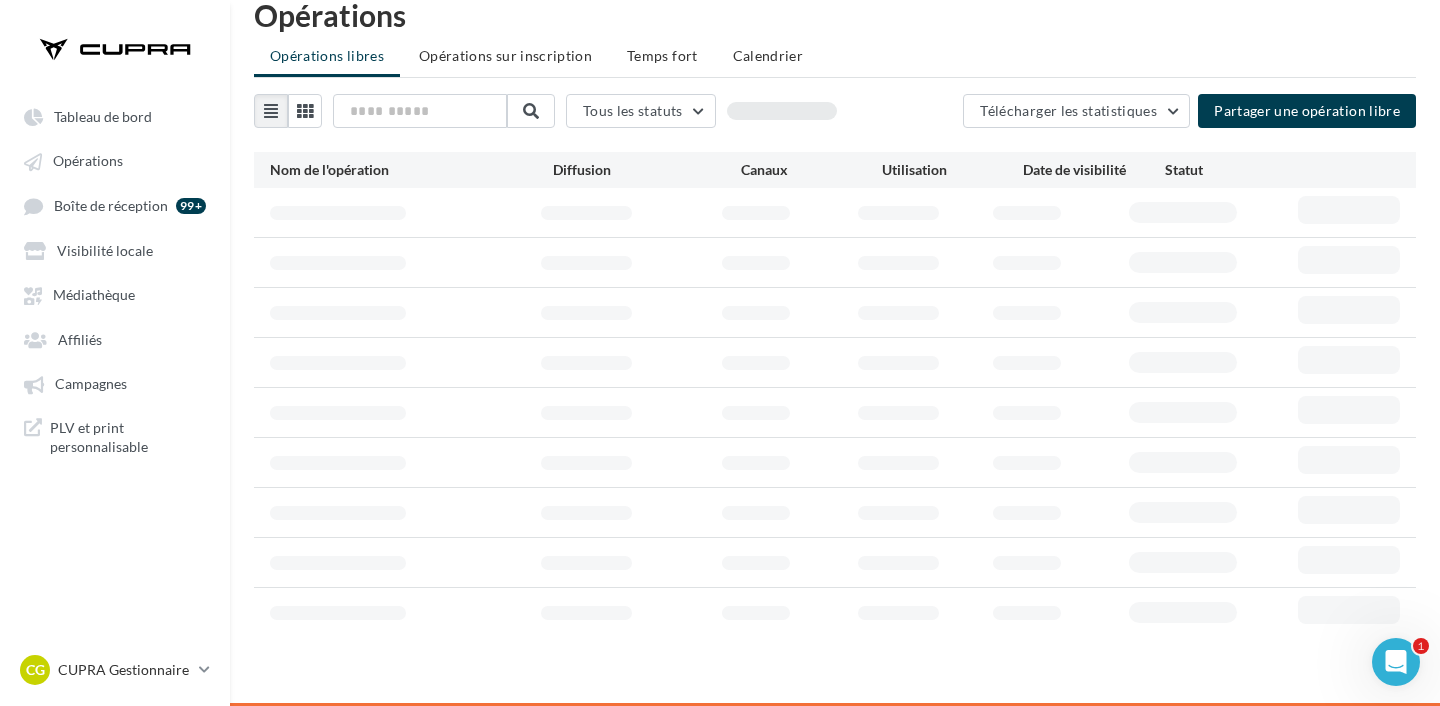 scroll, scrollTop: 133, scrollLeft: 0, axis: vertical 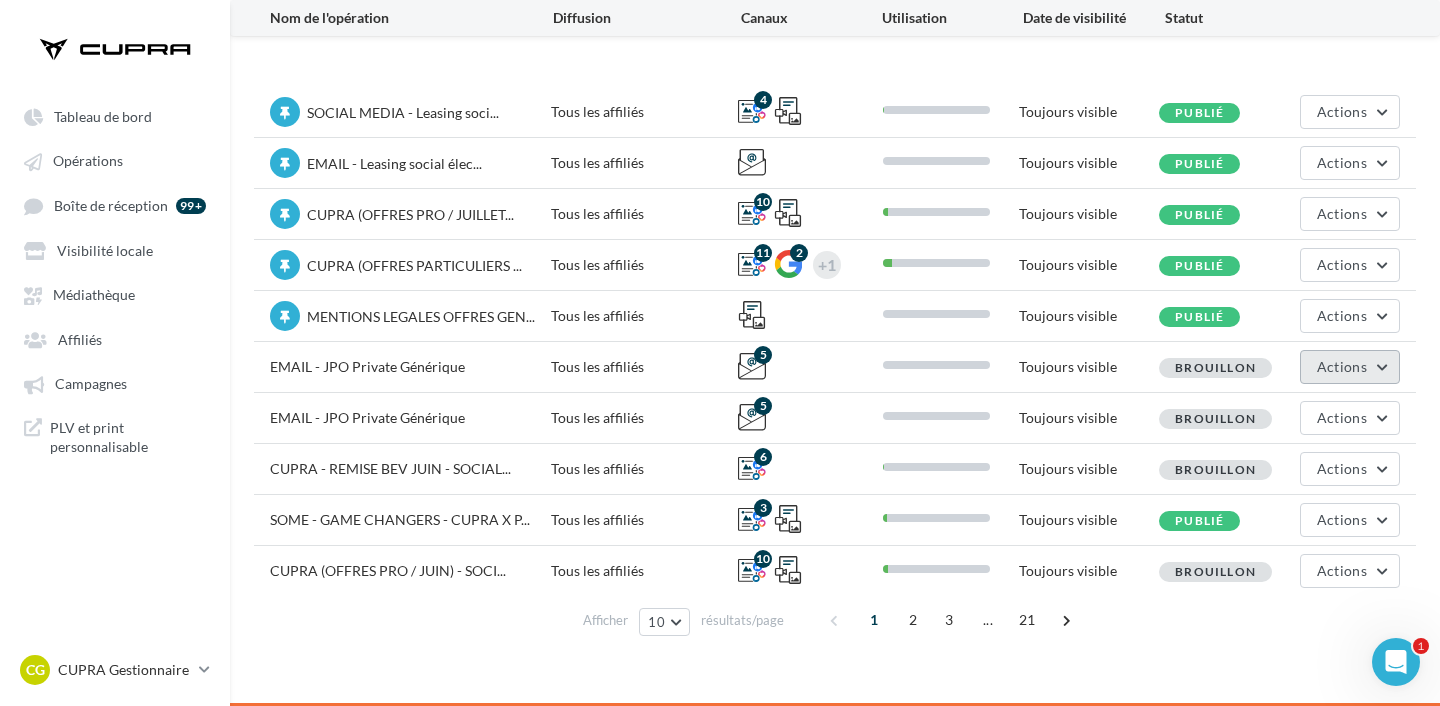 click on "Actions" at bounding box center (1350, 367) 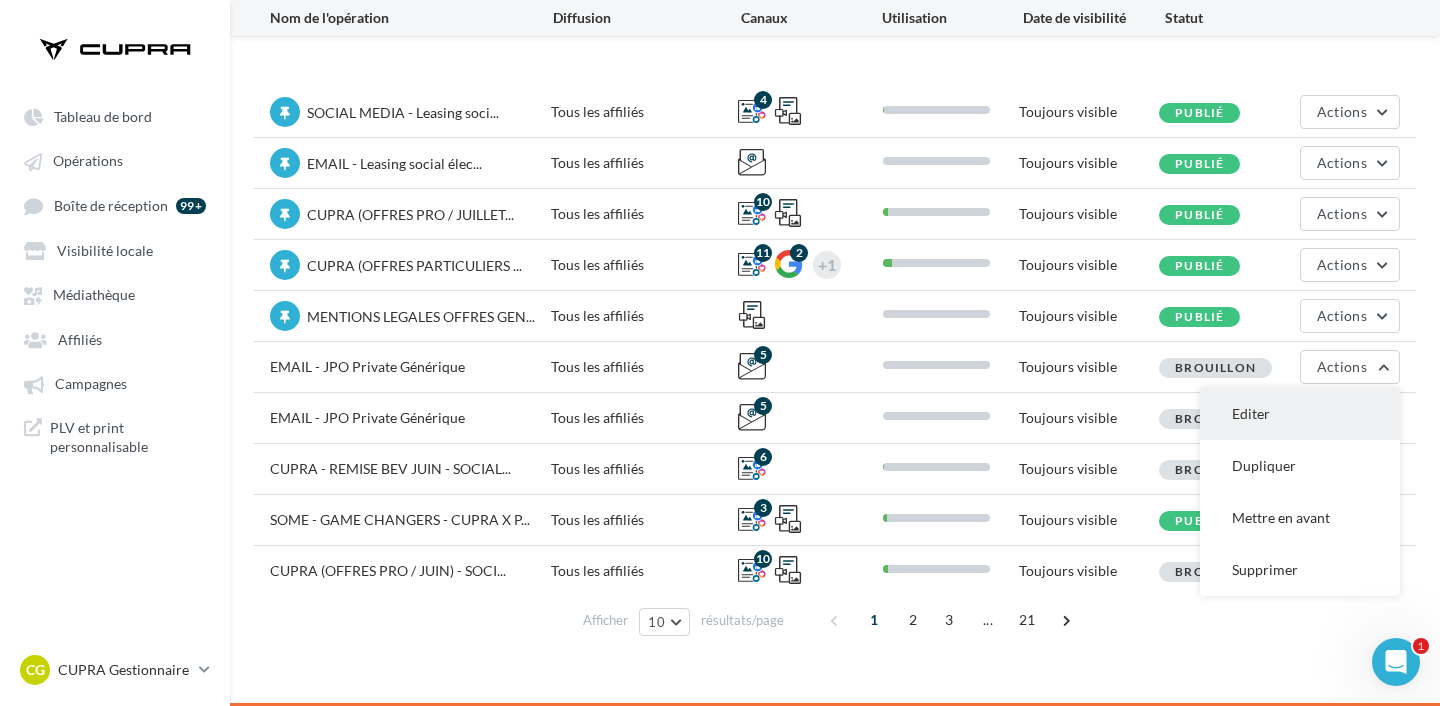 click on "Editer" at bounding box center [1300, 414] 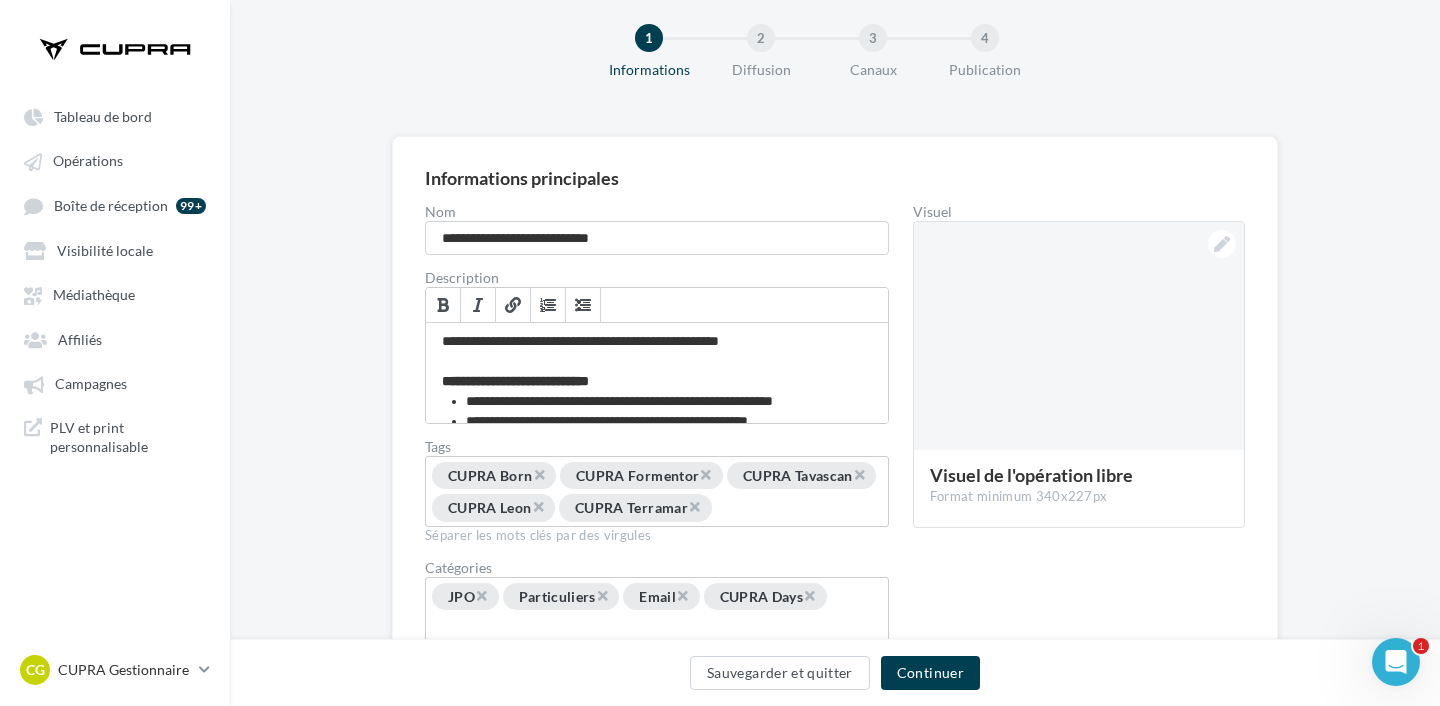 scroll, scrollTop: 0, scrollLeft: 0, axis: both 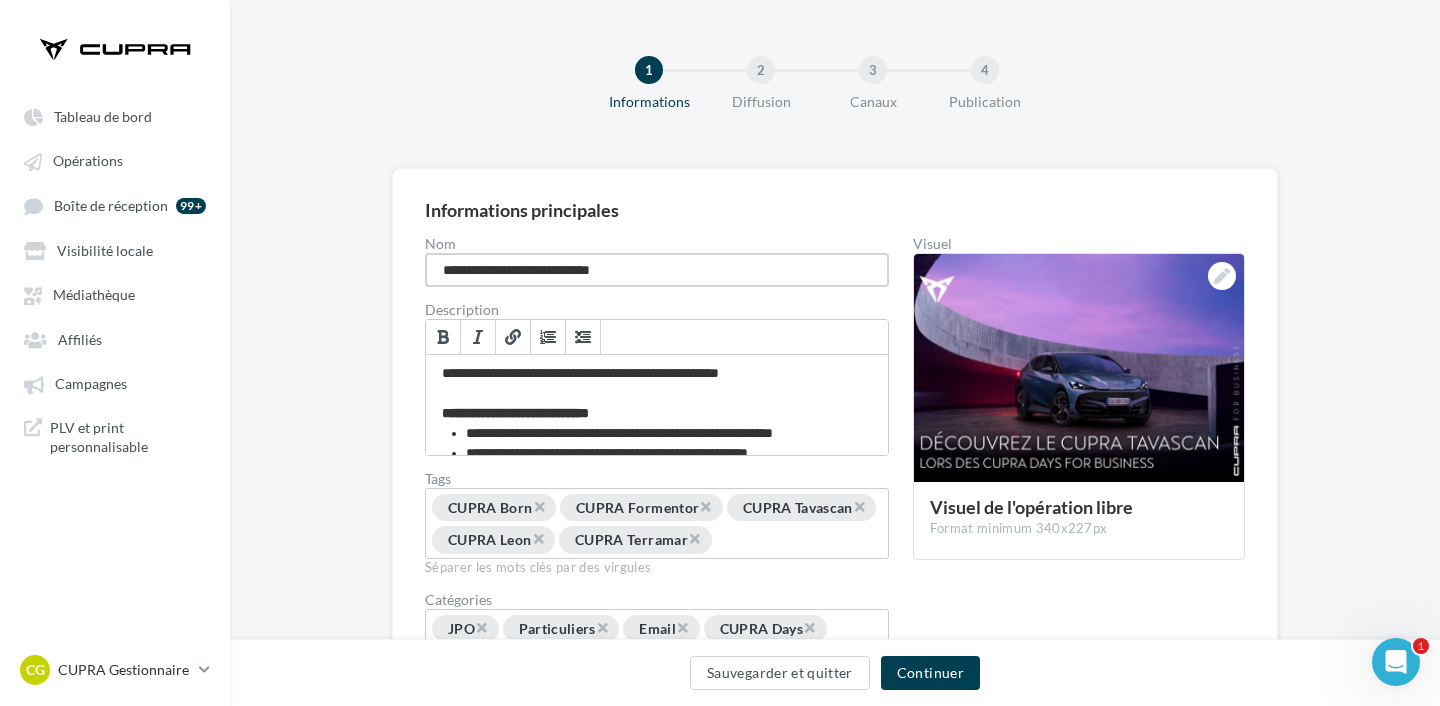 drag, startPoint x: 568, startPoint y: 269, endPoint x: 527, endPoint y: 266, distance: 41.109608 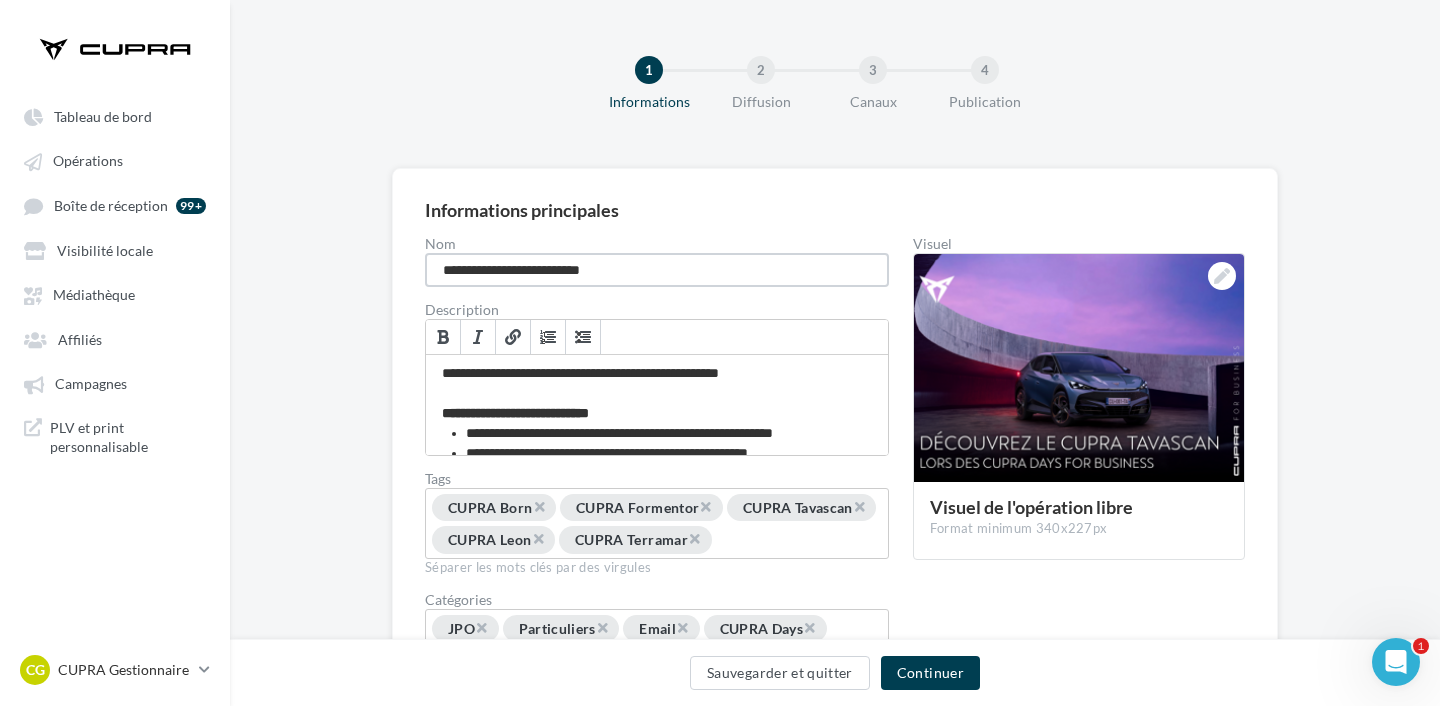 type on "**********" 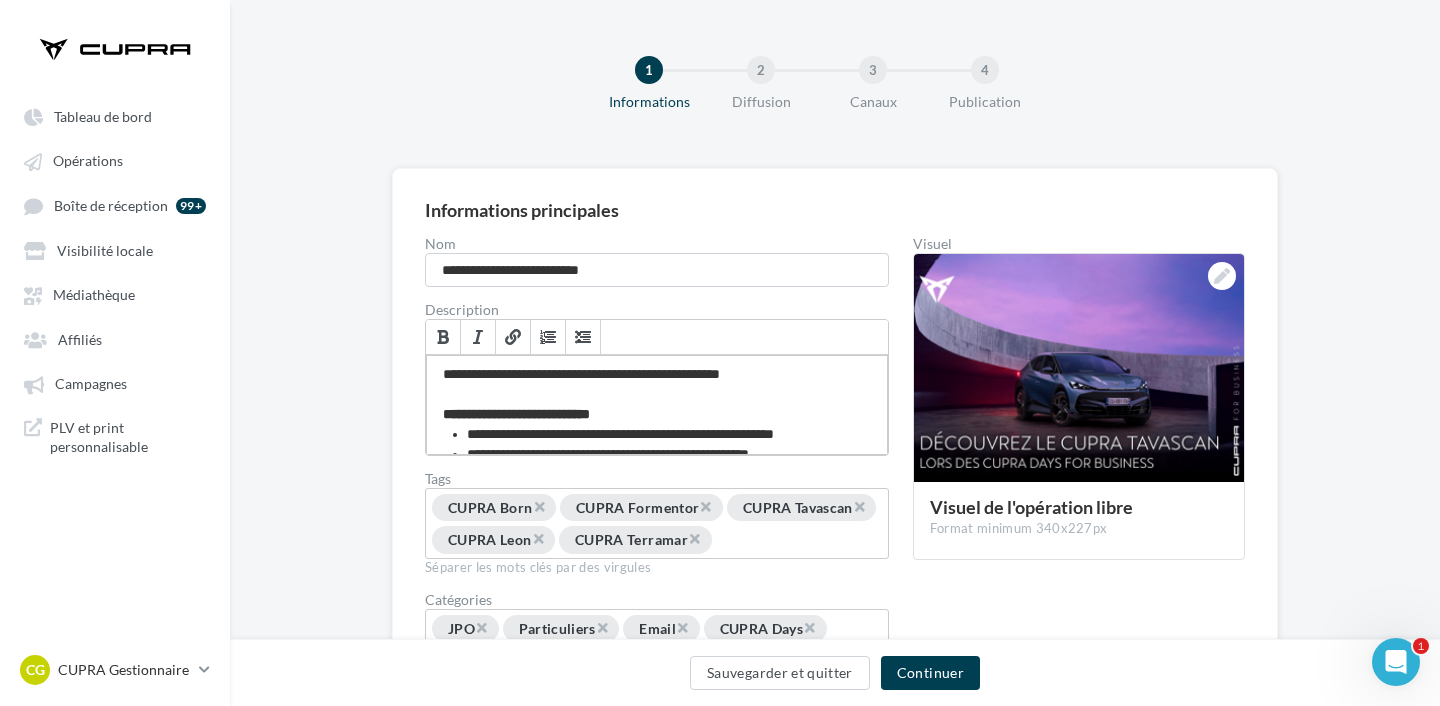 click on "**********" at bounding box center [657, 405] 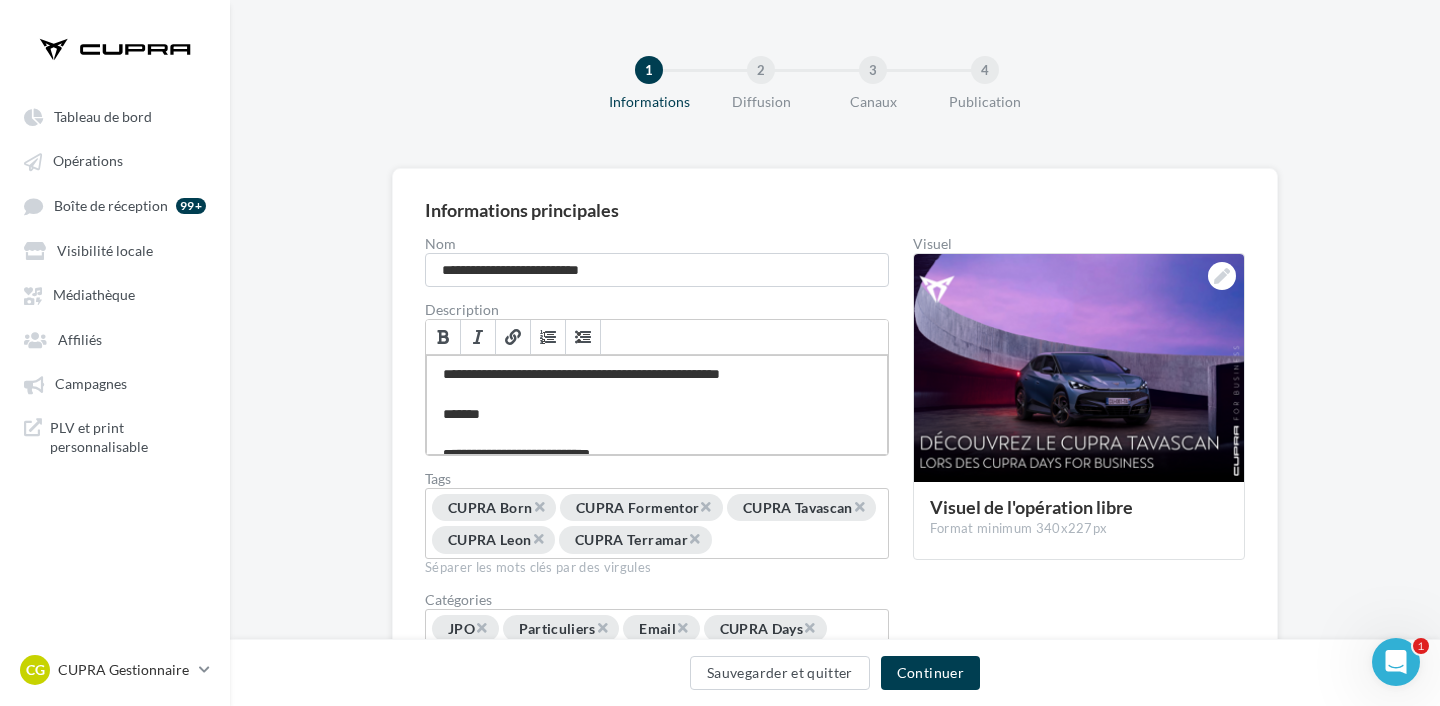 type 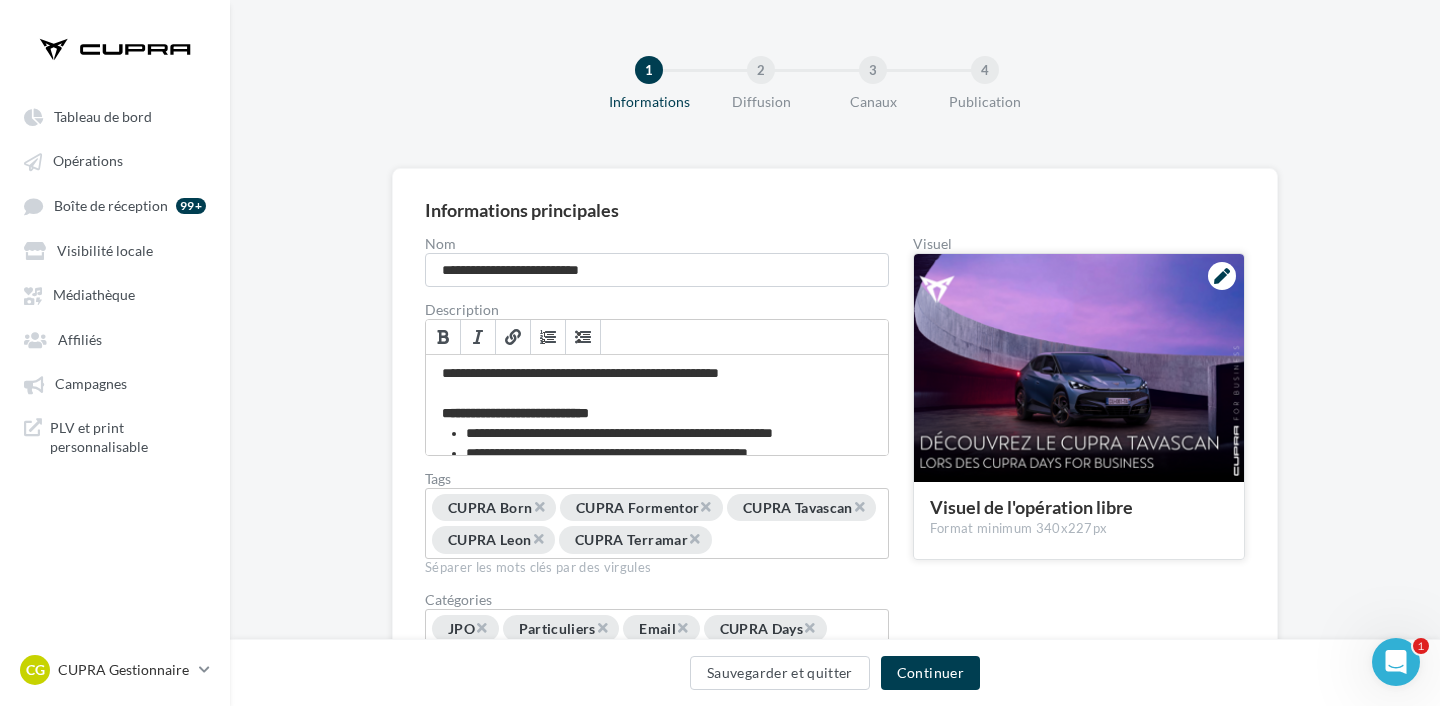 click at bounding box center [1222, 276] 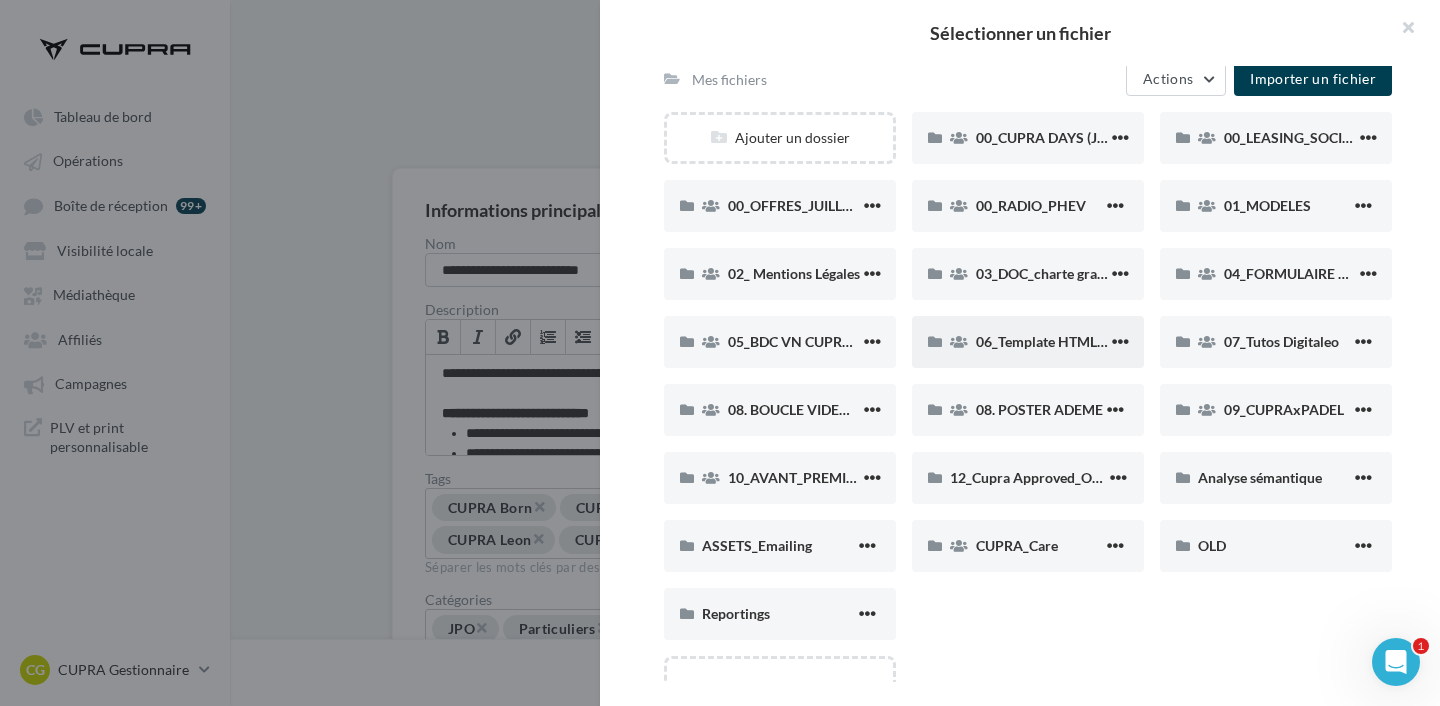 scroll, scrollTop: 111, scrollLeft: 0, axis: vertical 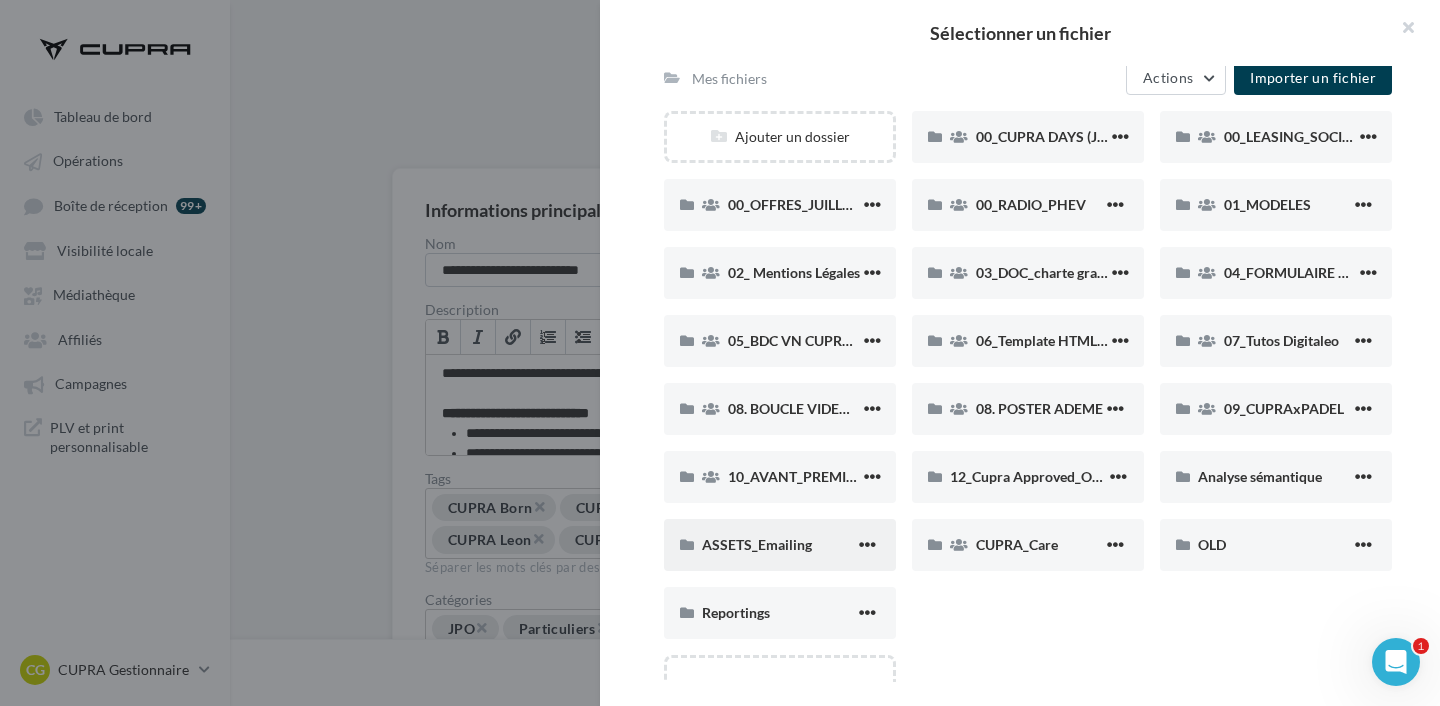 click on "ASSETS_Emailing" at bounding box center (780, 545) 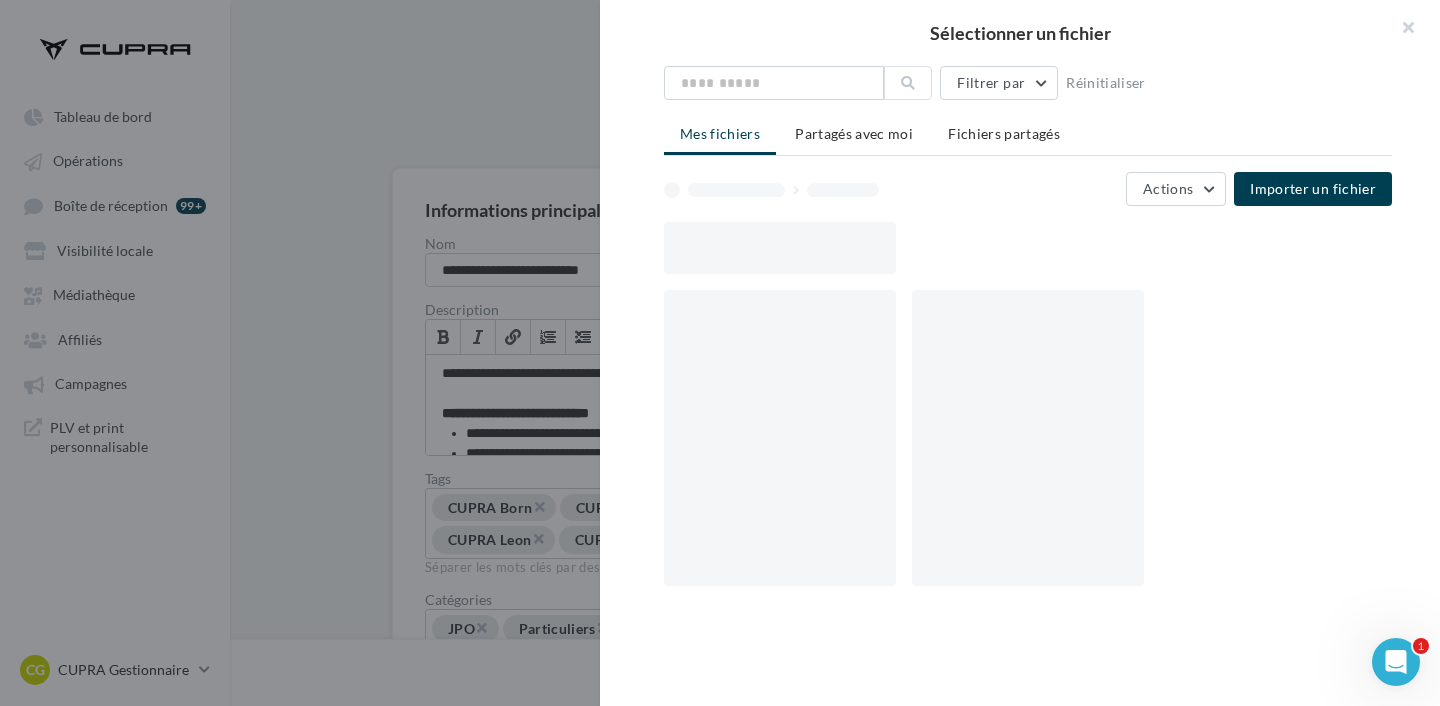 scroll, scrollTop: 0, scrollLeft: 0, axis: both 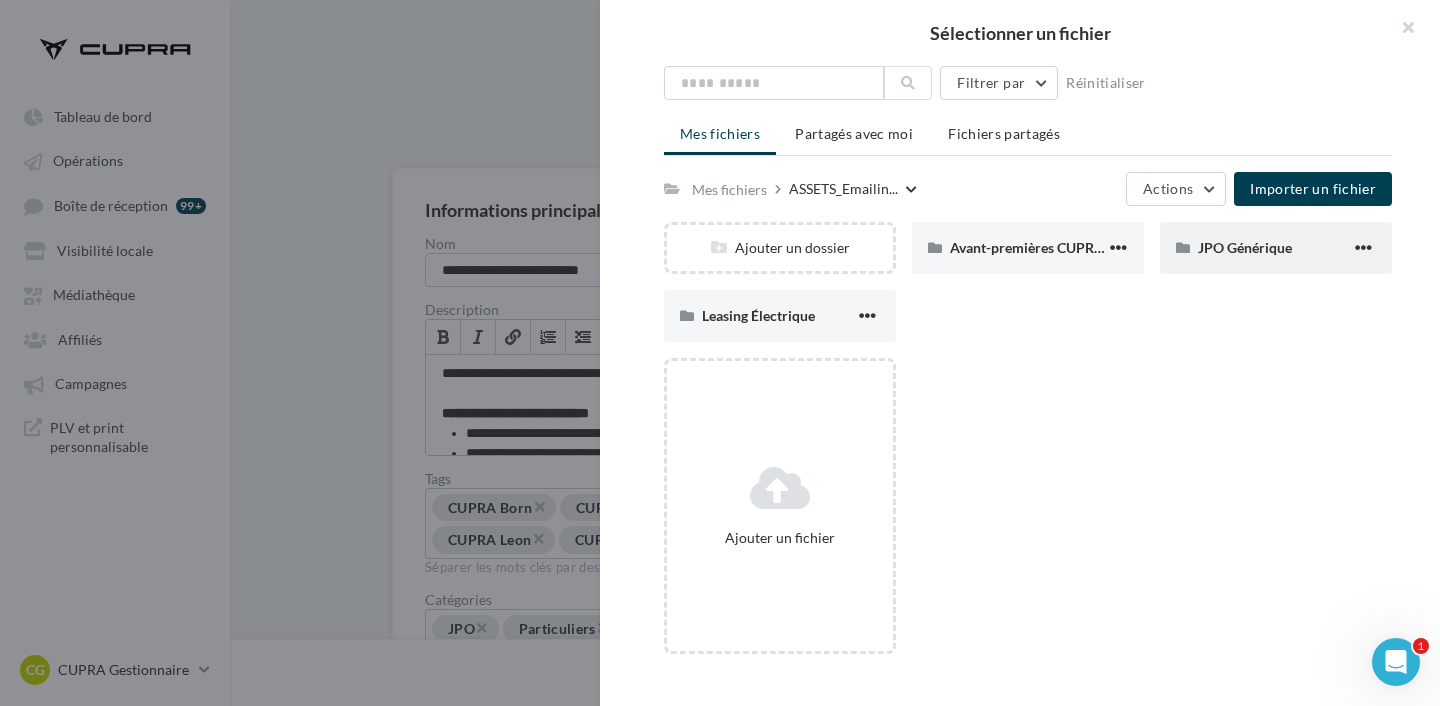 click on "JPO Générique" at bounding box center [1276, 248] 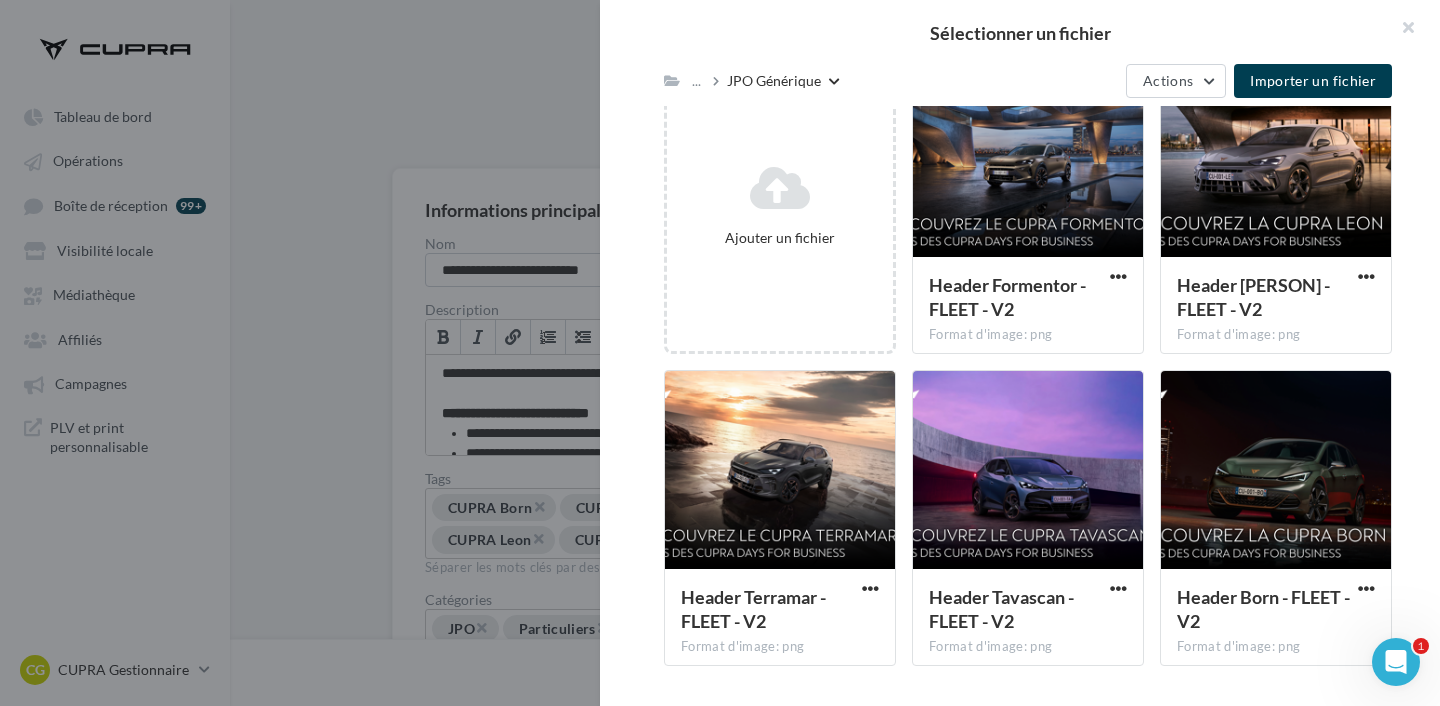scroll, scrollTop: 391, scrollLeft: 0, axis: vertical 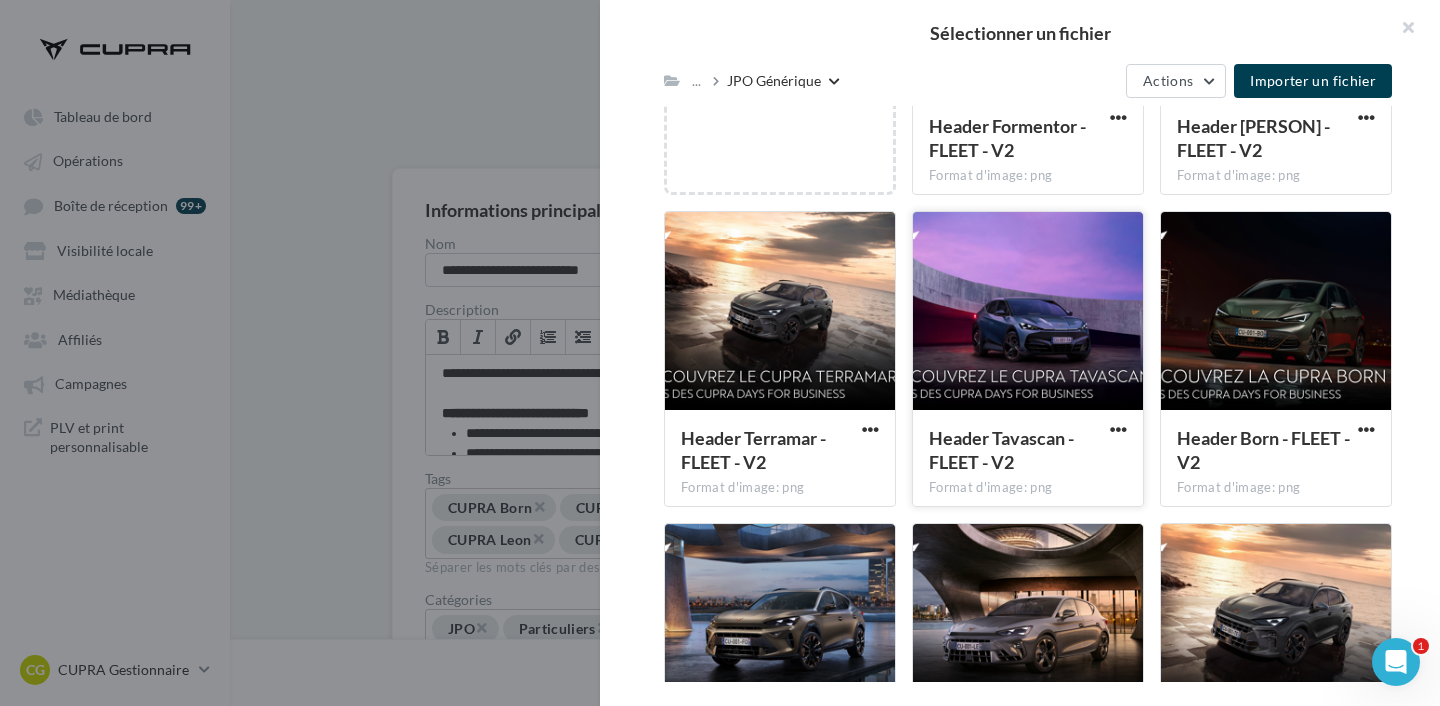 click at bounding box center (1028, 312) 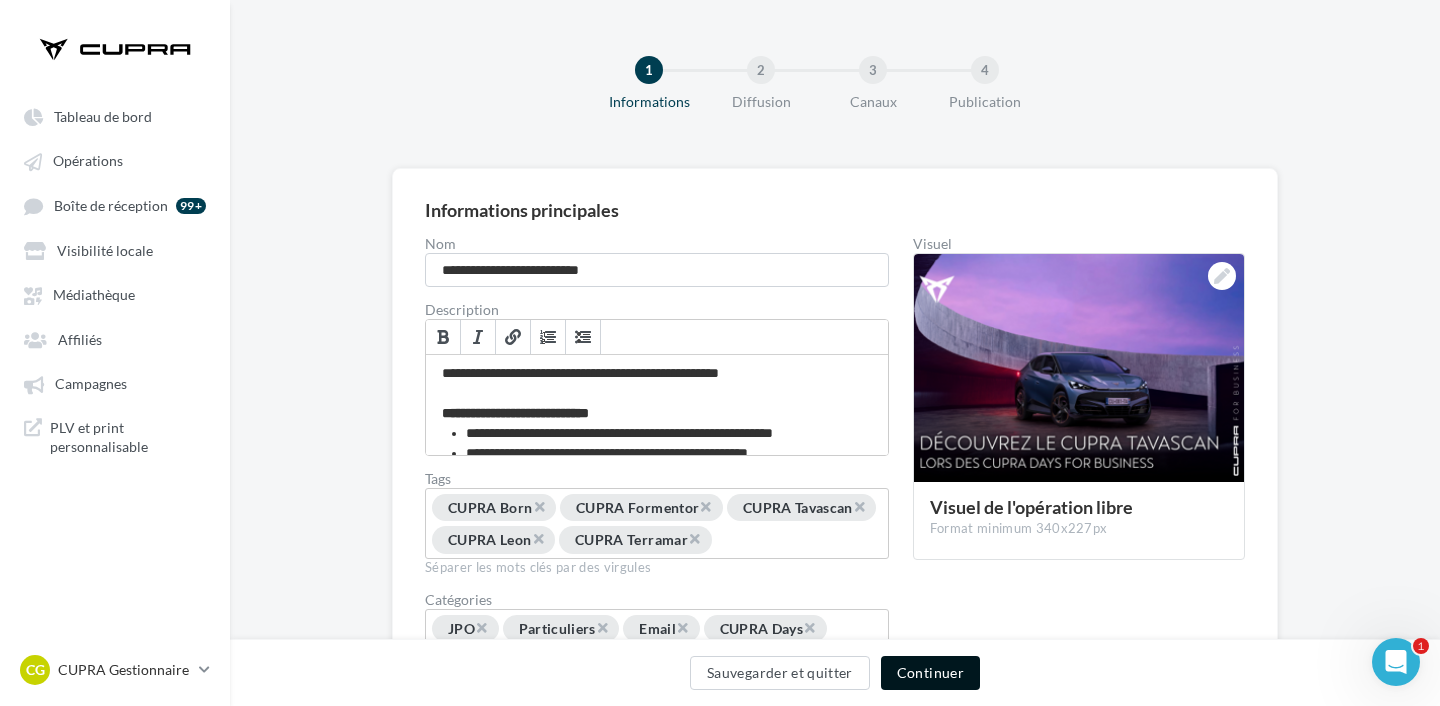 click on "Continuer" at bounding box center [930, 673] 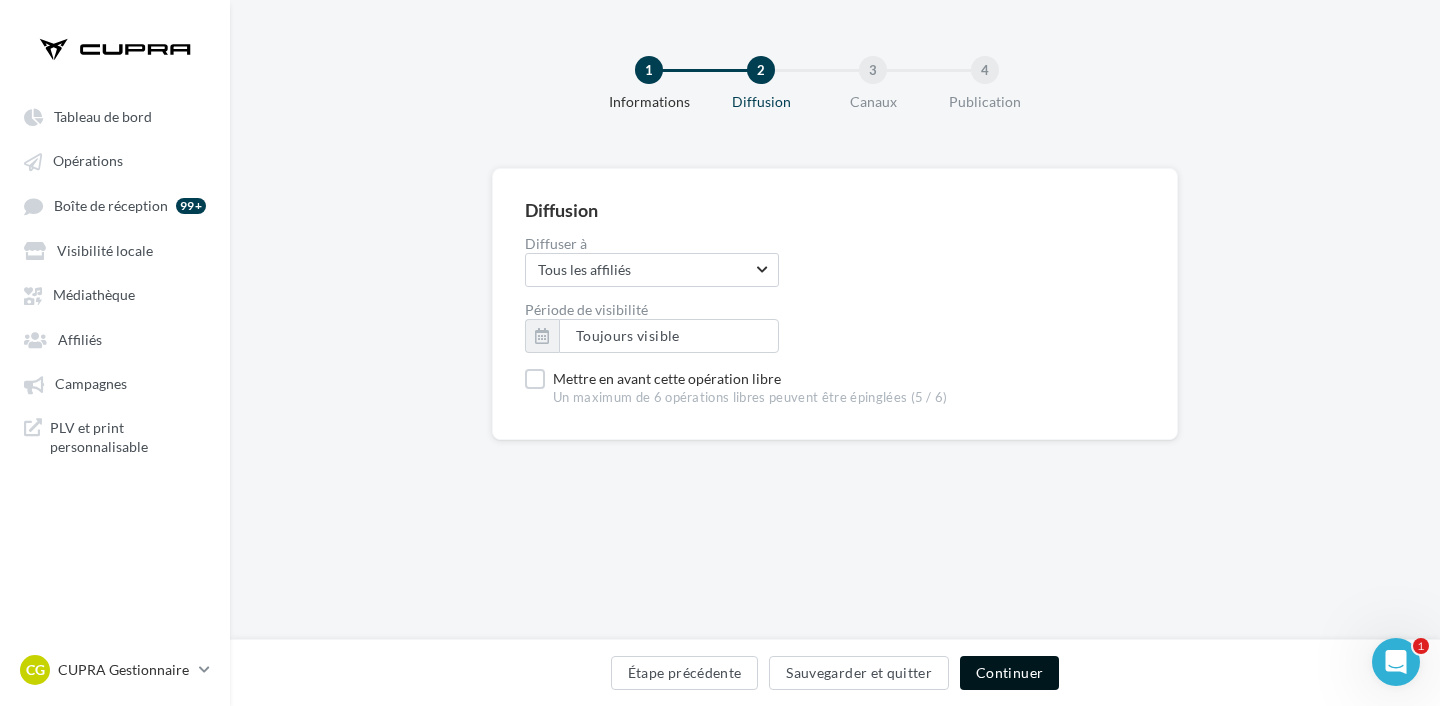 click on "Continuer" at bounding box center (1009, 673) 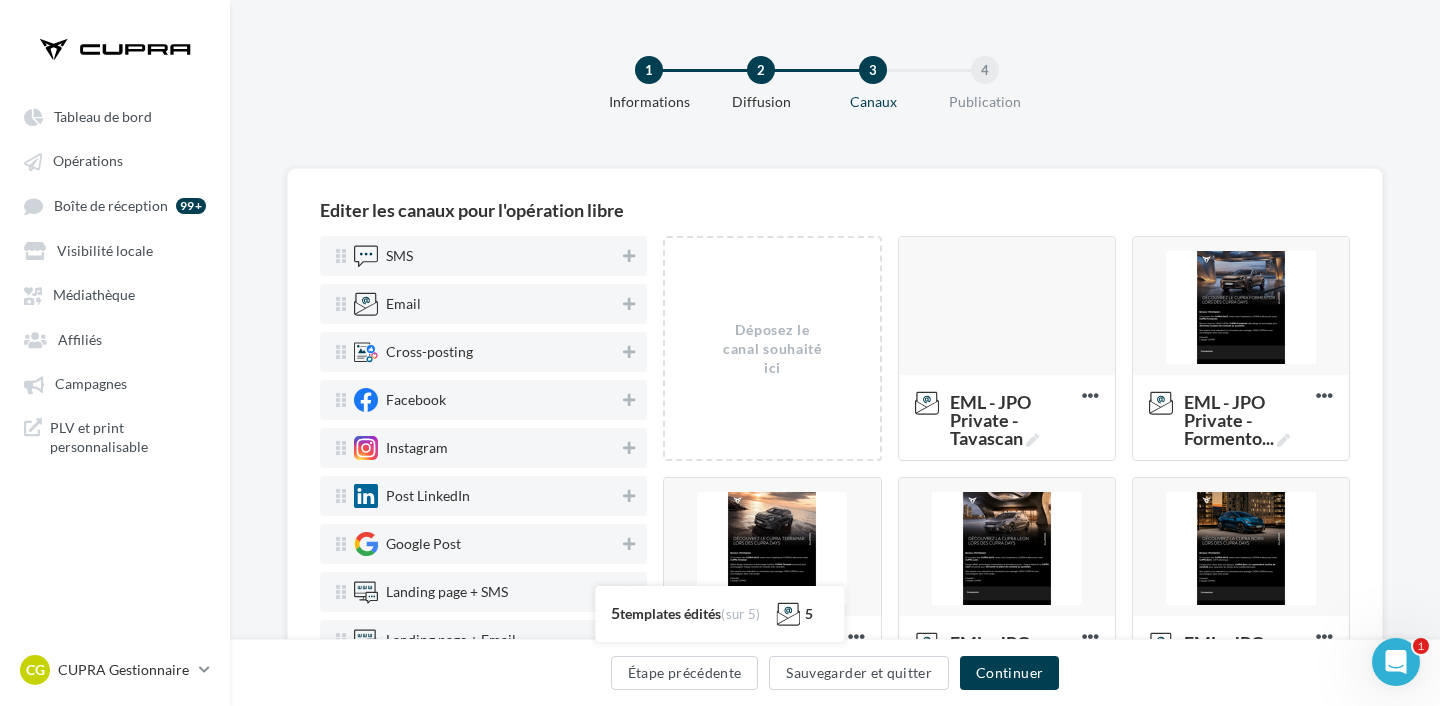 scroll, scrollTop: 38, scrollLeft: 0, axis: vertical 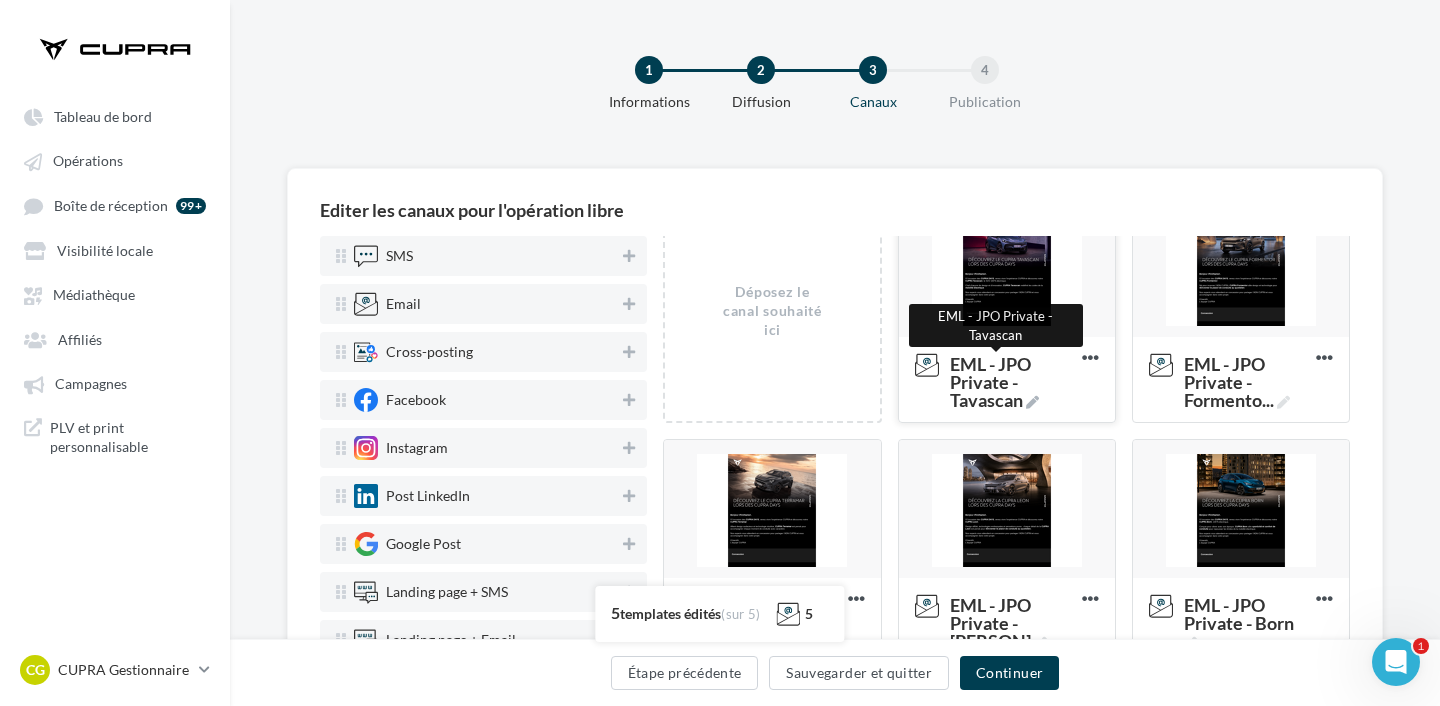 click at bounding box center (1032, 402) 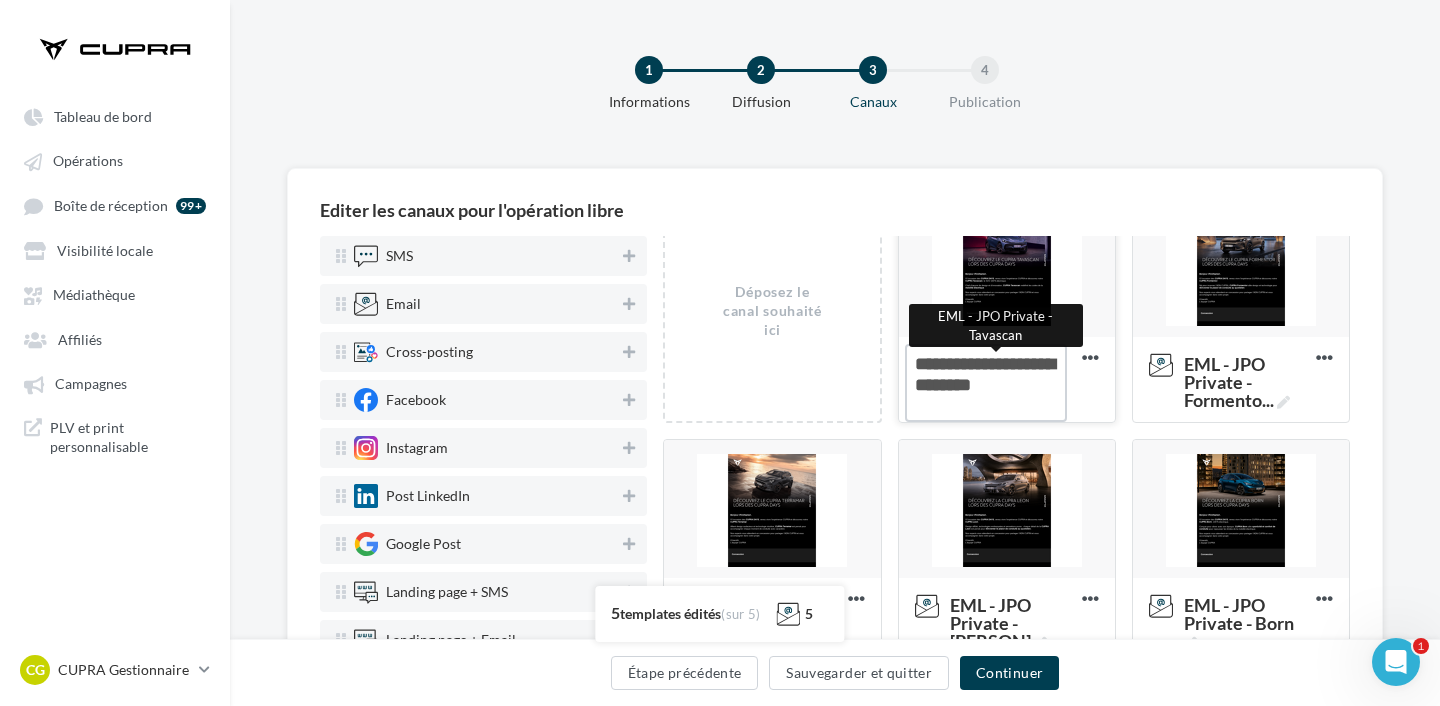 click on "EML - JPO Private - [PERSON]
EML - JPO Private - [PERSON]" at bounding box center [986, 383] 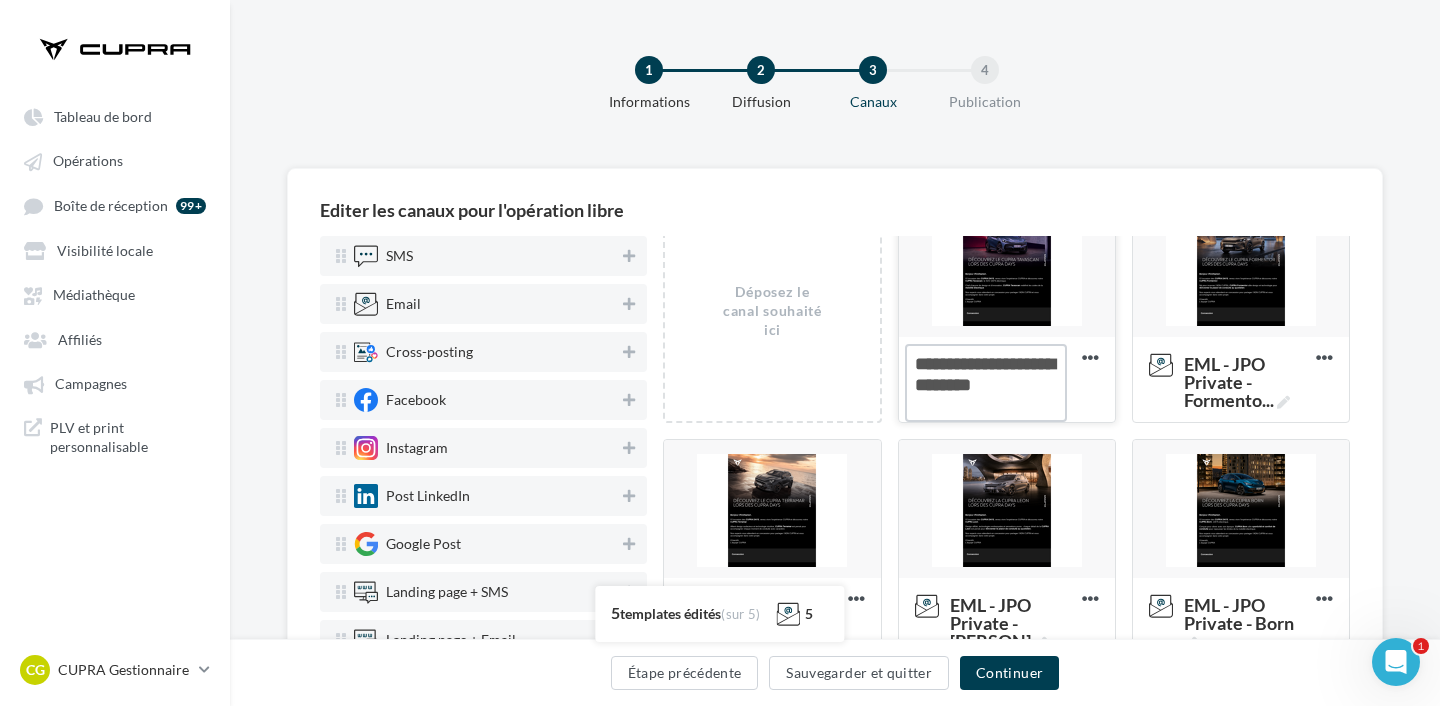 drag, startPoint x: 972, startPoint y: 389, endPoint x: 908, endPoint y: 389, distance: 64 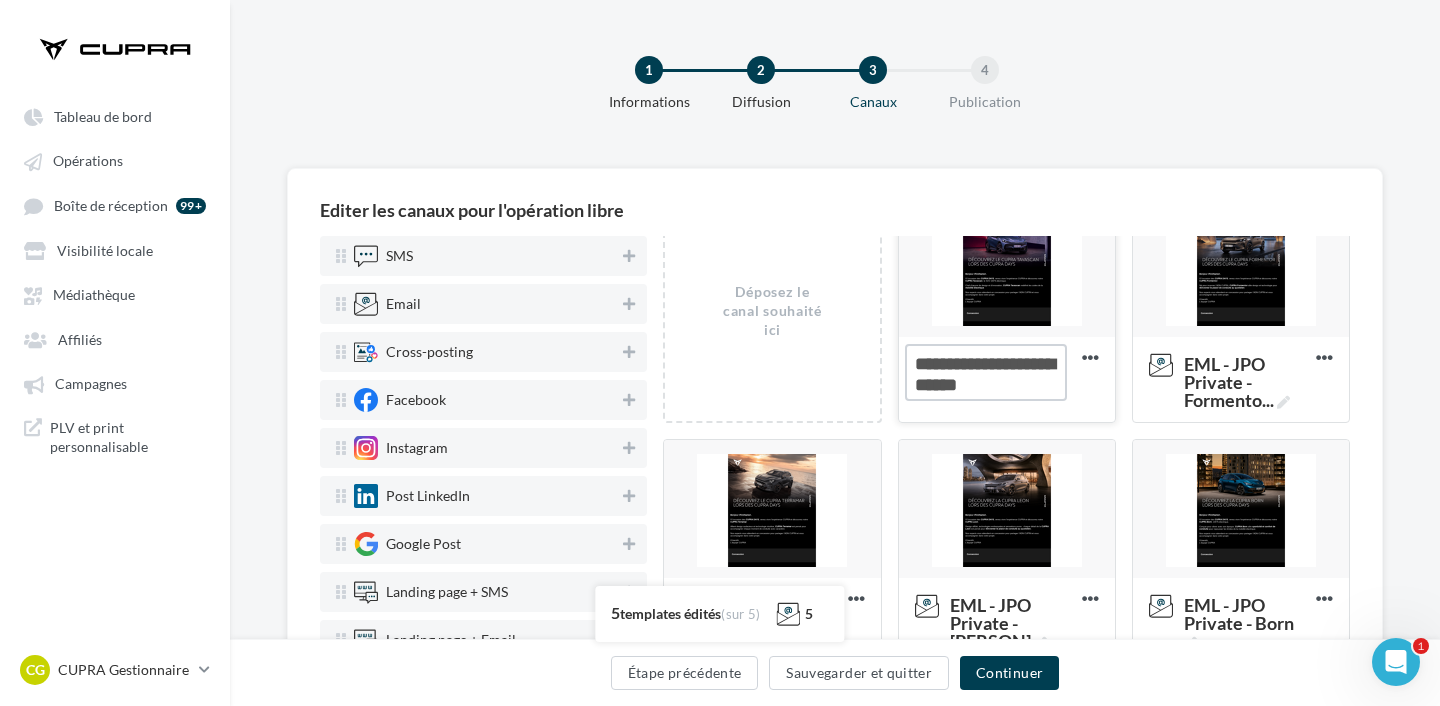 type on "**********" 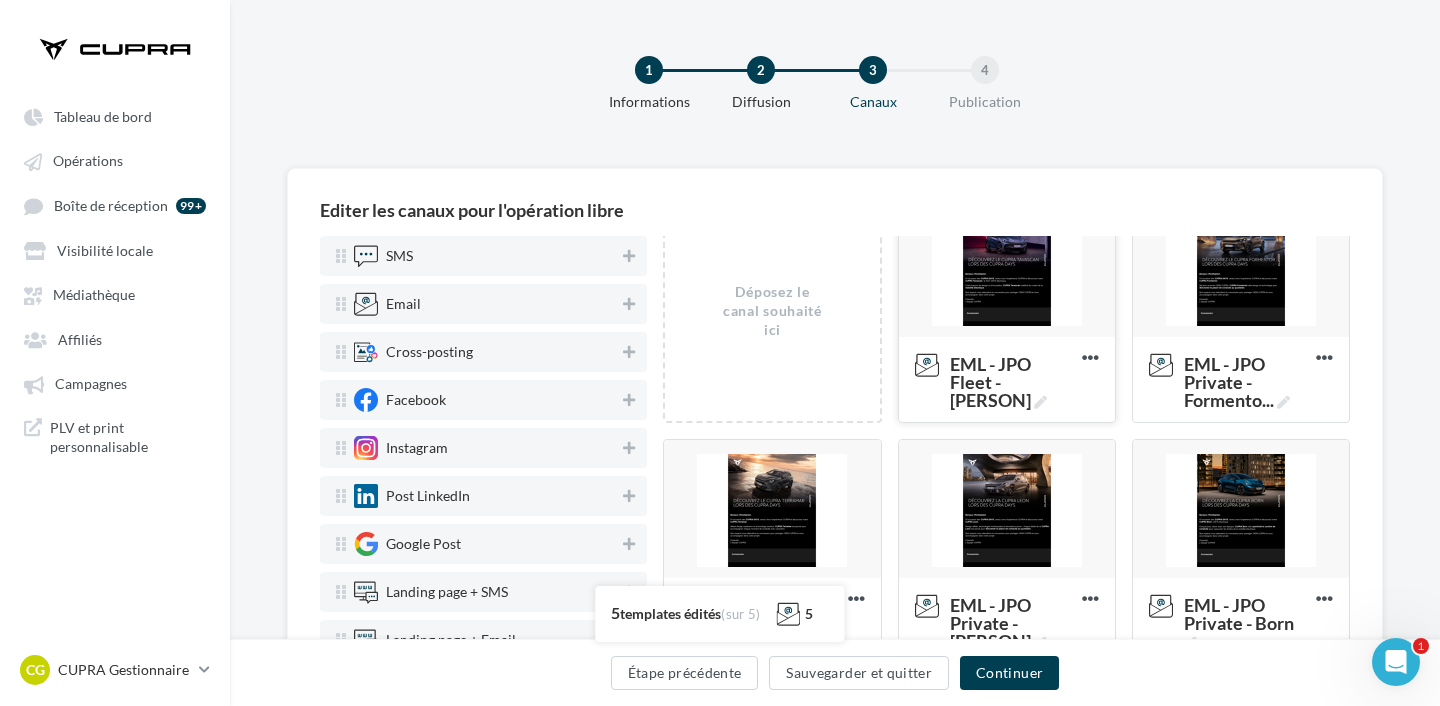 click at bounding box center [1007, 269] 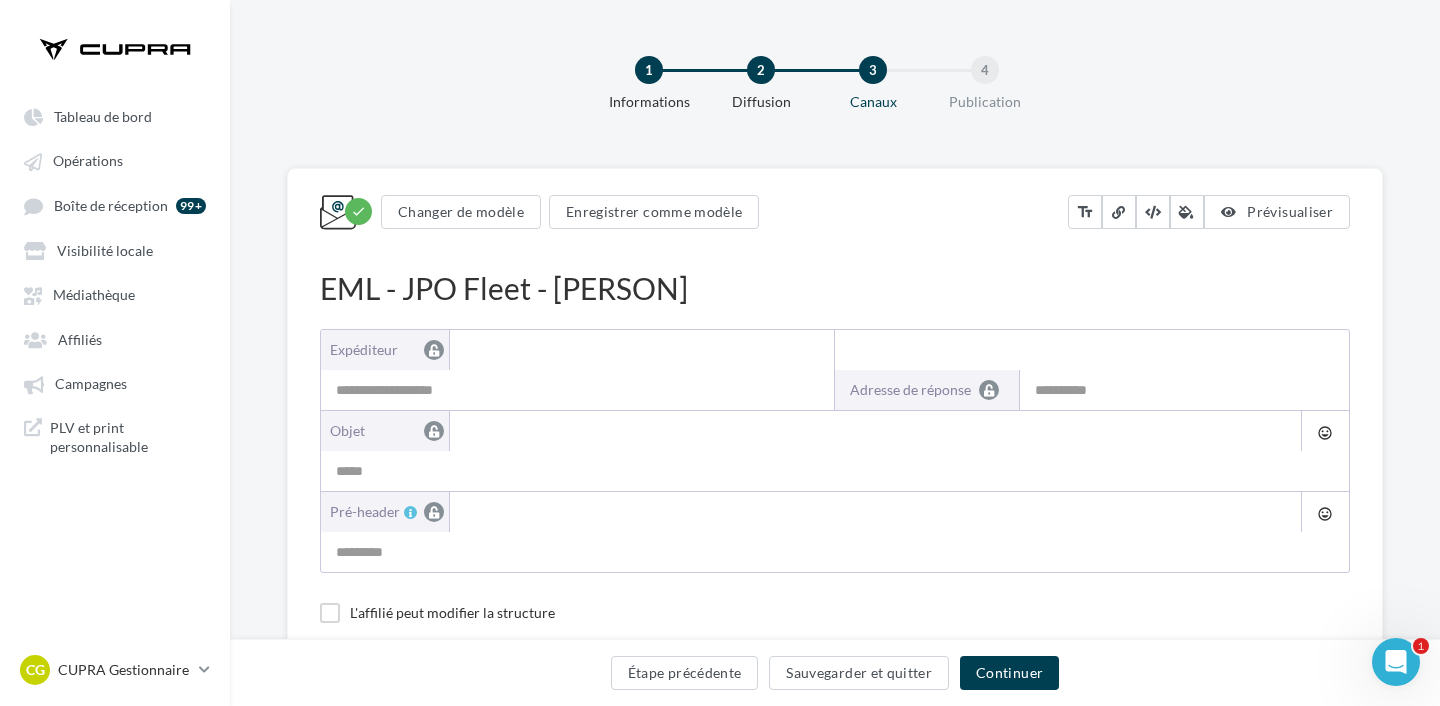 type on "**********" 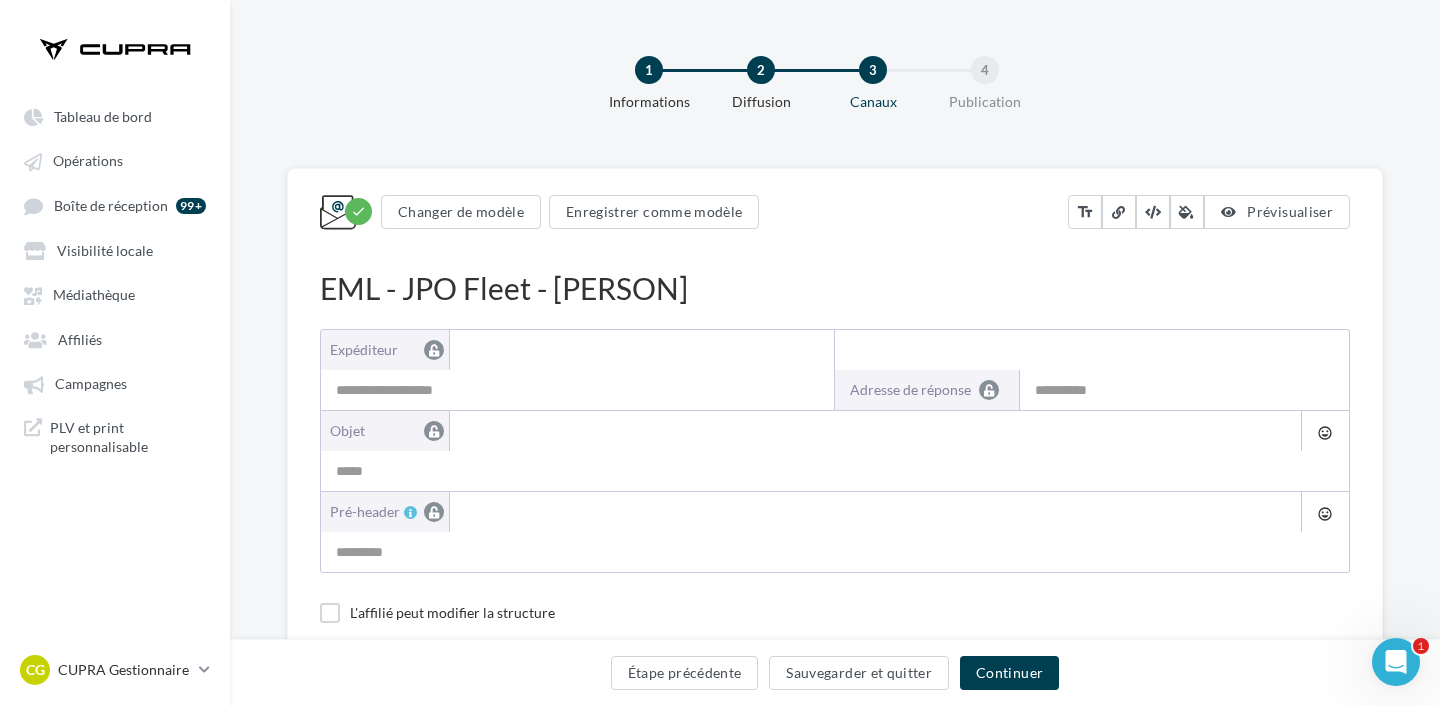 type on "**********" 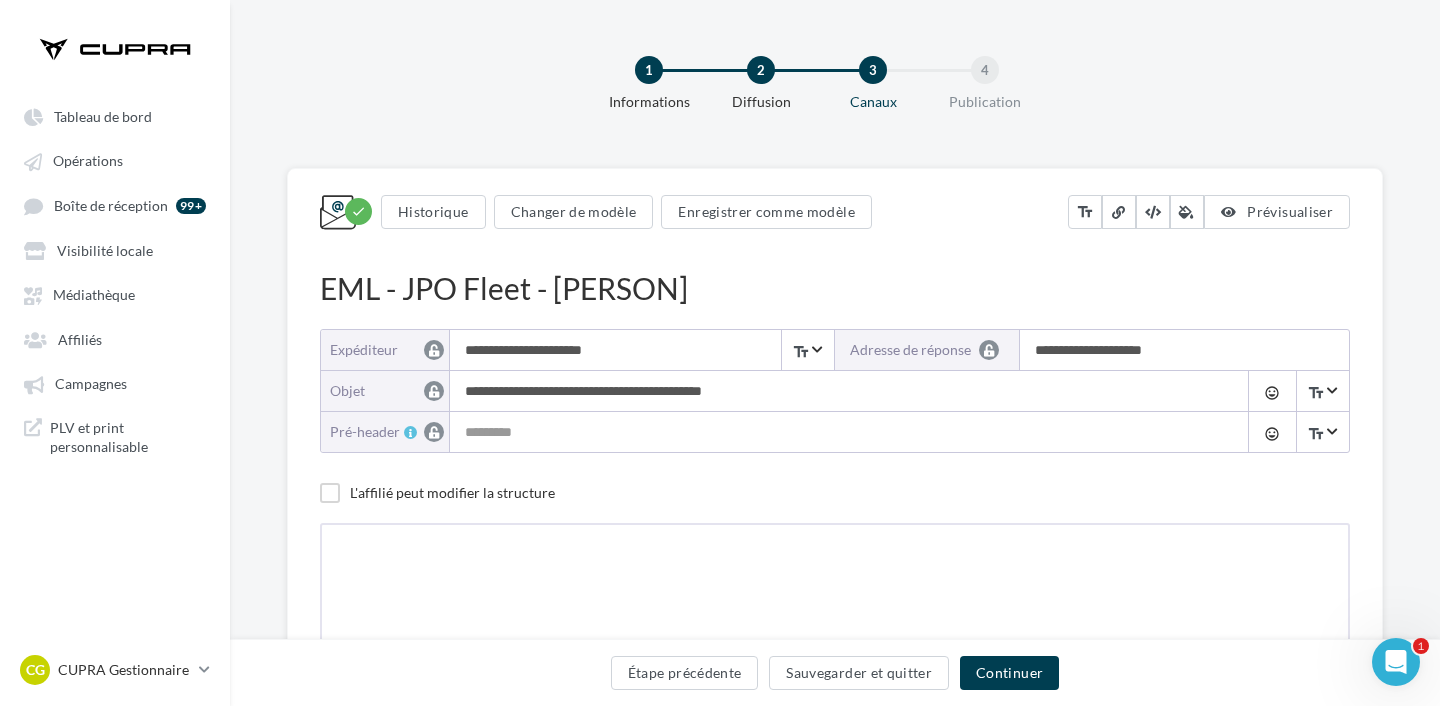 scroll, scrollTop: 43, scrollLeft: 0, axis: vertical 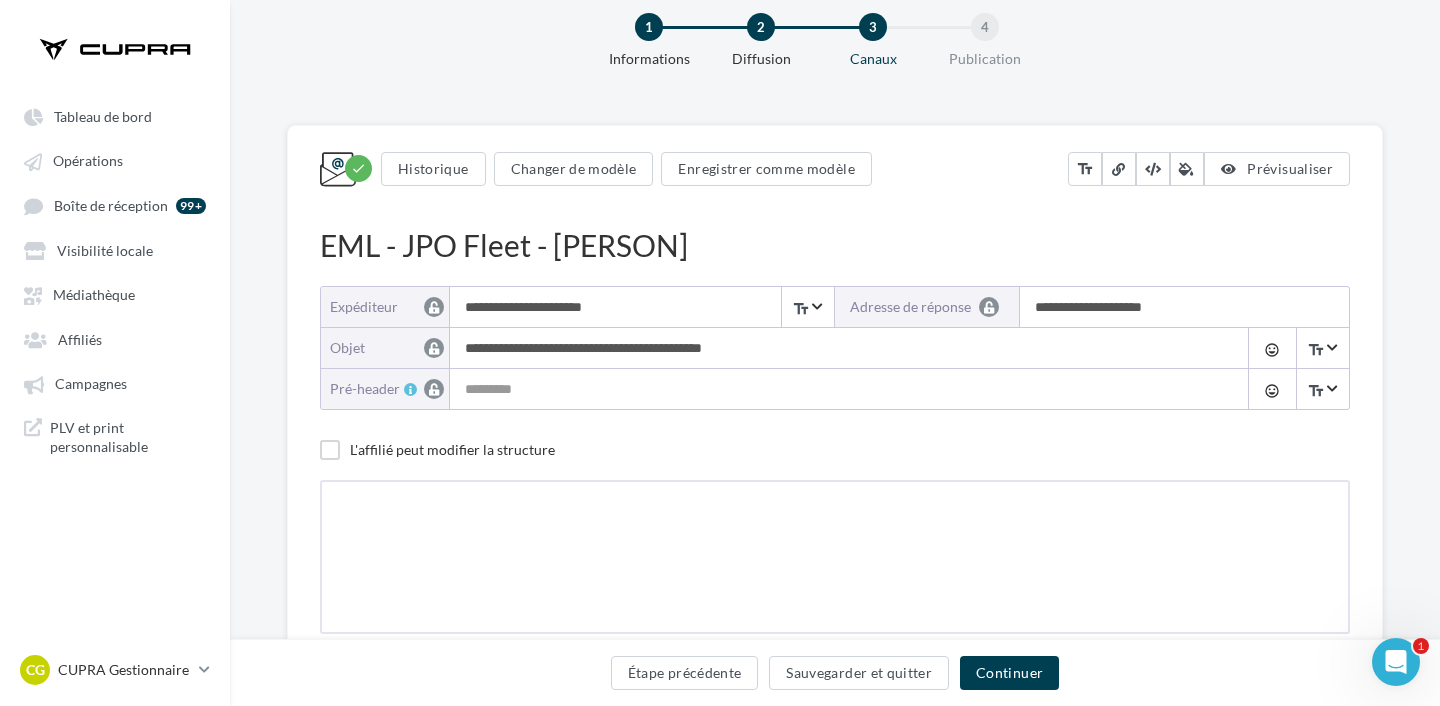 click on "**********" at bounding box center [844, 348] 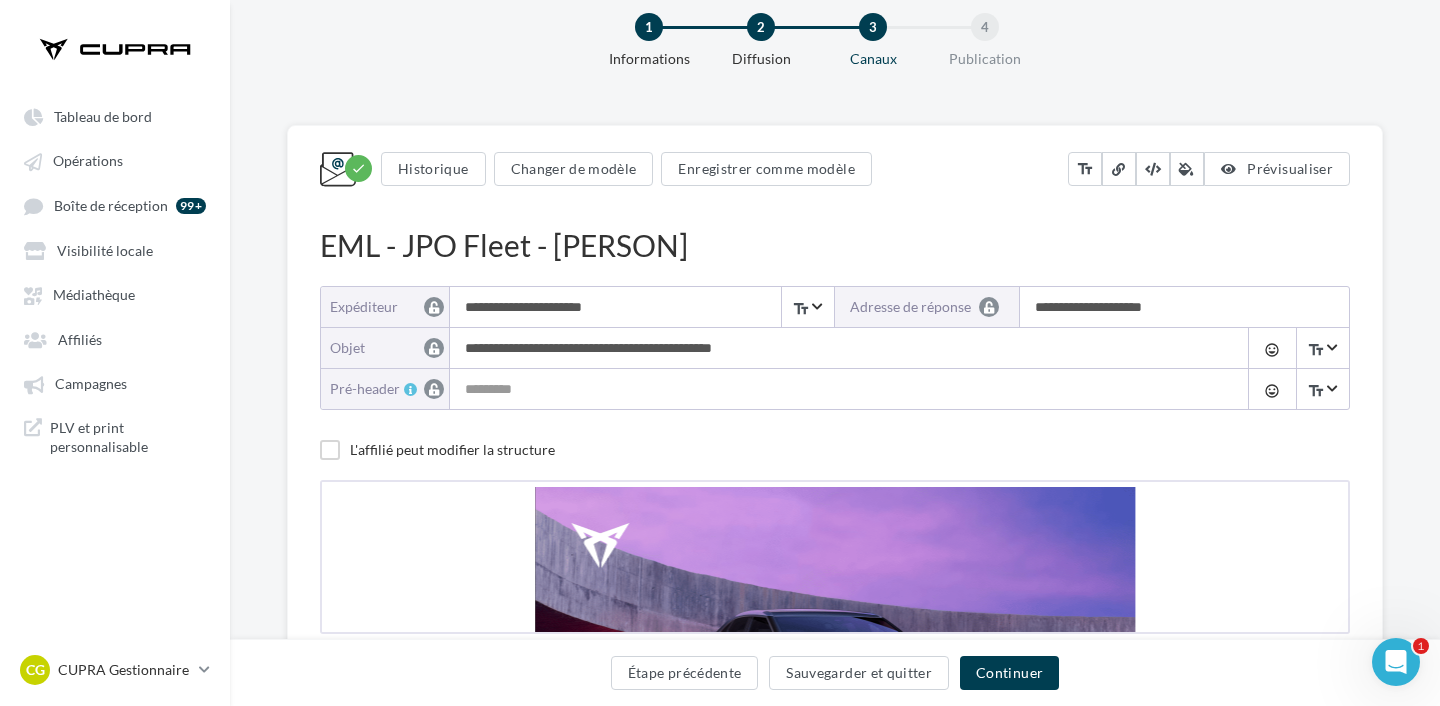 scroll, scrollTop: 0, scrollLeft: 0, axis: both 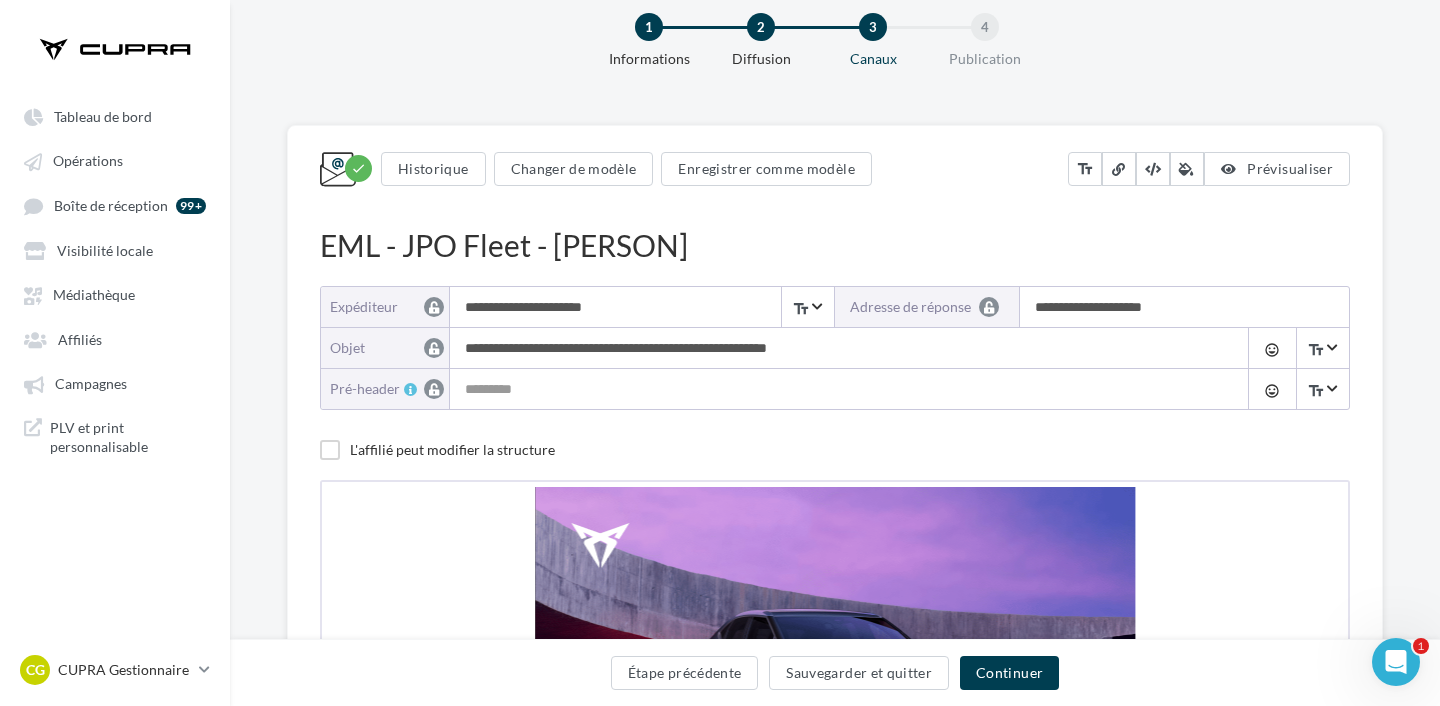 drag, startPoint x: 886, startPoint y: 352, endPoint x: 792, endPoint y: 352, distance: 94 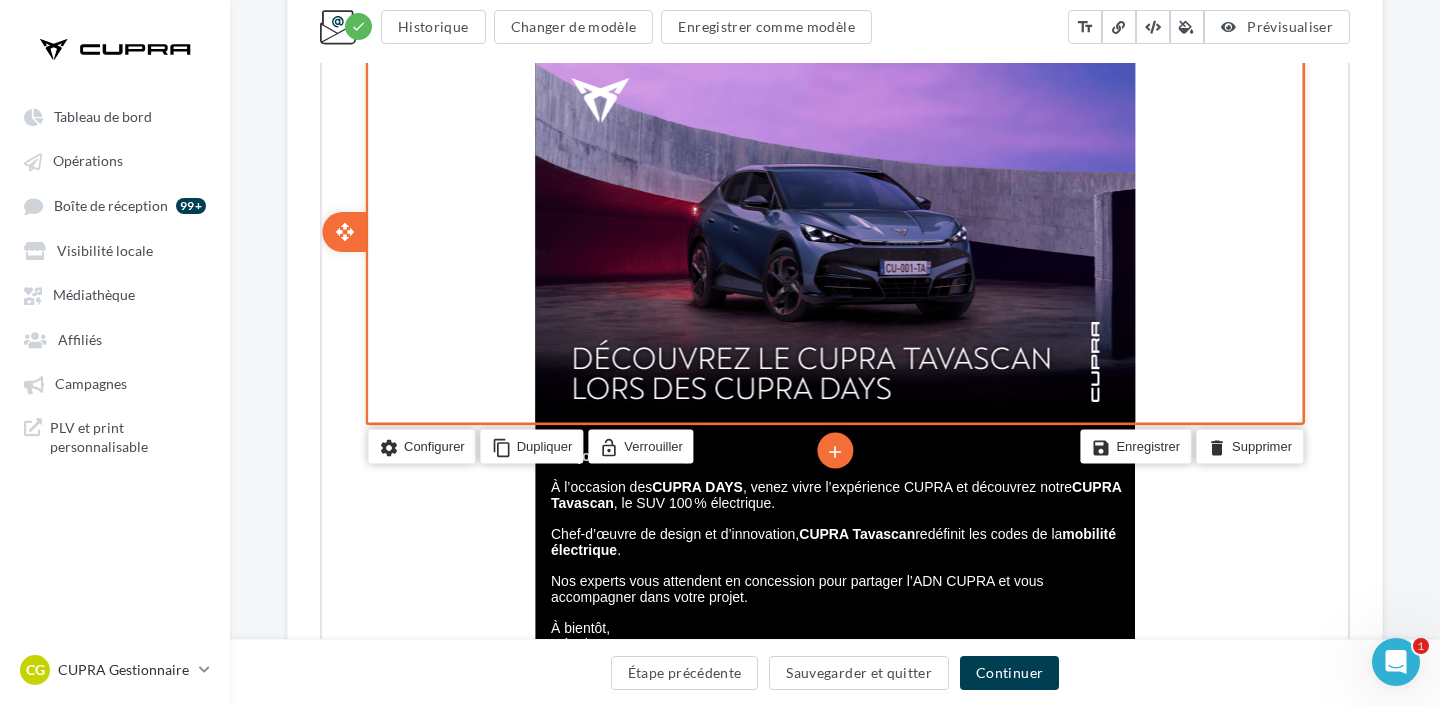 scroll, scrollTop: 516, scrollLeft: 0, axis: vertical 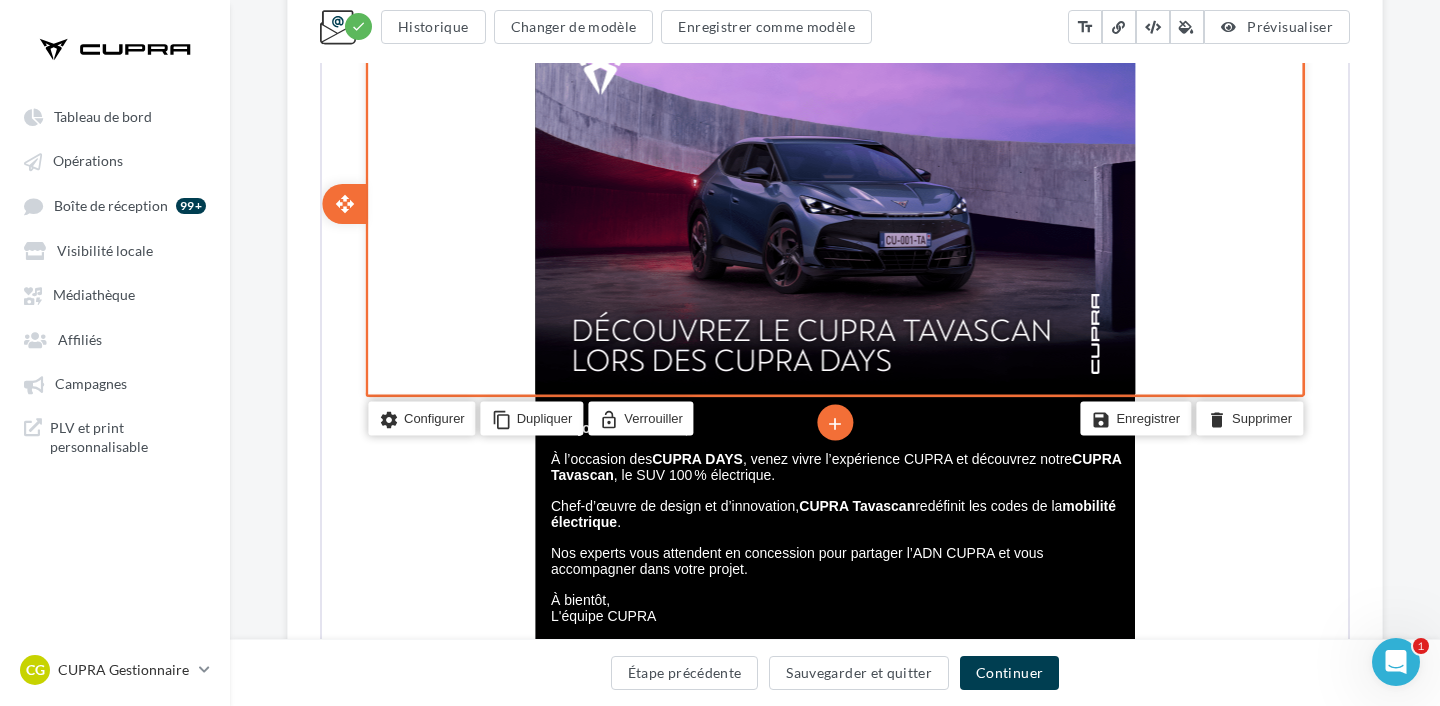 click on "add" at bounding box center (833, 582) 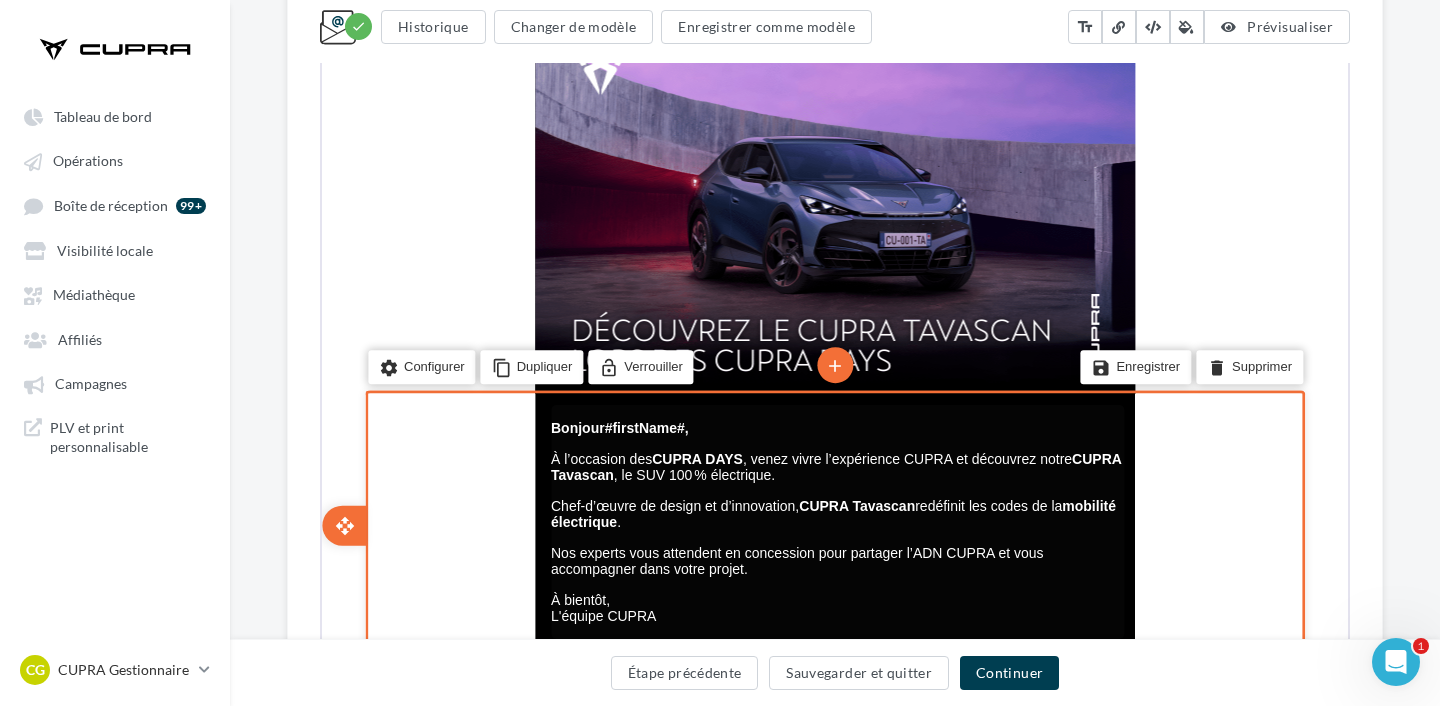 click on "À l’occasion des  CUPRA DAYS , venez vivre l’expérience CUPRA et découvrez notre  CUPRA Tavascan , le SUV 100​% électrique." at bounding box center (834, 464) 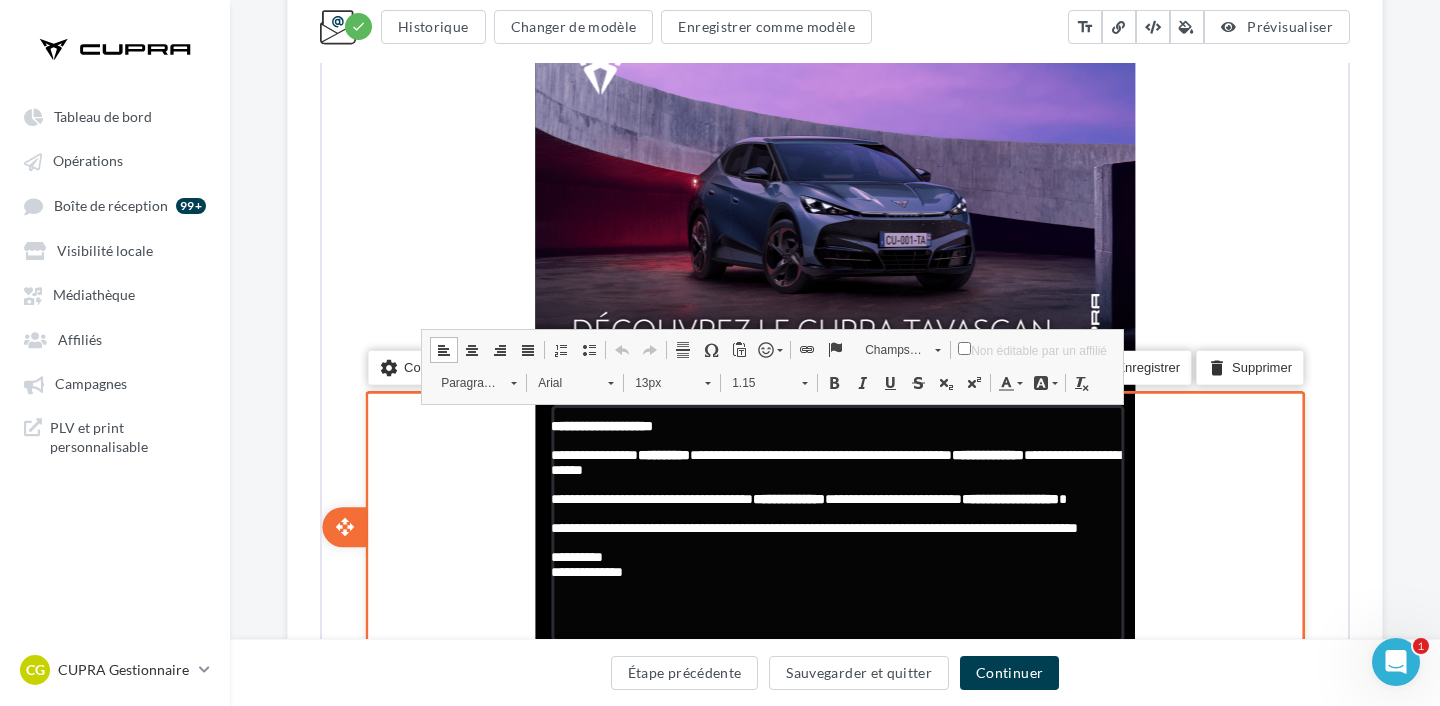 click on "**********" at bounding box center [833, 459] 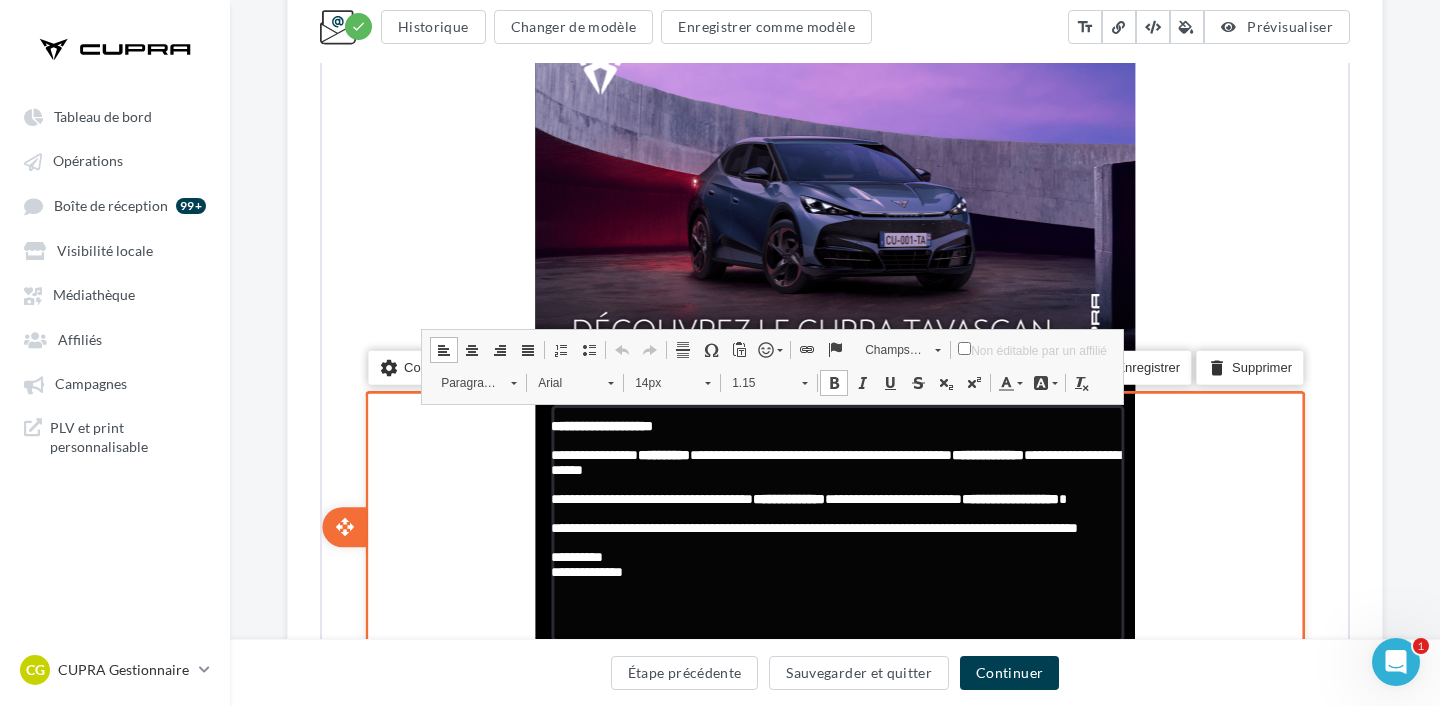 type 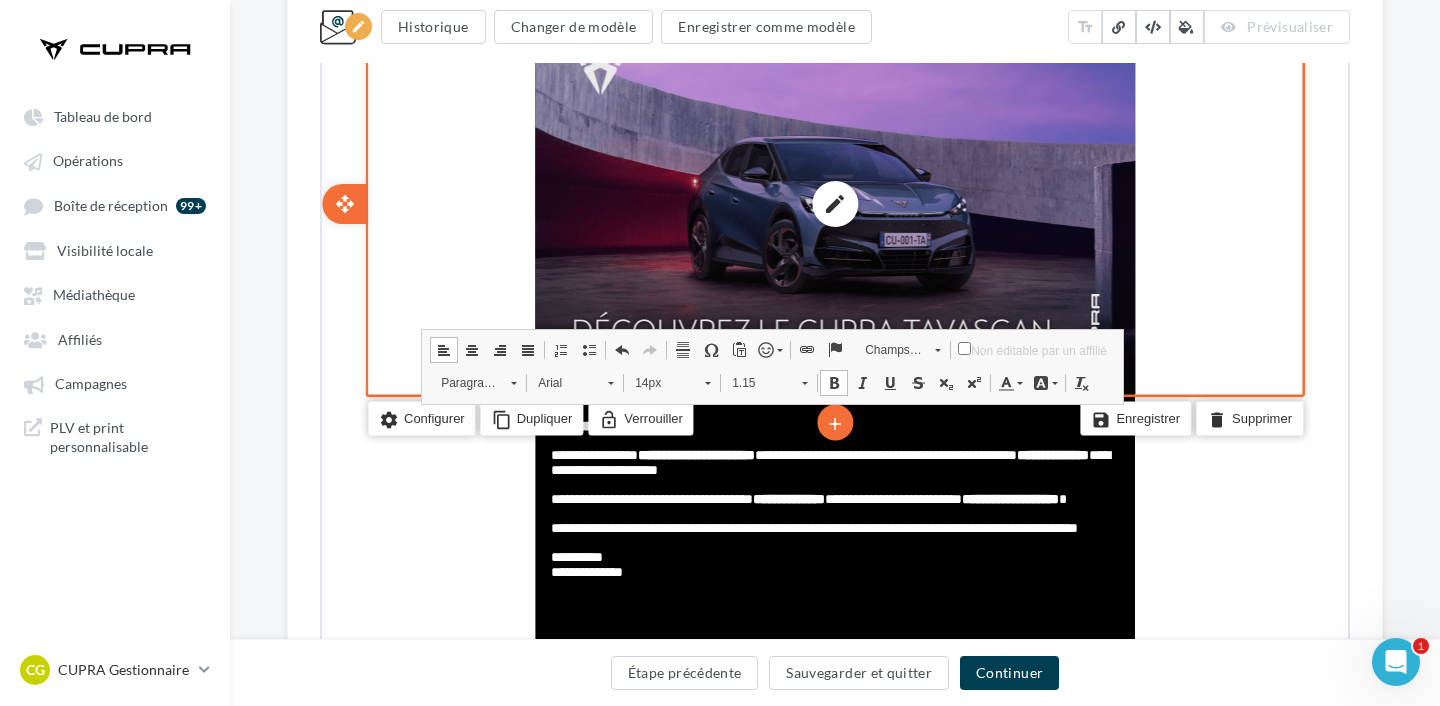 click on "edit               photo_library           rounded_corner      crop      link      style" at bounding box center (833, 201) 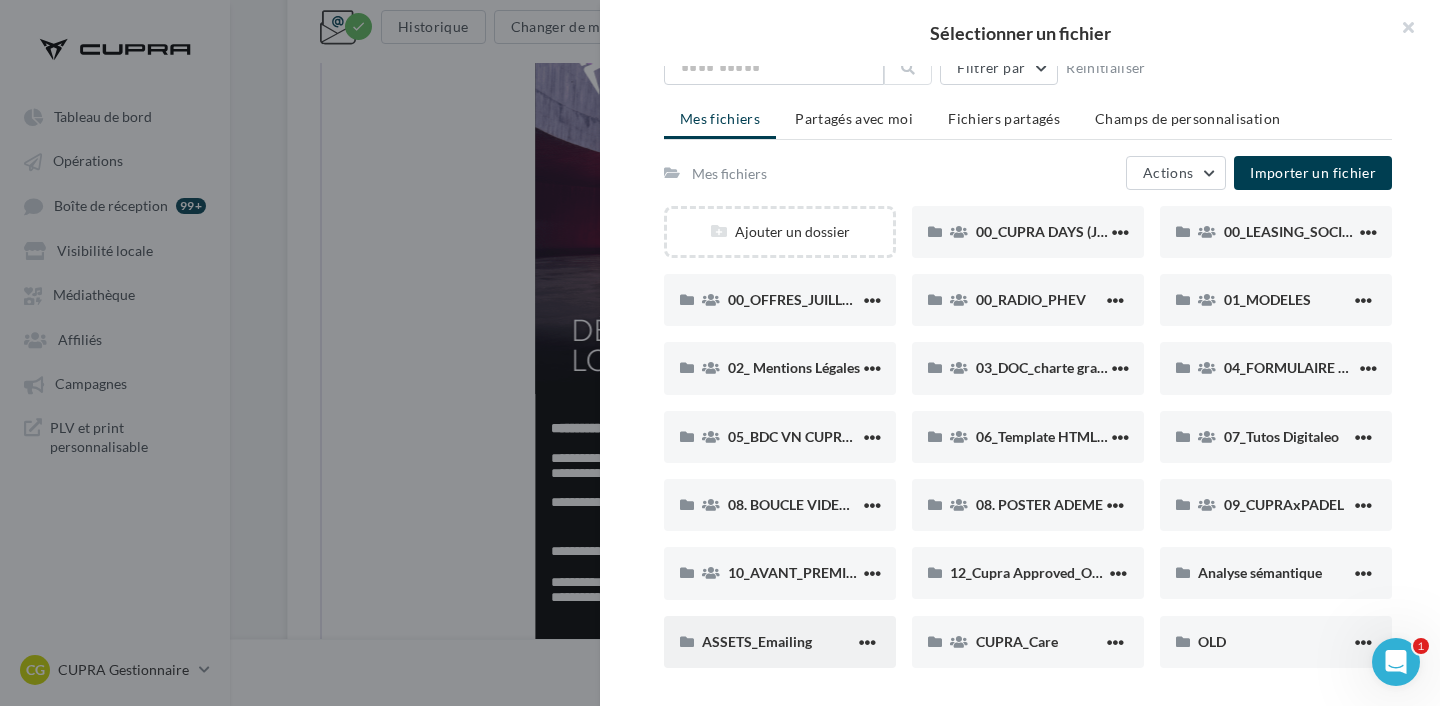 click on "ASSETS_Emailing" at bounding box center [778, 641] 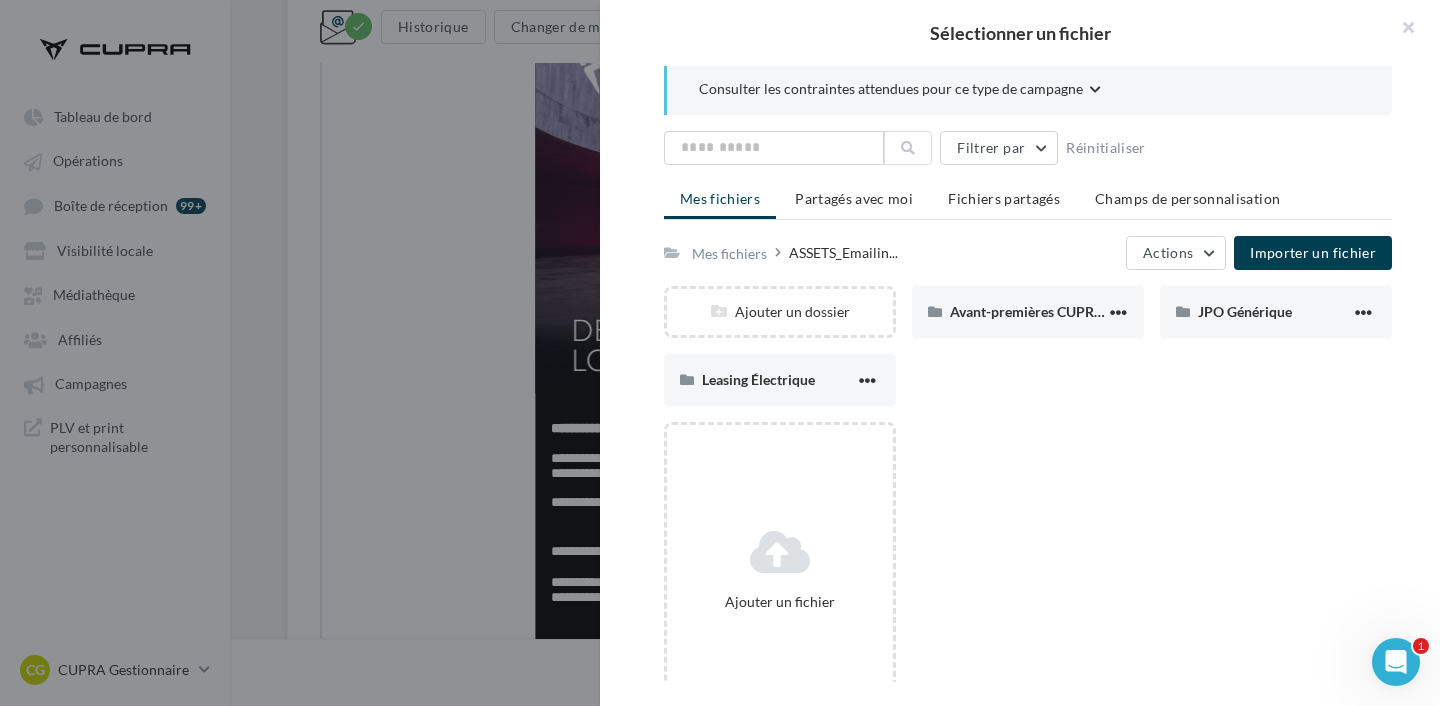 scroll, scrollTop: 55, scrollLeft: 0, axis: vertical 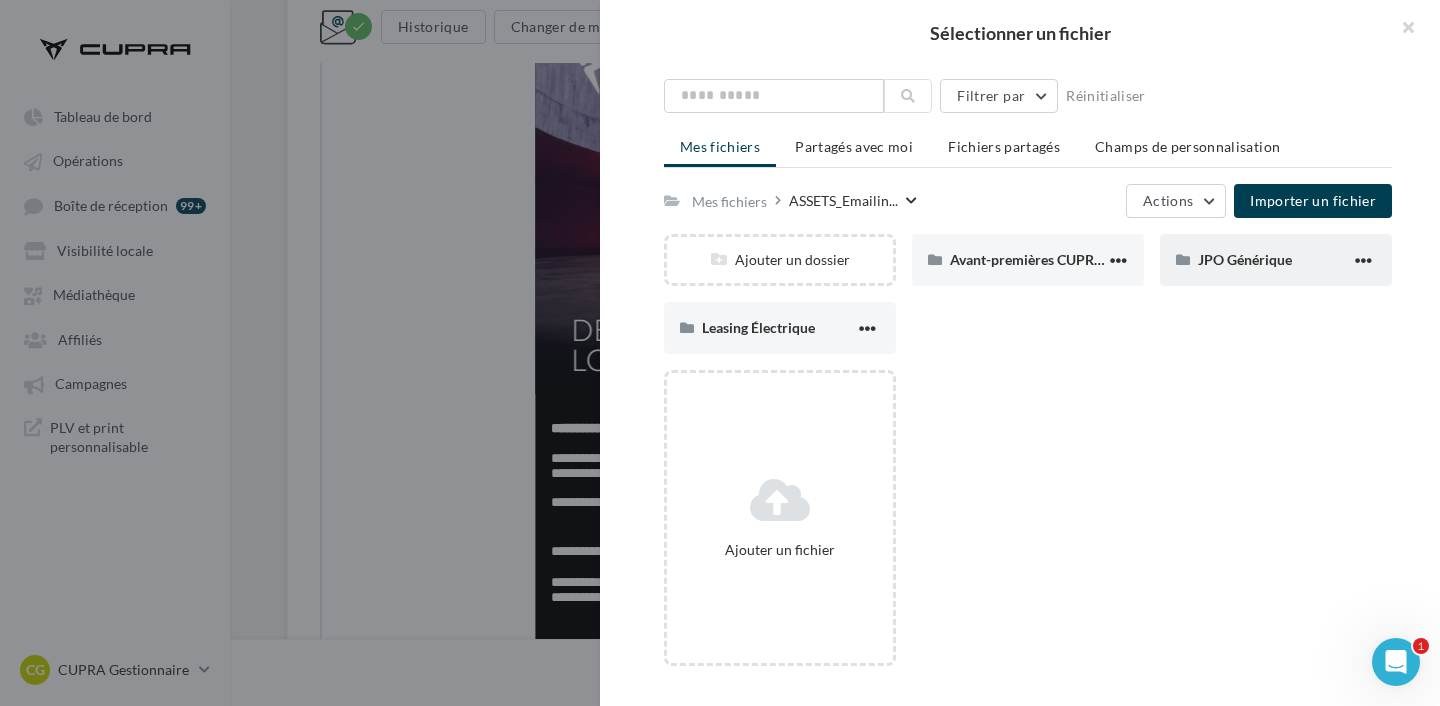 click on "JPO Générique" at bounding box center [1276, 260] 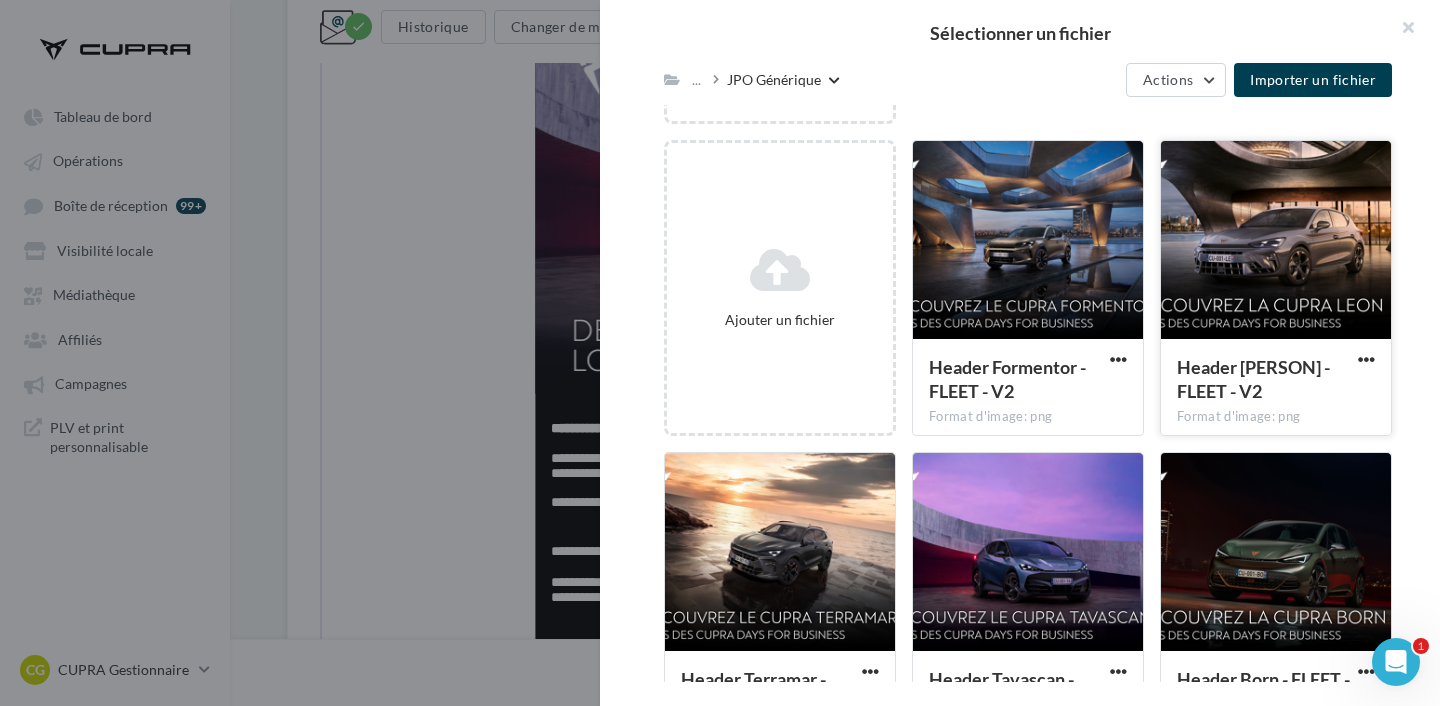 scroll, scrollTop: 321, scrollLeft: 0, axis: vertical 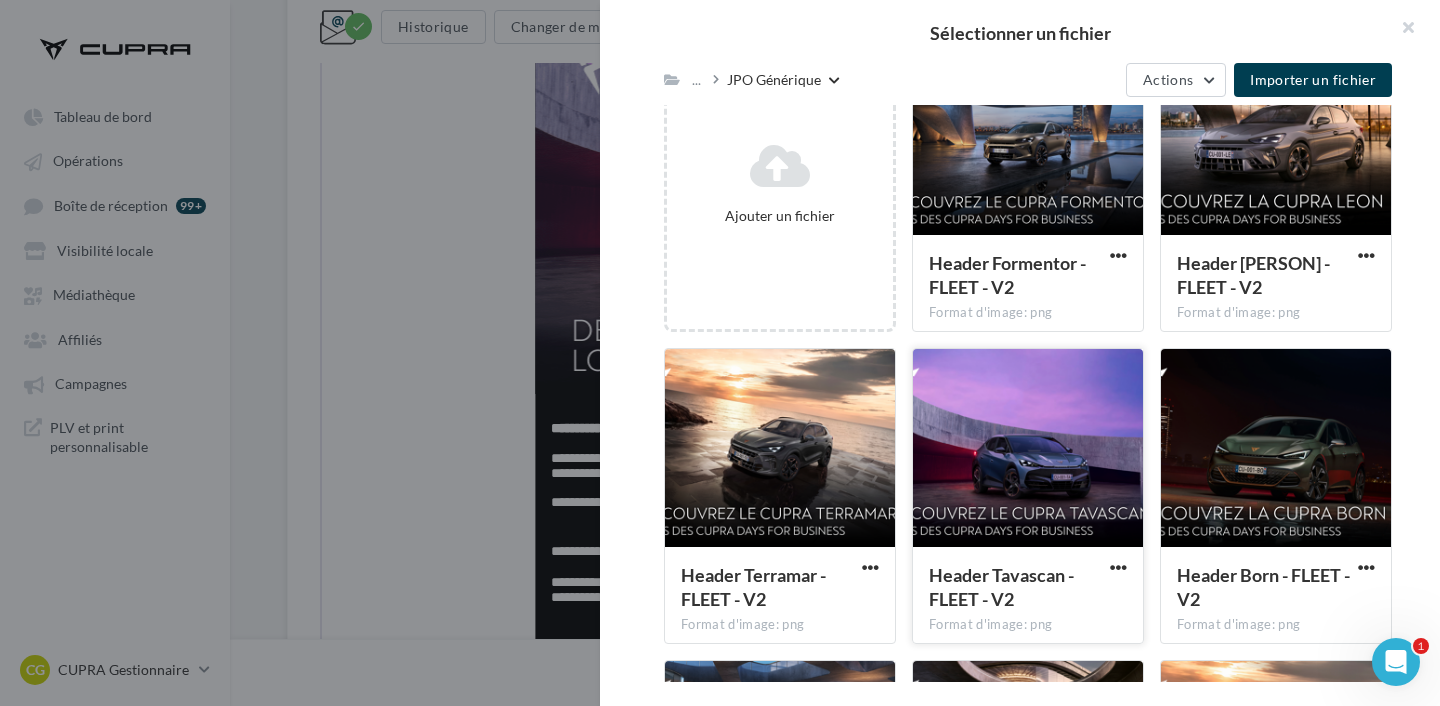 click at bounding box center [1028, 449] 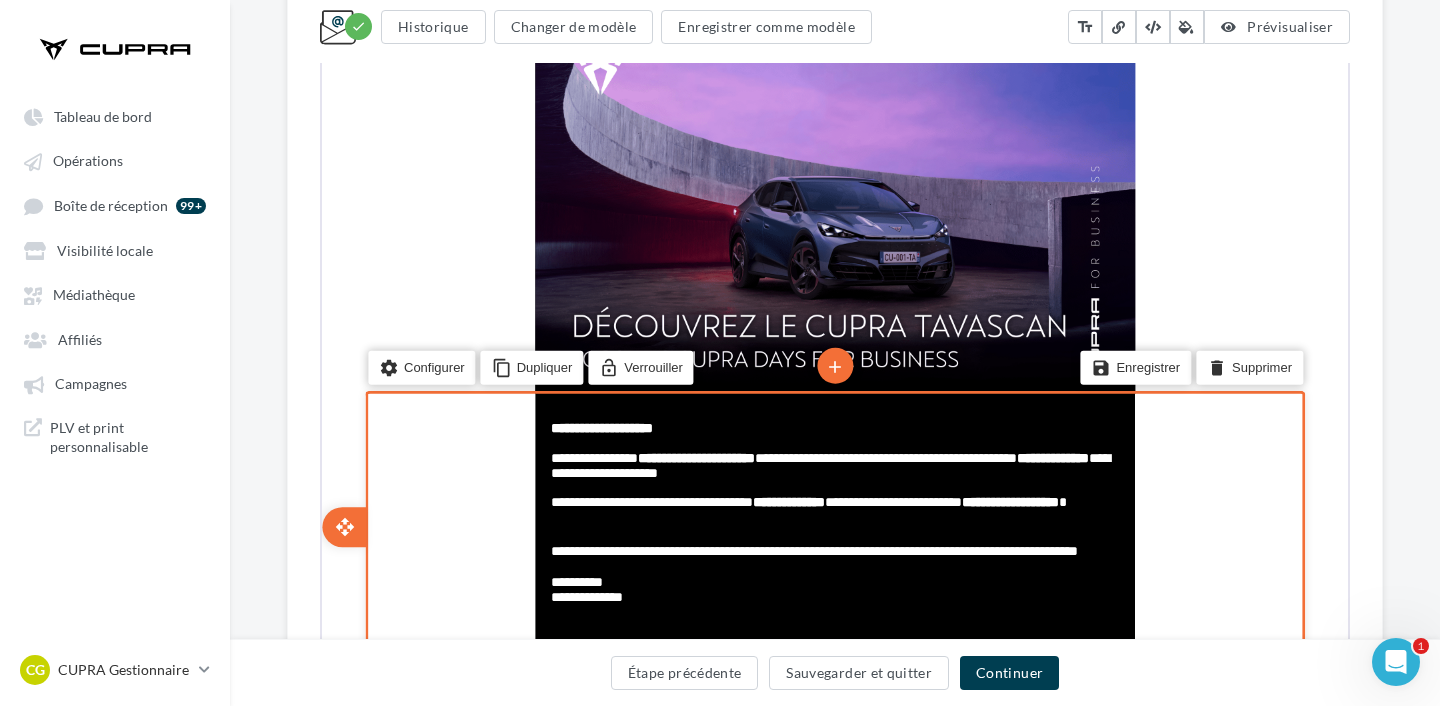 scroll, scrollTop: 665, scrollLeft: 0, axis: vertical 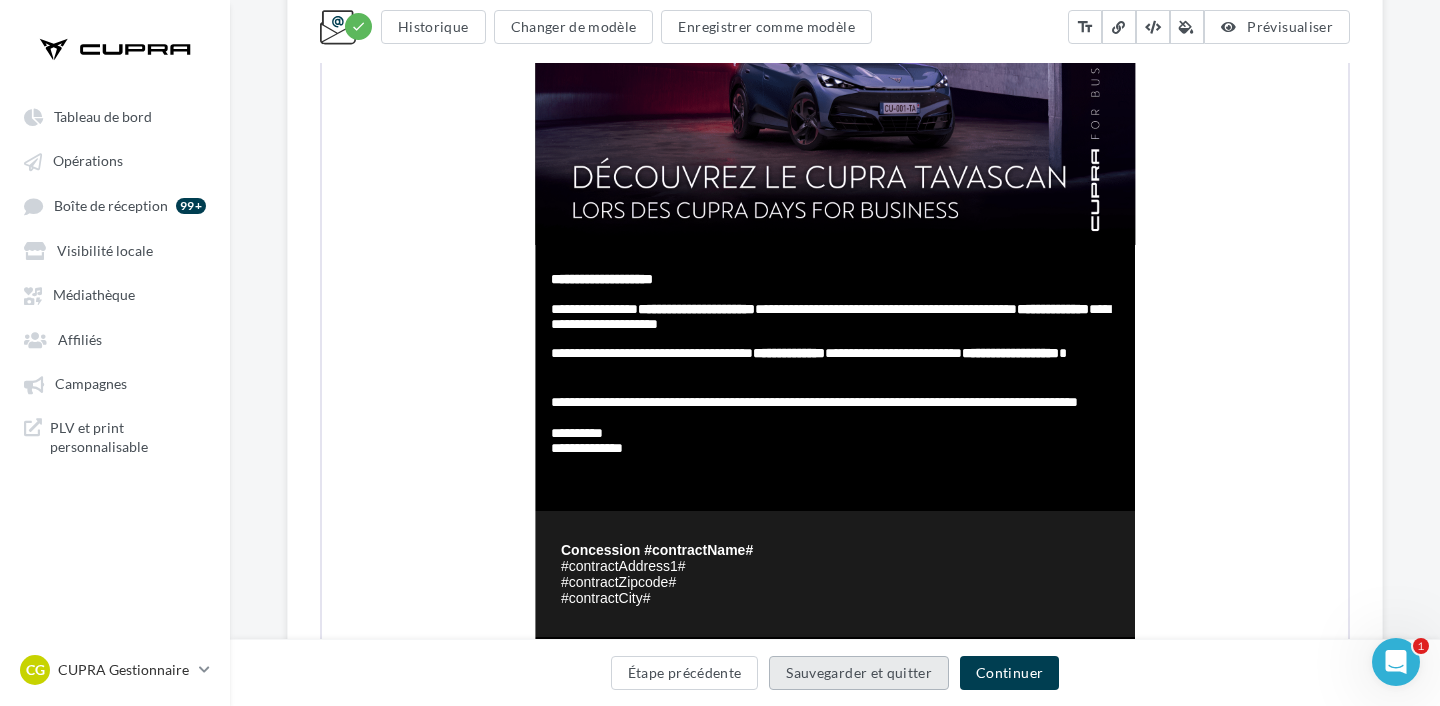 click on "Sauvegarder et quitter" at bounding box center (859, 673) 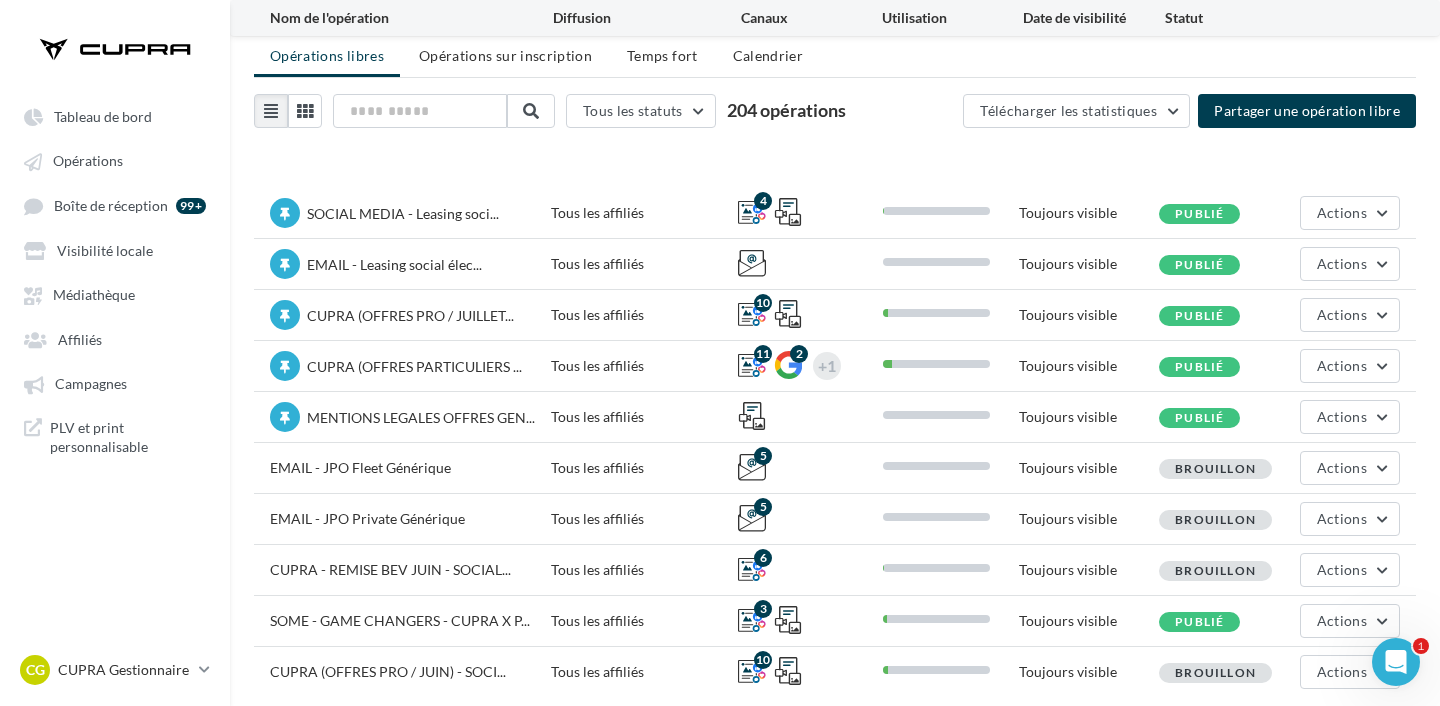 scroll, scrollTop: 133, scrollLeft: 0, axis: vertical 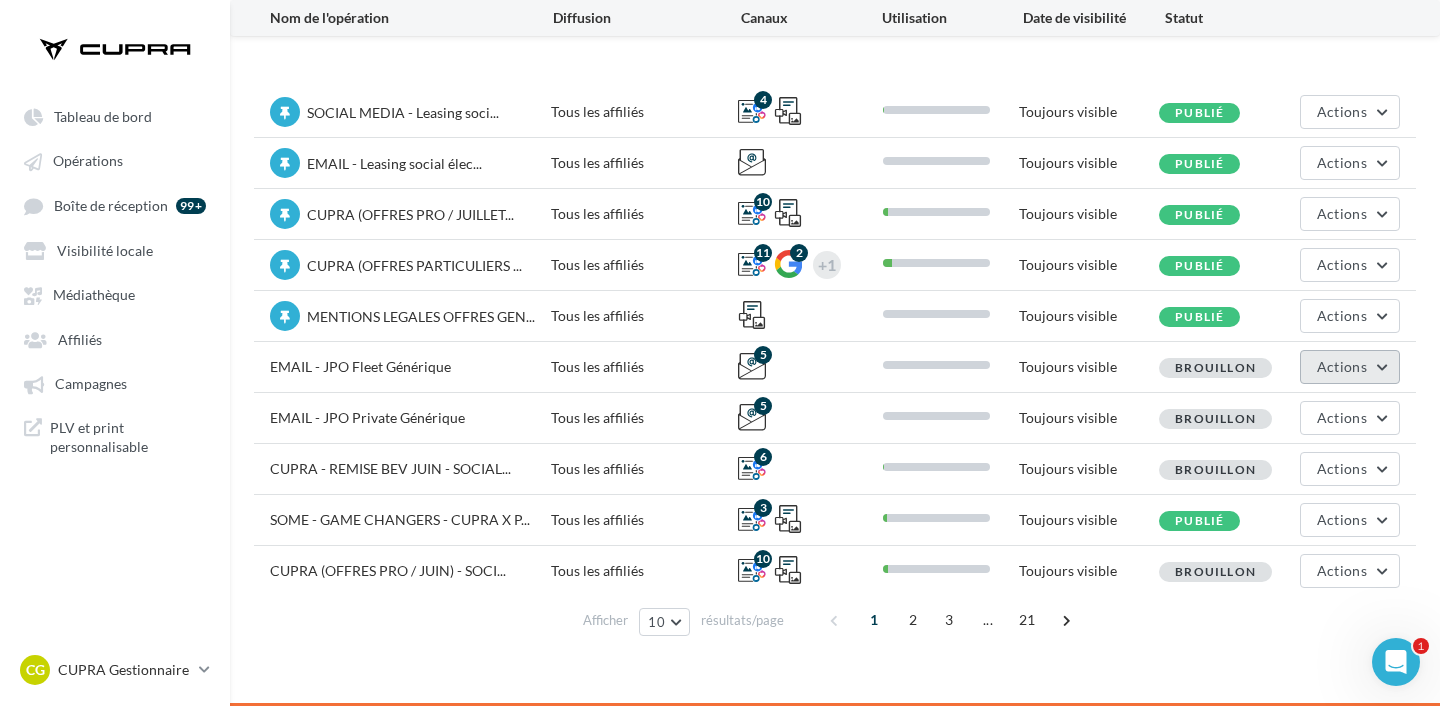 click on "Actions" at bounding box center (1350, 367) 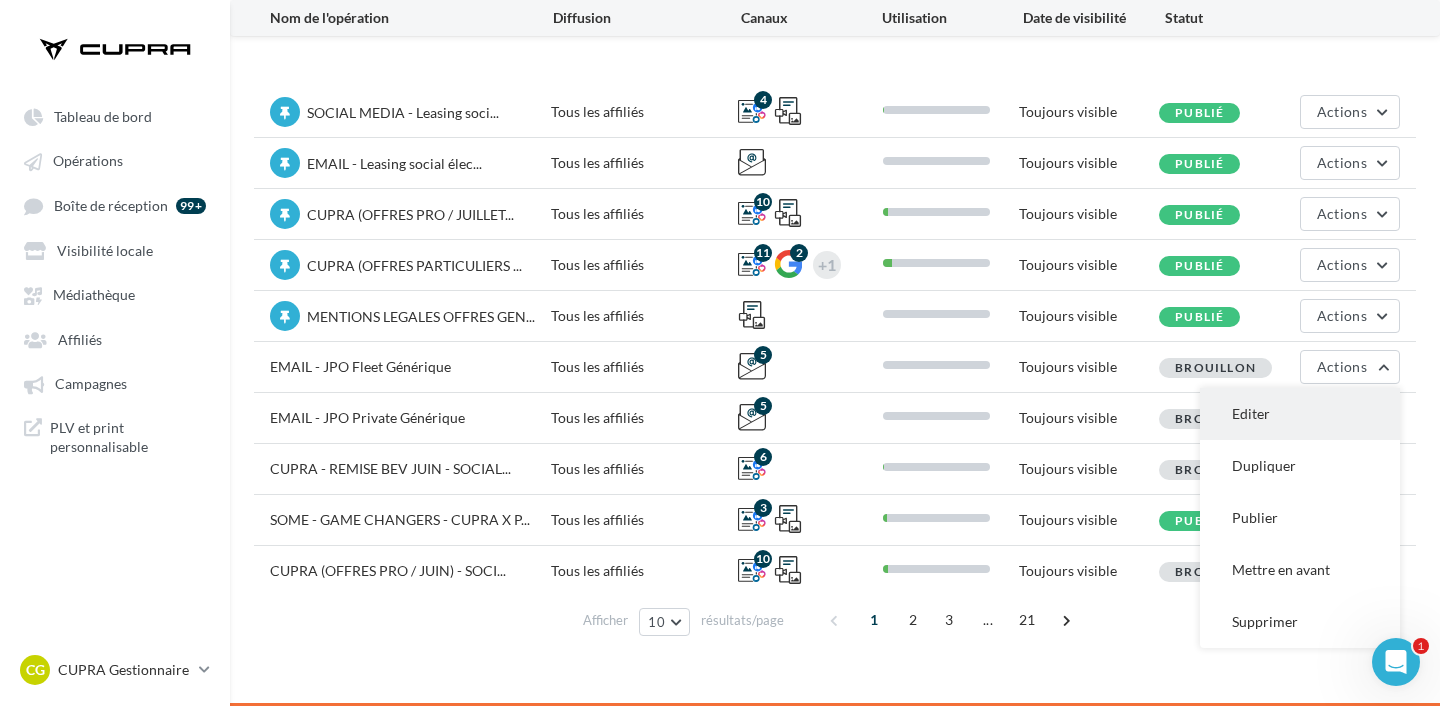 click on "Editer" at bounding box center (1300, 414) 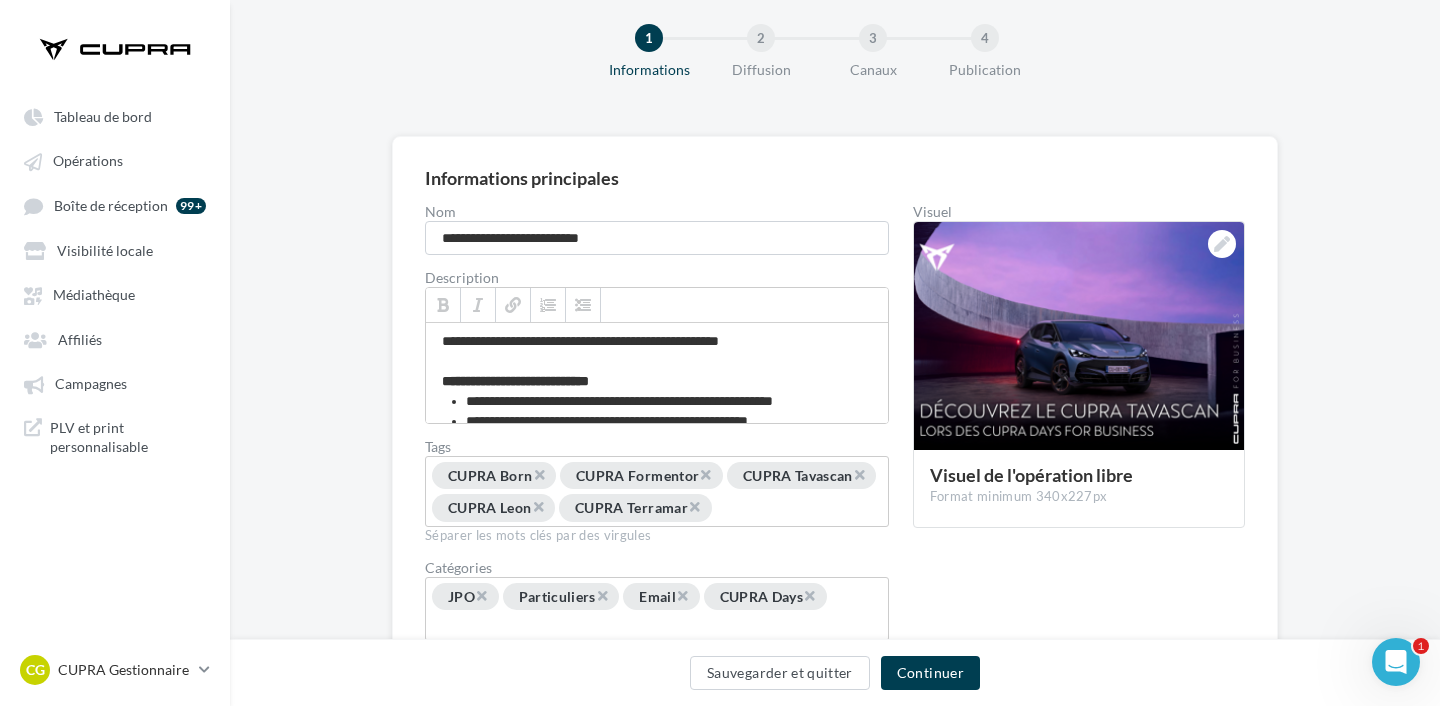 scroll, scrollTop: 0, scrollLeft: 0, axis: both 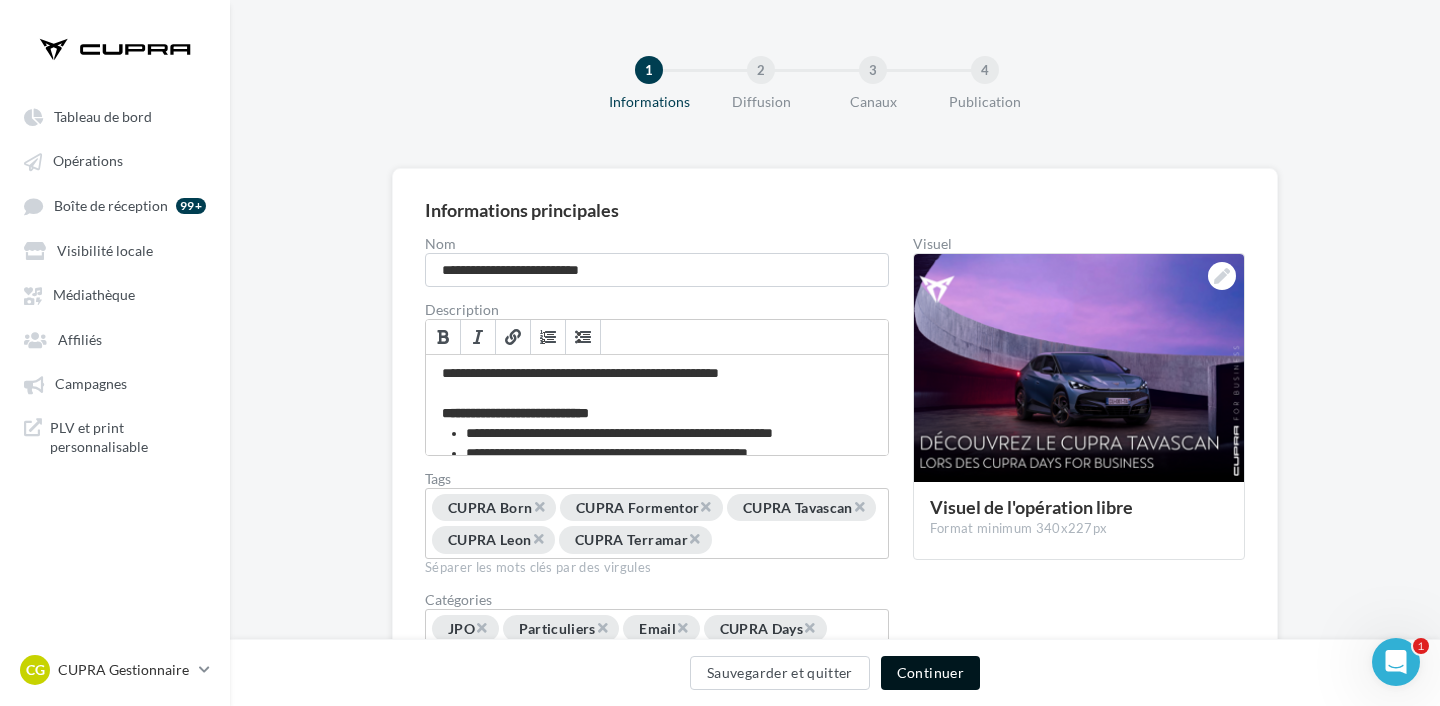 click on "Continuer" at bounding box center (930, 673) 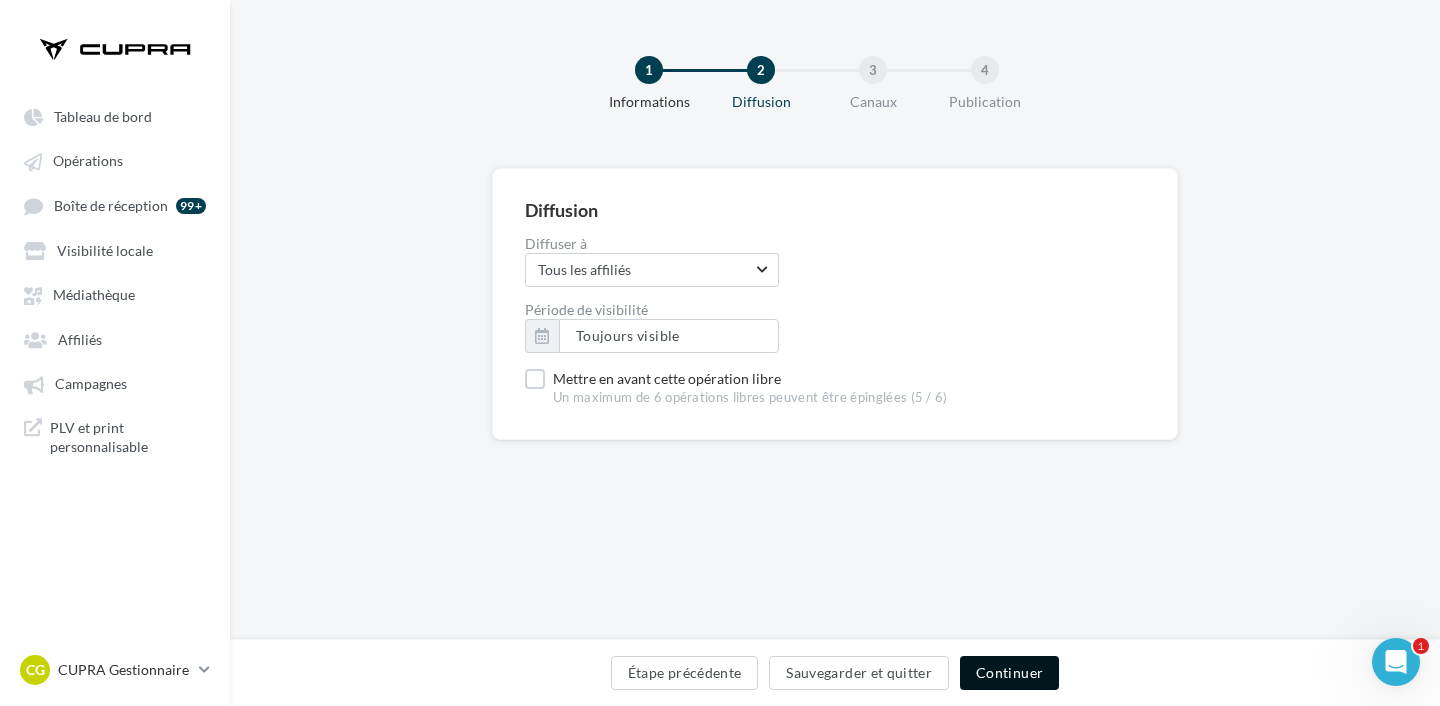 click on "Continuer" at bounding box center [1009, 673] 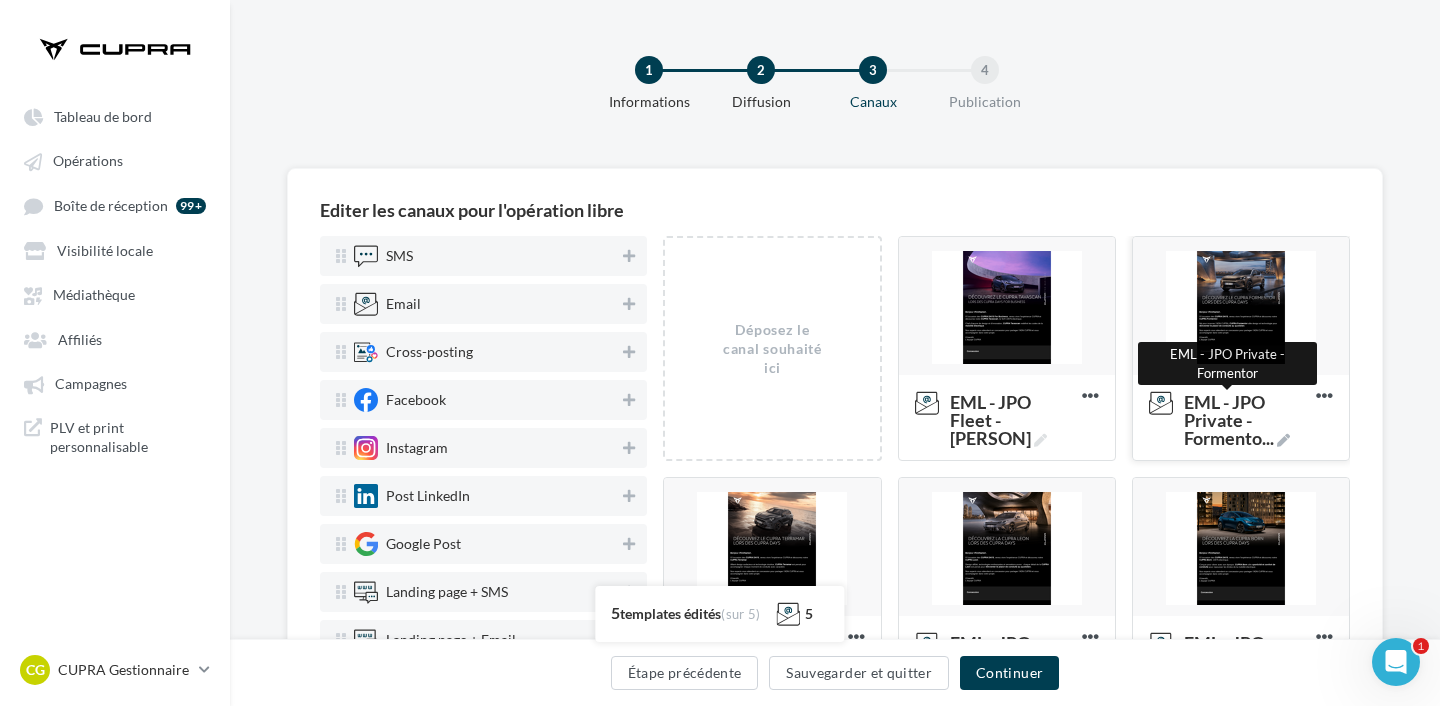 click at bounding box center (1283, 440) 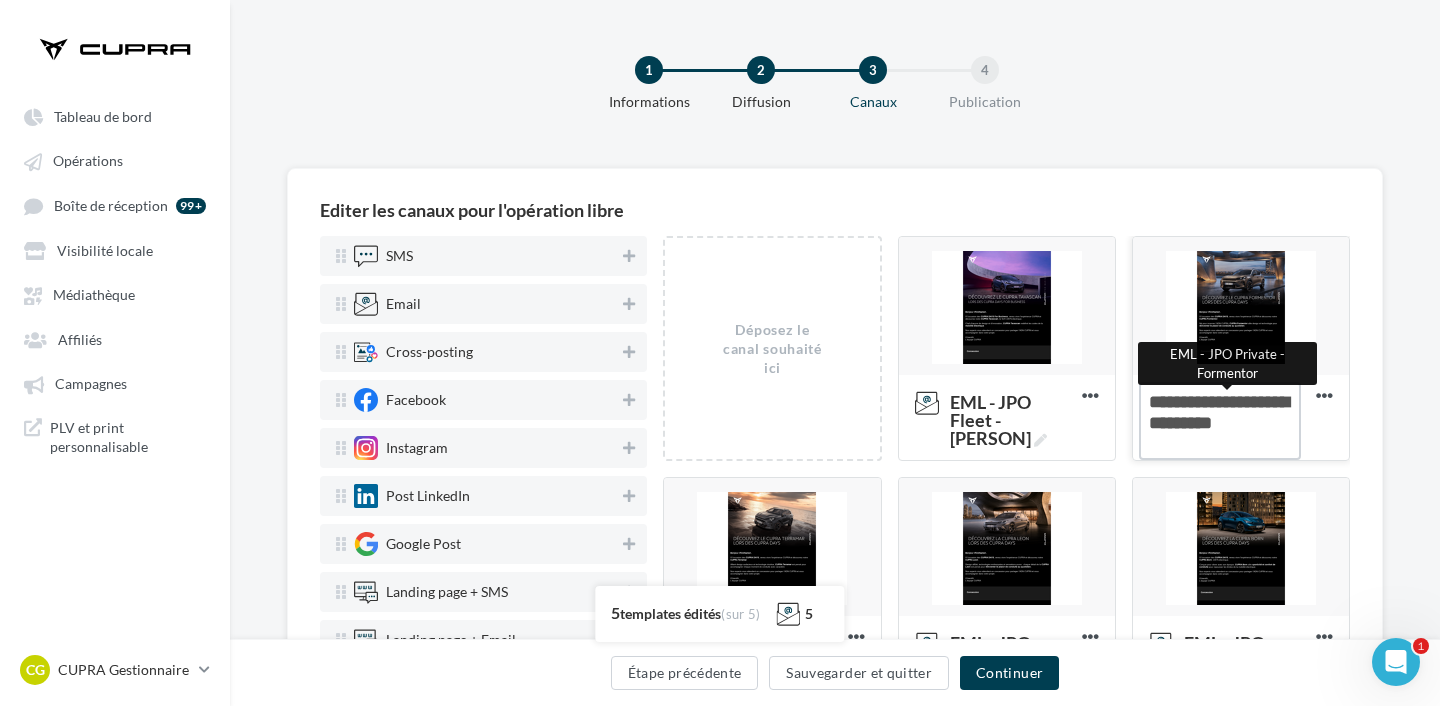 click on "EML - JPO Private - [PERSON] ...
EML - JPO Private - [PERSON]" at bounding box center (1220, 421) 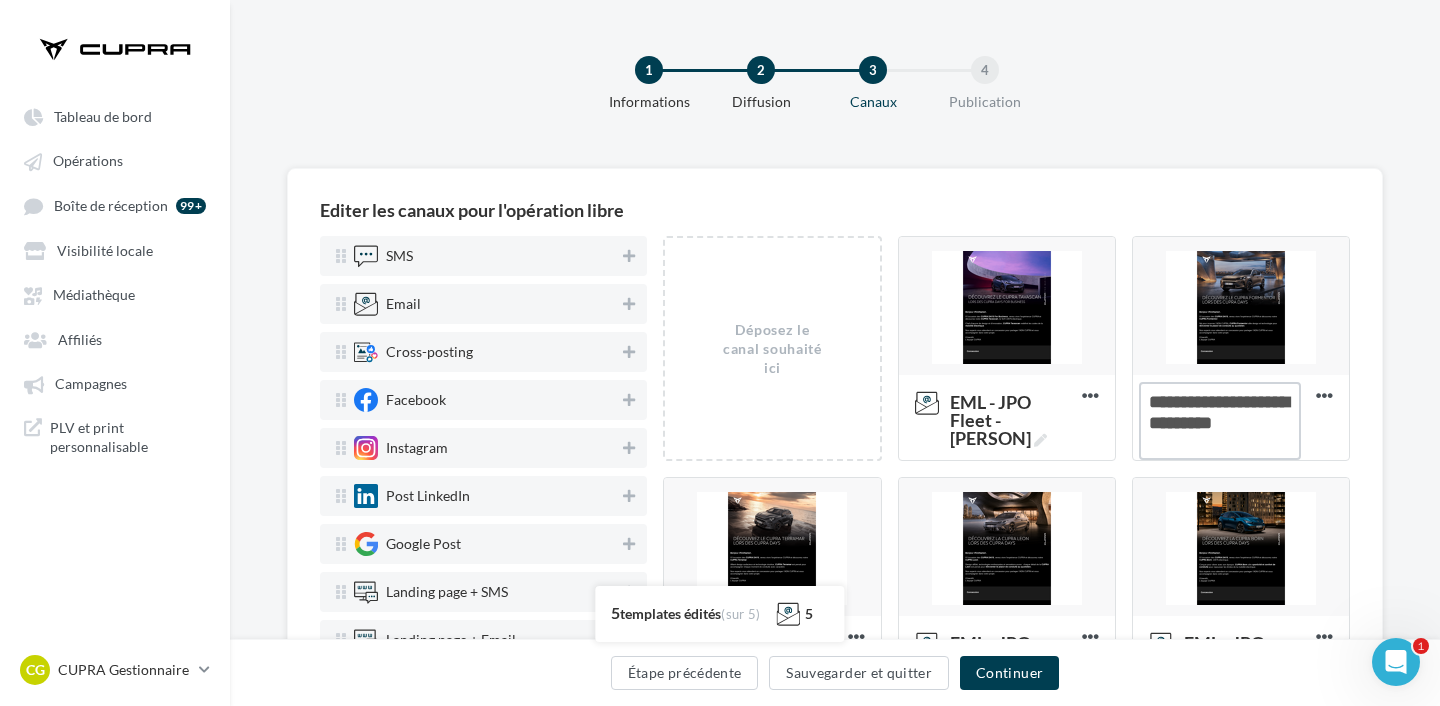 drag, startPoint x: 1206, startPoint y: 419, endPoint x: 1127, endPoint y: 419, distance: 79 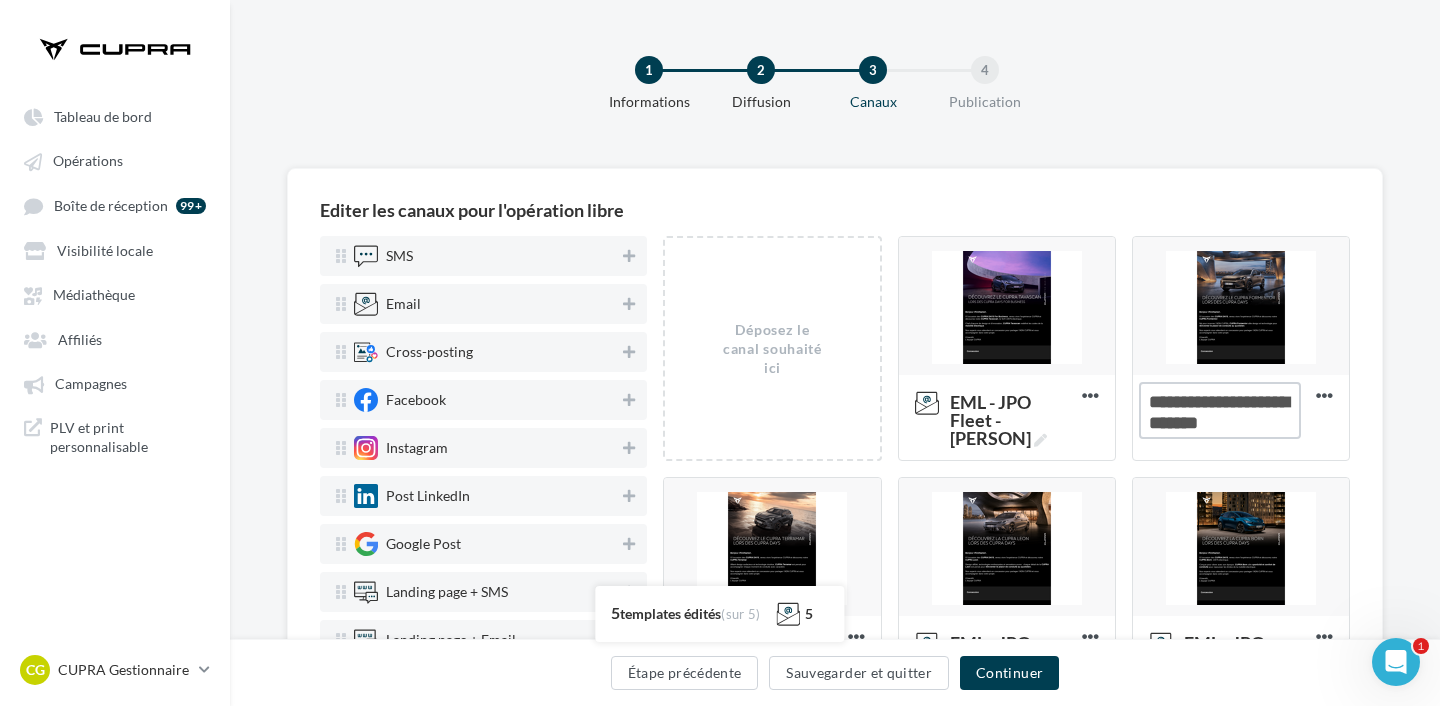 type on "**********" 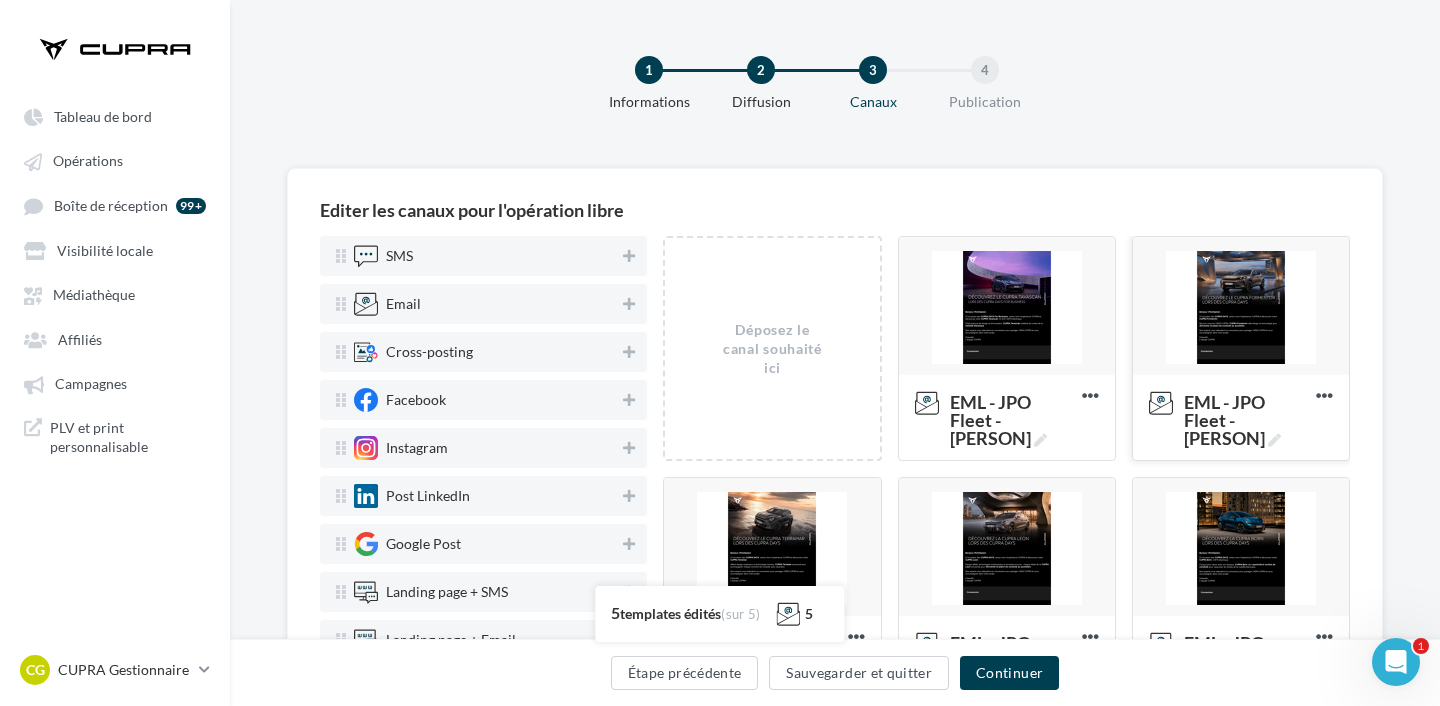click at bounding box center [1241, 307] 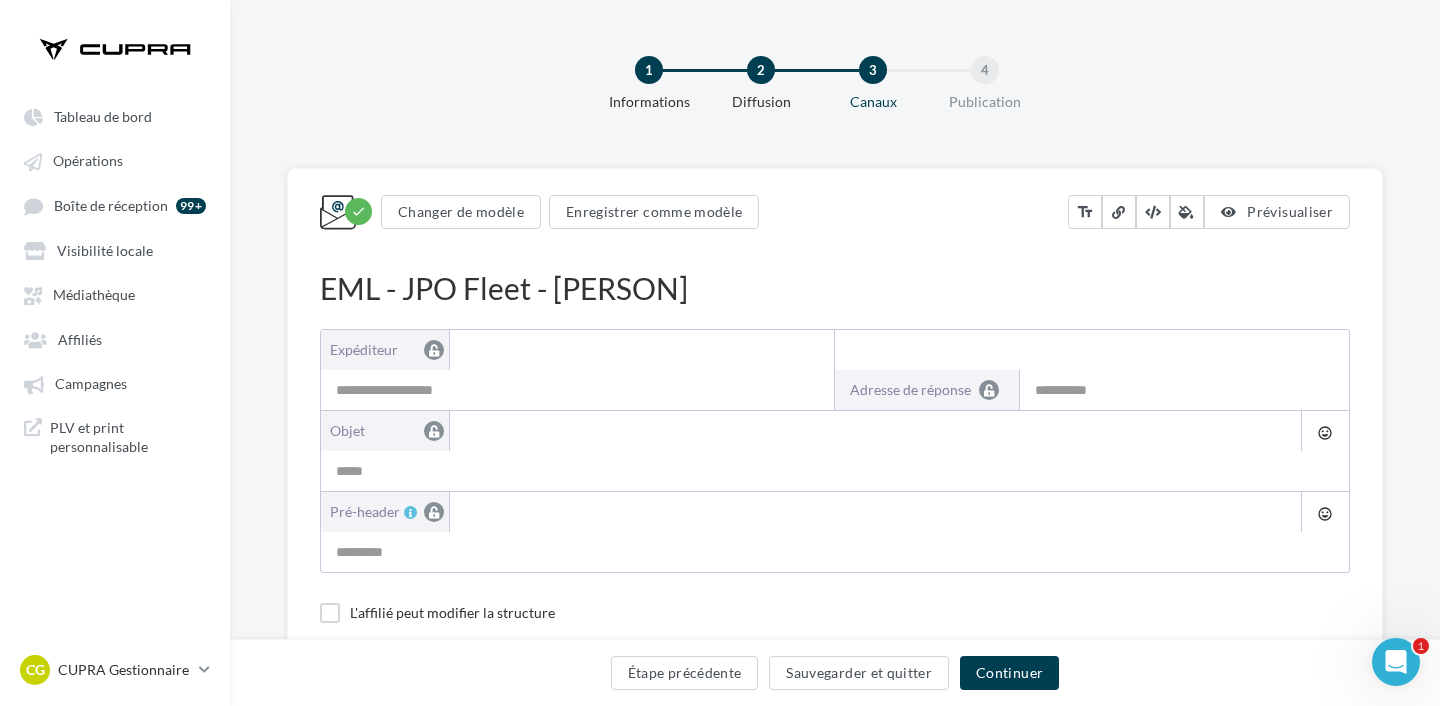 type on "**********" 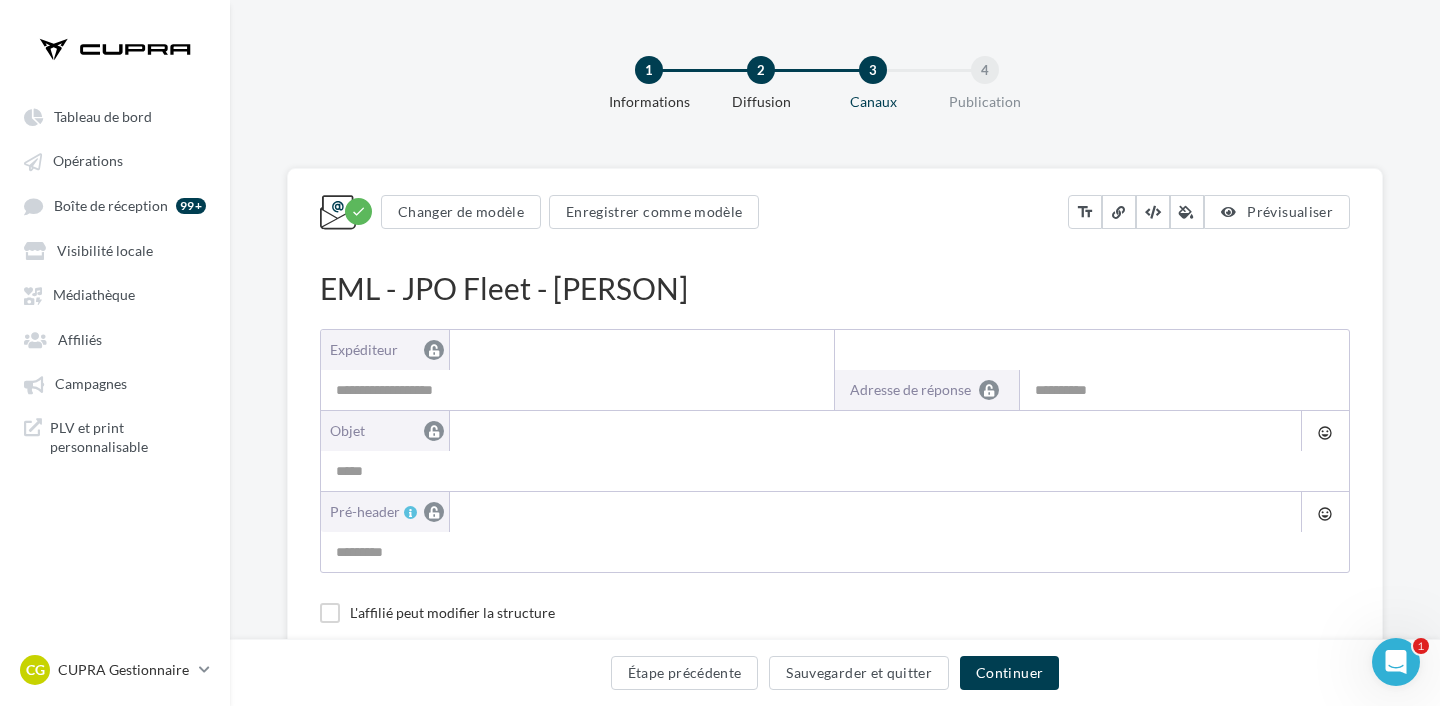 type on "**********" 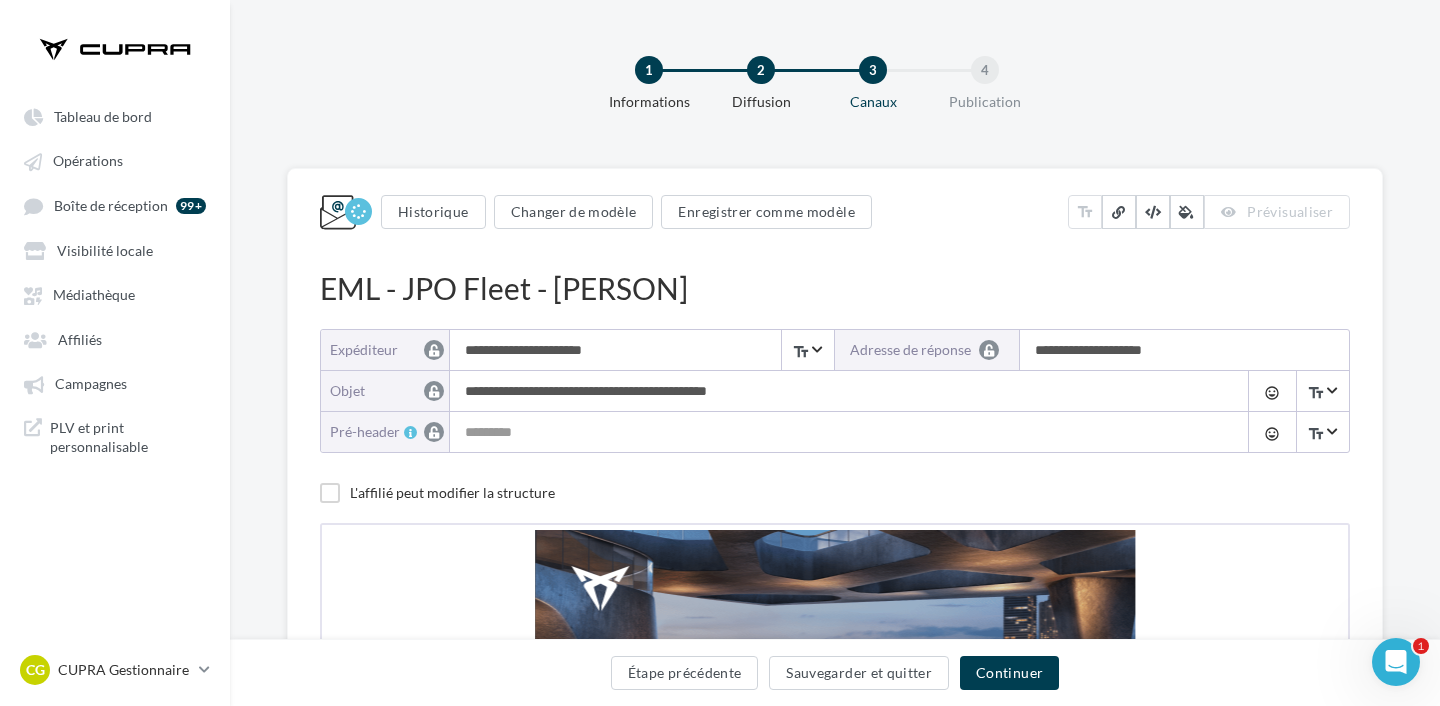 scroll, scrollTop: 0, scrollLeft: 0, axis: both 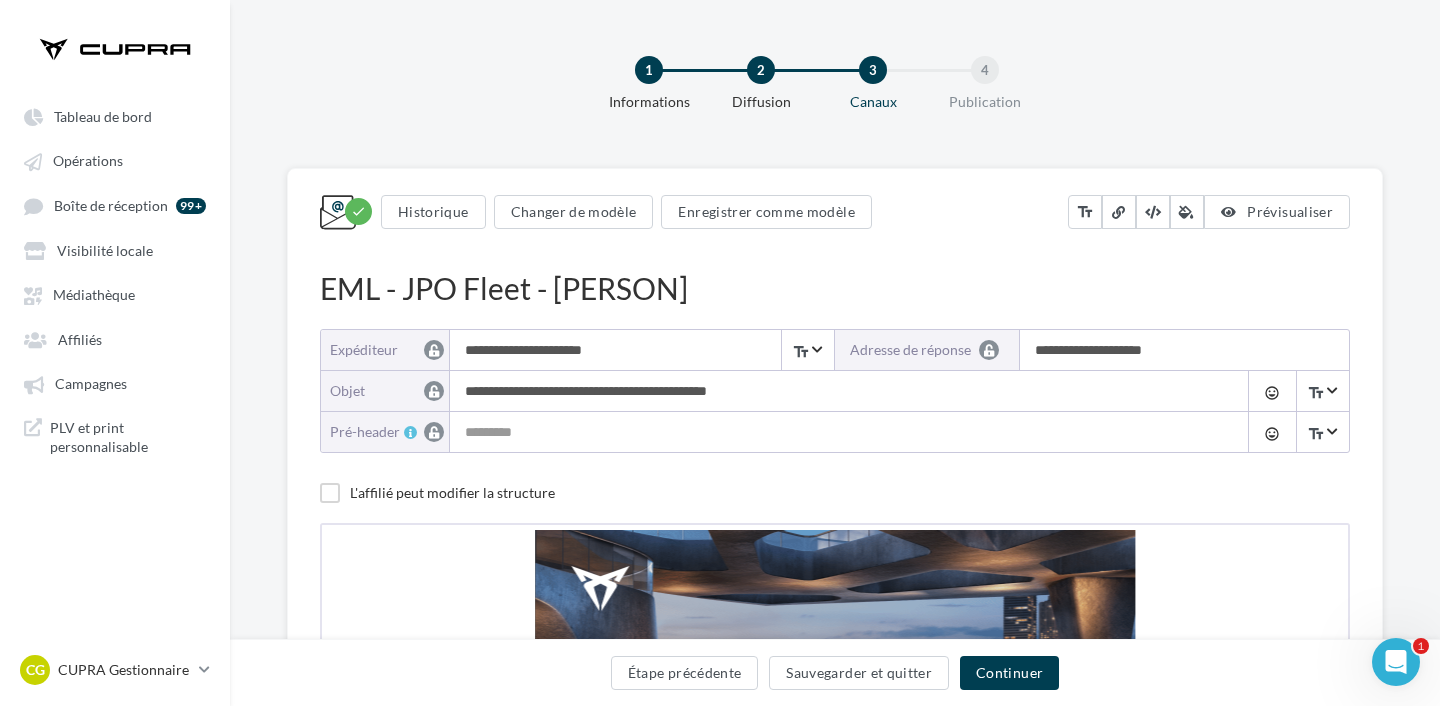 click on "**********" at bounding box center [844, 391] 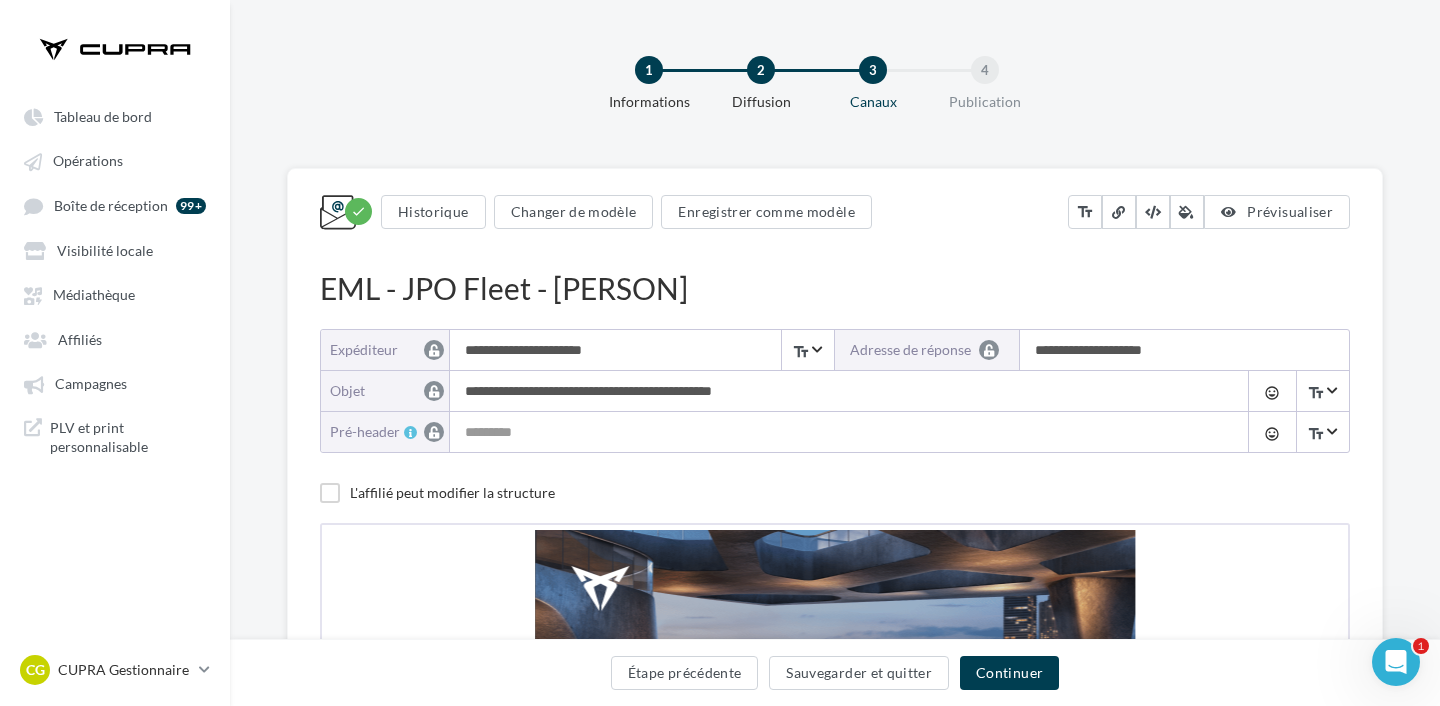 paste on "**********" 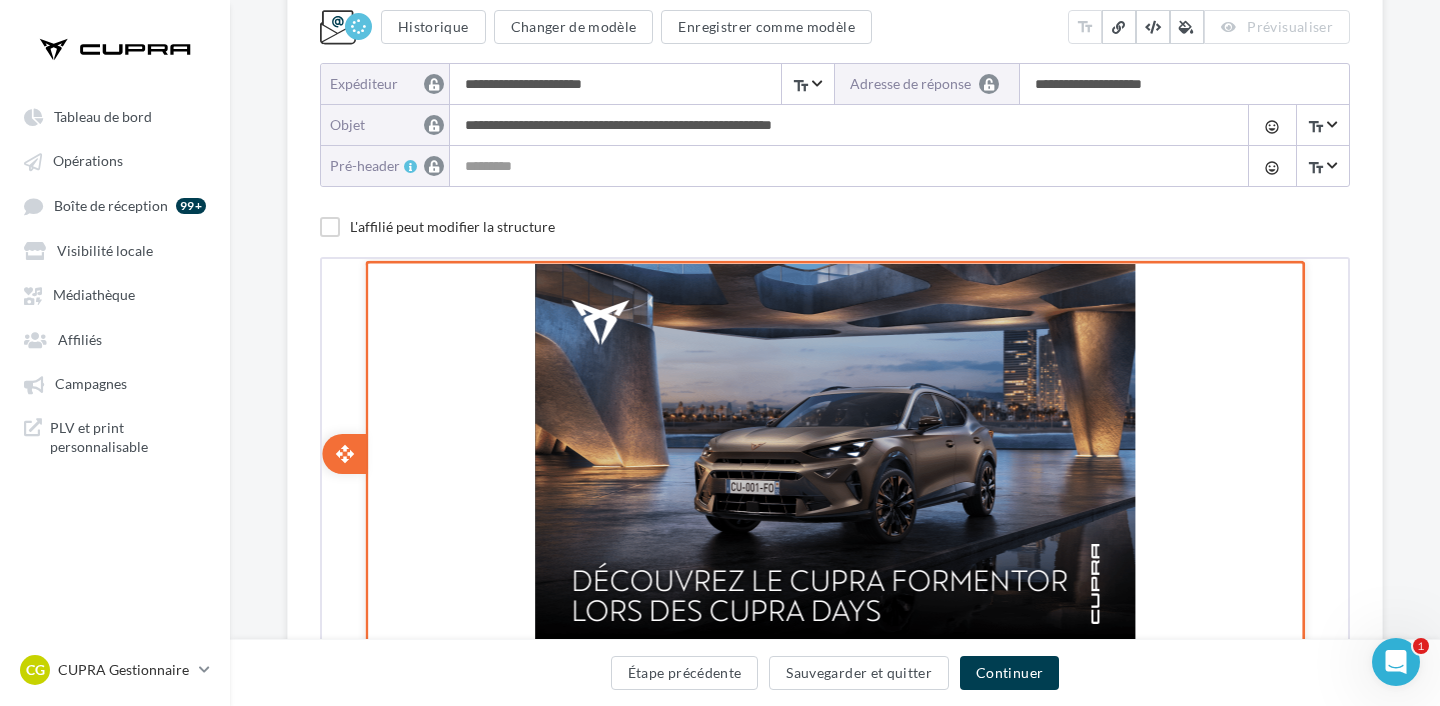 scroll, scrollTop: 269, scrollLeft: 0, axis: vertical 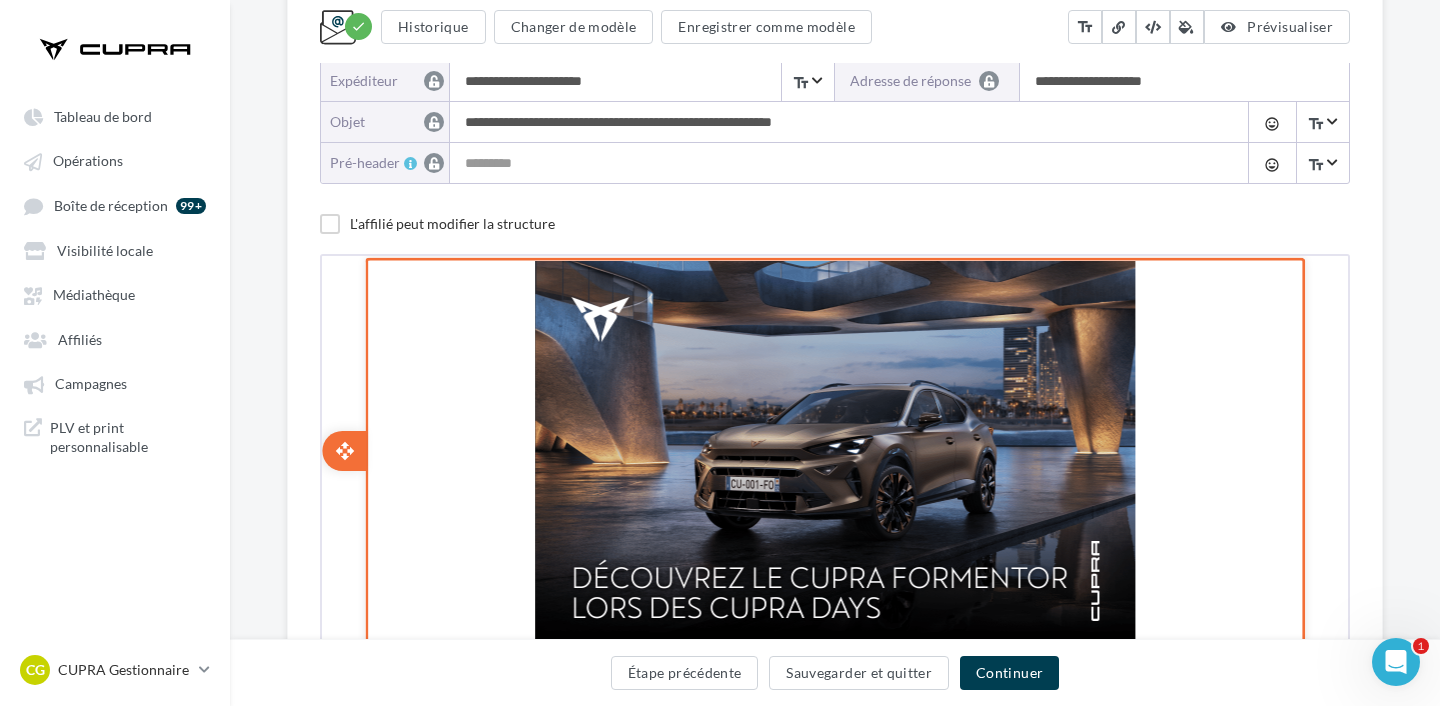 type on "**********" 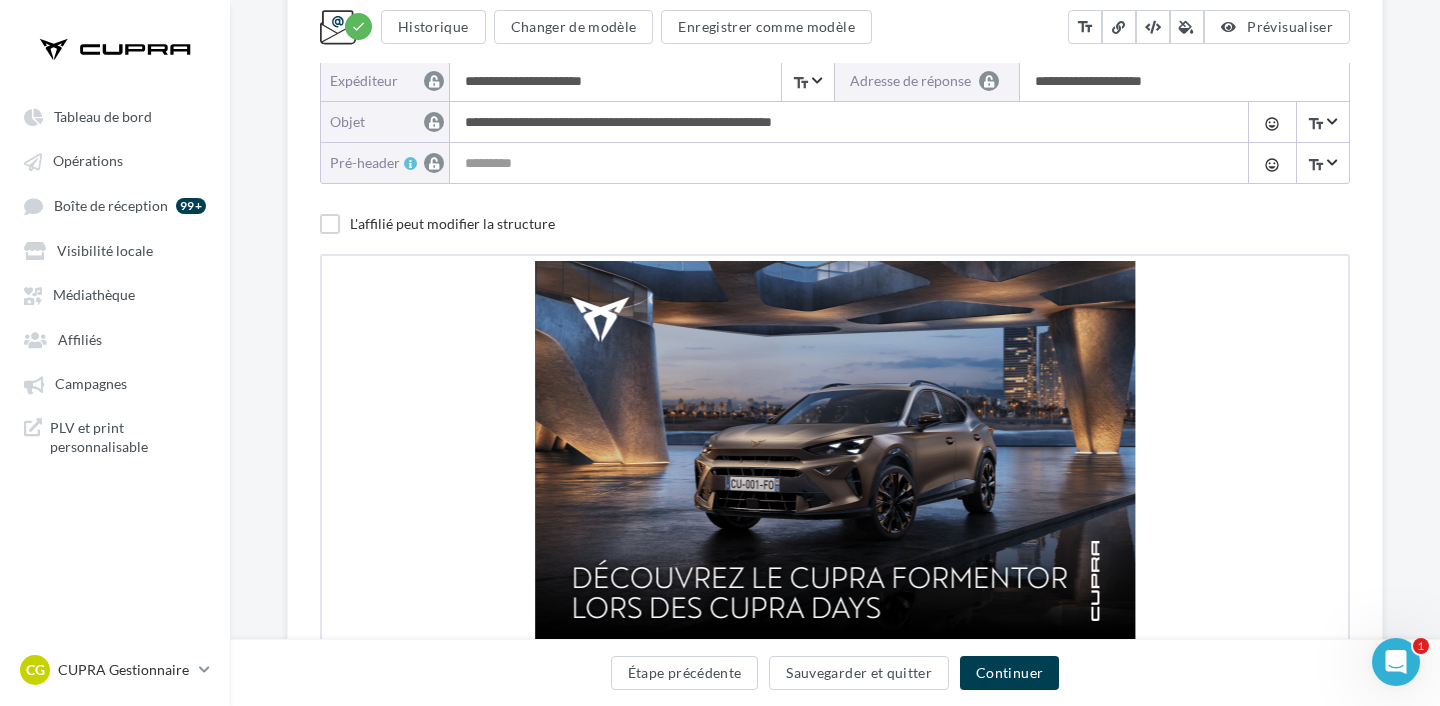 scroll, scrollTop: 301, scrollLeft: 0, axis: vertical 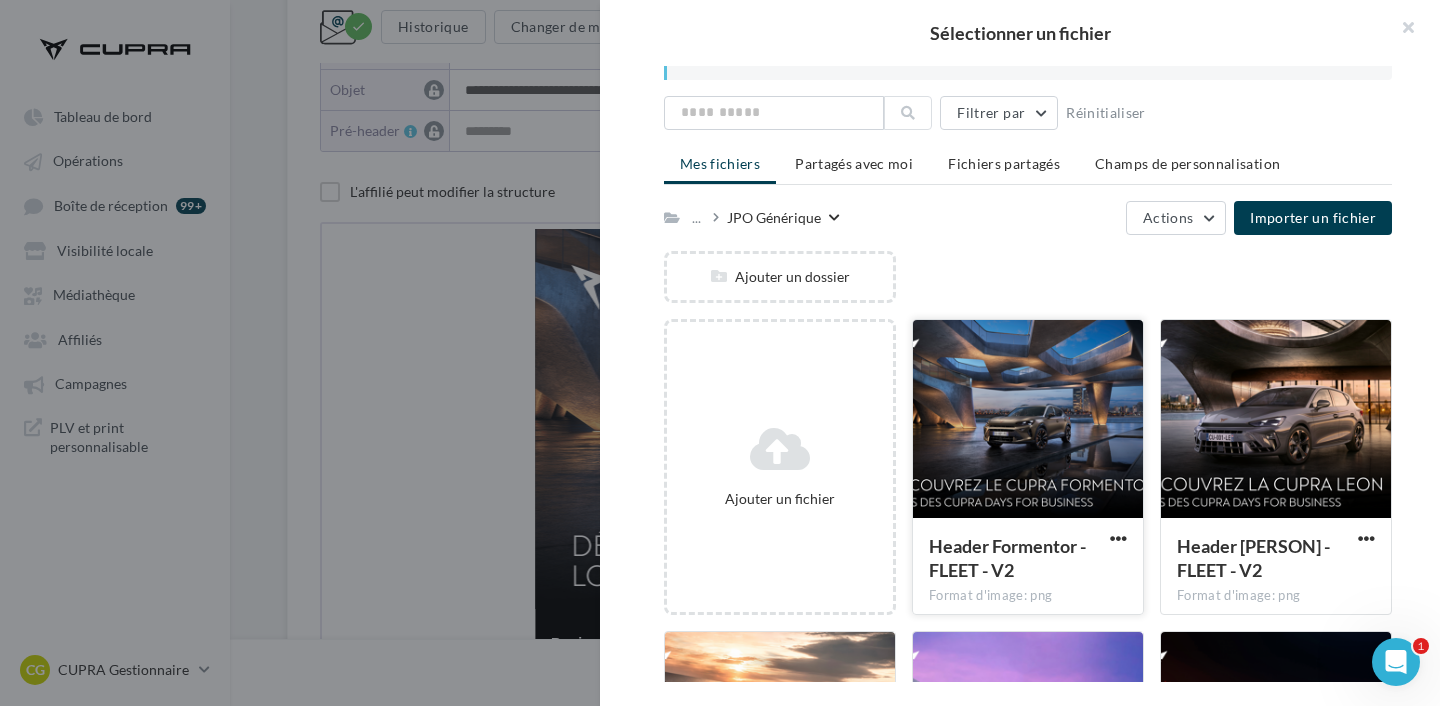click at bounding box center (1028, 420) 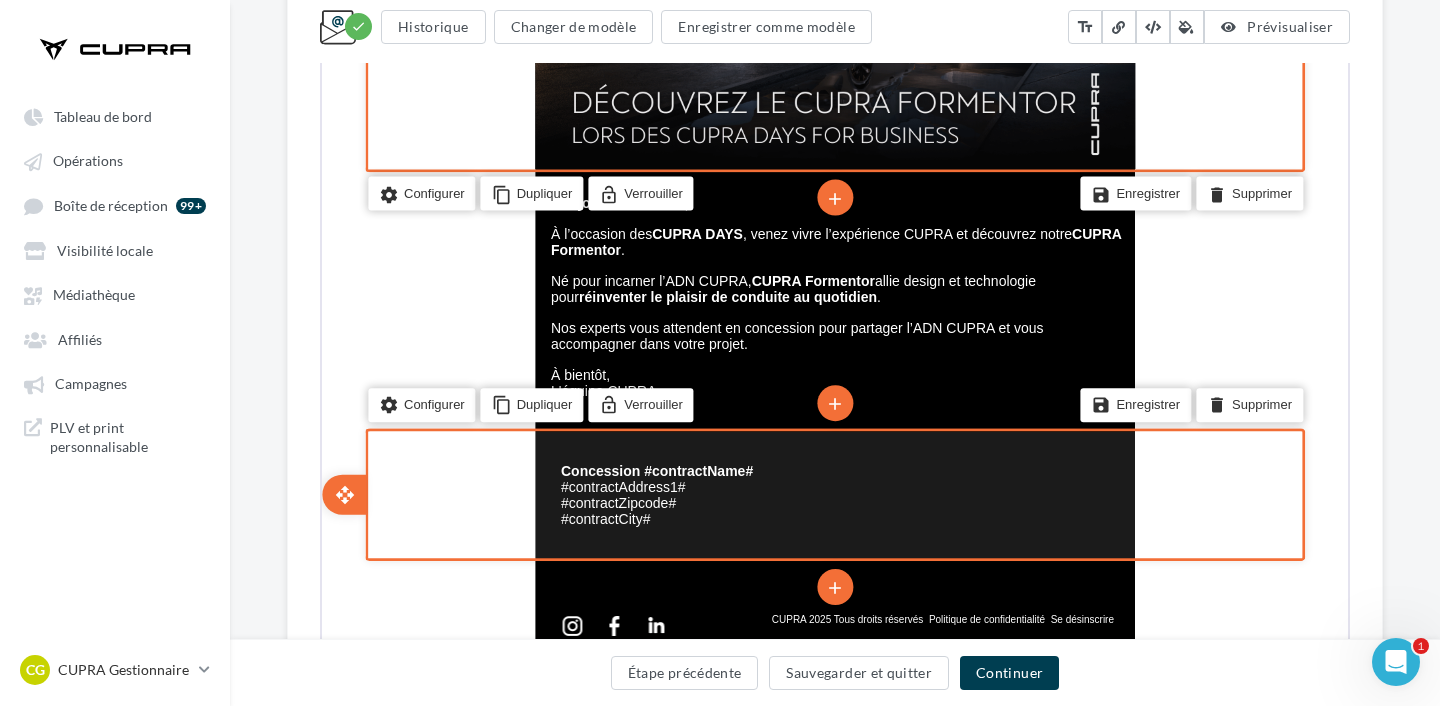 scroll, scrollTop: 743, scrollLeft: 0, axis: vertical 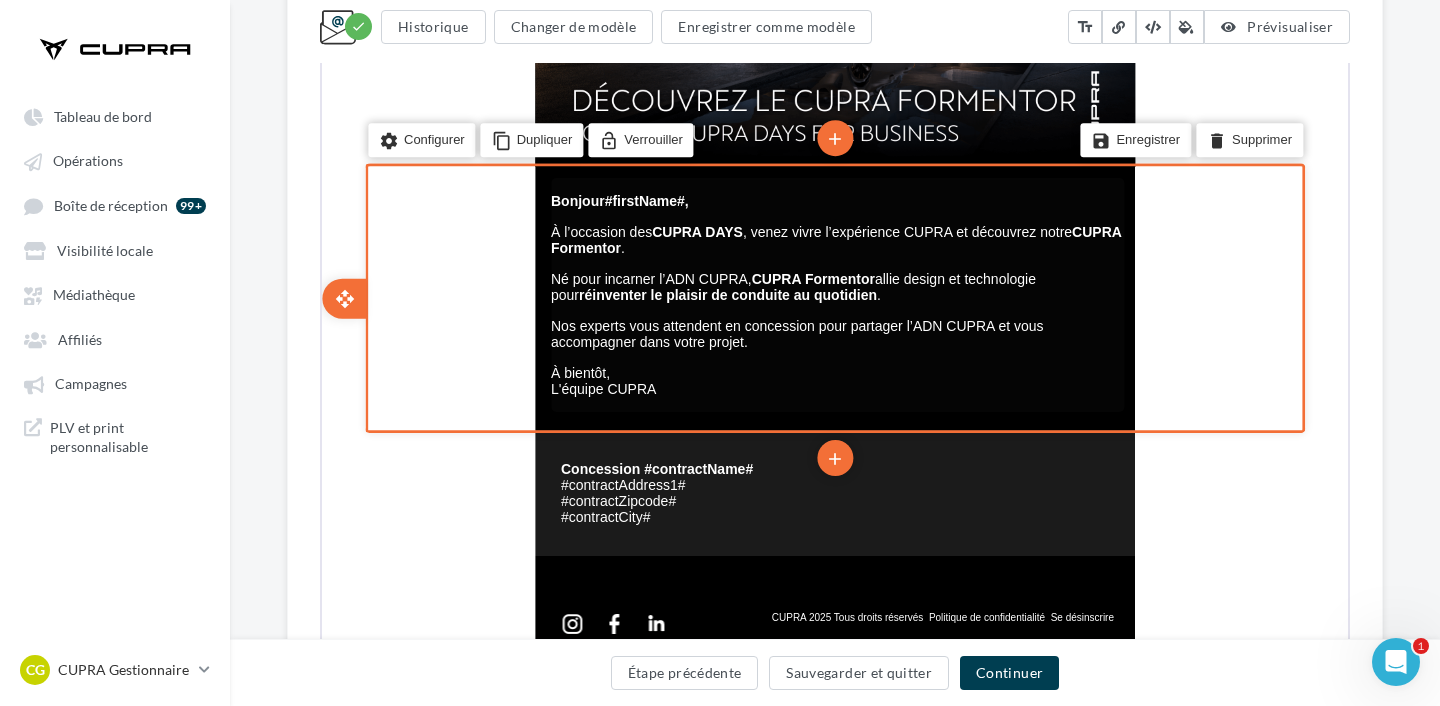 click on "À l’occasion des  CUPRA DAYS , venez vivre l’expérience CUPRA et découvrez notre  CUPRA [PERSON] ." at bounding box center (834, 238) 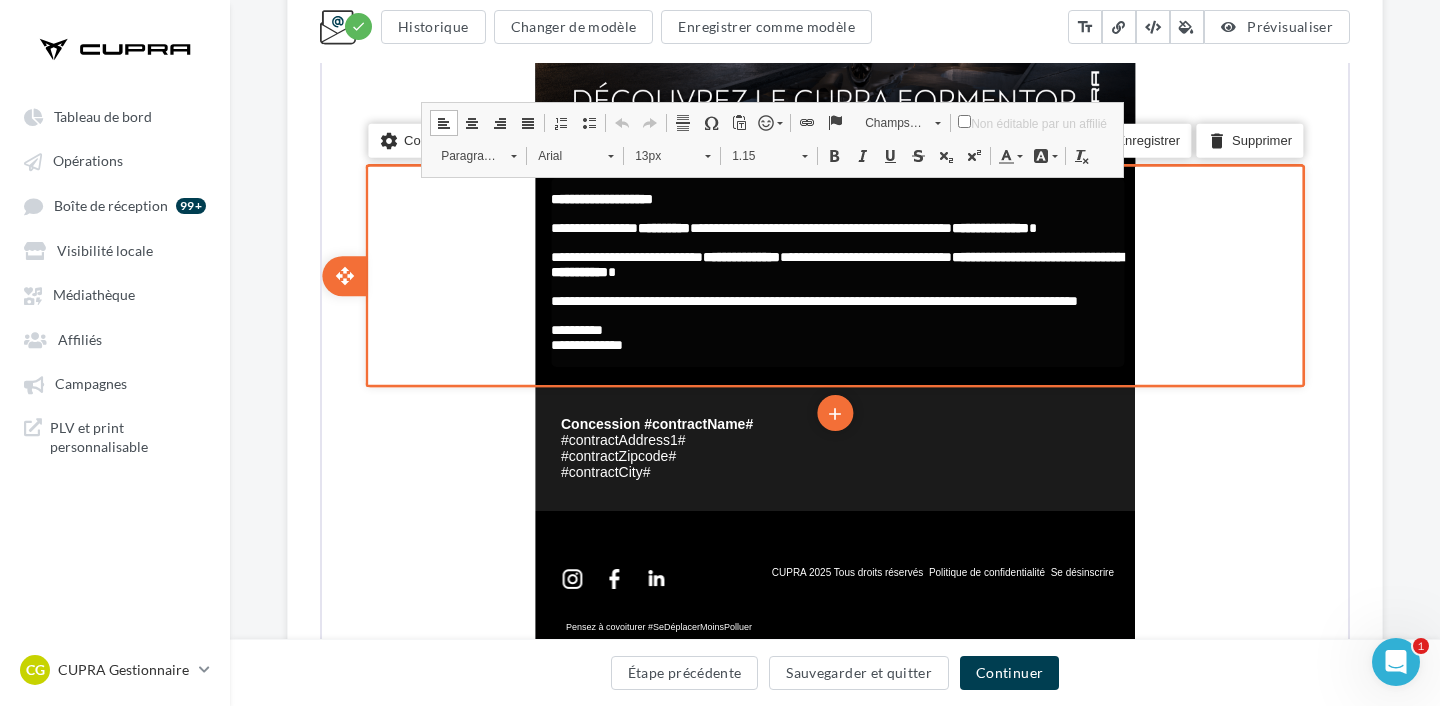 click on "**********" at bounding box center [662, 226] 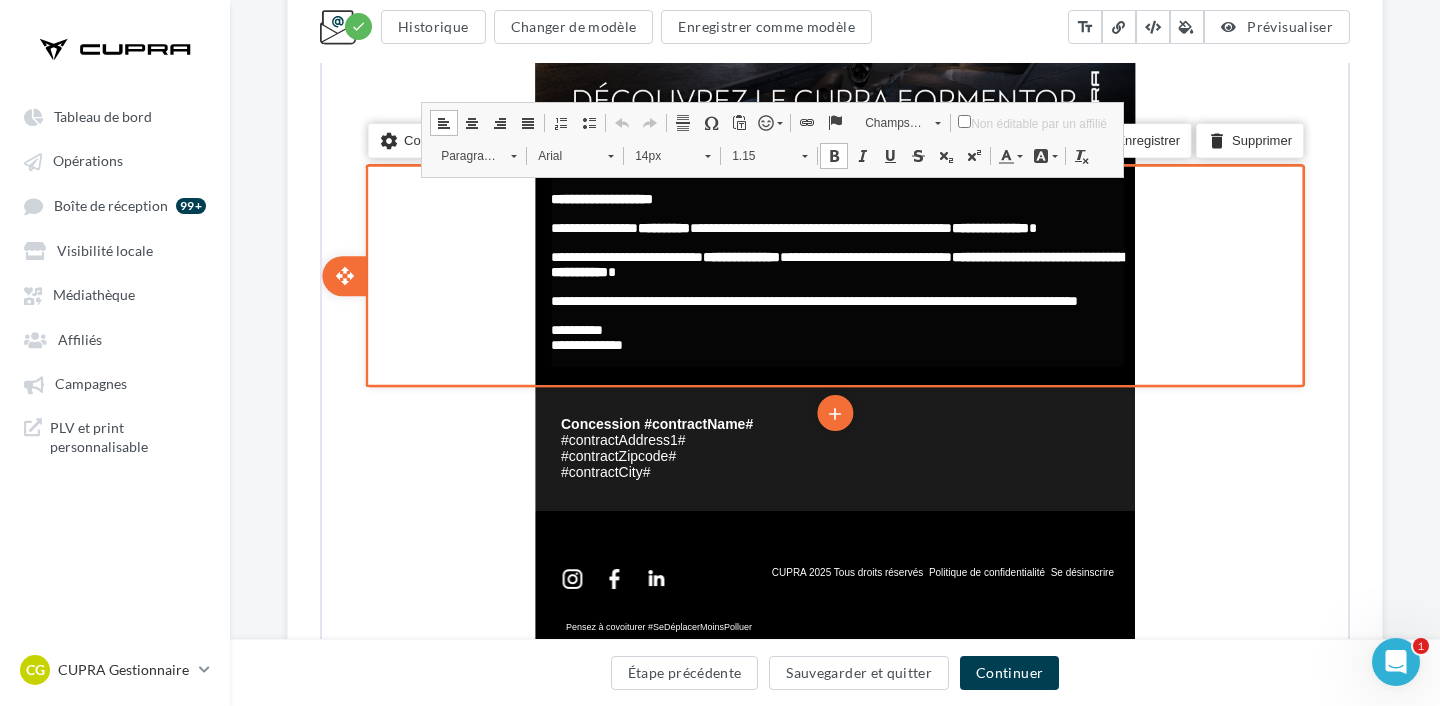 type 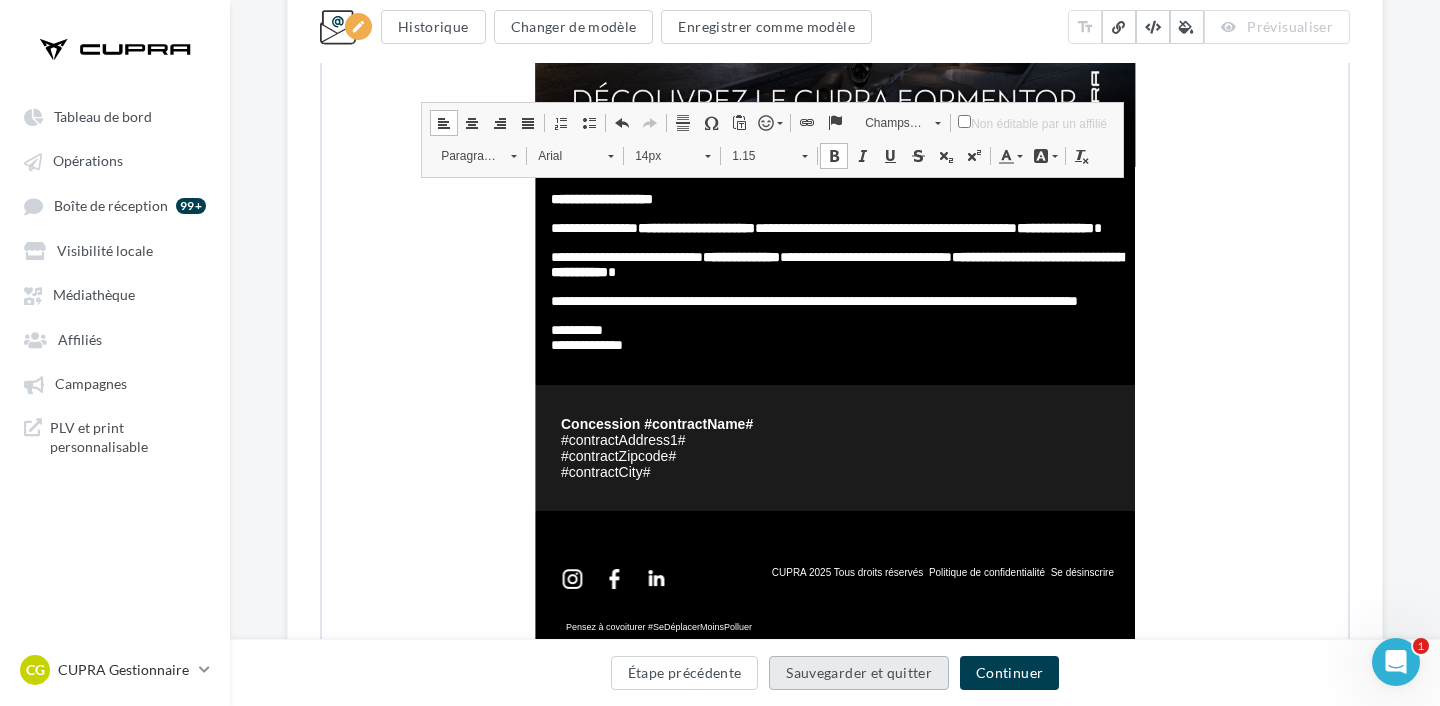 click on "Sauvegarder et quitter" at bounding box center (859, 673) 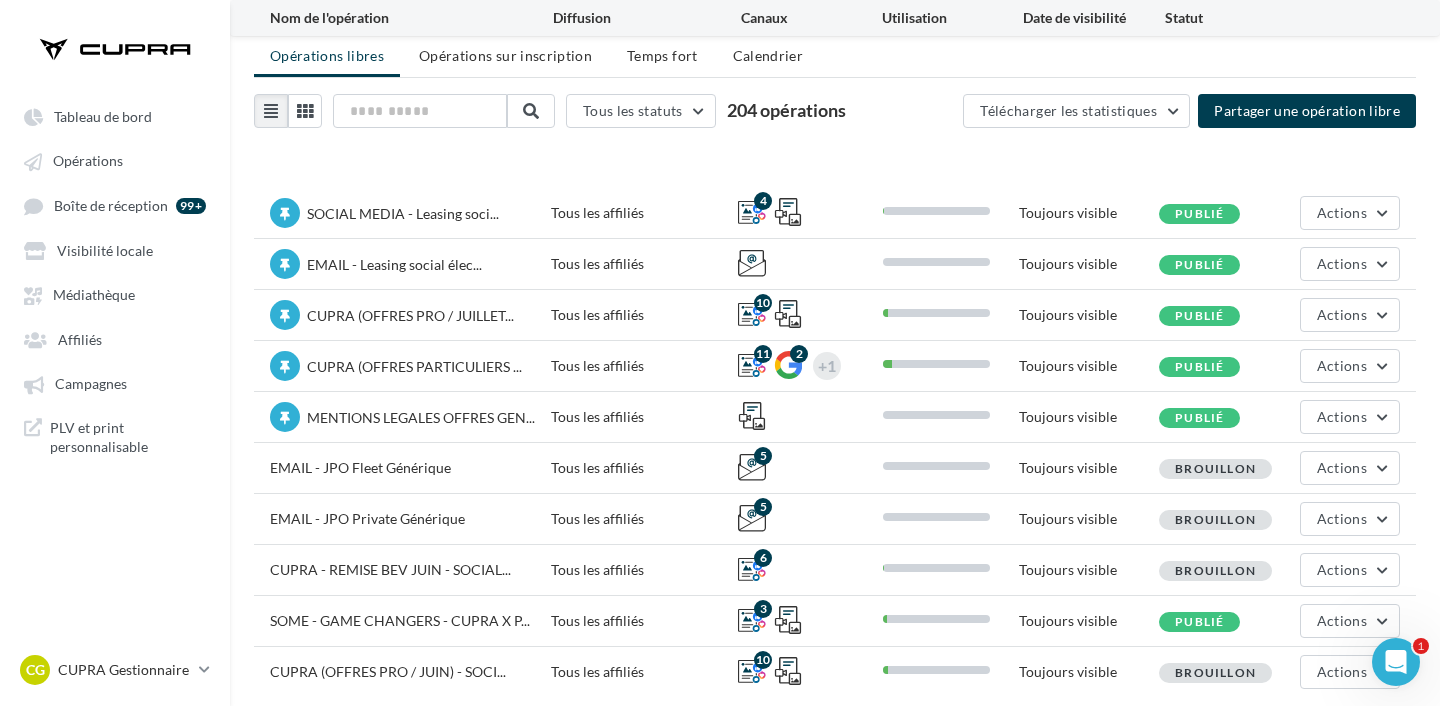 scroll, scrollTop: 133, scrollLeft: 0, axis: vertical 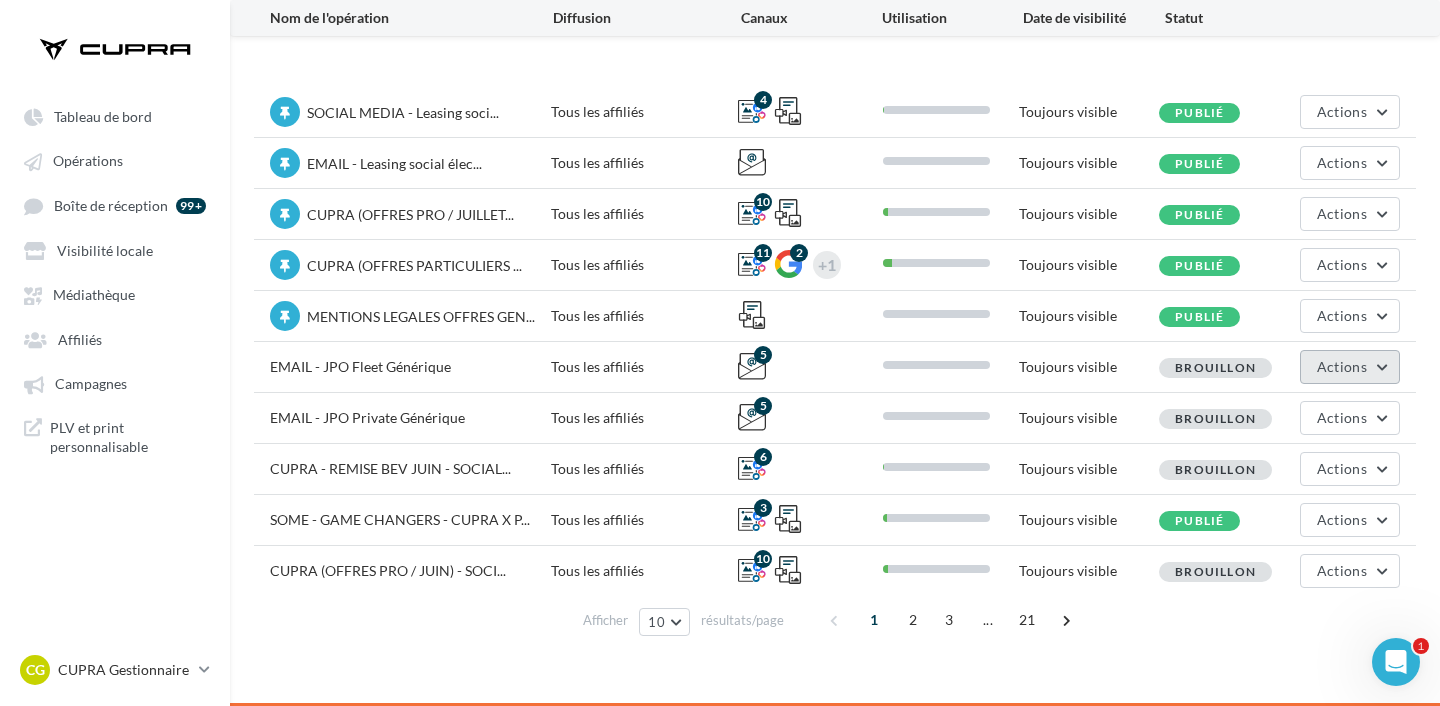 click on "Actions" at bounding box center (1342, 366) 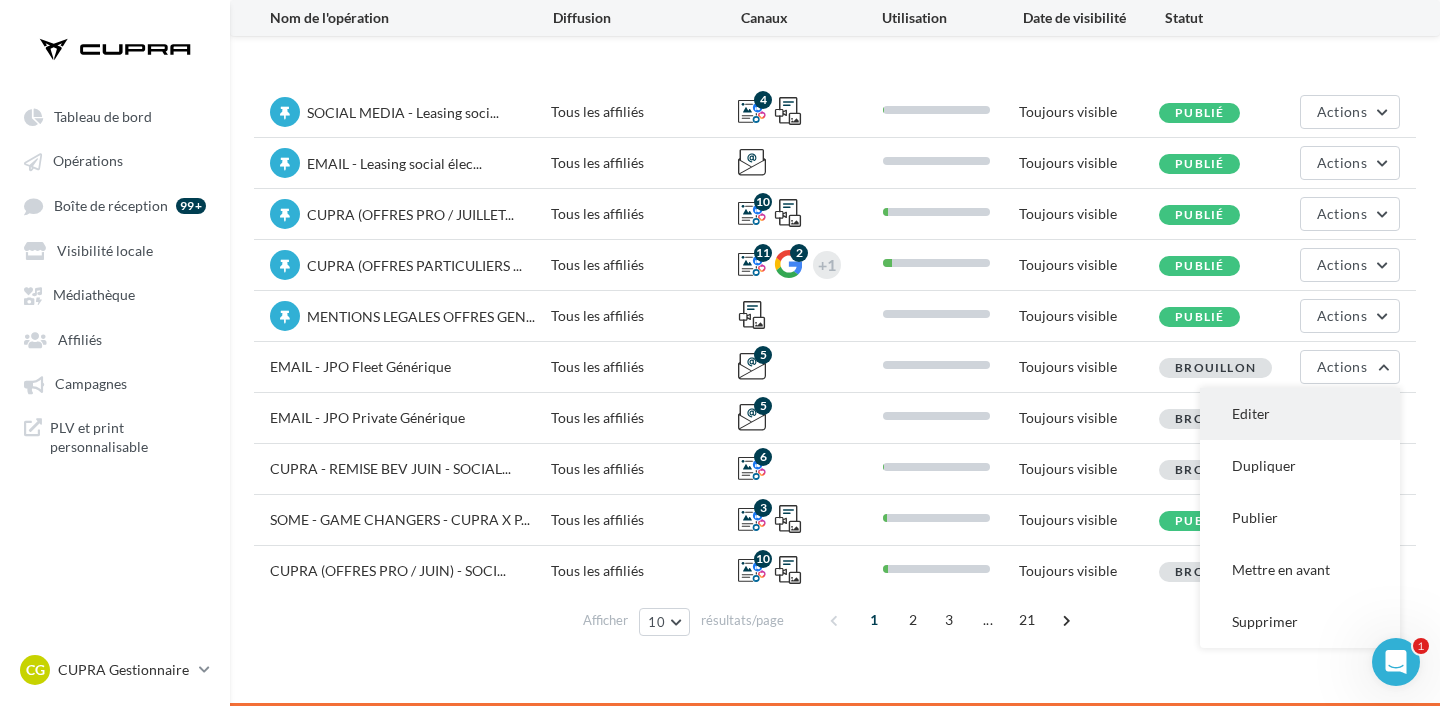 click on "Editer" at bounding box center (1300, 414) 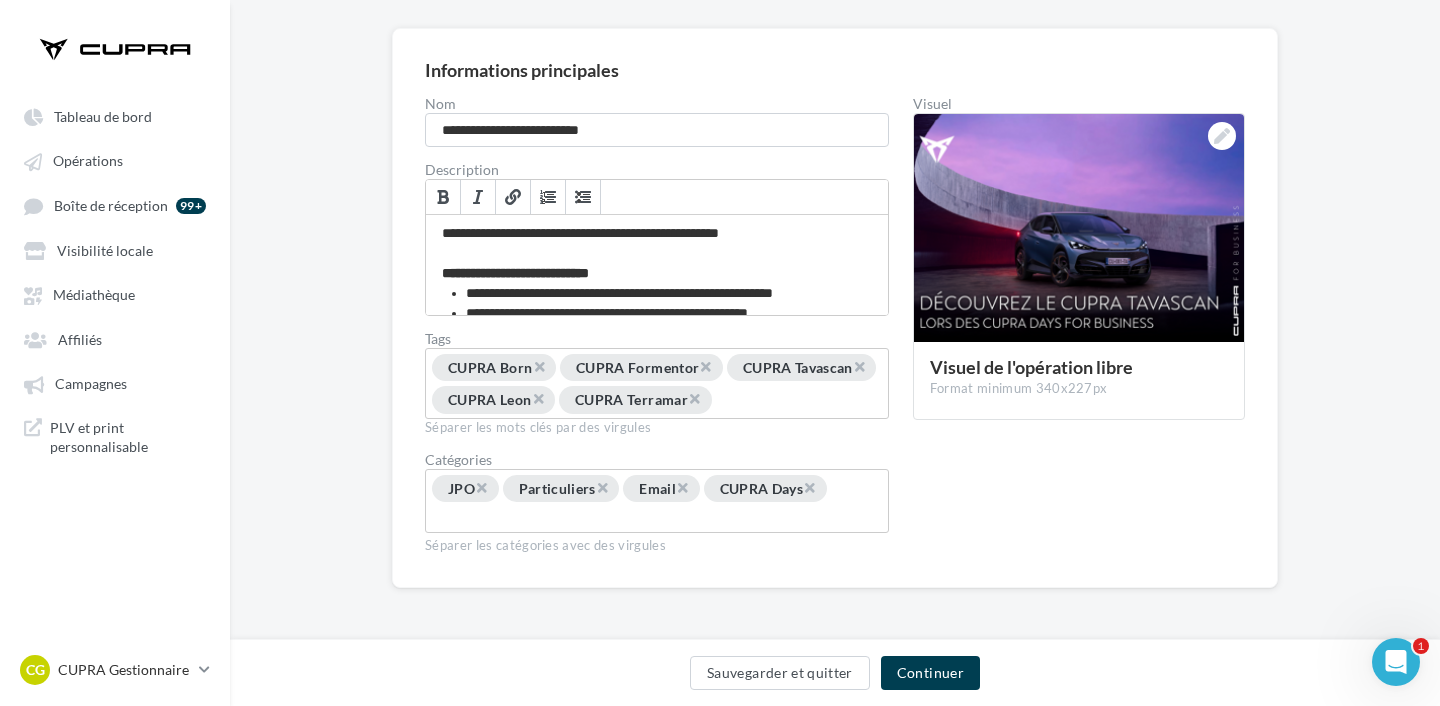 scroll, scrollTop: 152, scrollLeft: 0, axis: vertical 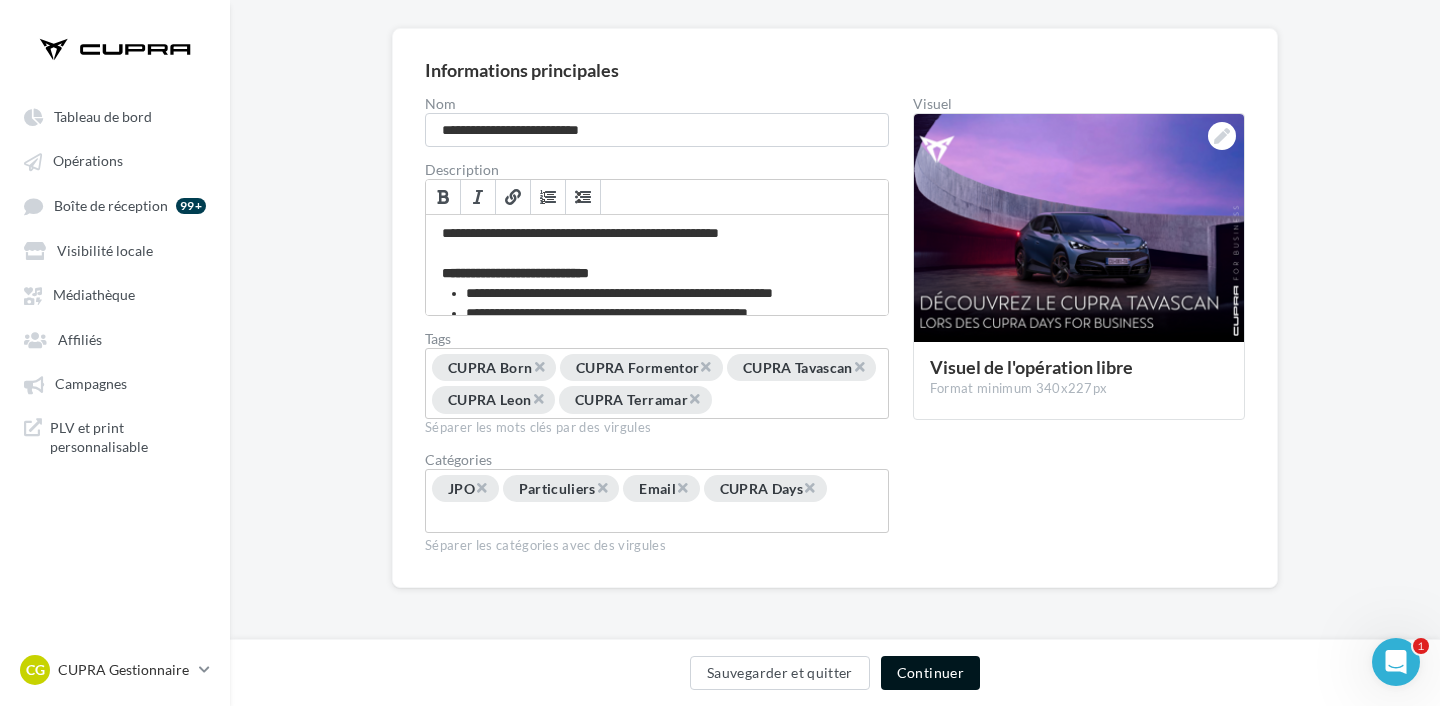 click on "Continuer" at bounding box center [930, 673] 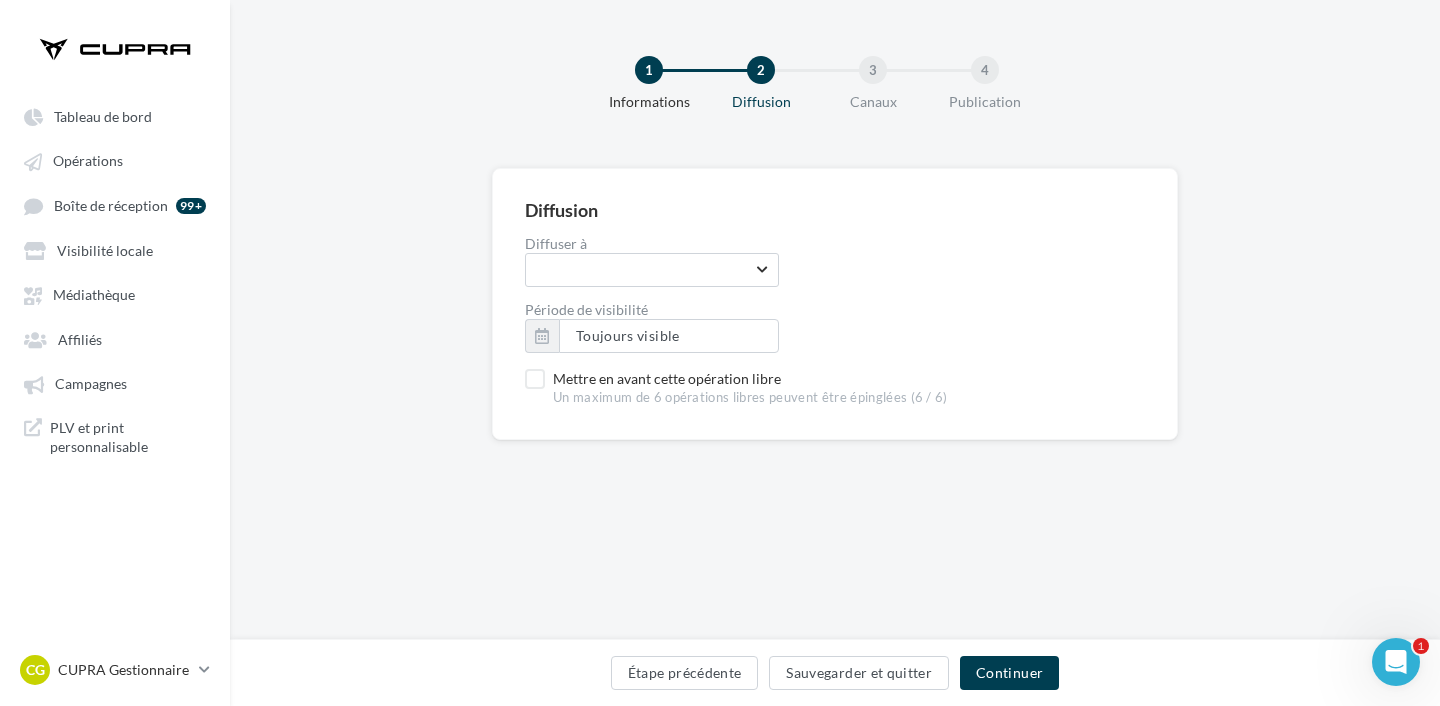 scroll, scrollTop: 0, scrollLeft: 0, axis: both 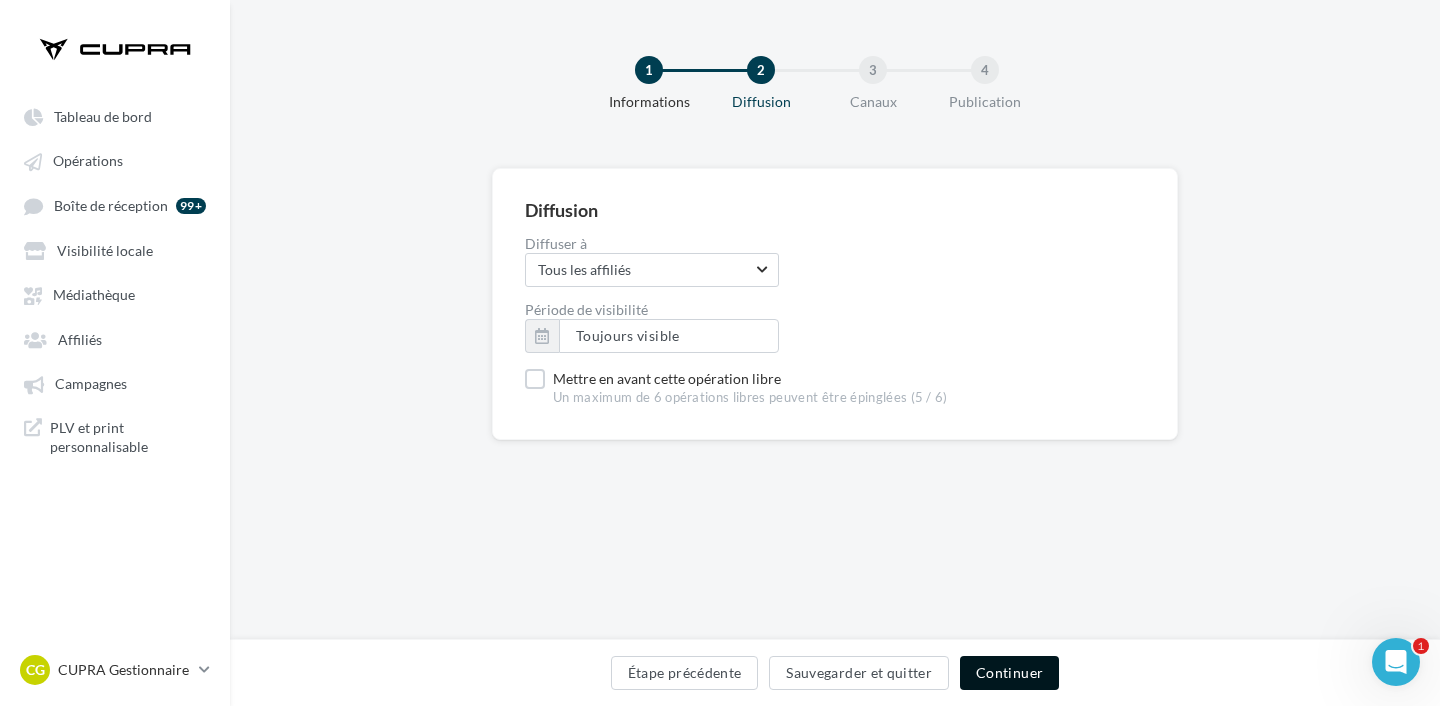 click on "Continuer" at bounding box center (1009, 673) 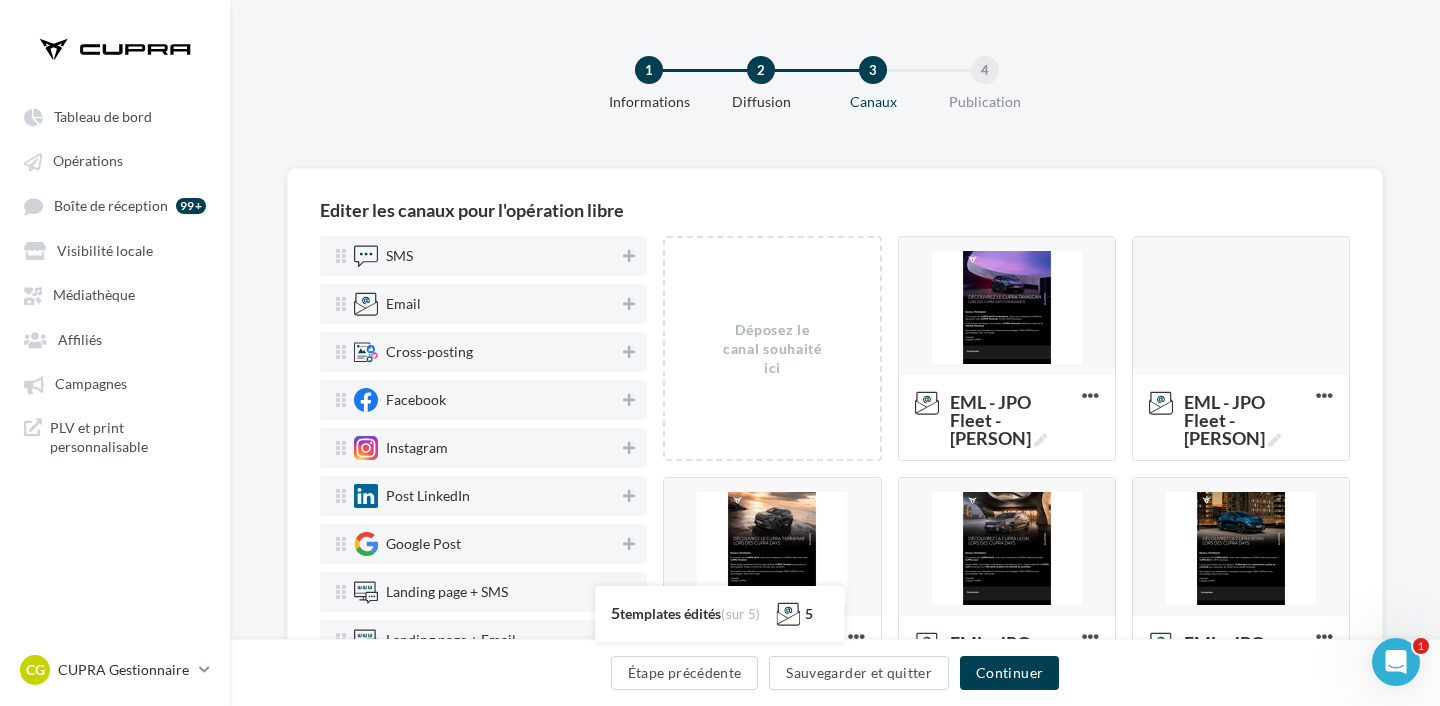scroll, scrollTop: 38, scrollLeft: 0, axis: vertical 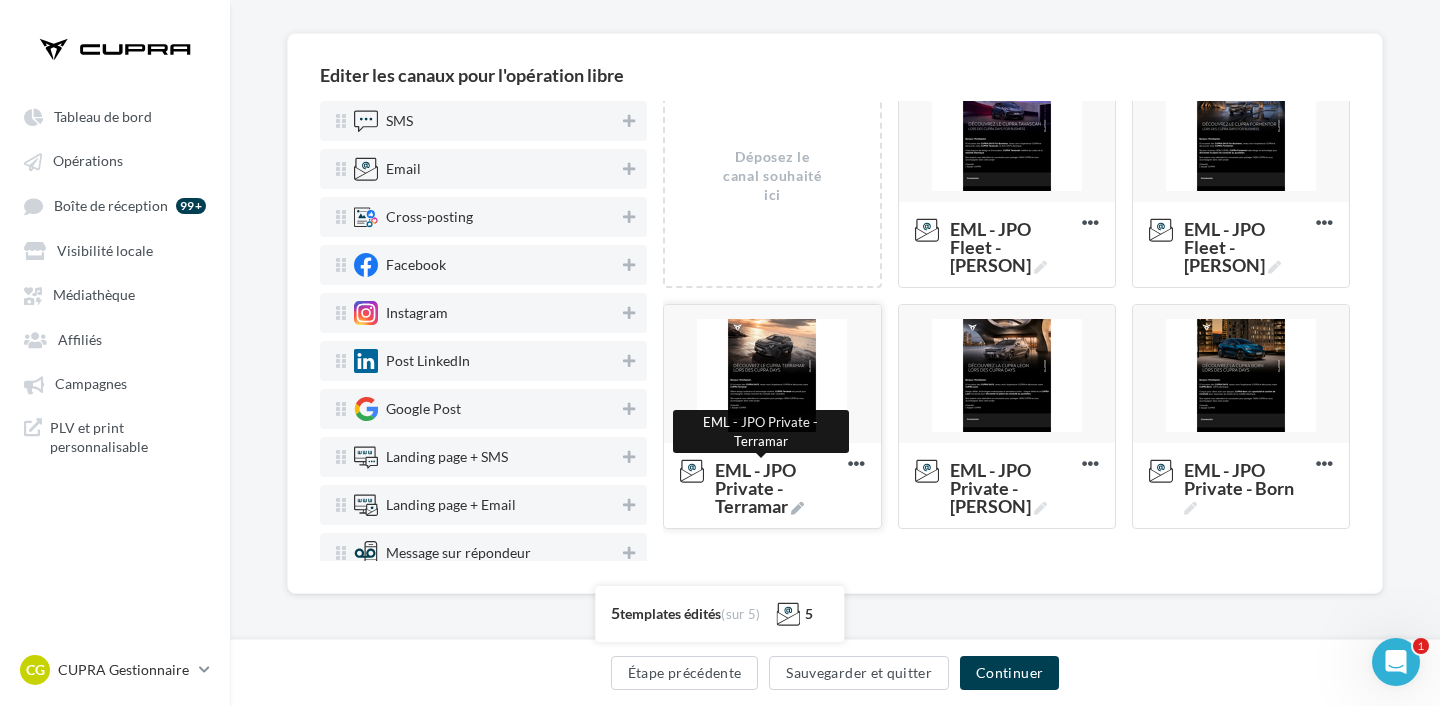 click at bounding box center (797, 508) 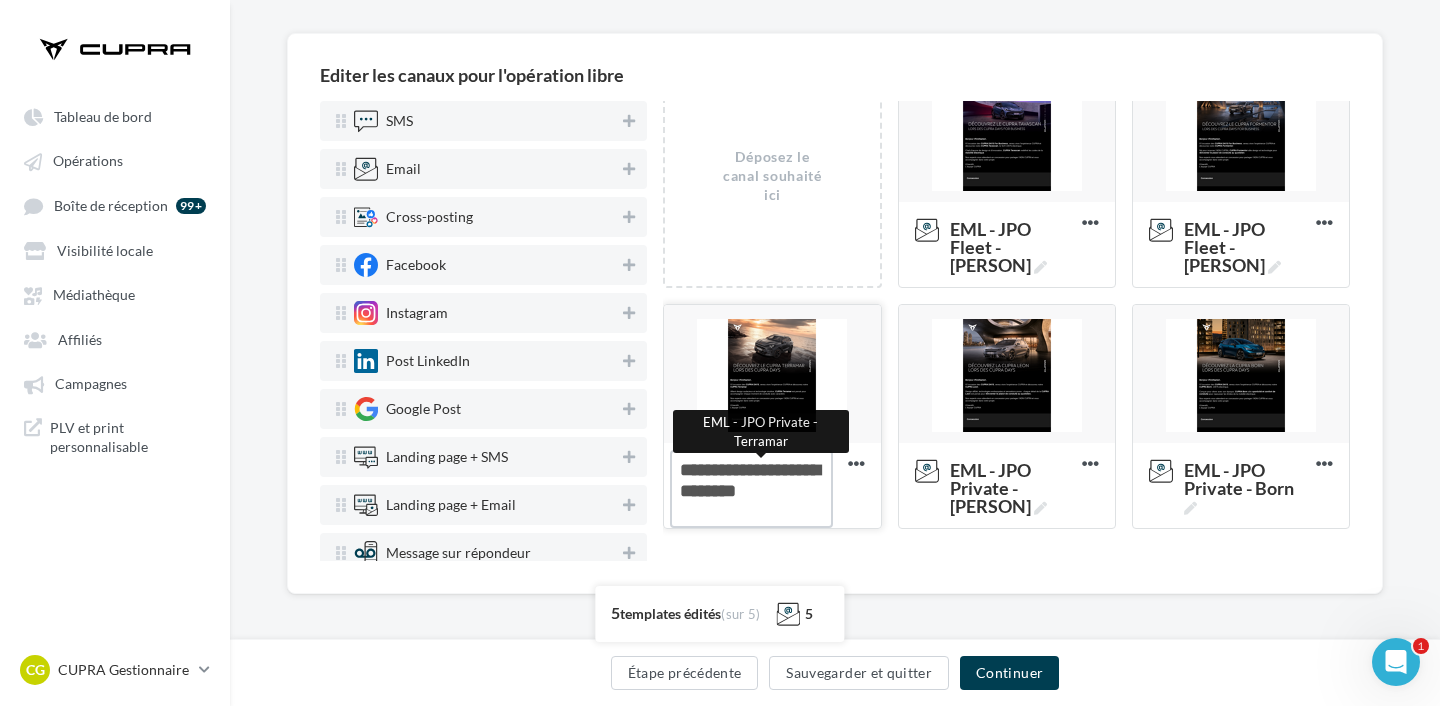 click on "EML - JPO Private - [PERSON]
EML - JPO Private - [PERSON]" at bounding box center (751, 489) 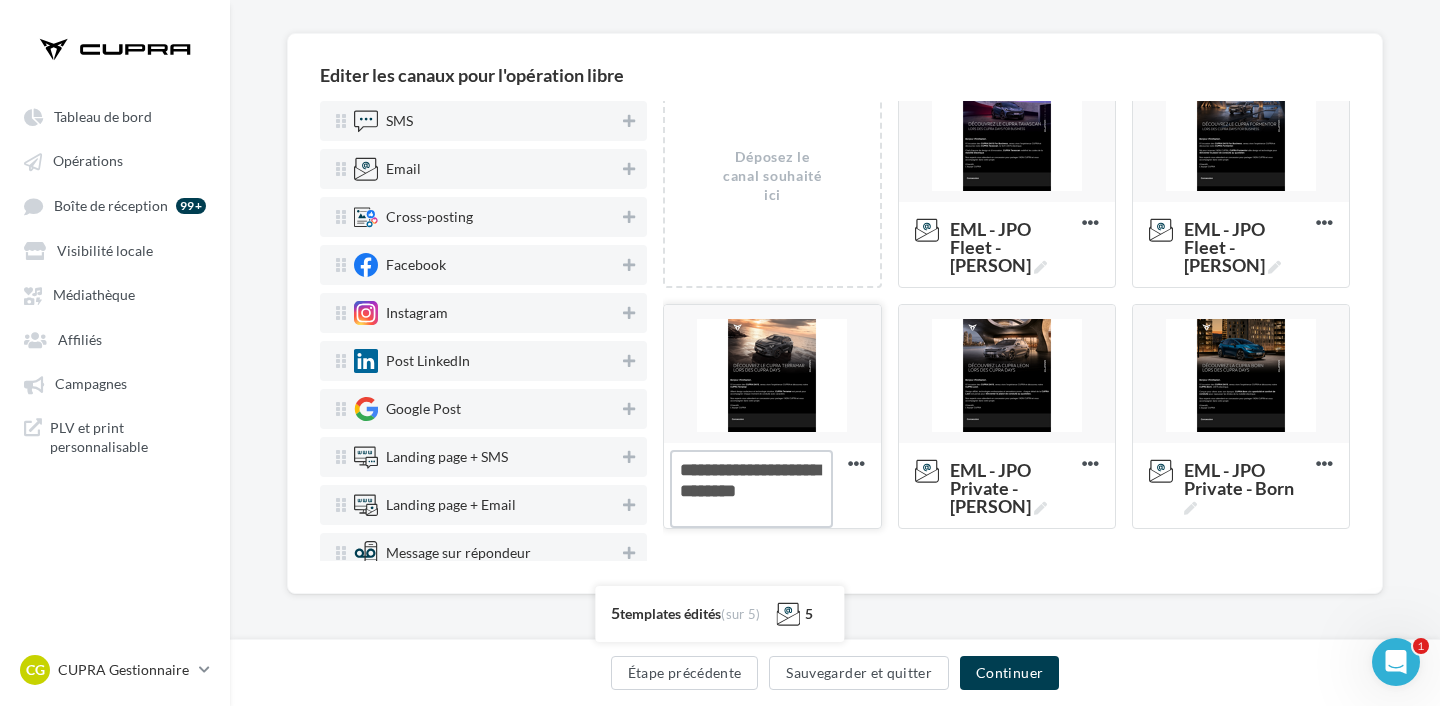 drag, startPoint x: 735, startPoint y: 490, endPoint x: 675, endPoint y: 490, distance: 60 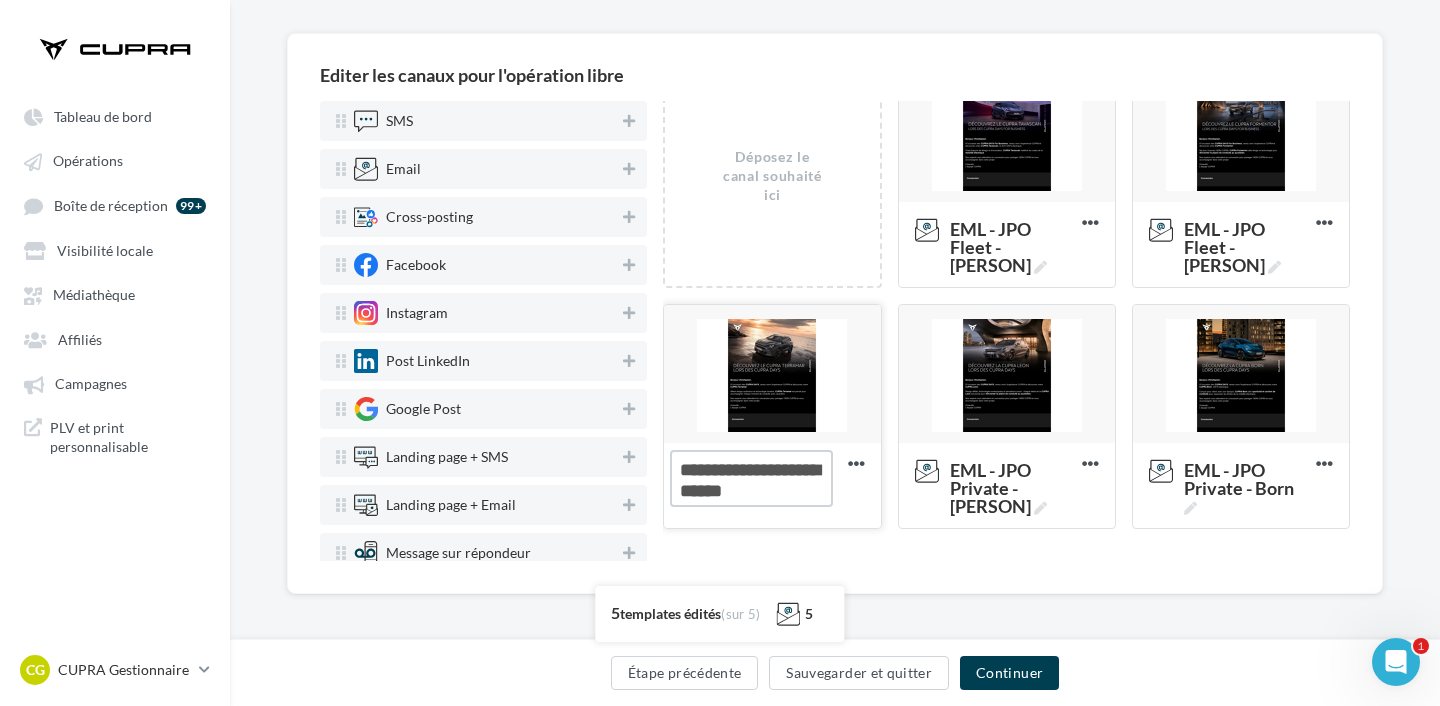 type on "**********" 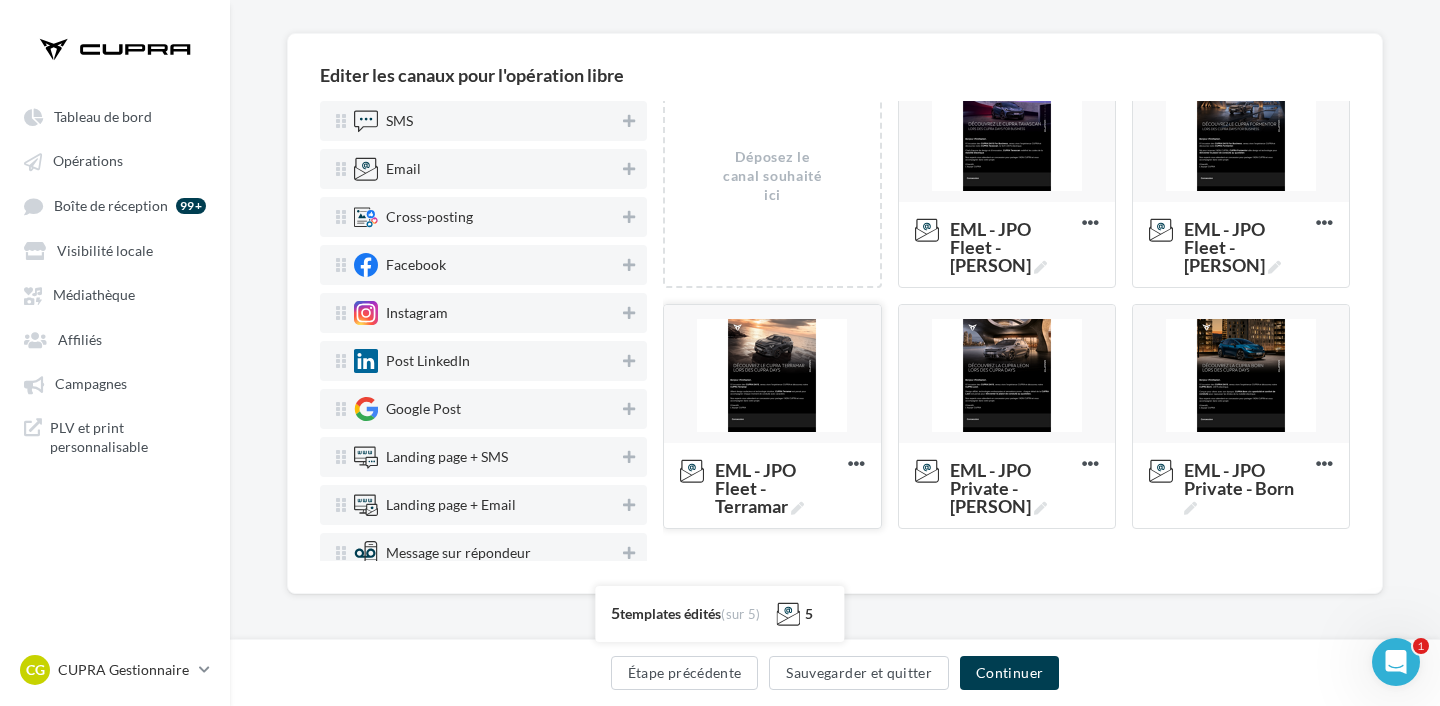 click at bounding box center [772, 375] 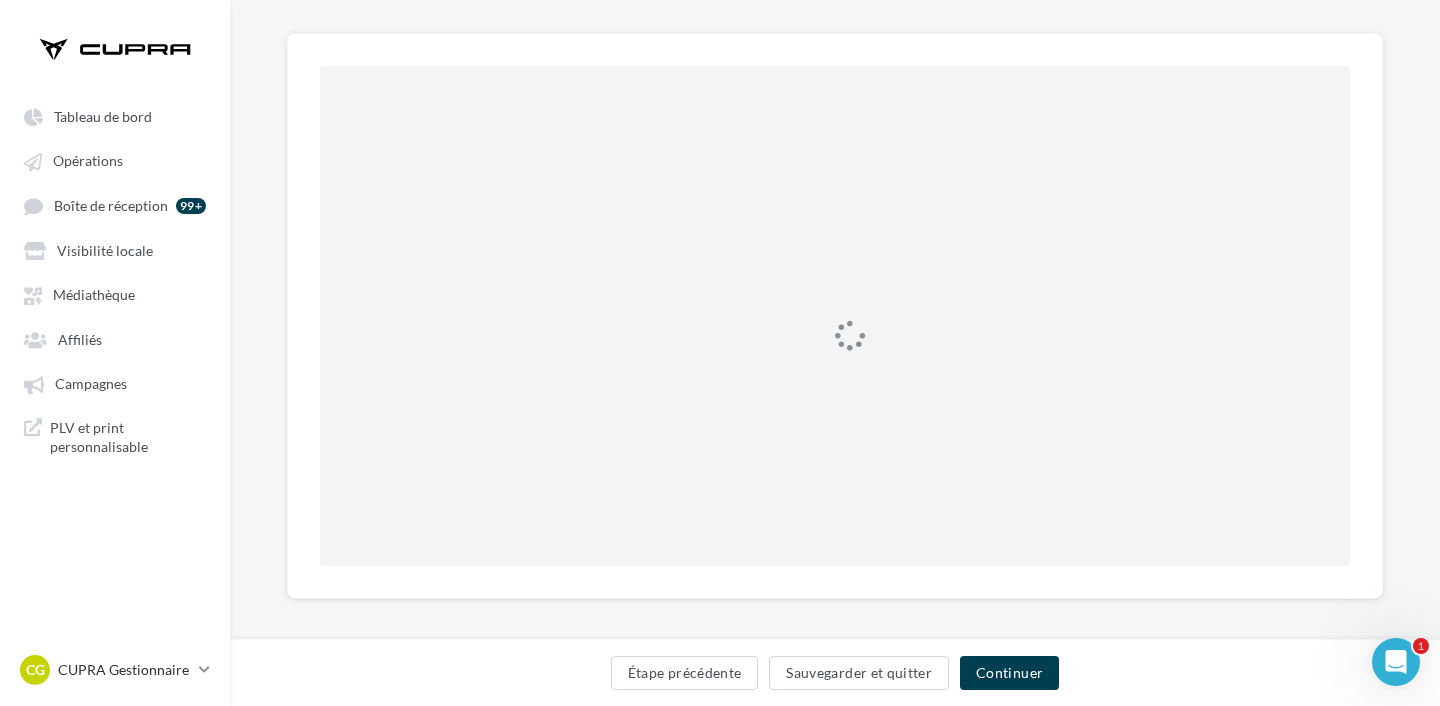 scroll, scrollTop: 0, scrollLeft: 0, axis: both 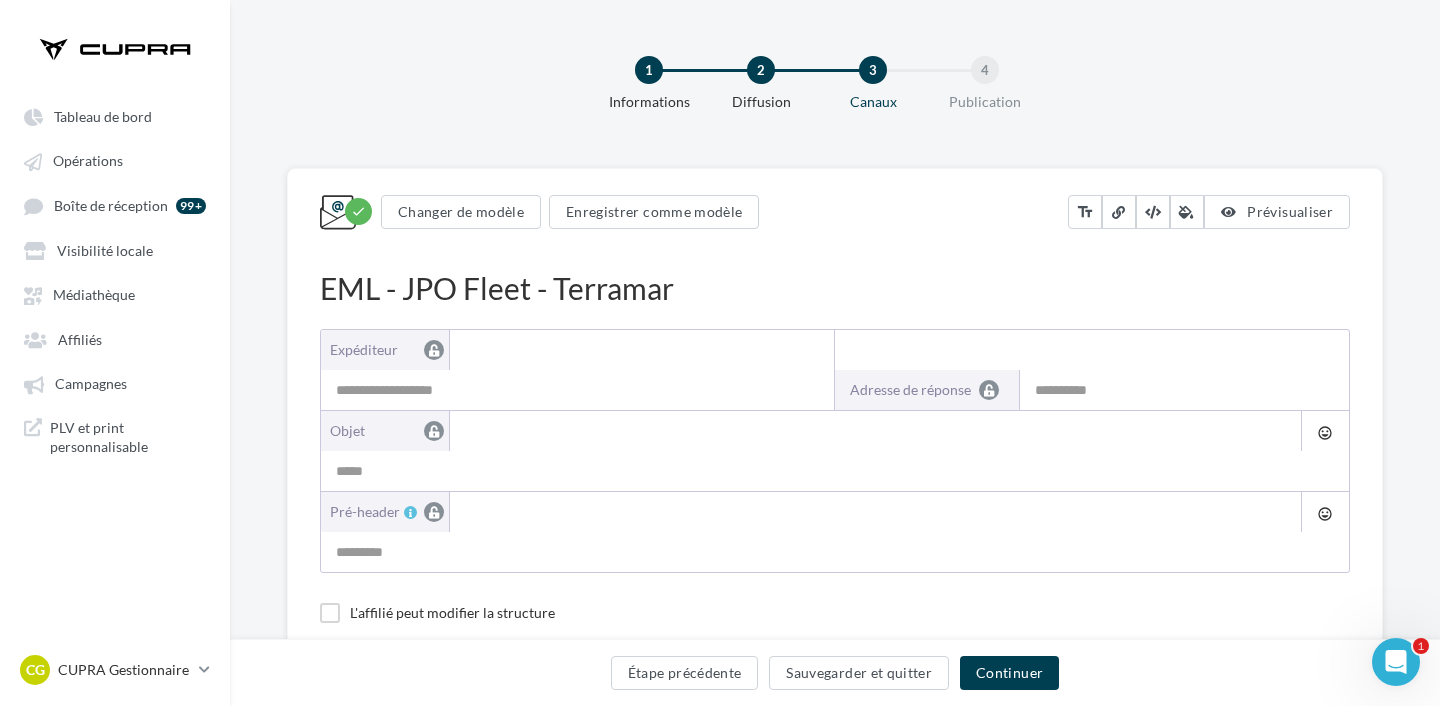 type on "**********" 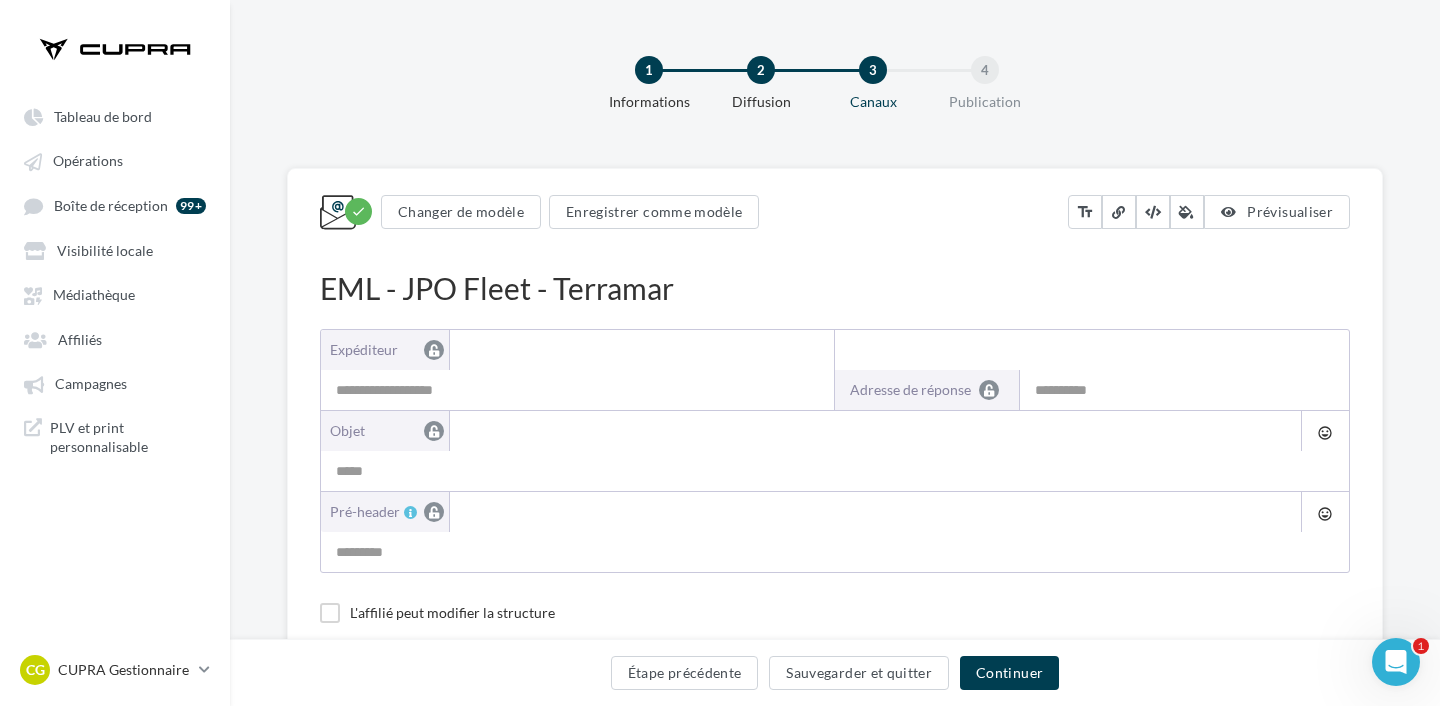 type on "**********" 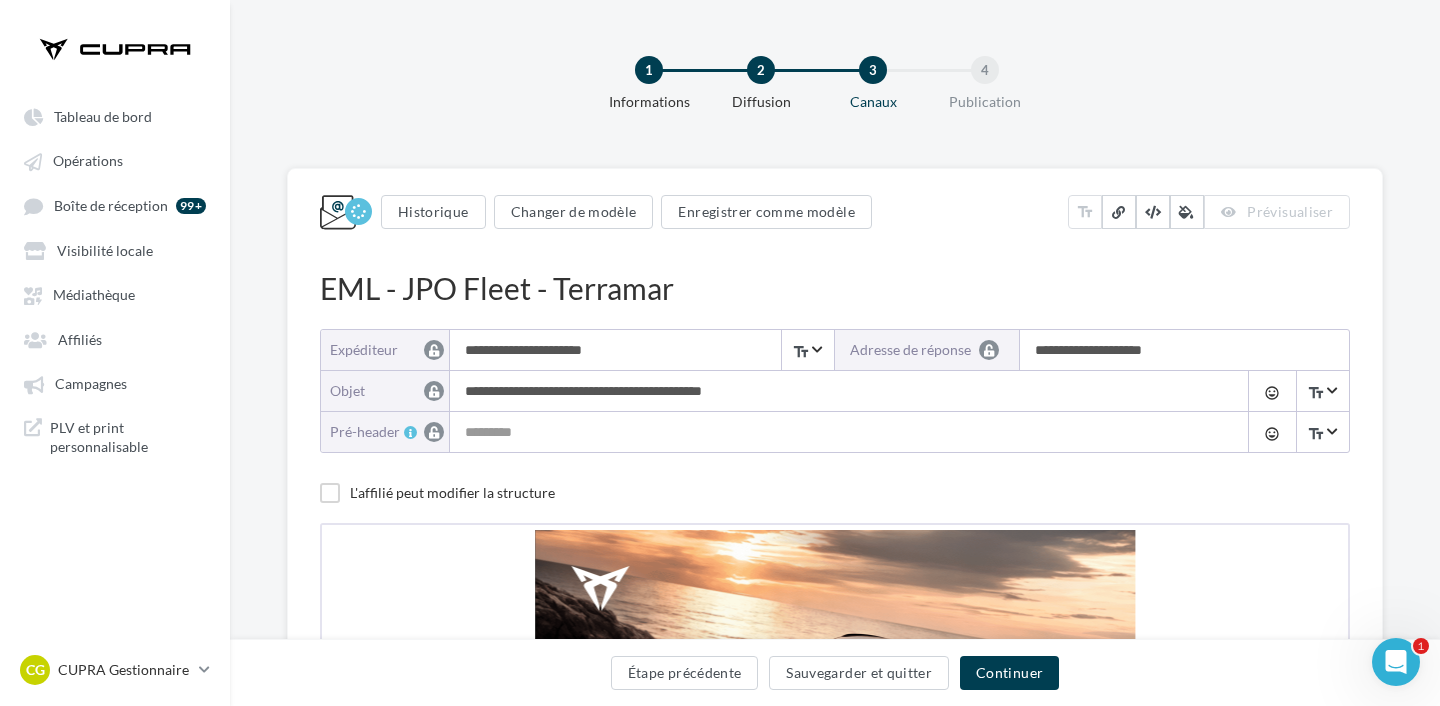scroll, scrollTop: 0, scrollLeft: 0, axis: both 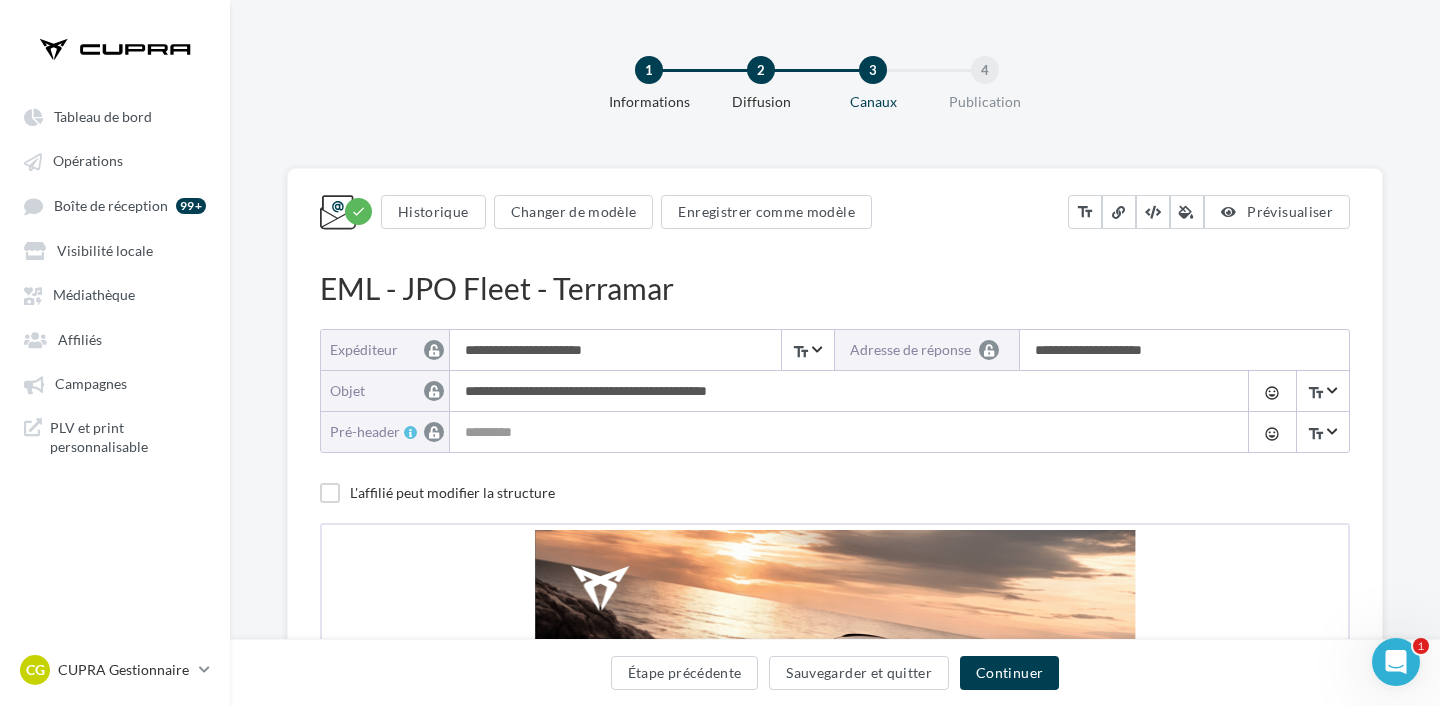 paste on "**********" 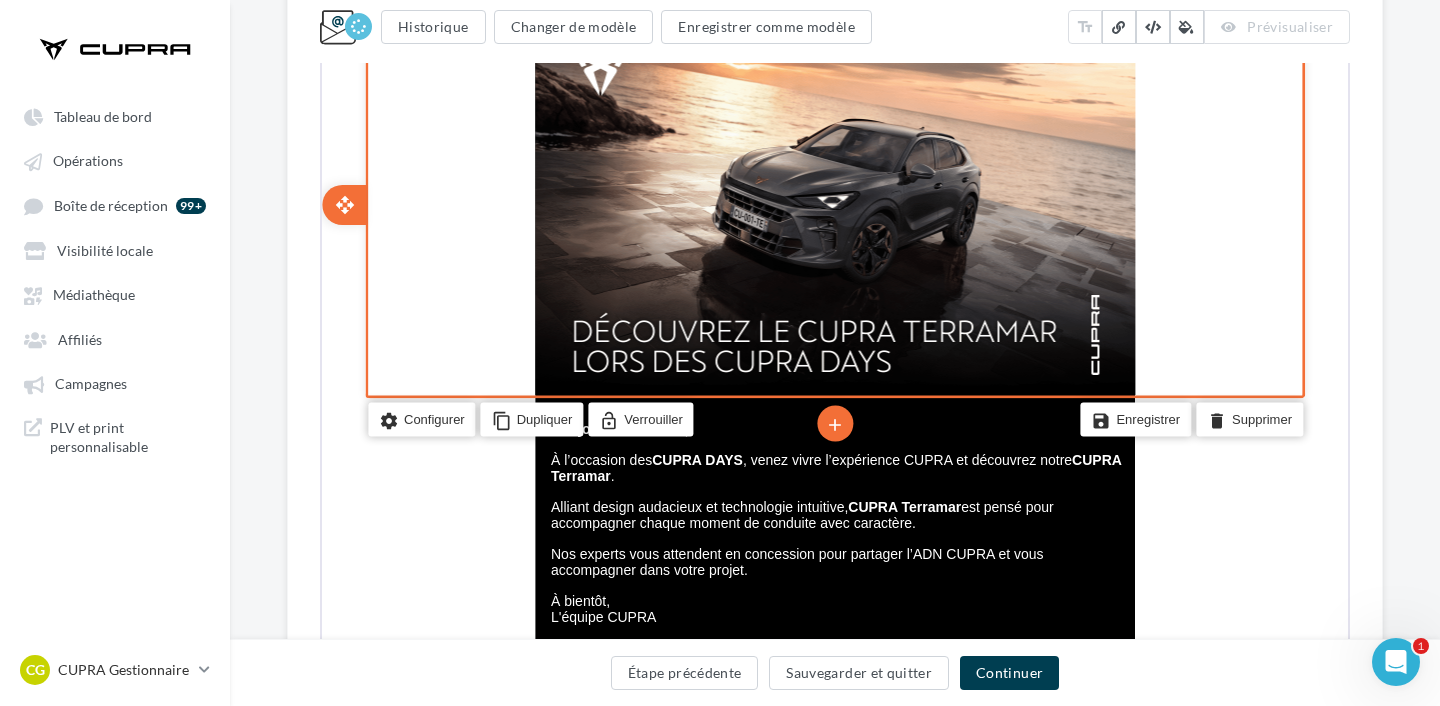 scroll, scrollTop: 520, scrollLeft: 0, axis: vertical 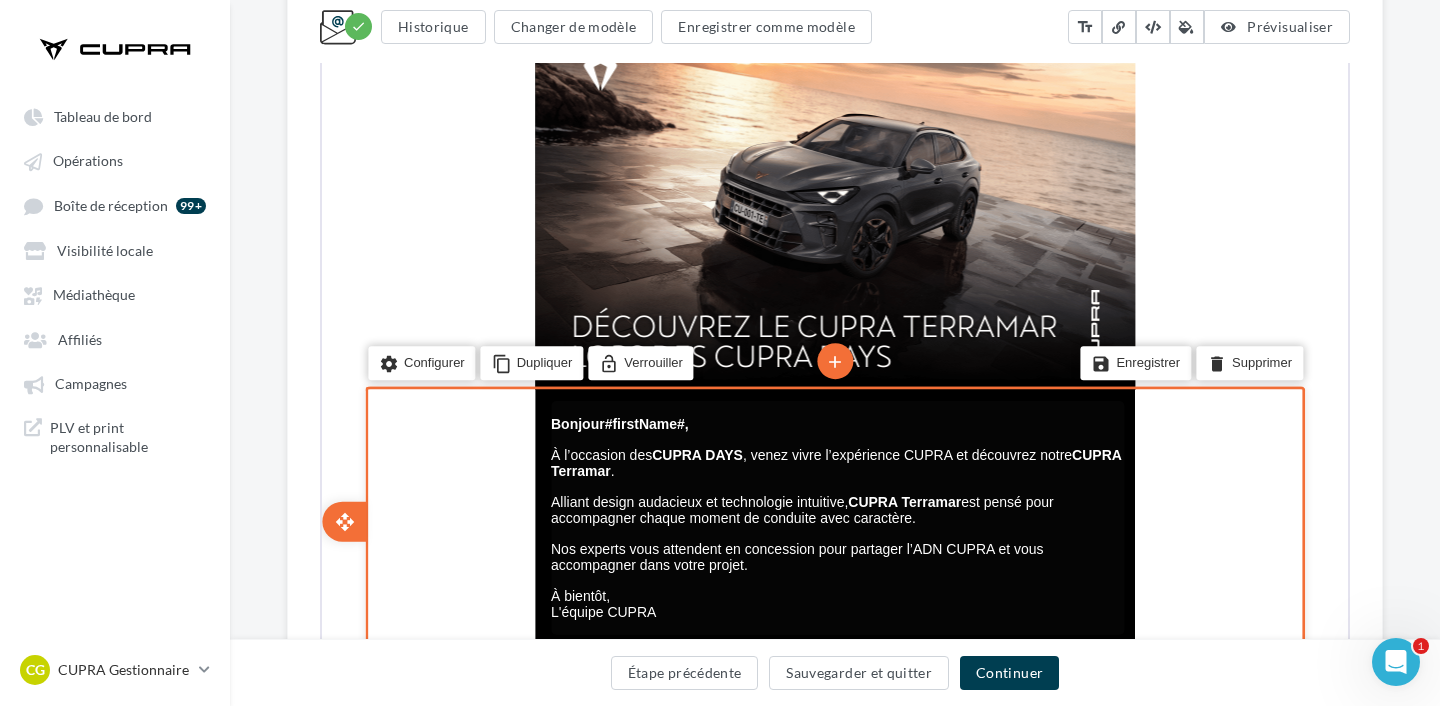 type on "**********" 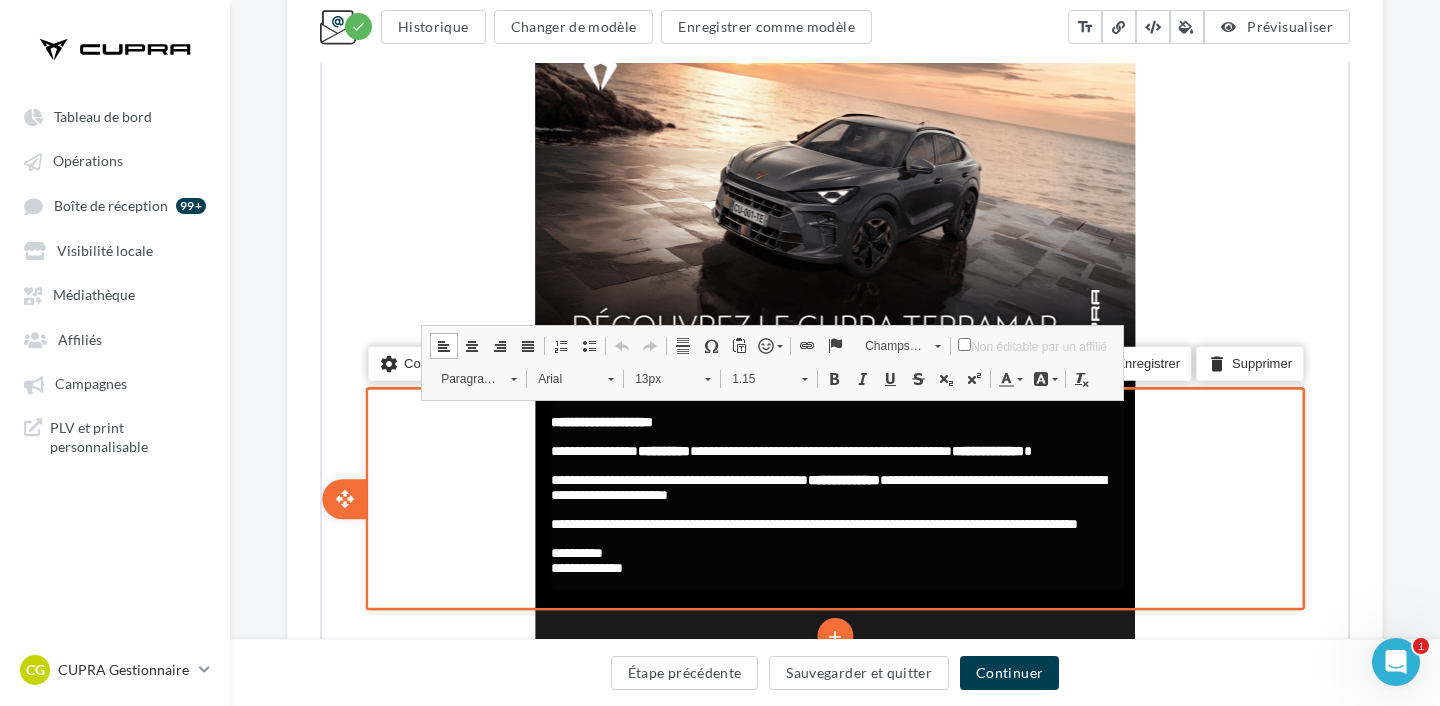 click on "**********" at bounding box center (662, 448) 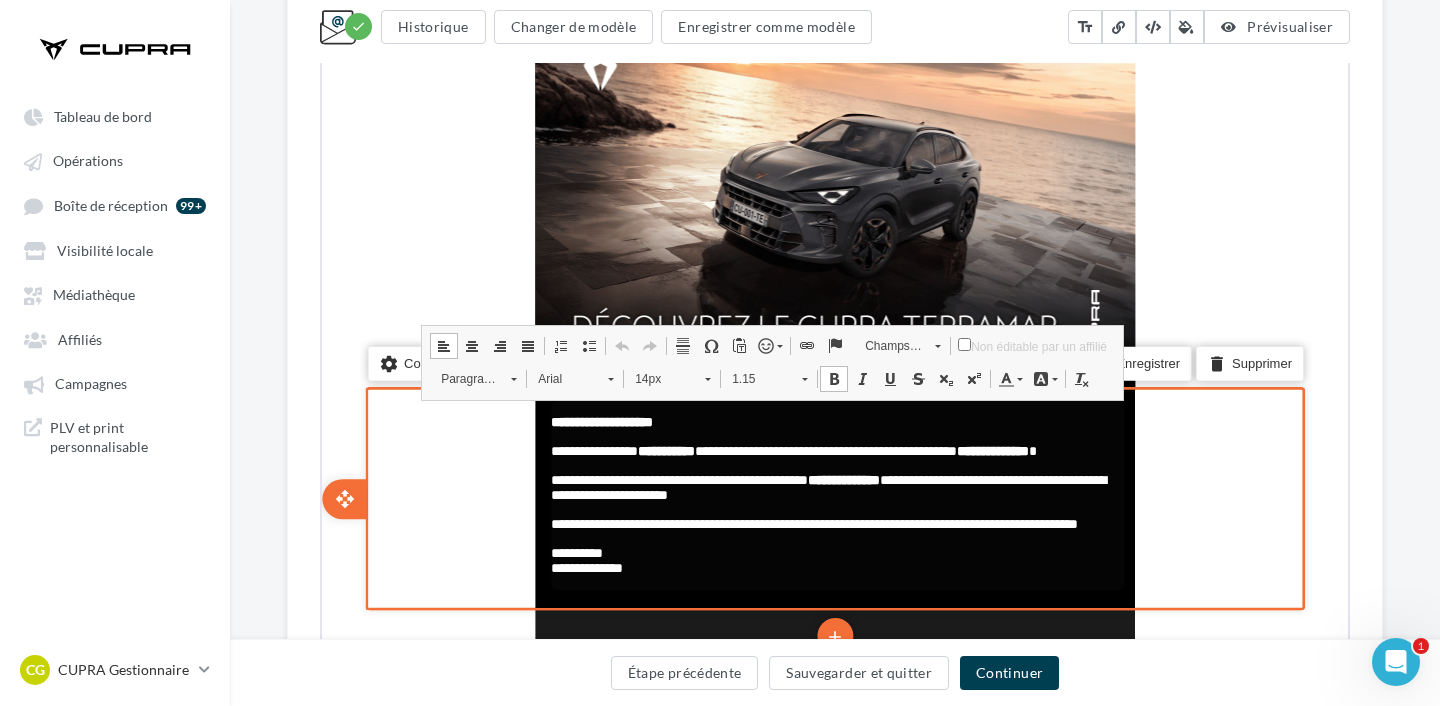 type 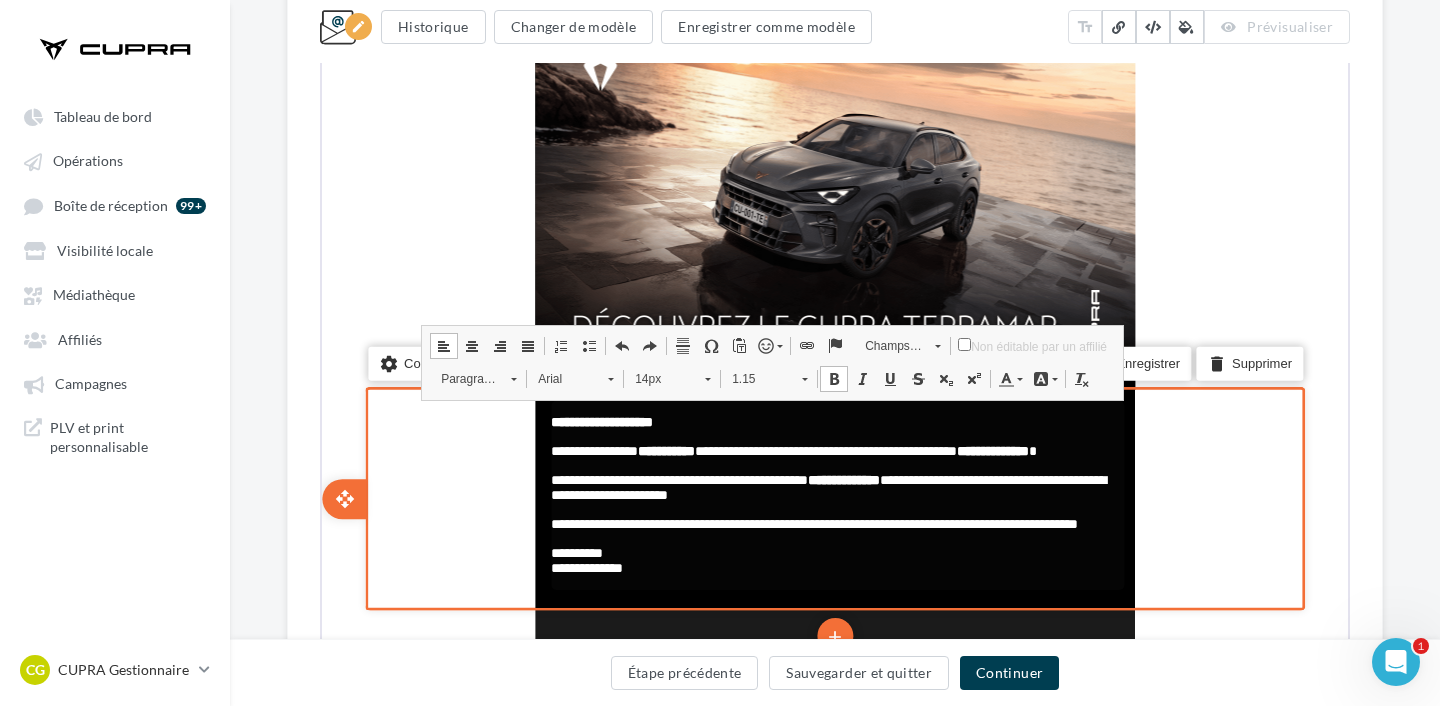 click on "**********" at bounding box center [835, 455] 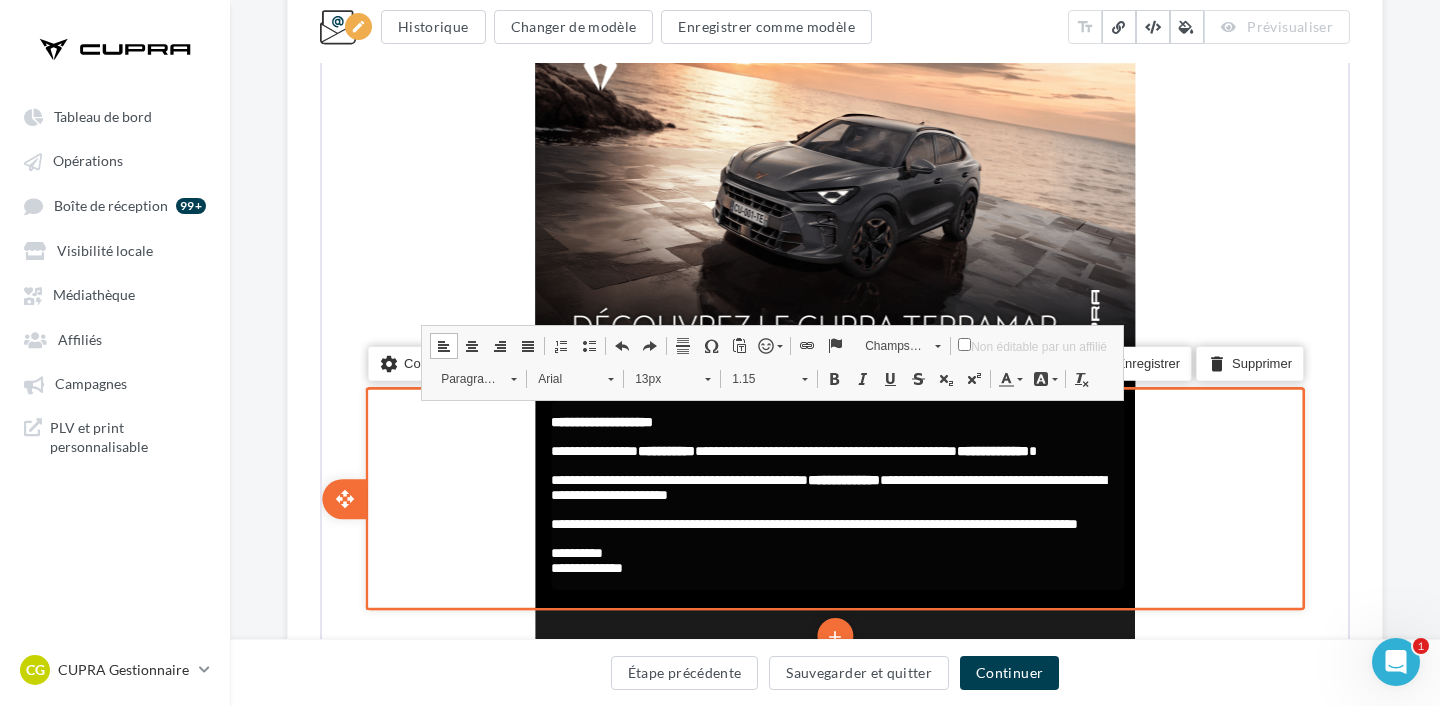 click on "**********" at bounding box center [664, 448] 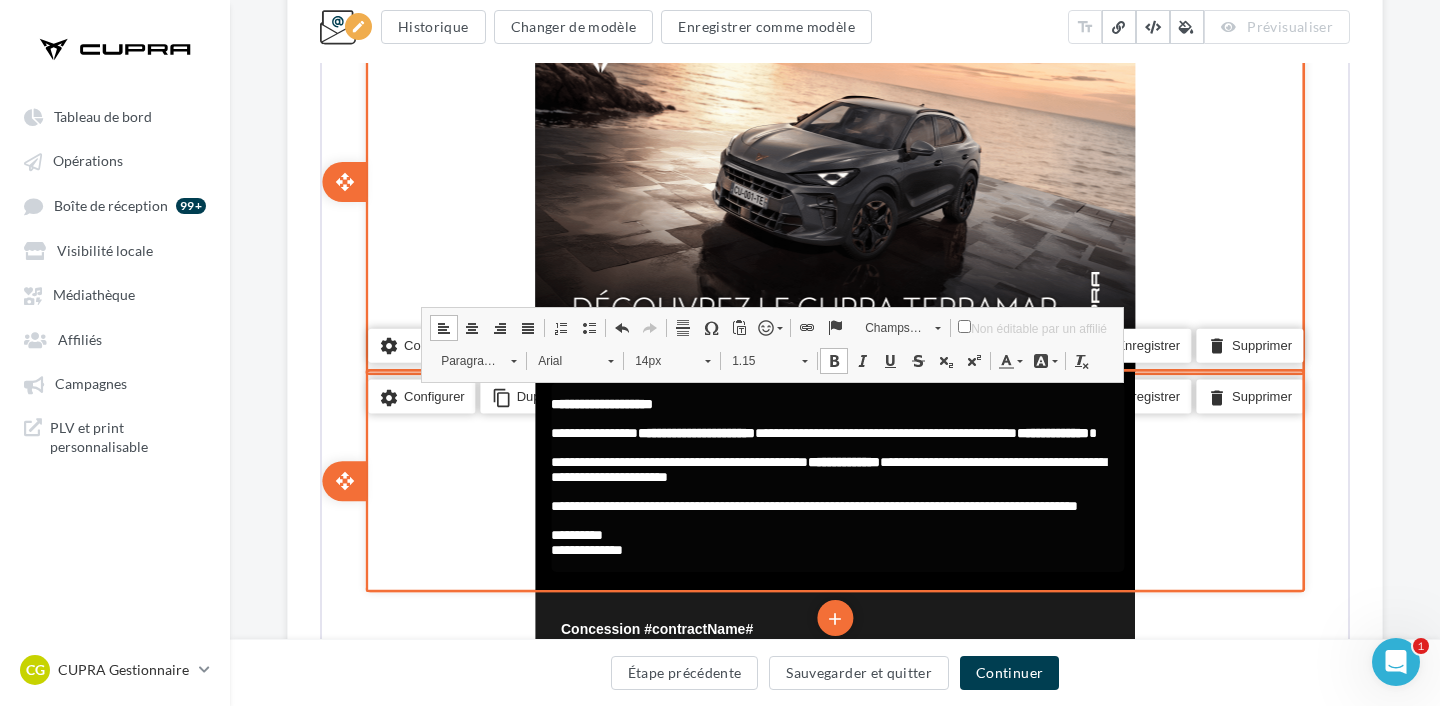 scroll, scrollTop: 565, scrollLeft: 0, axis: vertical 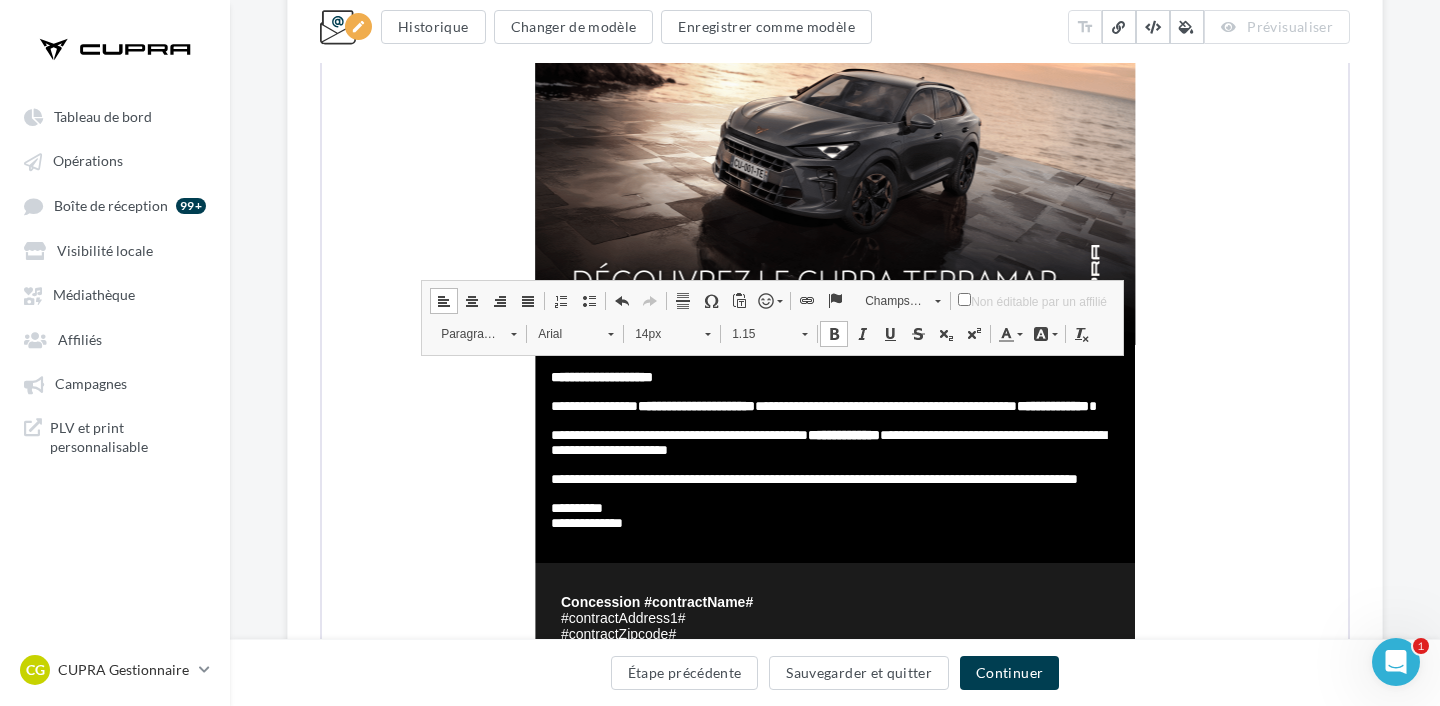 click on "**********" at bounding box center (835, 398) 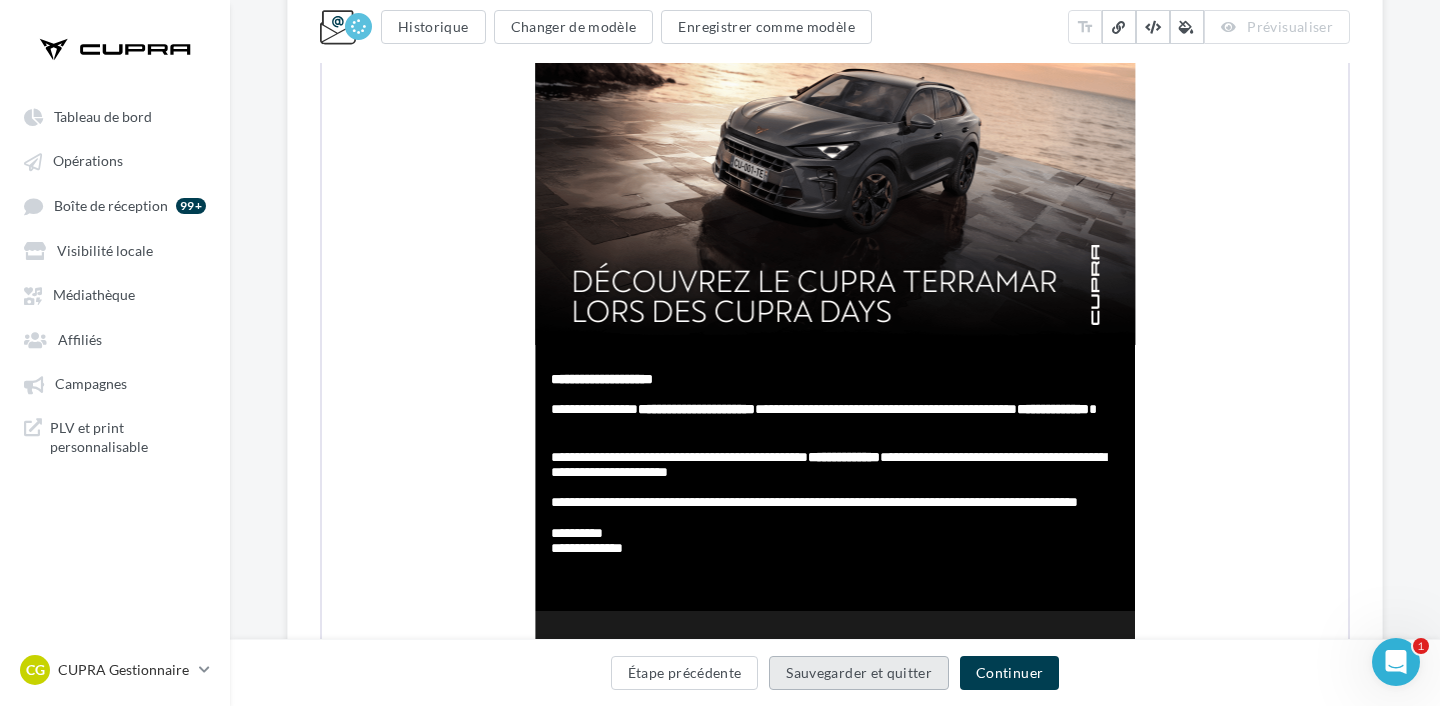 click on "Sauvegarder et quitter" at bounding box center (859, 673) 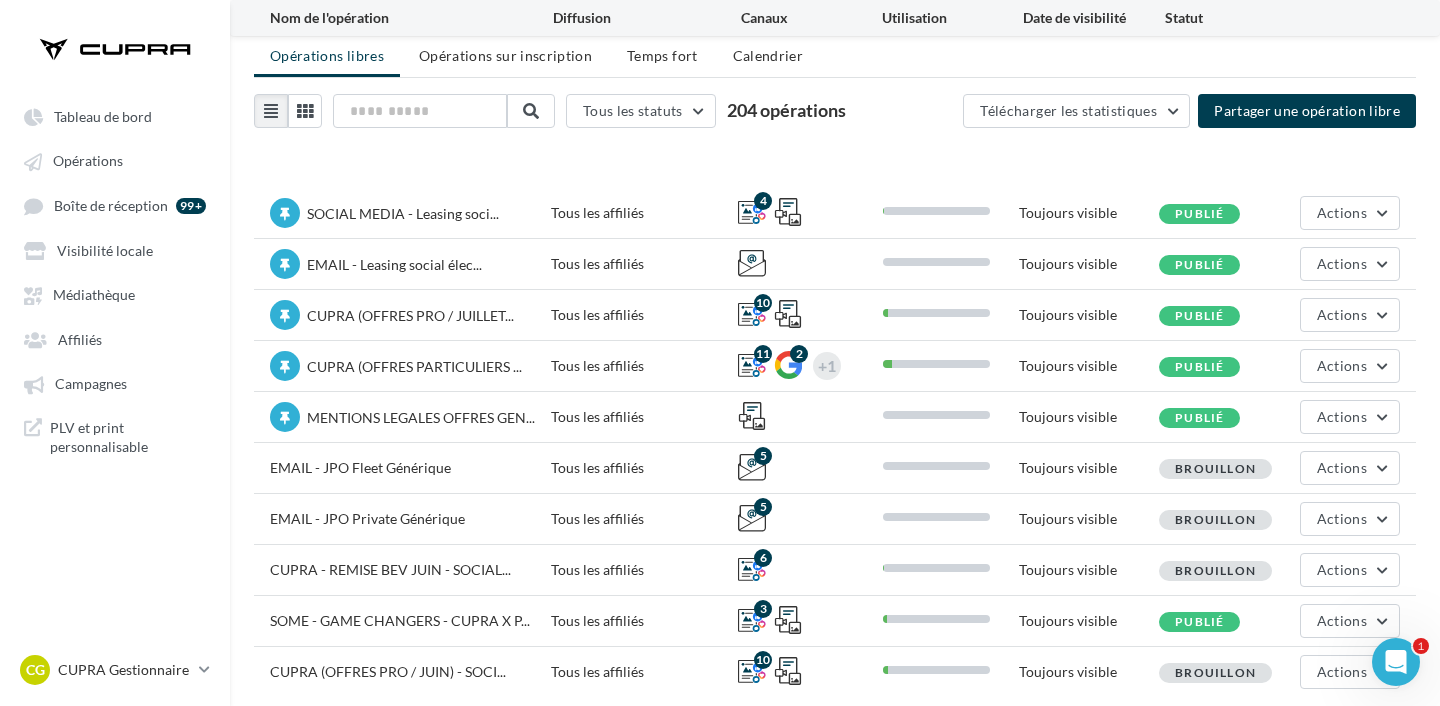 scroll, scrollTop: 133, scrollLeft: 0, axis: vertical 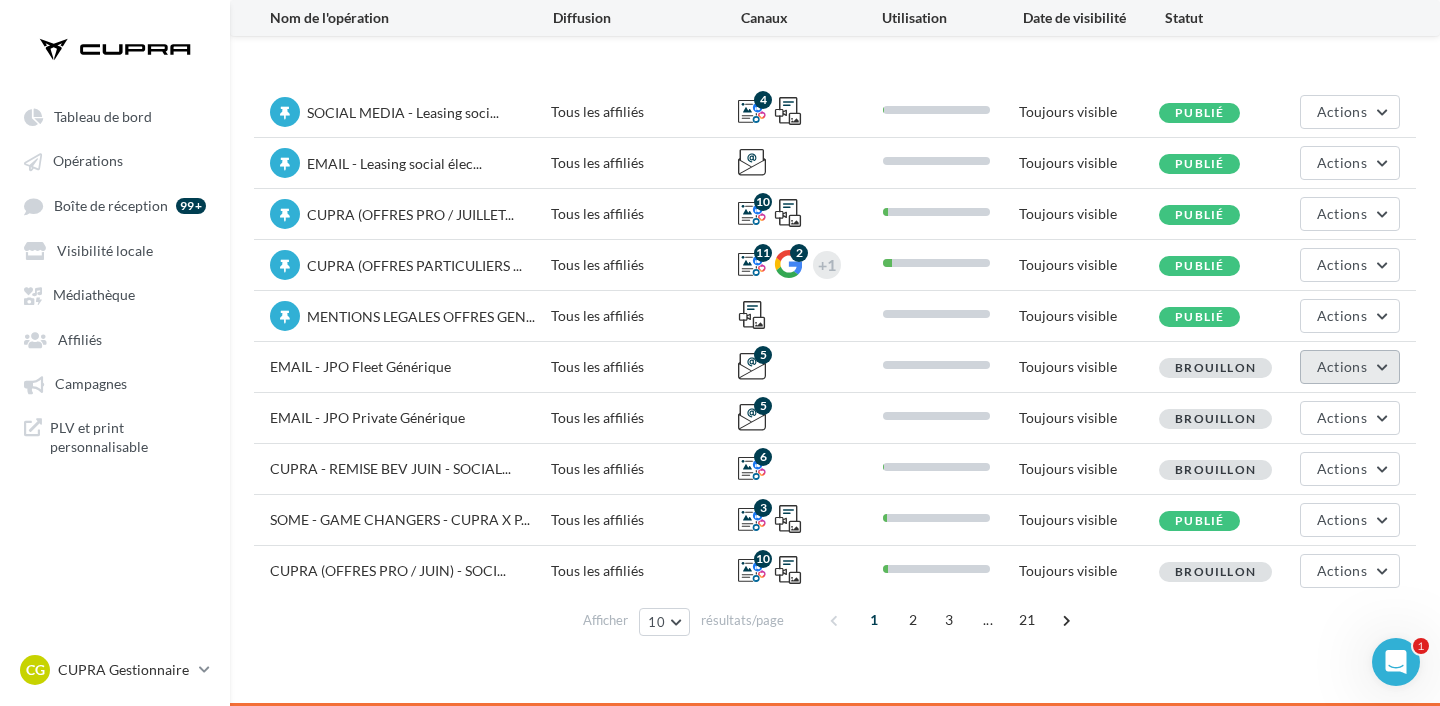 click on "Actions" at bounding box center (1350, 367) 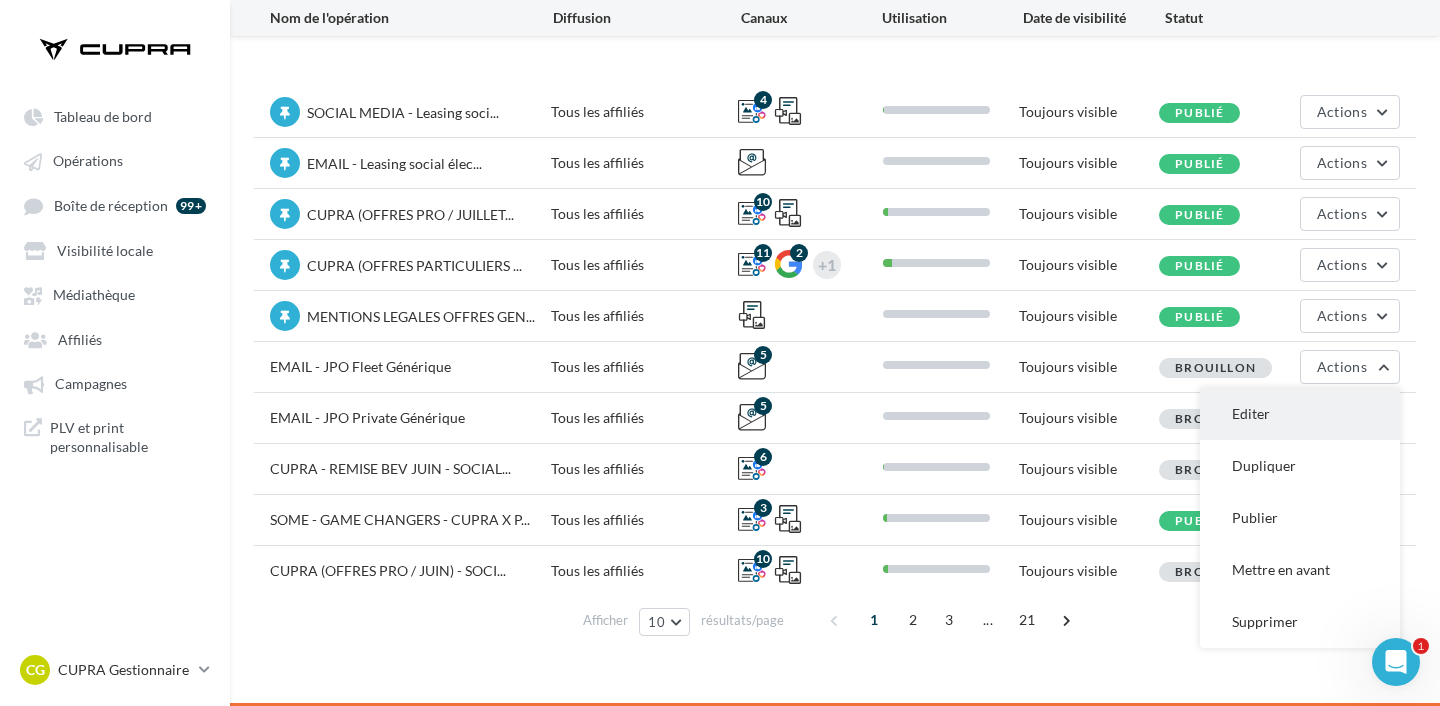 click on "Editer" at bounding box center [1300, 414] 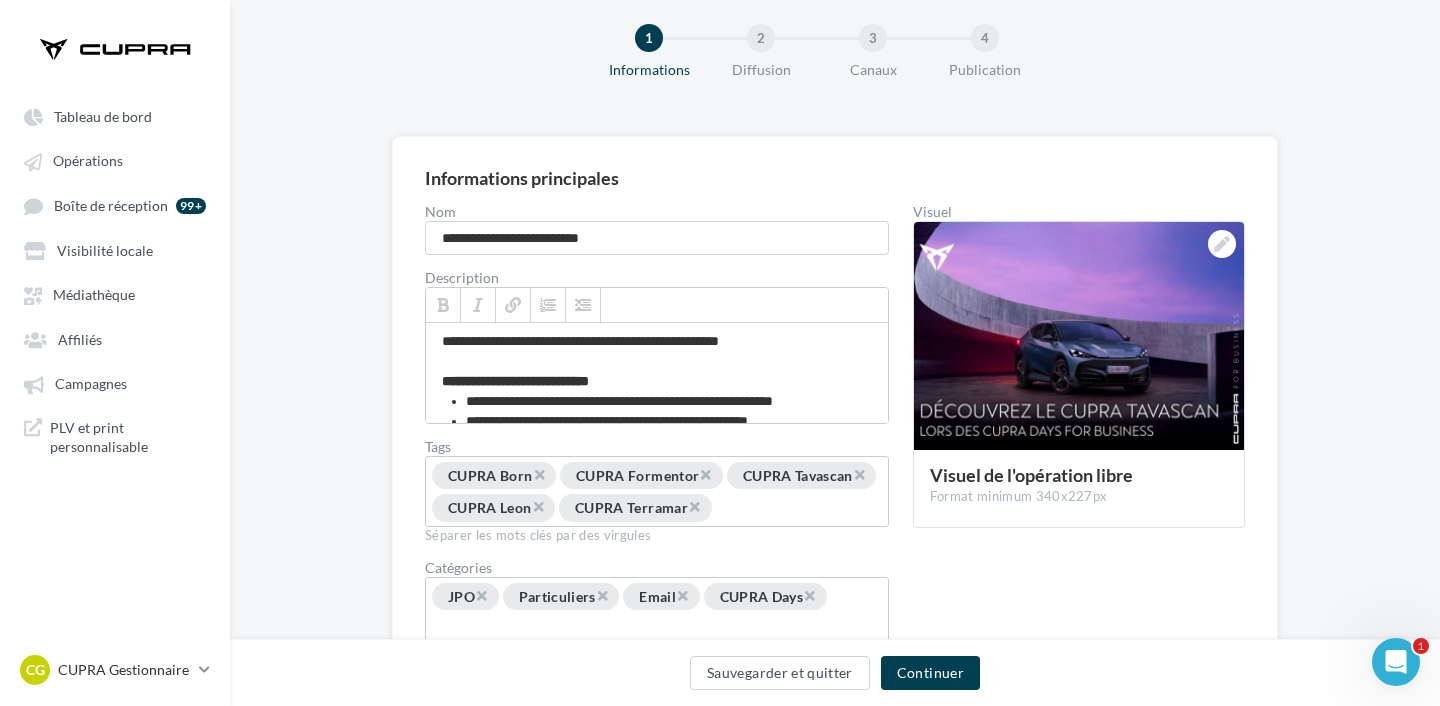 scroll, scrollTop: 0, scrollLeft: 0, axis: both 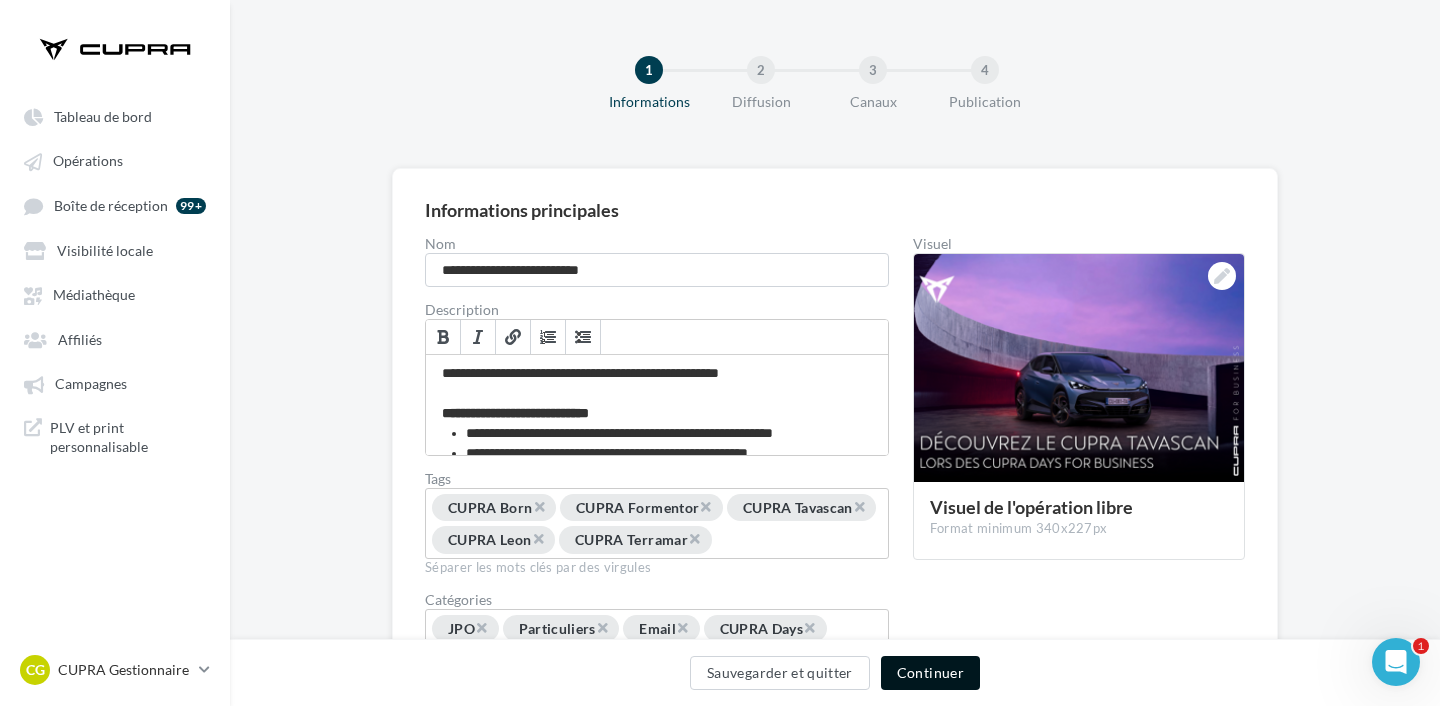 click on "Continuer" at bounding box center [930, 673] 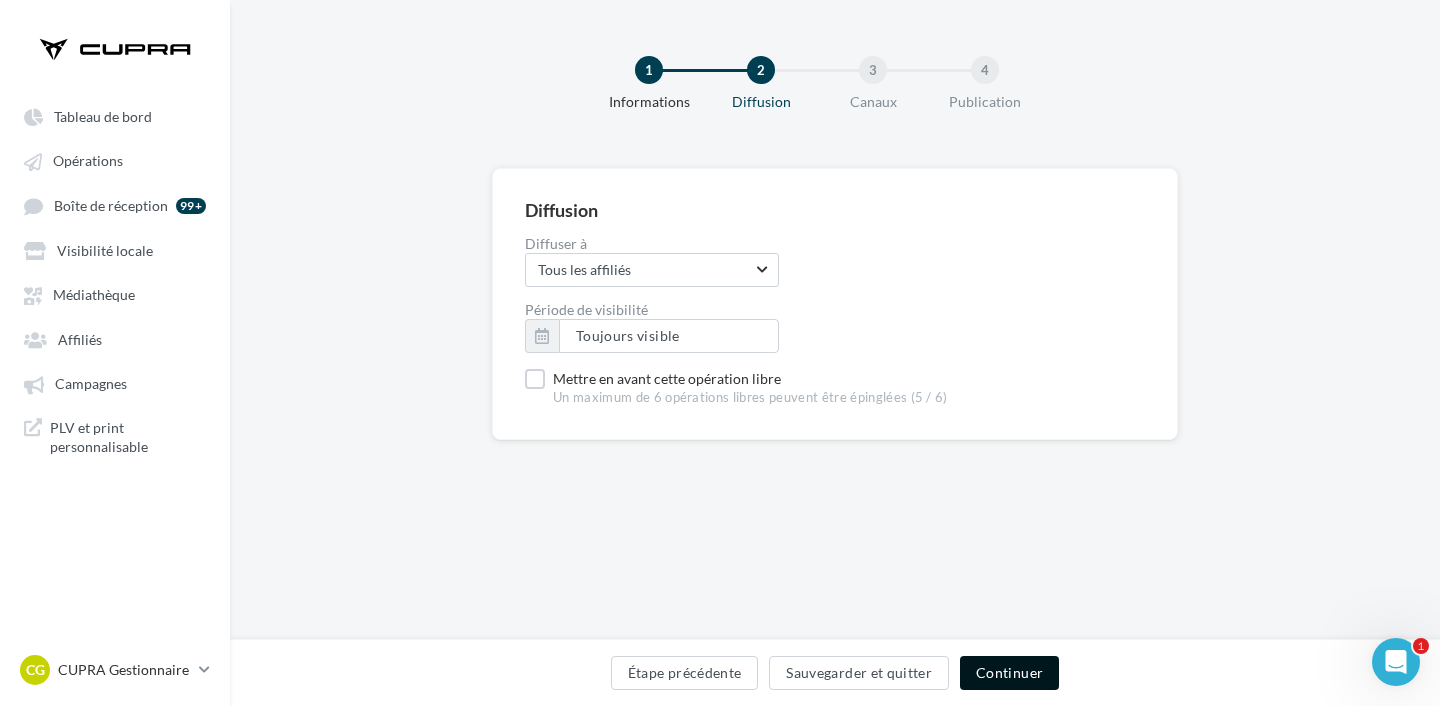 click on "Continuer" at bounding box center (1009, 673) 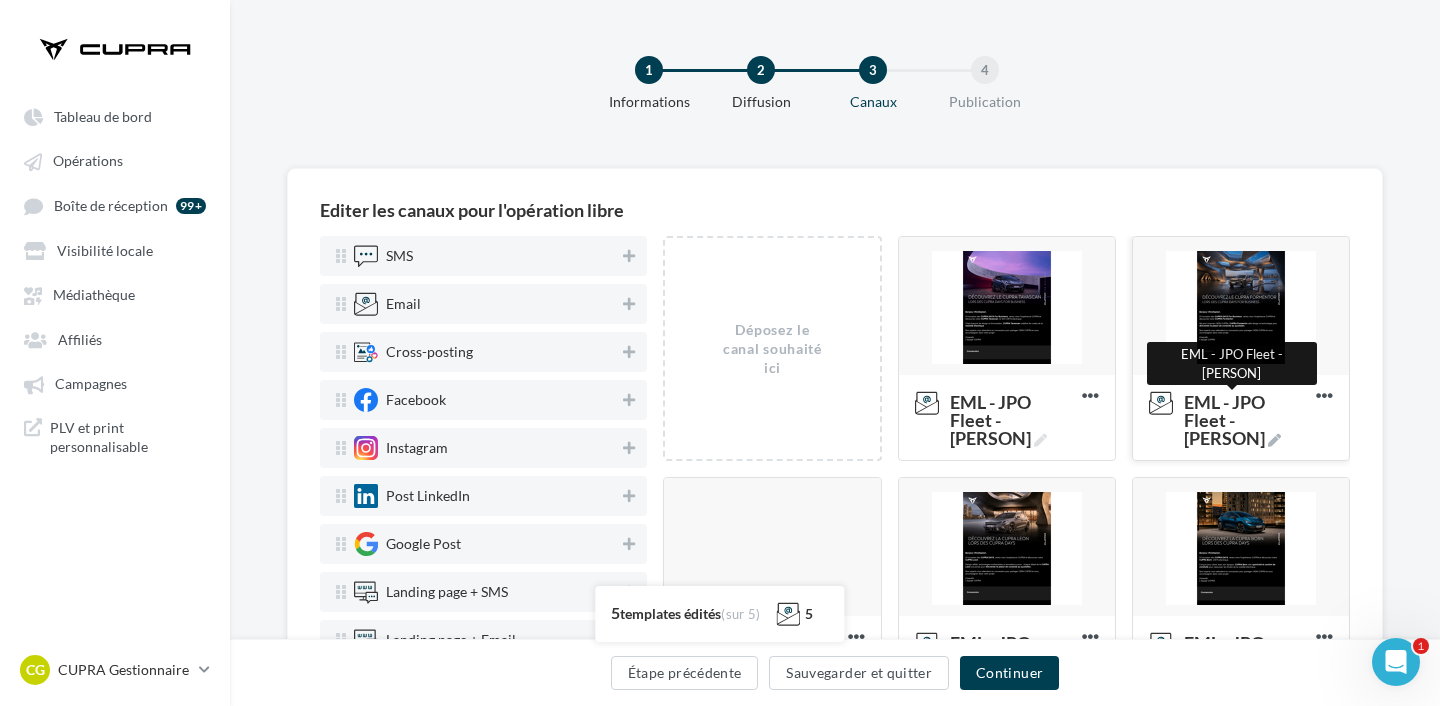 scroll, scrollTop: 38, scrollLeft: 0, axis: vertical 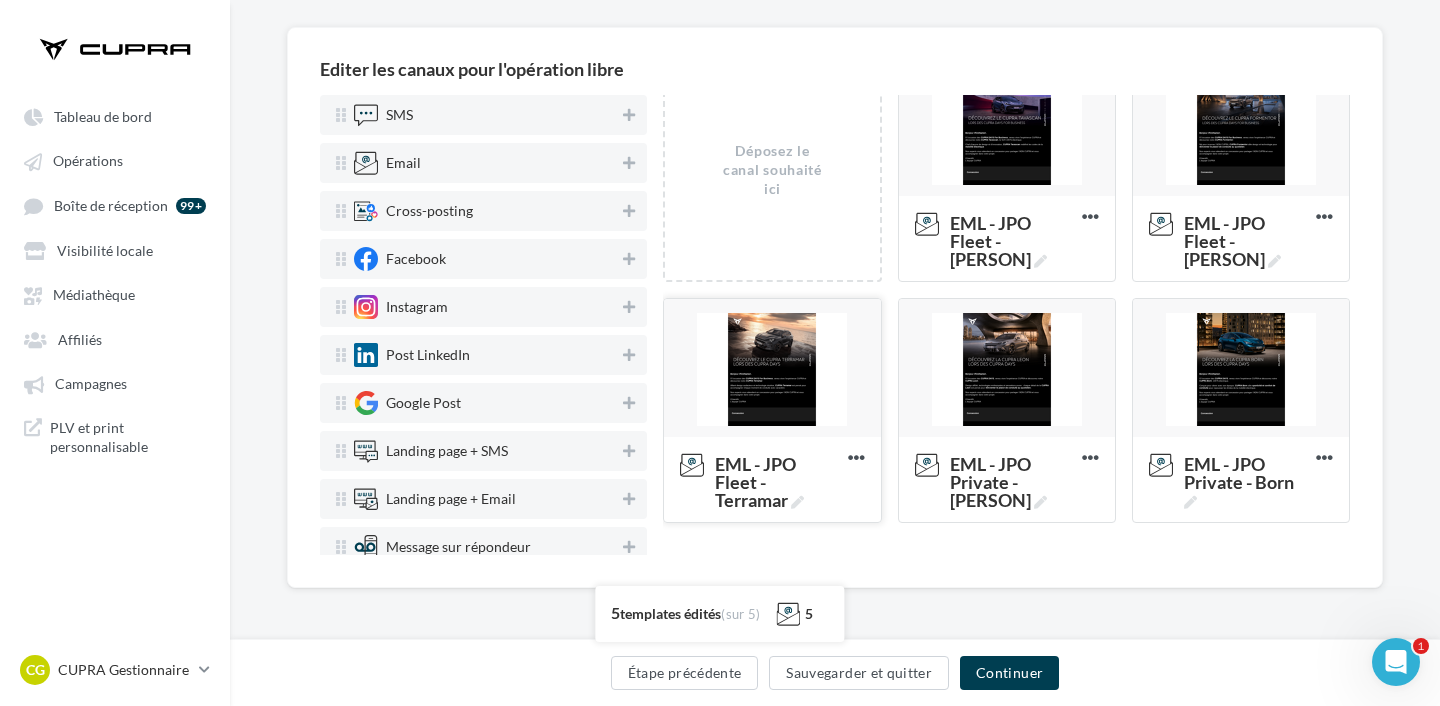 click at bounding box center [772, 369] 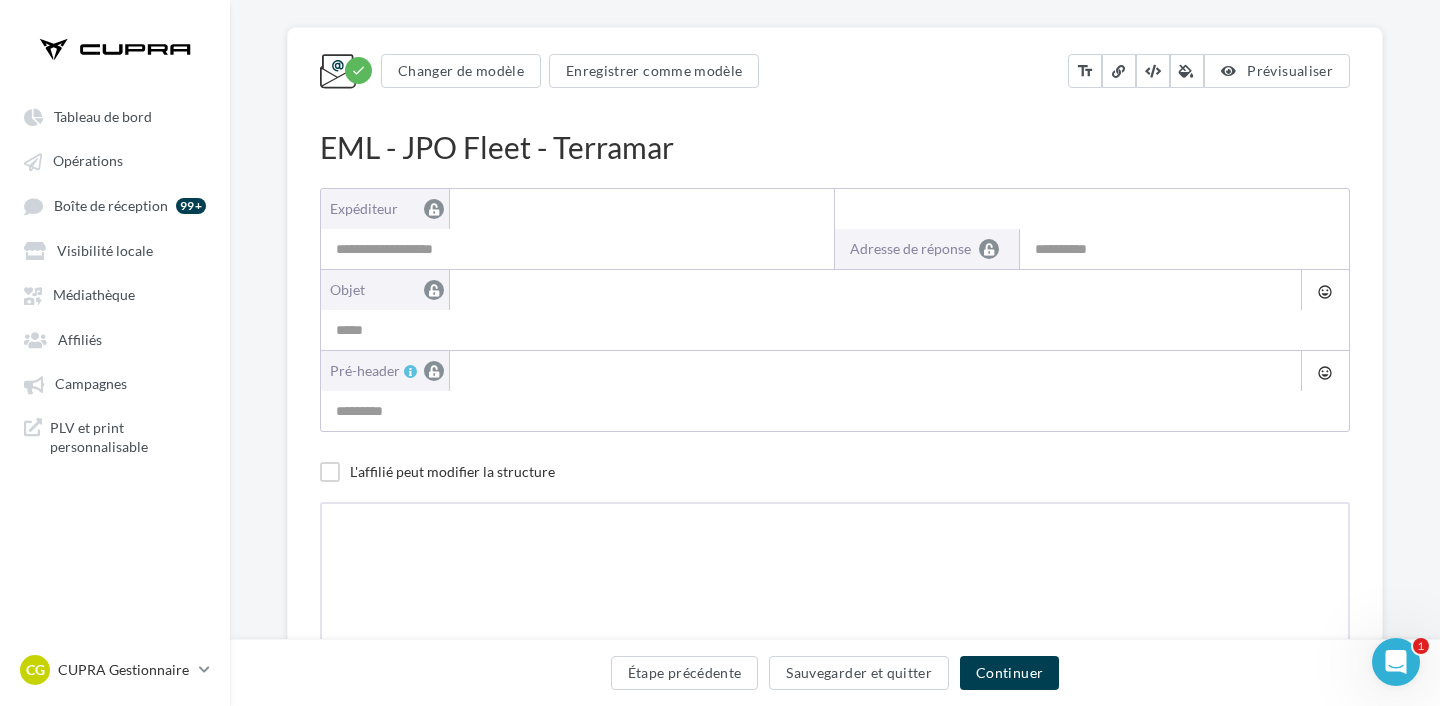scroll, scrollTop: 0, scrollLeft: 0, axis: both 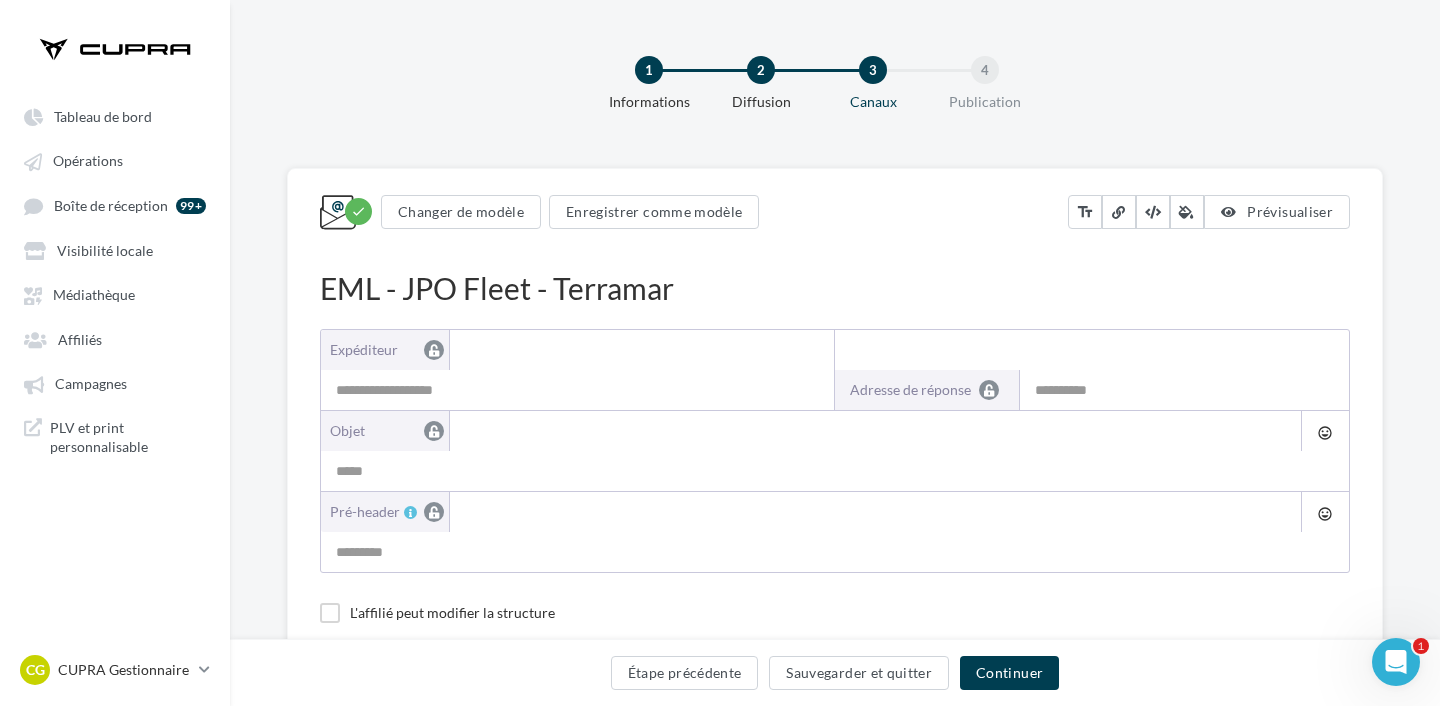 type on "**********" 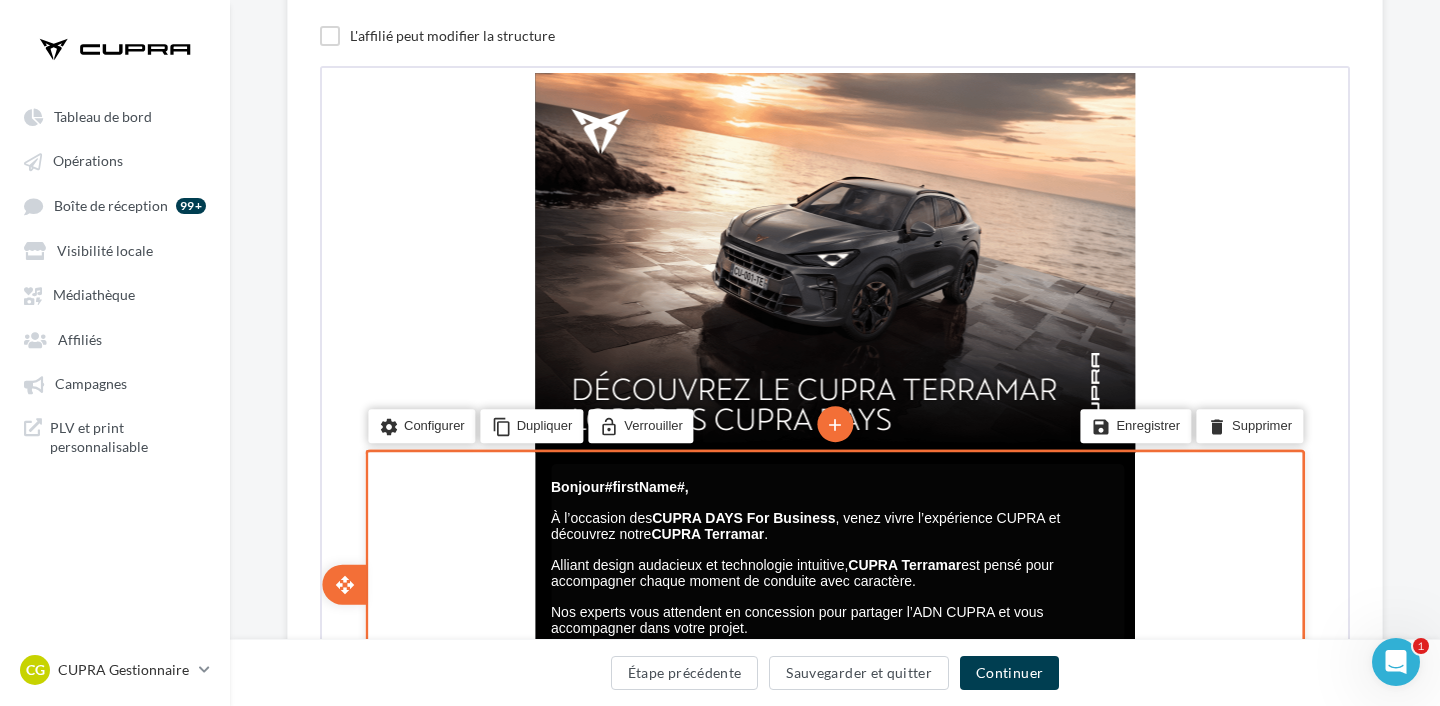 scroll, scrollTop: 0, scrollLeft: 0, axis: both 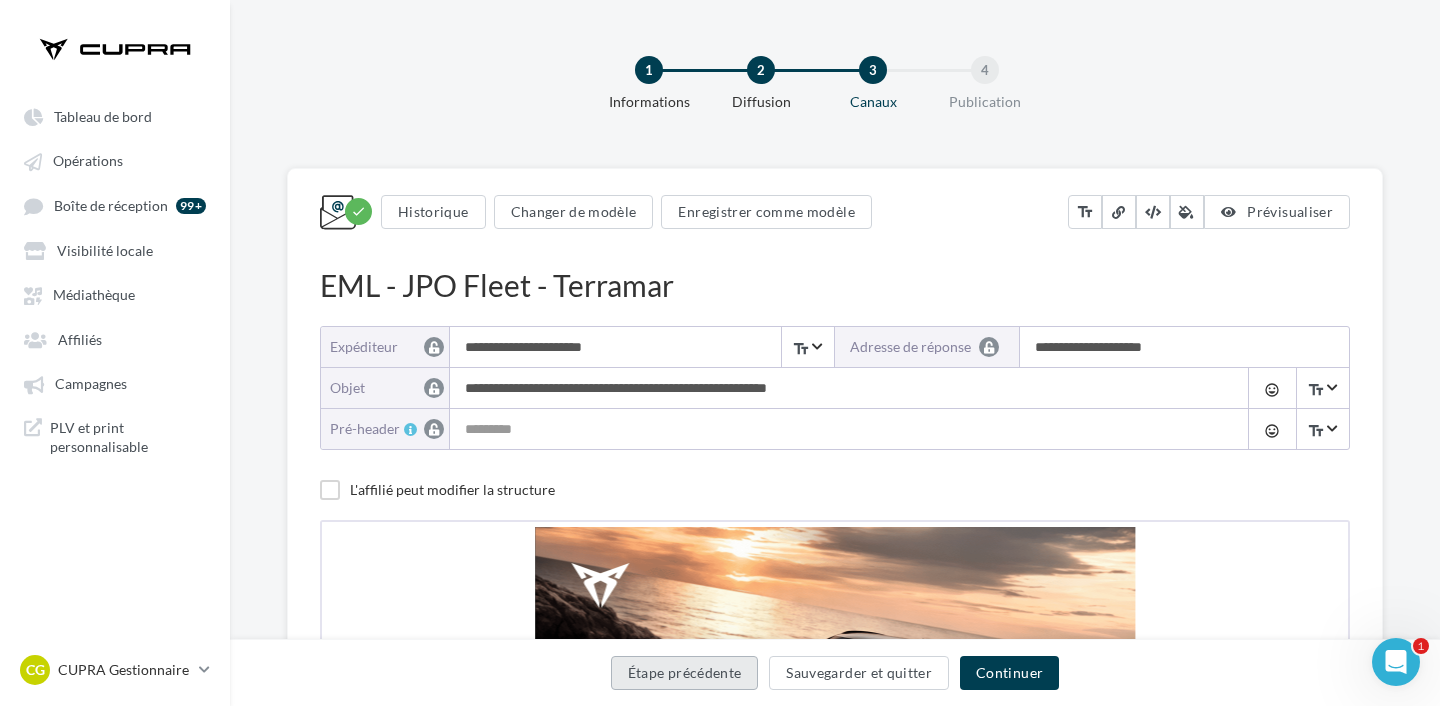 click on "Étape précédente" at bounding box center [685, 673] 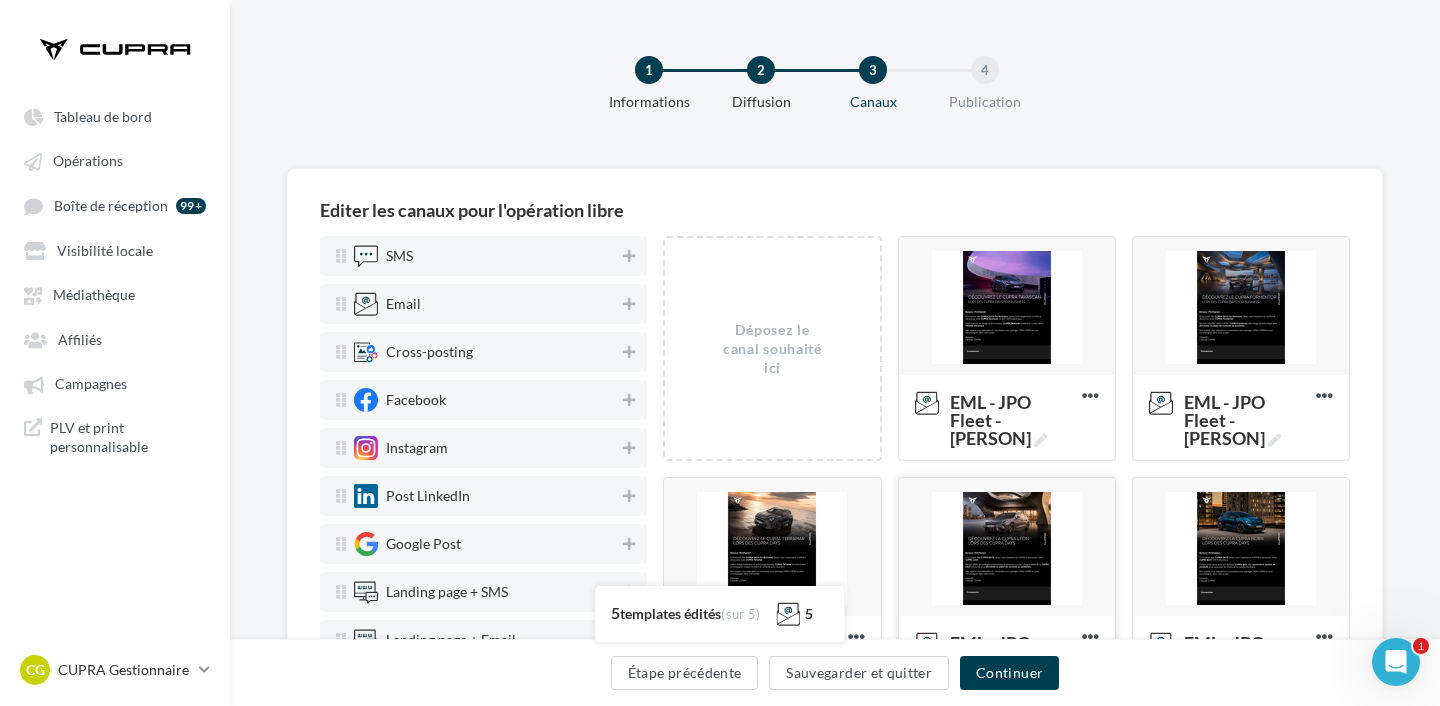 scroll, scrollTop: 38, scrollLeft: 0, axis: vertical 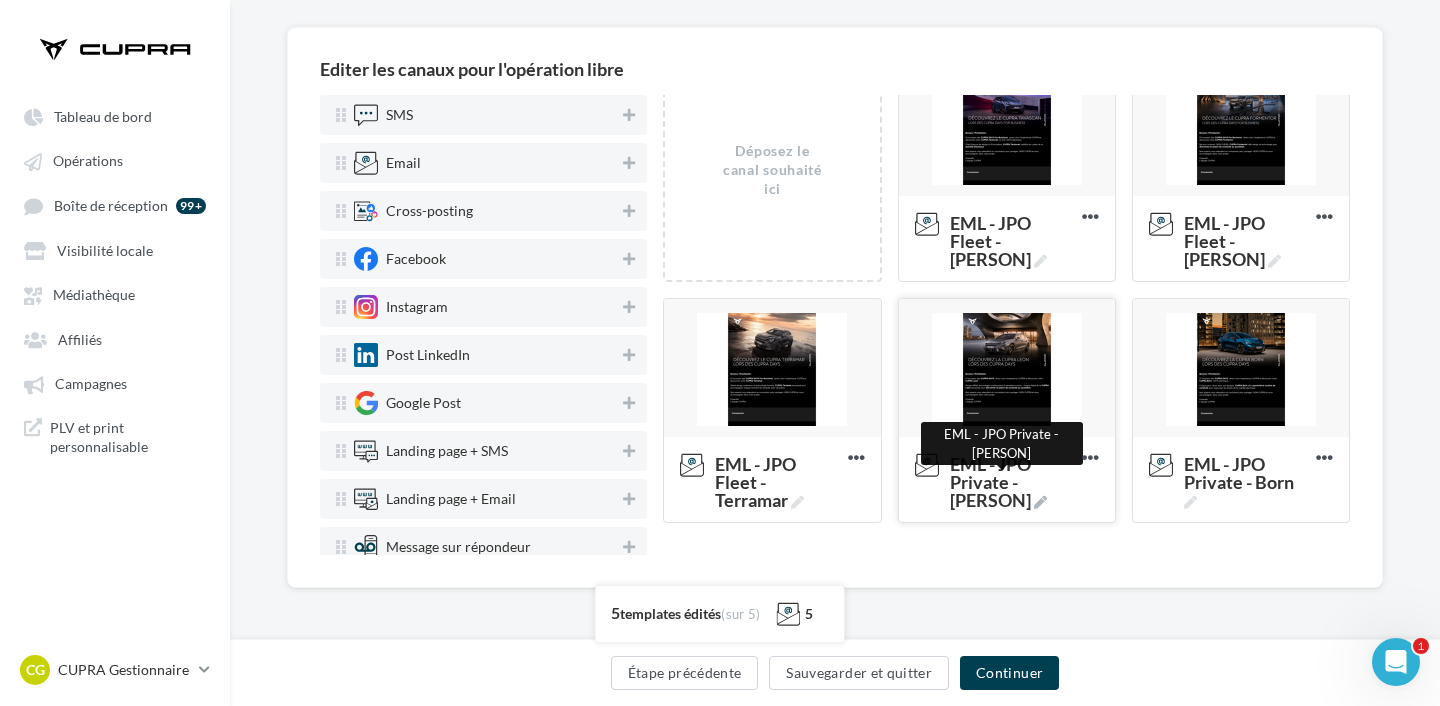 click at bounding box center (1040, 502) 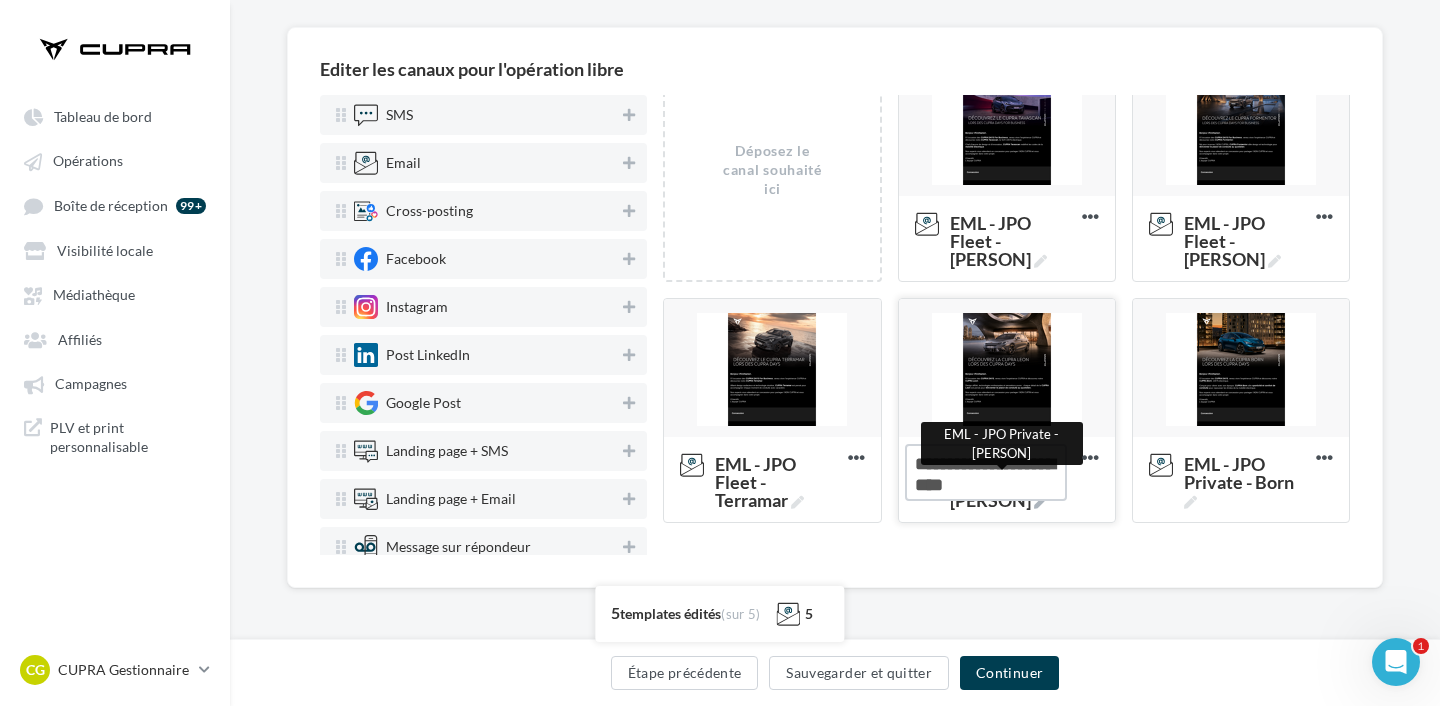 click on "EML - JPO Private - [PERSON]
EML - JPO Private - [PERSON]" at bounding box center (986, 472) 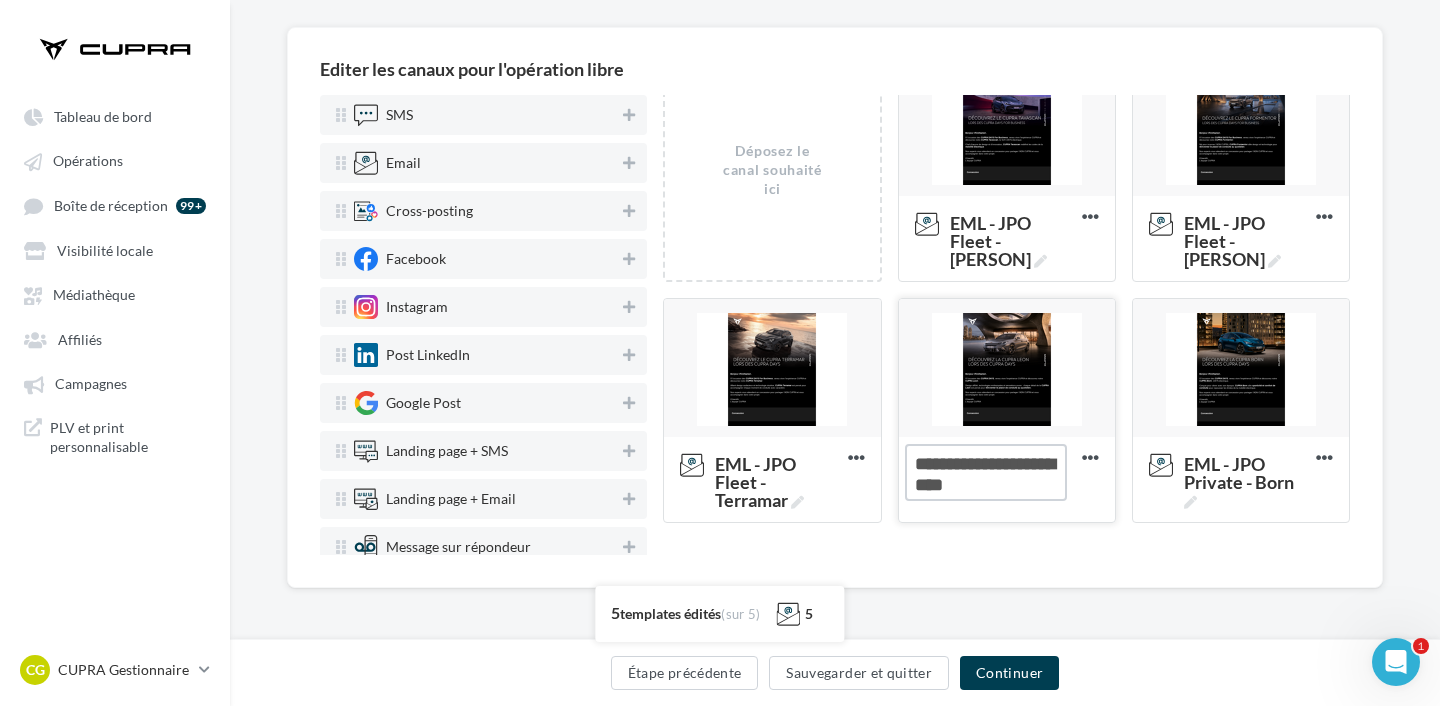 click on "EML - JPO Private - [PERSON]" at bounding box center [986, 472] 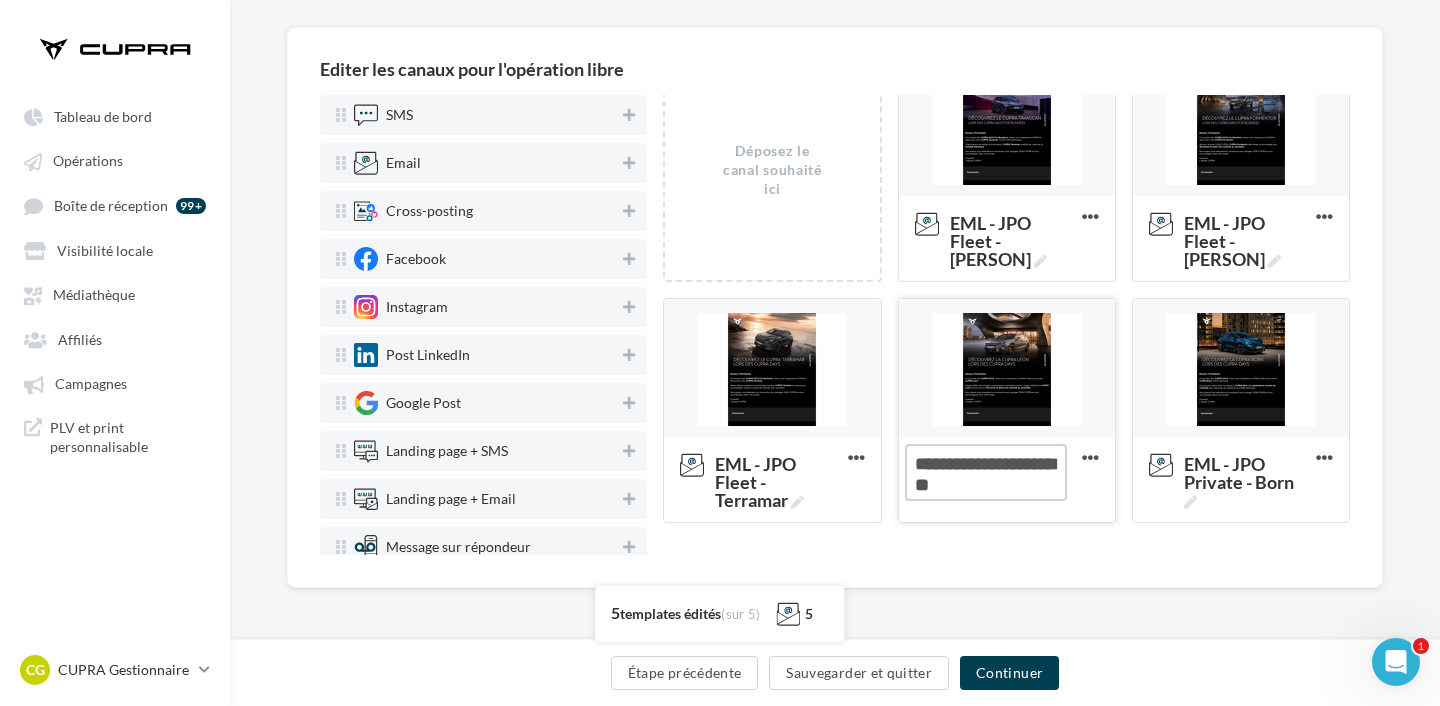 type on "**********" 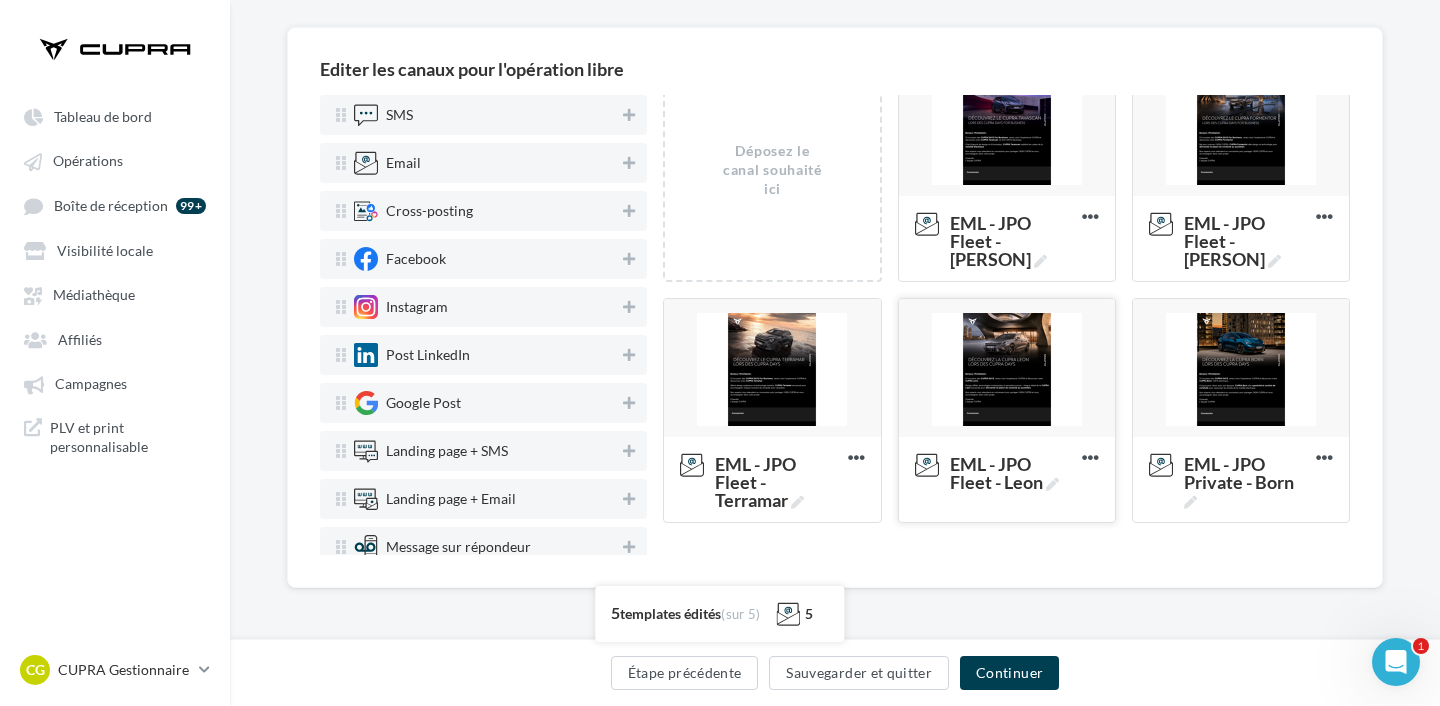 click at bounding box center (1007, 369) 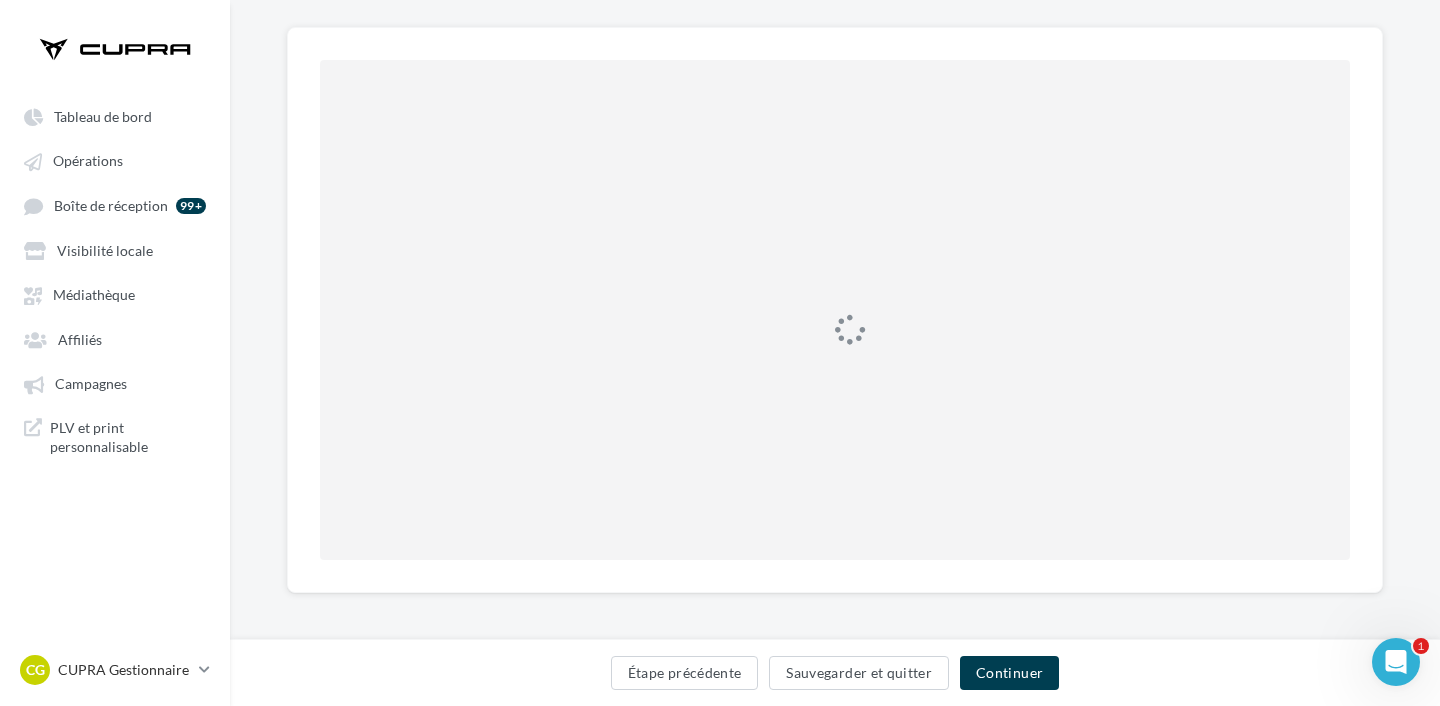 scroll, scrollTop: 0, scrollLeft: 0, axis: both 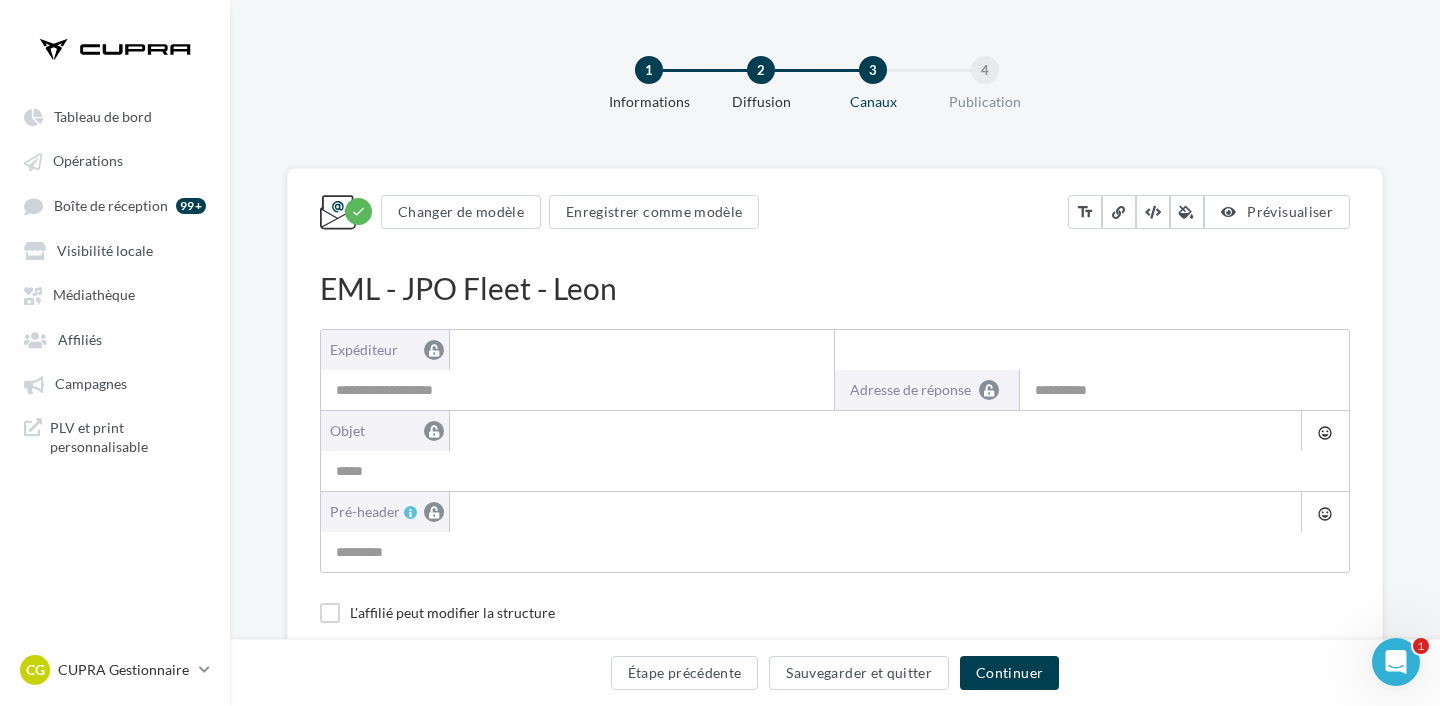 type on "**********" 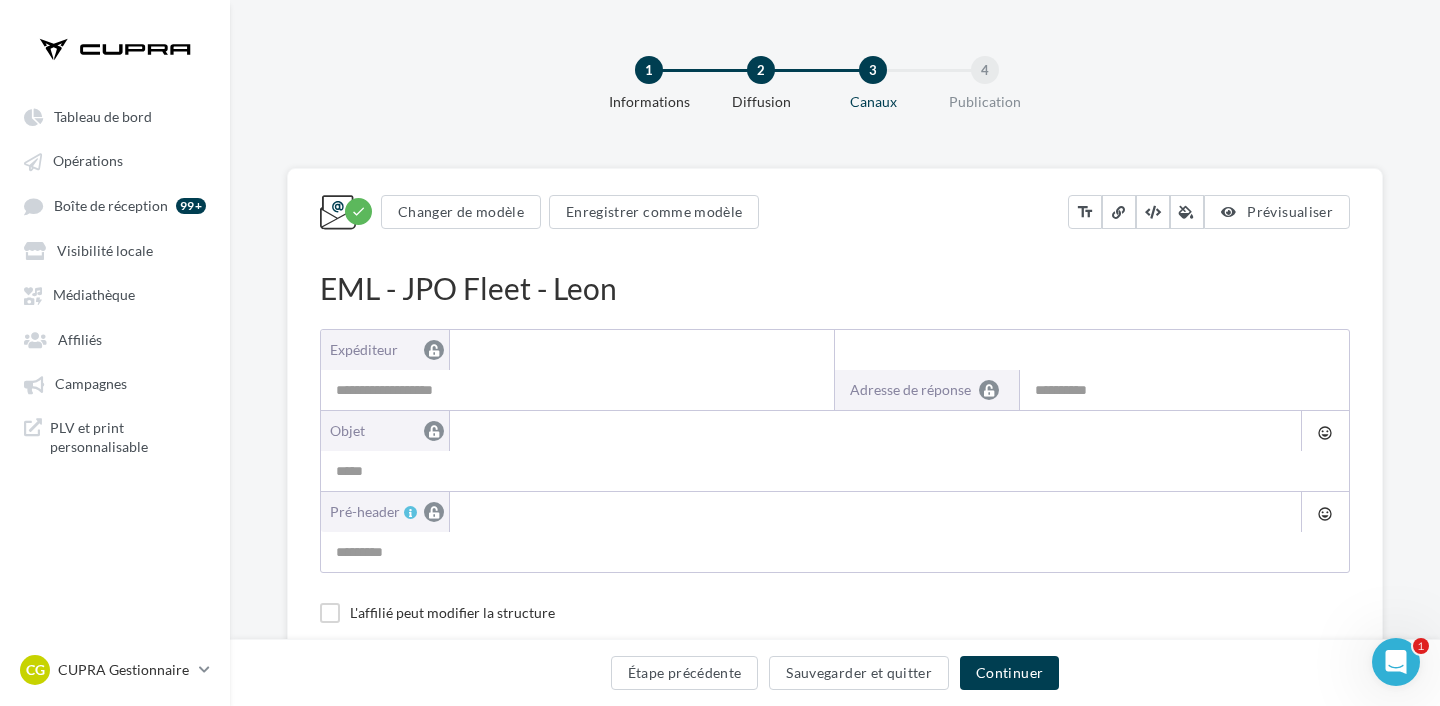type on "**********" 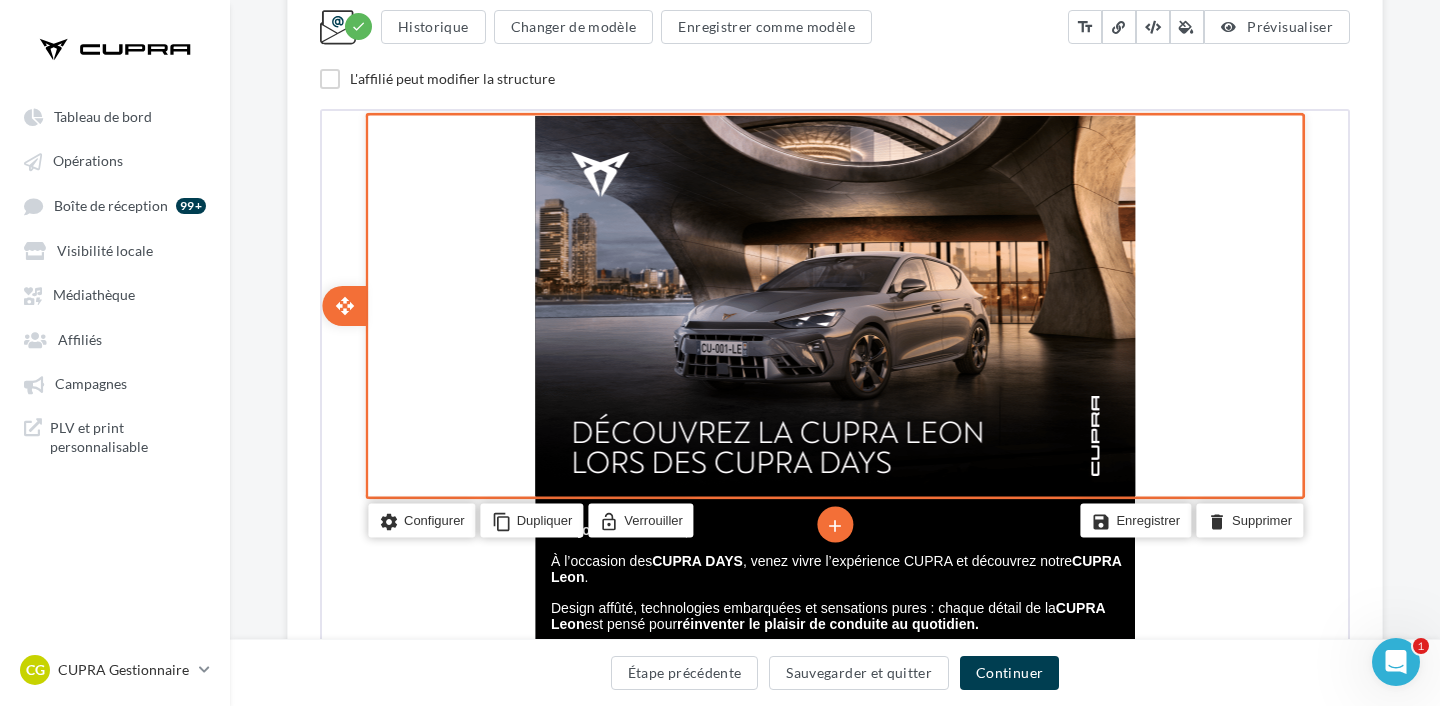 scroll, scrollTop: 424, scrollLeft: 0, axis: vertical 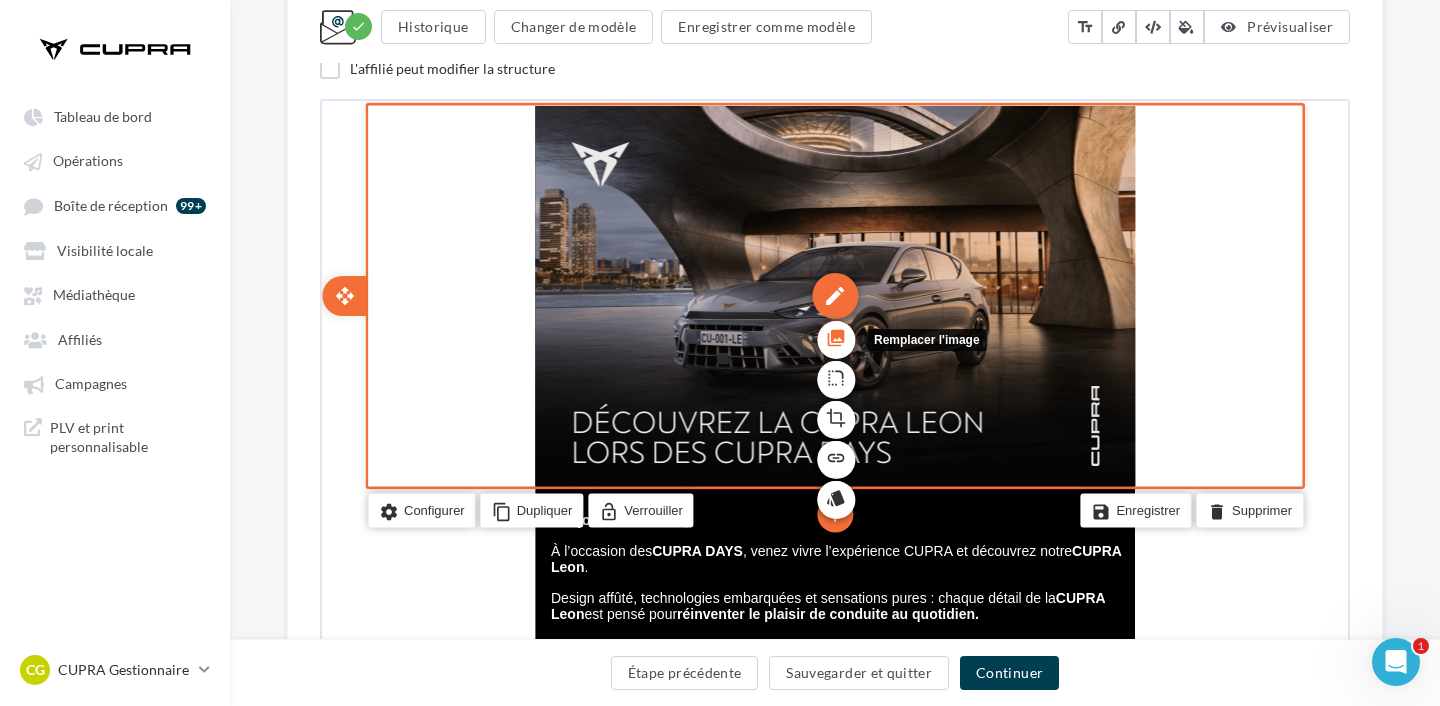 click on "photo_library" at bounding box center [834, 335] 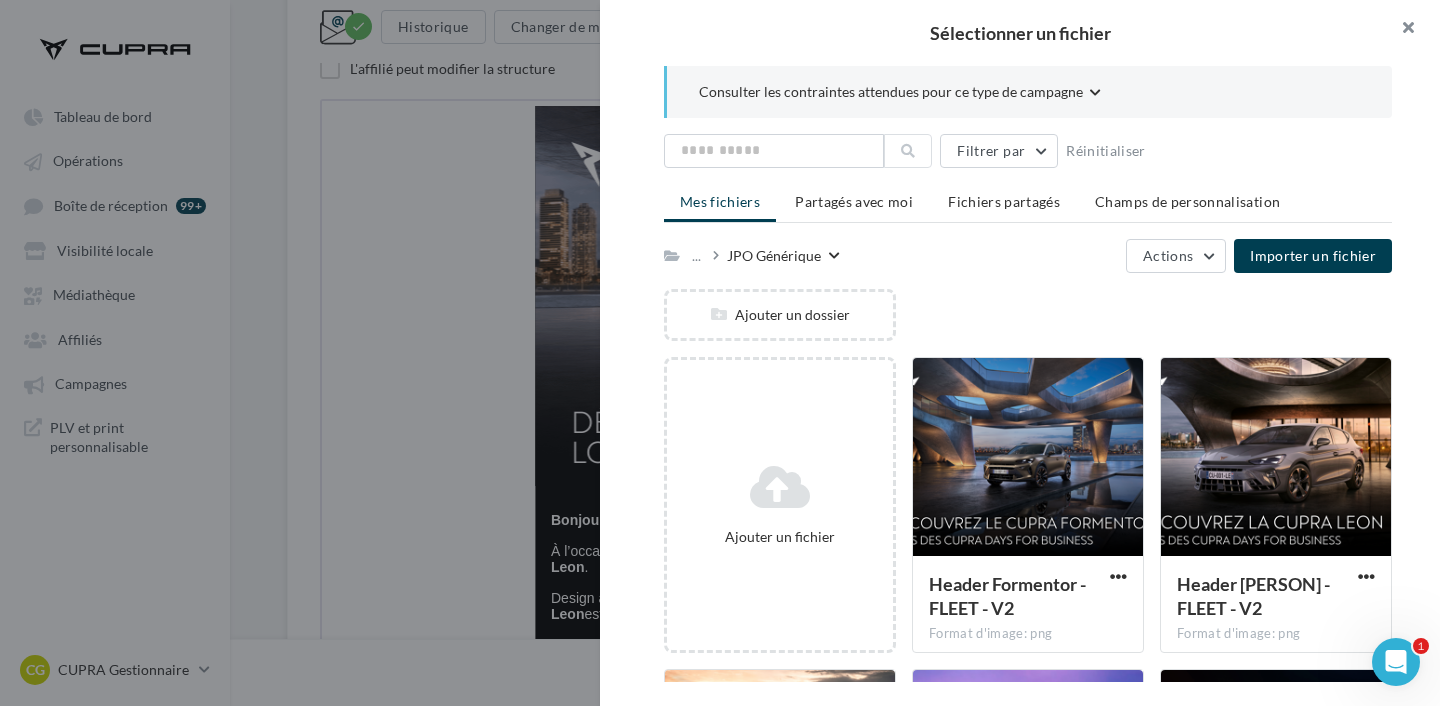 click at bounding box center (1400, 30) 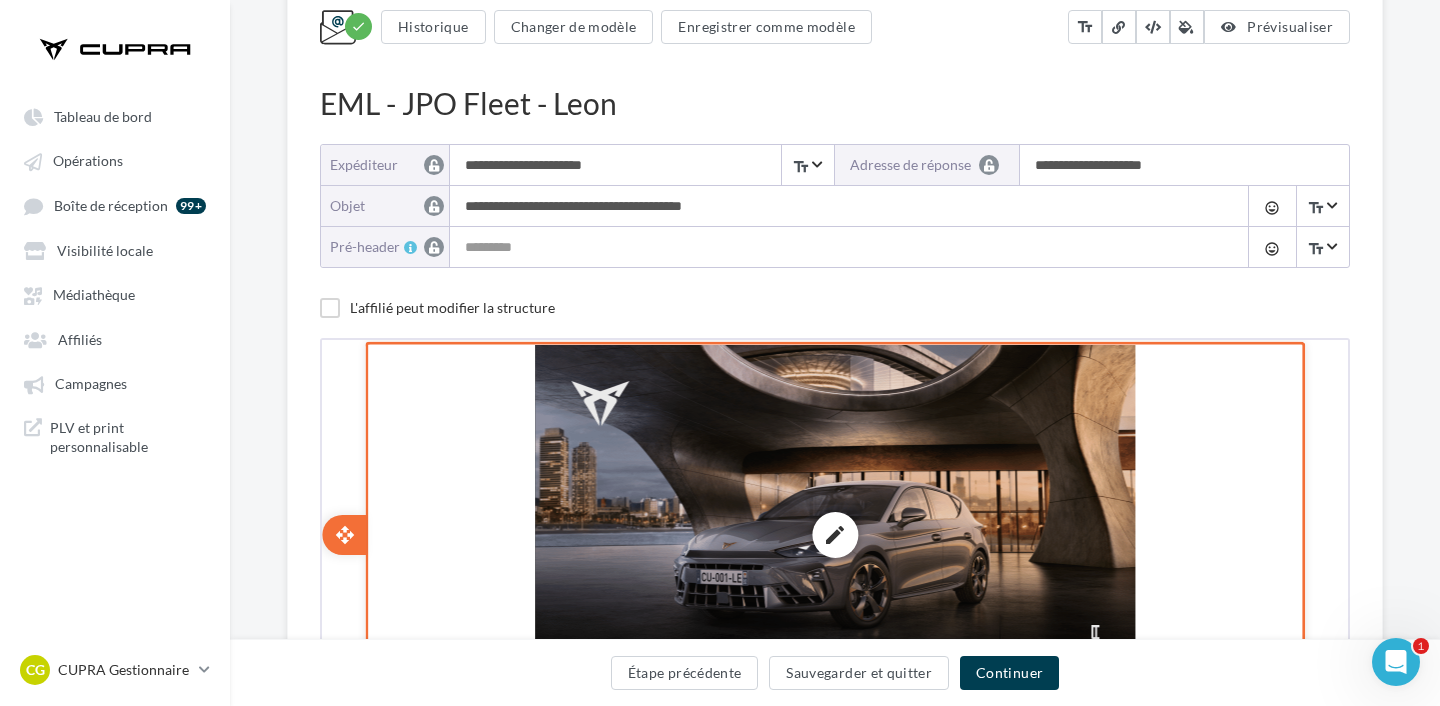 scroll, scrollTop: 182, scrollLeft: 0, axis: vertical 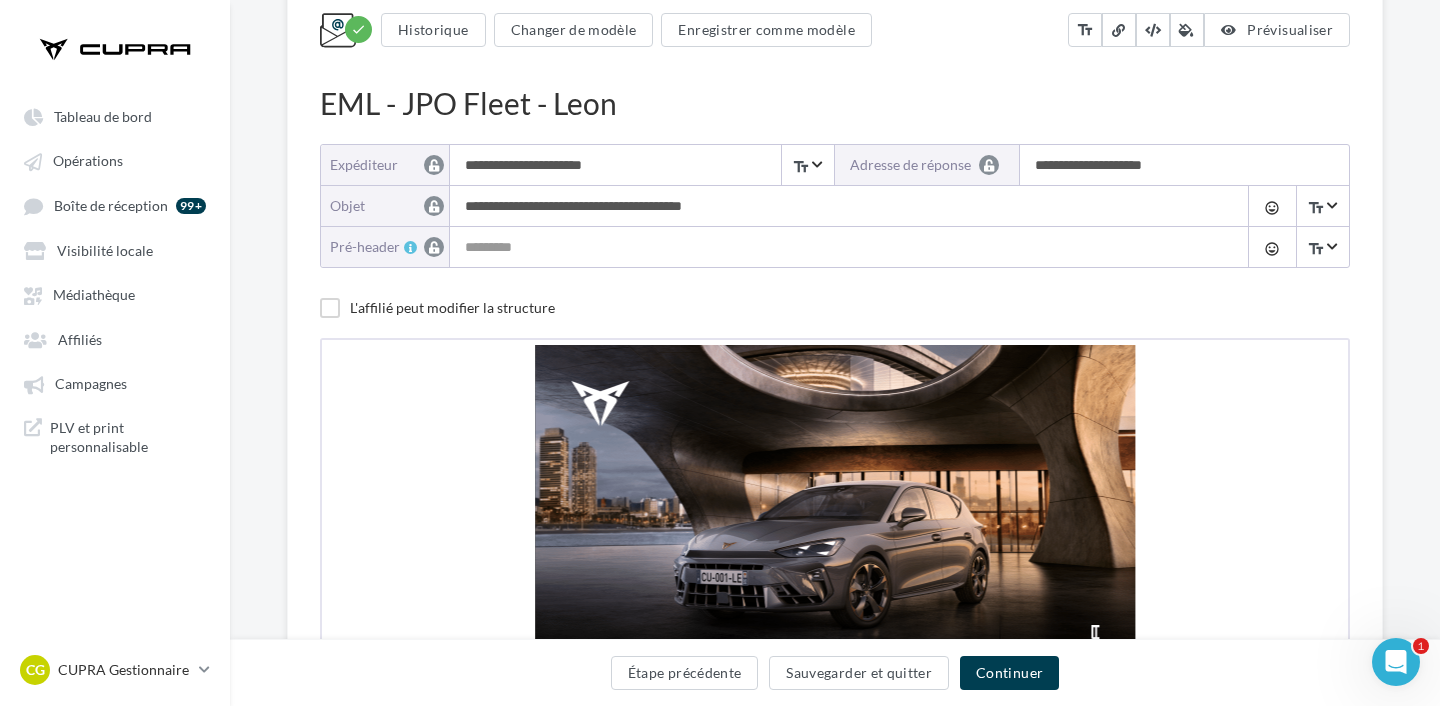 click on "**********" at bounding box center (844, 206) 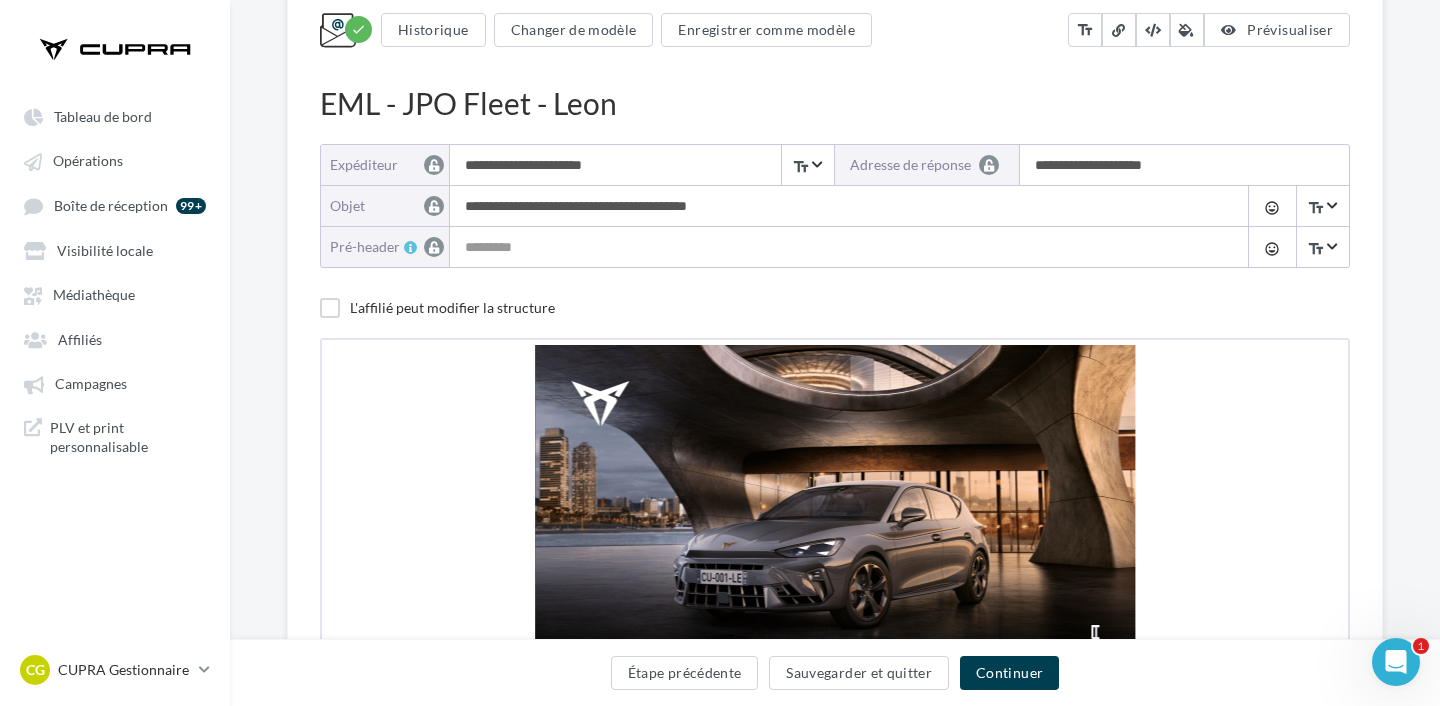 paste on "**********" 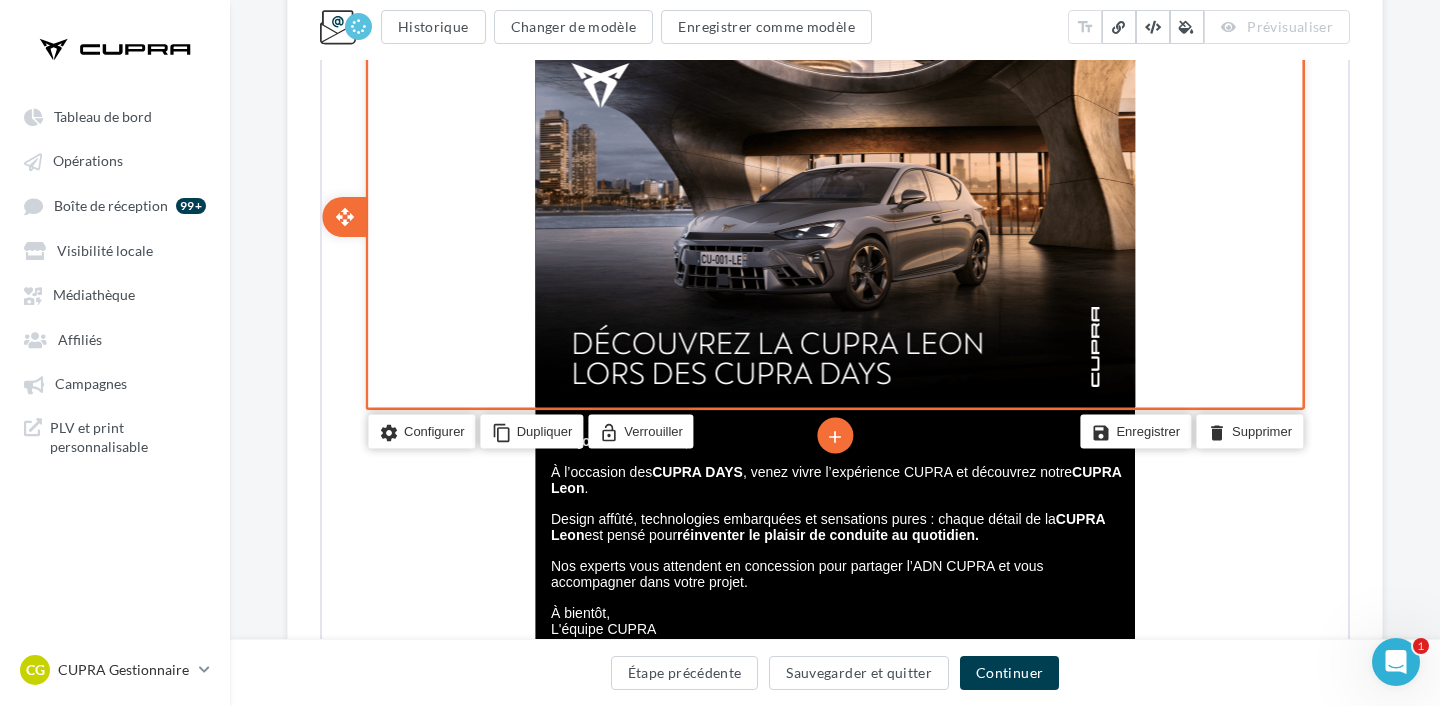 scroll, scrollTop: 562, scrollLeft: 0, axis: vertical 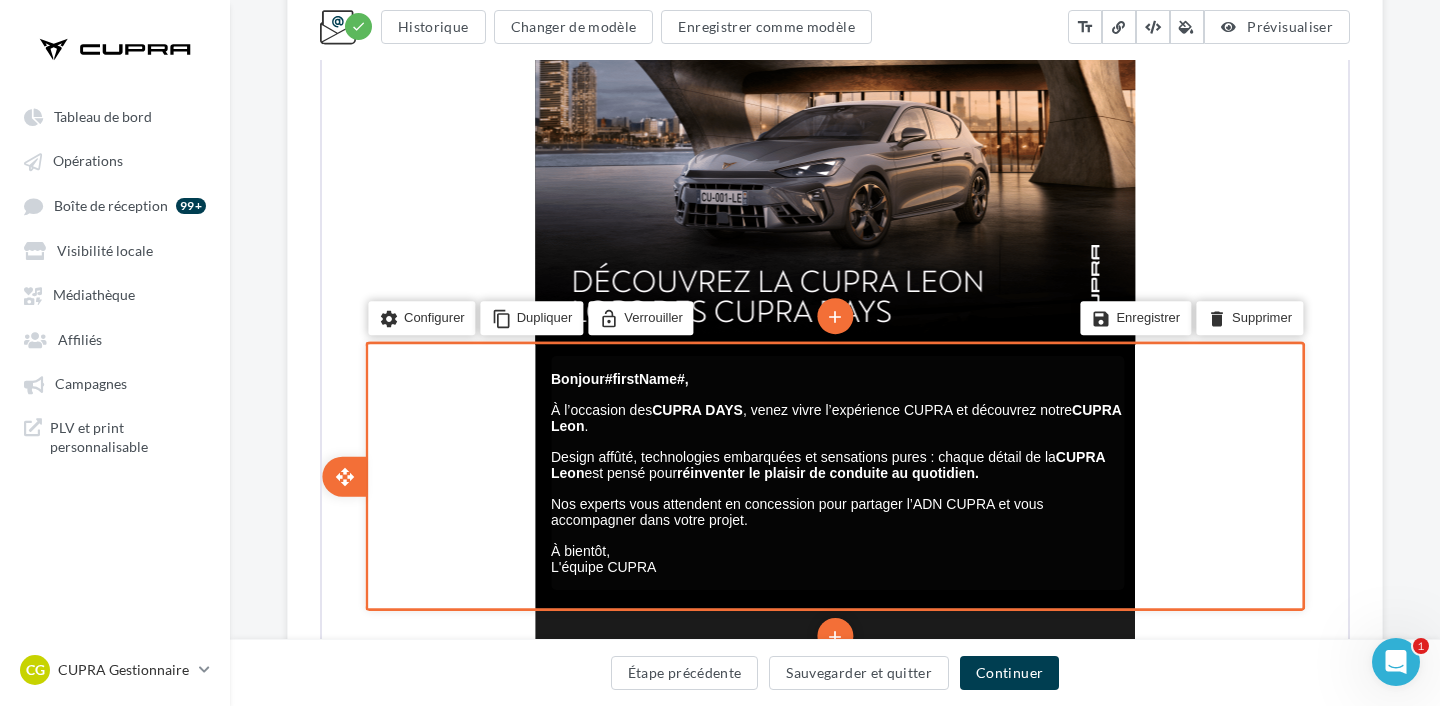 type on "**********" 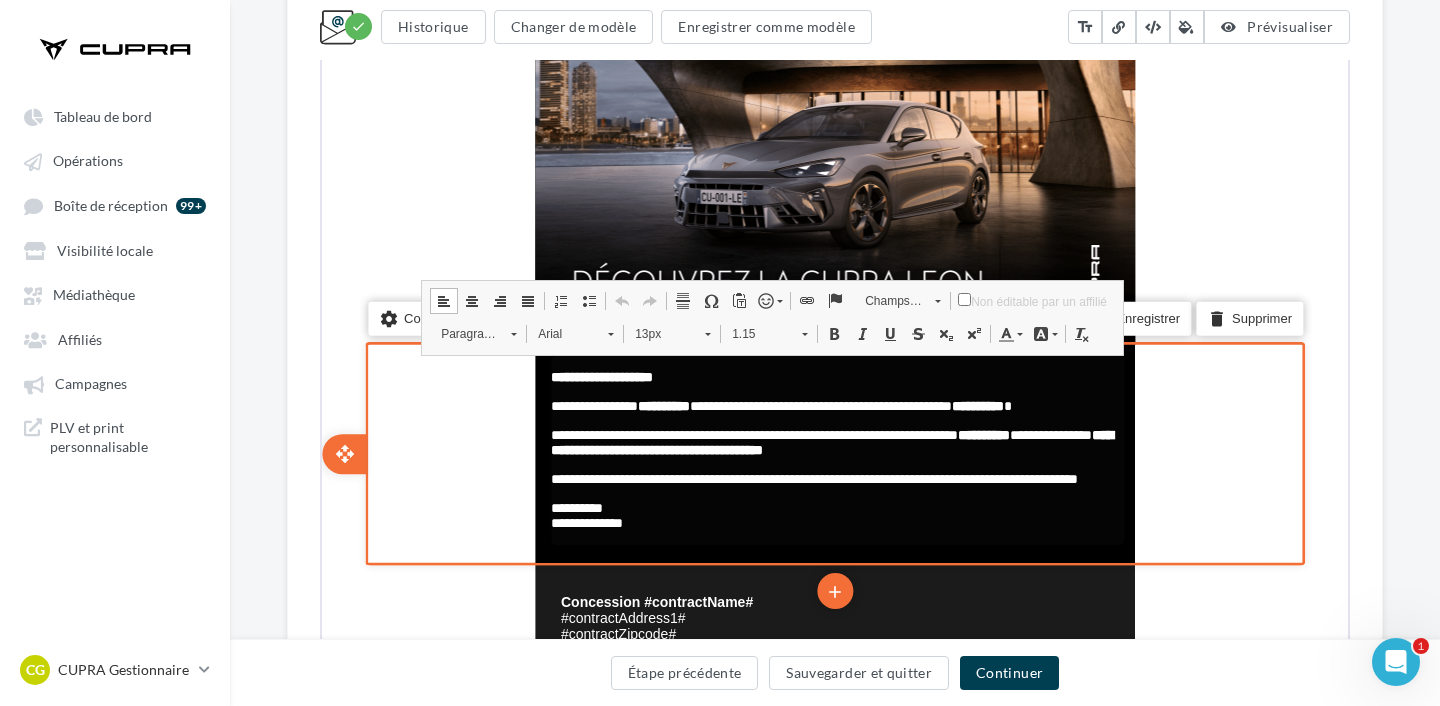 click on "**********" at bounding box center [662, 404] 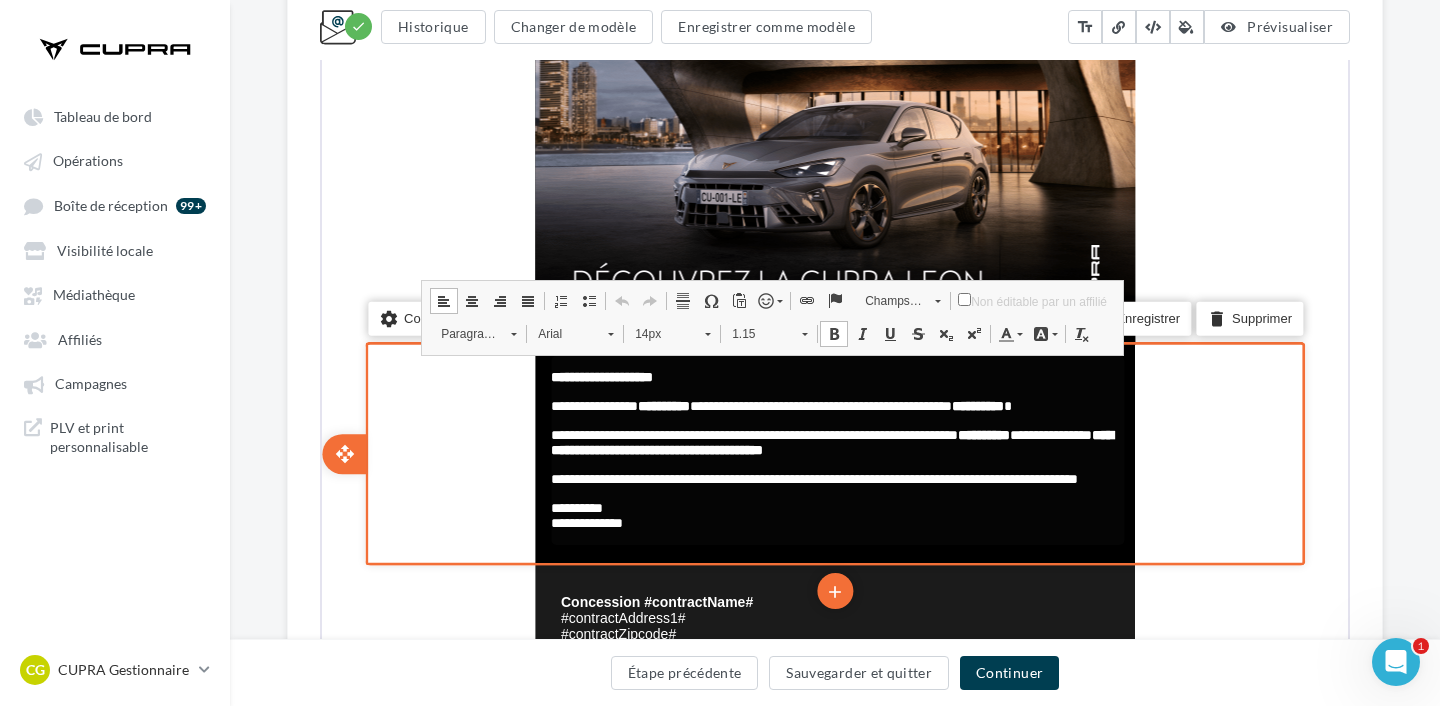 type 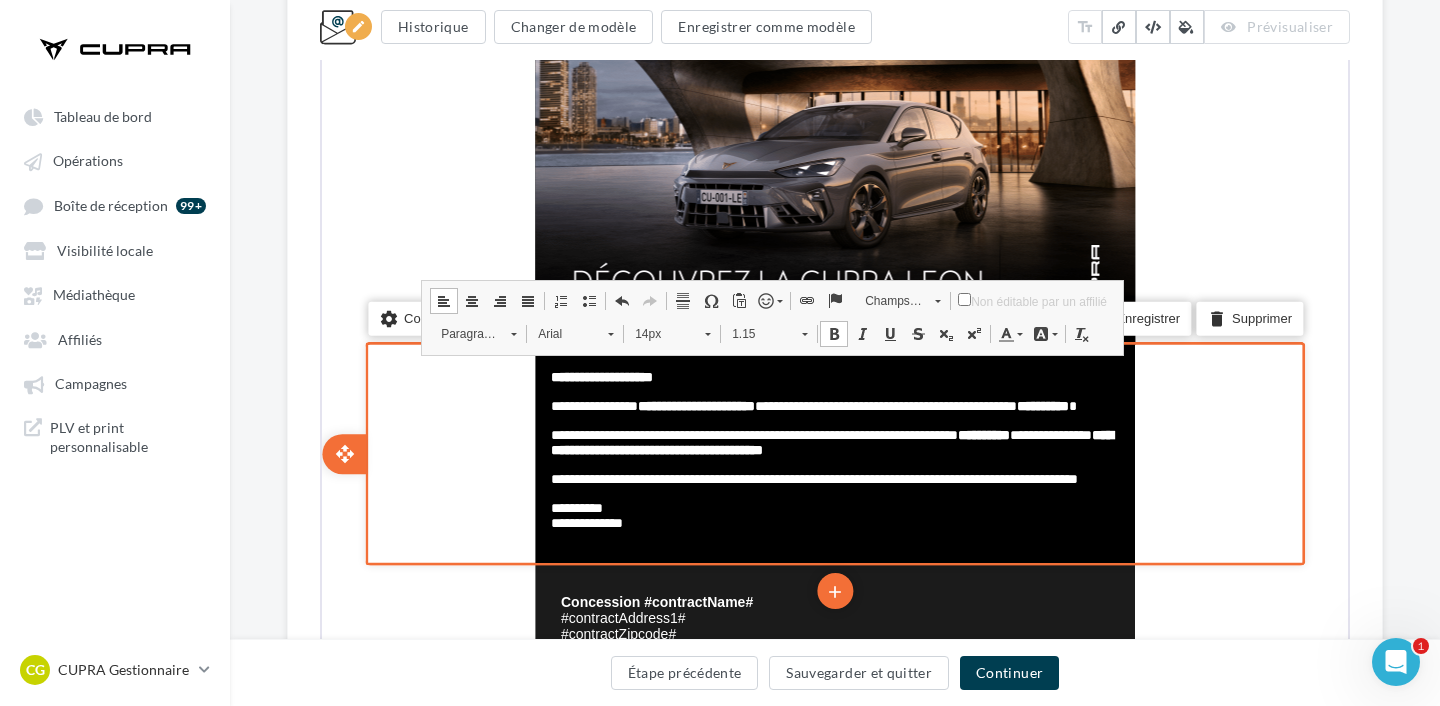 click on "**********" at bounding box center [832, 452] 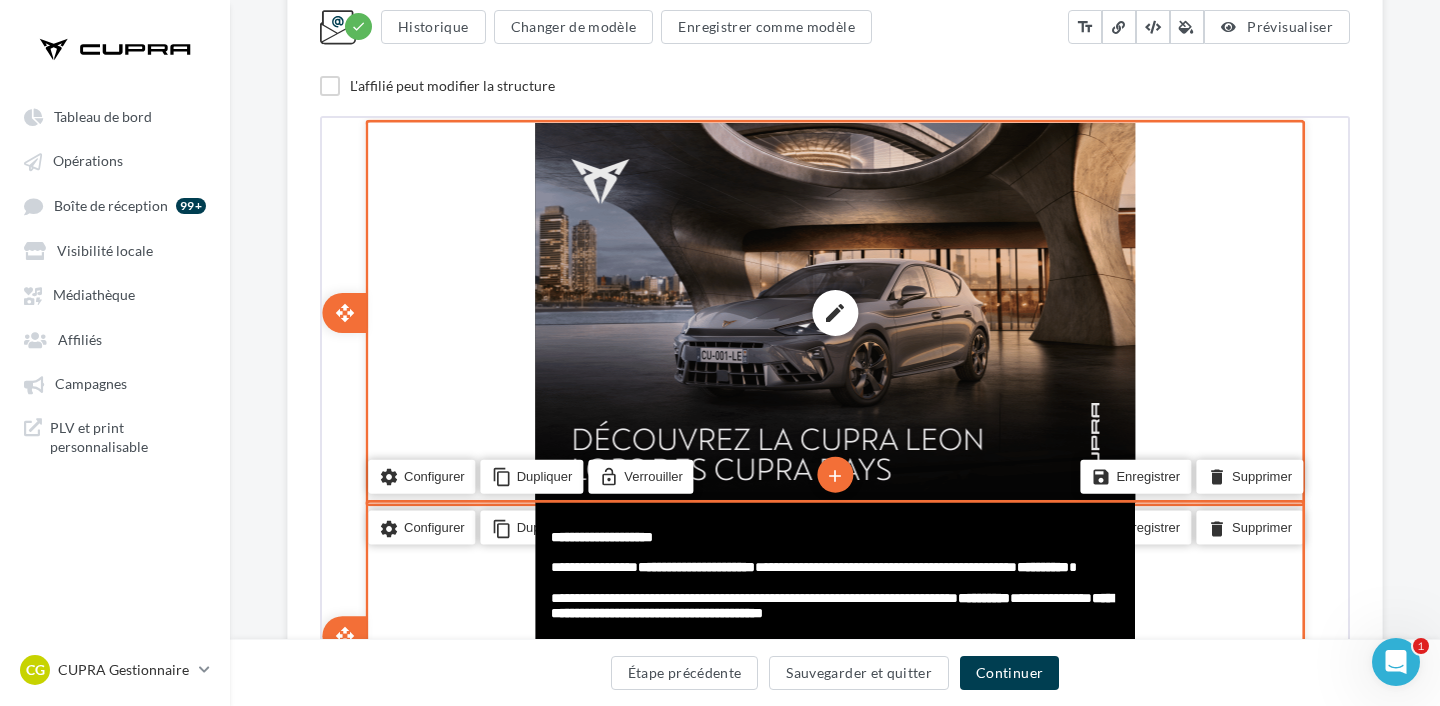 scroll, scrollTop: 380, scrollLeft: 0, axis: vertical 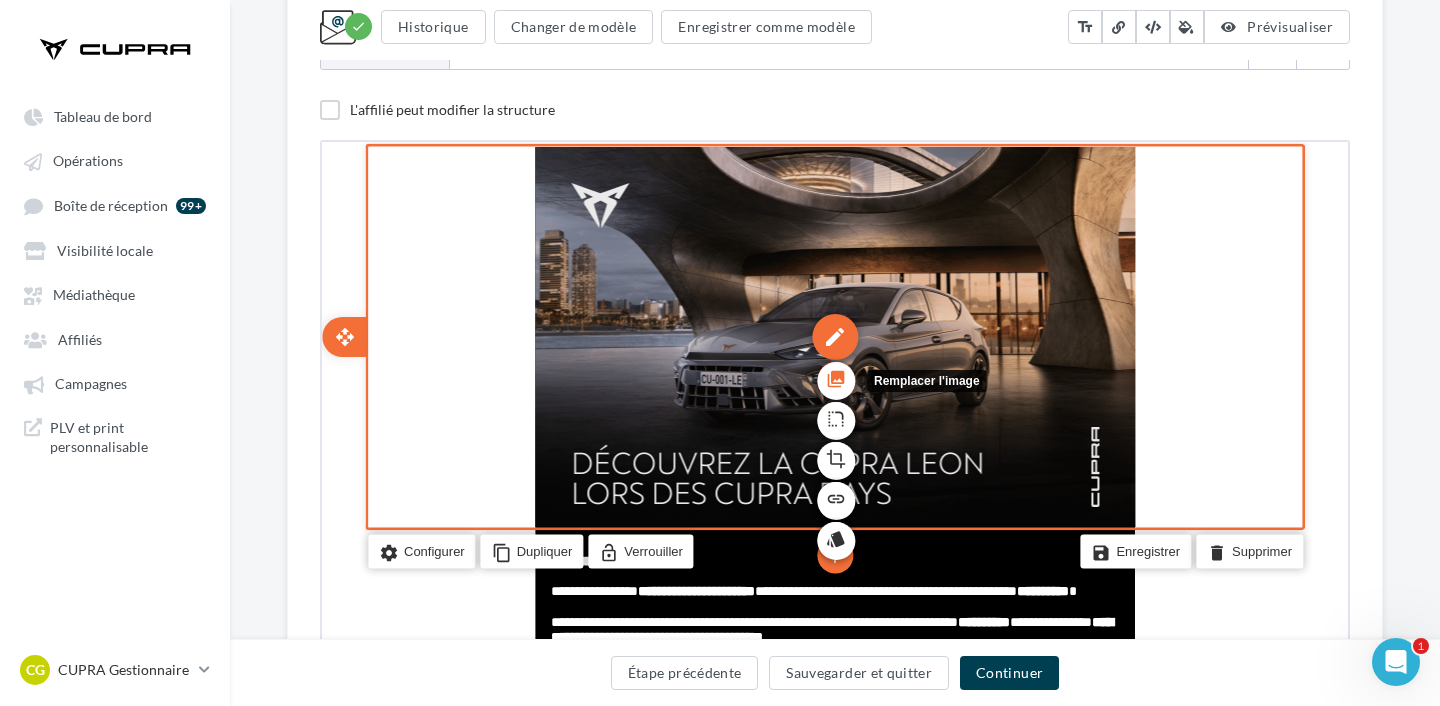 click on "photo_library" at bounding box center (834, 376) 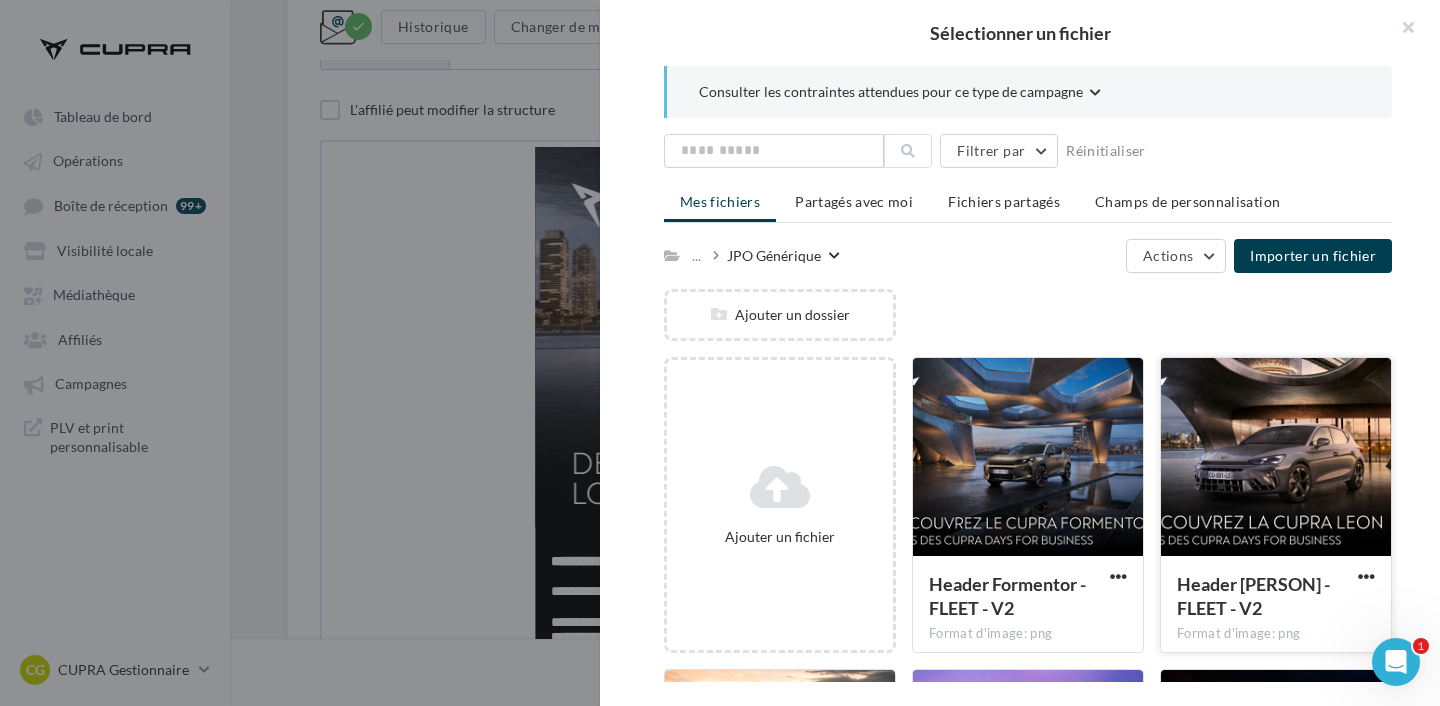 scroll, scrollTop: 71, scrollLeft: 0, axis: vertical 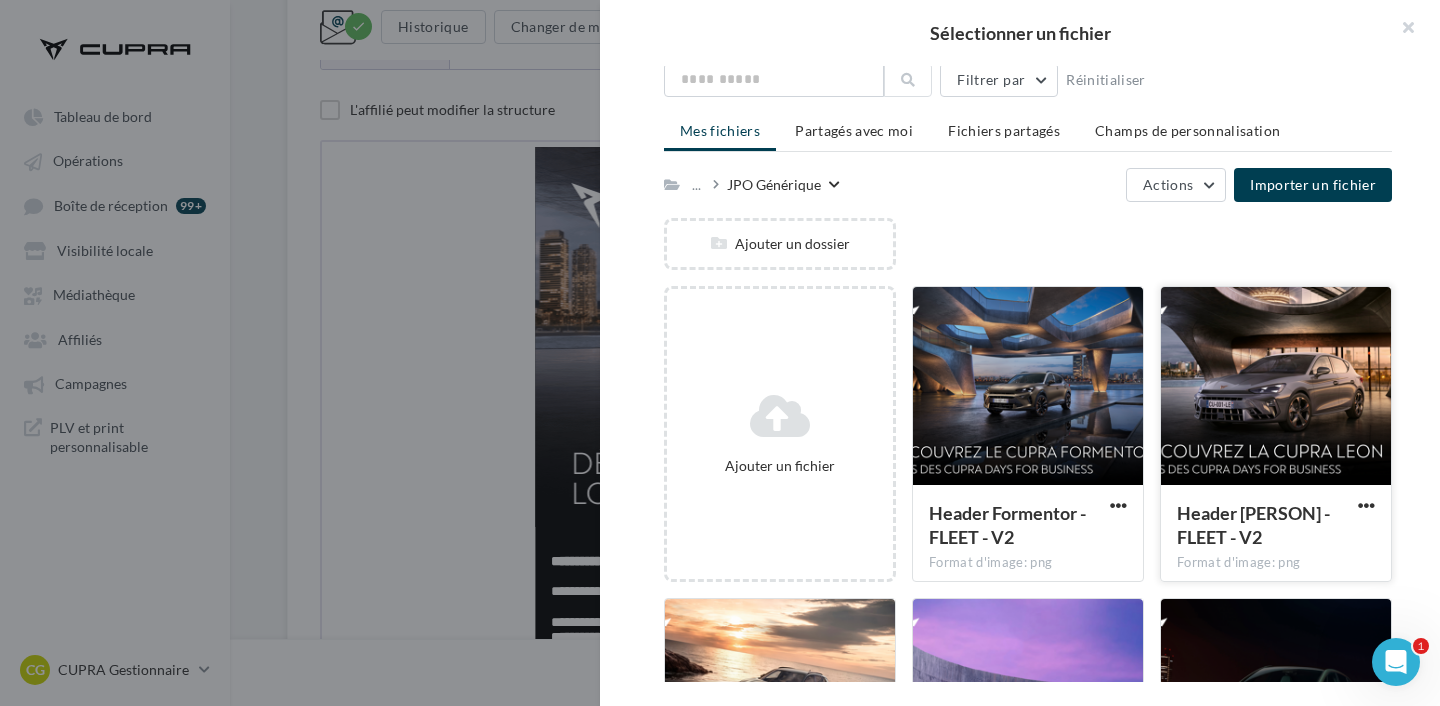 click at bounding box center [1276, 387] 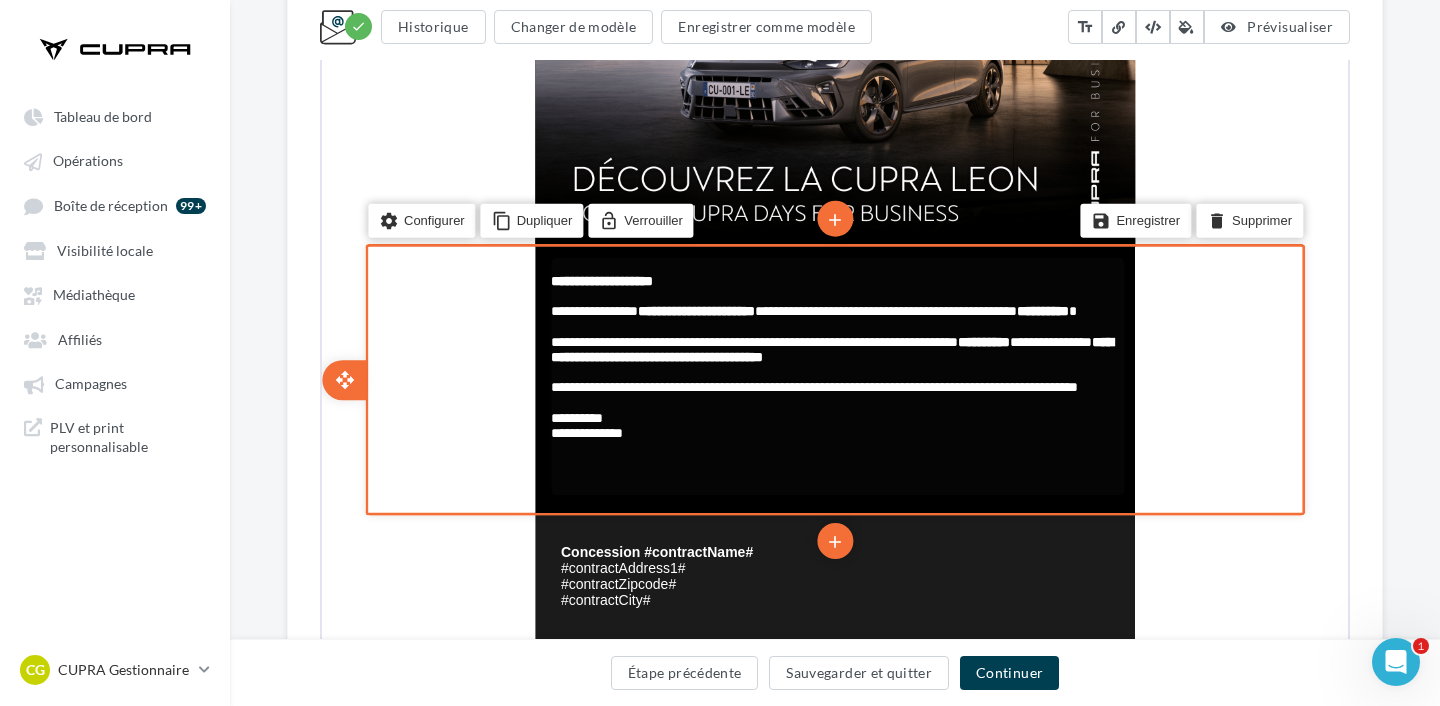 scroll, scrollTop: 662, scrollLeft: 0, axis: vertical 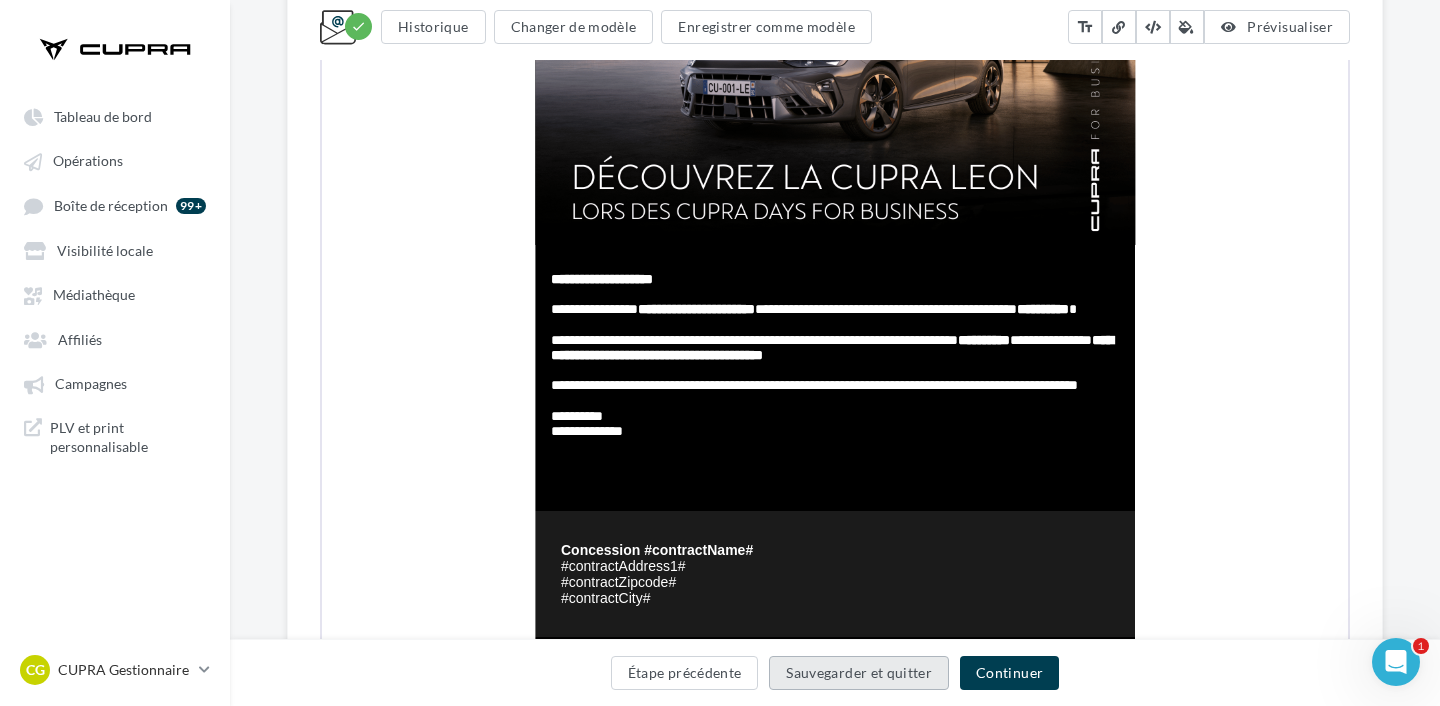 click on "Sauvegarder et quitter" at bounding box center (859, 673) 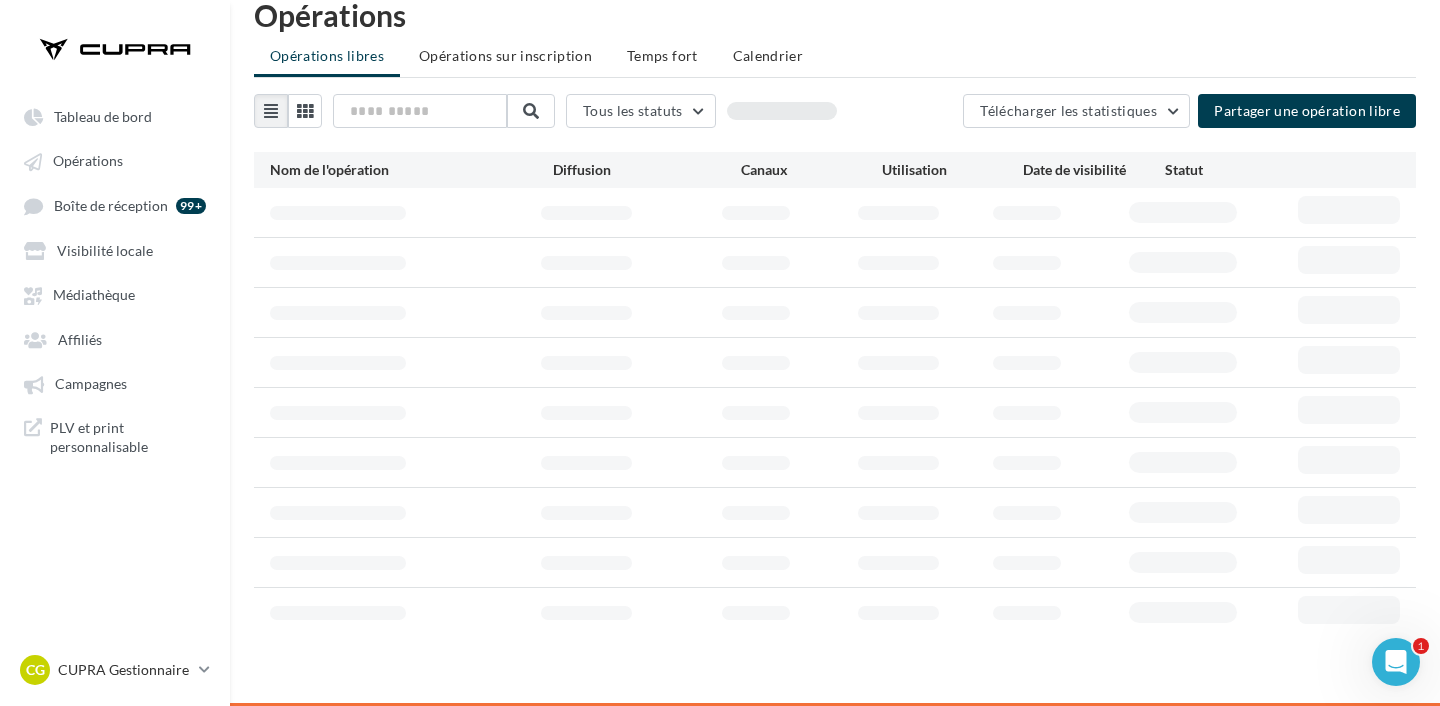 scroll, scrollTop: 133, scrollLeft: 0, axis: vertical 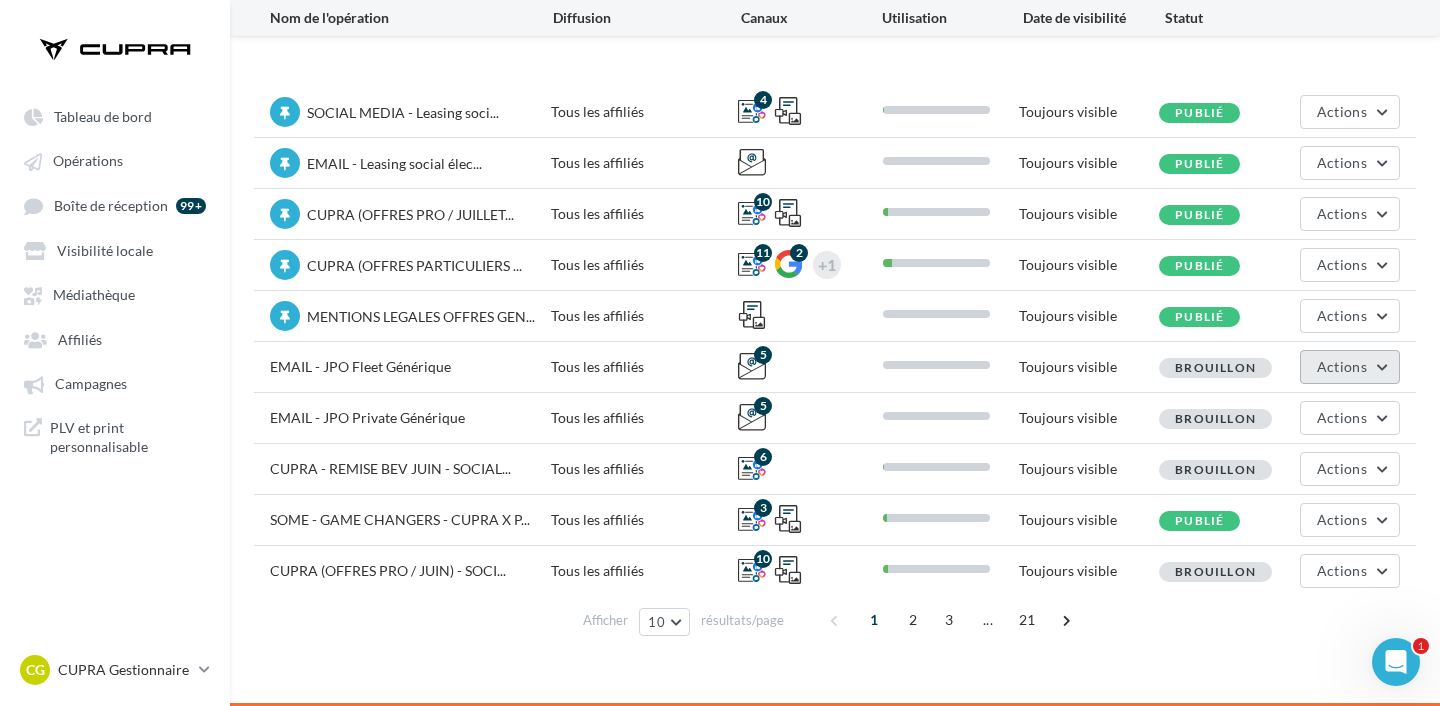 click on "Actions" at bounding box center [1350, 367] 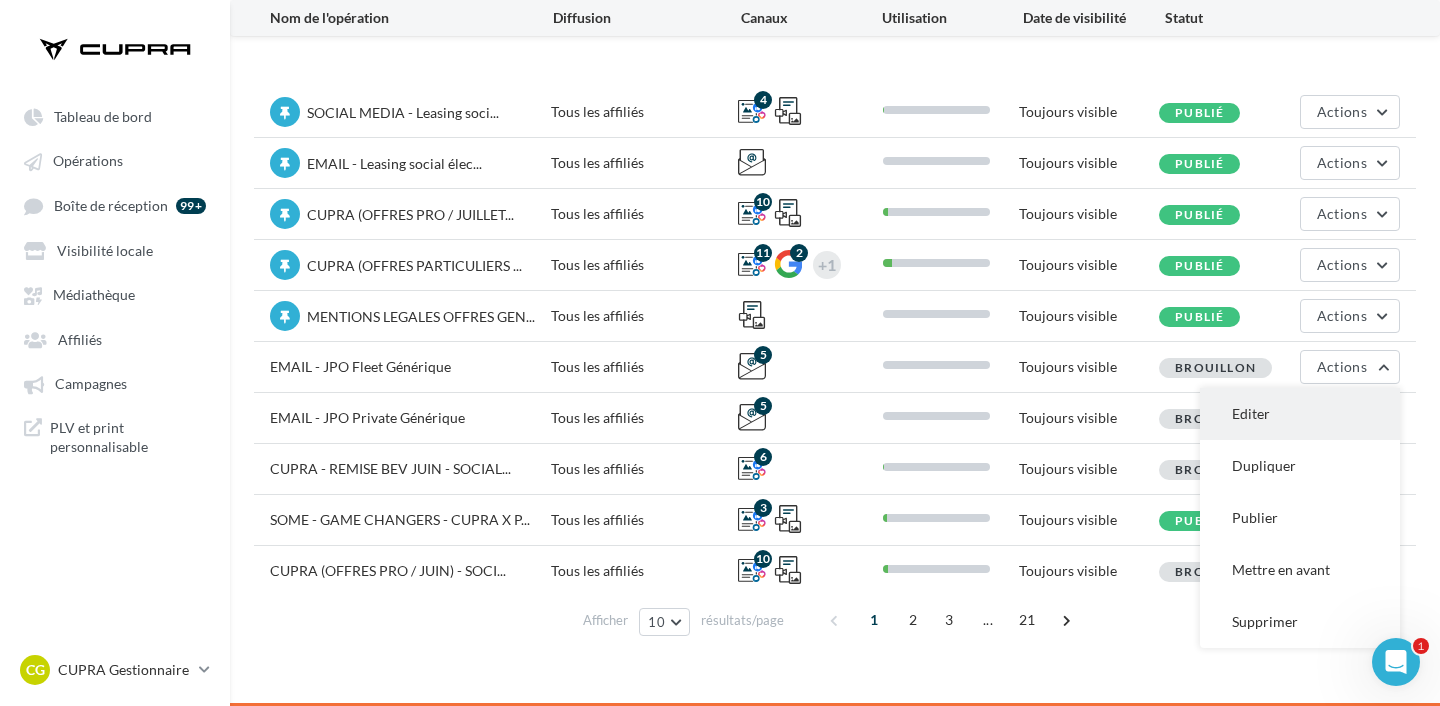 click on "Editer" at bounding box center [1300, 414] 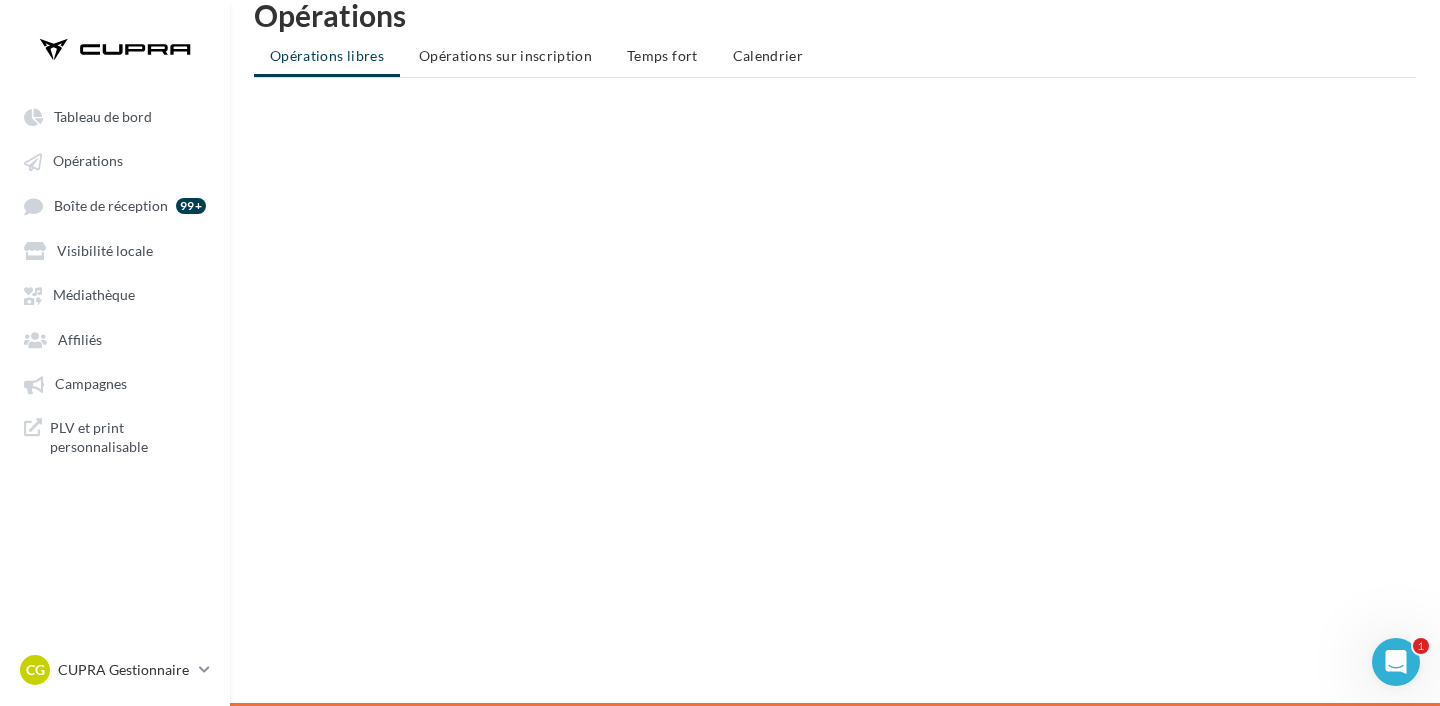 scroll, scrollTop: 0, scrollLeft: 0, axis: both 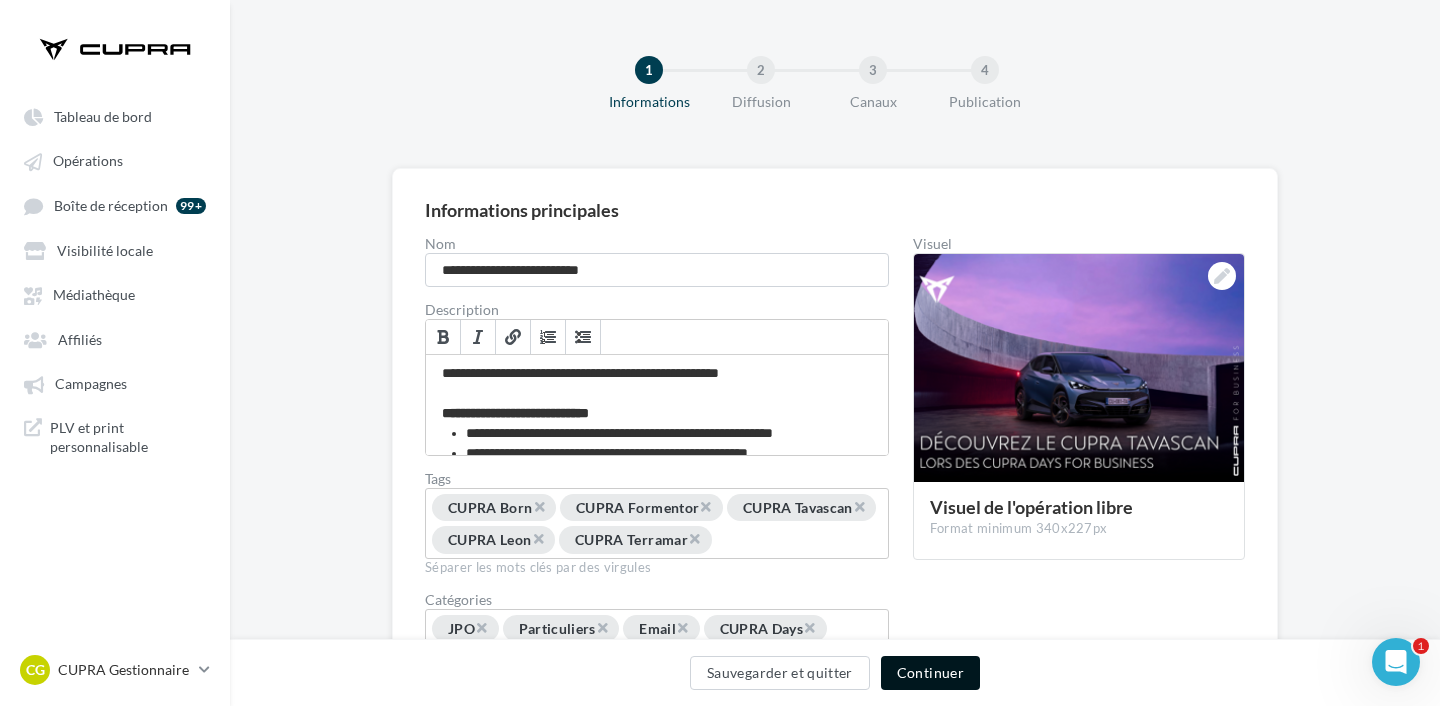 click on "Continuer" at bounding box center (930, 673) 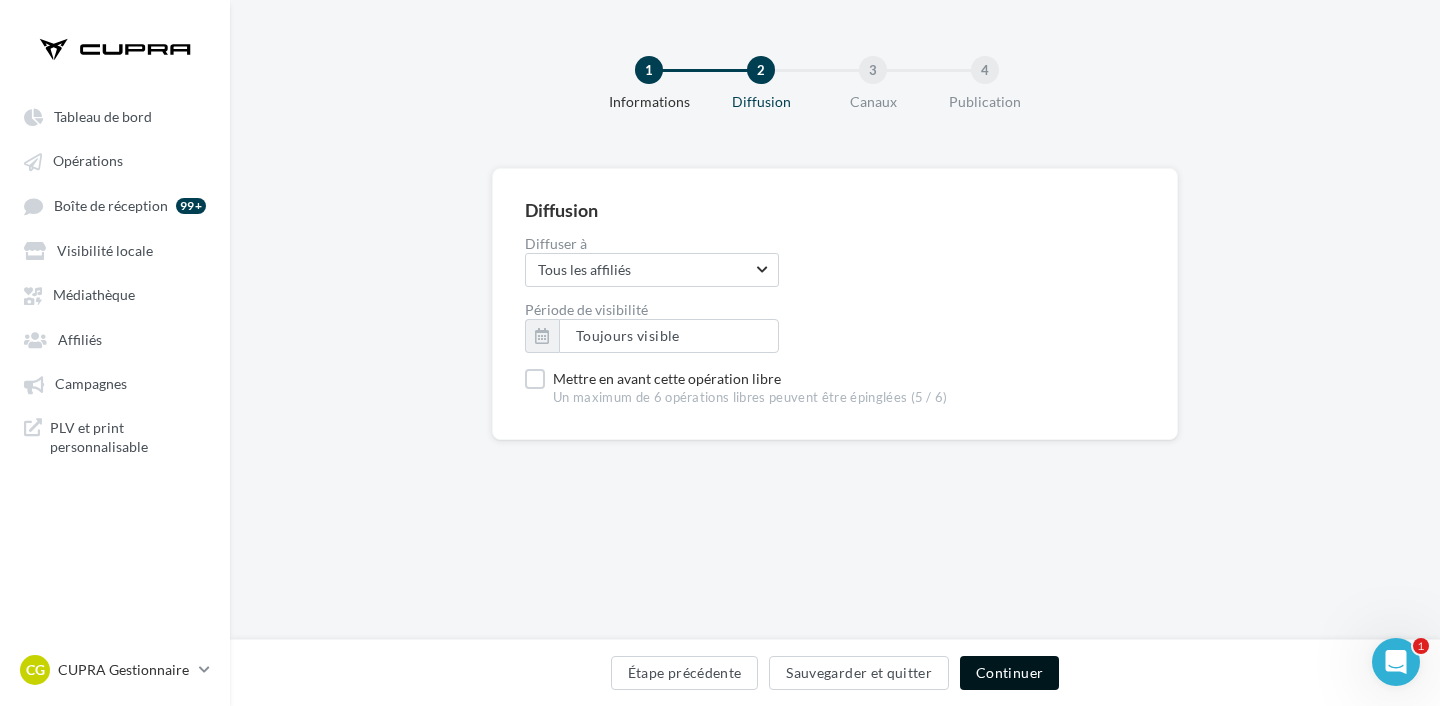 click on "Continuer" at bounding box center (1009, 673) 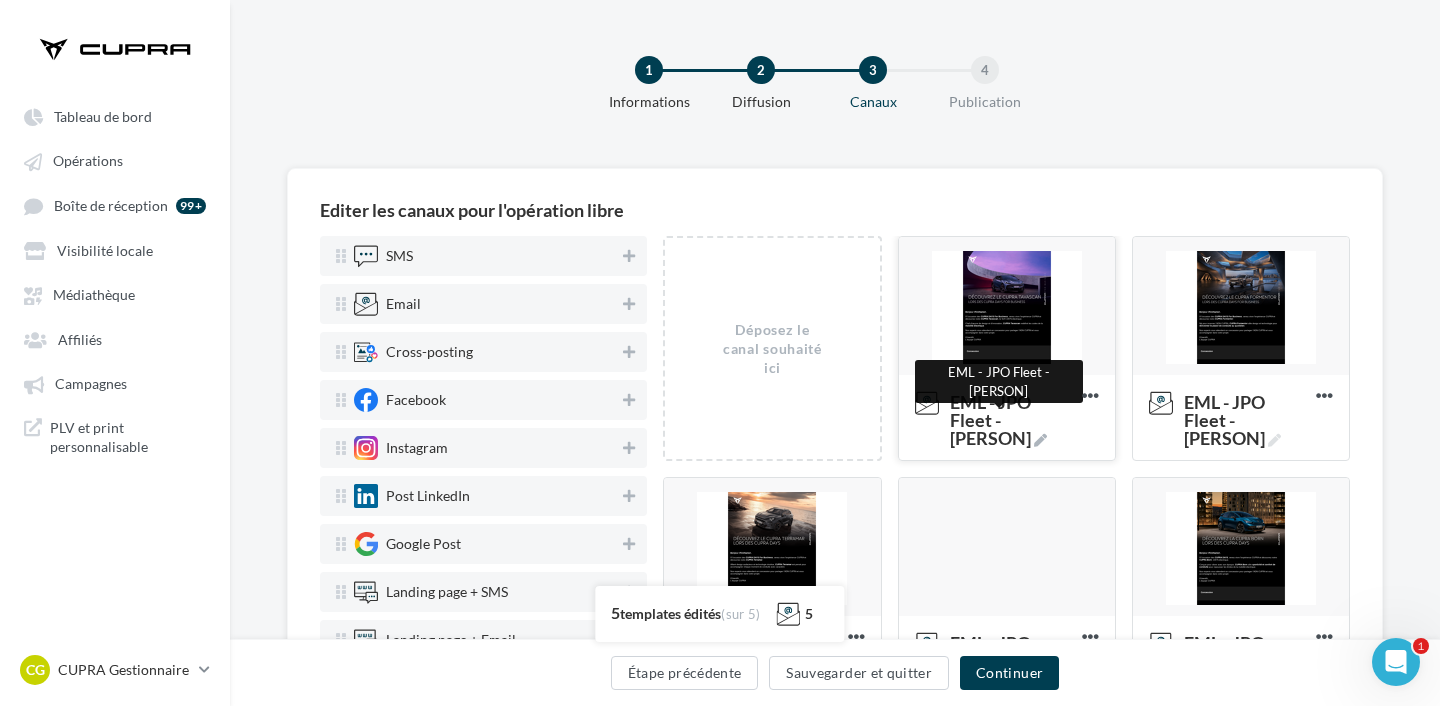 scroll, scrollTop: 38, scrollLeft: 0, axis: vertical 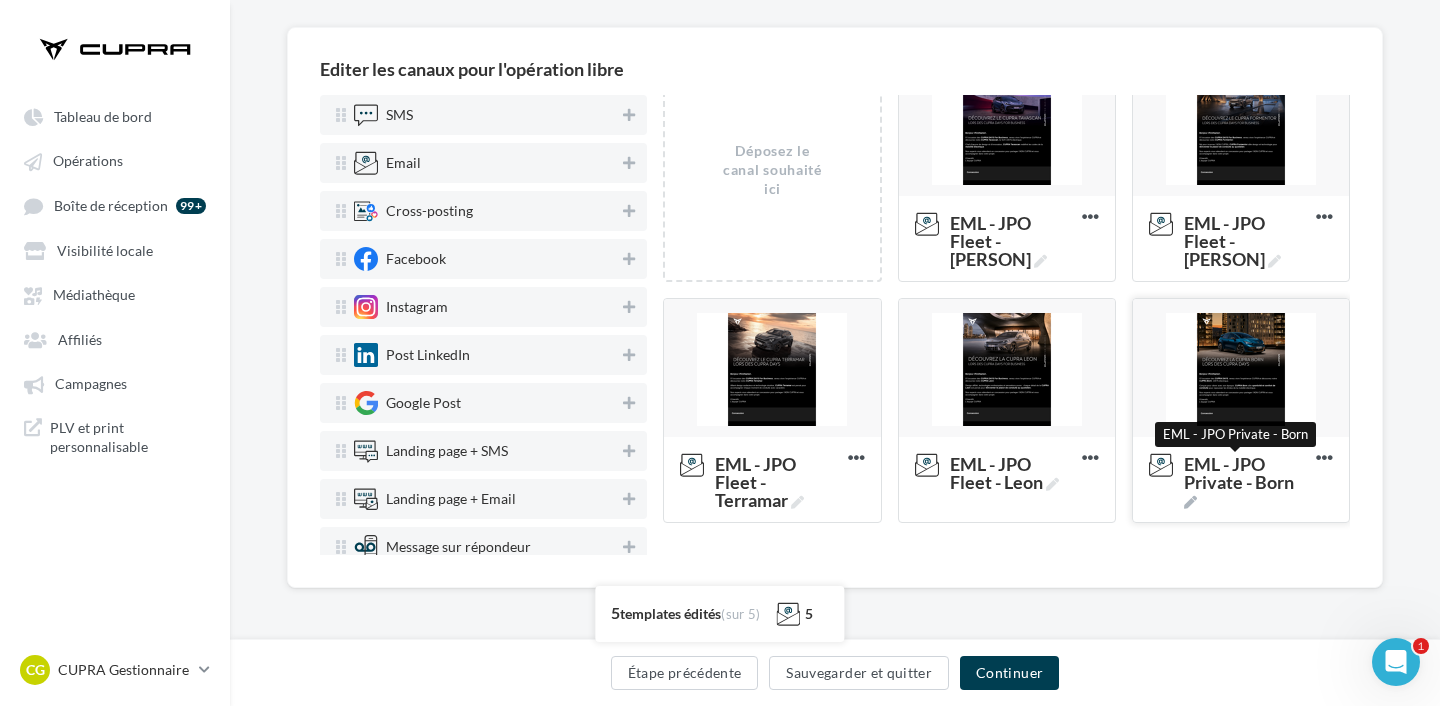 click at bounding box center (1190, 502) 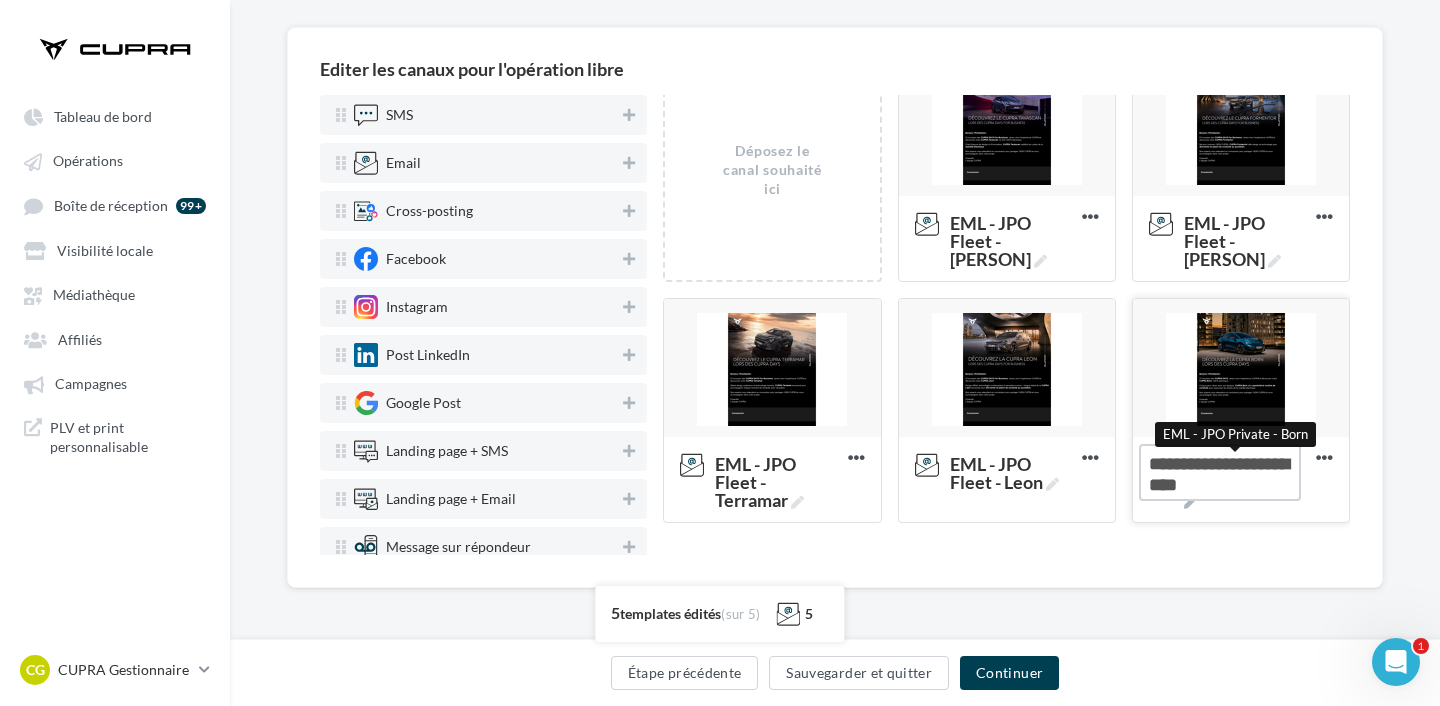 click on "EML - JPO Private - Born
EML - JPO Private - Born" at bounding box center [1220, 472] 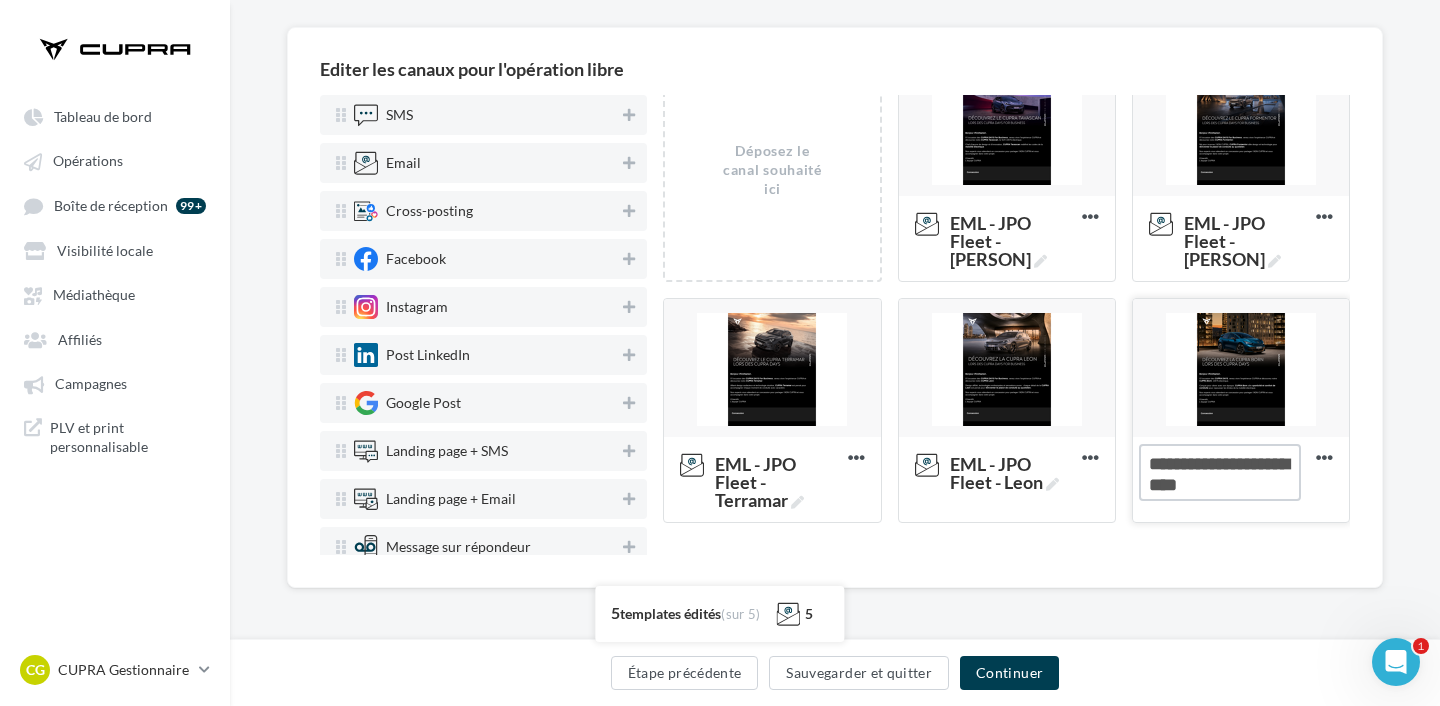 click on "EML - JPO Private - Born" at bounding box center (1220, 472) 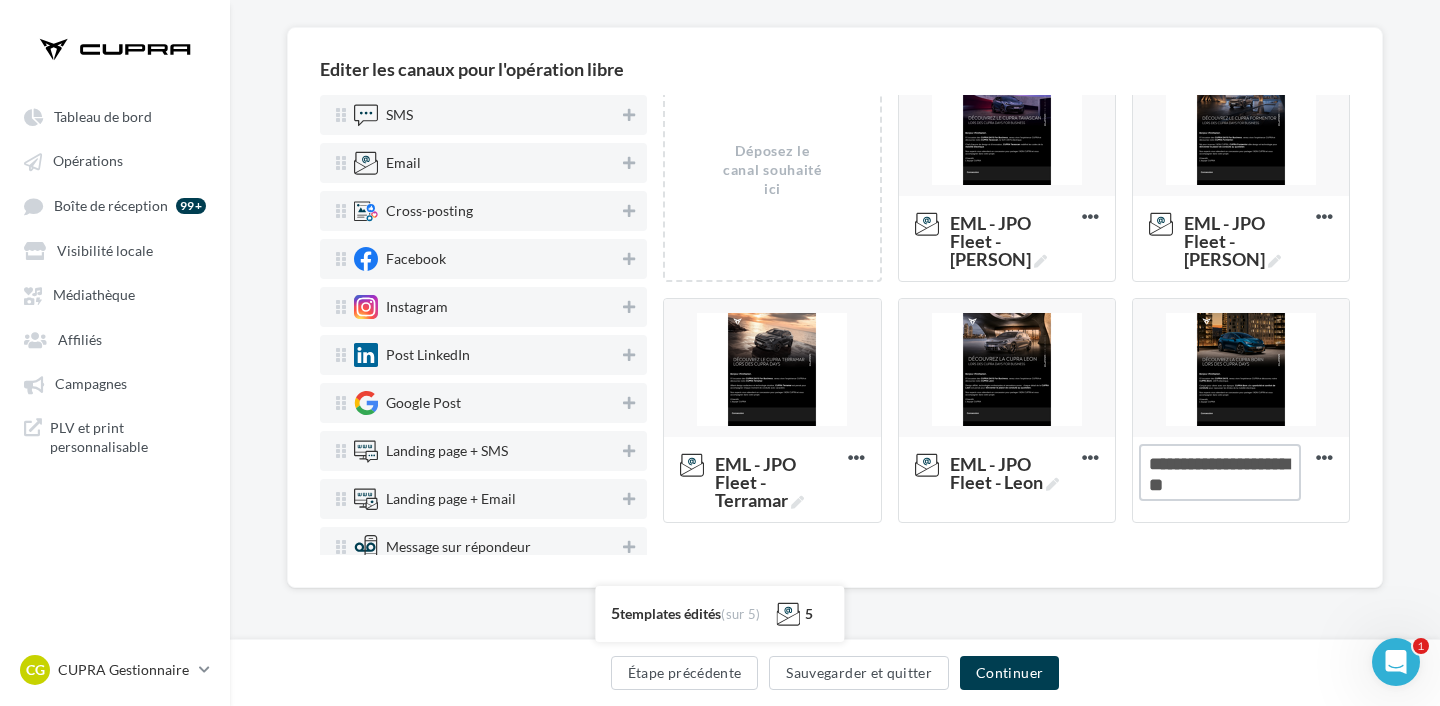 type on "**********" 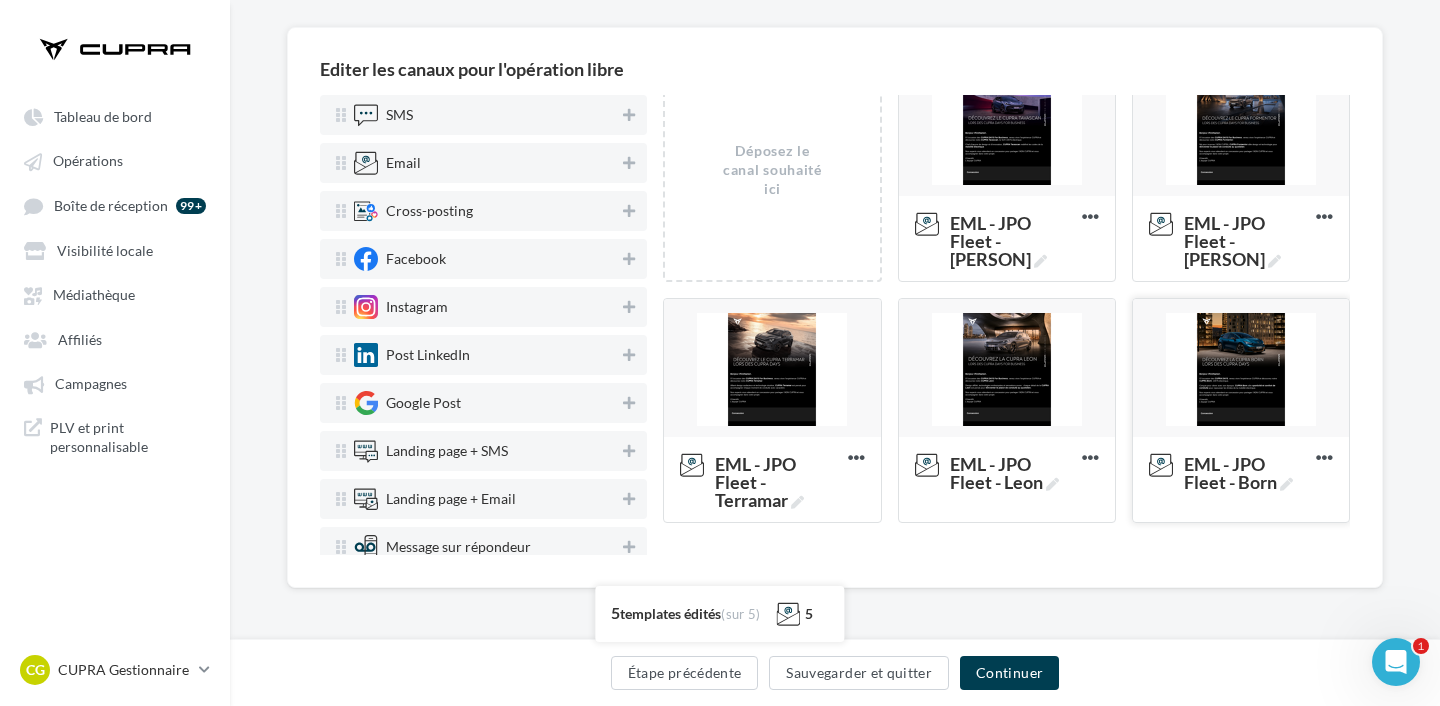 click at bounding box center (1241, 369) 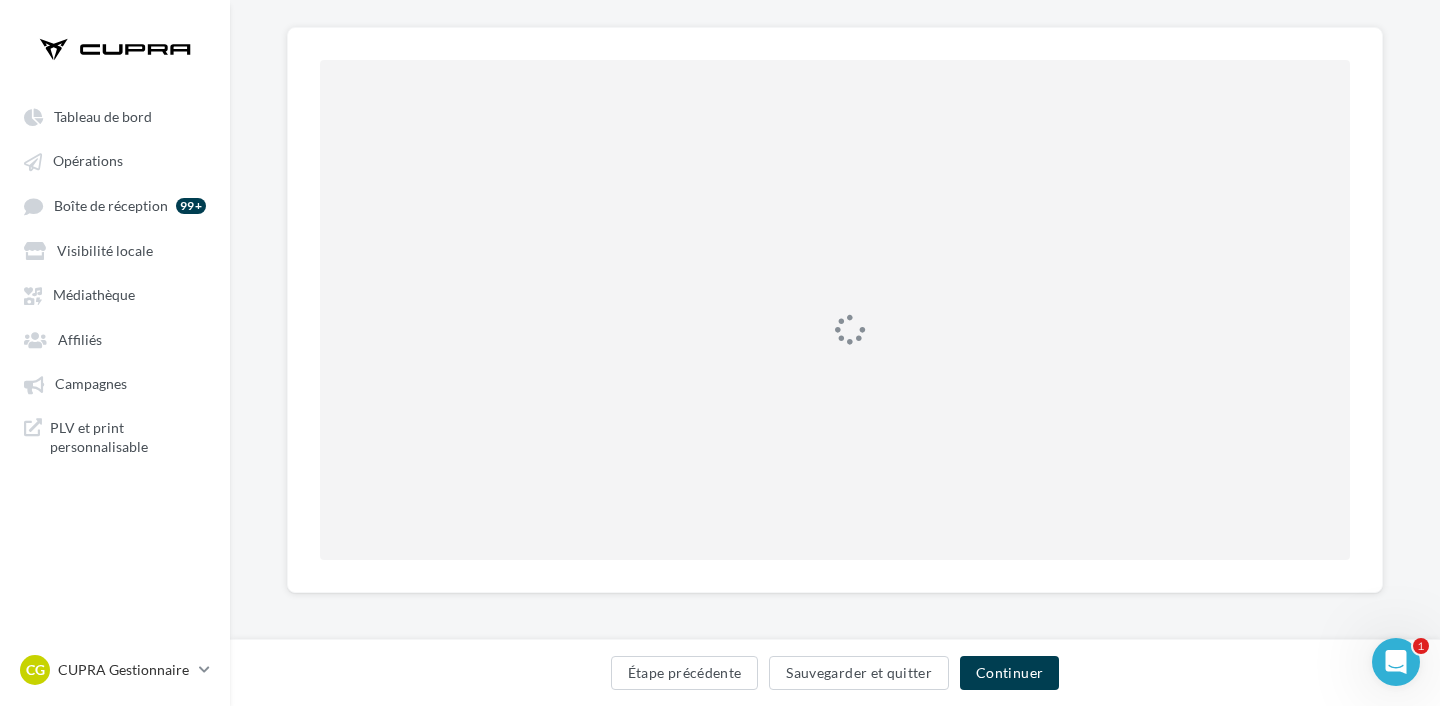 scroll, scrollTop: 0, scrollLeft: 0, axis: both 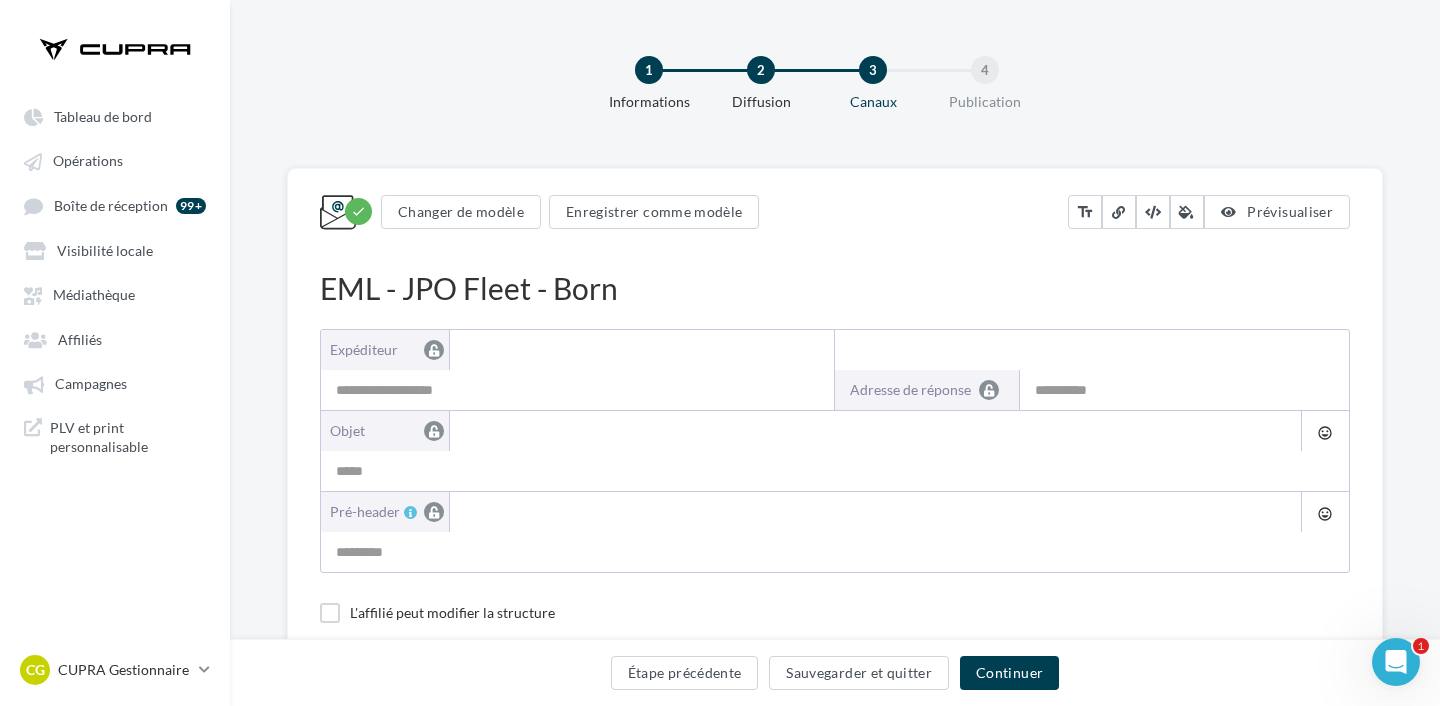 type on "**********" 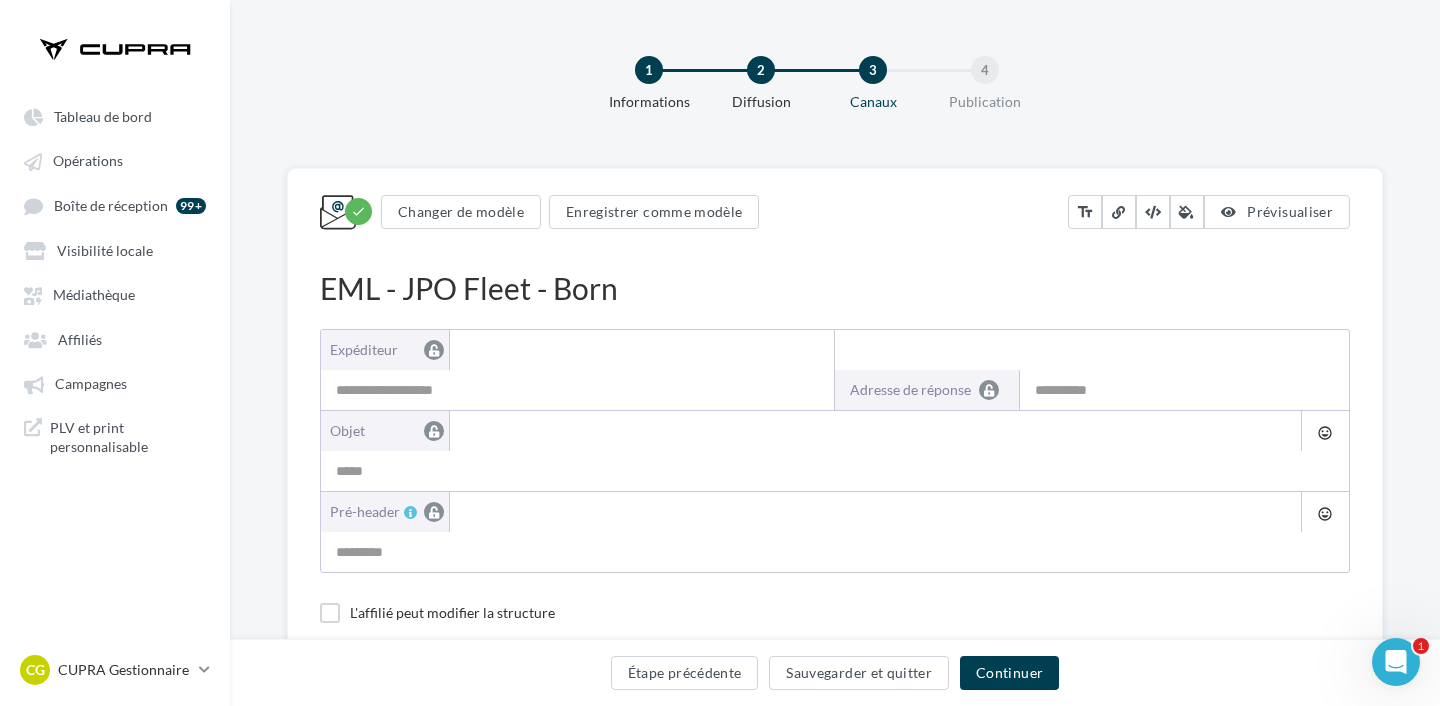 type on "**********" 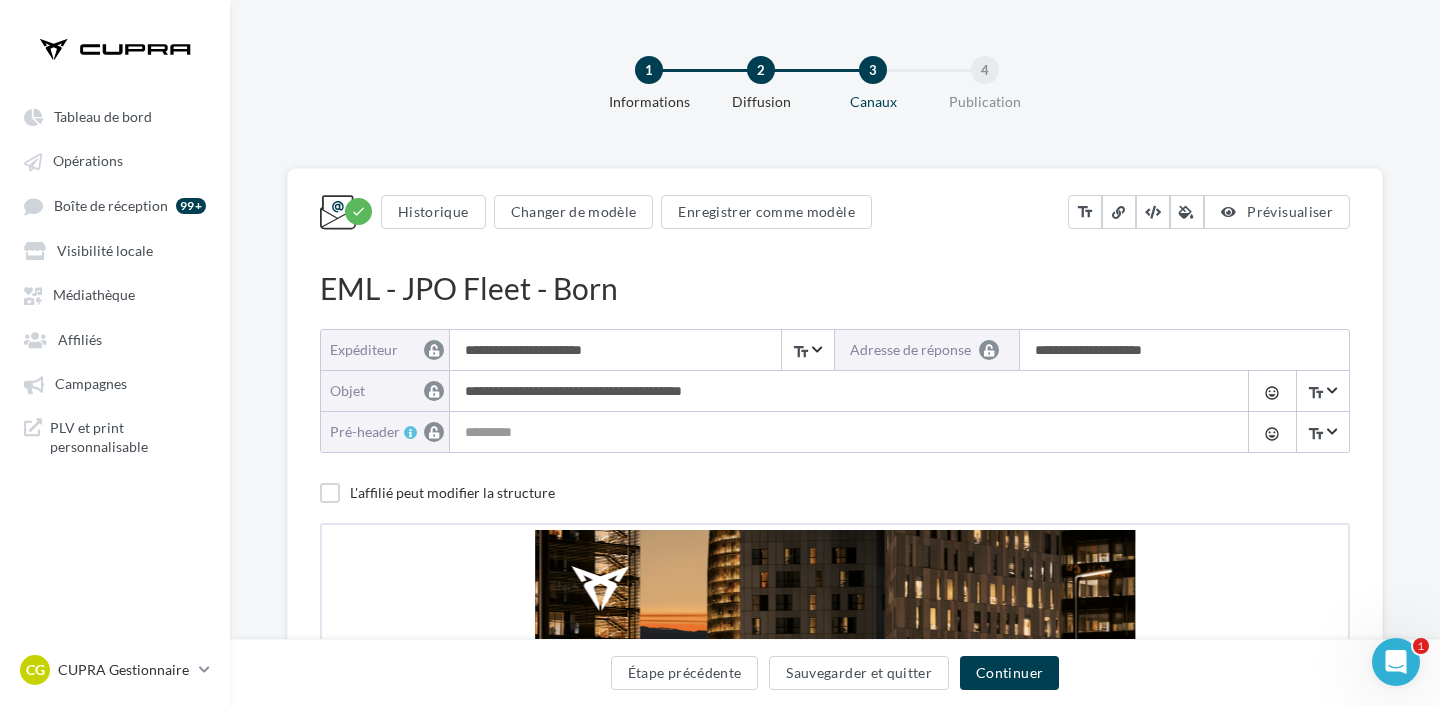 scroll, scrollTop: 0, scrollLeft: 0, axis: both 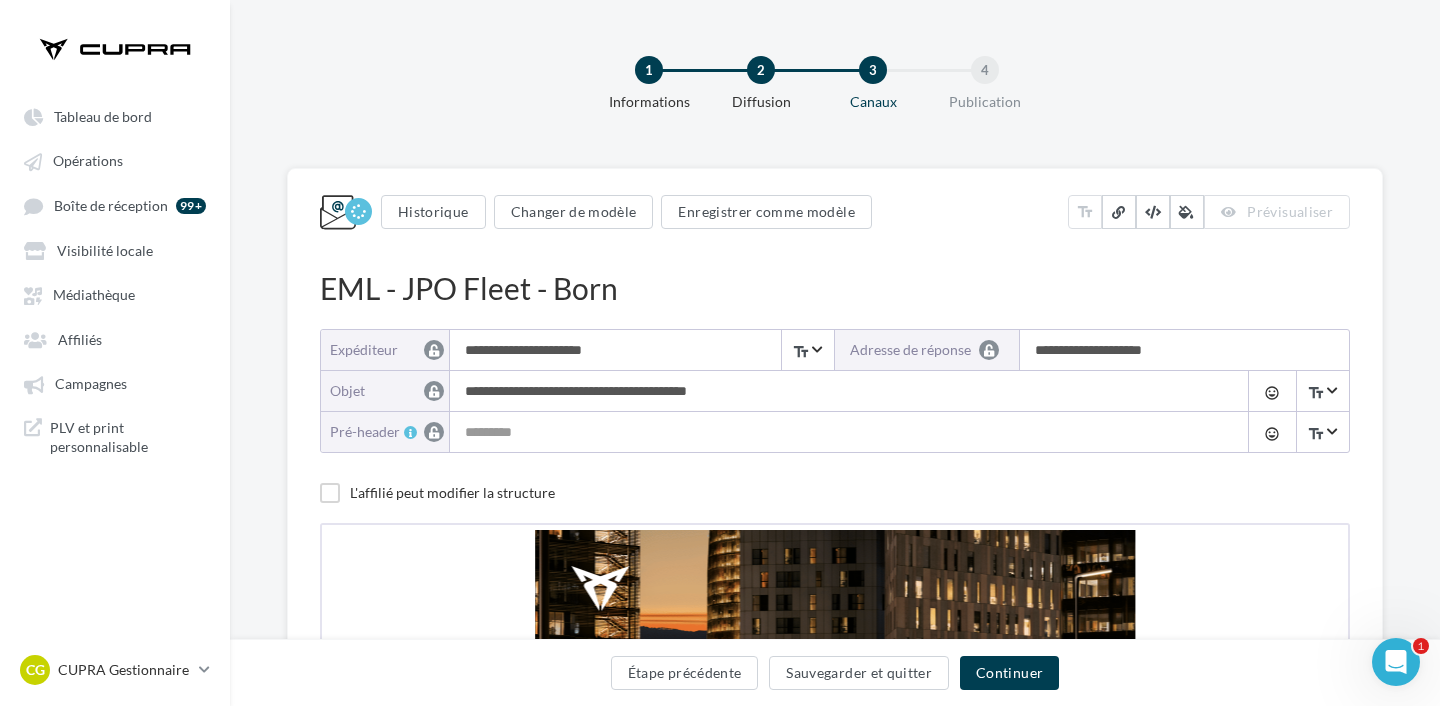 paste on "**********" 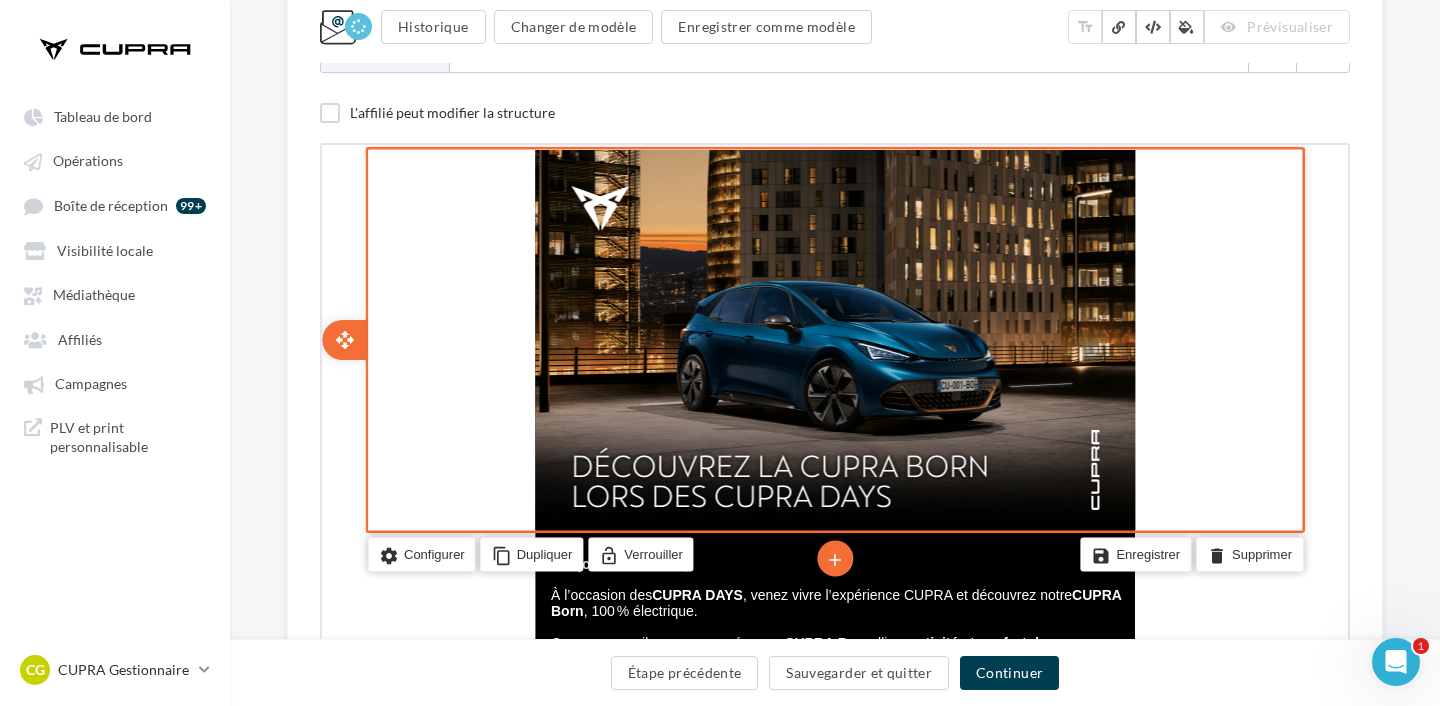 scroll, scrollTop: 389, scrollLeft: 0, axis: vertical 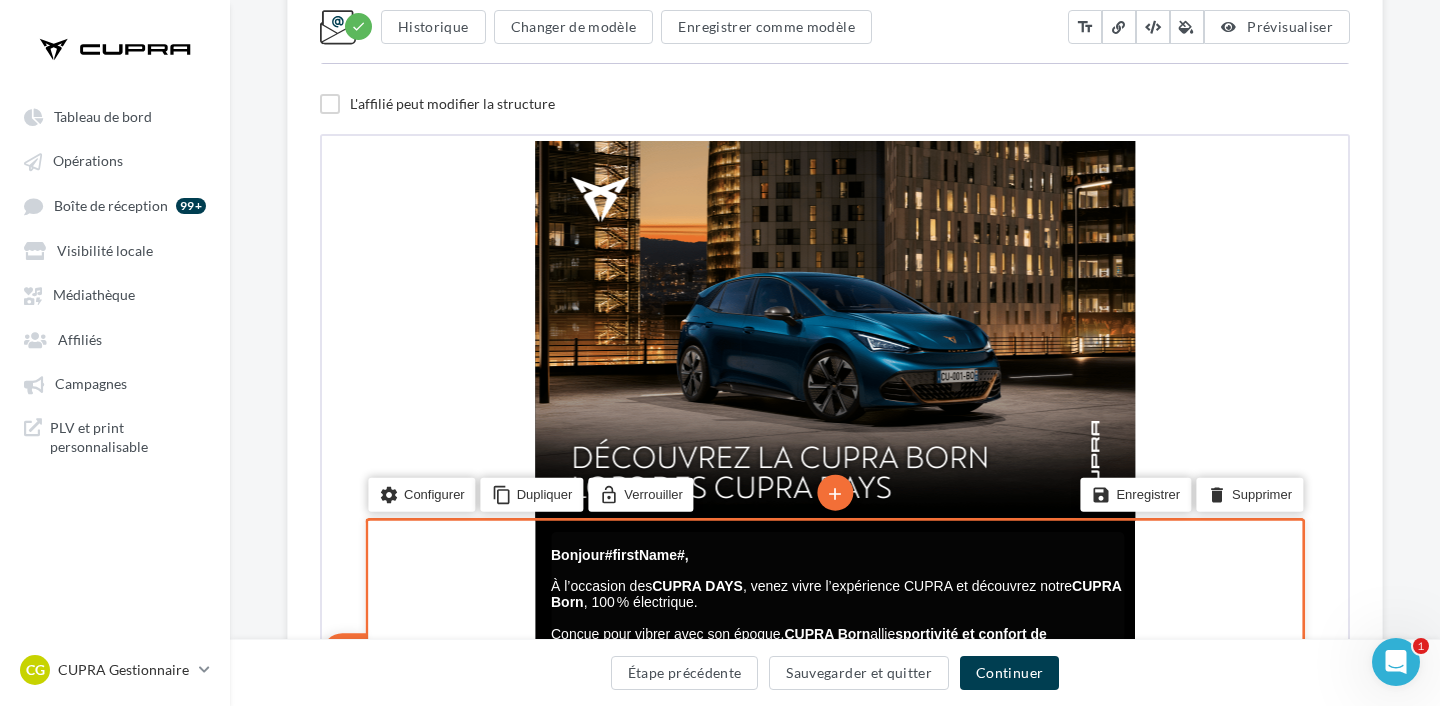 type on "**********" 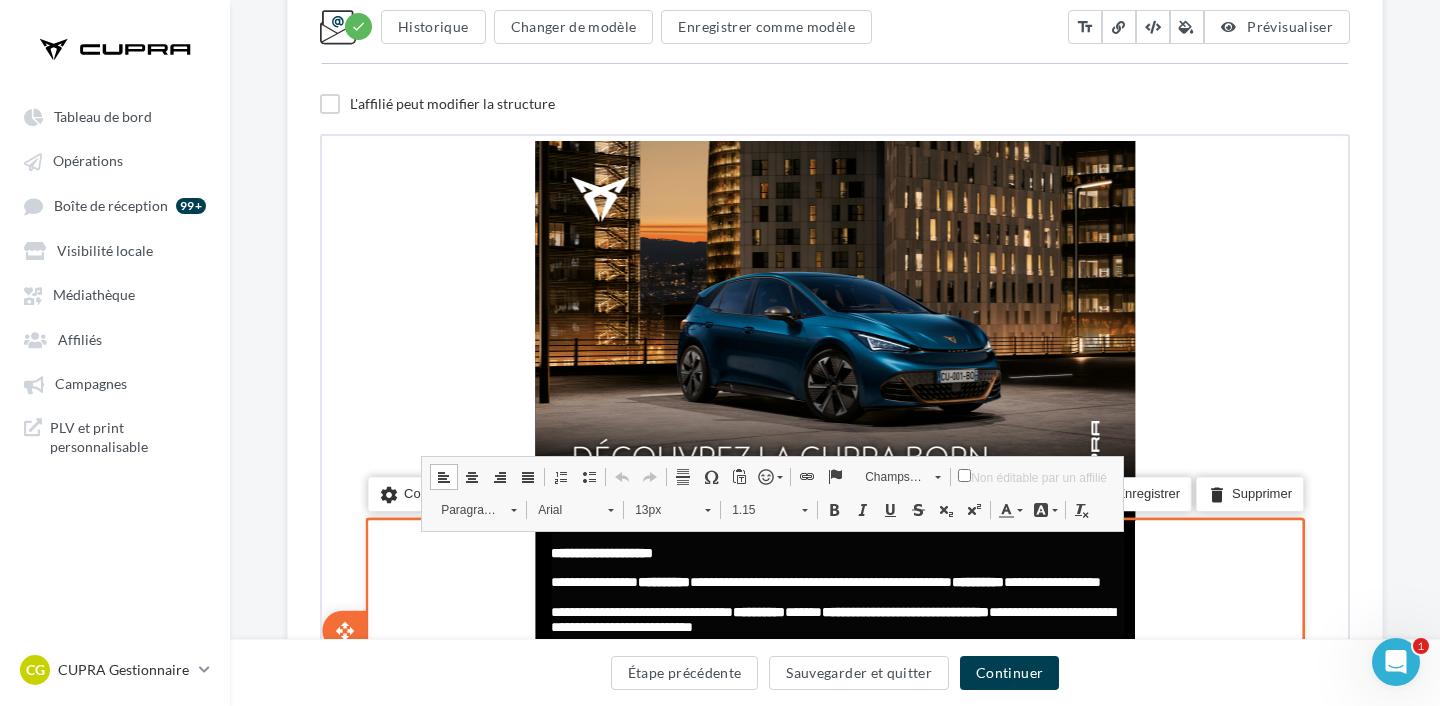 click on "**********" at bounding box center [662, 579] 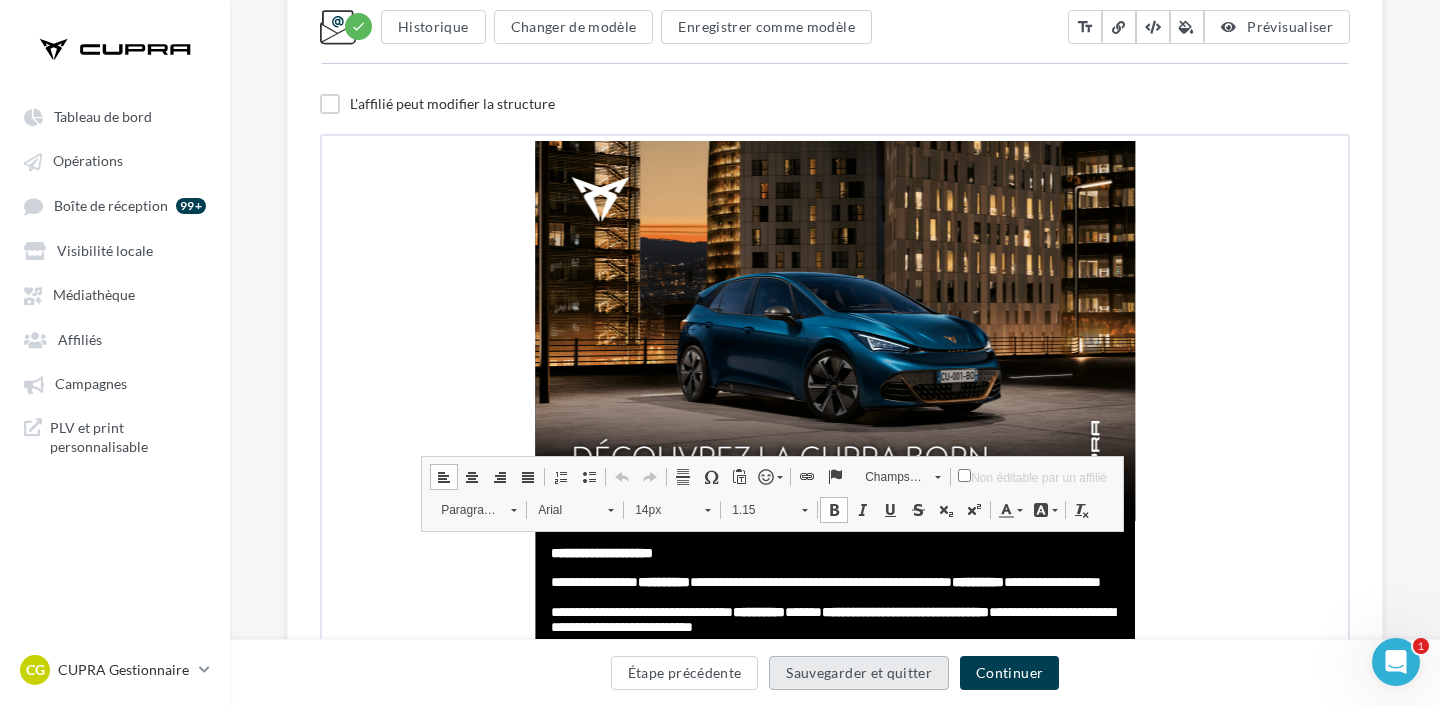 type 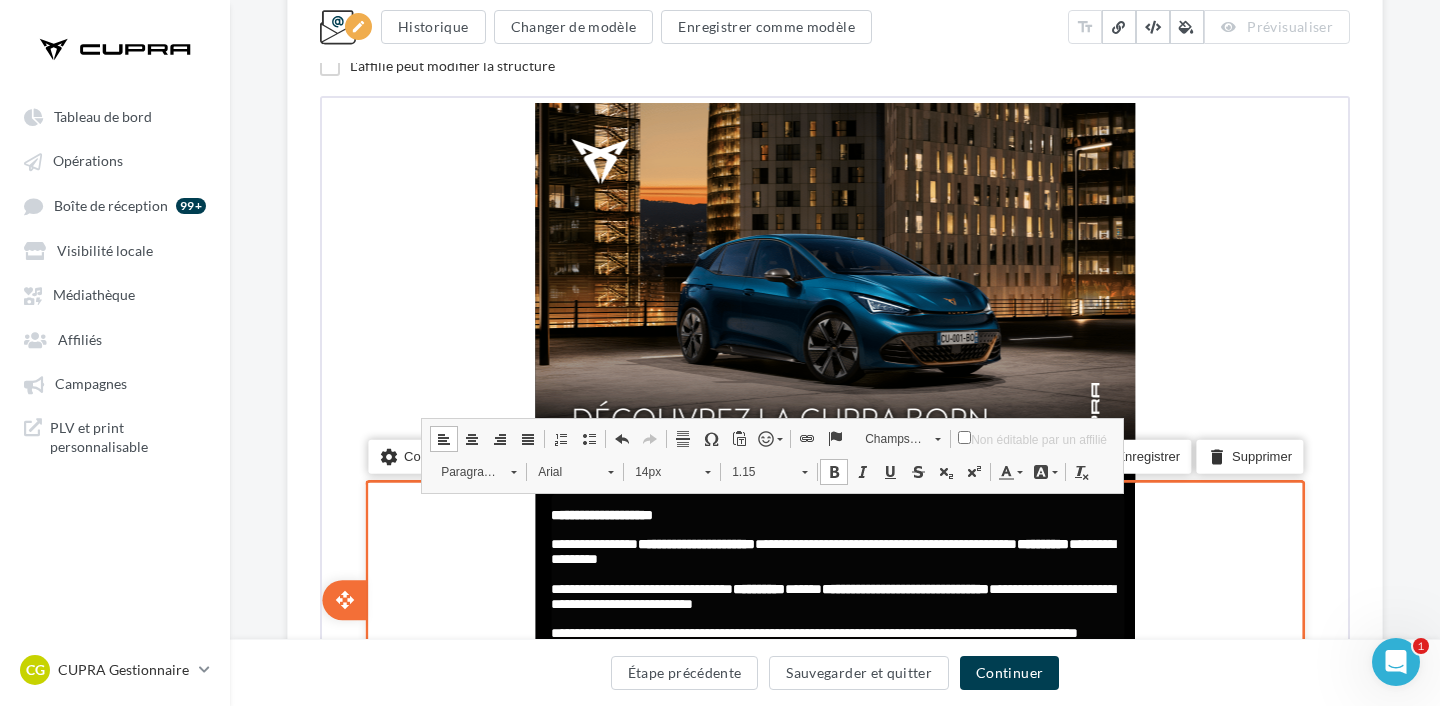 scroll, scrollTop: 392, scrollLeft: 0, axis: vertical 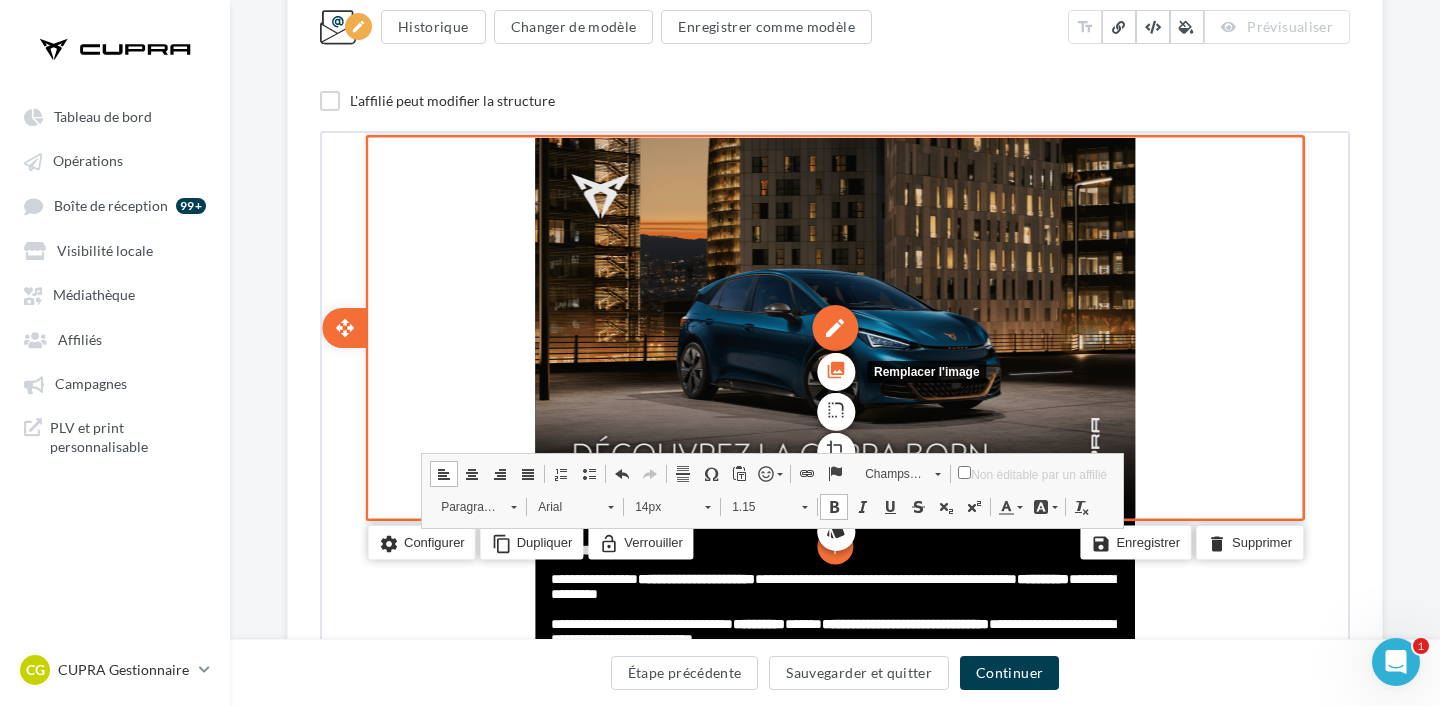 click on "photo_library" at bounding box center [834, 367] 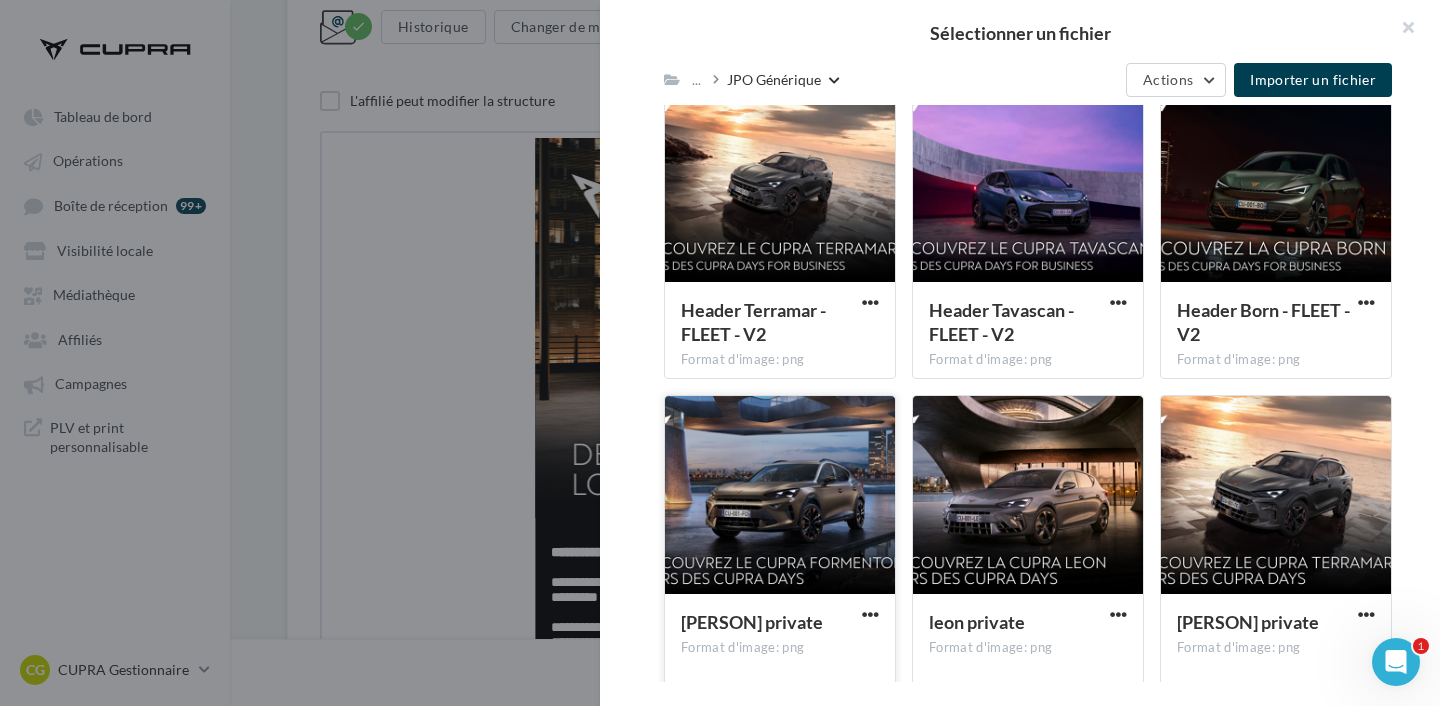 scroll, scrollTop: 583, scrollLeft: 0, axis: vertical 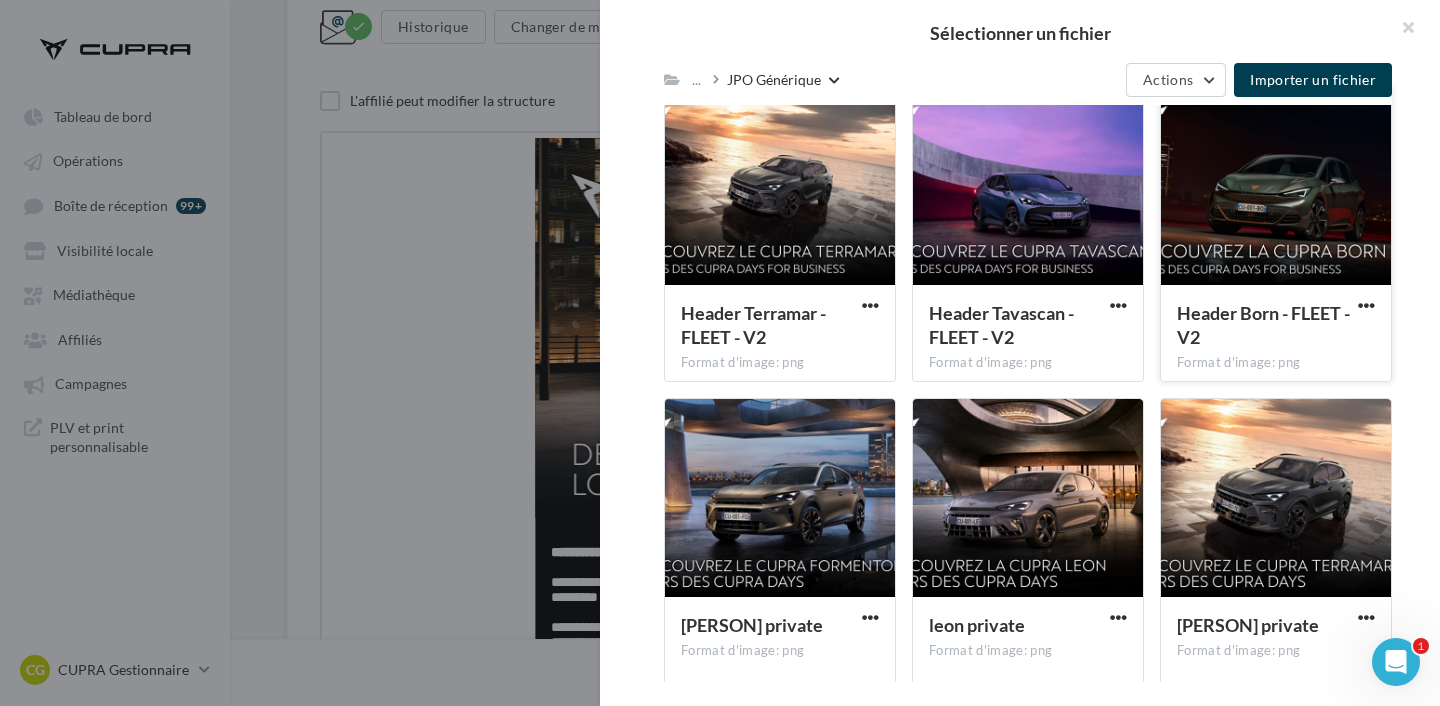 click at bounding box center (1276, 187) 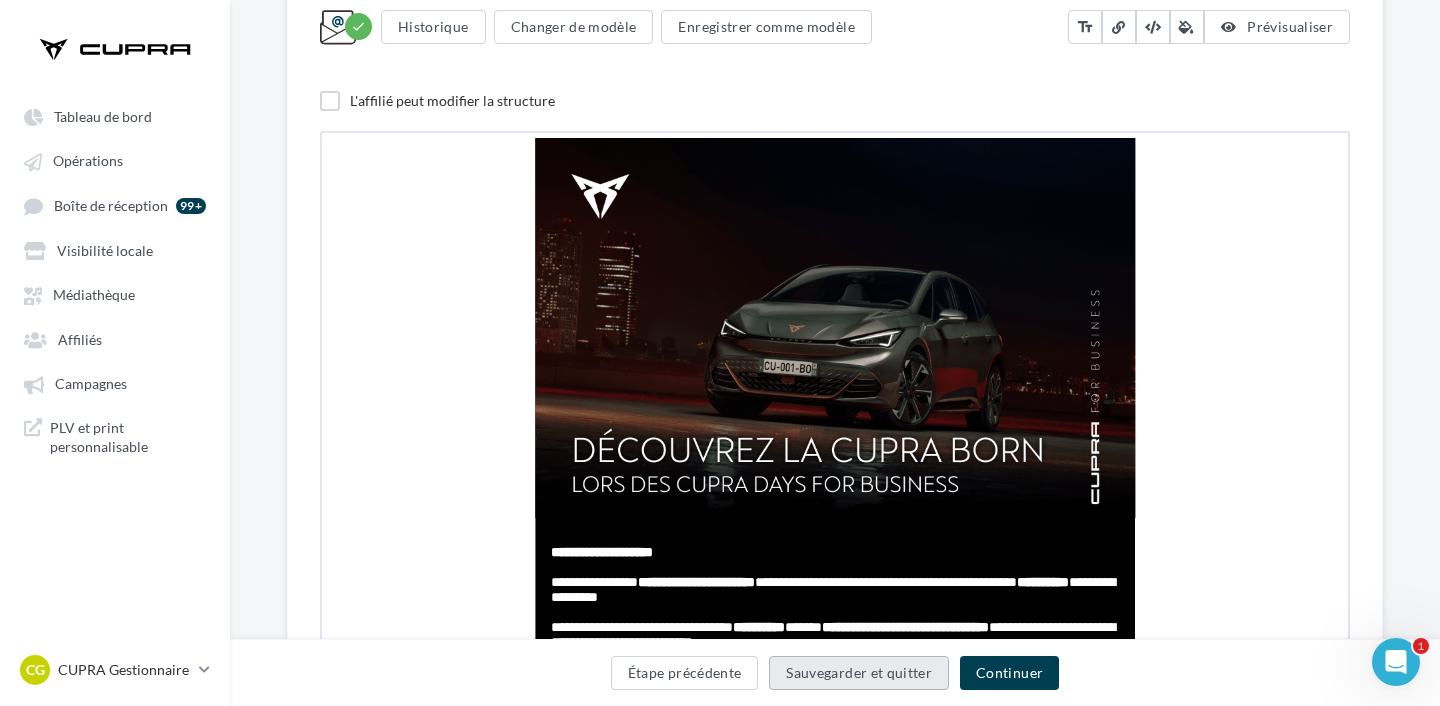 click on "Sauvegarder et quitter" at bounding box center [859, 673] 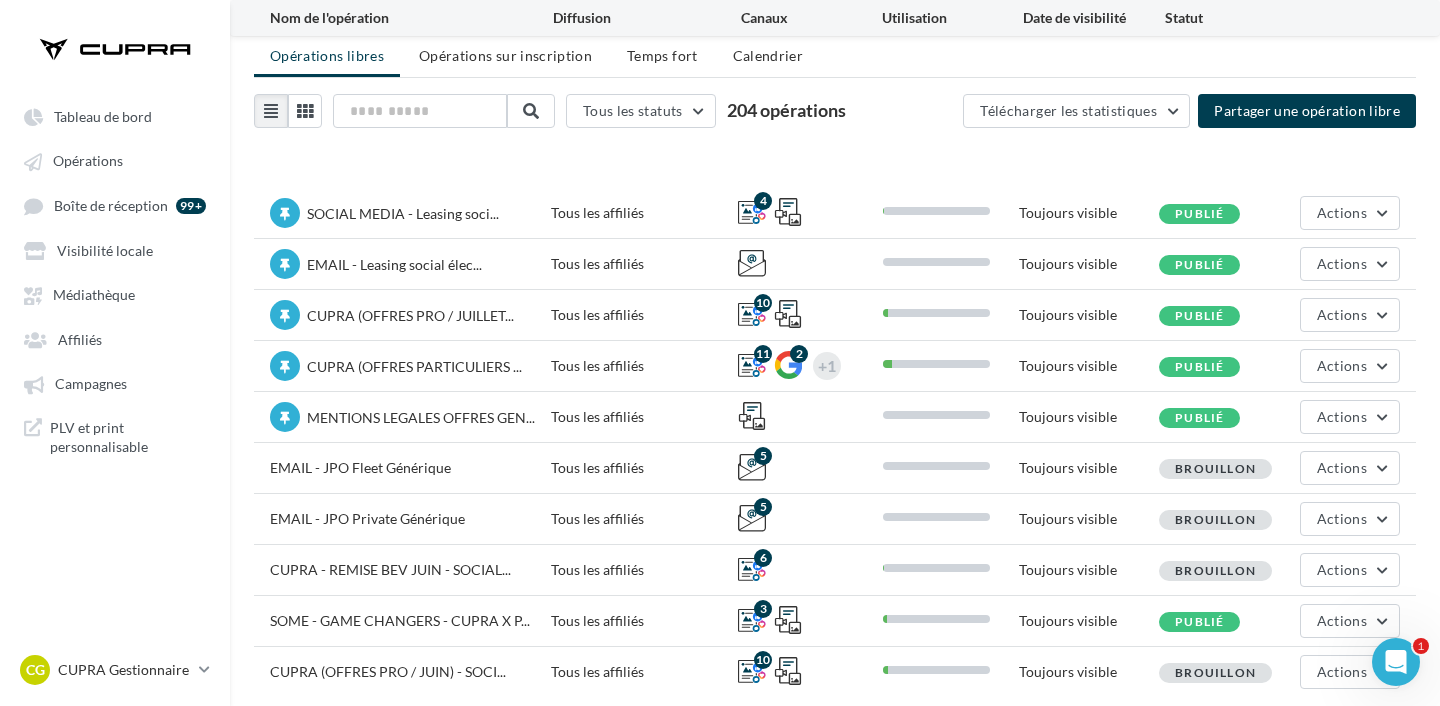 scroll, scrollTop: 133, scrollLeft: 0, axis: vertical 